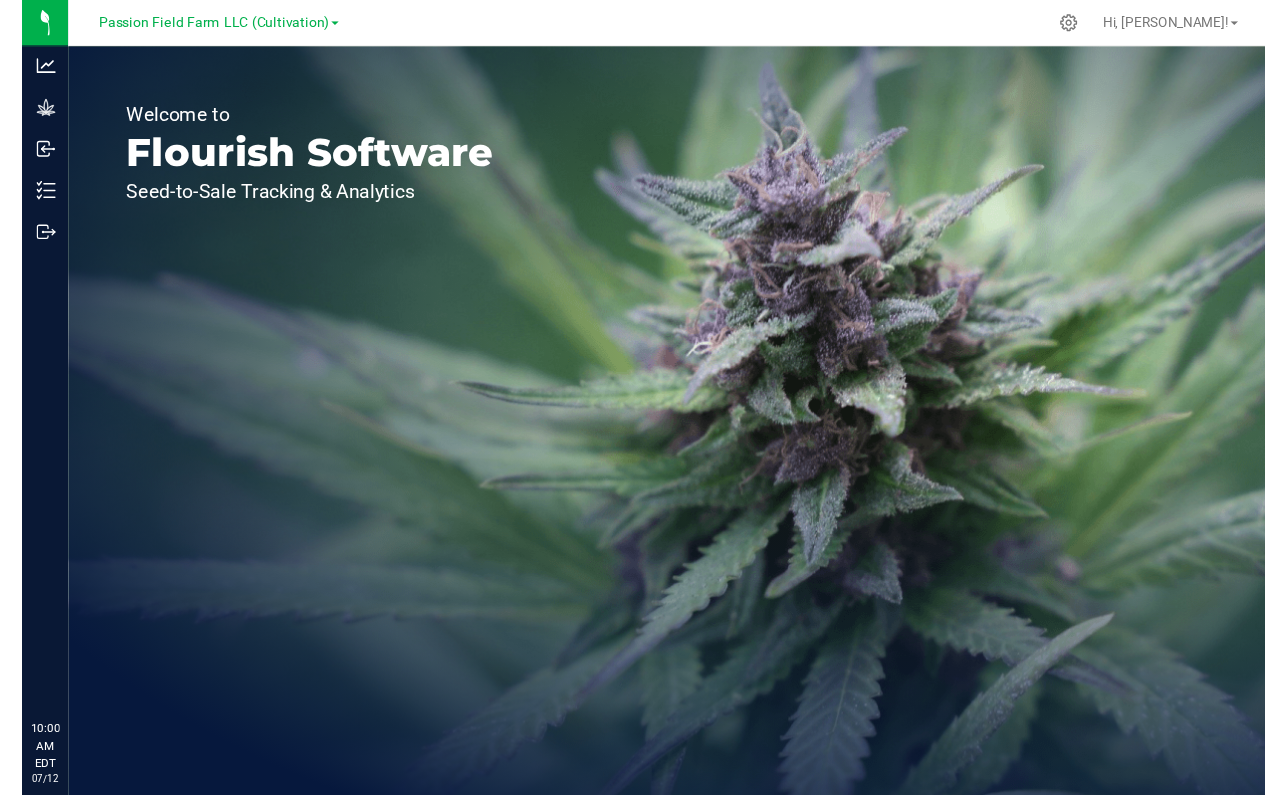 scroll, scrollTop: 0, scrollLeft: 0, axis: both 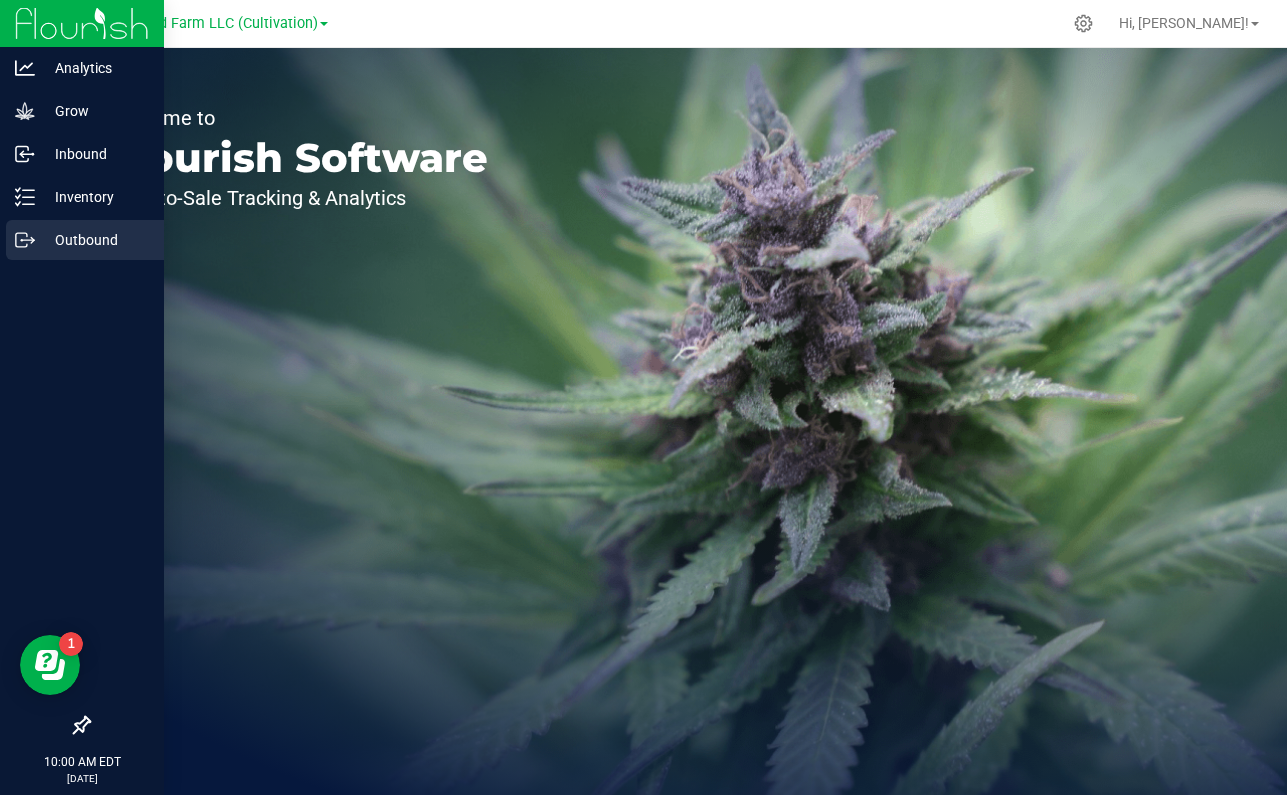click on "Outbound" at bounding box center [95, 240] 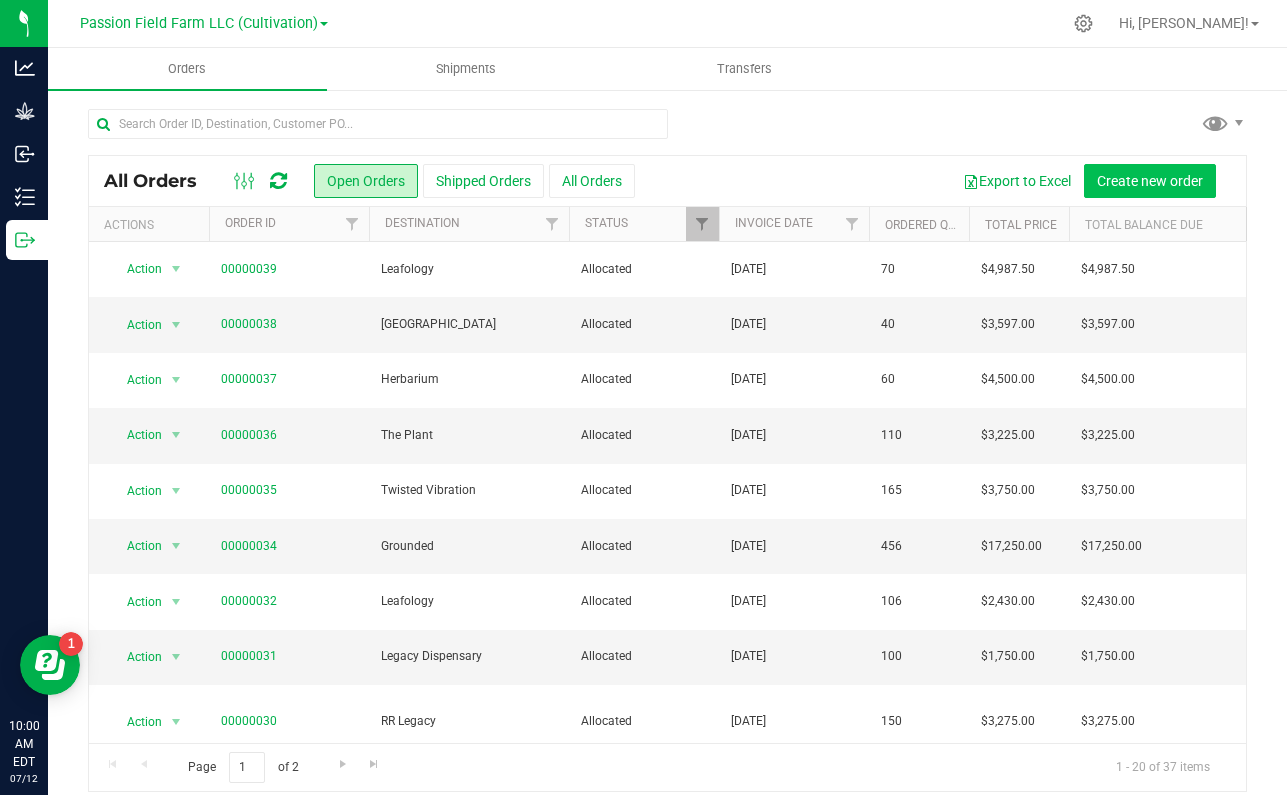 click on "Create new order" at bounding box center [1150, 181] 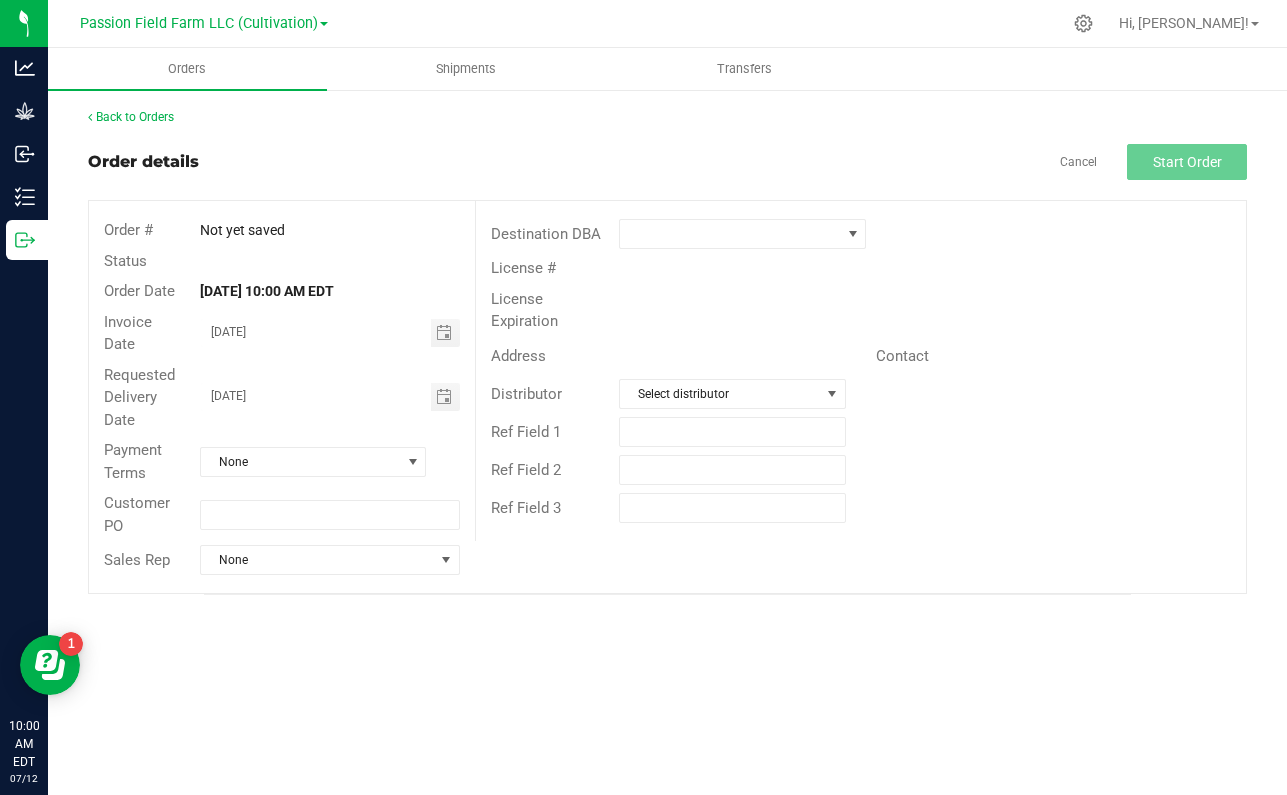 click on "License Expiration" at bounding box center (861, 310) 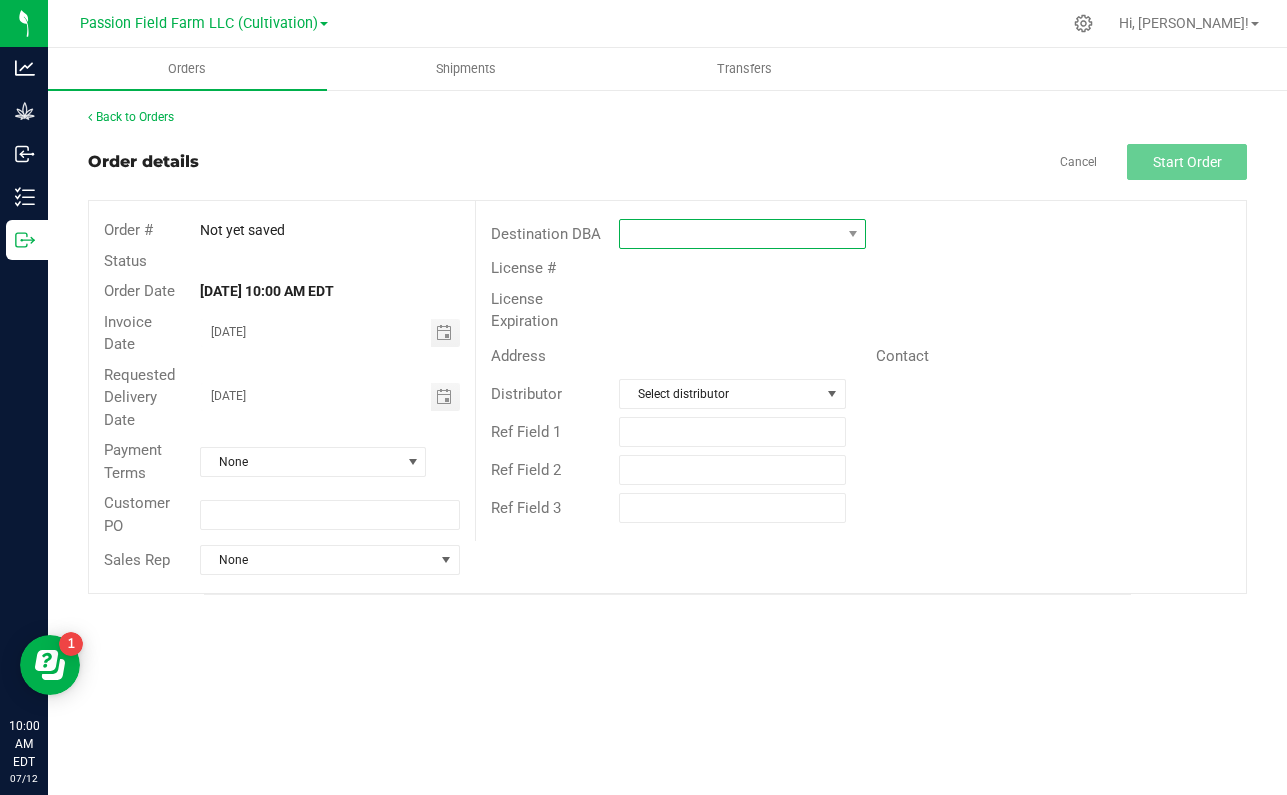 click at bounding box center (730, 234) 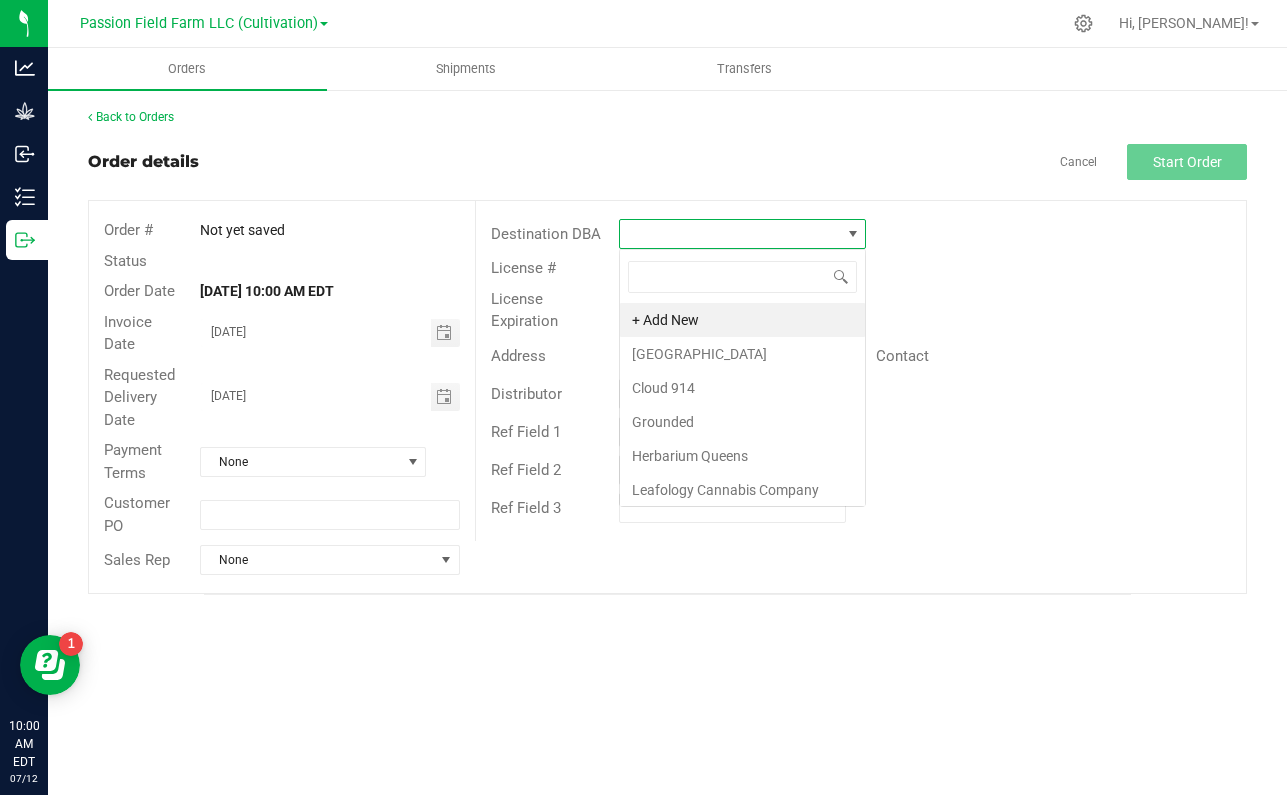scroll, scrollTop: 99970, scrollLeft: 99753, axis: both 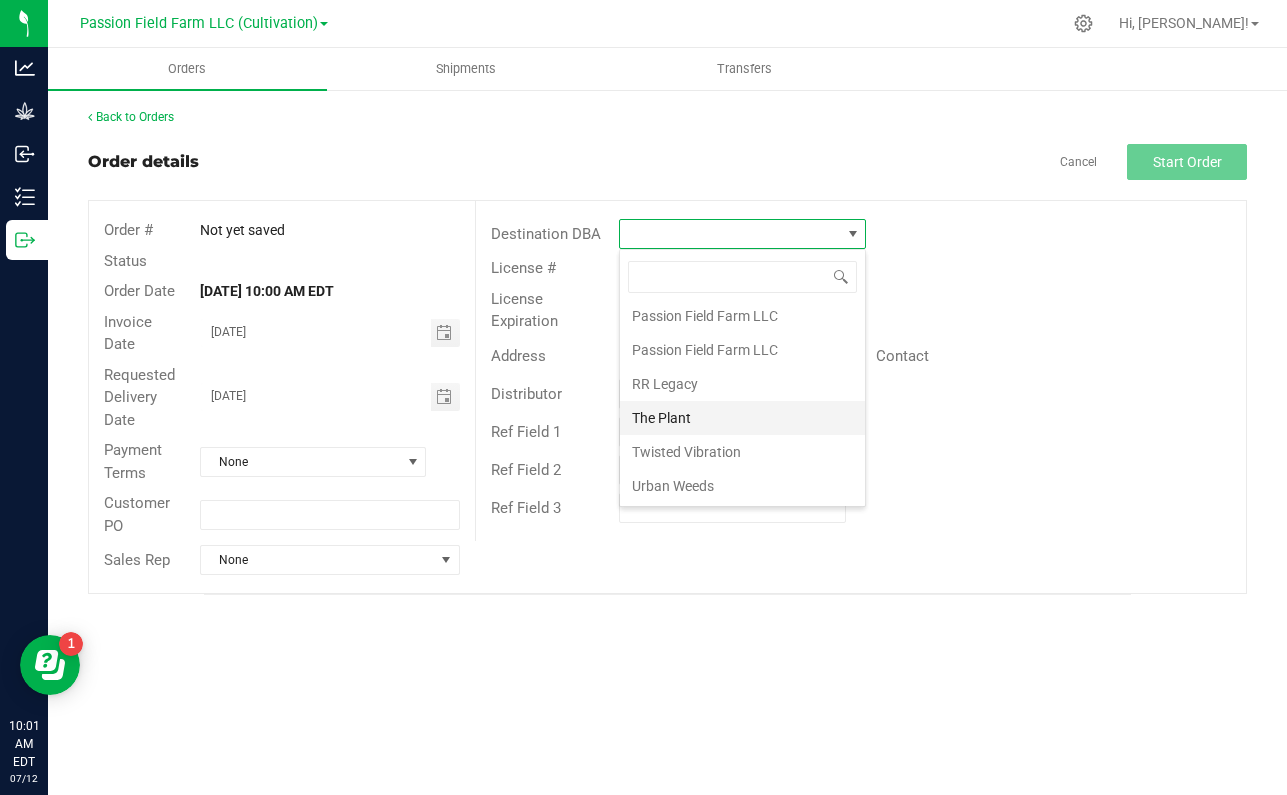 click on "The Plant" at bounding box center [742, 418] 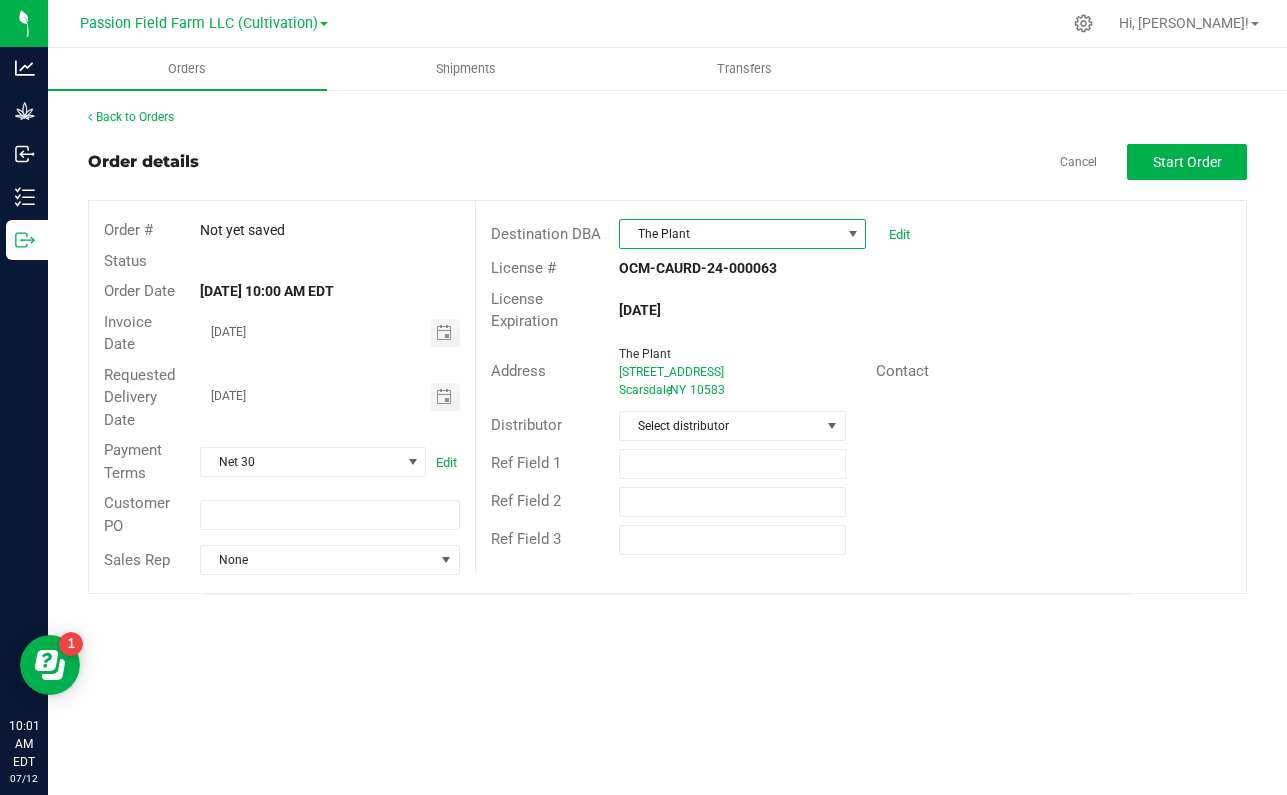 click on "[DATE]" at bounding box center (732, 310) 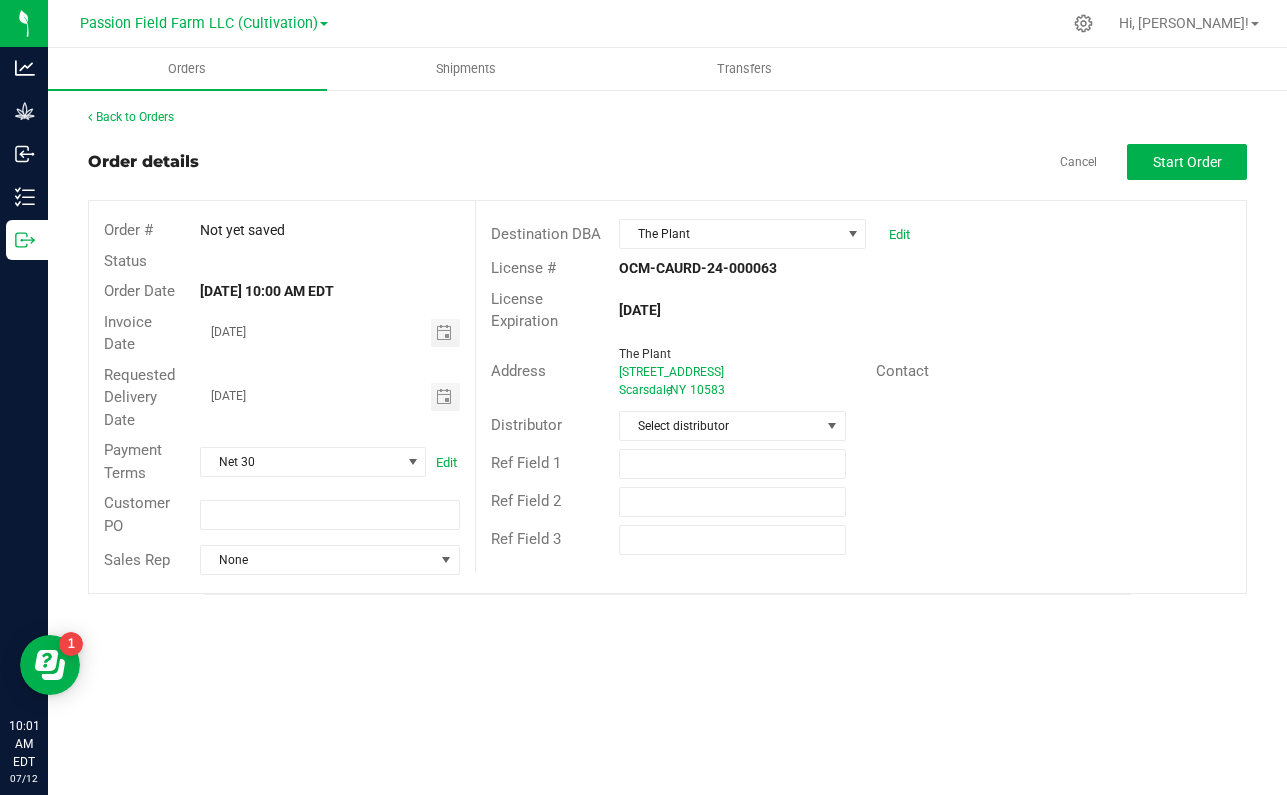 click on "[DATE]" at bounding box center (640, 310) 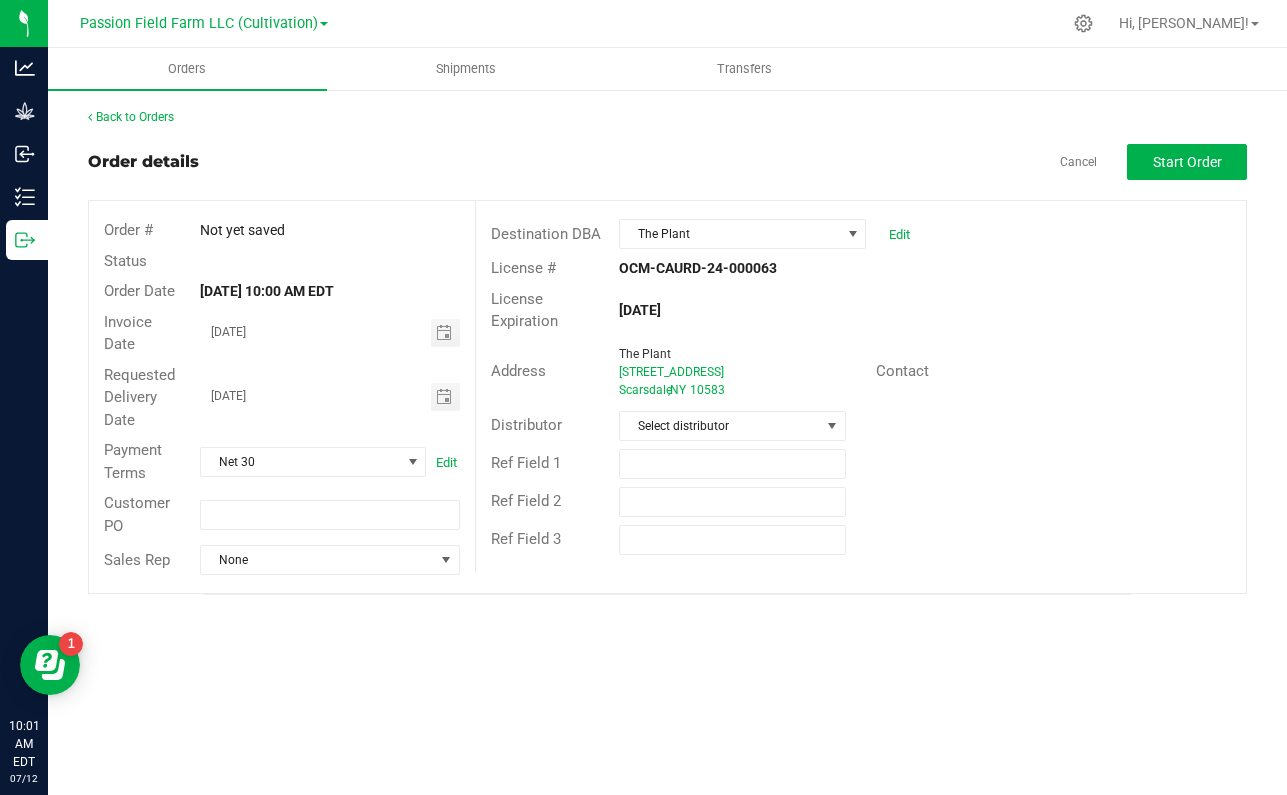 click on "License #   OCM-CAURD-24-000063" at bounding box center [861, 268] 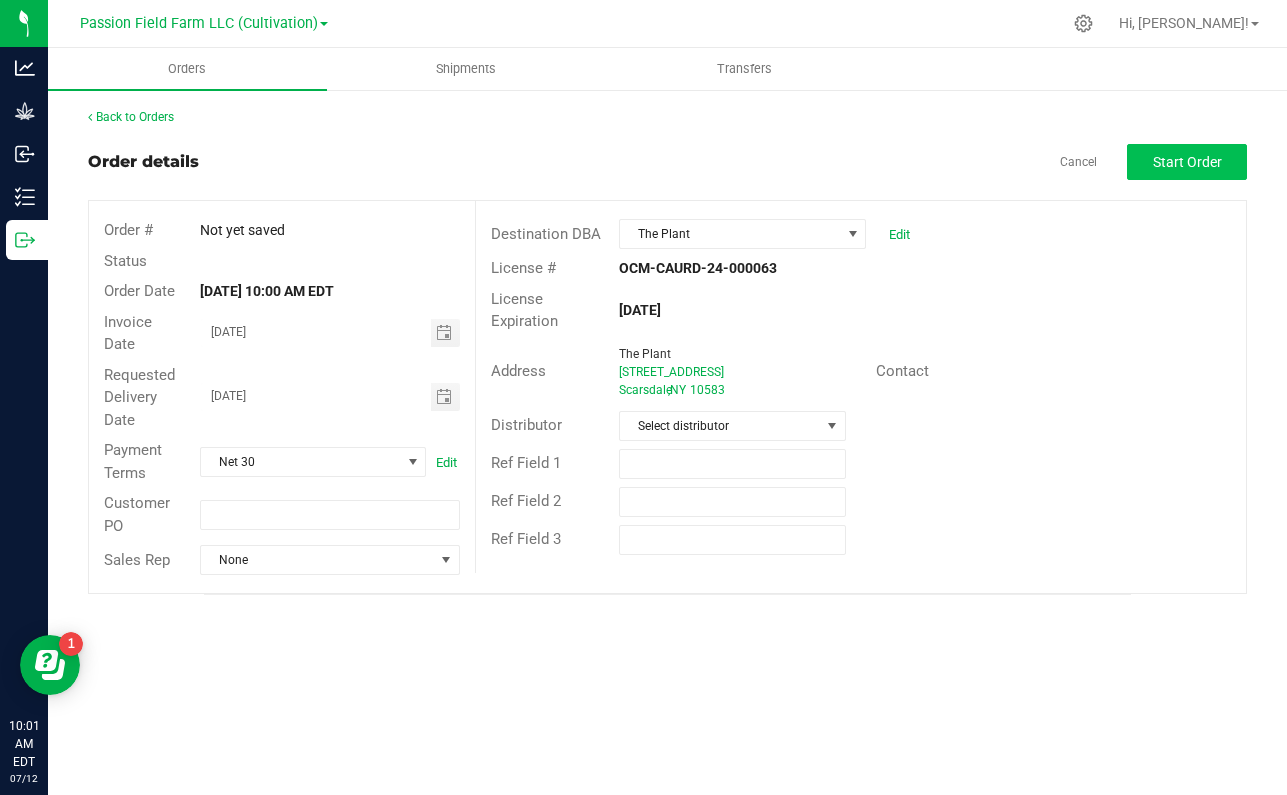 click on "Start Order" at bounding box center [1187, 162] 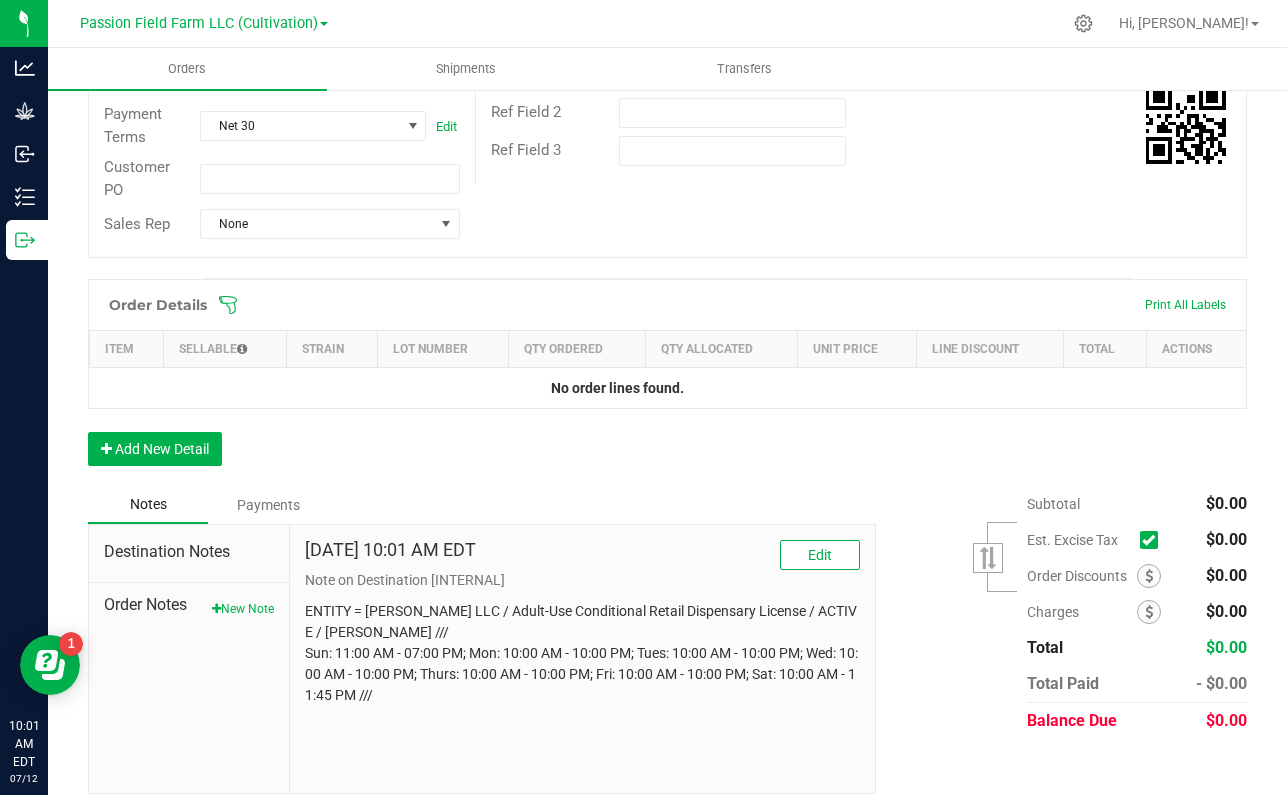 scroll, scrollTop: 390, scrollLeft: 0, axis: vertical 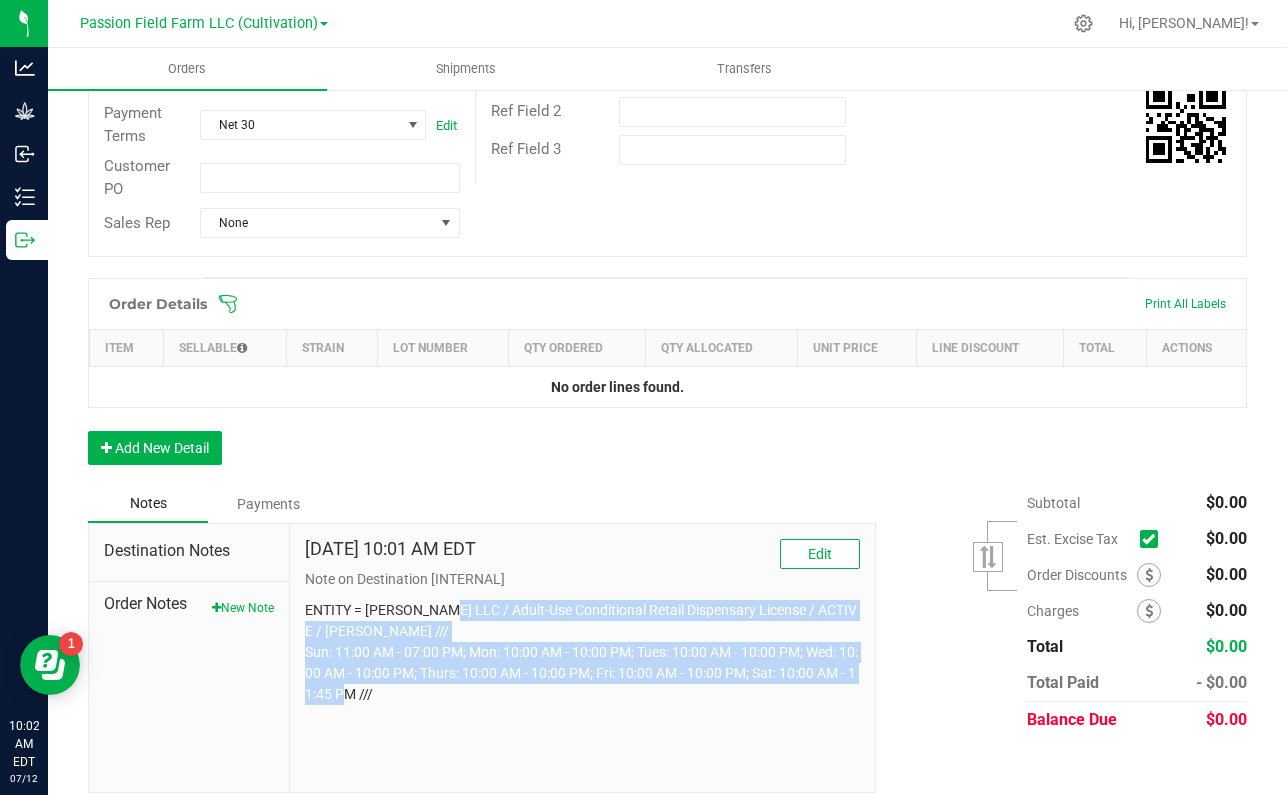 drag, startPoint x: 441, startPoint y: 601, endPoint x: 409, endPoint y: 696, distance: 100.2447 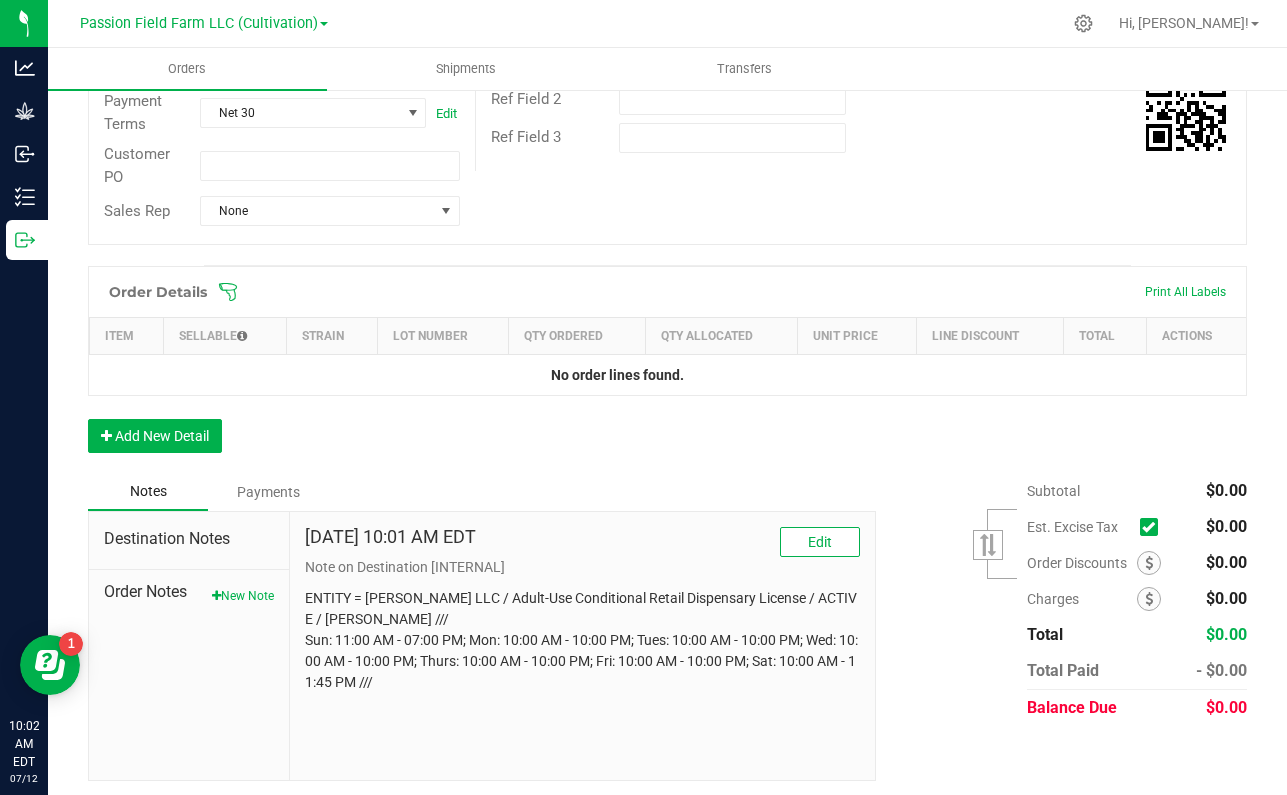 scroll, scrollTop: 401, scrollLeft: 0, axis: vertical 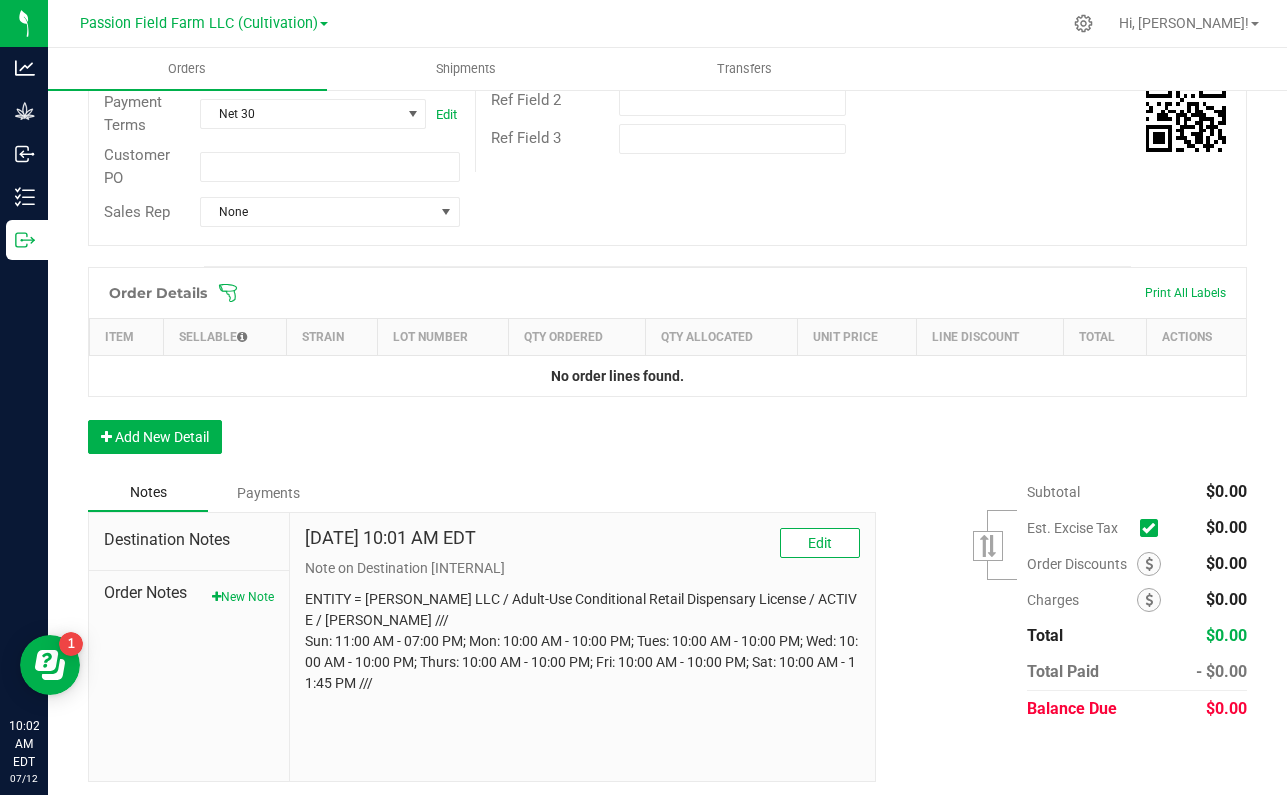 click at bounding box center [1149, 528] 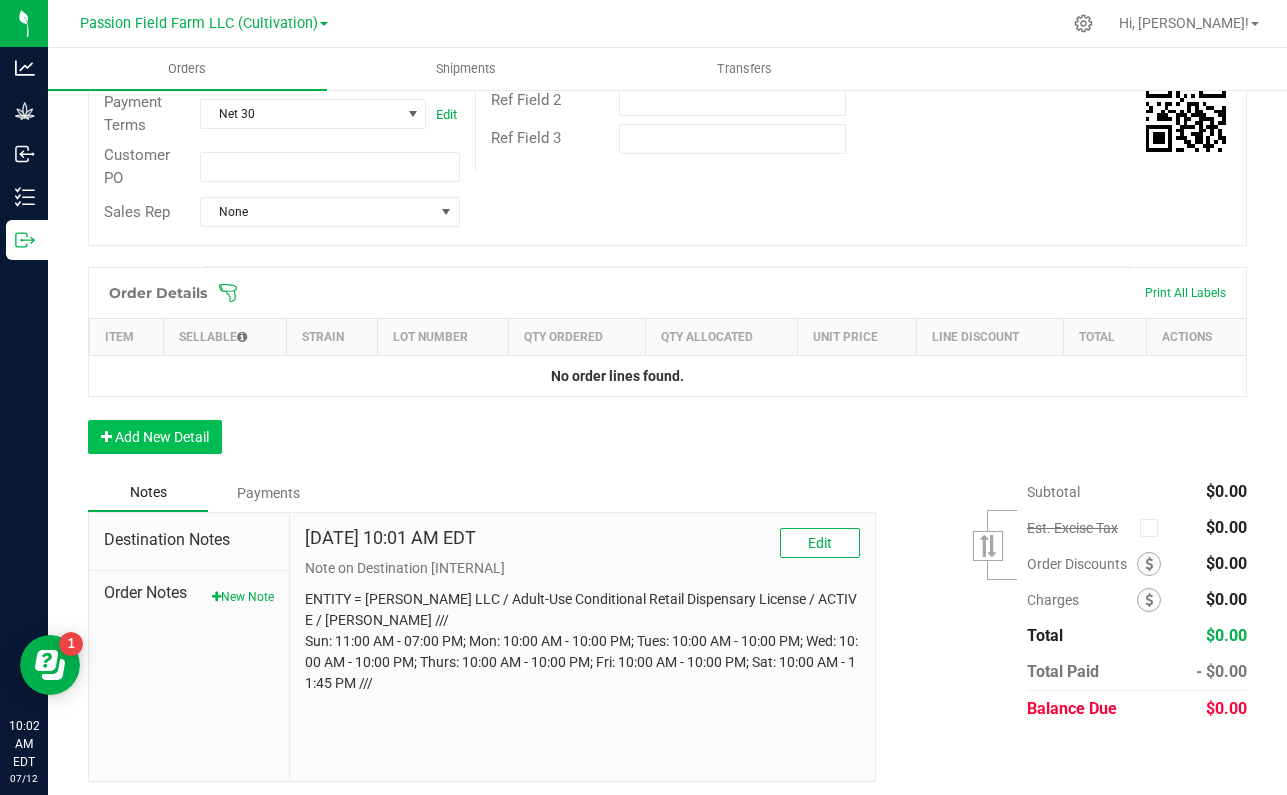 click on "Add New Detail" at bounding box center [155, 437] 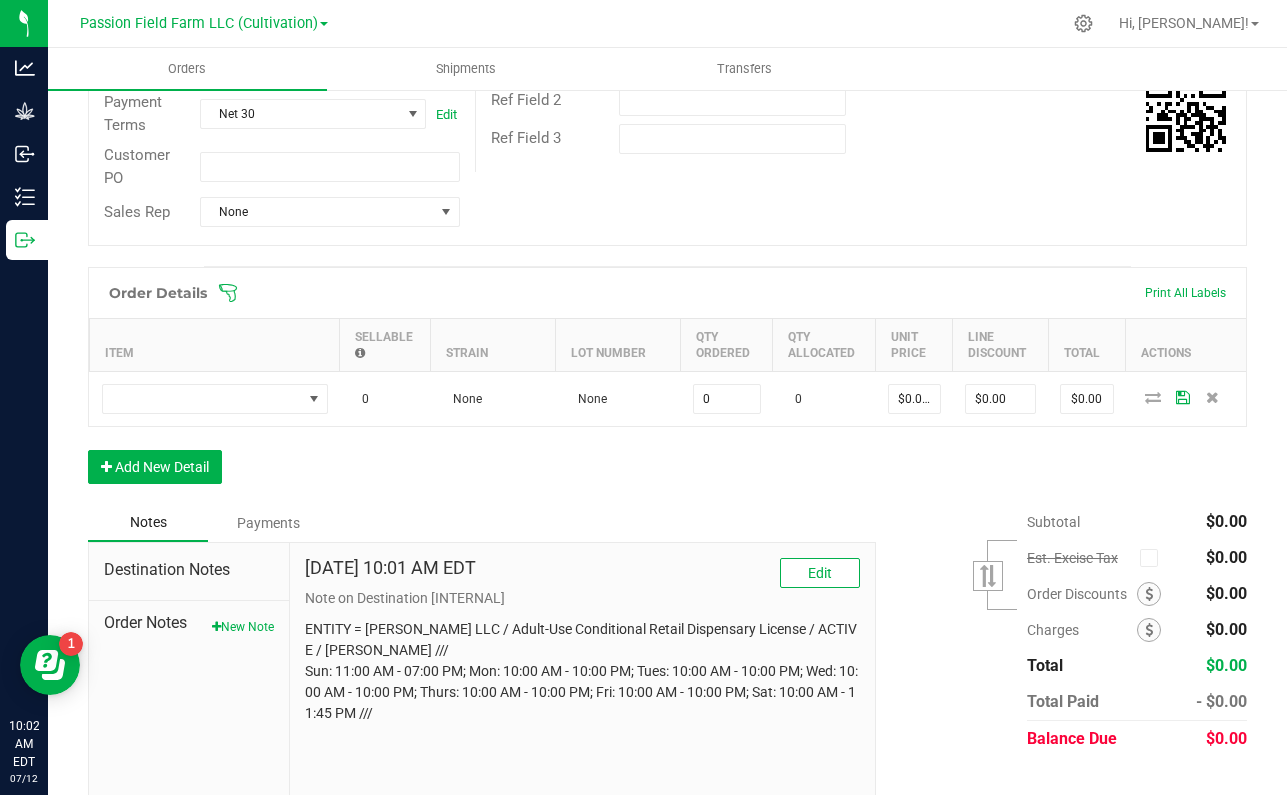 click on "Order Details Print All Labels Item  Sellable  Strain  Lot Number  Qty Ordered Qty Allocated Unit Price Line Discount Total Actions  0    None   None  0  0   $0.00000 $0.00 $0.00
Add New Detail" at bounding box center (667, 385) 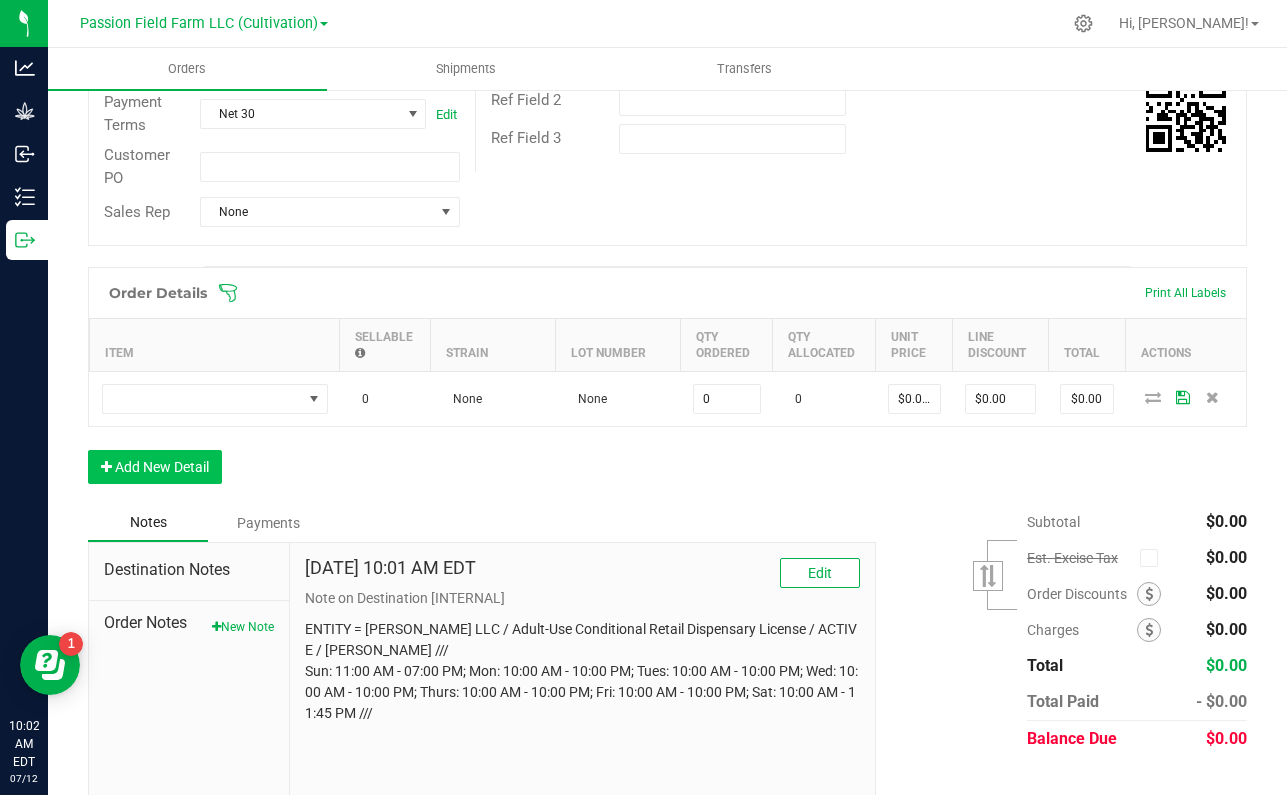 click on "Add New Detail" at bounding box center [155, 467] 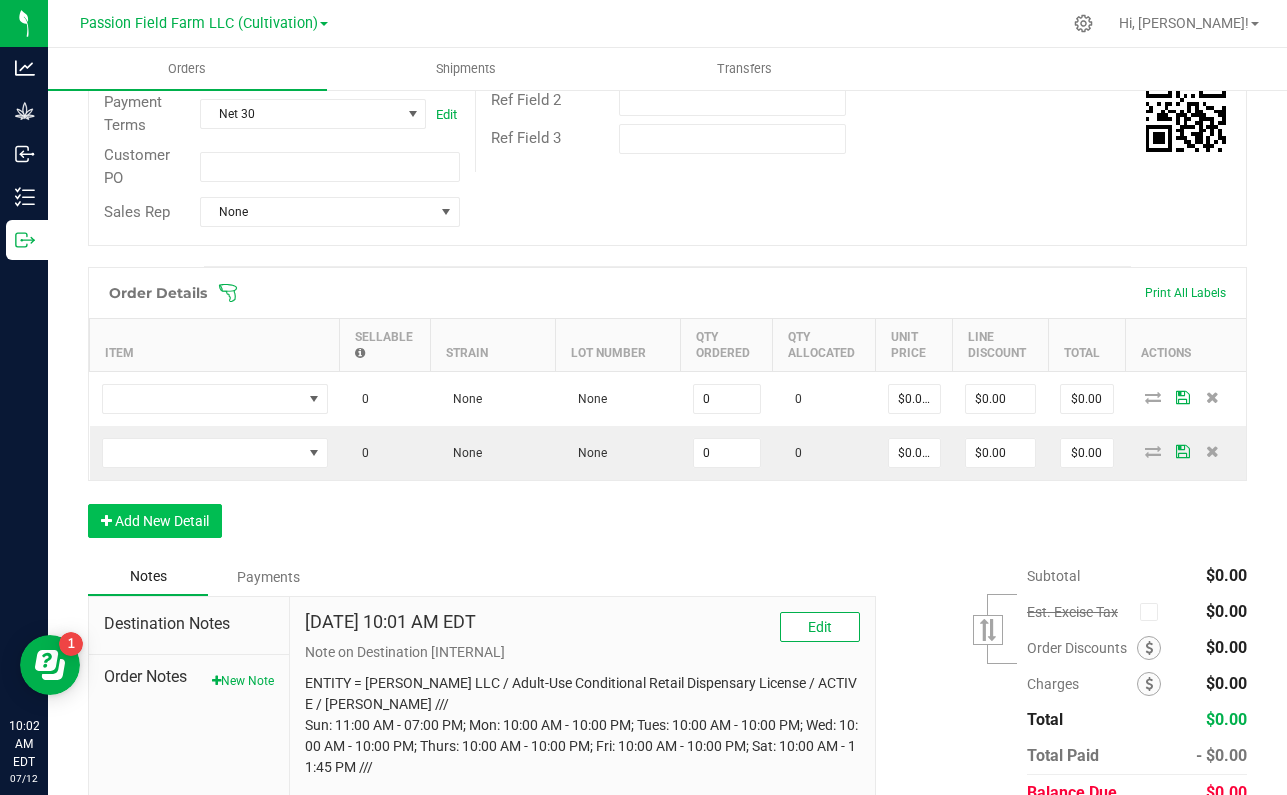 click on "Add New Detail" at bounding box center (155, 521) 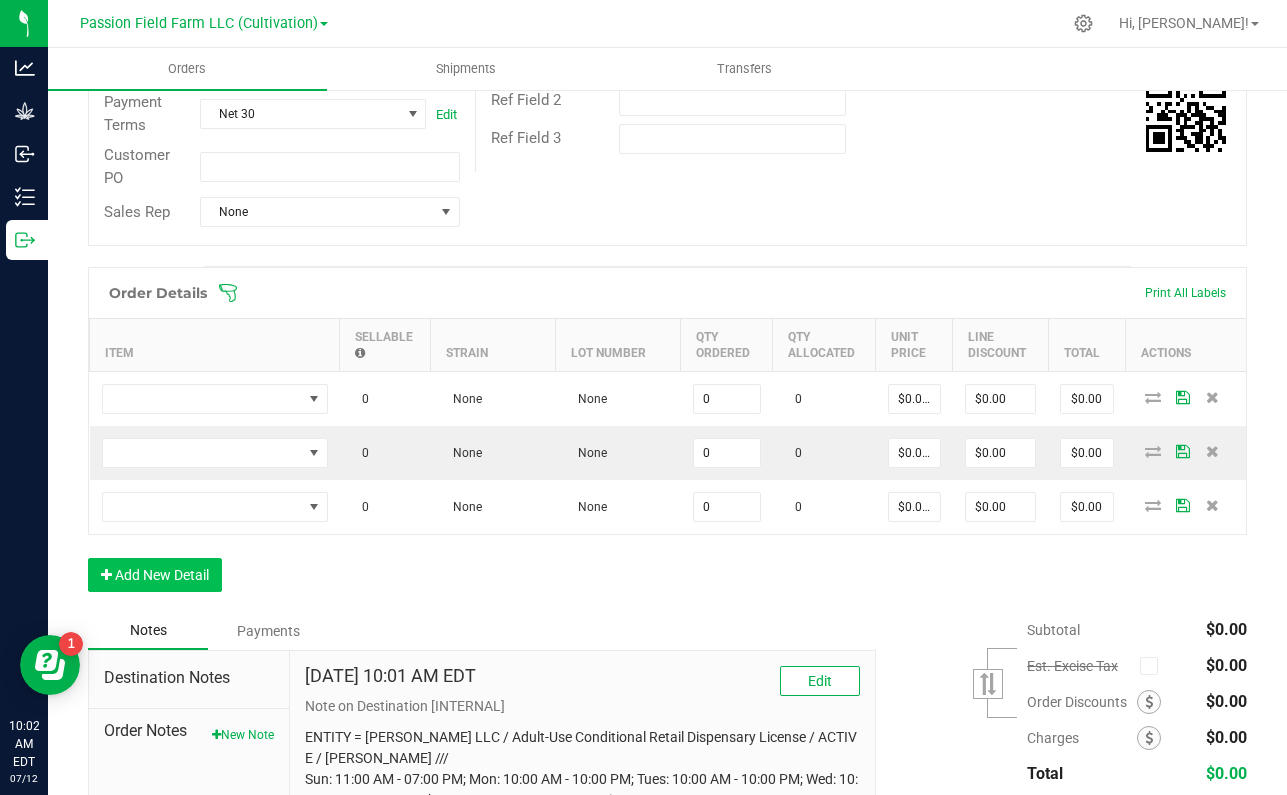 click on "Add New Detail" at bounding box center (155, 575) 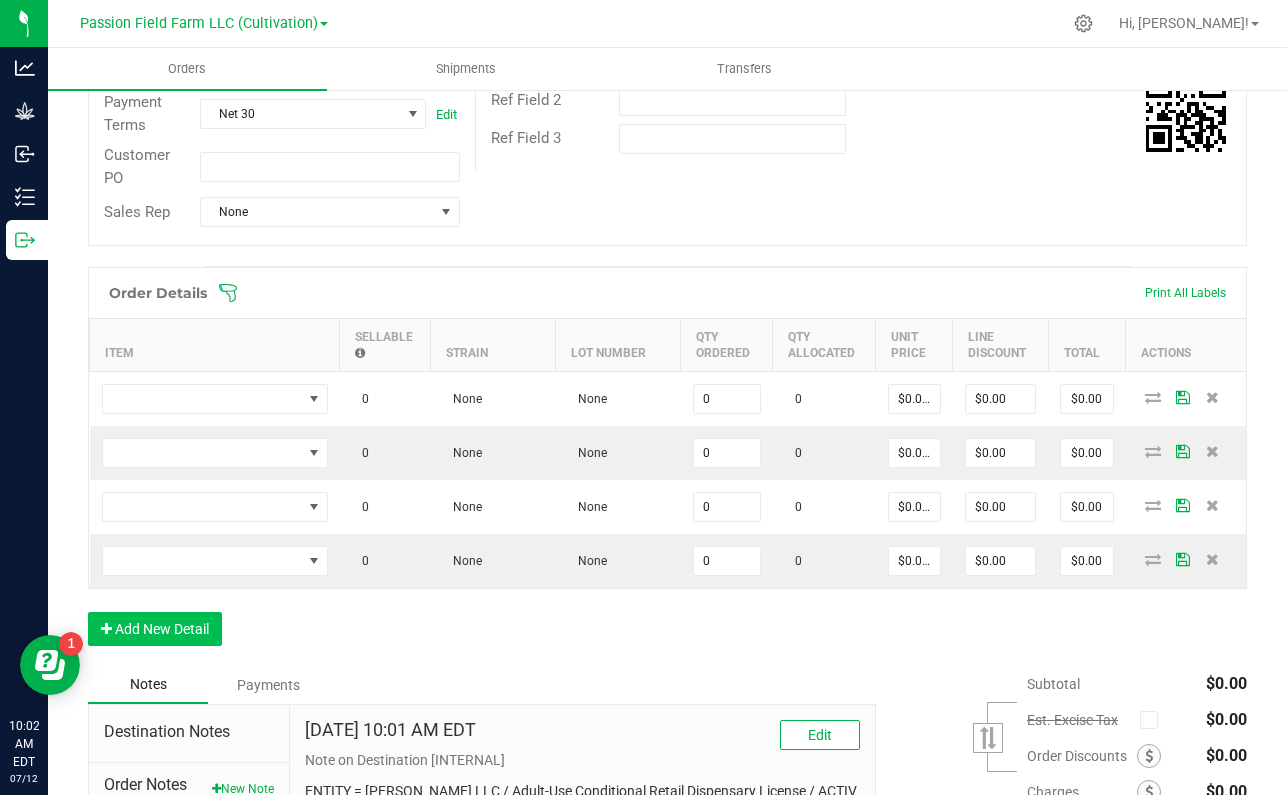 click on "Add New Detail" at bounding box center [155, 629] 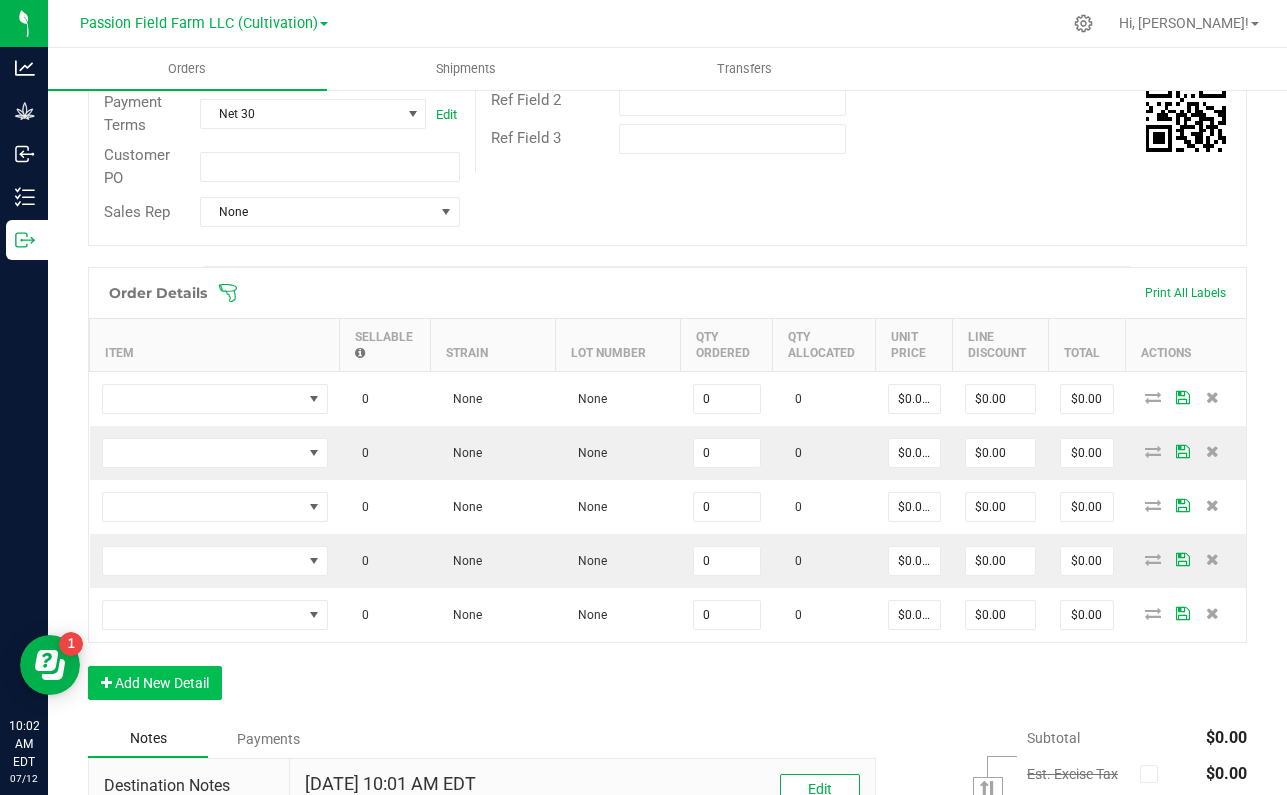 click on "Add New Detail" at bounding box center [155, 683] 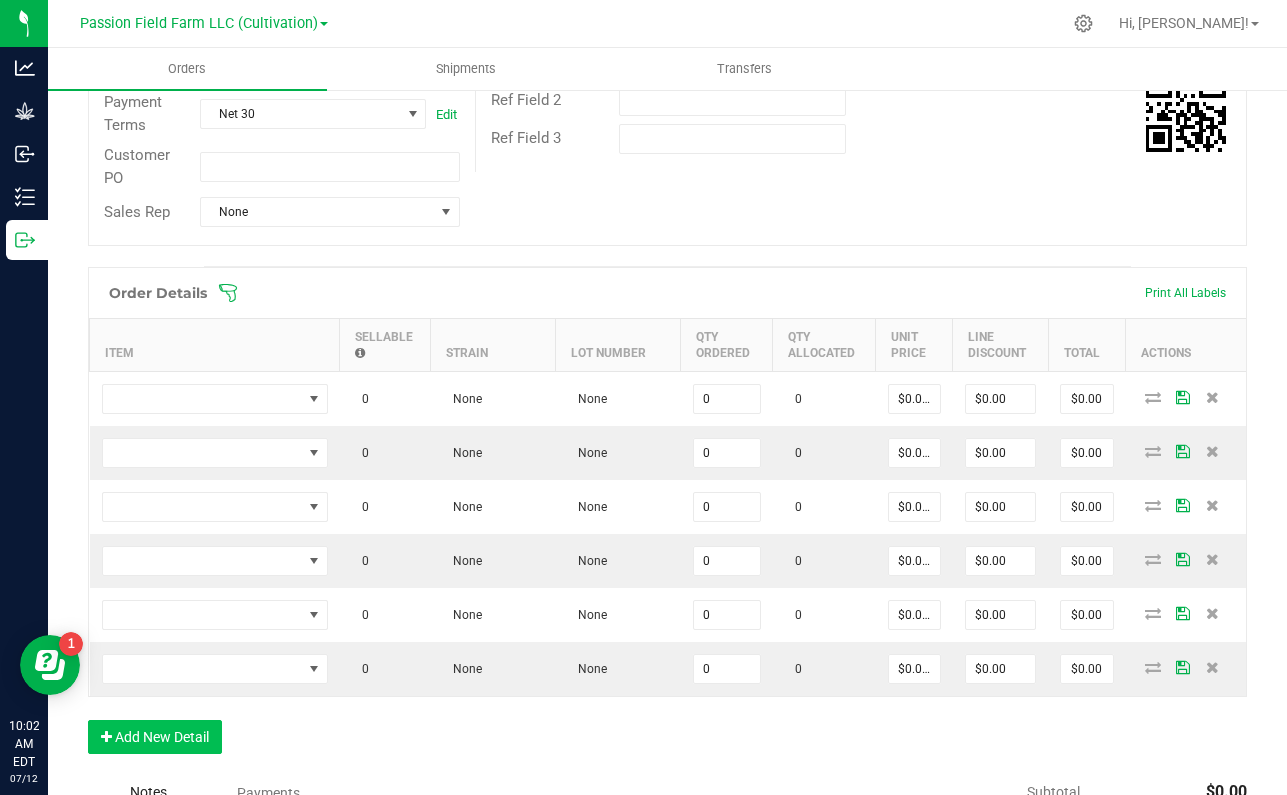 click on "Add New Detail" at bounding box center (155, 737) 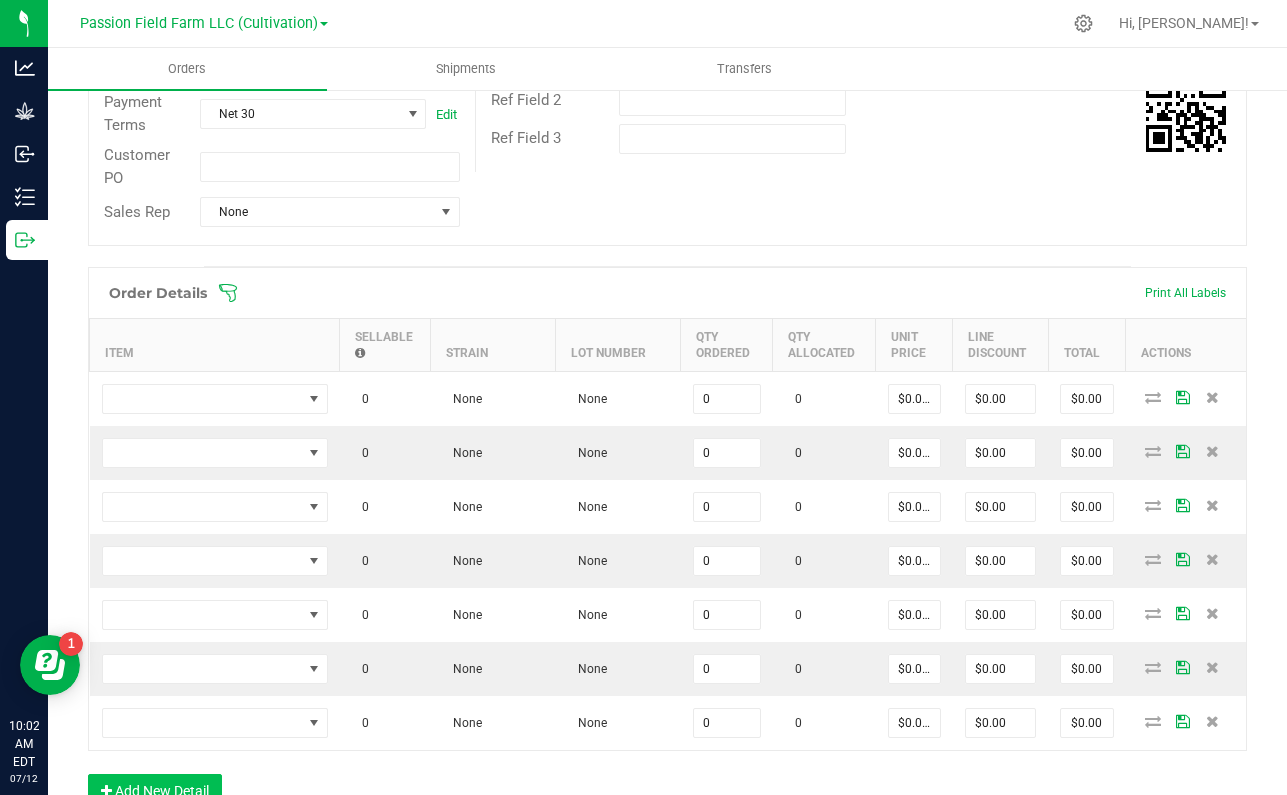 click on "Add New Detail" at bounding box center [155, 791] 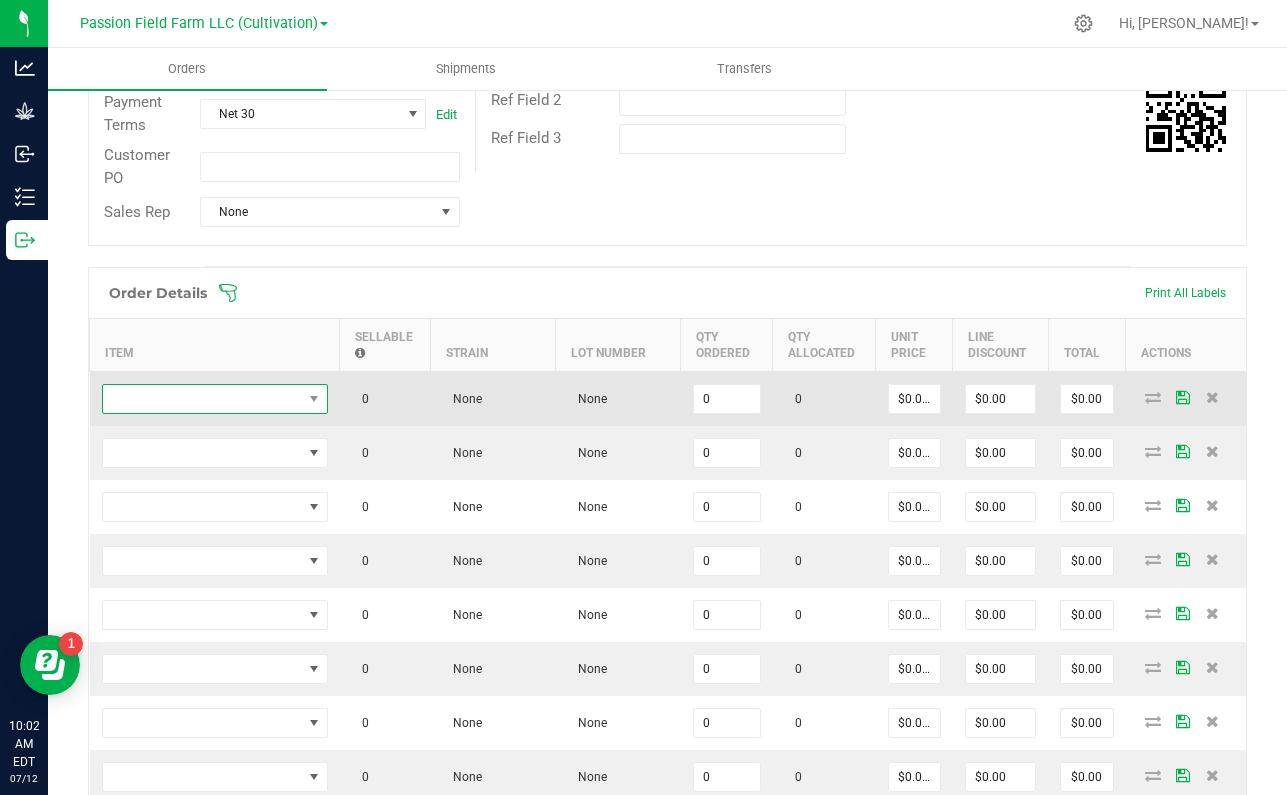 click at bounding box center (202, 399) 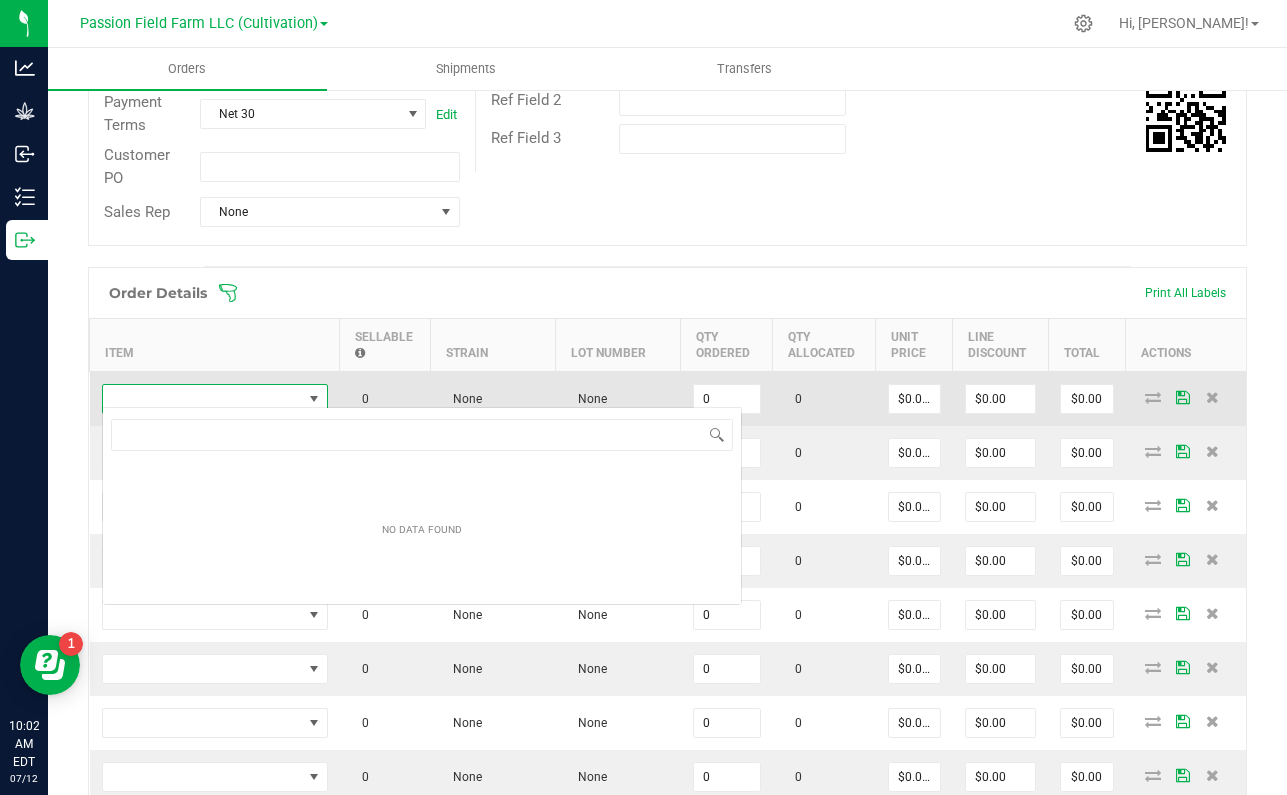 scroll, scrollTop: 99970, scrollLeft: 99774, axis: both 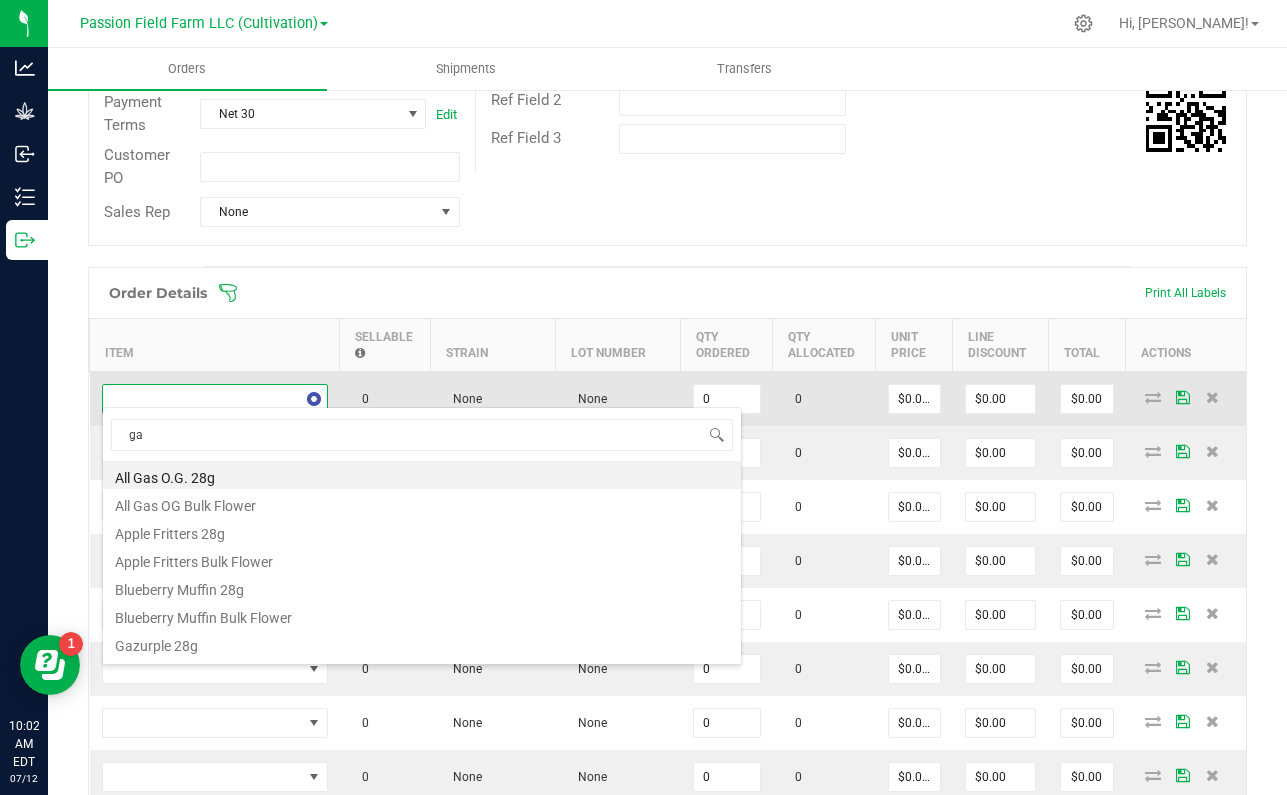 type on "gaz" 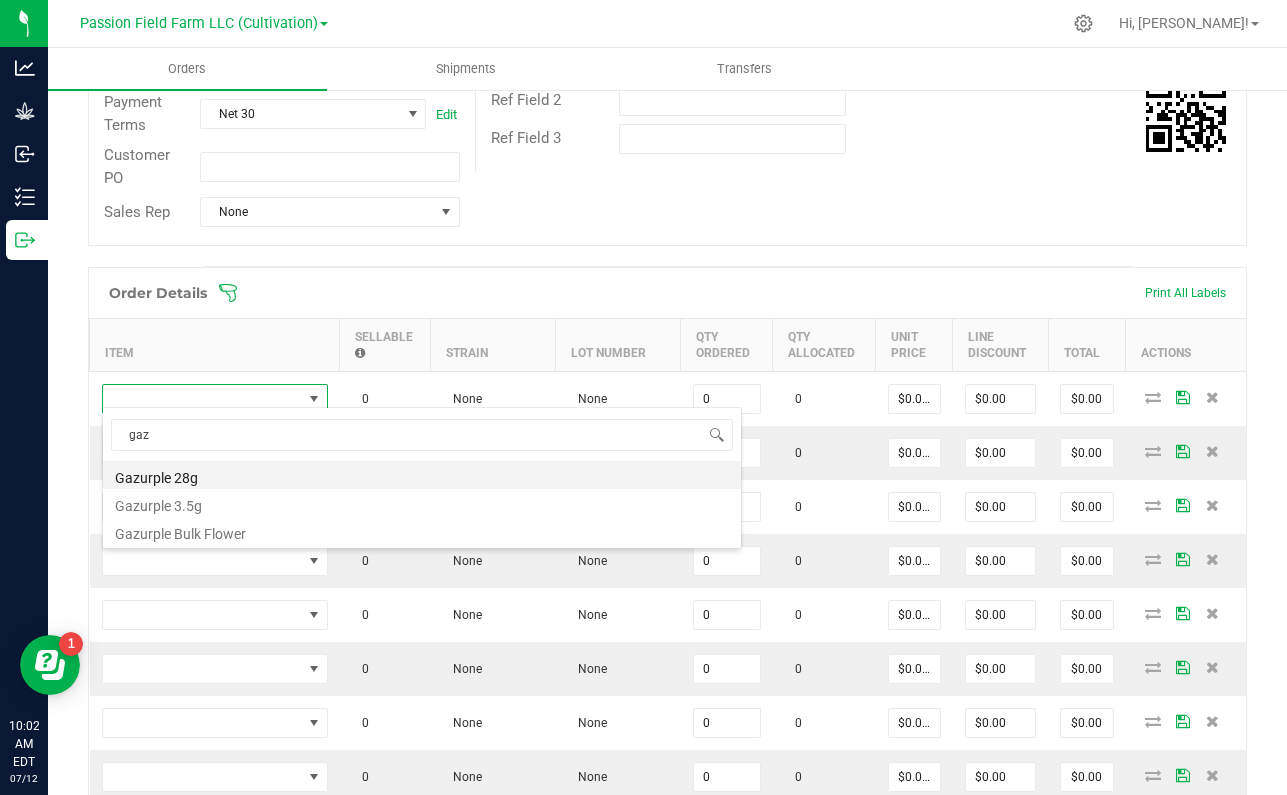 click on "Gazurple 28g" at bounding box center [422, 475] 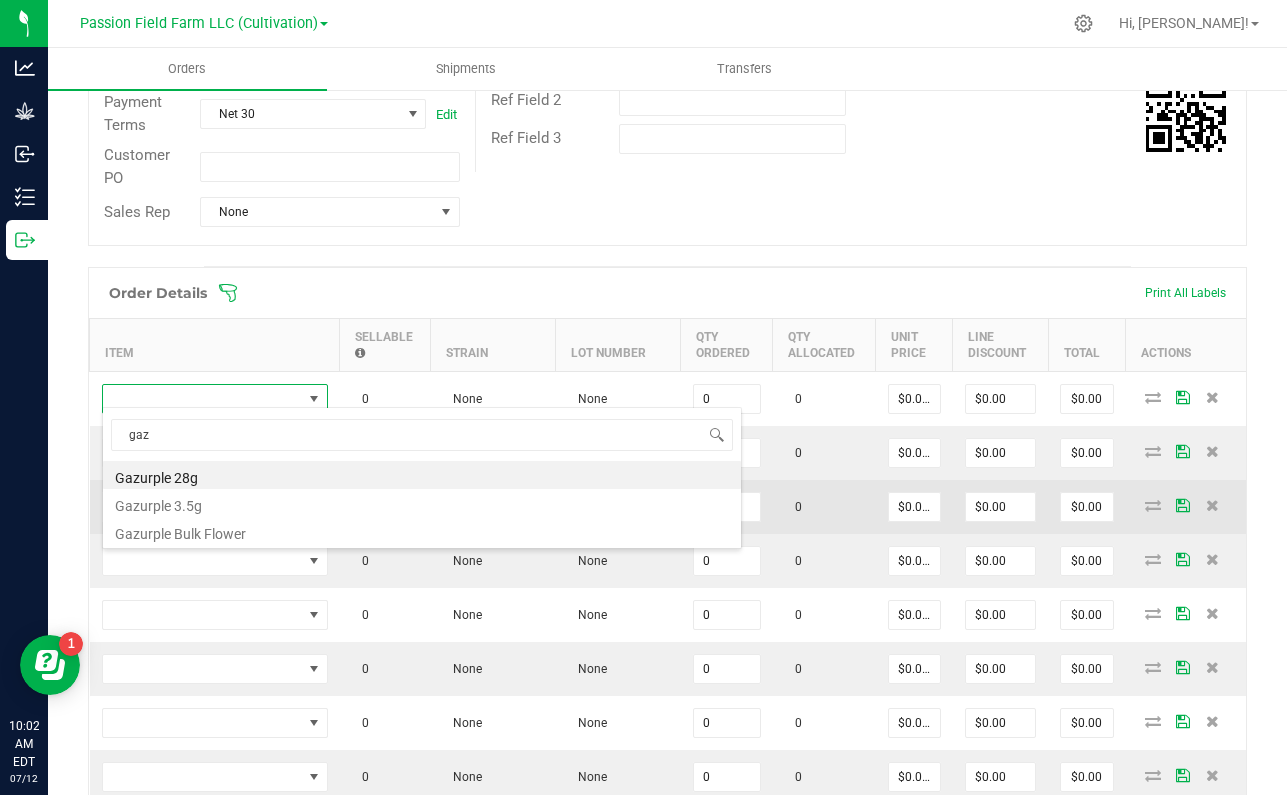 type on "0 ea" 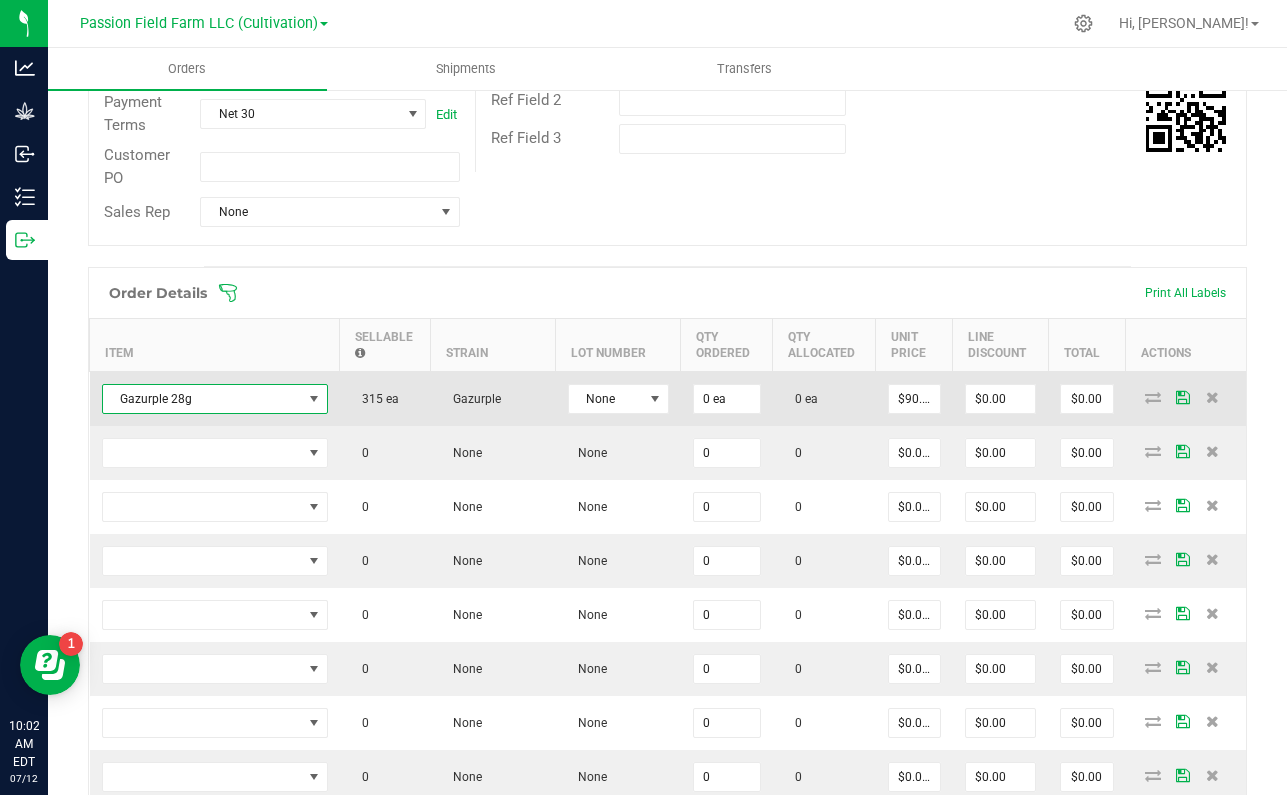 click on "Gazurple 28g" at bounding box center [202, 399] 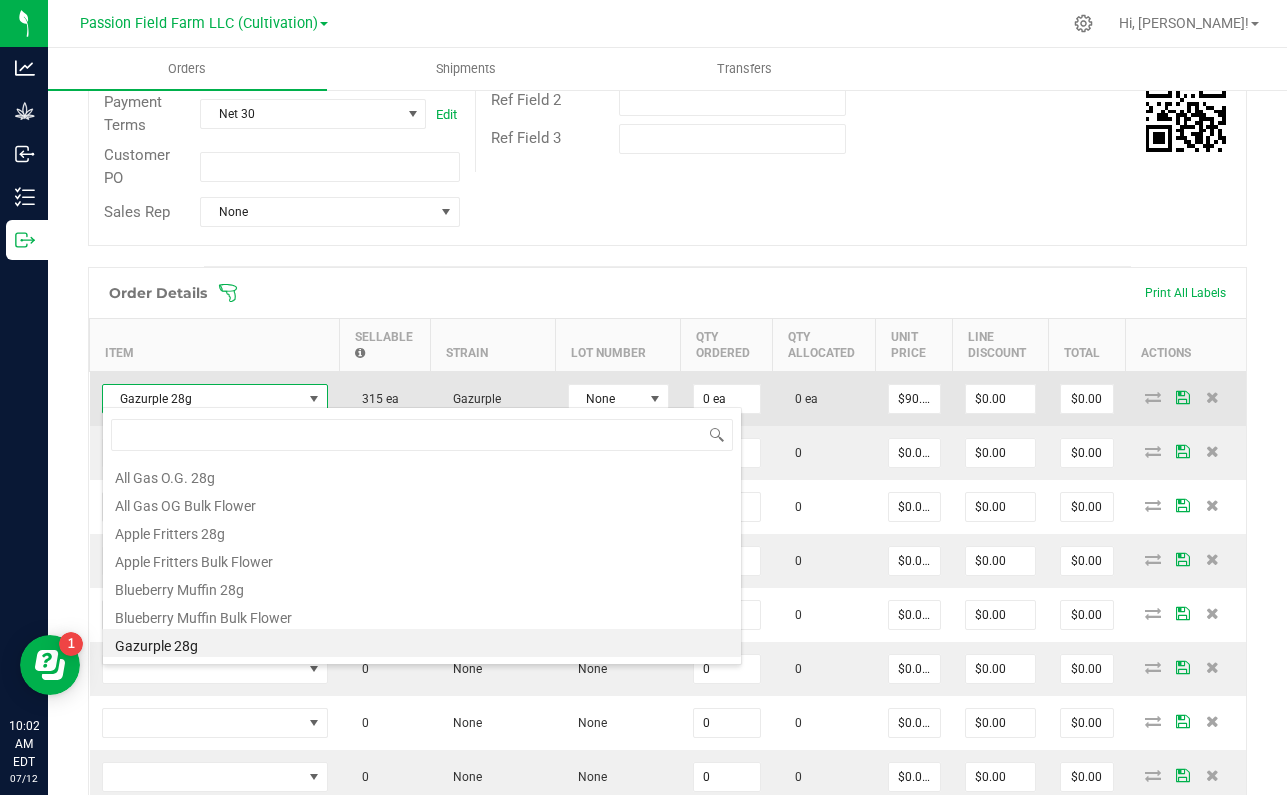 scroll, scrollTop: 99970, scrollLeft: 99774, axis: both 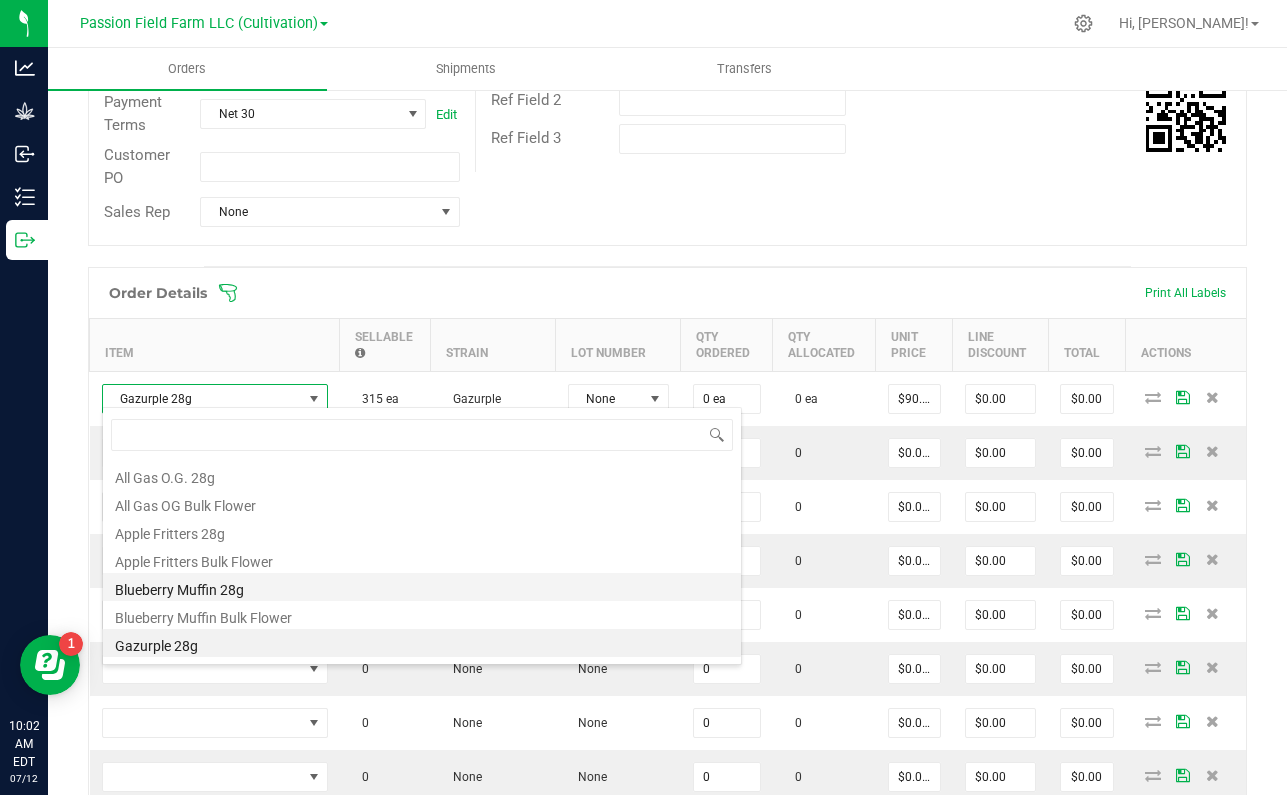 click on "Blueberry Muffin 28g" at bounding box center [422, 587] 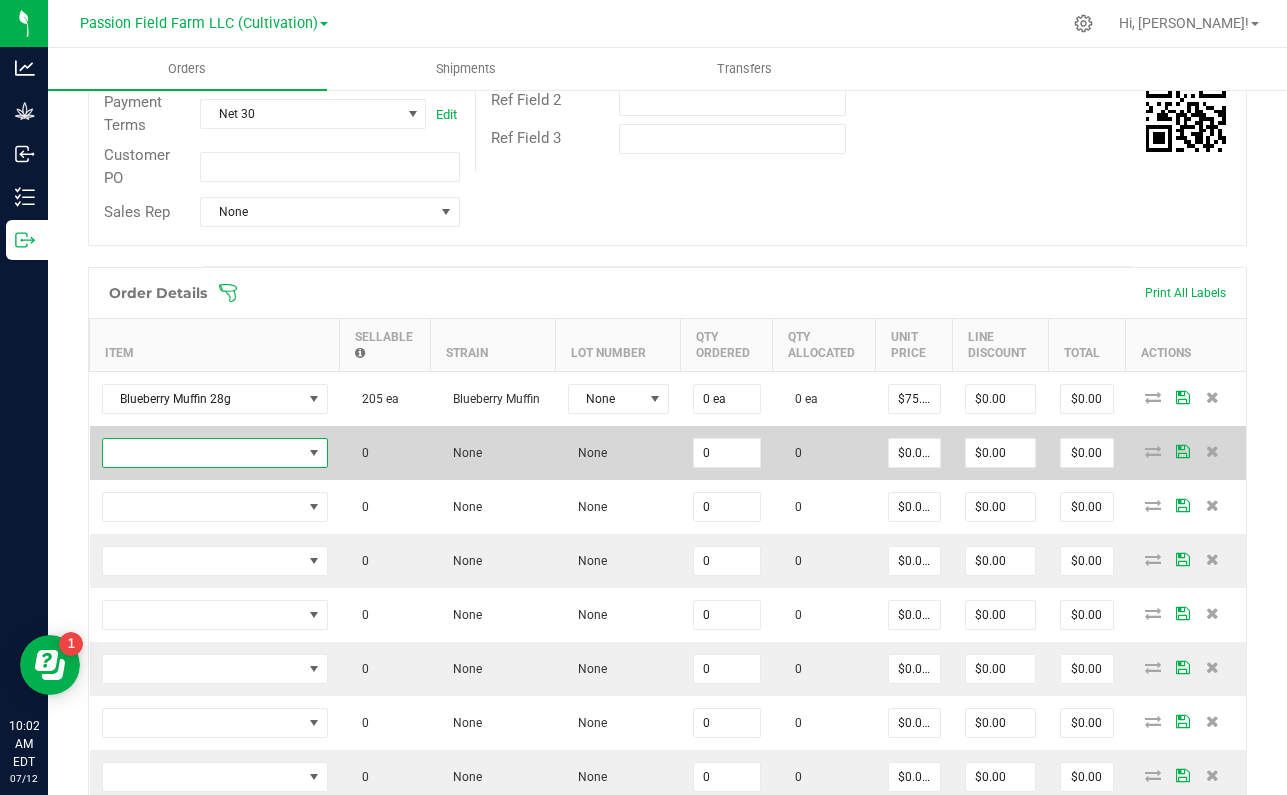 click at bounding box center [202, 453] 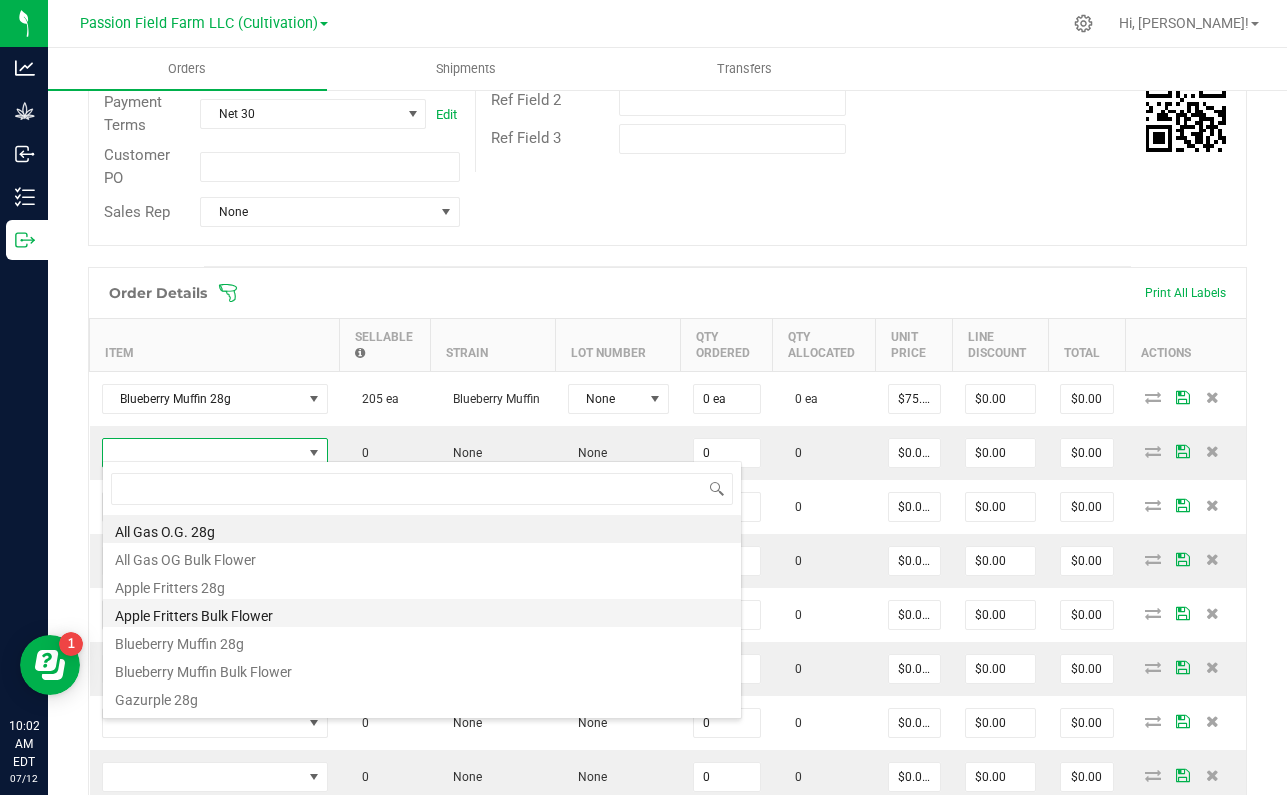 scroll, scrollTop: 99970, scrollLeft: 99774, axis: both 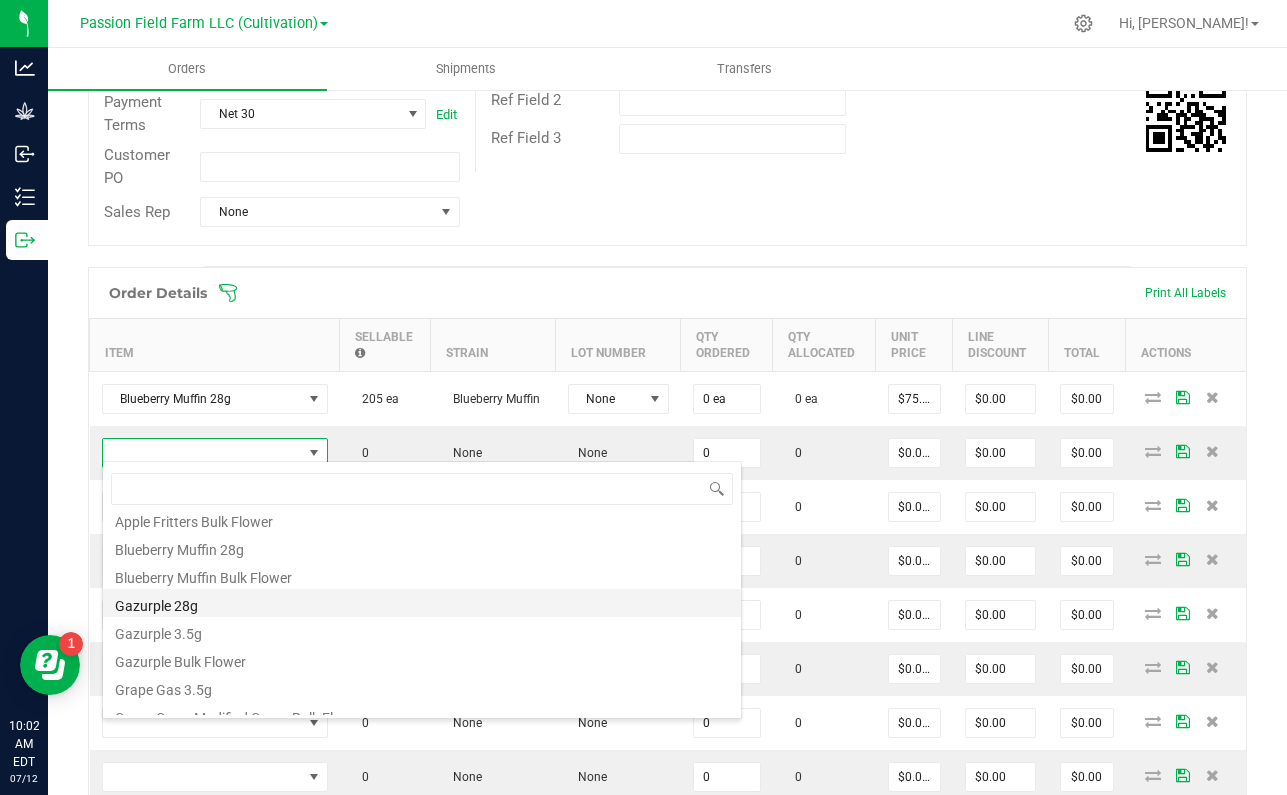 click on "Gazurple 28g" at bounding box center (422, 603) 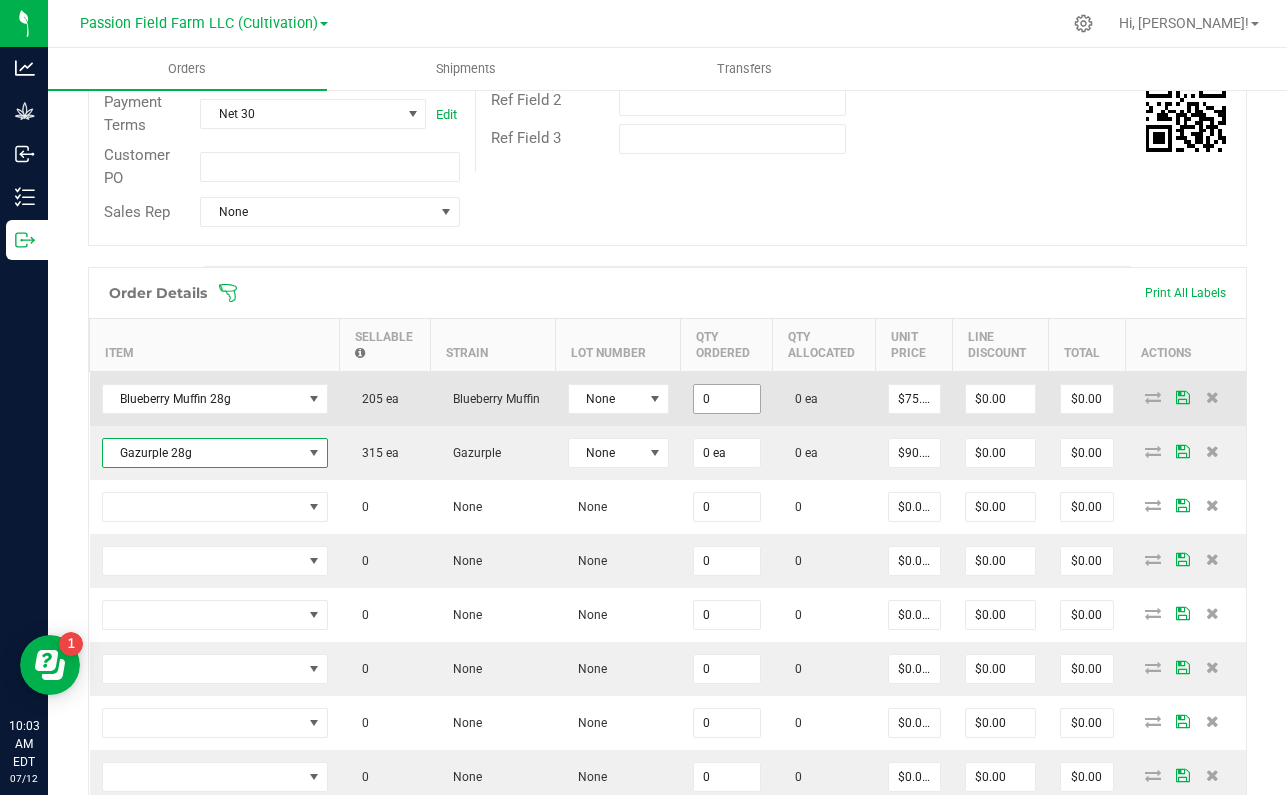 click on "0" at bounding box center (727, 399) 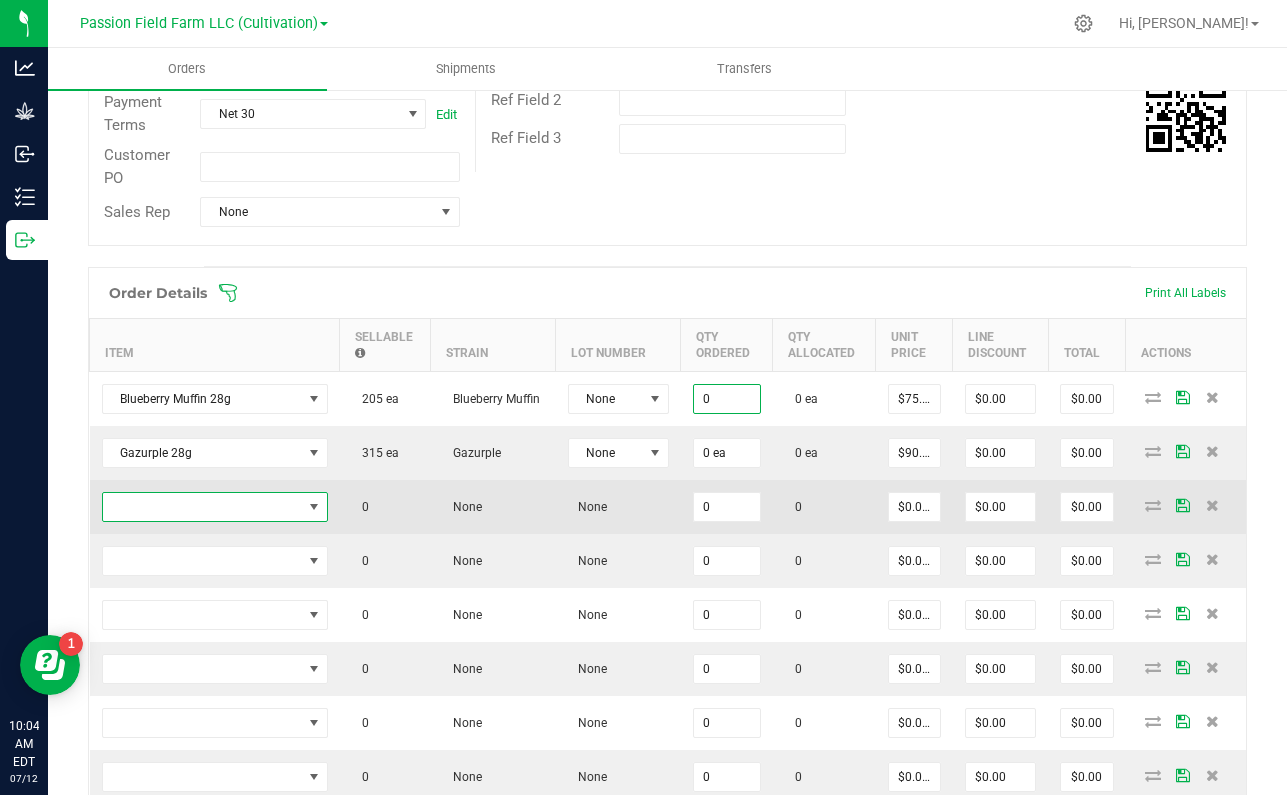 type on "0 ea" 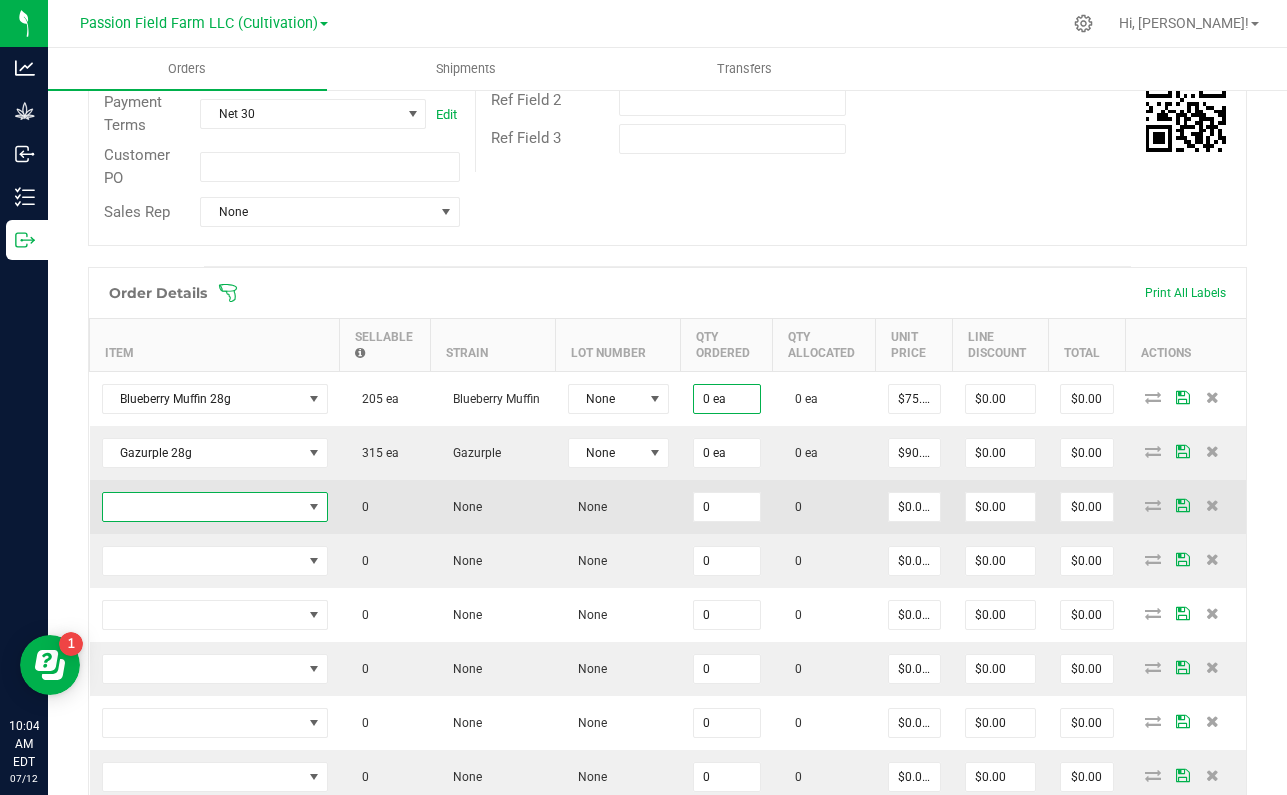 click at bounding box center [314, 507] 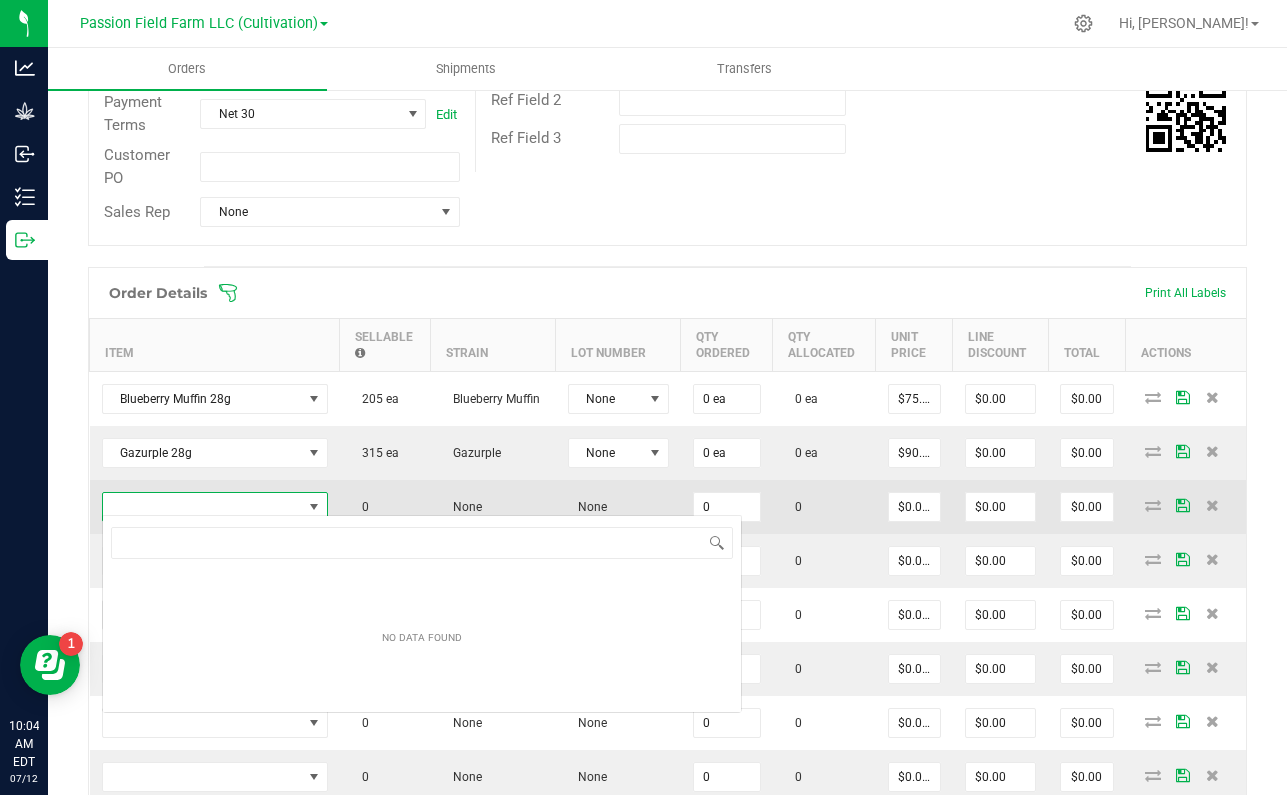 scroll, scrollTop: 99970, scrollLeft: 99774, axis: both 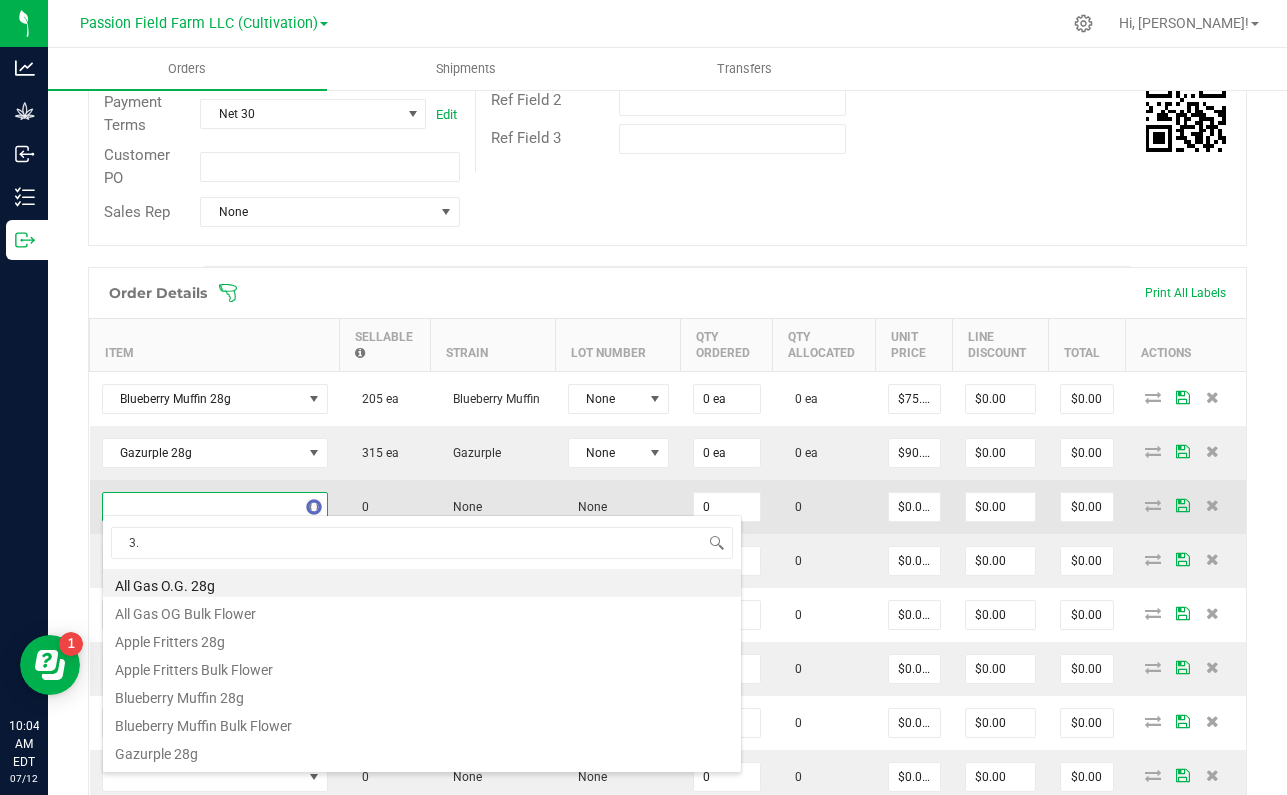 type on "3.5" 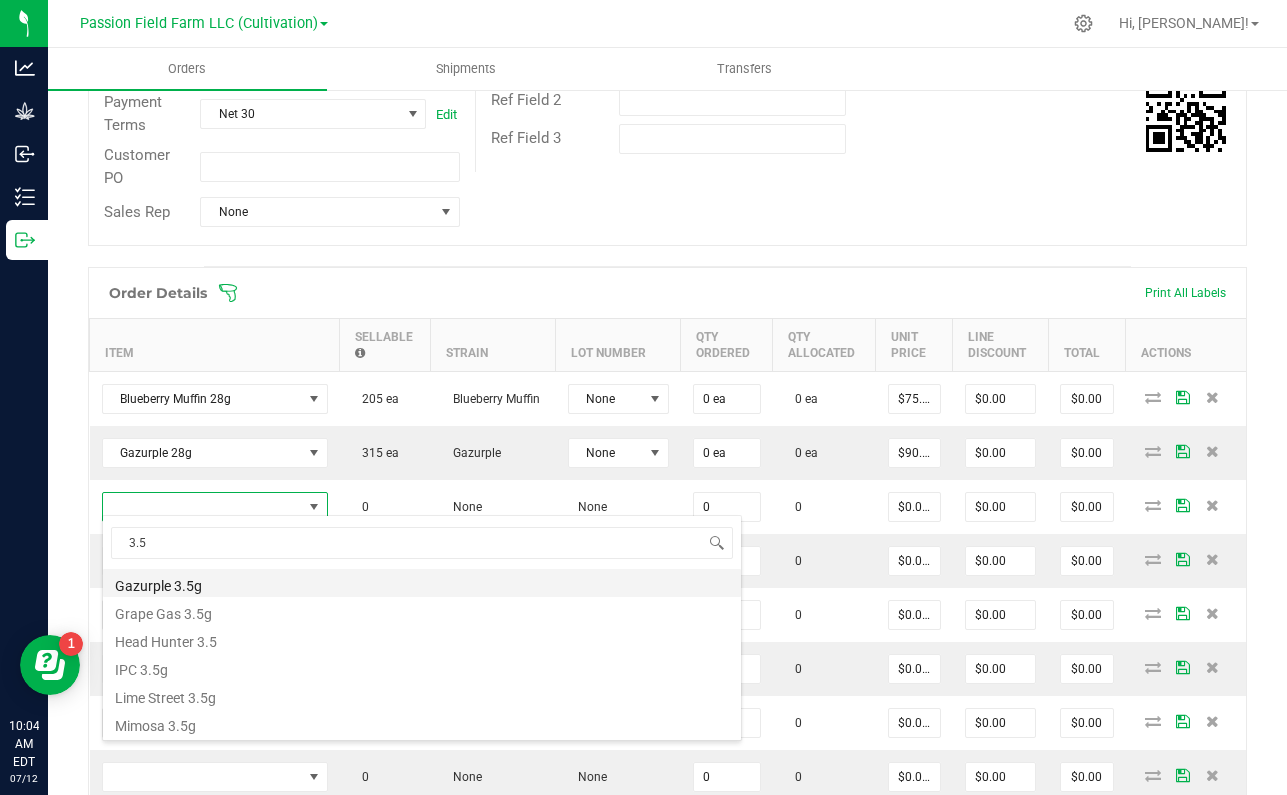 click on "Gazurple 3.5g" at bounding box center (422, 583) 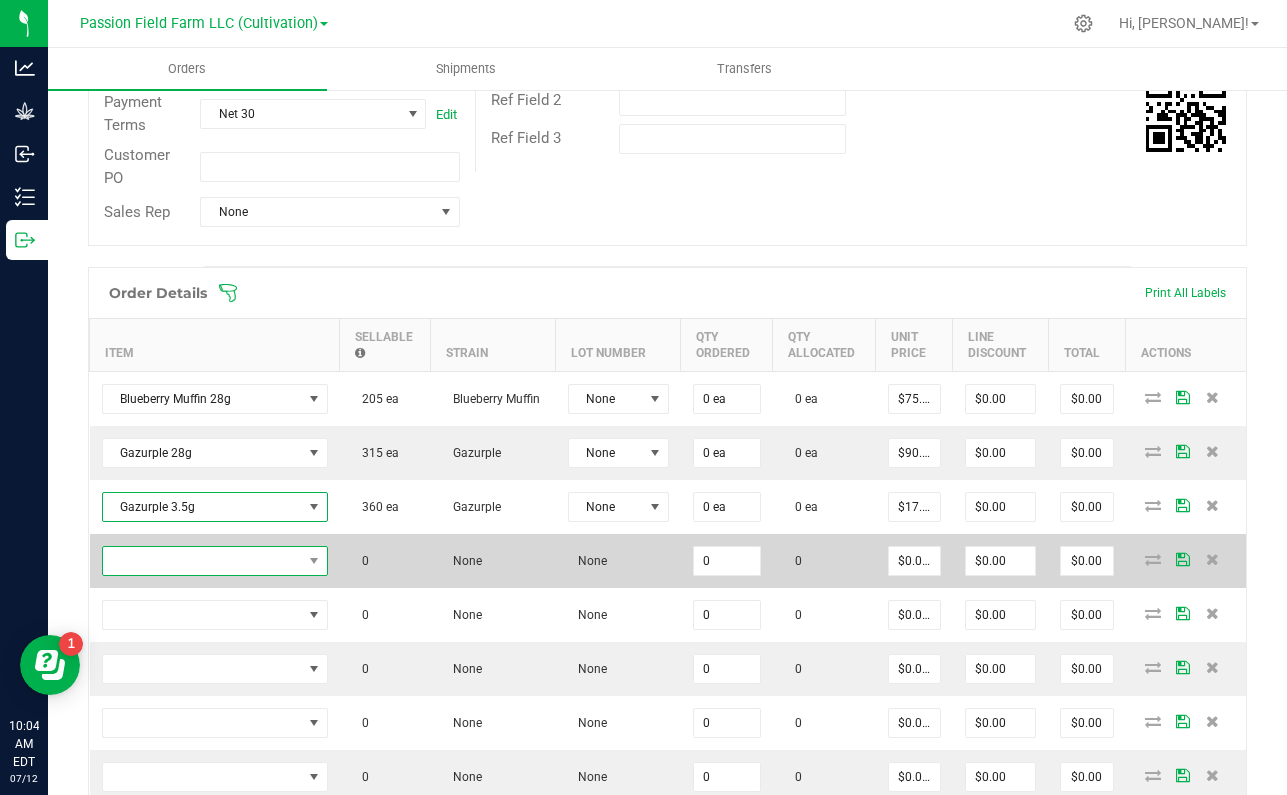 click at bounding box center [202, 561] 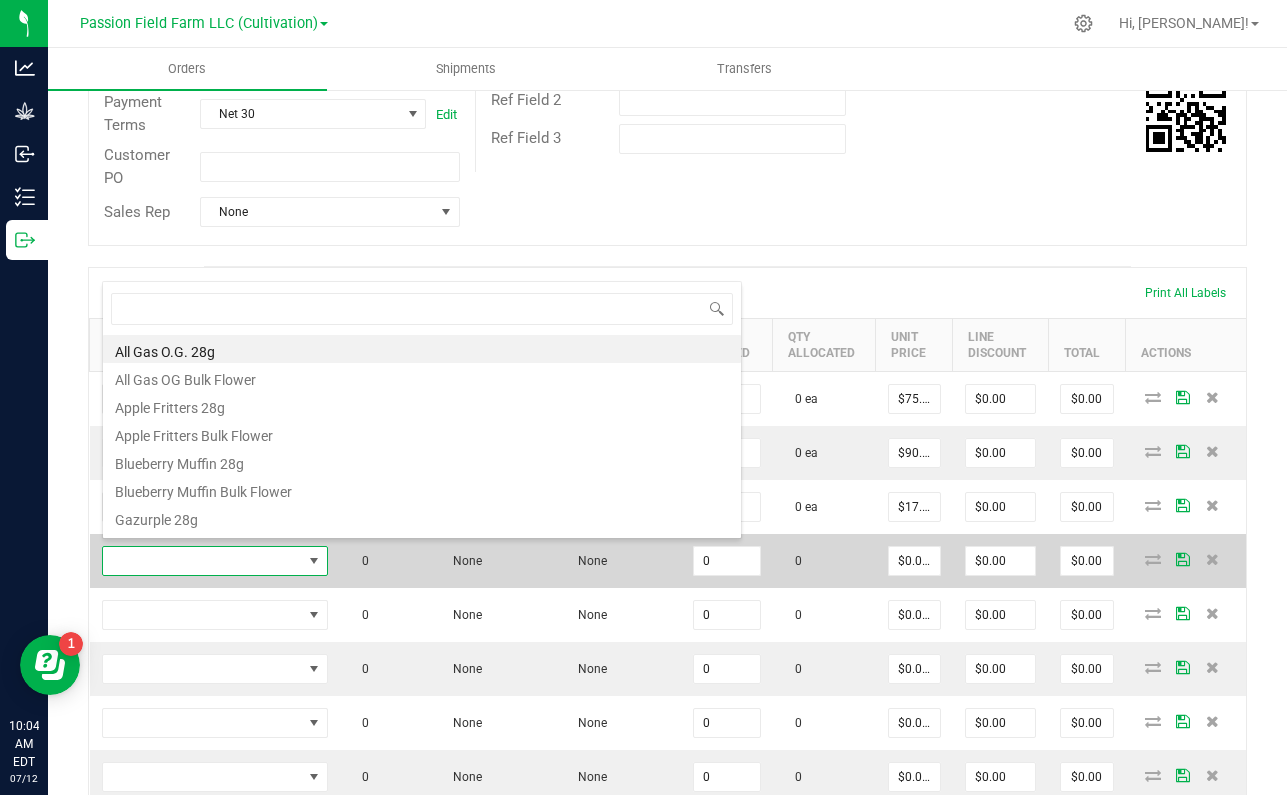 scroll, scrollTop: 99970, scrollLeft: 99774, axis: both 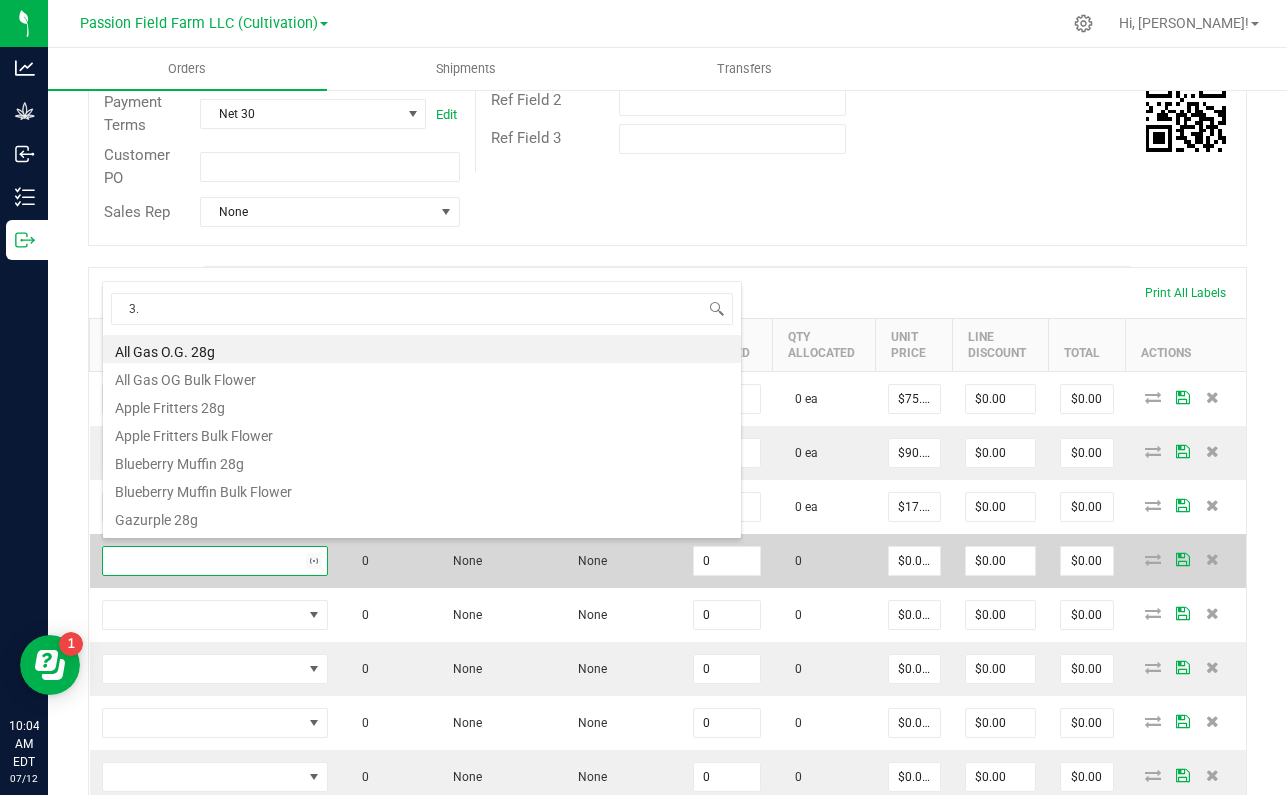 type on "3.5" 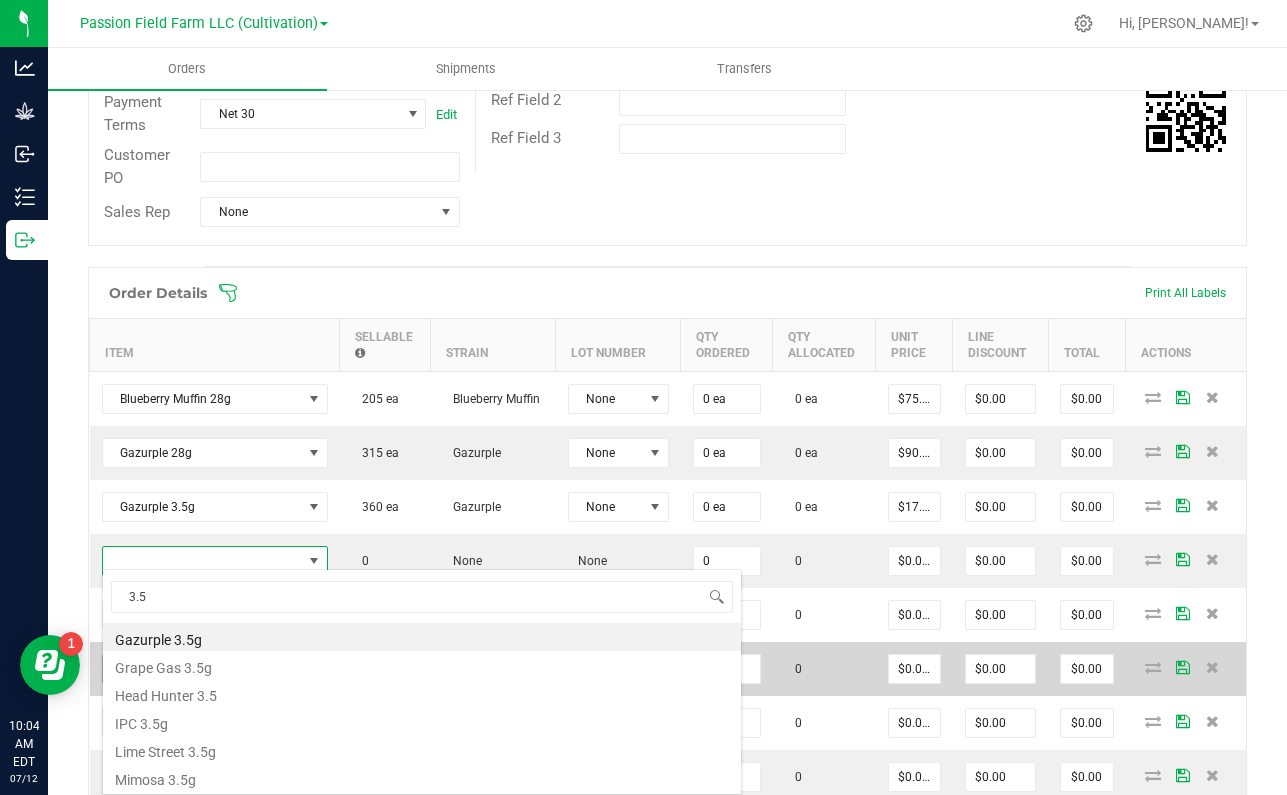 click on "Grape Gas 3.5g" at bounding box center (422, 665) 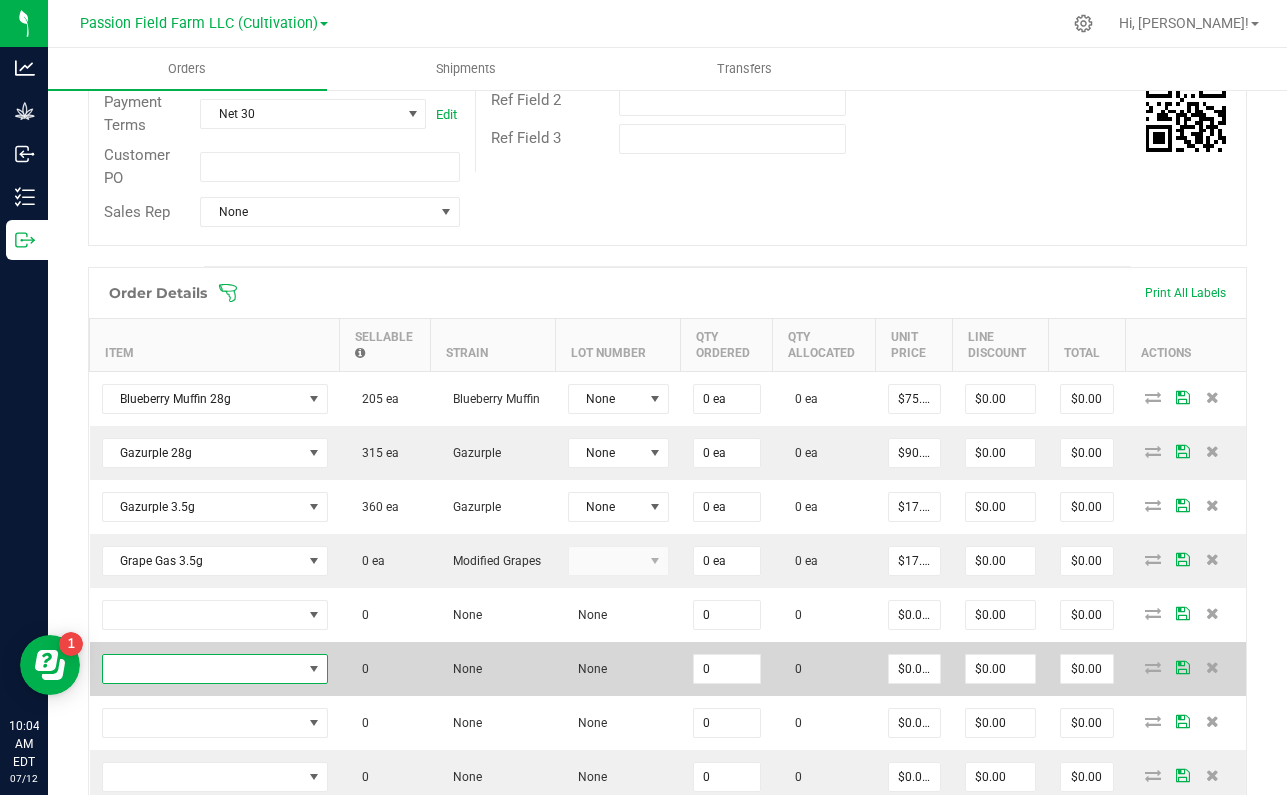 click at bounding box center (202, 669) 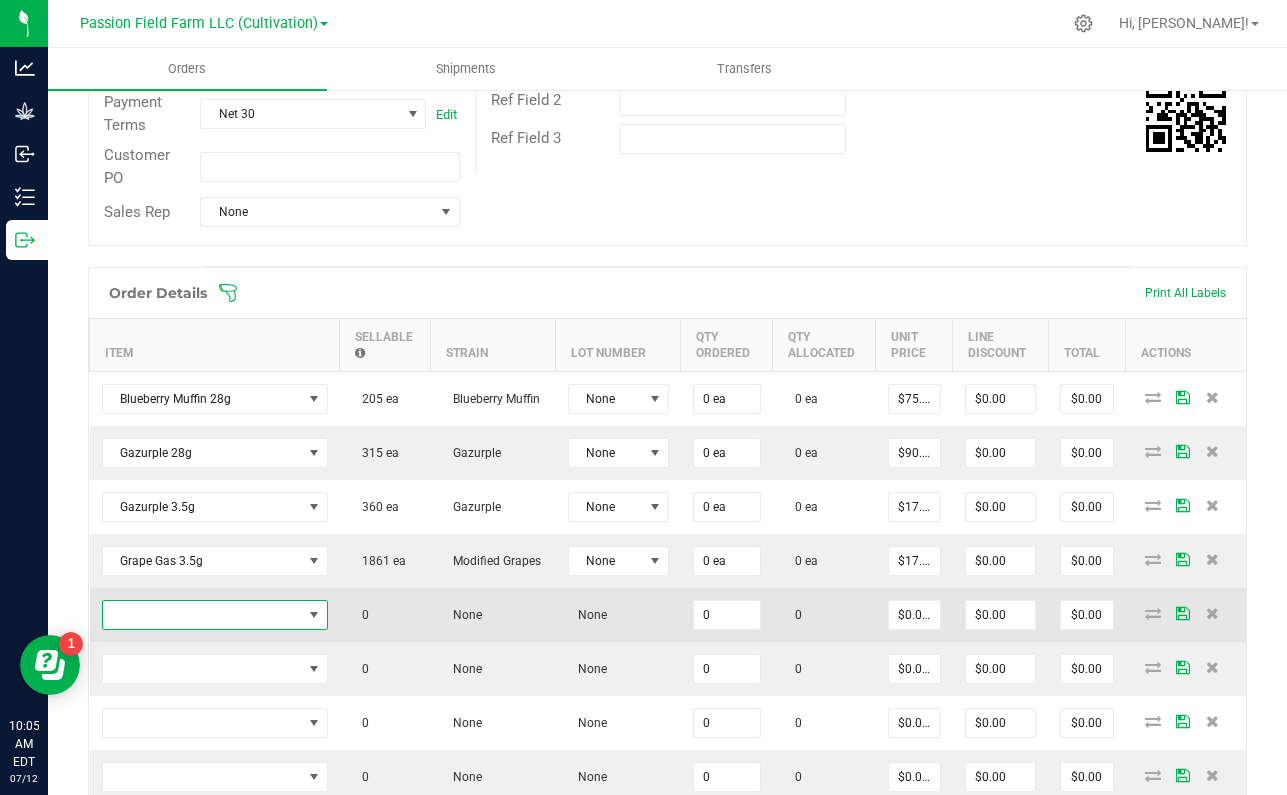 click at bounding box center [202, 615] 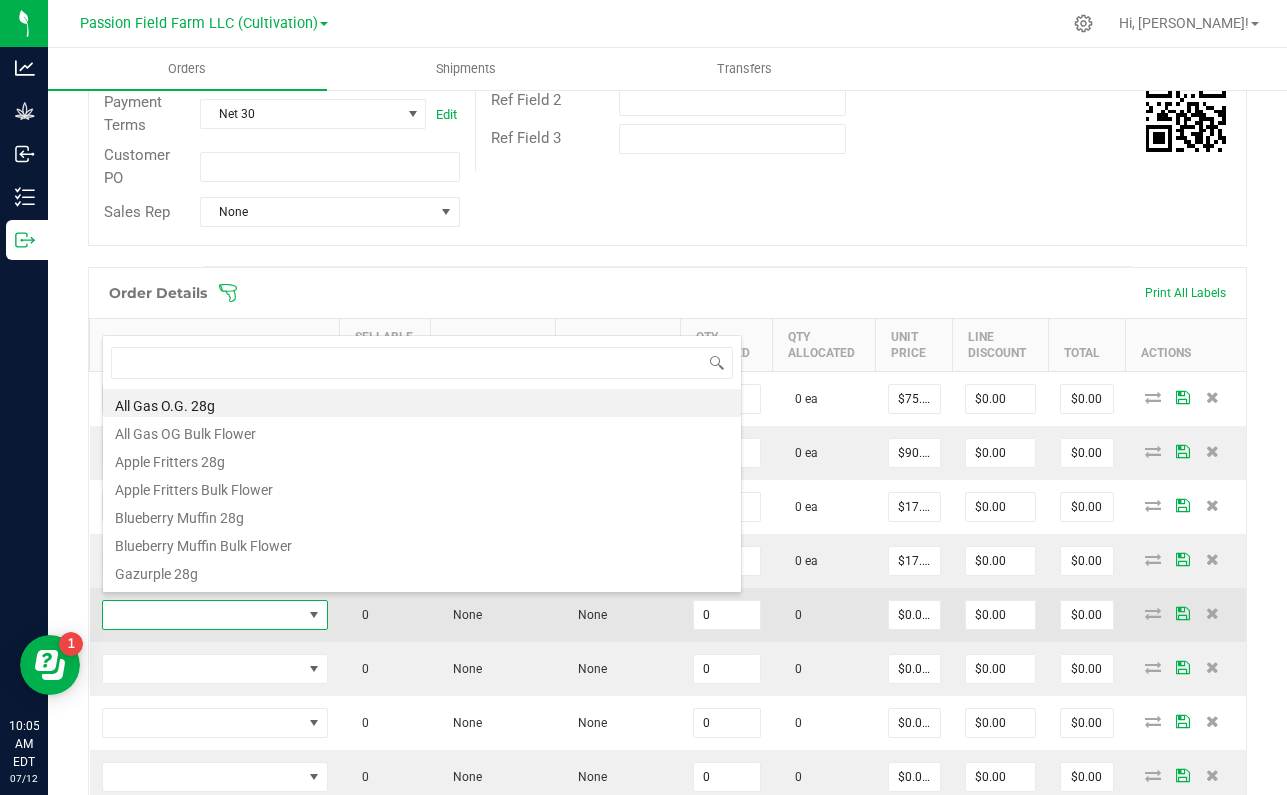 scroll, scrollTop: 99970, scrollLeft: 99774, axis: both 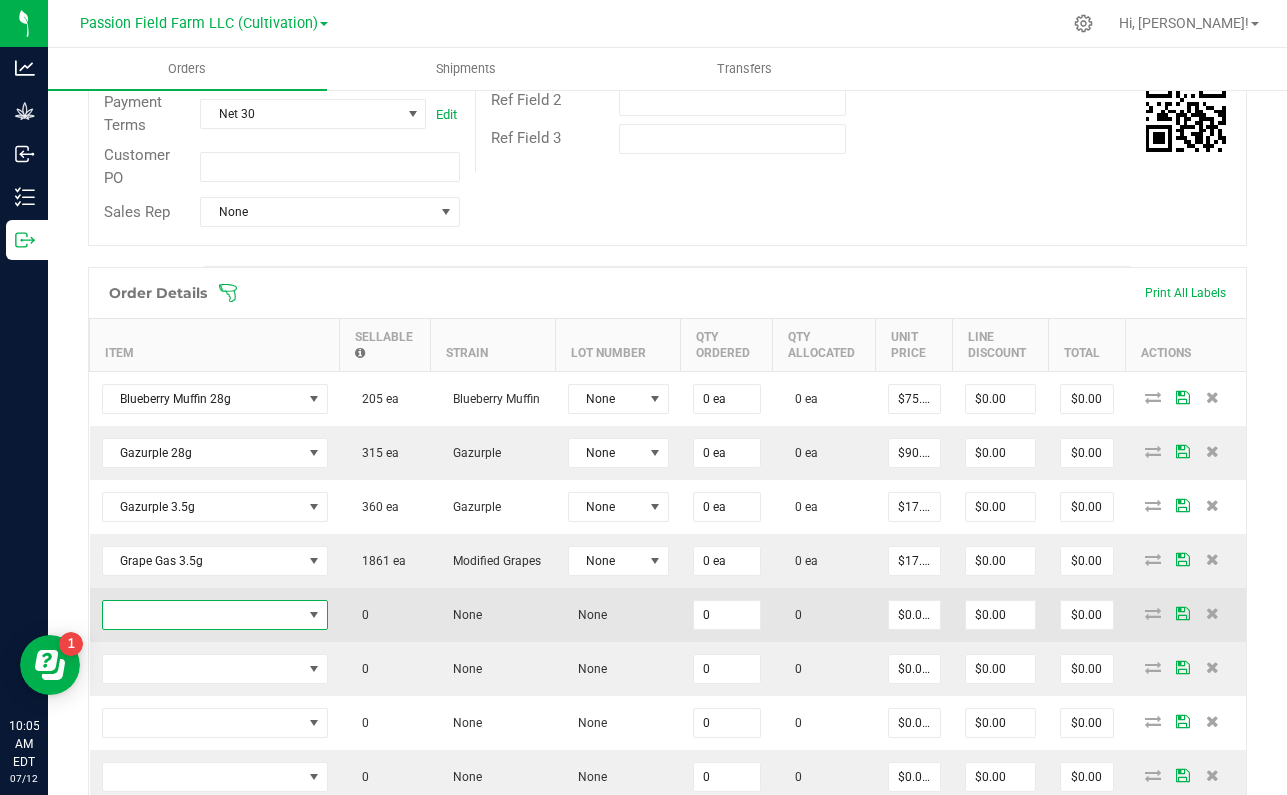 click at bounding box center [202, 615] 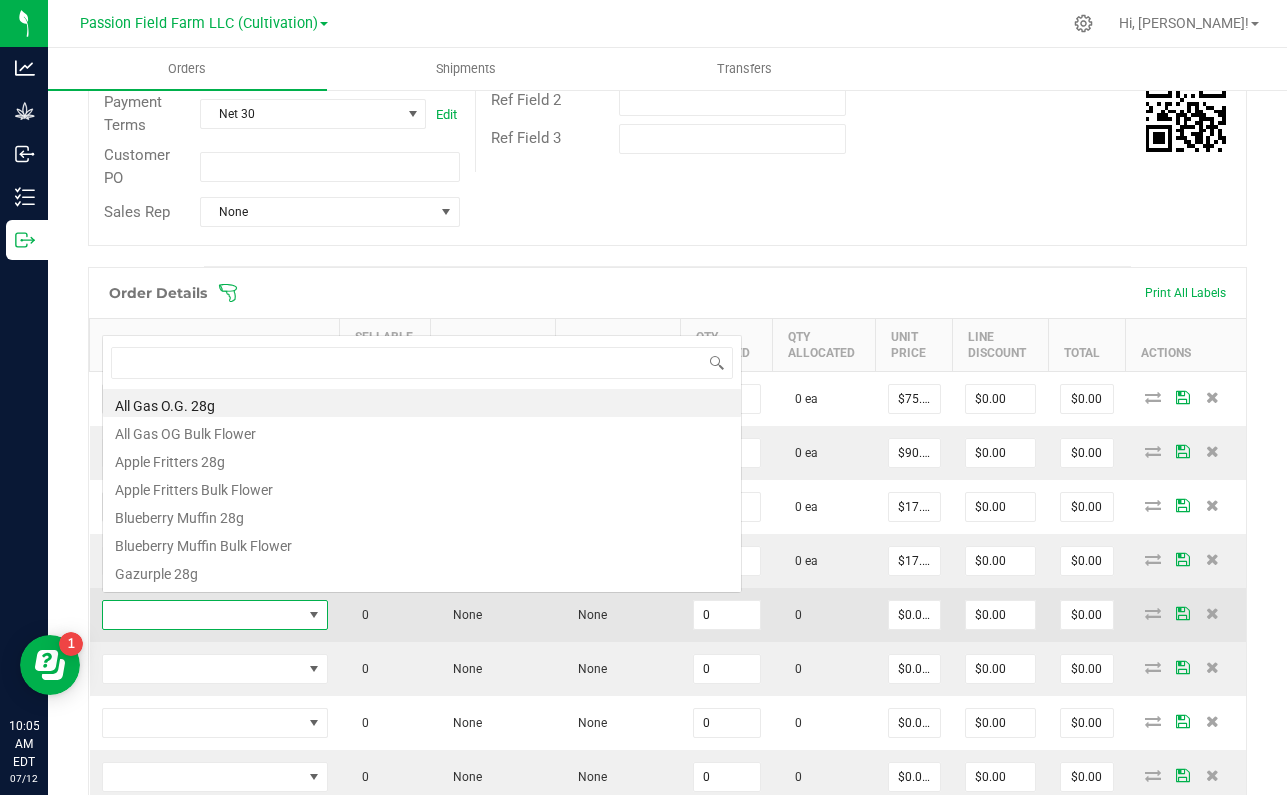scroll, scrollTop: 0, scrollLeft: 0, axis: both 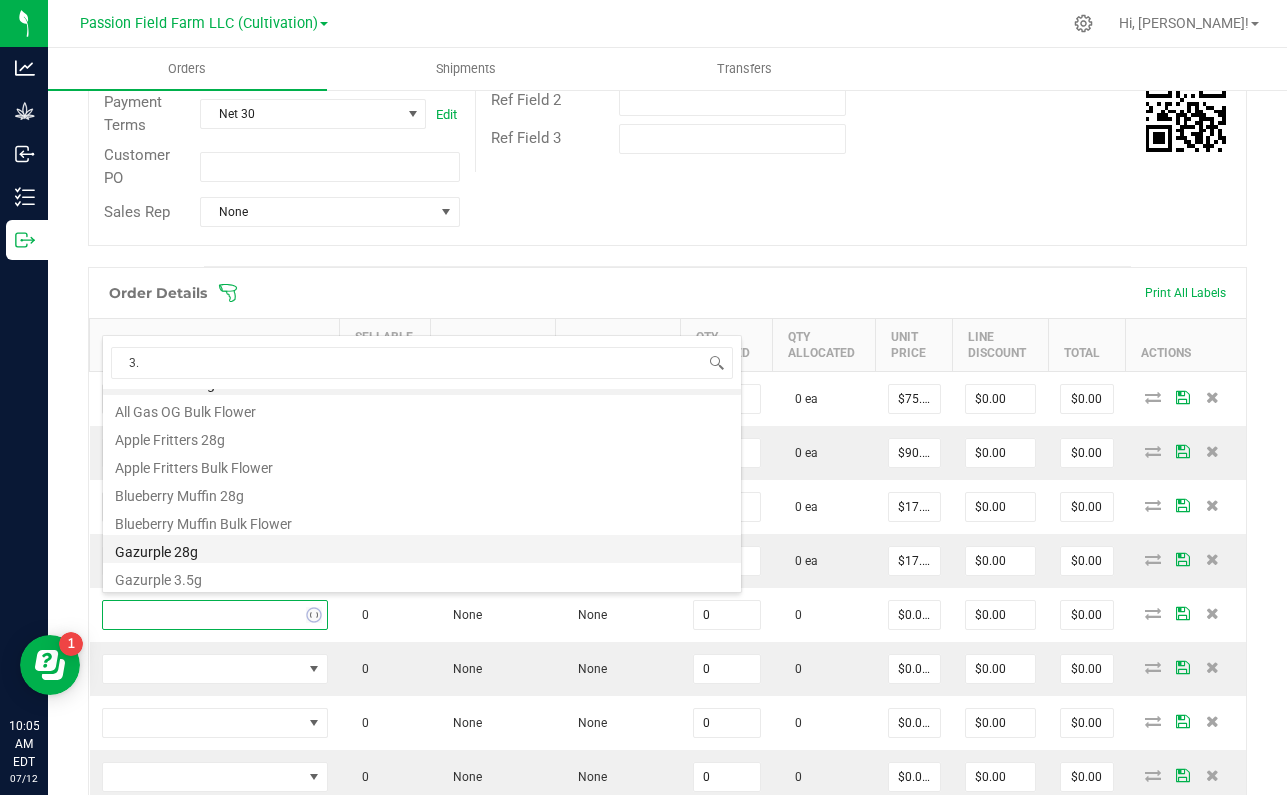 type on "3.5" 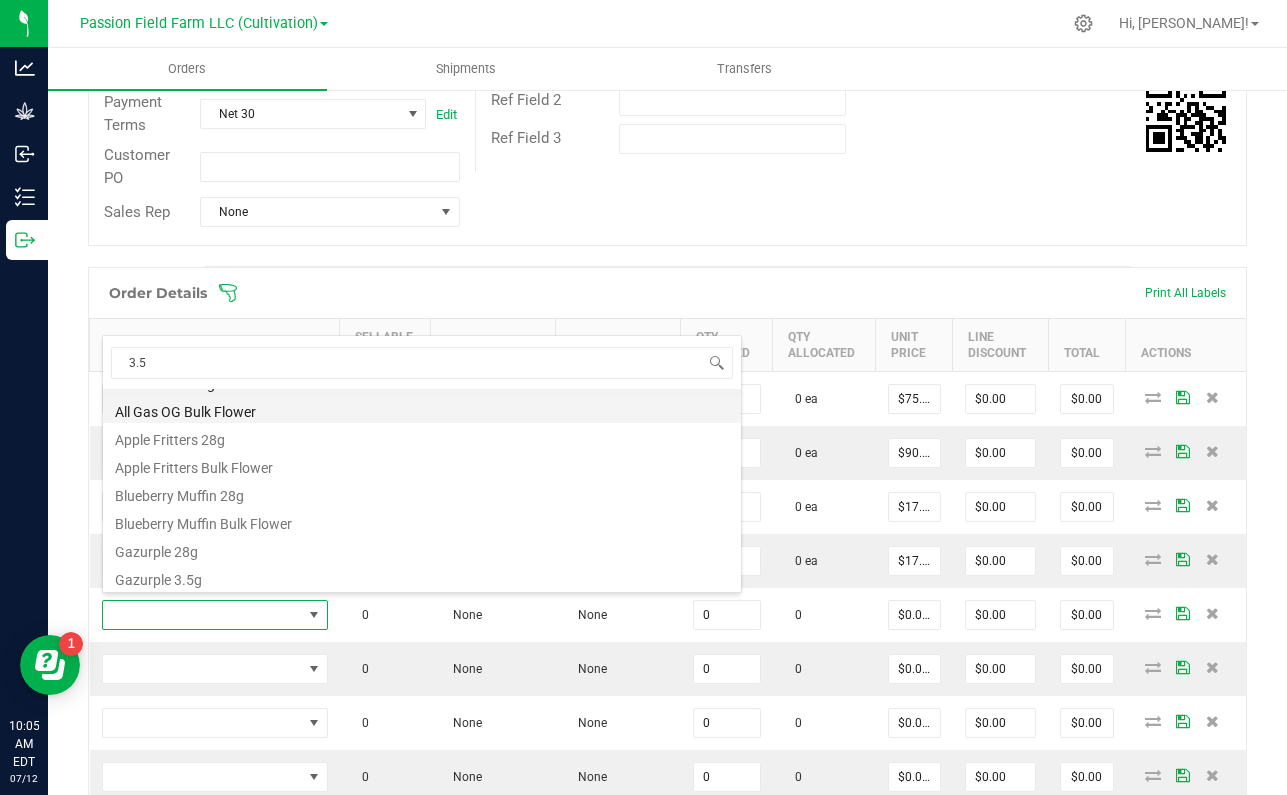 scroll, scrollTop: 0, scrollLeft: 0, axis: both 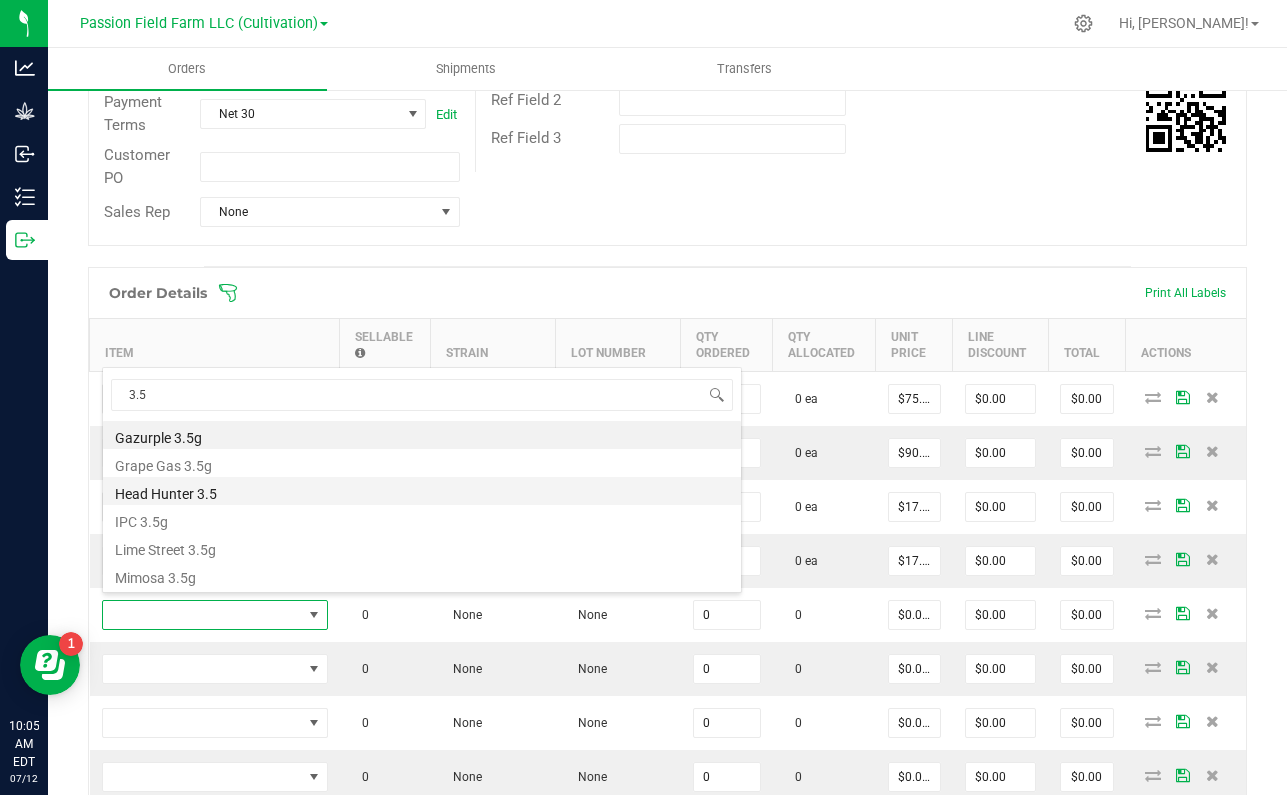 click on "Head Hunter 3.5" at bounding box center (422, 491) 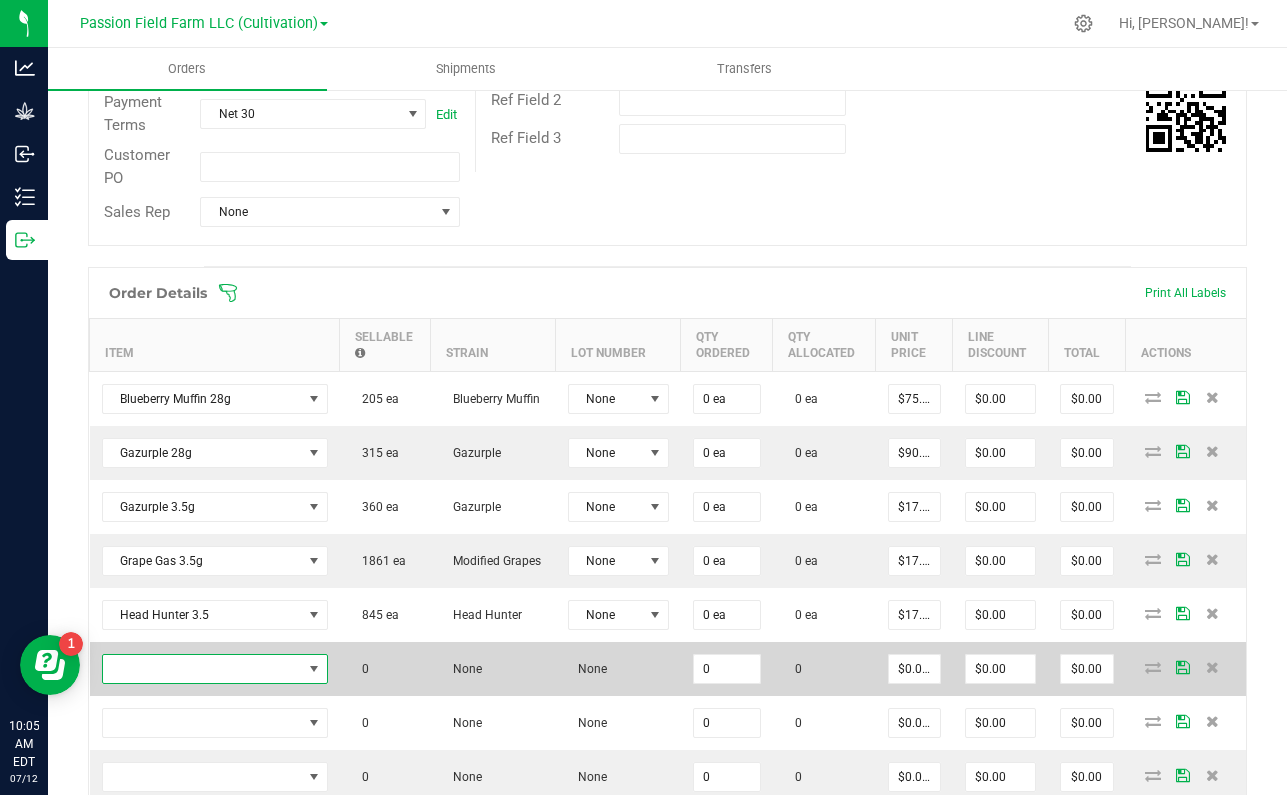 click at bounding box center (202, 669) 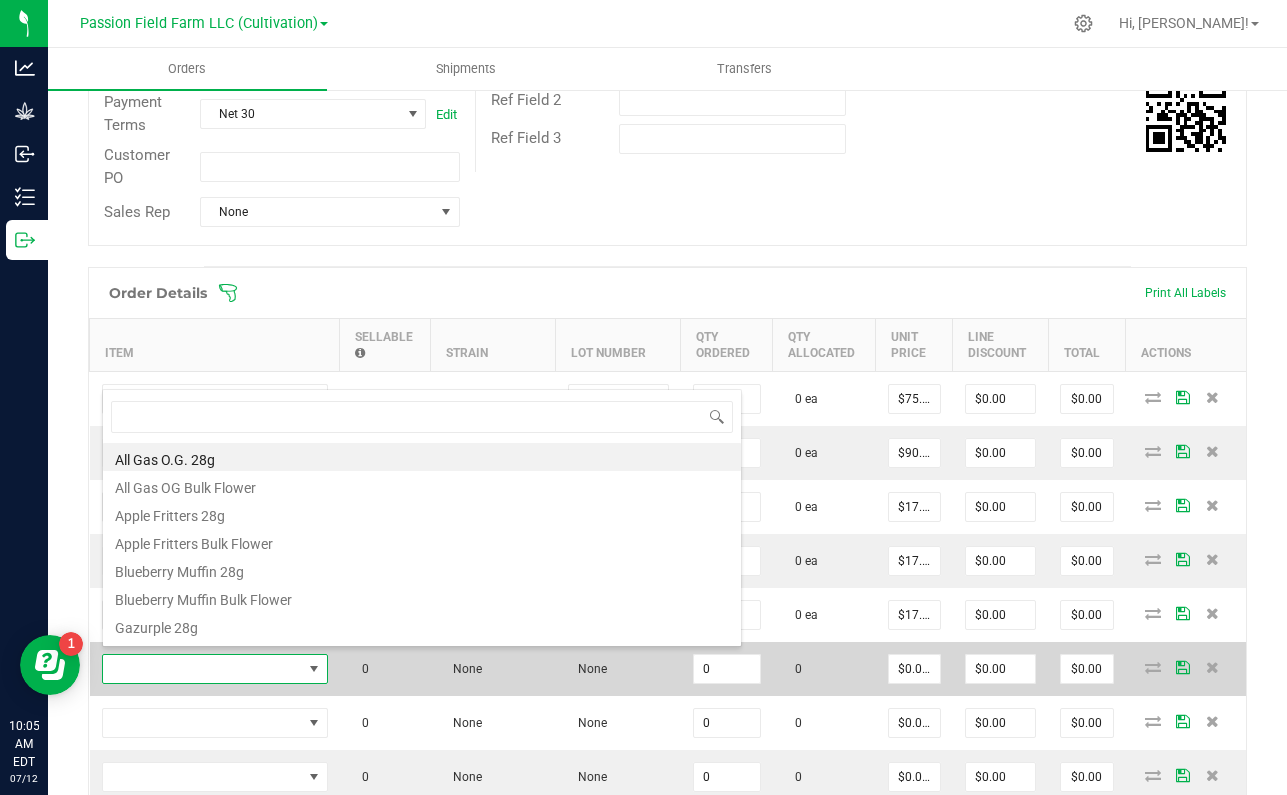 scroll, scrollTop: 99970, scrollLeft: 99774, axis: both 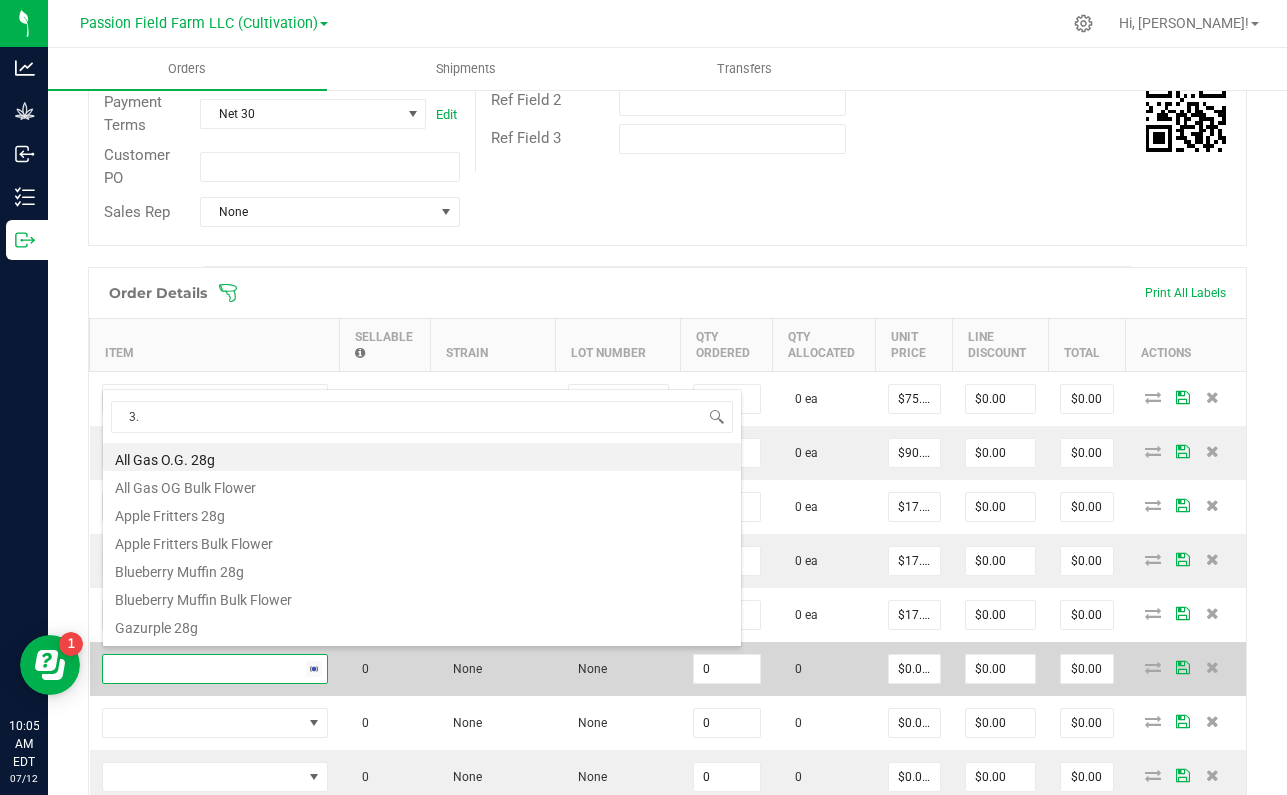 type on "3.5" 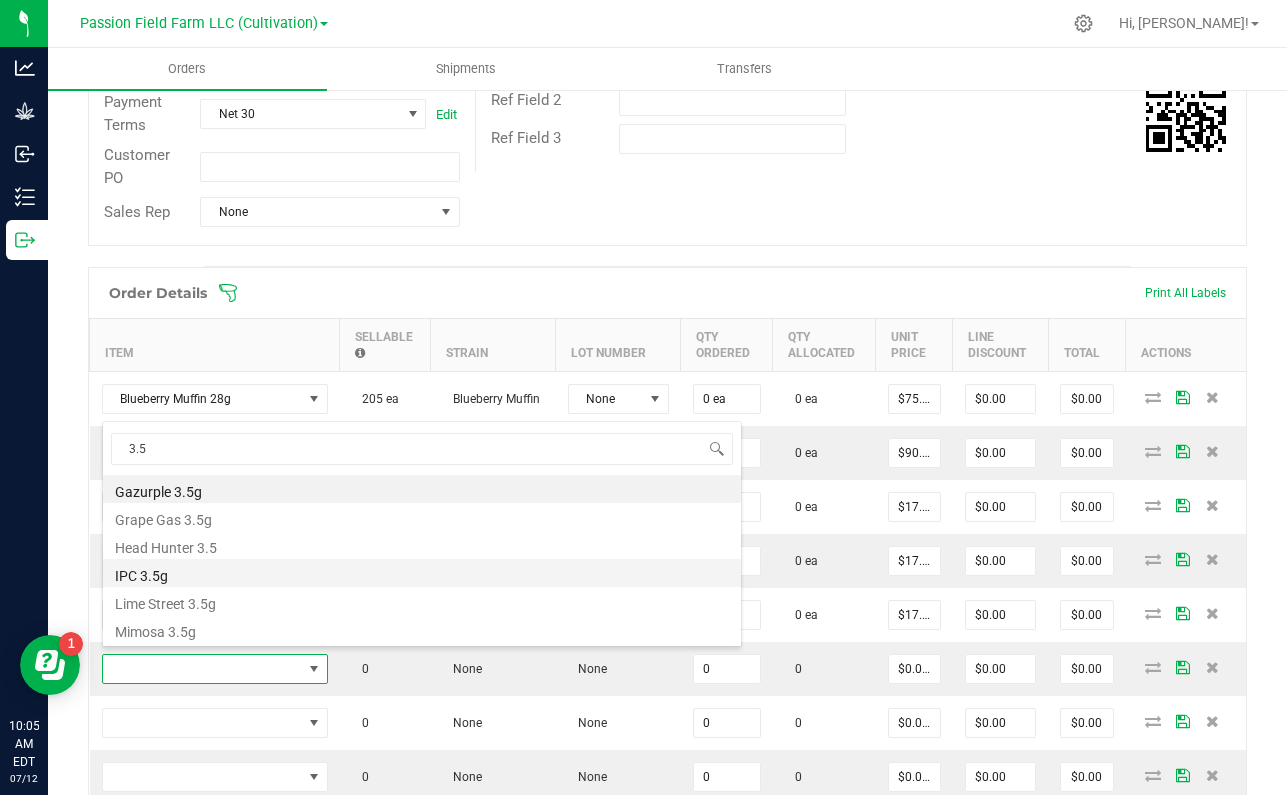 click on "IPC 3.5g" at bounding box center [422, 573] 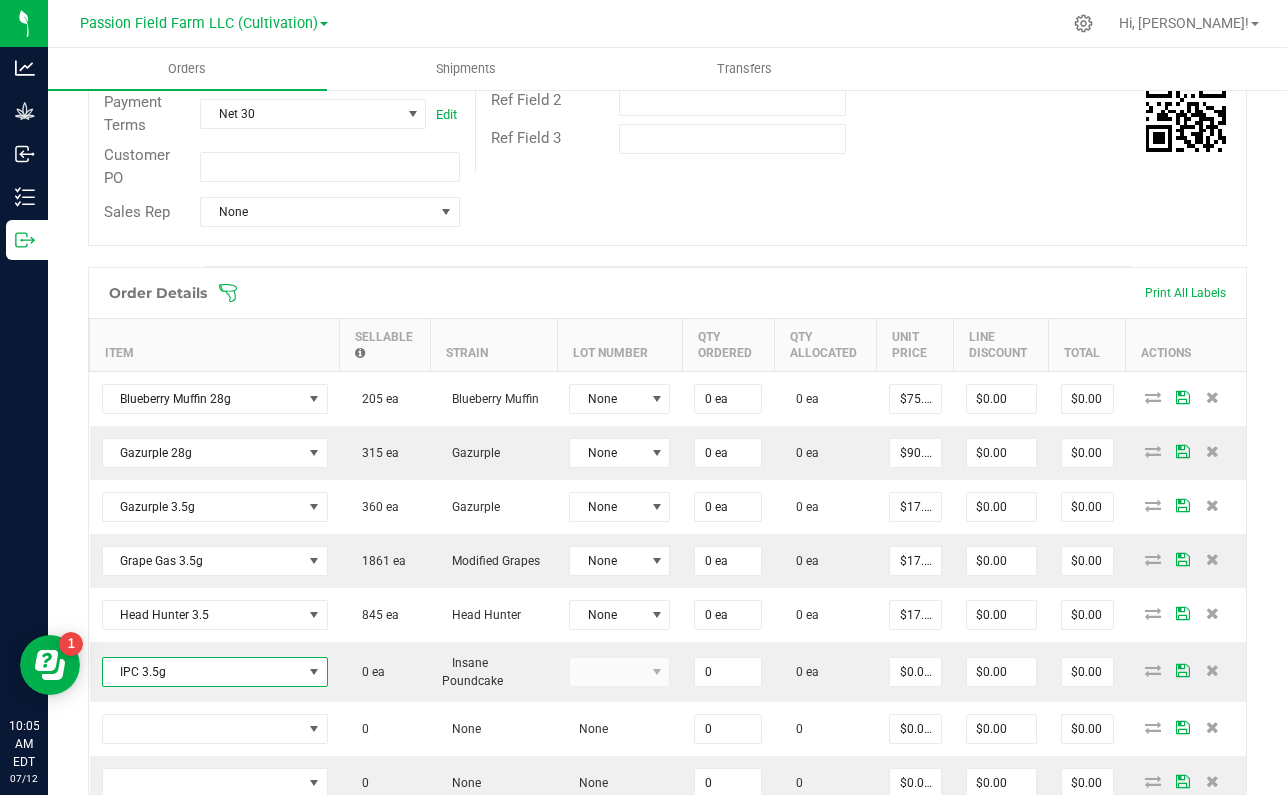 type on "0 ea" 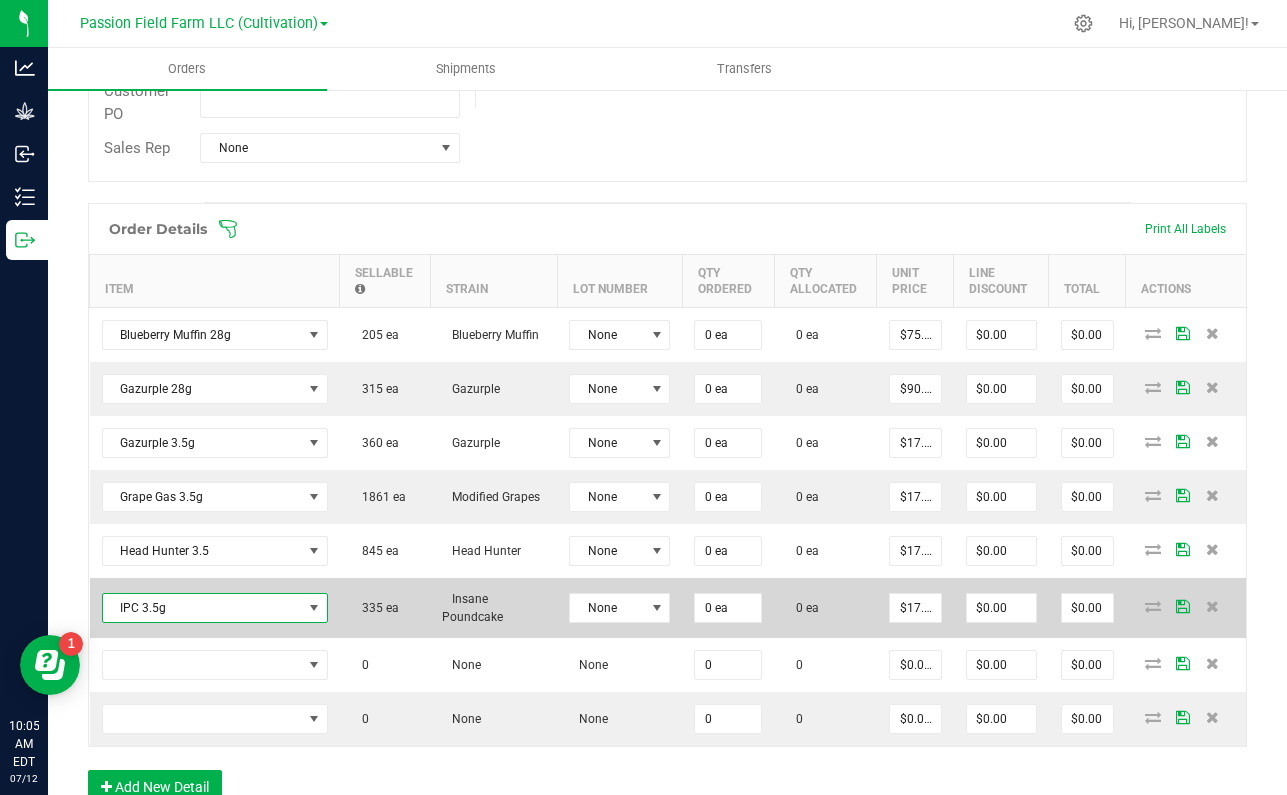 scroll, scrollTop: 476, scrollLeft: 0, axis: vertical 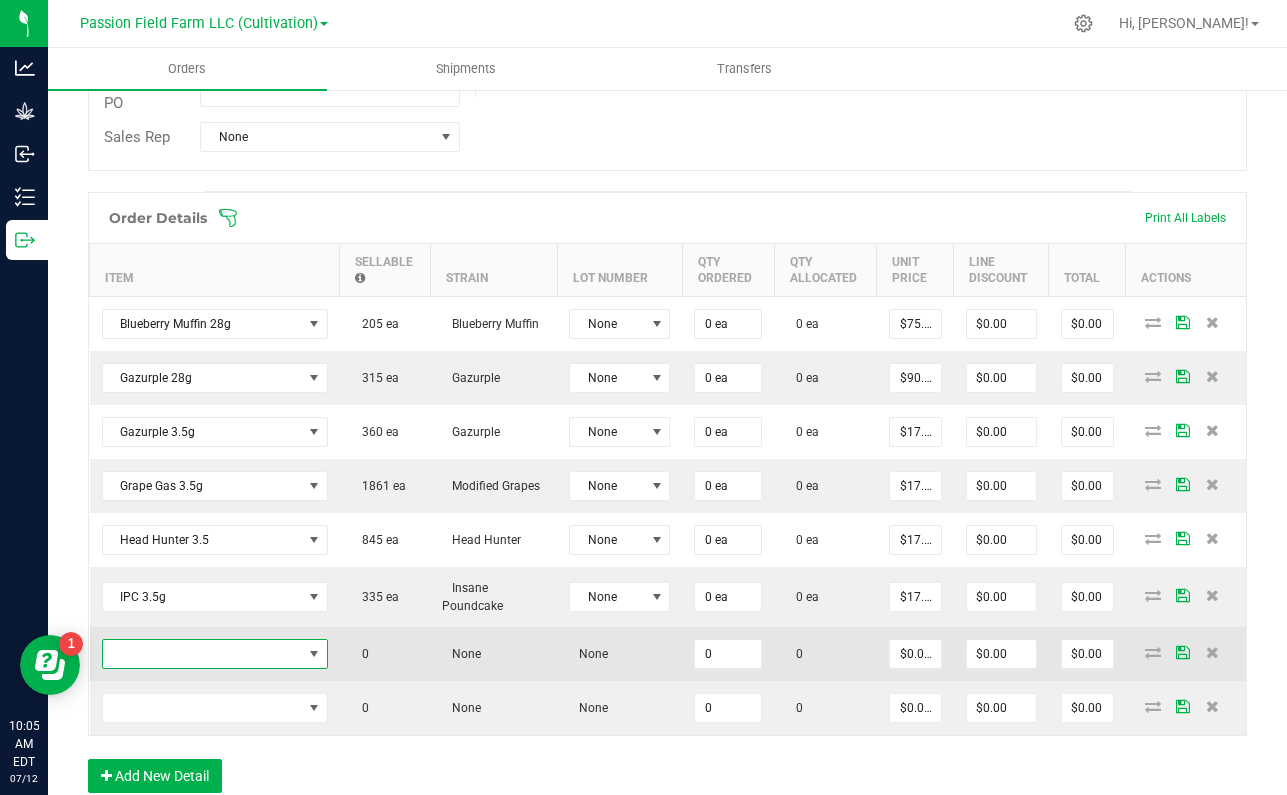 click at bounding box center (202, 654) 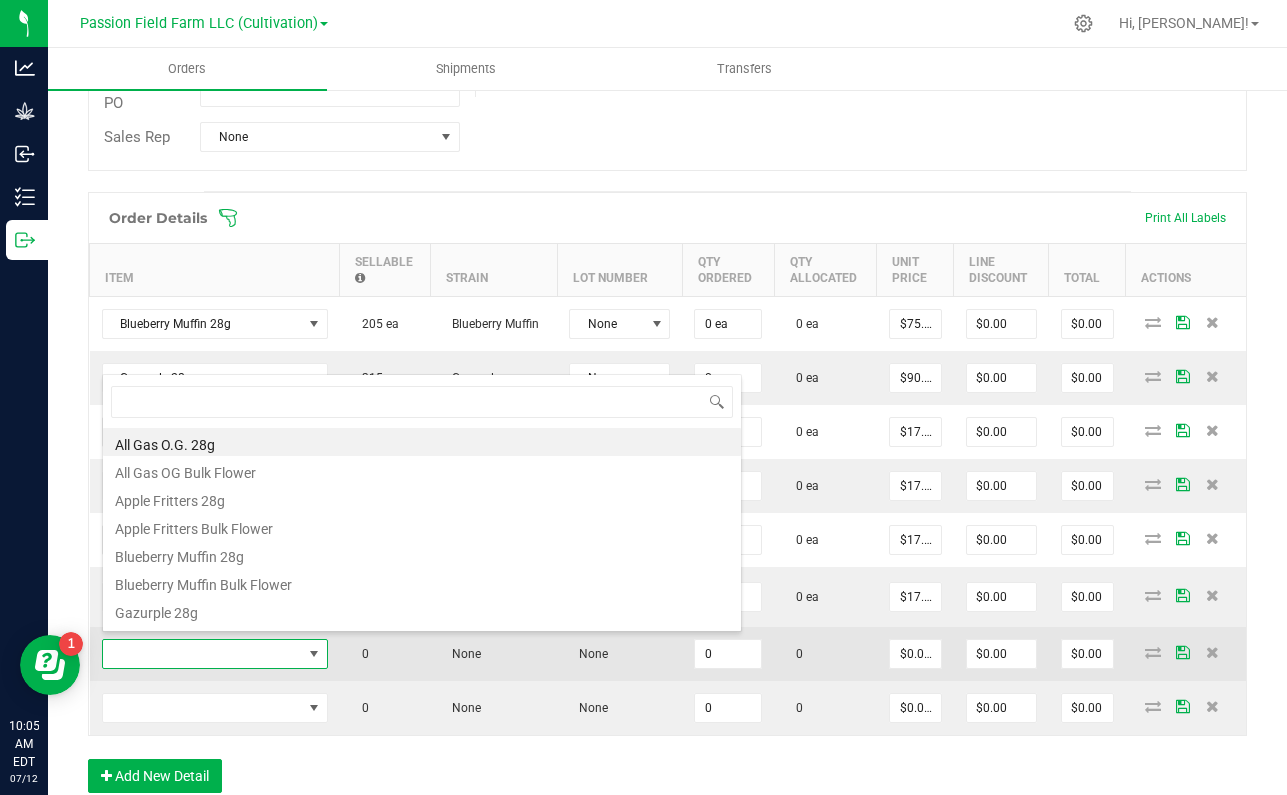 scroll, scrollTop: 99970, scrollLeft: 99774, axis: both 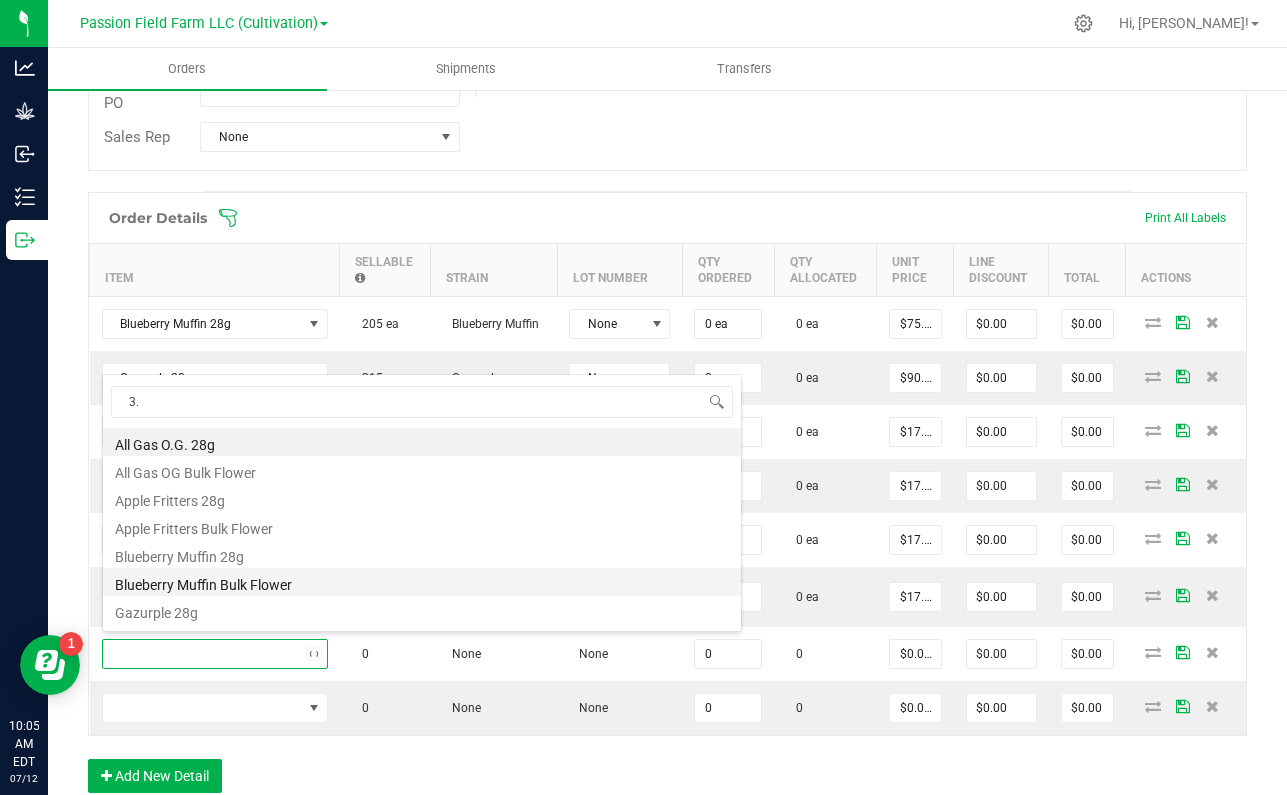 type on "3.5" 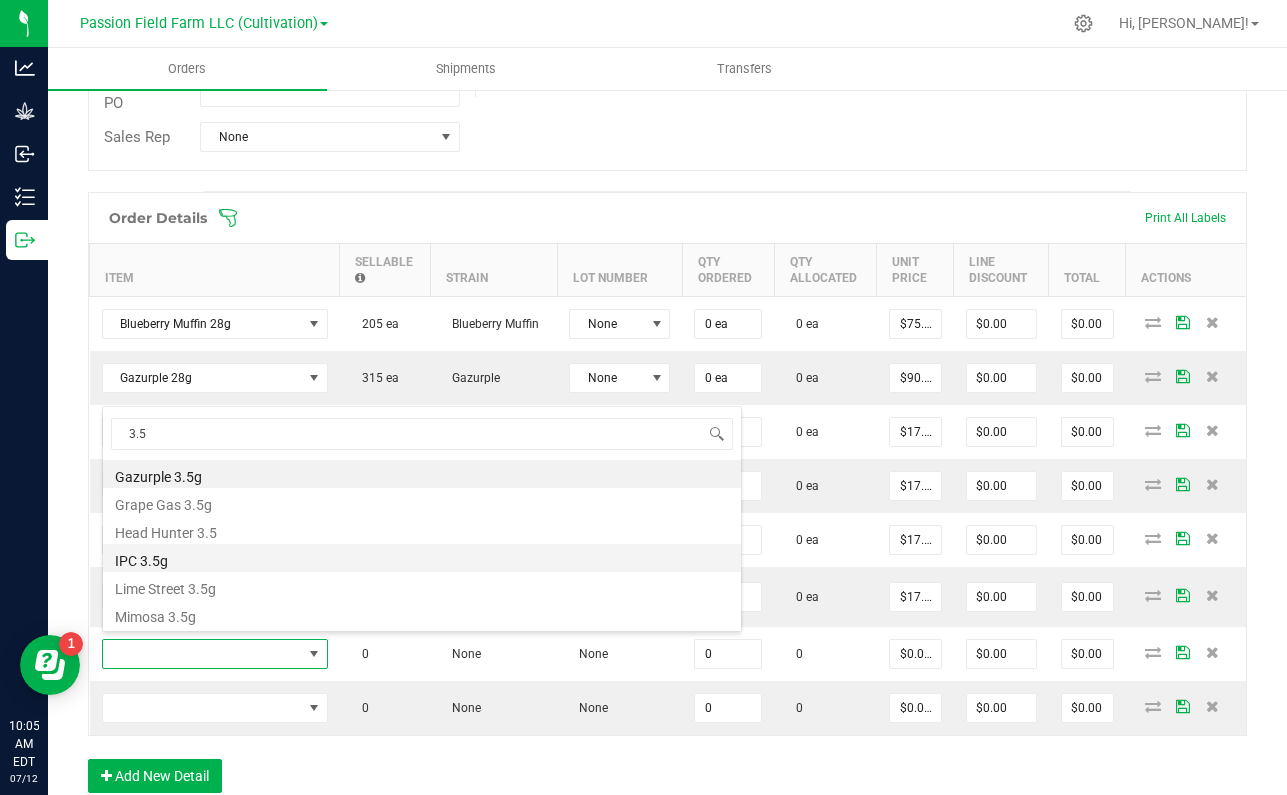 scroll, scrollTop: 0, scrollLeft: 0, axis: both 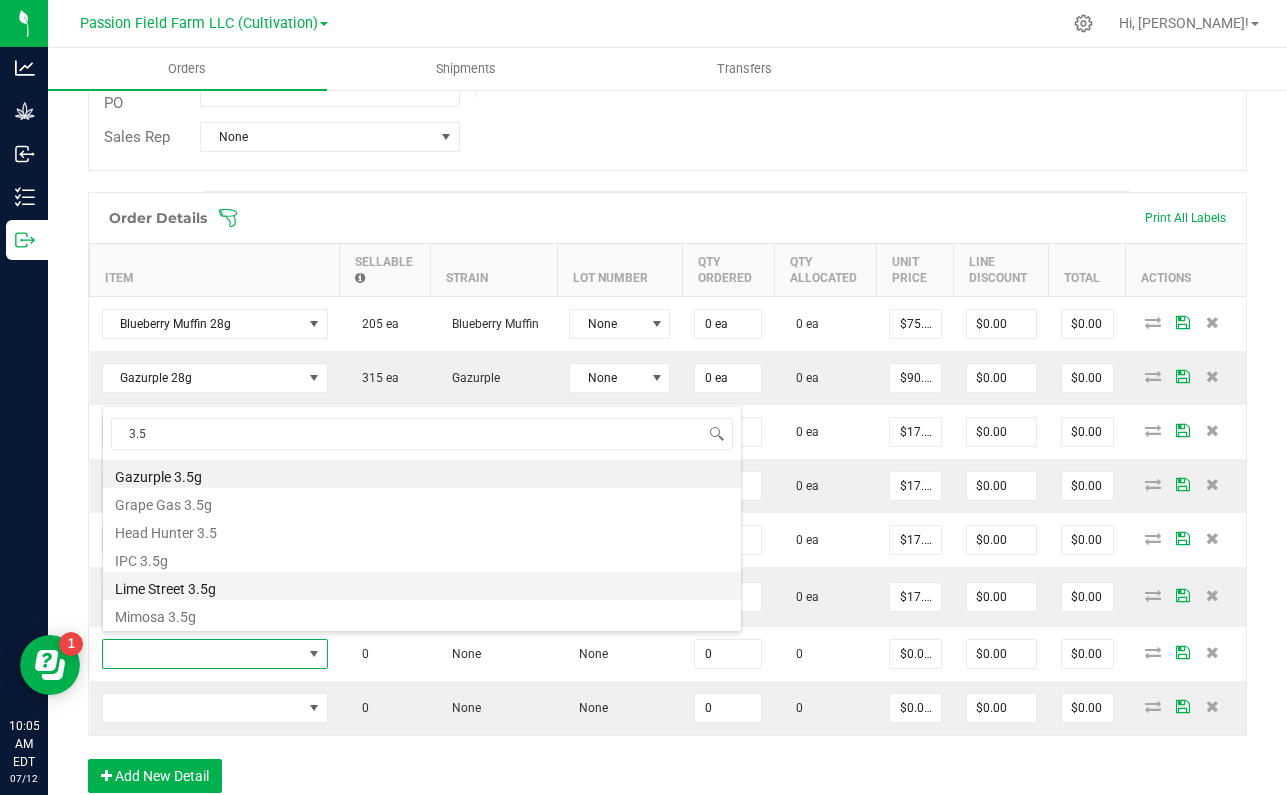 click on "Lime Street 3.5g" at bounding box center (422, 586) 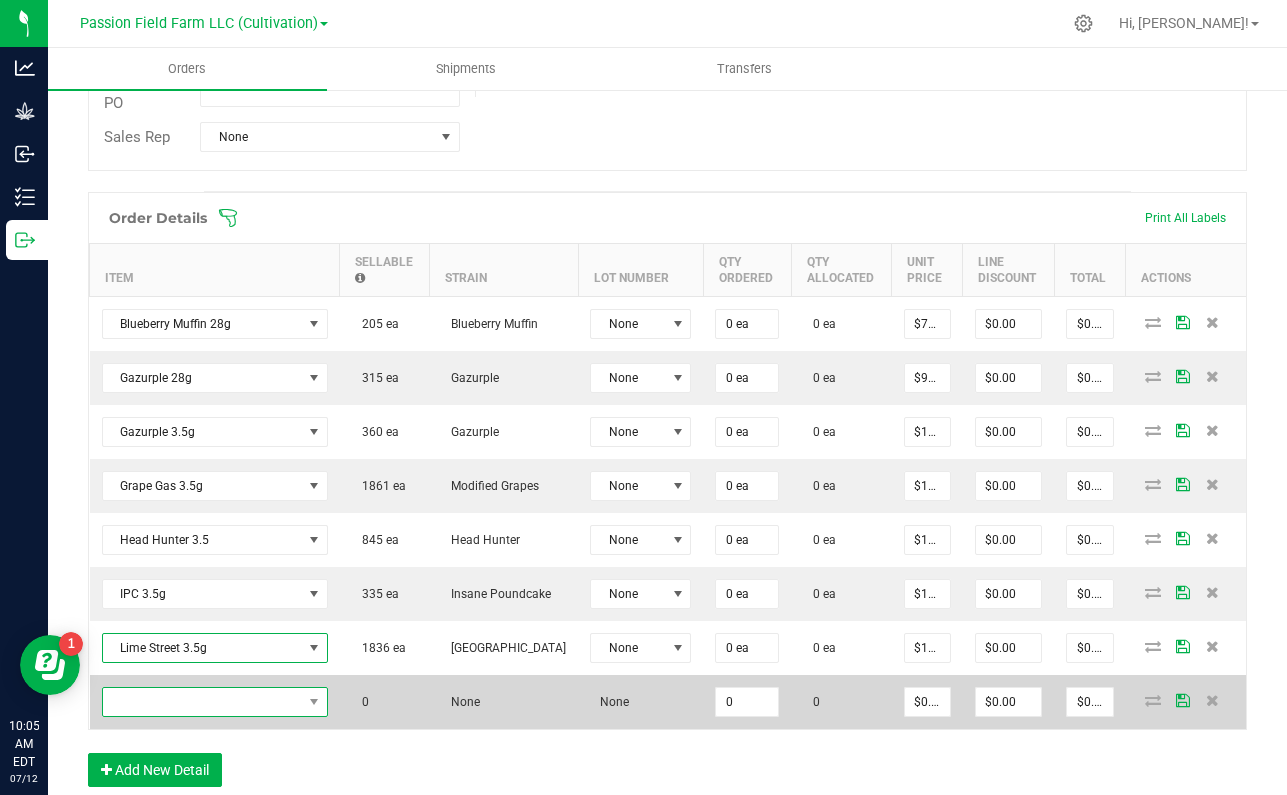 click at bounding box center [202, 702] 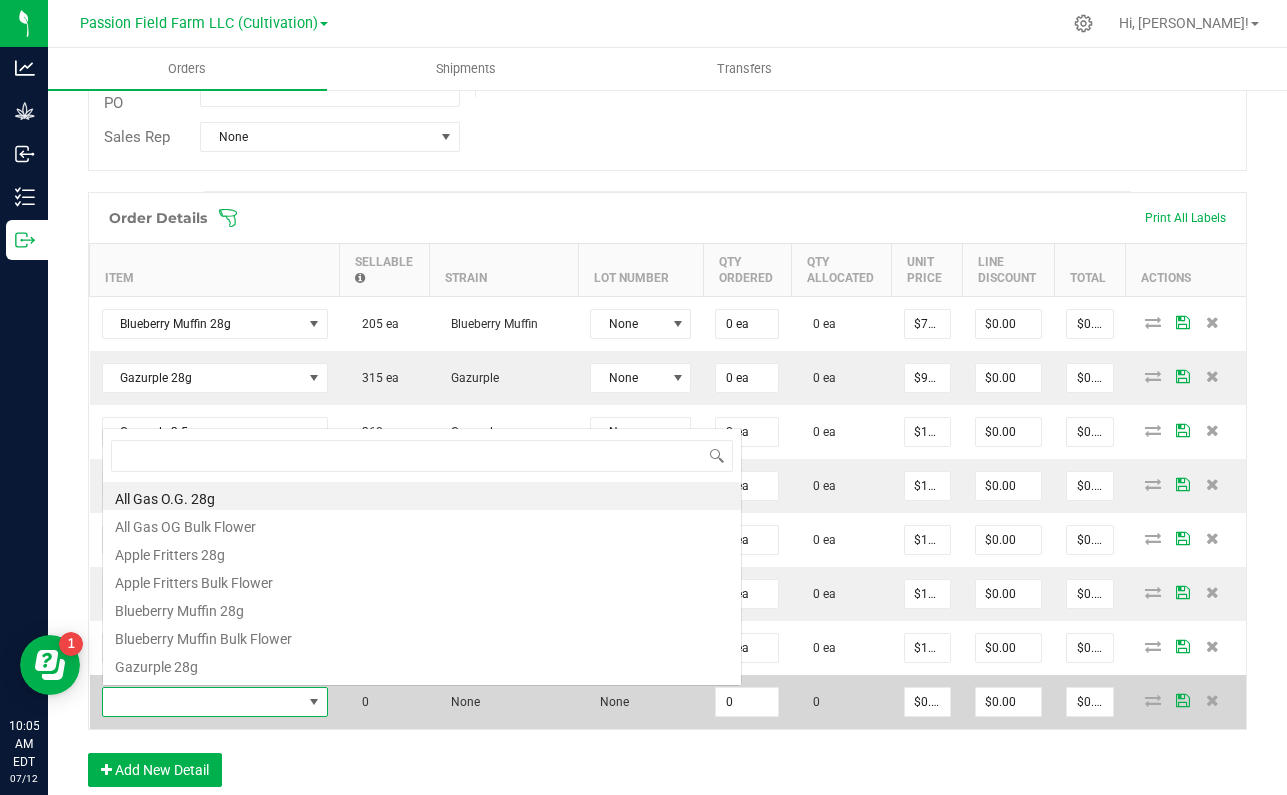 scroll, scrollTop: 158, scrollLeft: 0, axis: vertical 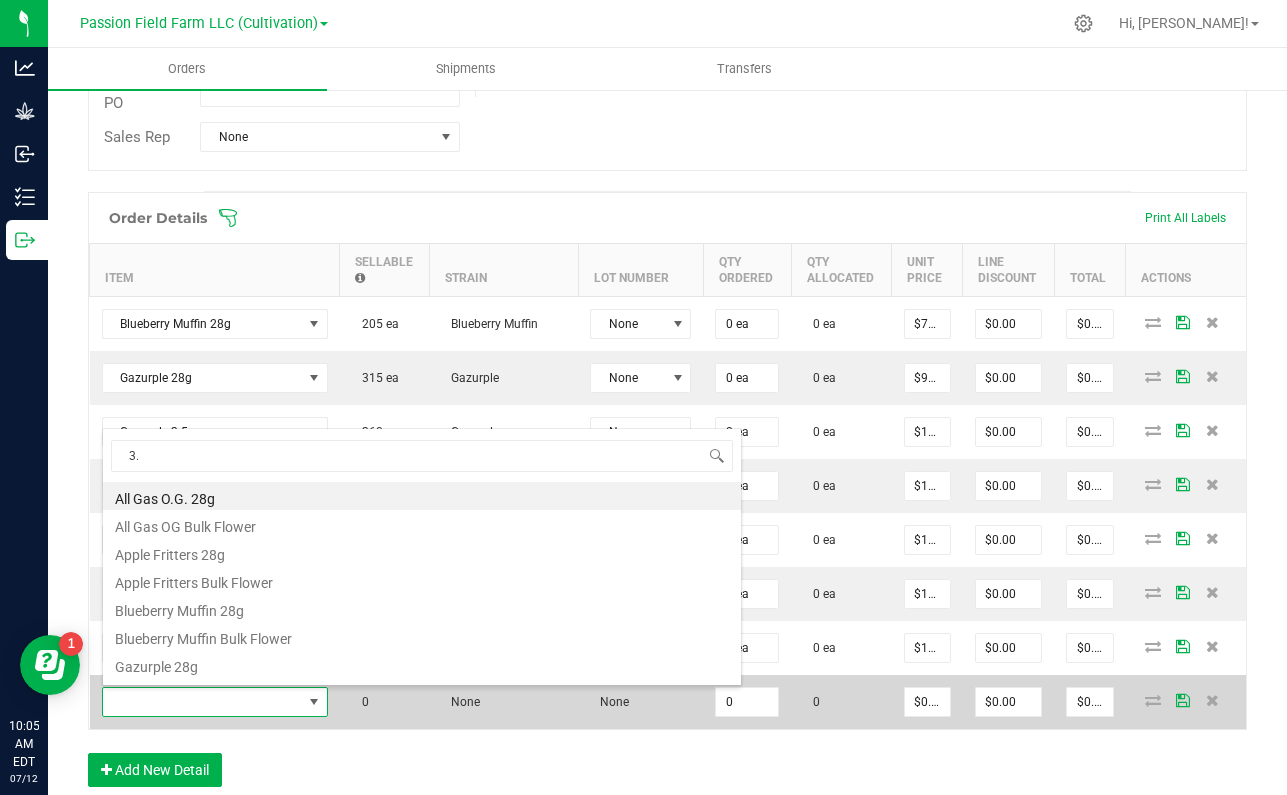 type on "3.5" 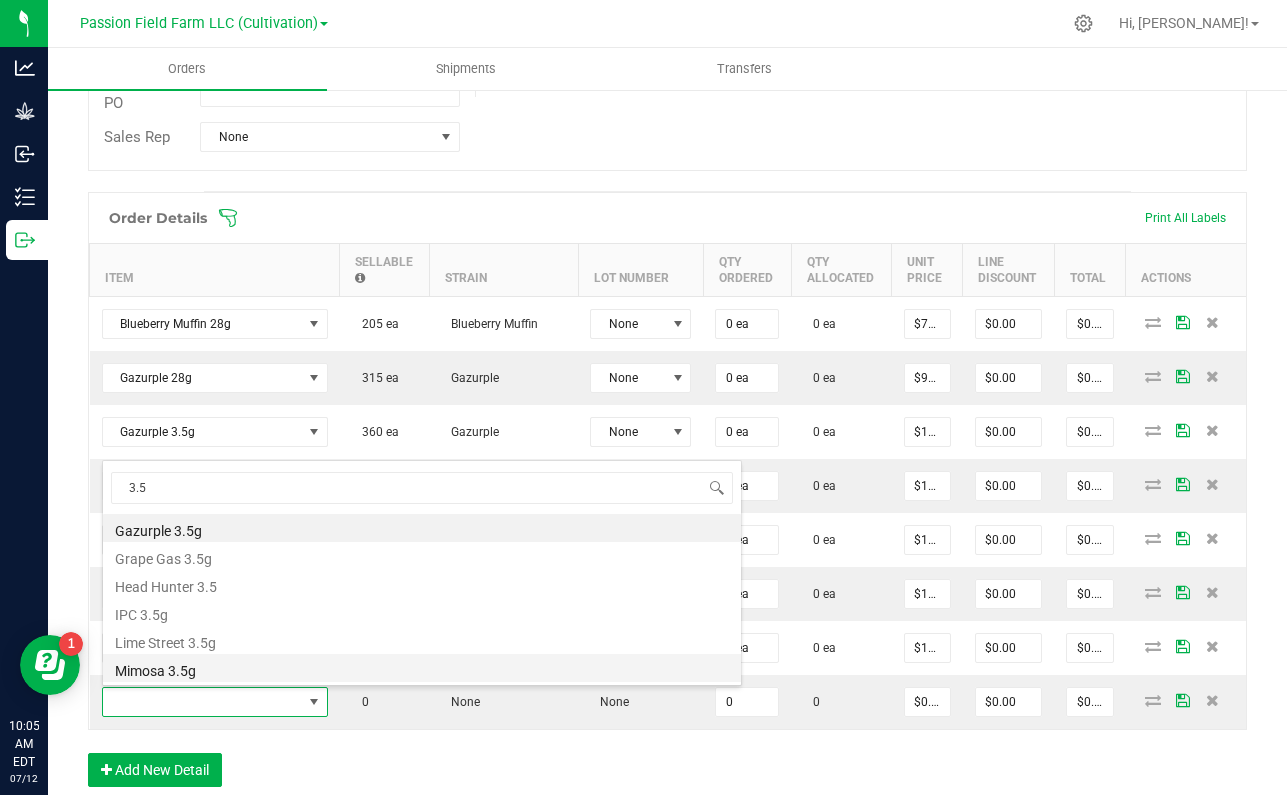 click on "Mimosa 3.5g" at bounding box center (422, 668) 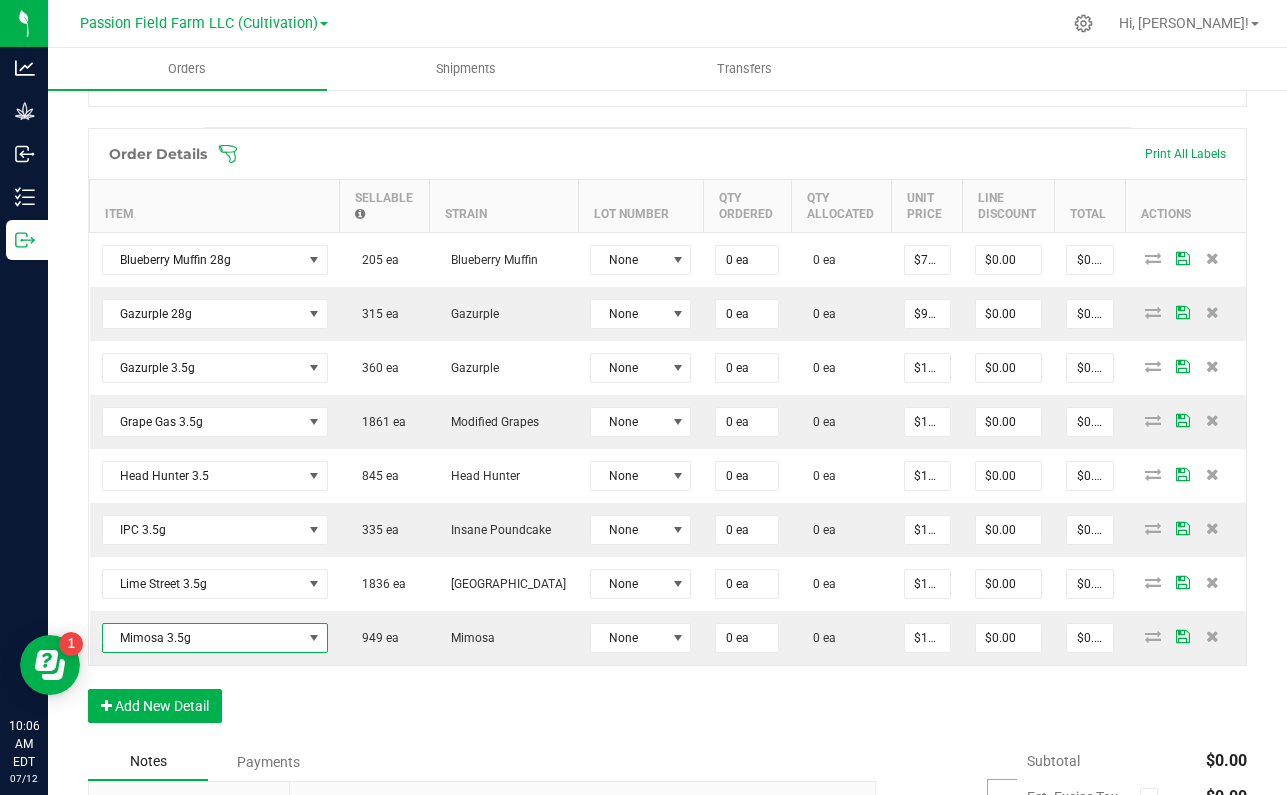 scroll, scrollTop: 512, scrollLeft: 0, axis: vertical 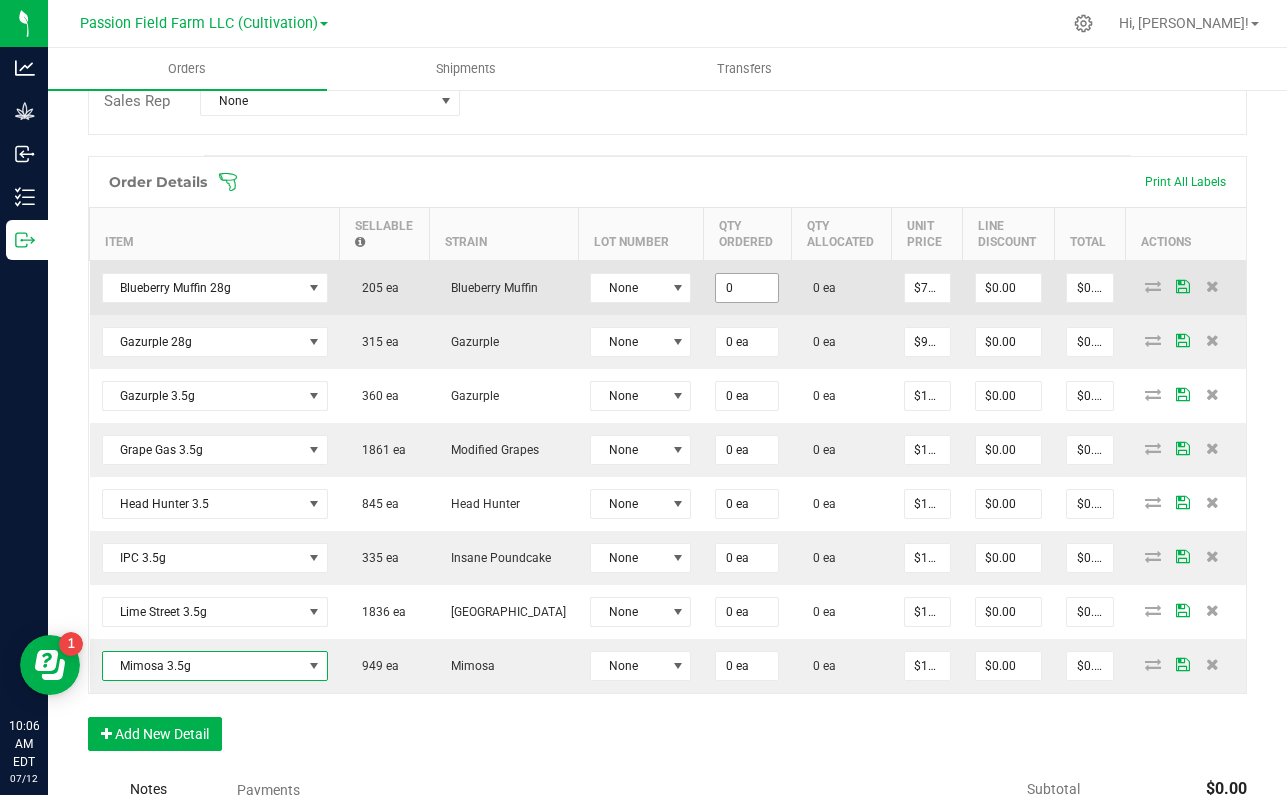 click on "0" at bounding box center (747, 288) 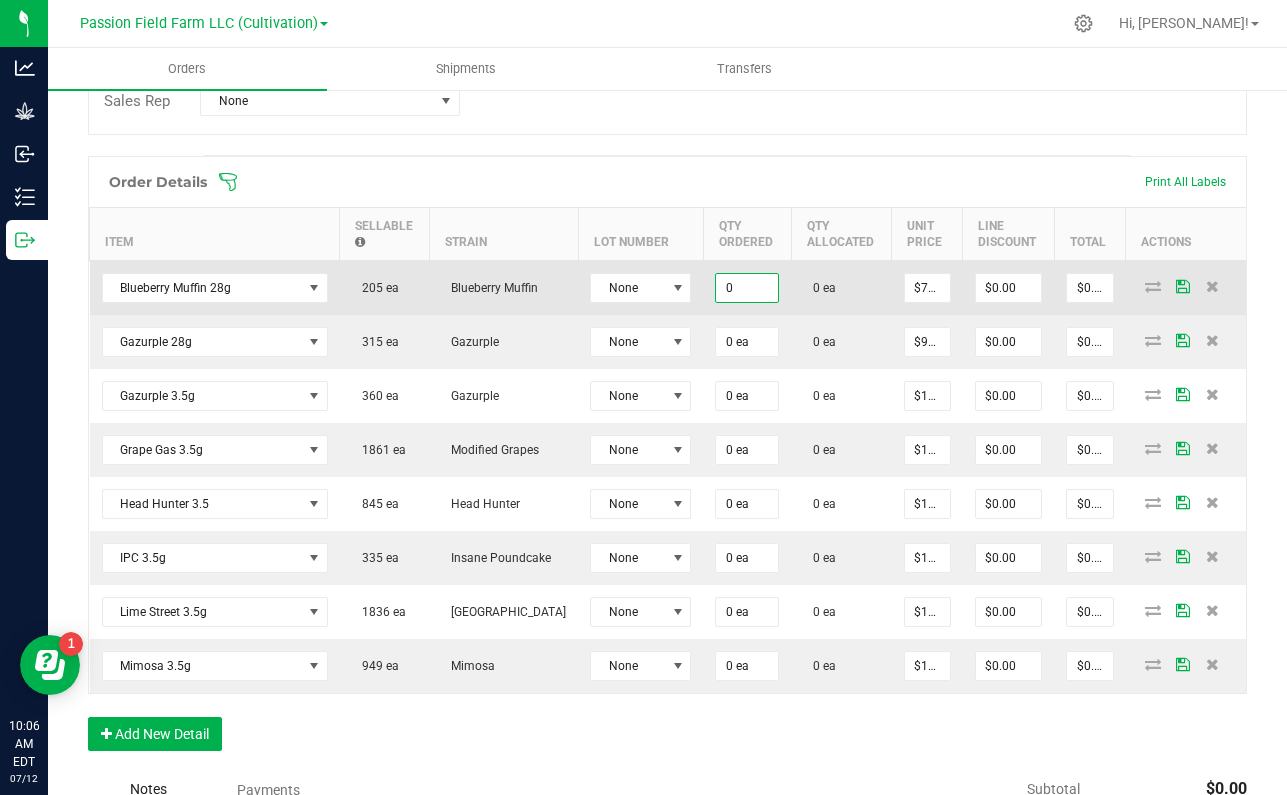 click on "0" at bounding box center (747, 288) 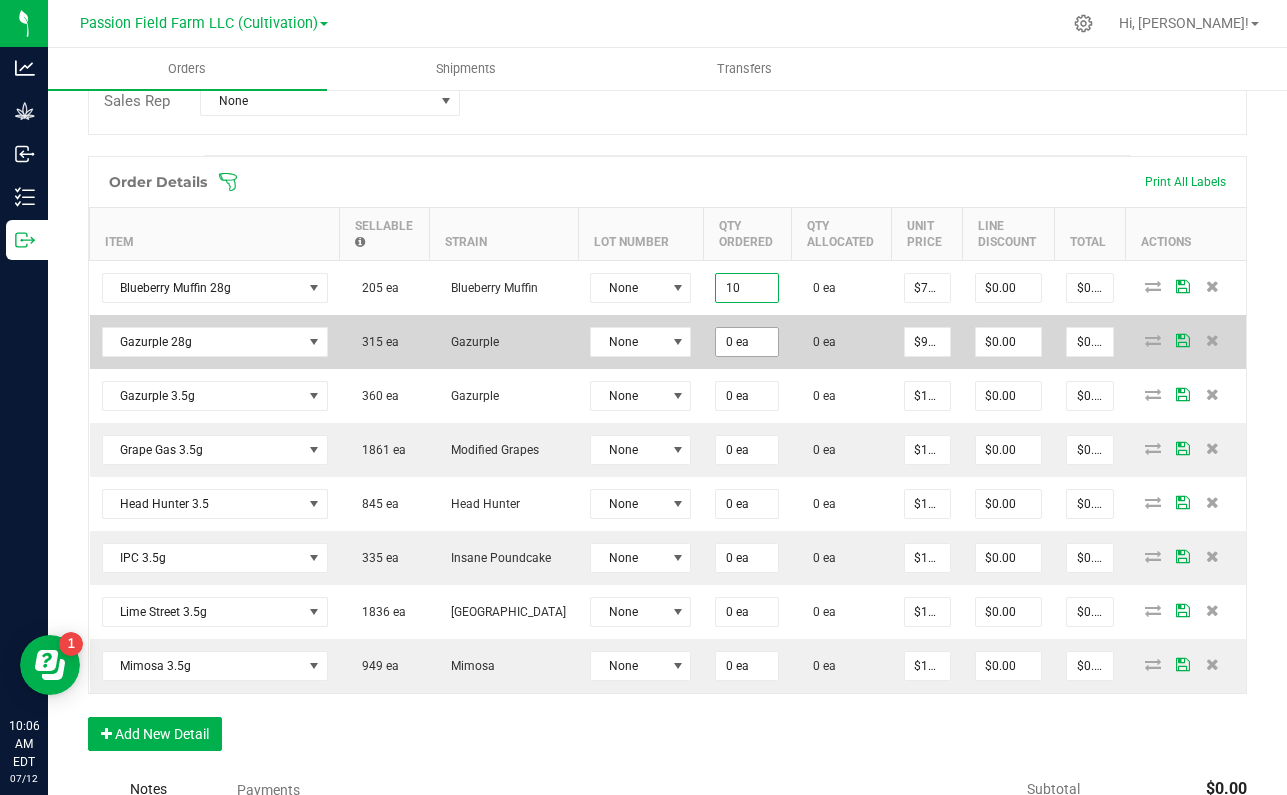 type on "10 ea" 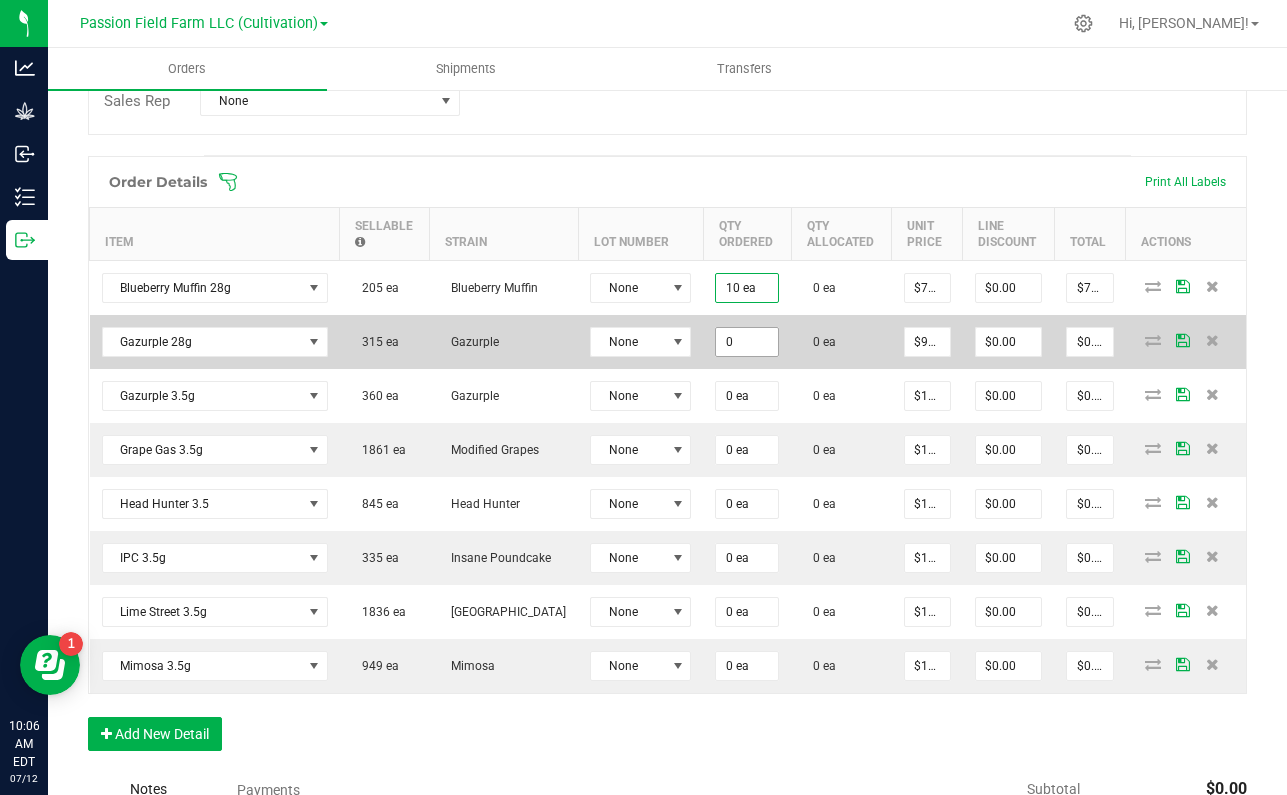 click on "0" at bounding box center (747, 342) 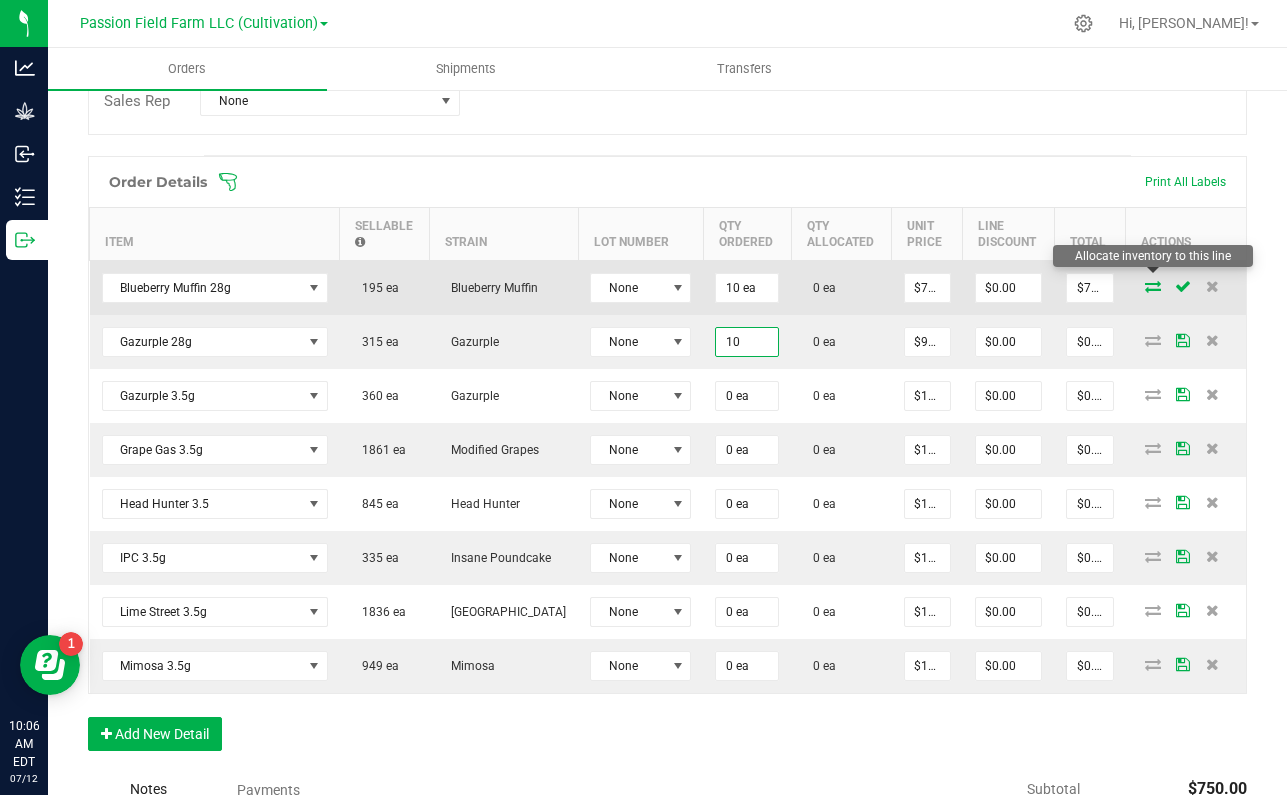 type on "10 ea" 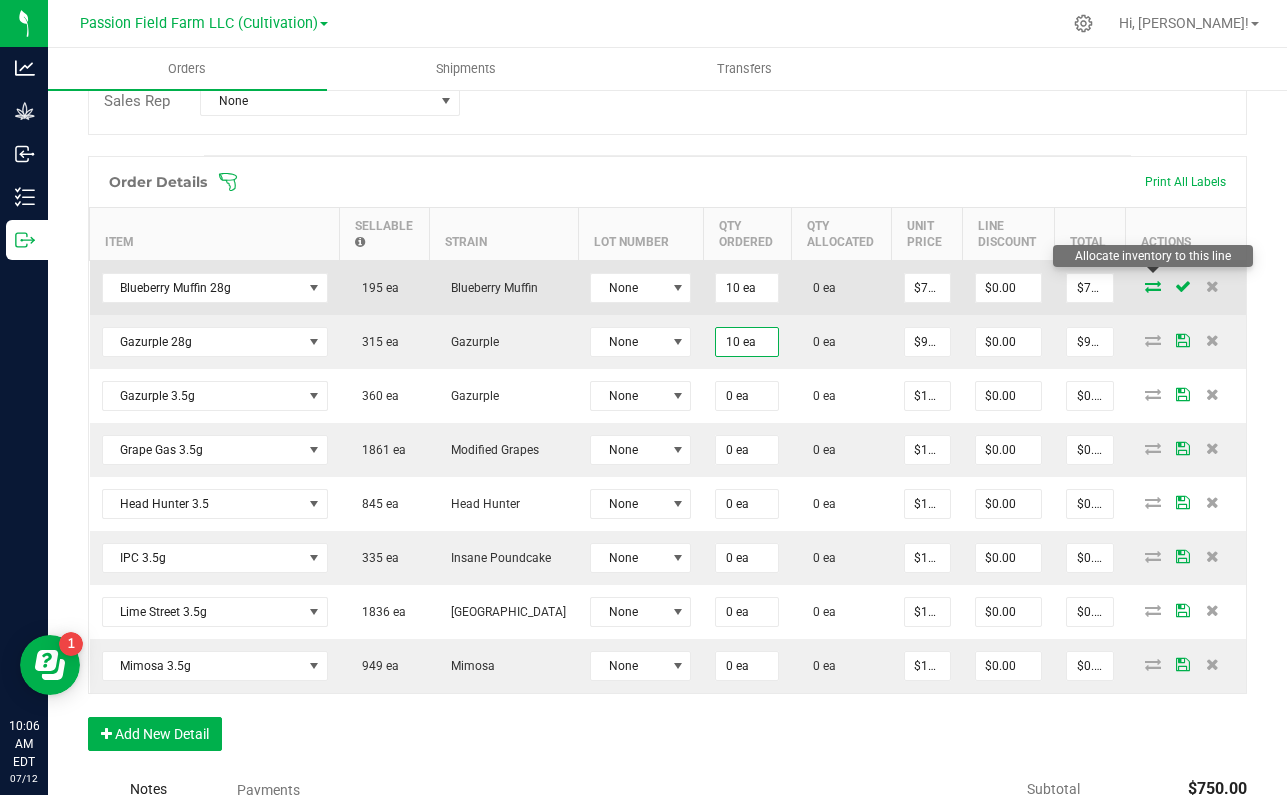 click at bounding box center (1153, 286) 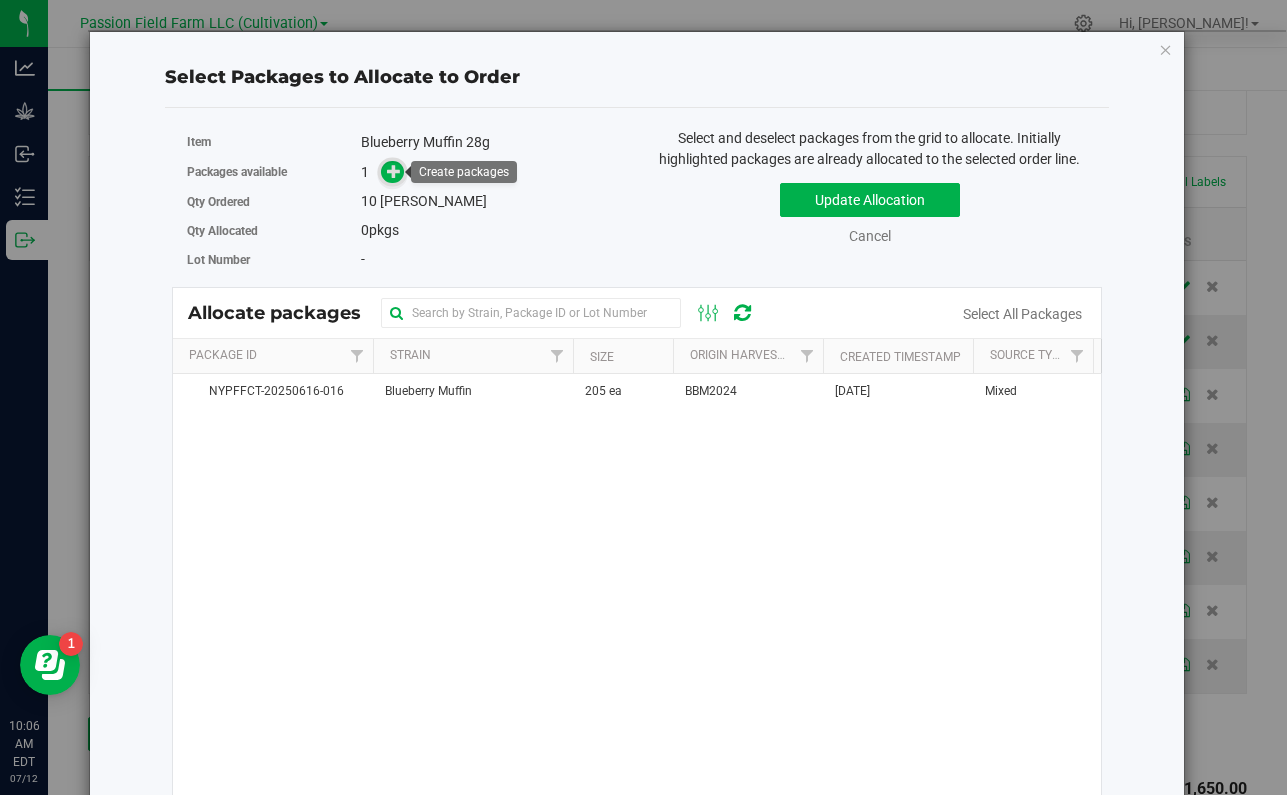 click at bounding box center [392, 172] 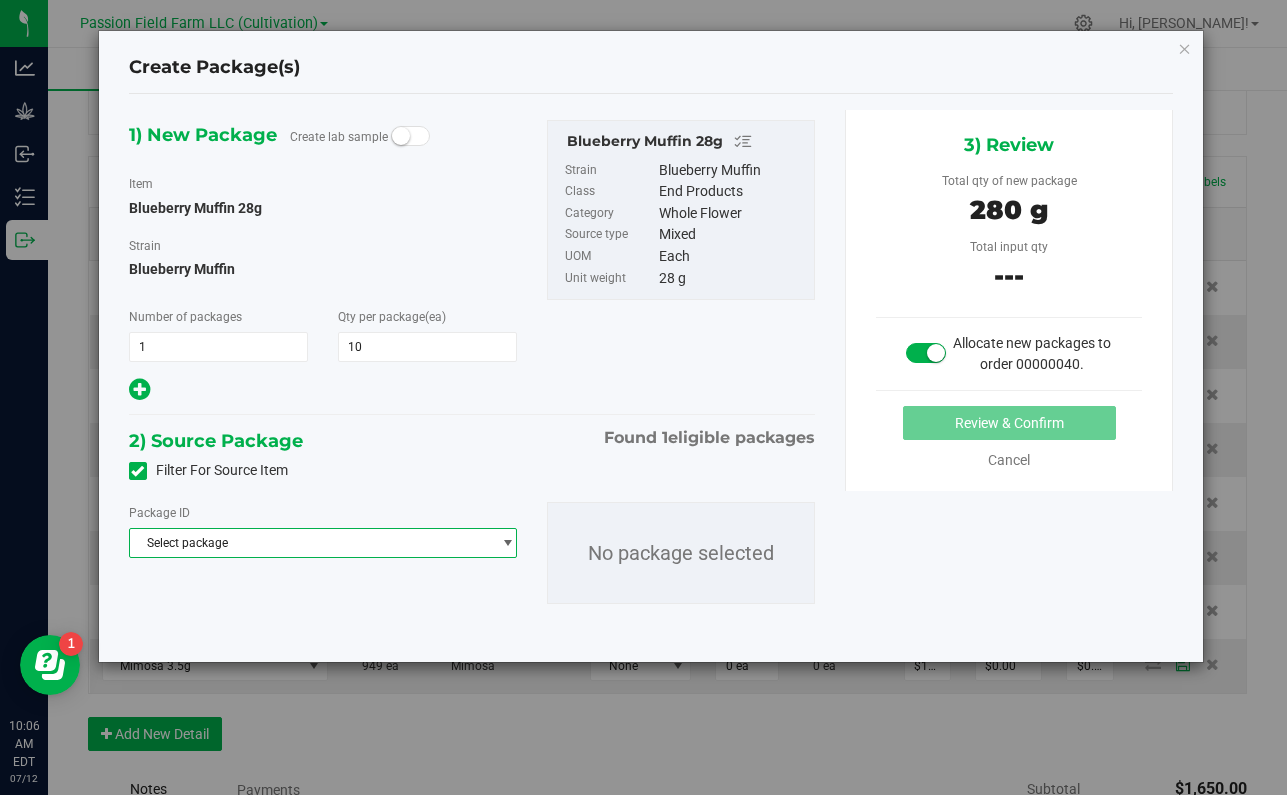 click on "Select package" at bounding box center (310, 543) 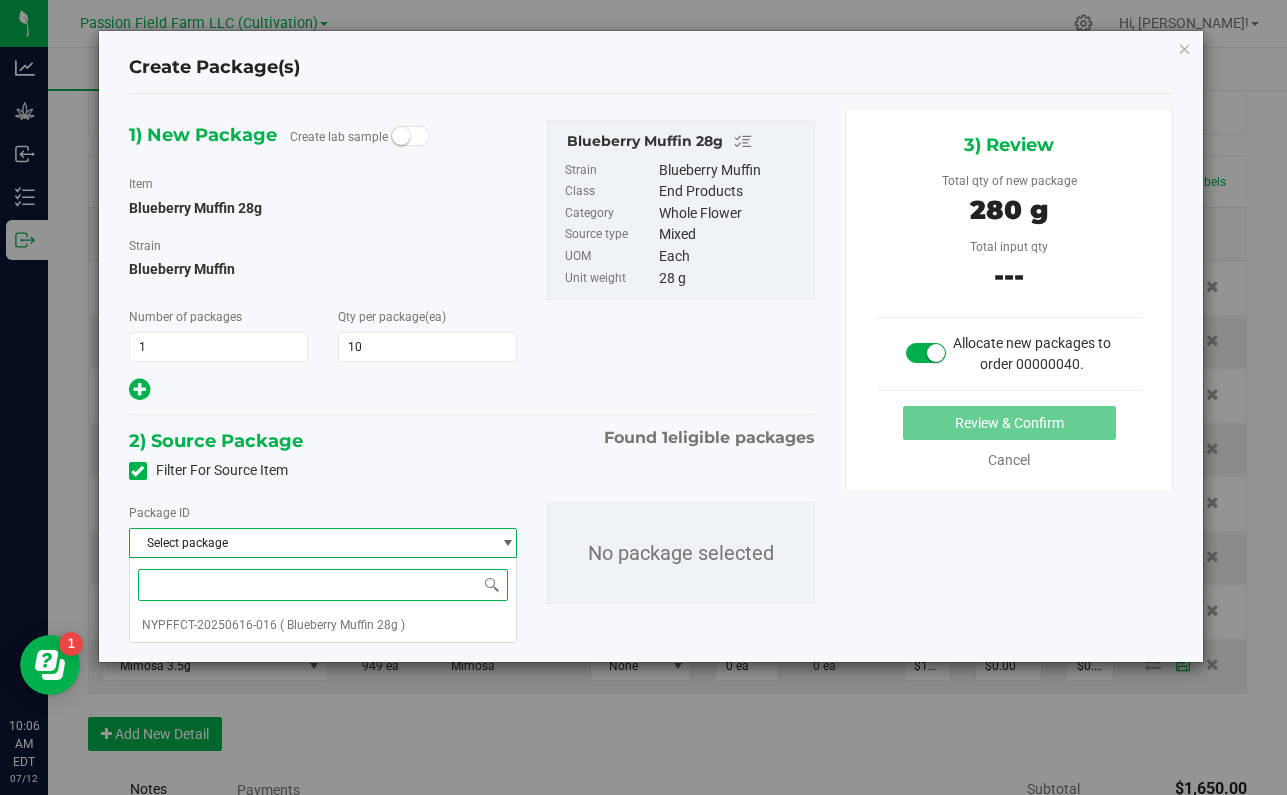 click at bounding box center (323, 584) 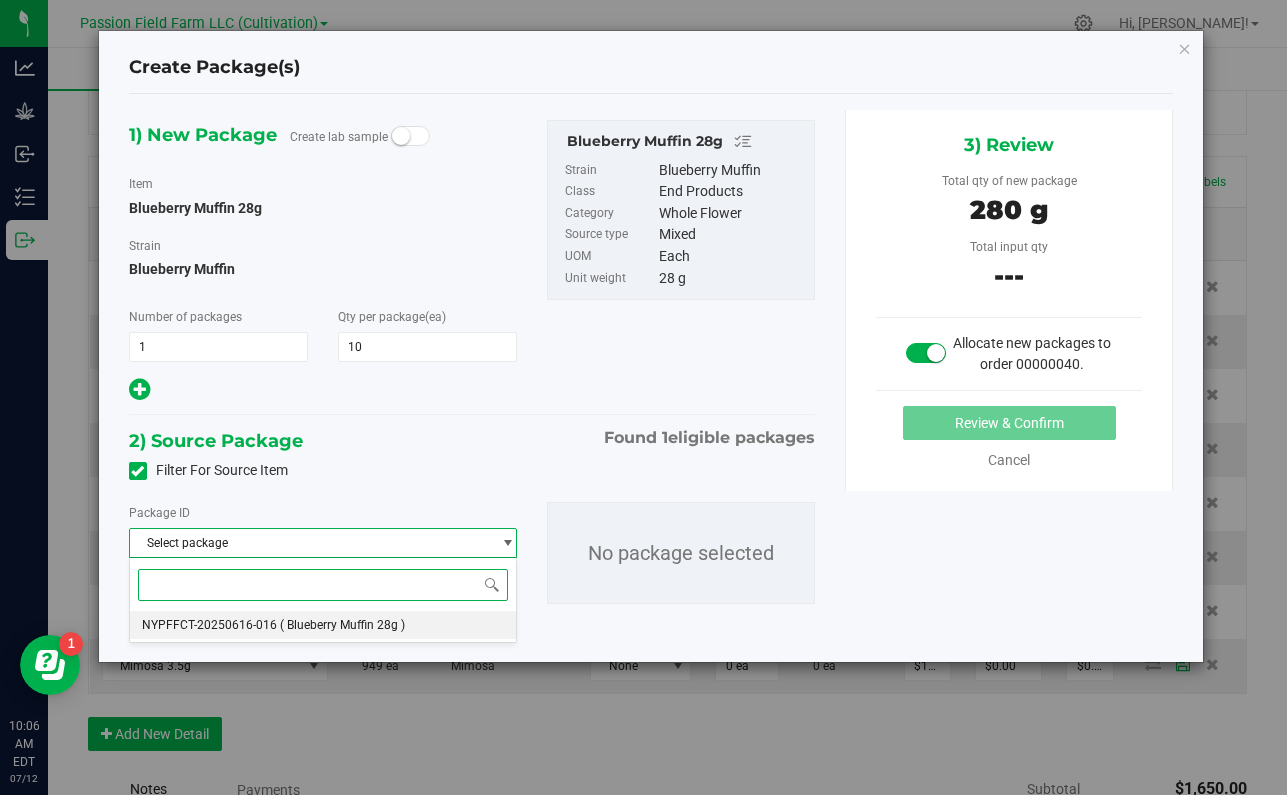 click on "NYPFFCT-20250616-016
(
Blueberry Muffin 28g
)" at bounding box center (323, 625) 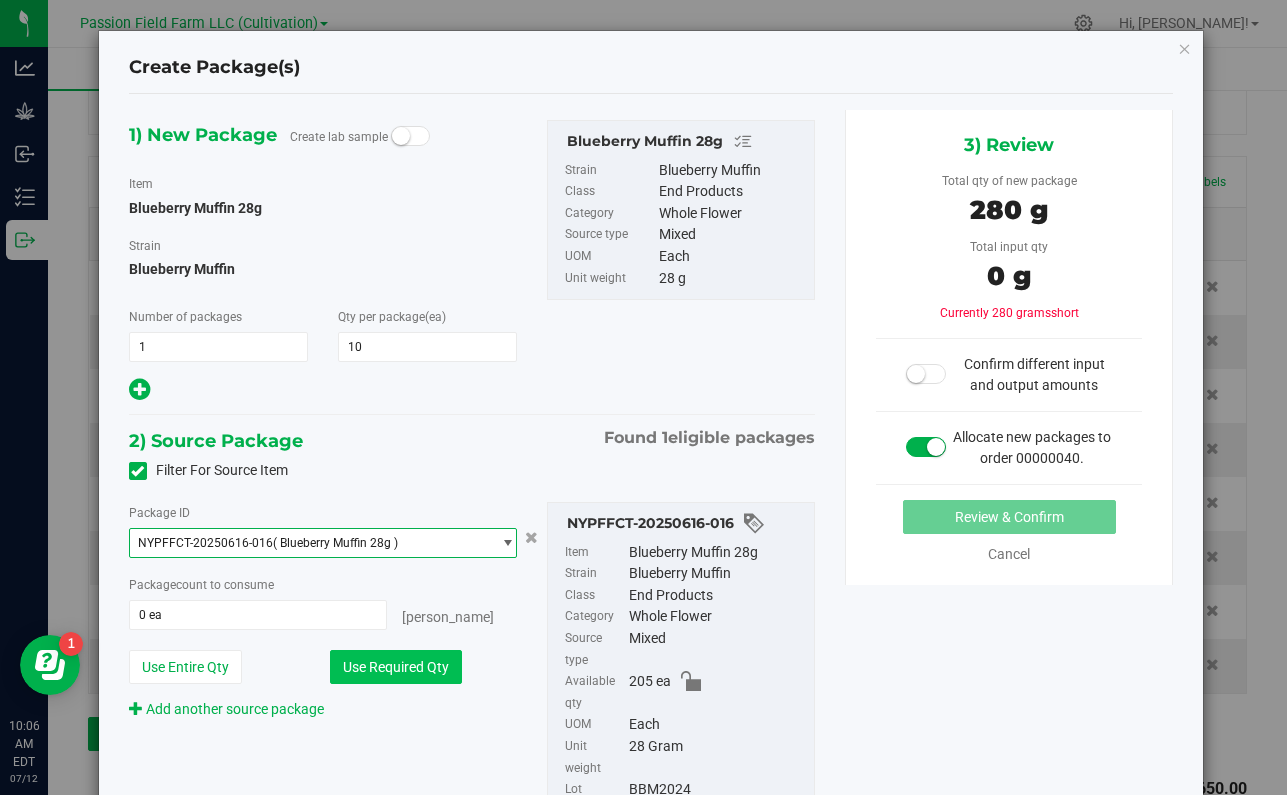 click on "Use Required Qty" at bounding box center (396, 667) 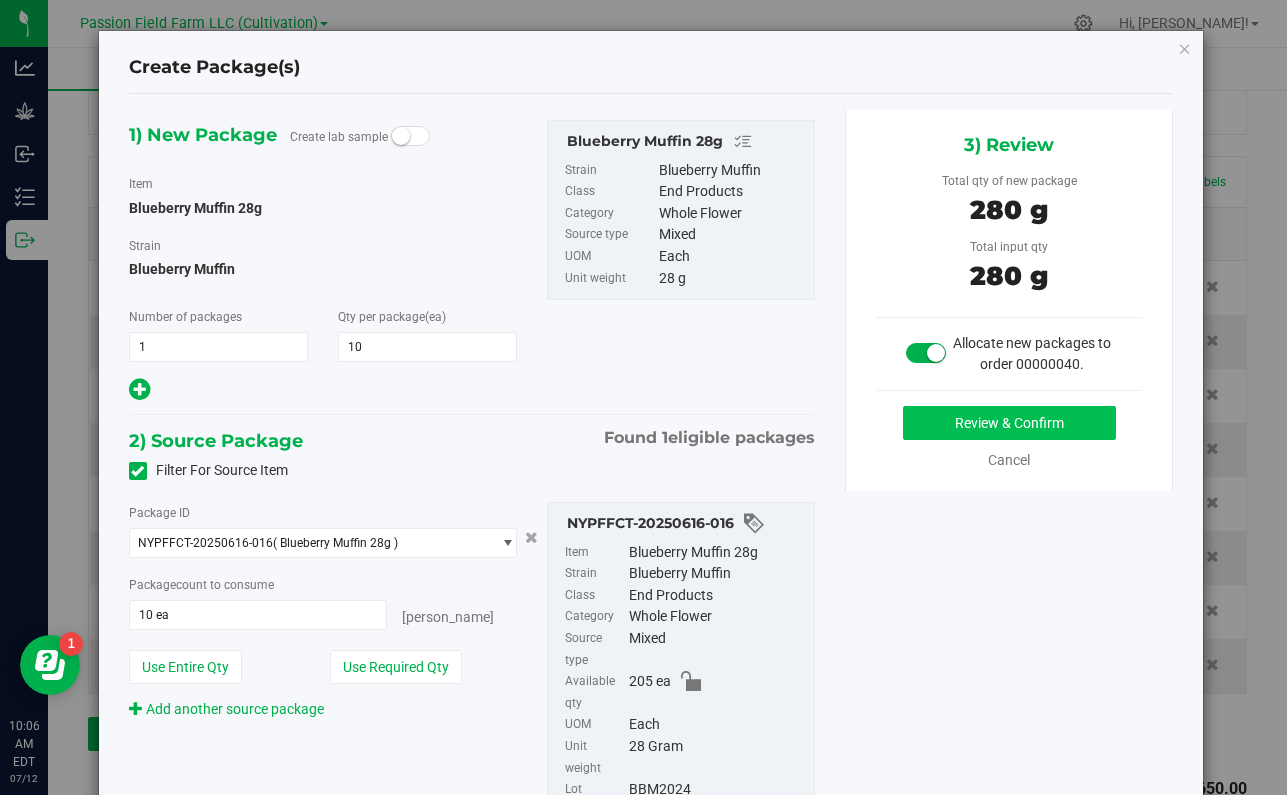 click on "Review & Confirm" at bounding box center (1009, 423) 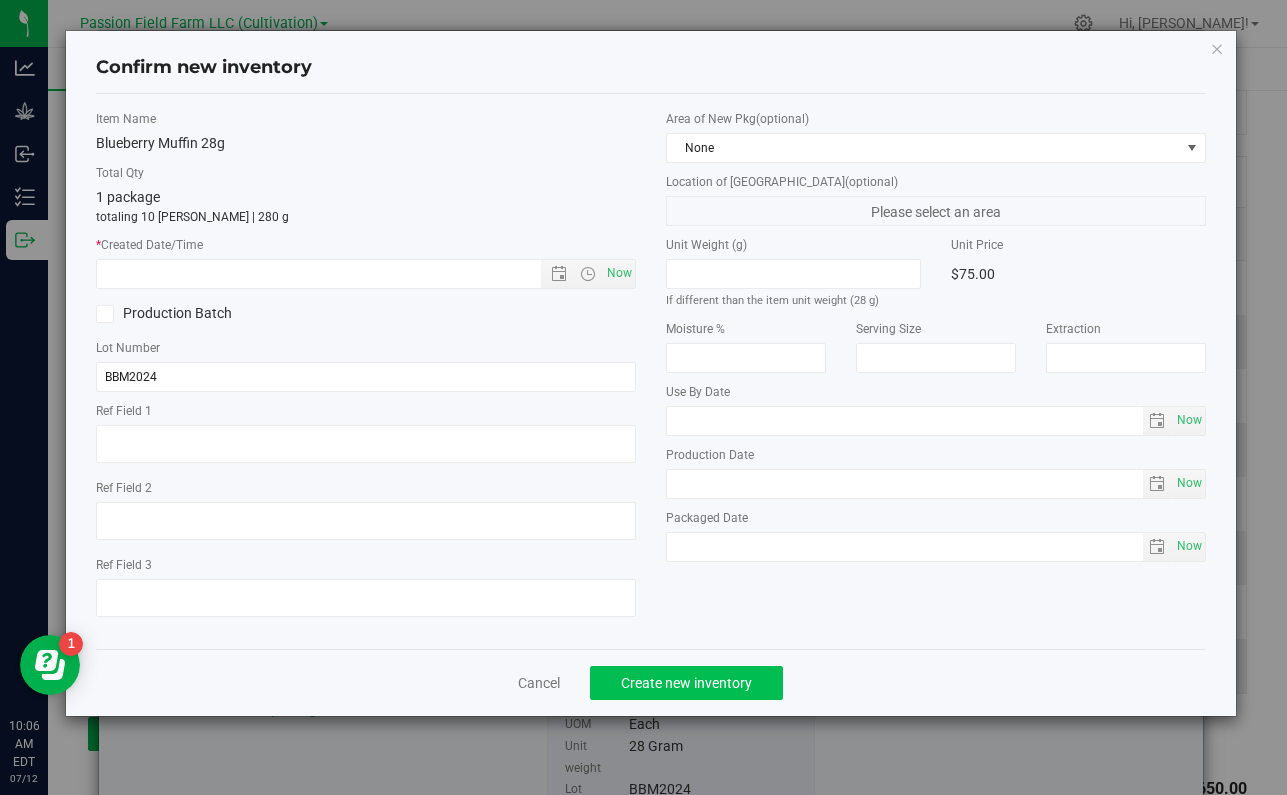 click on "Create new inventory" 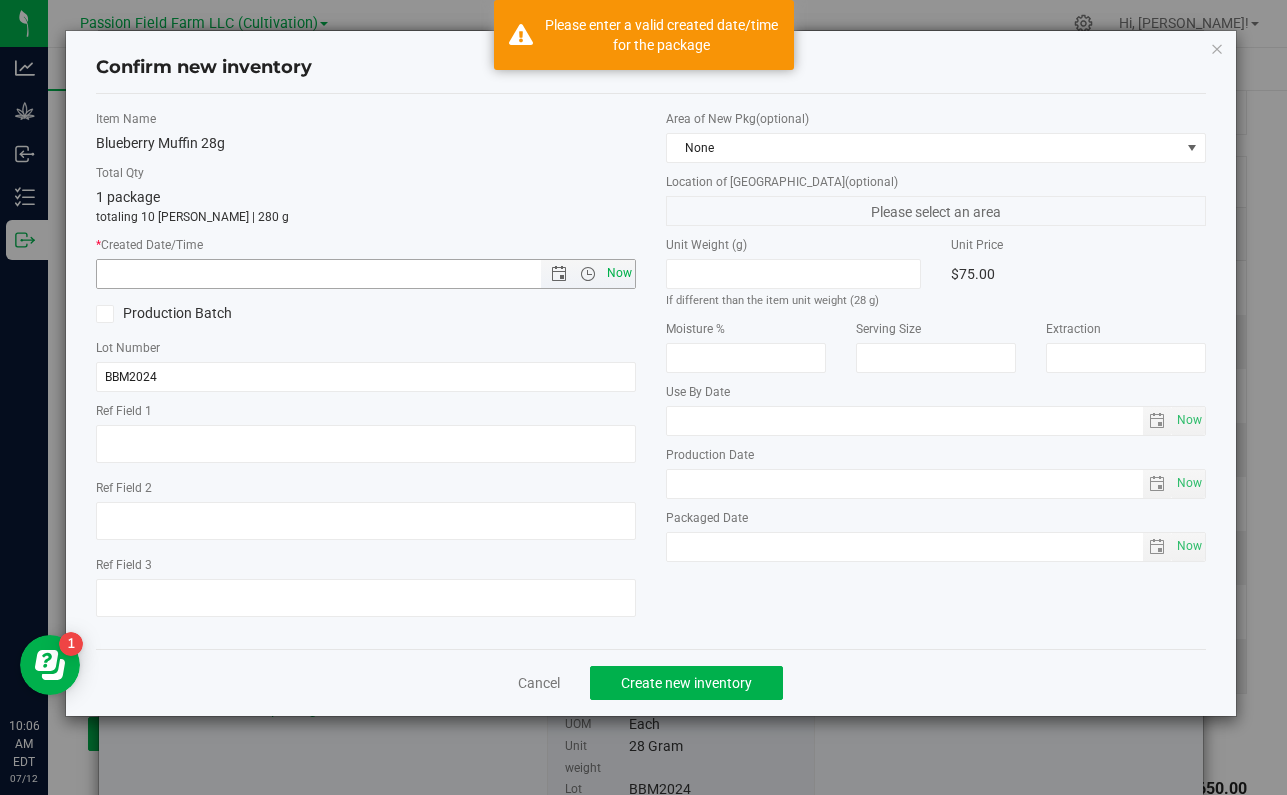 click on "Now" at bounding box center (620, 273) 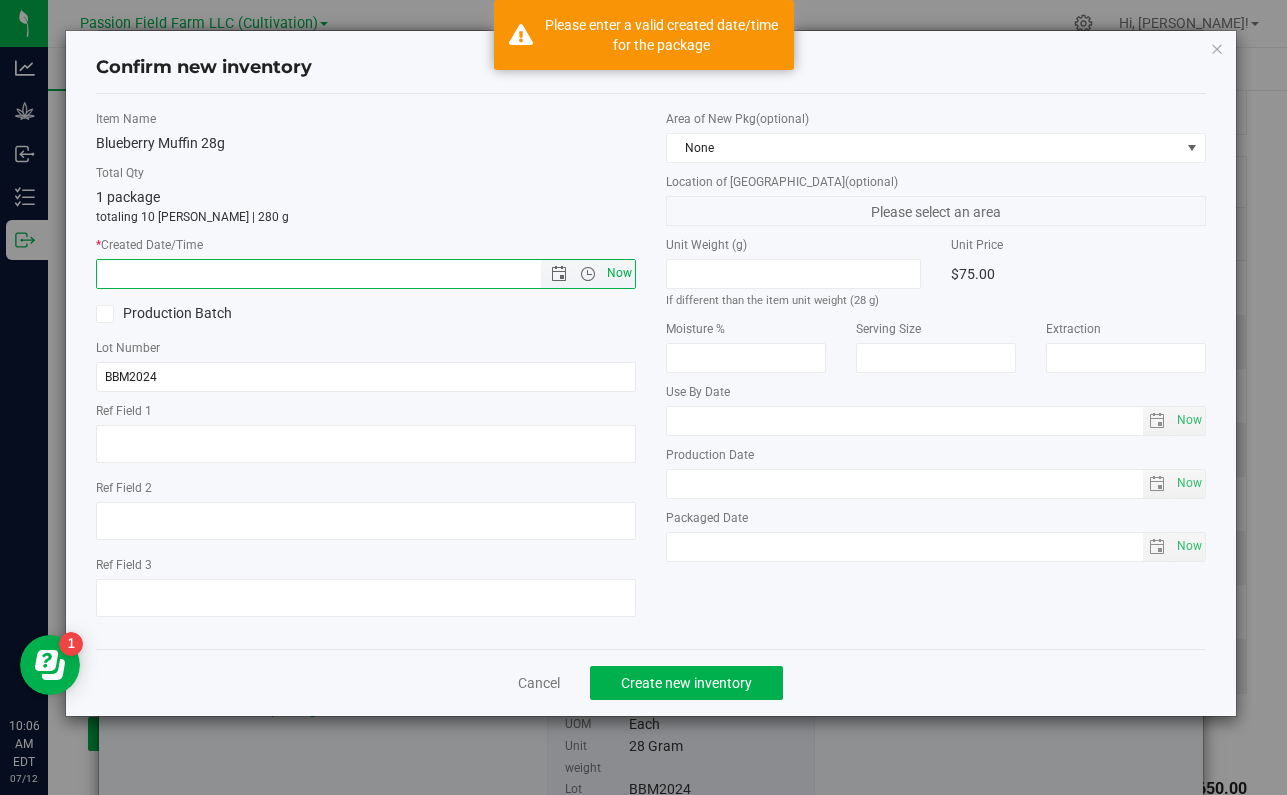 type on "[DATE] 10:06 AM" 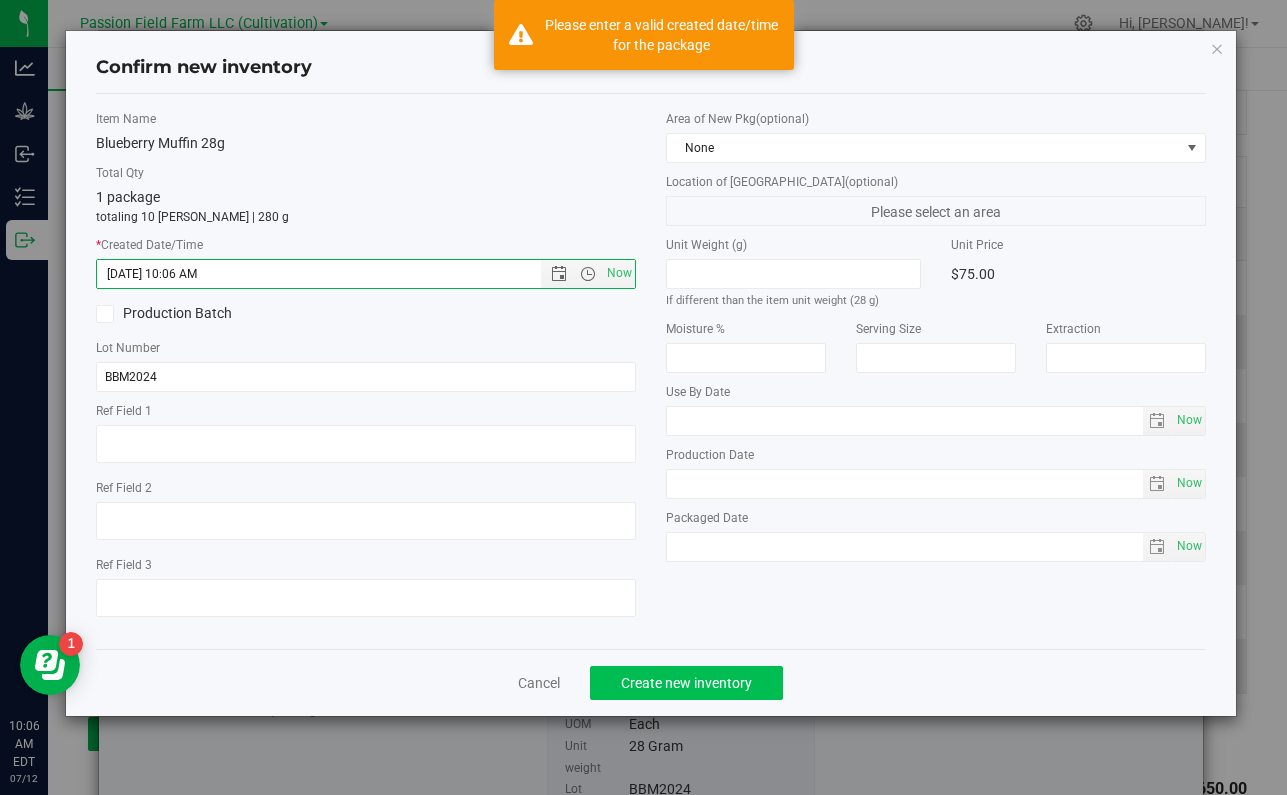 click on "Create new inventory" 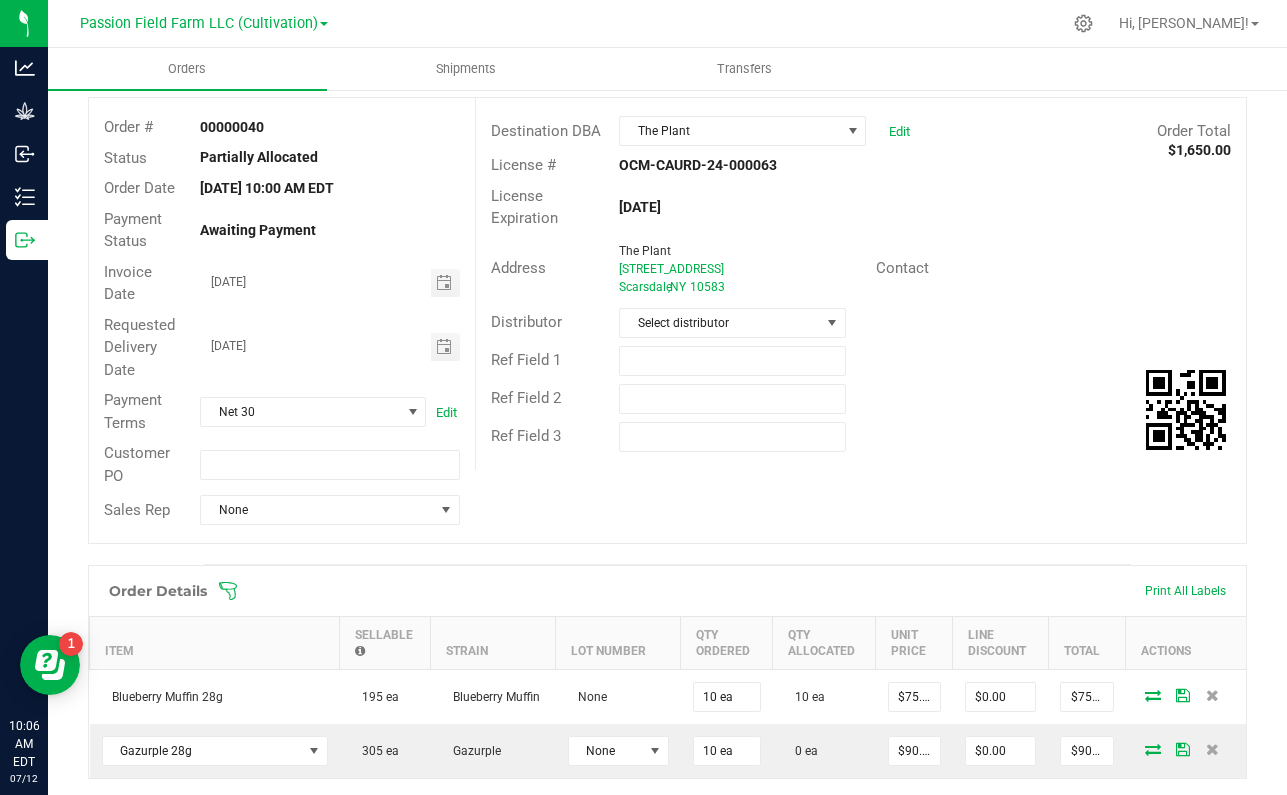 scroll, scrollTop: 353, scrollLeft: 0, axis: vertical 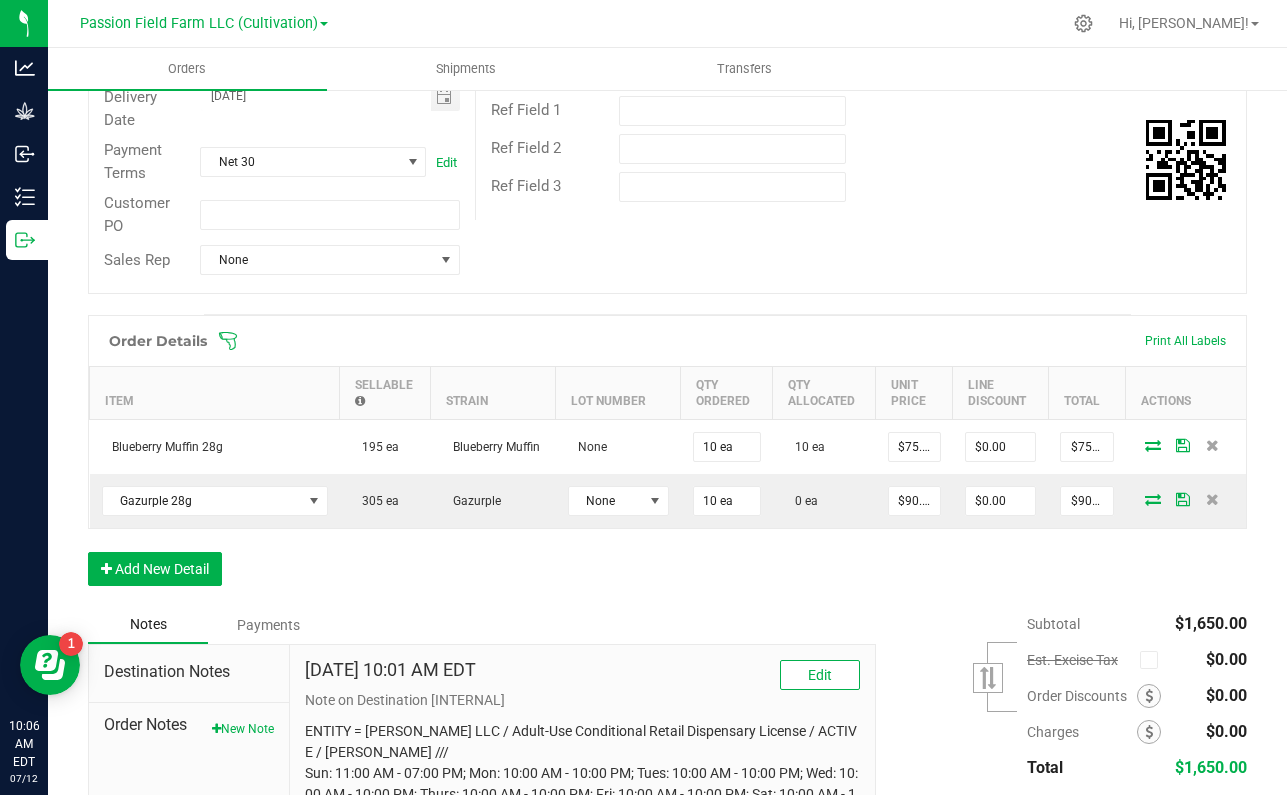 click on "Order Details Print All Labels Item  Sellable  Strain  Lot Number  Qty Ordered Qty Allocated Unit Price Line Discount Total Actions  Blueberry Muffin 28g   195 ea   Blueberry Muffin   None  10 ea  10 ea  $75.00000 $0.00 $750.00 Gazurple 28g  305 ea   Gazurple  None 10 ea  0 ea  $90.00000 $0.00 $900.00
Add New Detail" at bounding box center (667, 460) 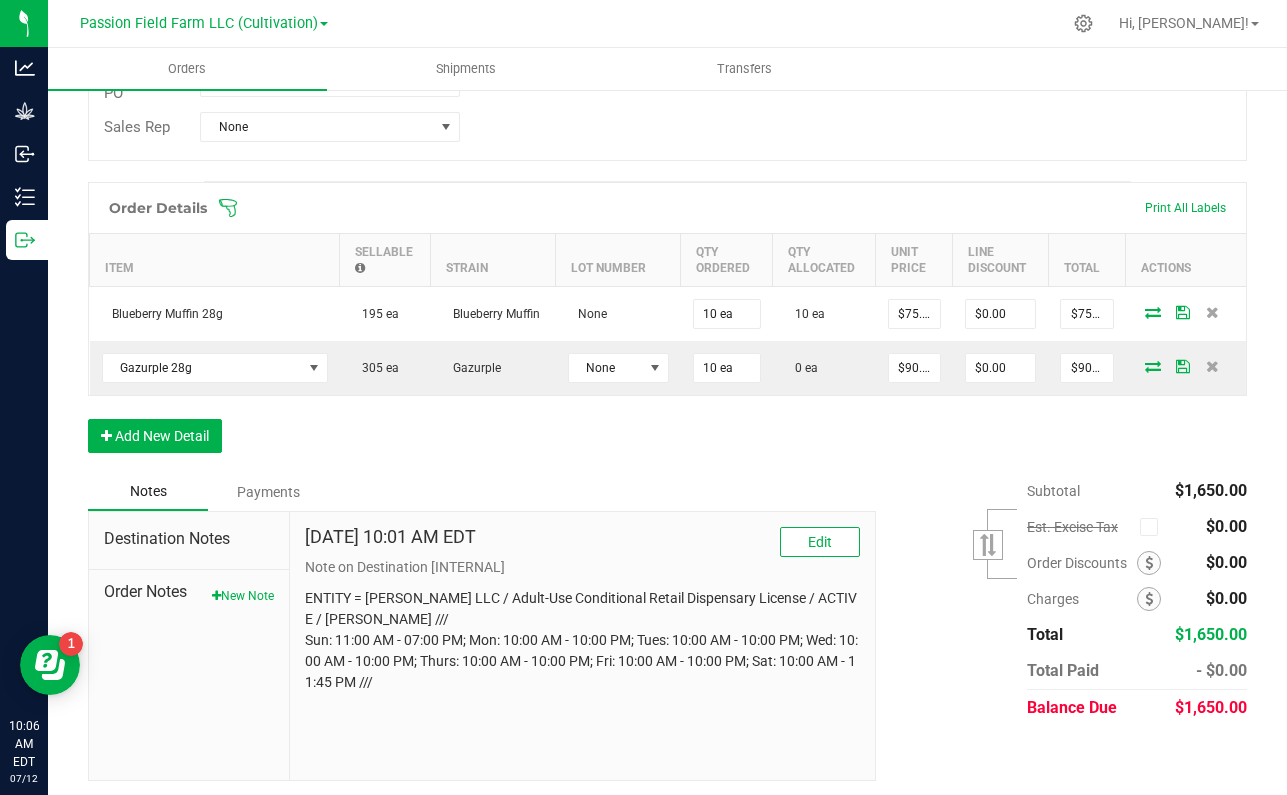 scroll, scrollTop: 485, scrollLeft: 0, axis: vertical 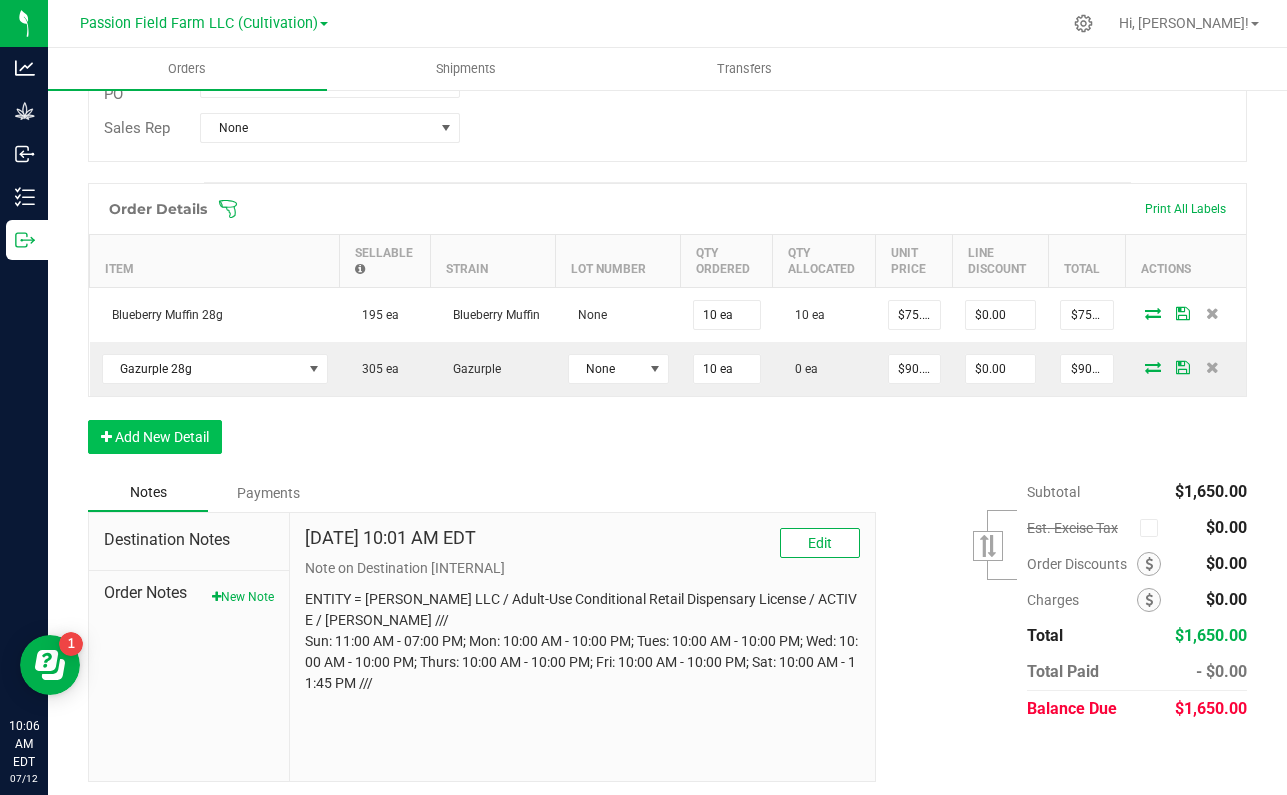 click on "Add New Detail" at bounding box center [155, 437] 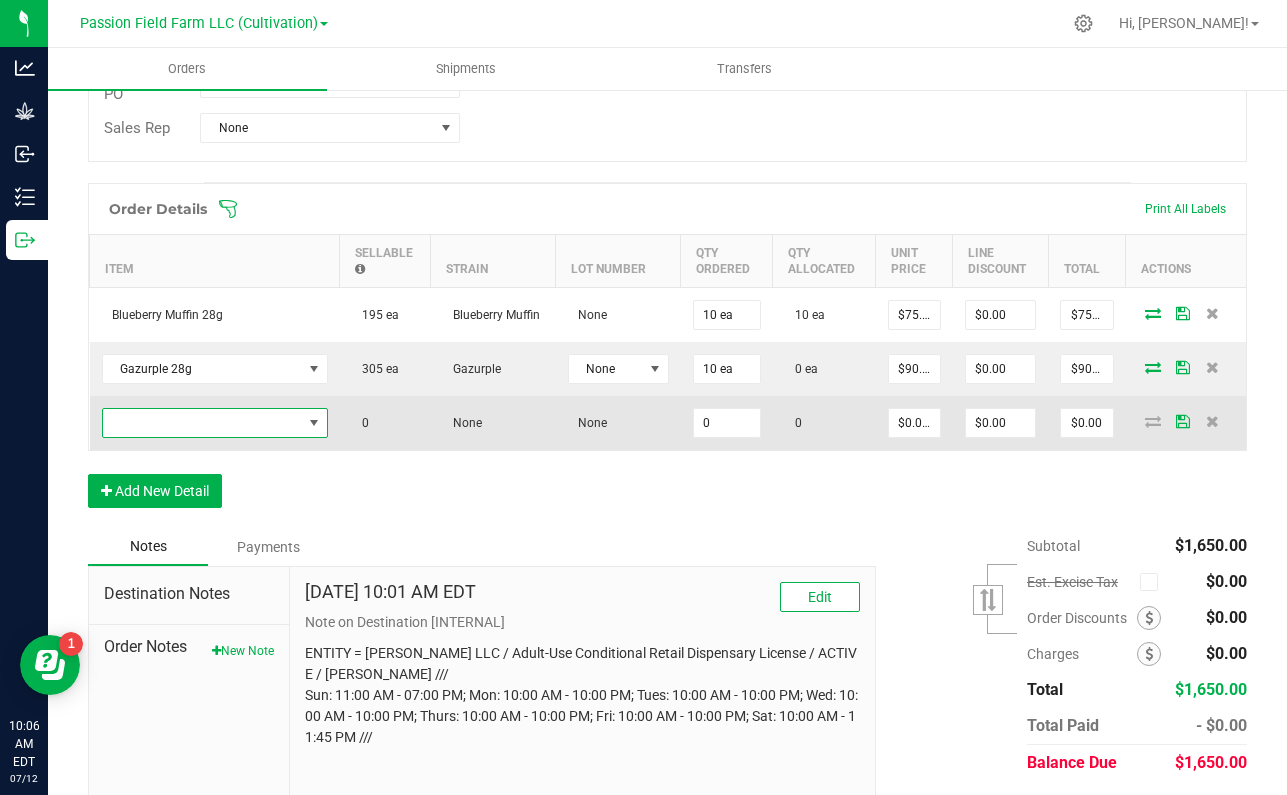 click at bounding box center (202, 423) 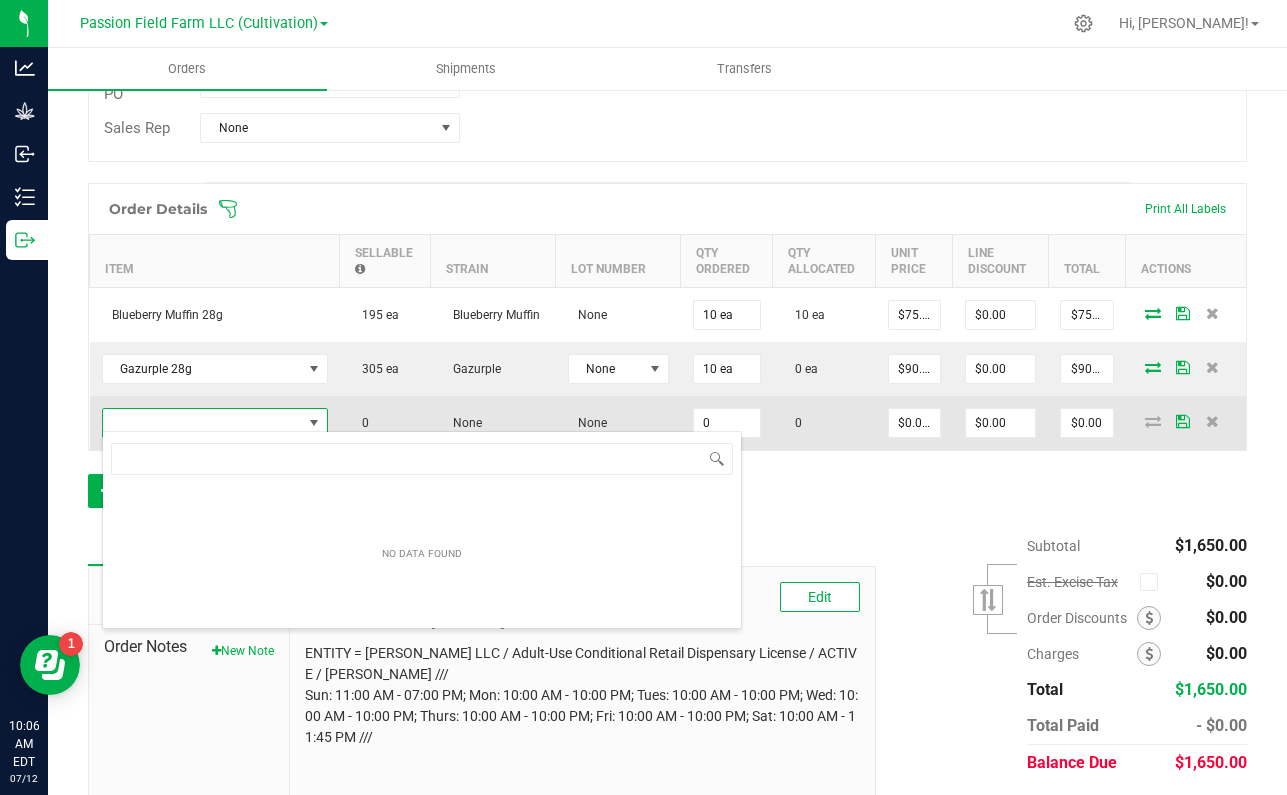 scroll, scrollTop: 99970, scrollLeft: 99774, axis: both 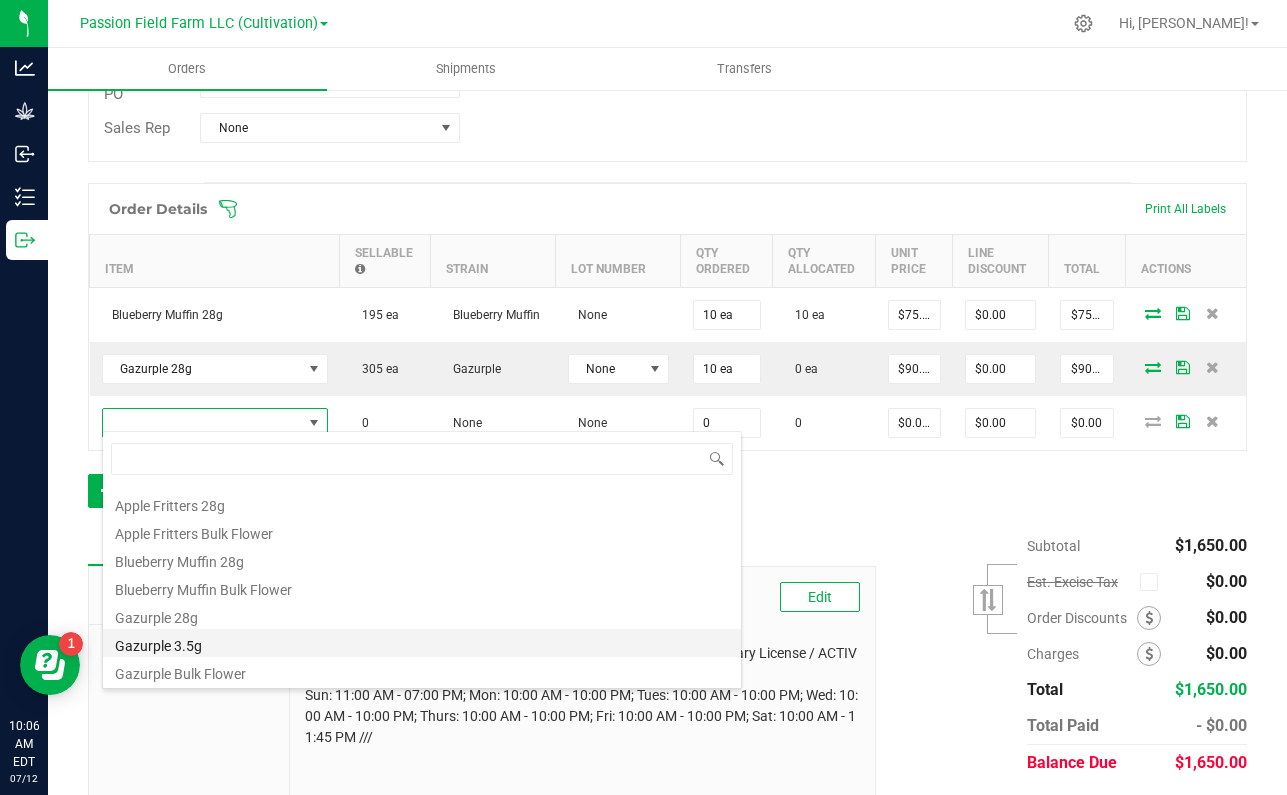 click on "Gazurple 3.5g" at bounding box center (422, 643) 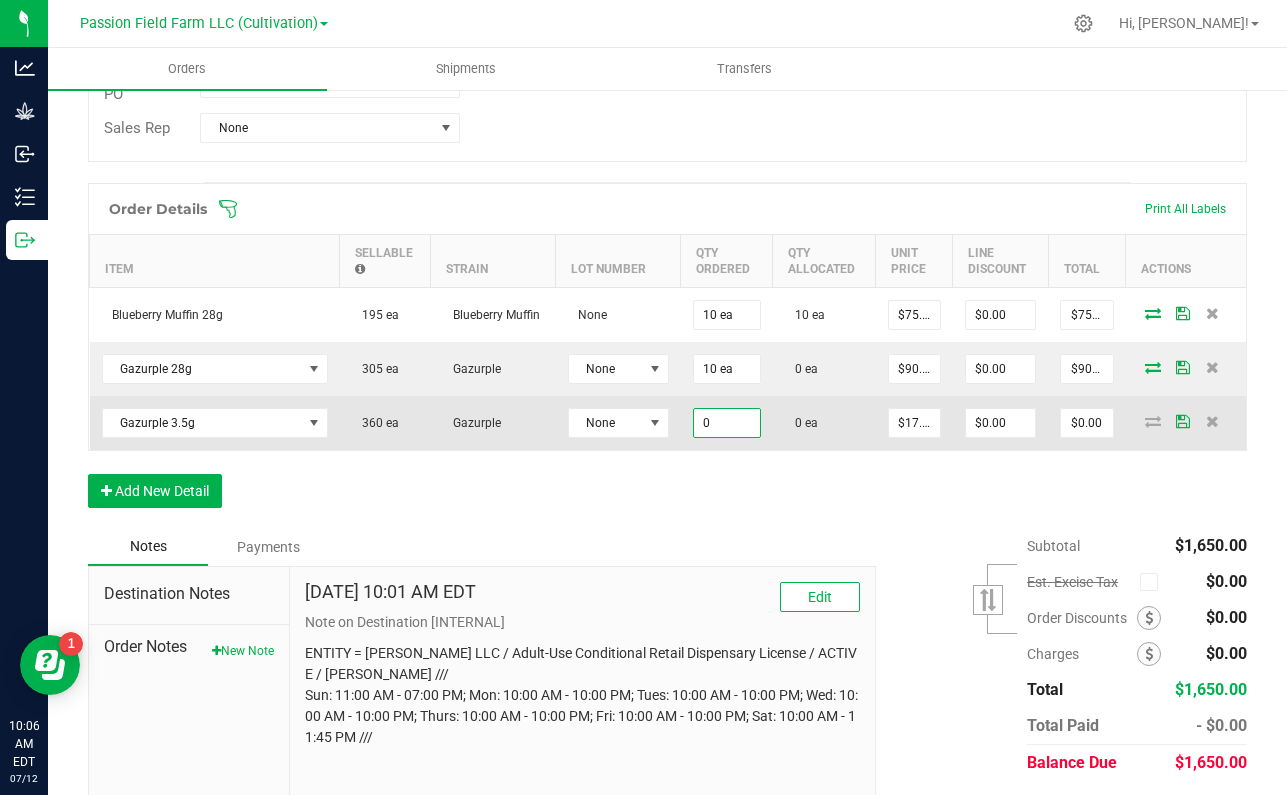 click on "0" at bounding box center (727, 423) 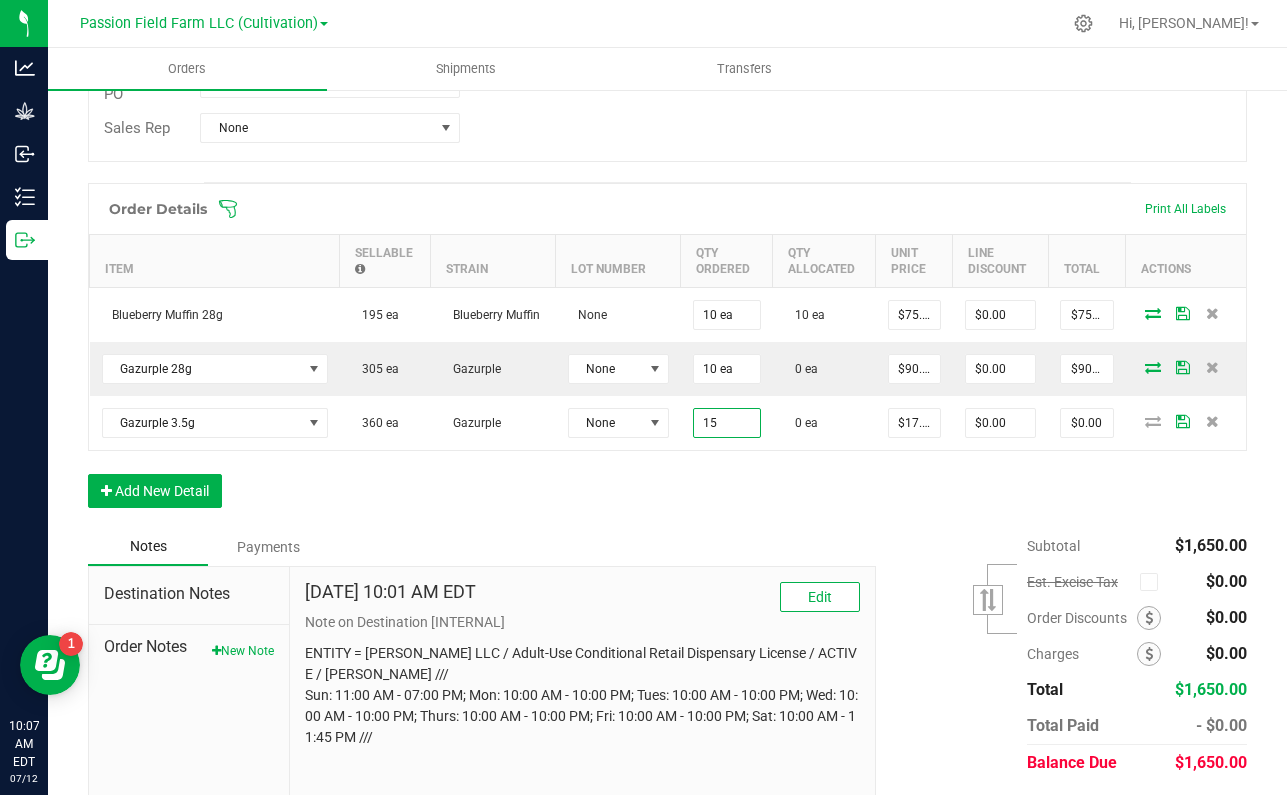 type on "15 ea" 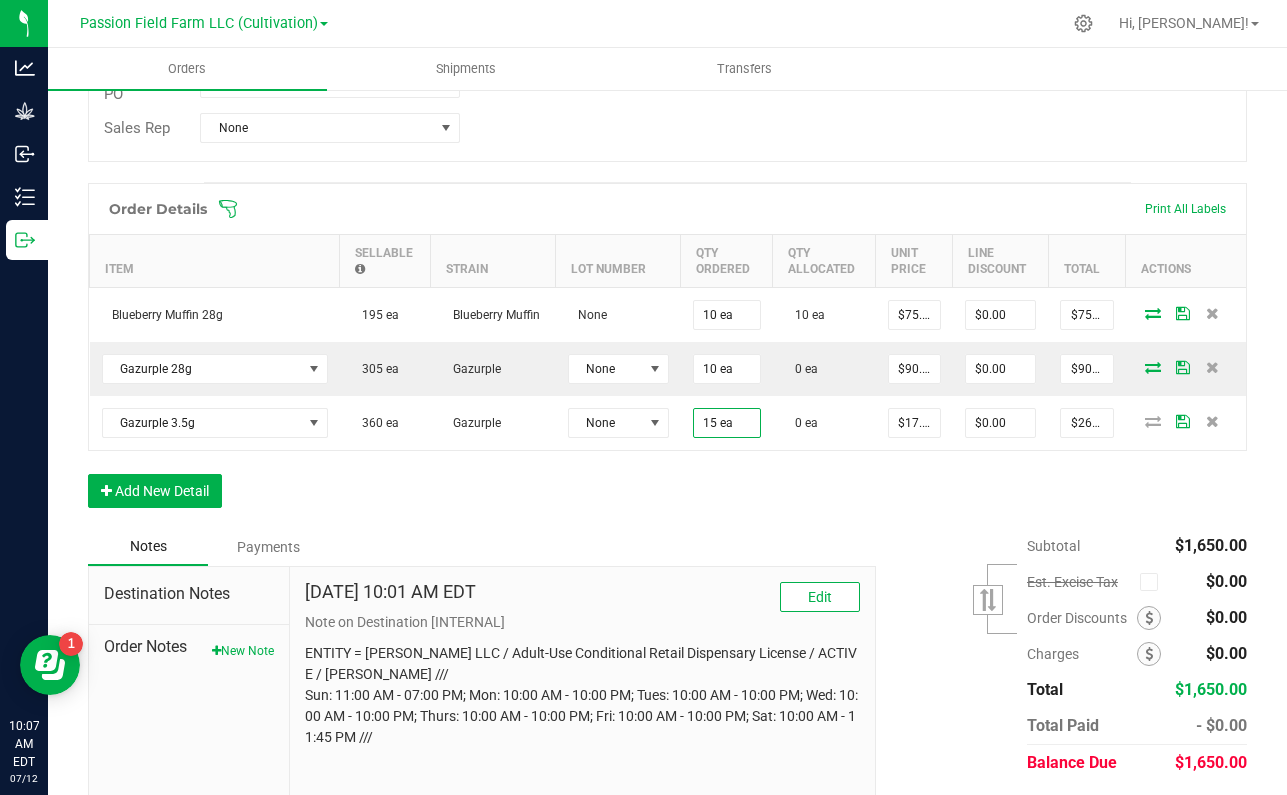 click on "Order Details Print All Labels Item  Sellable  Strain  Lot Number  Qty Ordered Qty Allocated Unit Price Line Discount Total Actions  Blueberry Muffin 28g   195 ea   Blueberry Muffin   None  10 ea  10 ea  $75.00000 $0.00 $750.00 Gazurple 28g  305 ea   Gazurple  None 10 ea  0 ea  $90.00000 $0.00 $900.00 Gazurple 3.5g  360 ea   Gazurple  None 15 ea  0 ea  $17.50000 $0.00 $262.50
Add New Detail" at bounding box center (667, 355) 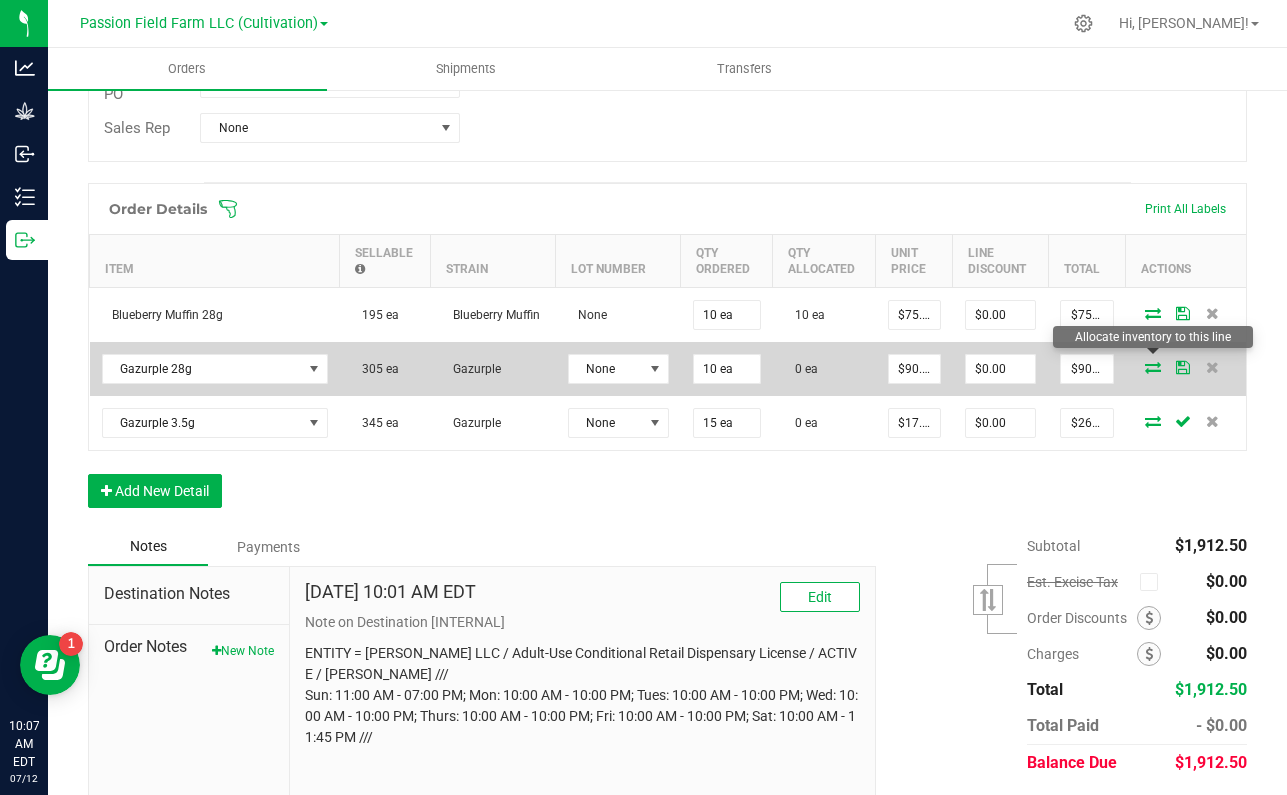 click at bounding box center [1153, 367] 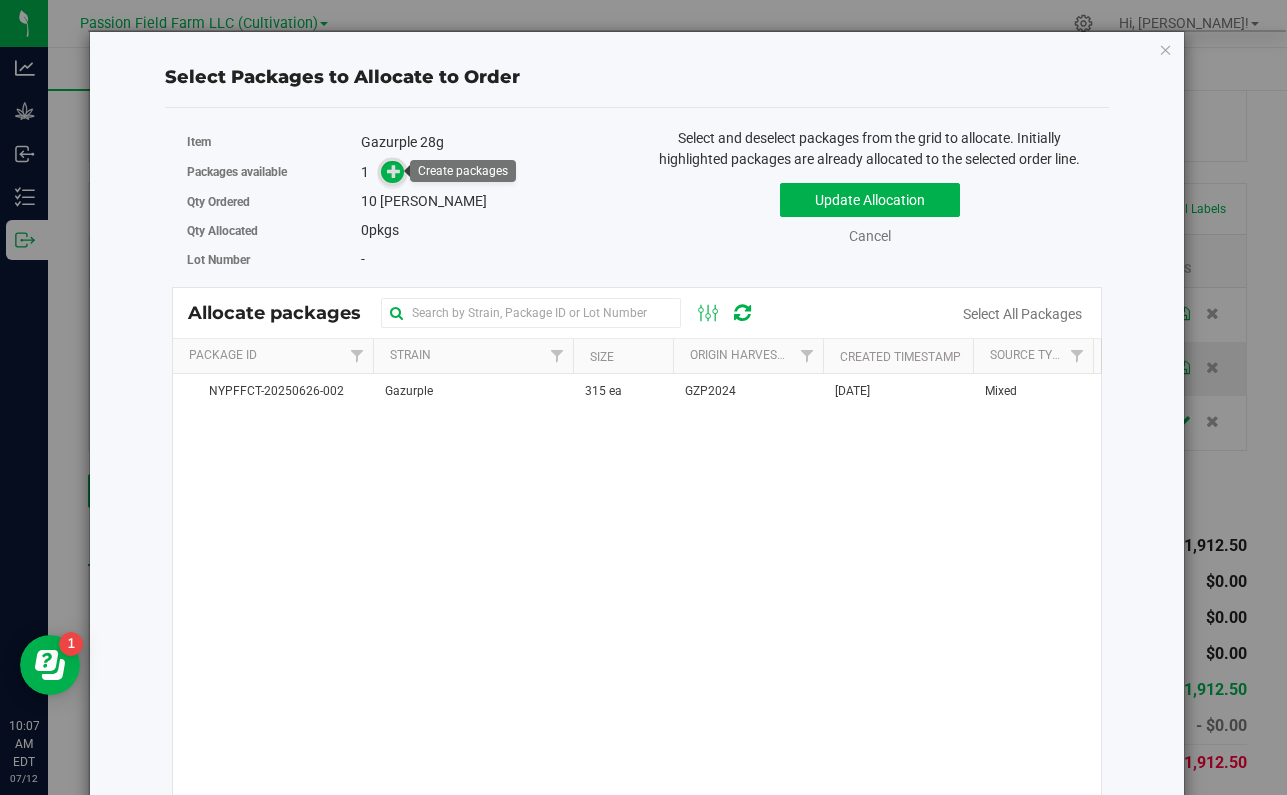click at bounding box center (394, 171) 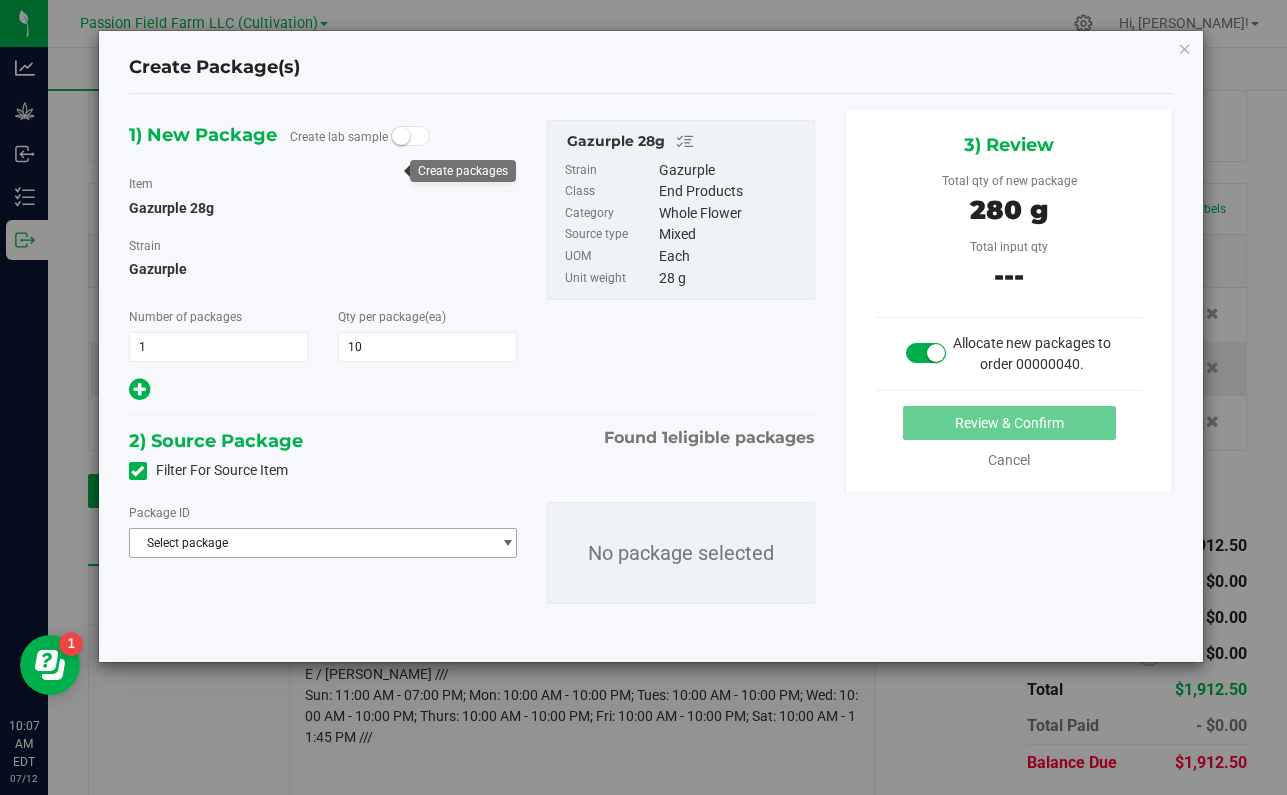 click on "Select package" at bounding box center [310, 543] 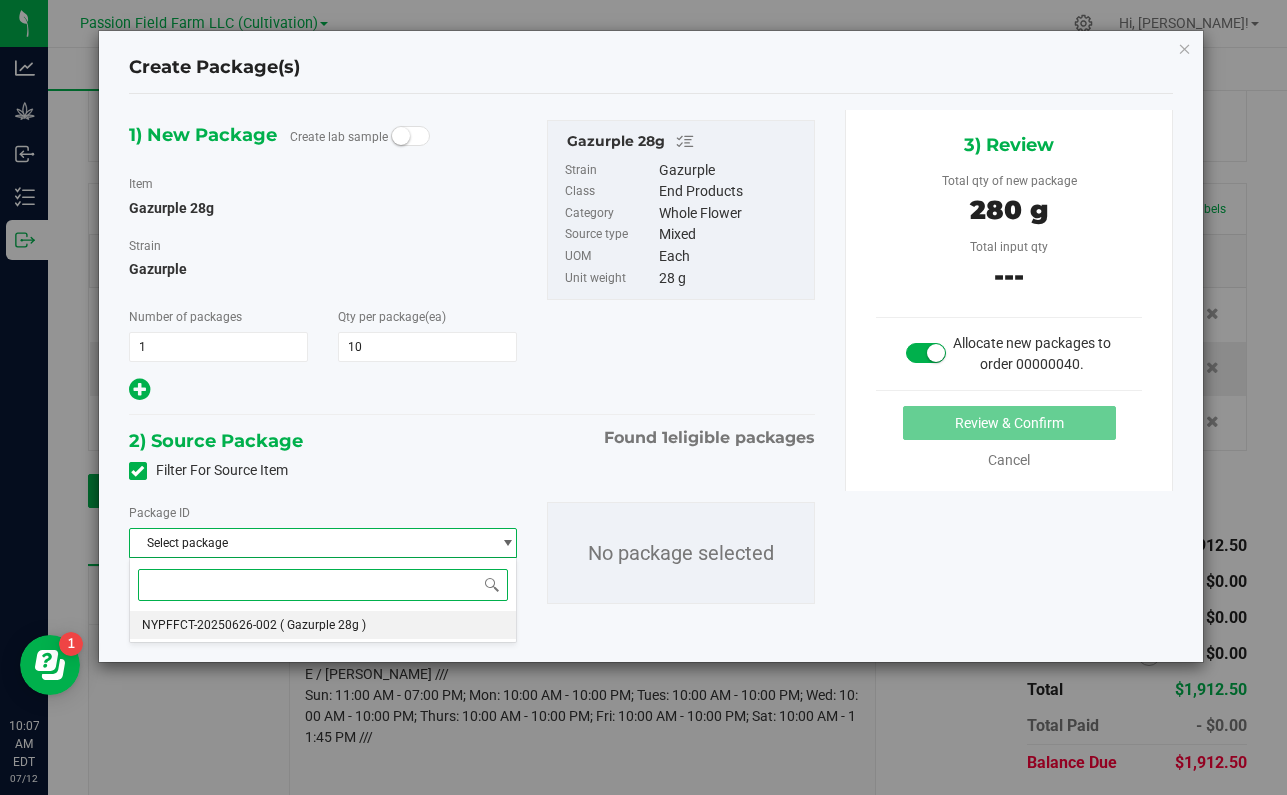 click on "(
Gazurple 28g
)" at bounding box center [323, 625] 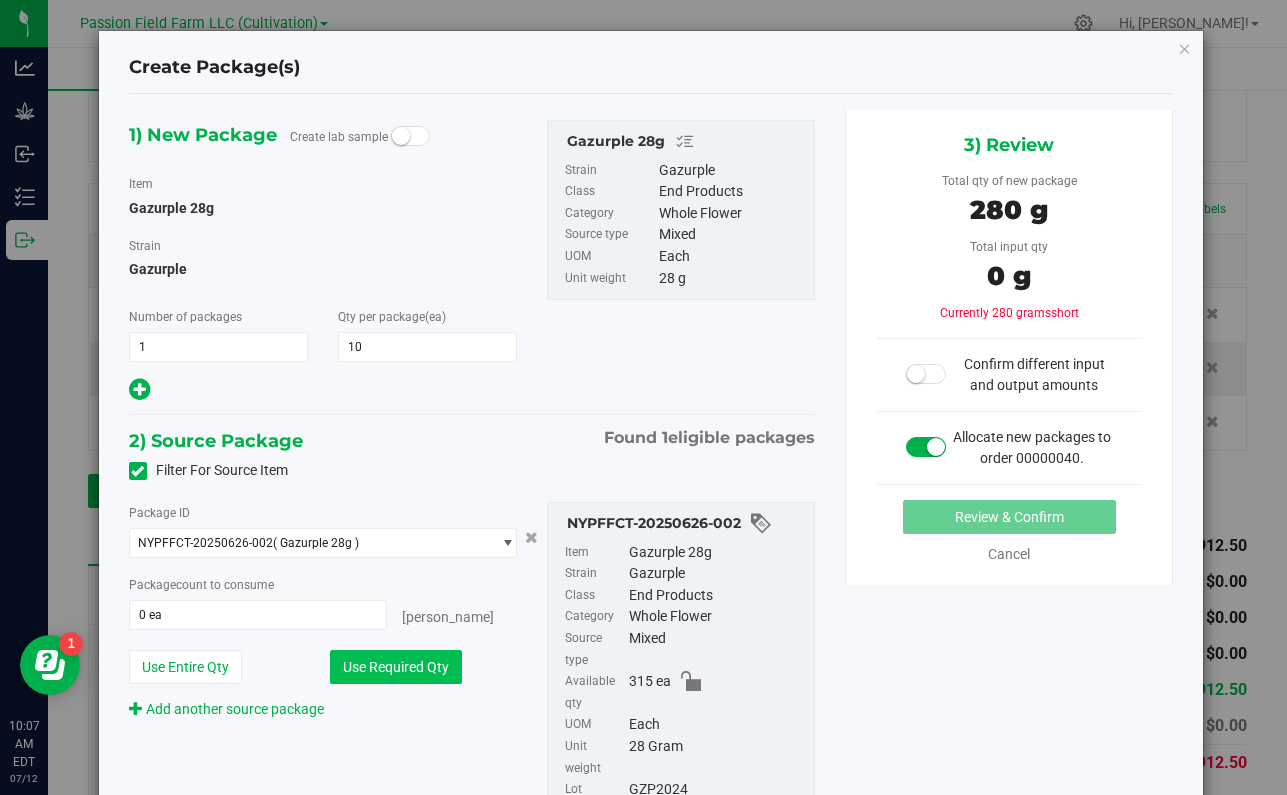 click on "Use Required Qty" at bounding box center (396, 667) 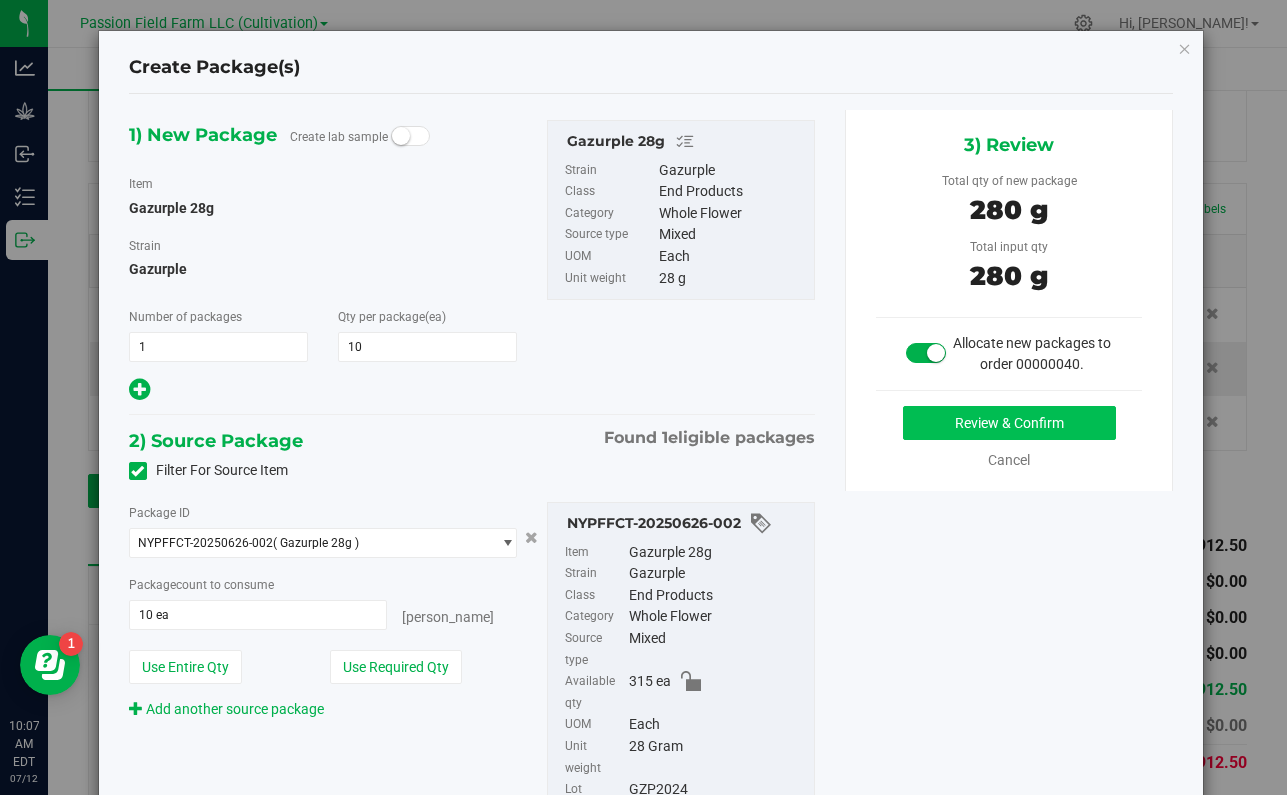 click on "Review & Confirm" at bounding box center [1009, 423] 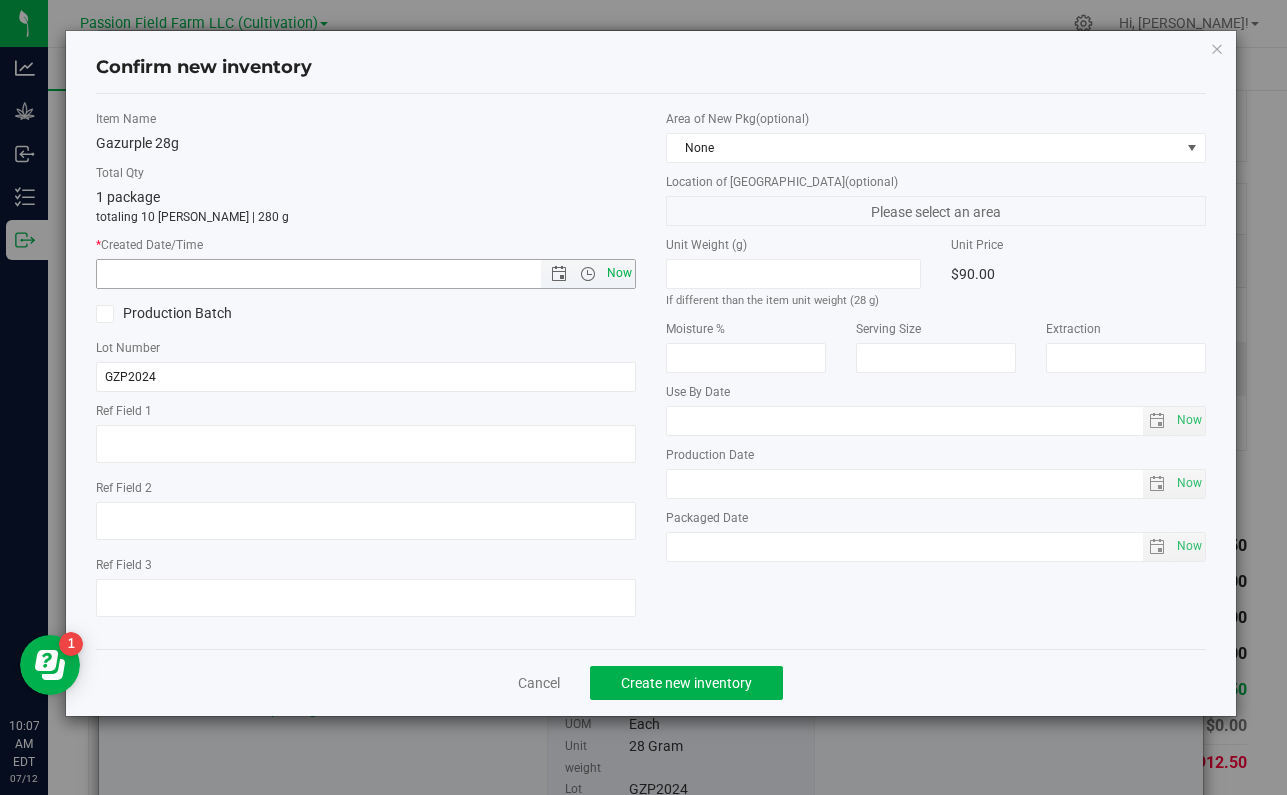 click on "Now" at bounding box center [620, 273] 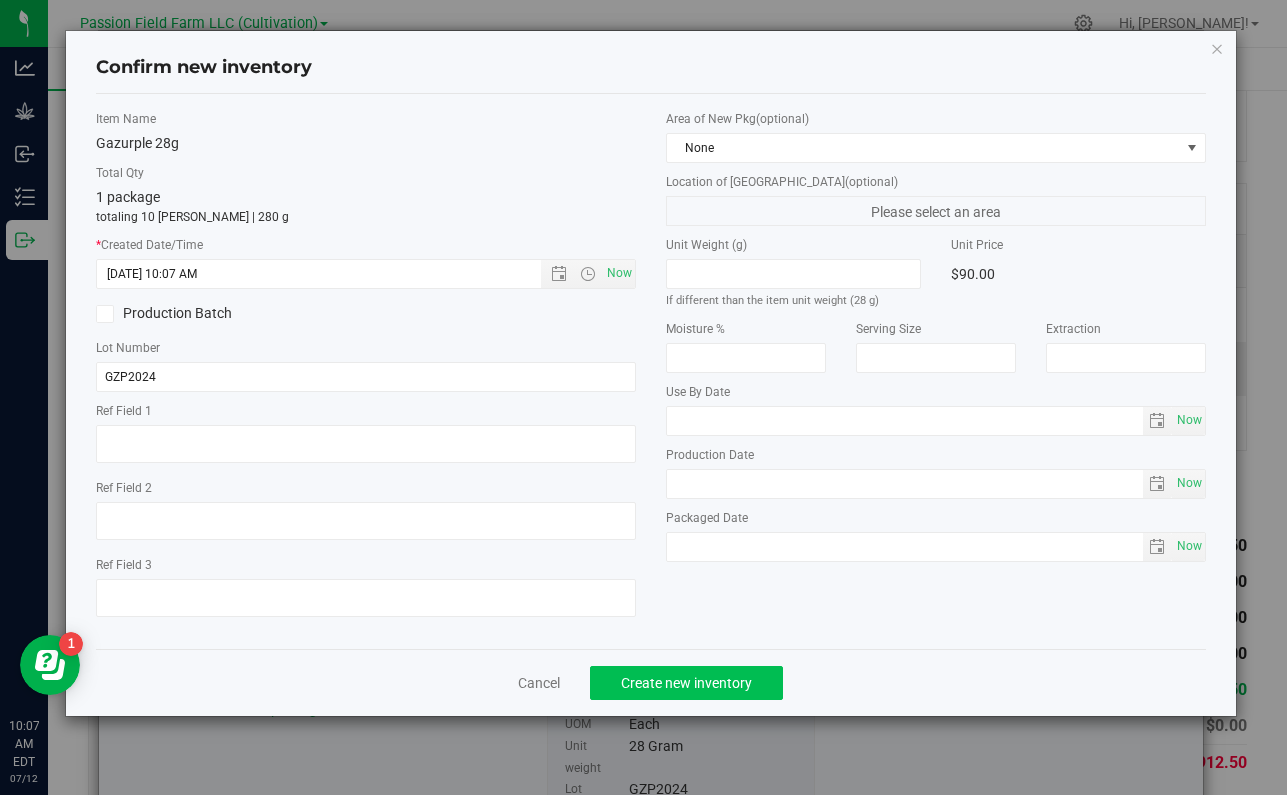 click on "Create new inventory" 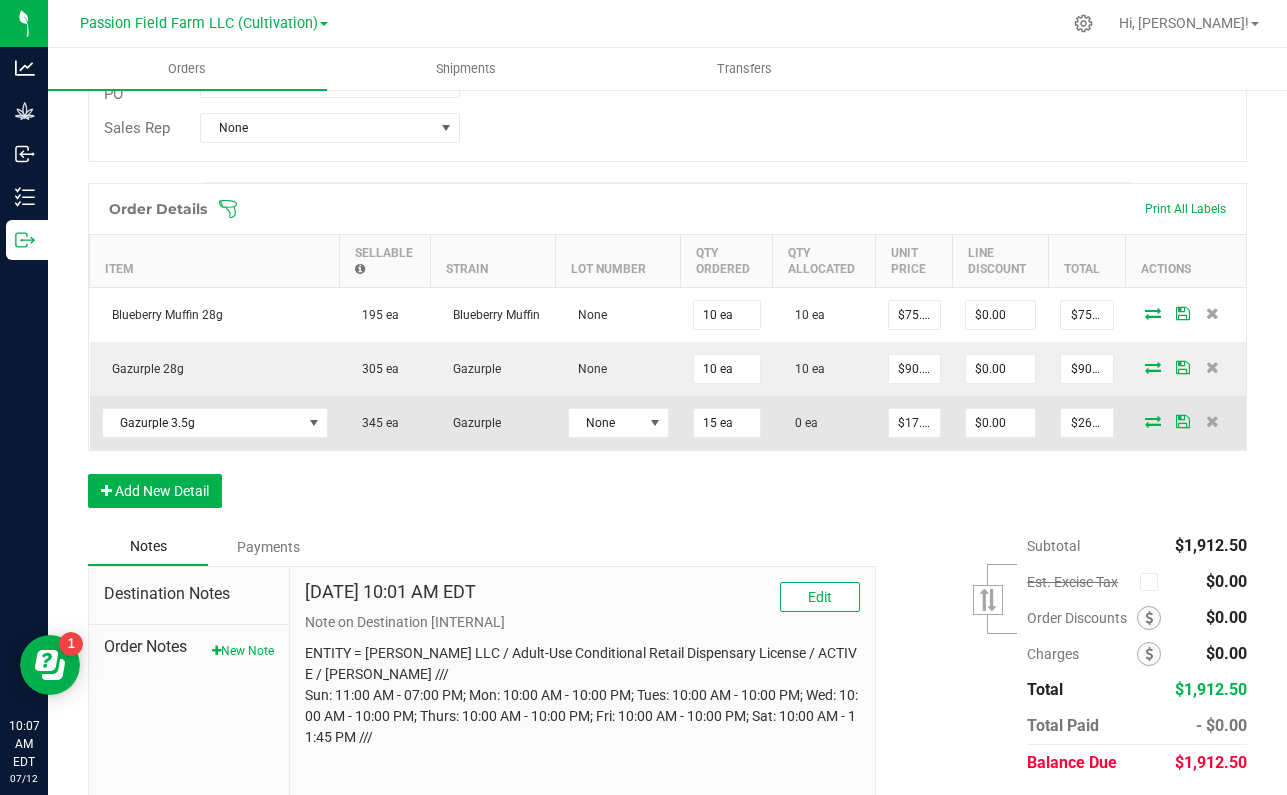 click at bounding box center [1153, 421] 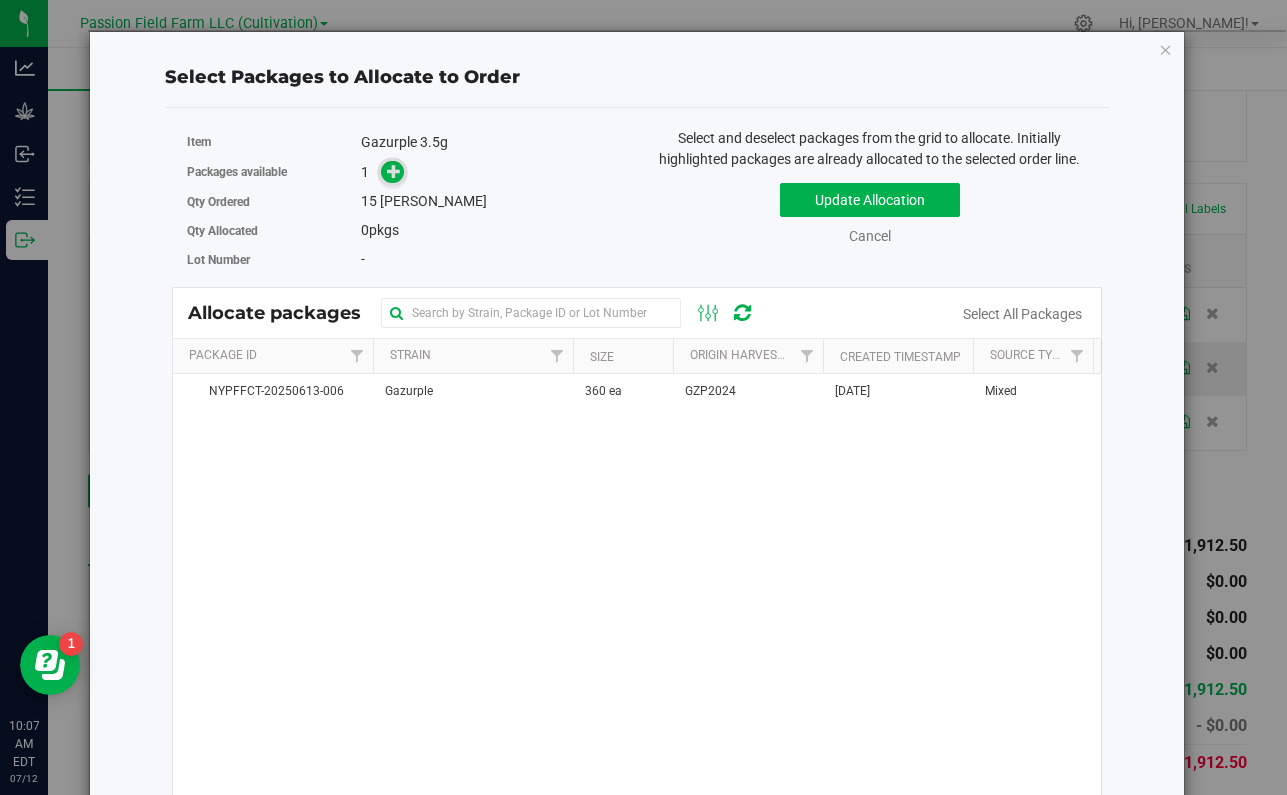 click at bounding box center [394, 171] 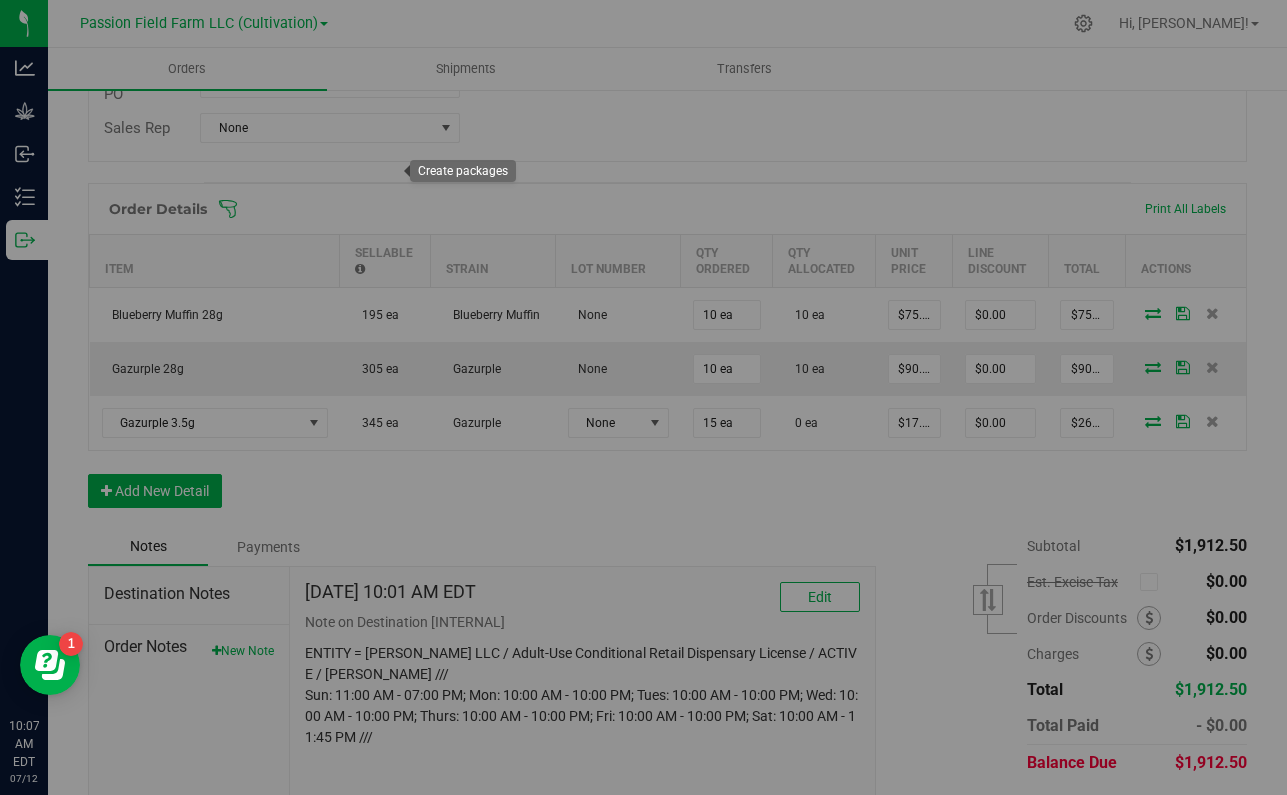 type on "1" 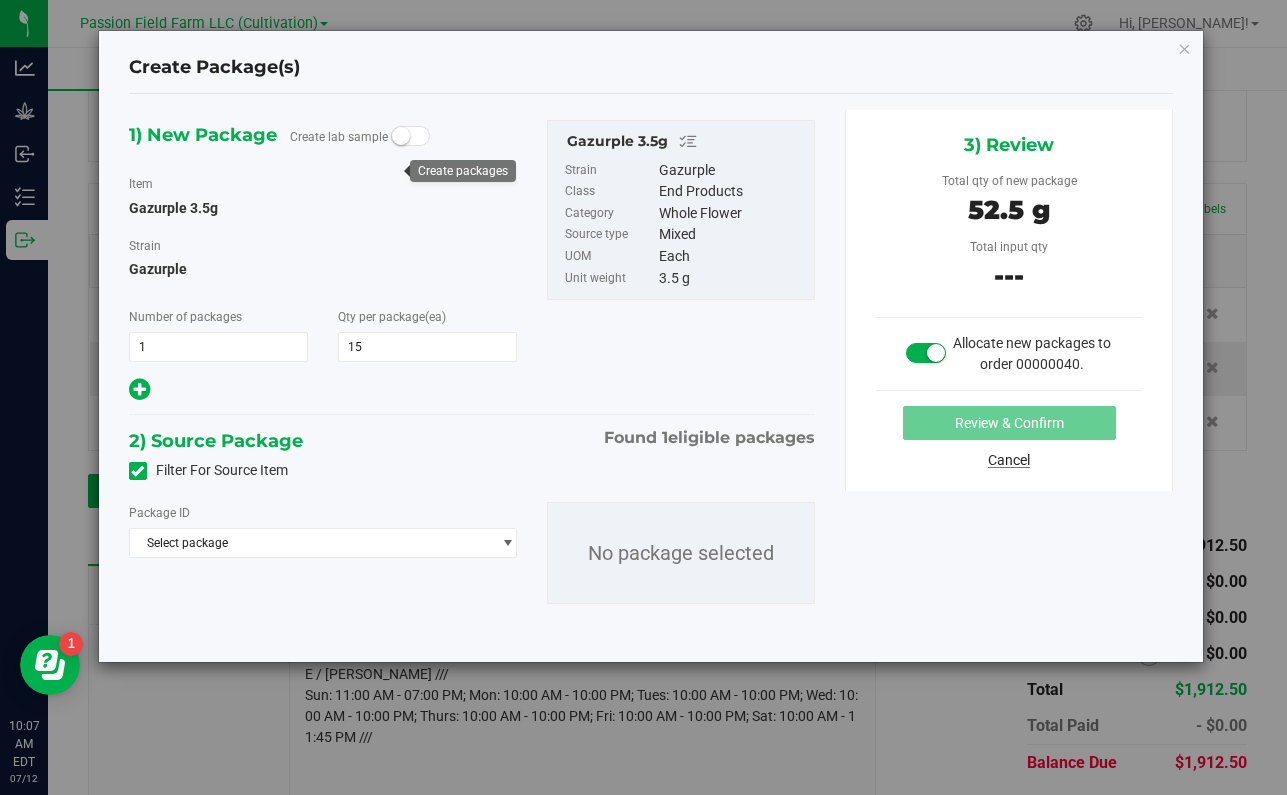 click on "Cancel" at bounding box center [1009, 460] 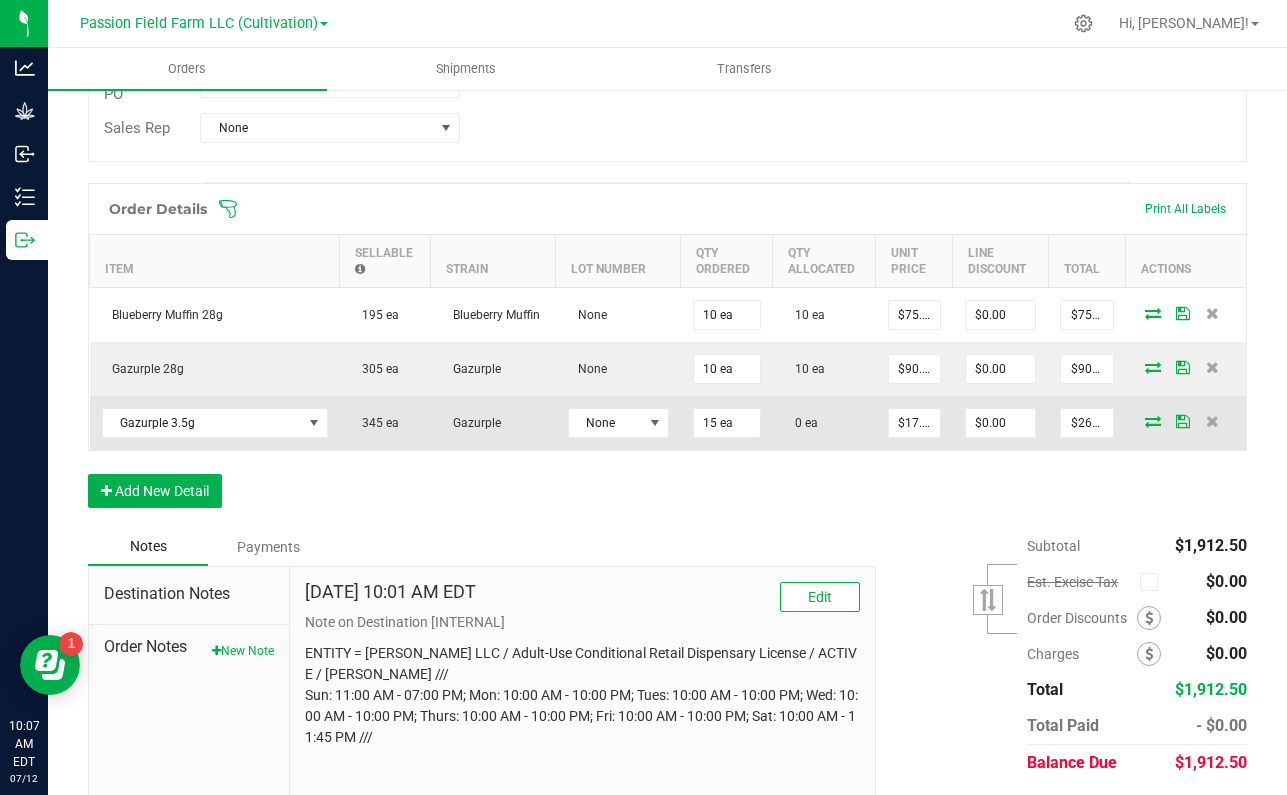 click at bounding box center (1153, 421) 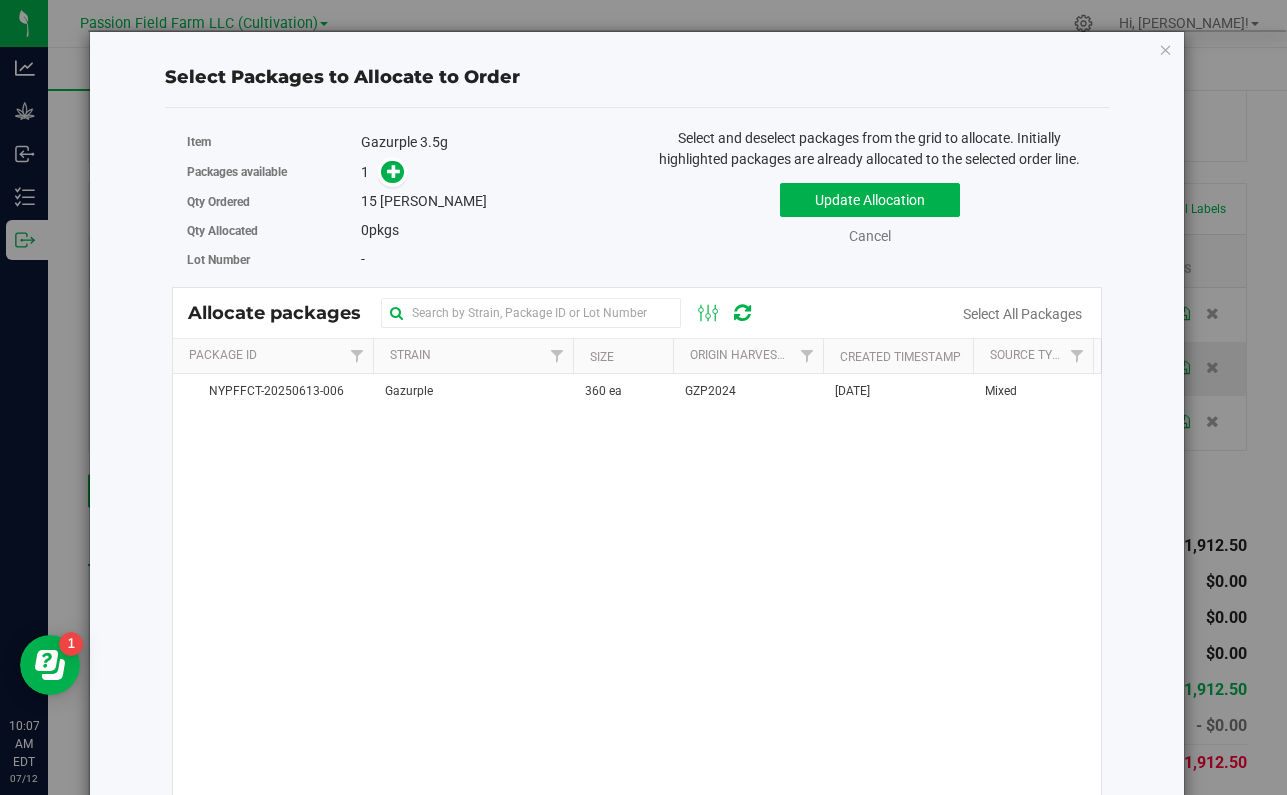 click at bounding box center (388, 172) 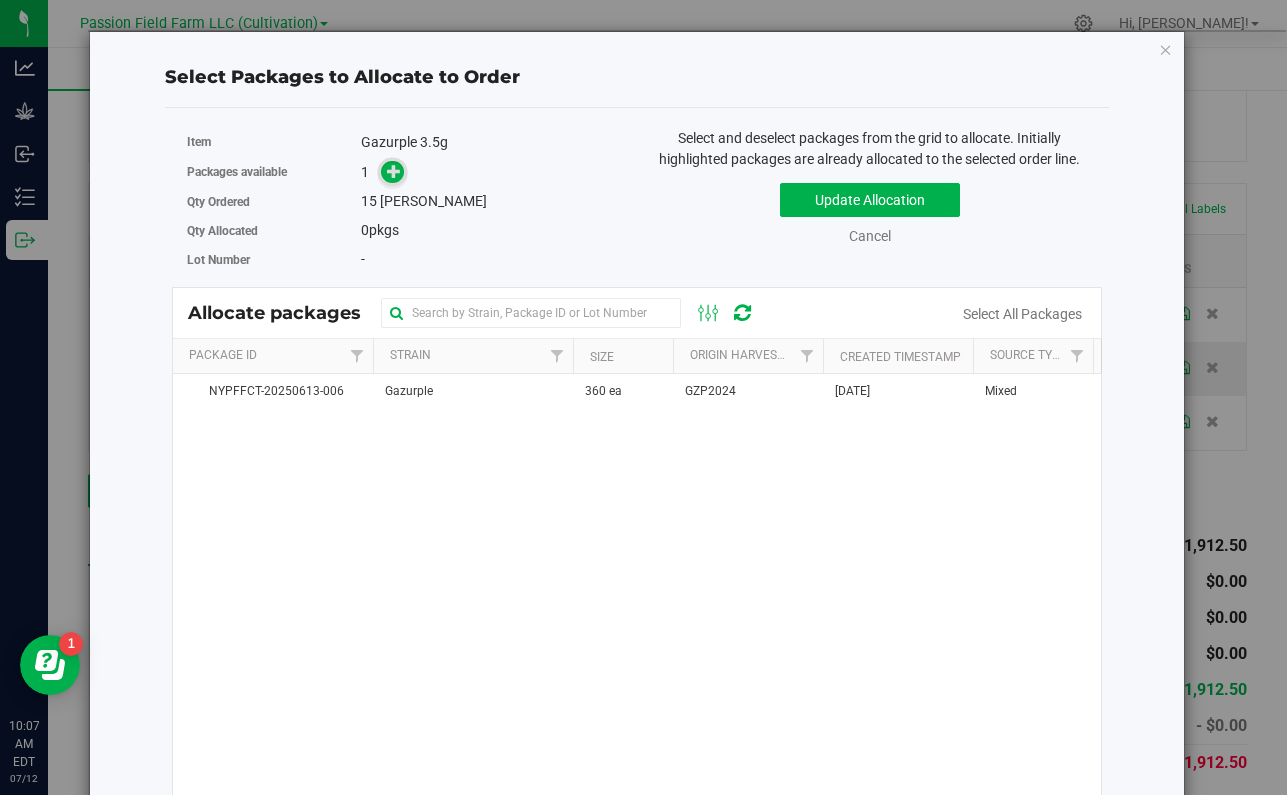 click at bounding box center (394, 171) 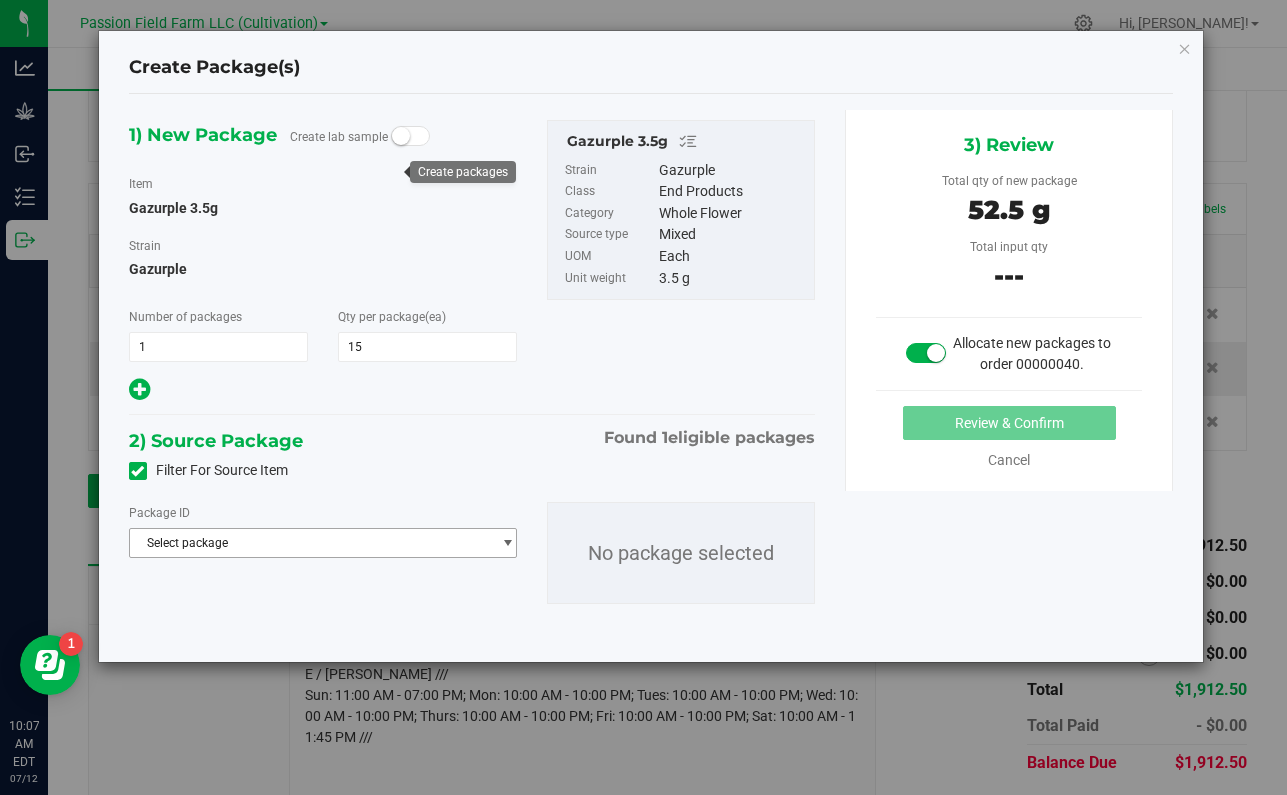 click on "Select package" at bounding box center (310, 543) 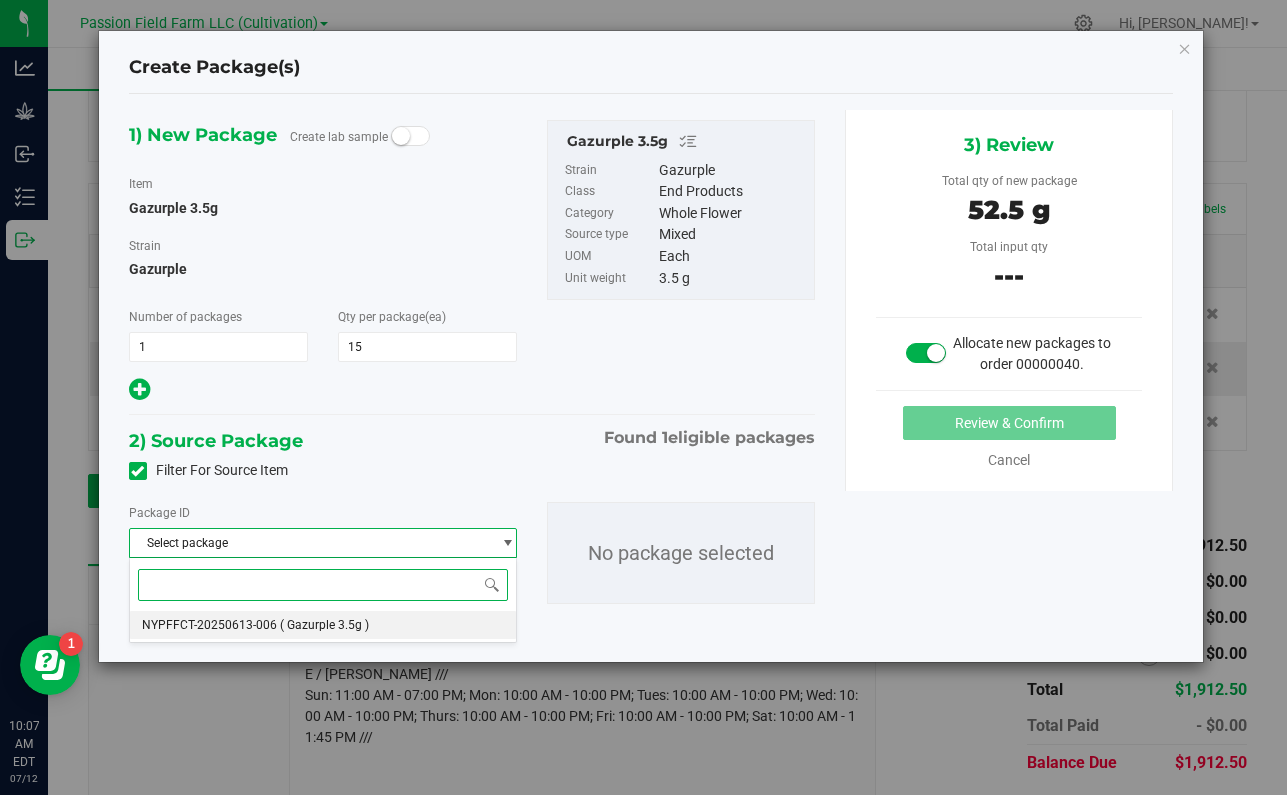 click on "NYPFFCT-20250613-006
(
Gazurple 3.5g
)" at bounding box center (323, 625) 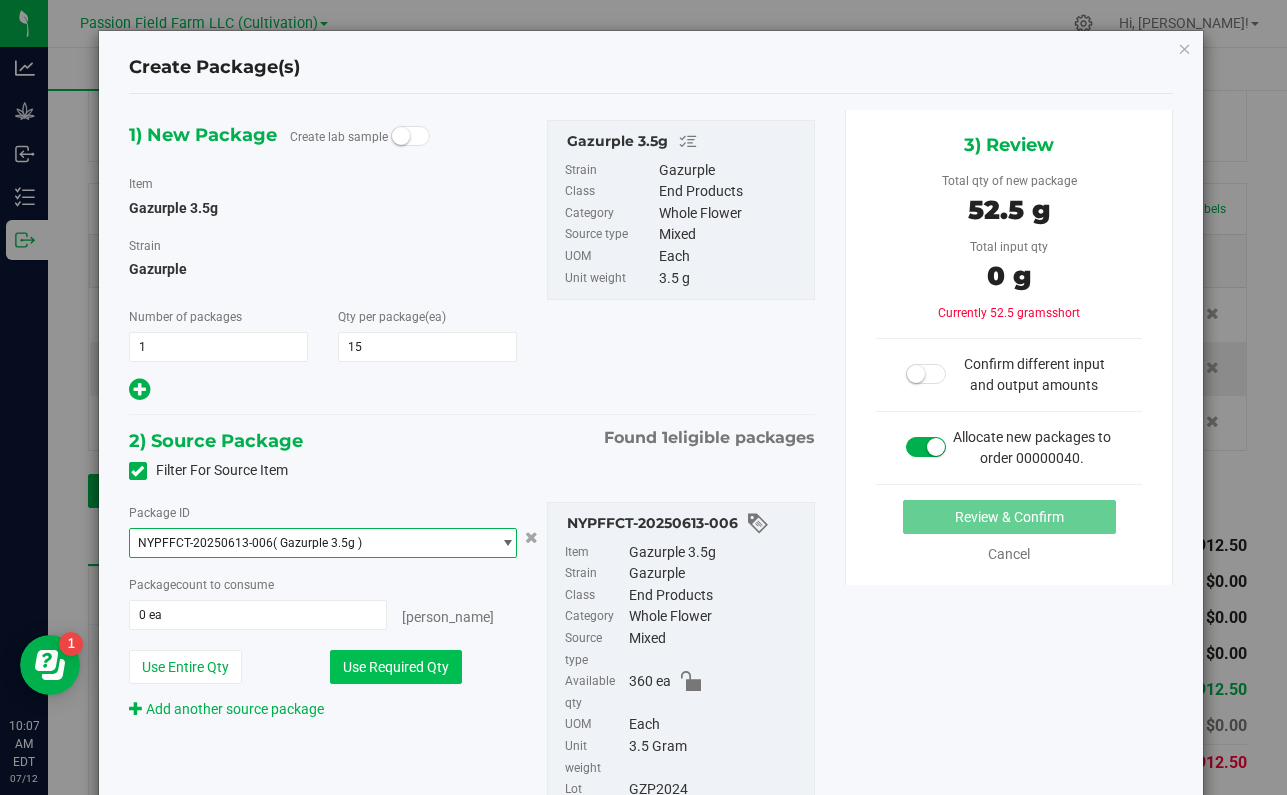 click on "Use Required Qty" at bounding box center [396, 667] 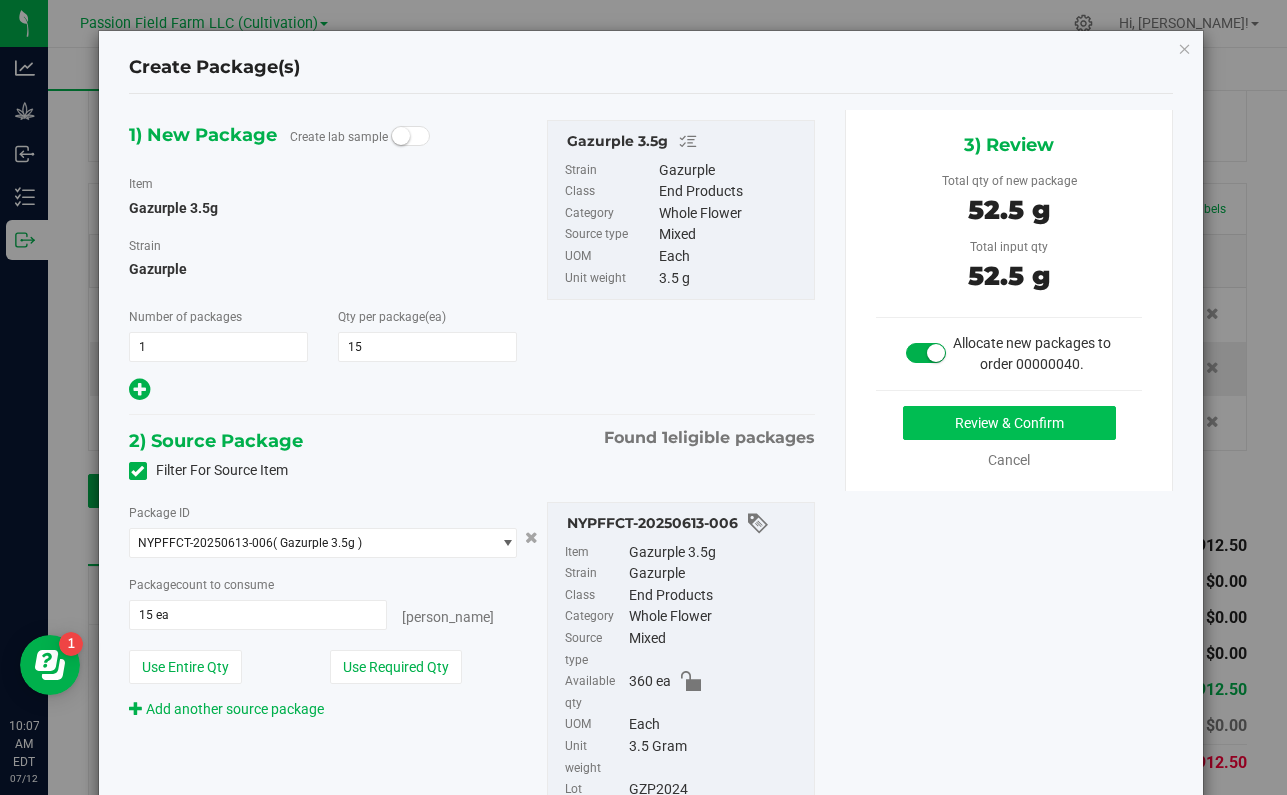 click on "Review & Confirm" at bounding box center (1009, 423) 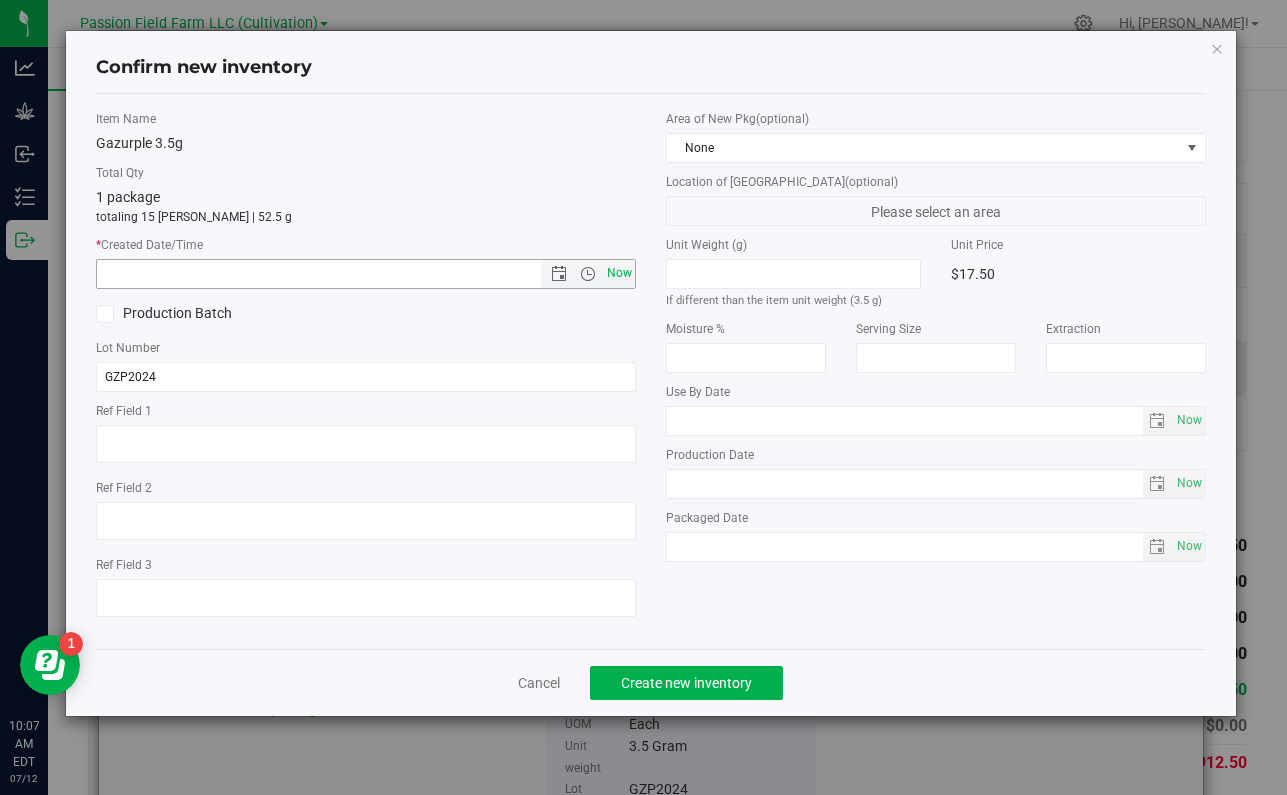 click on "Now" at bounding box center (620, 273) 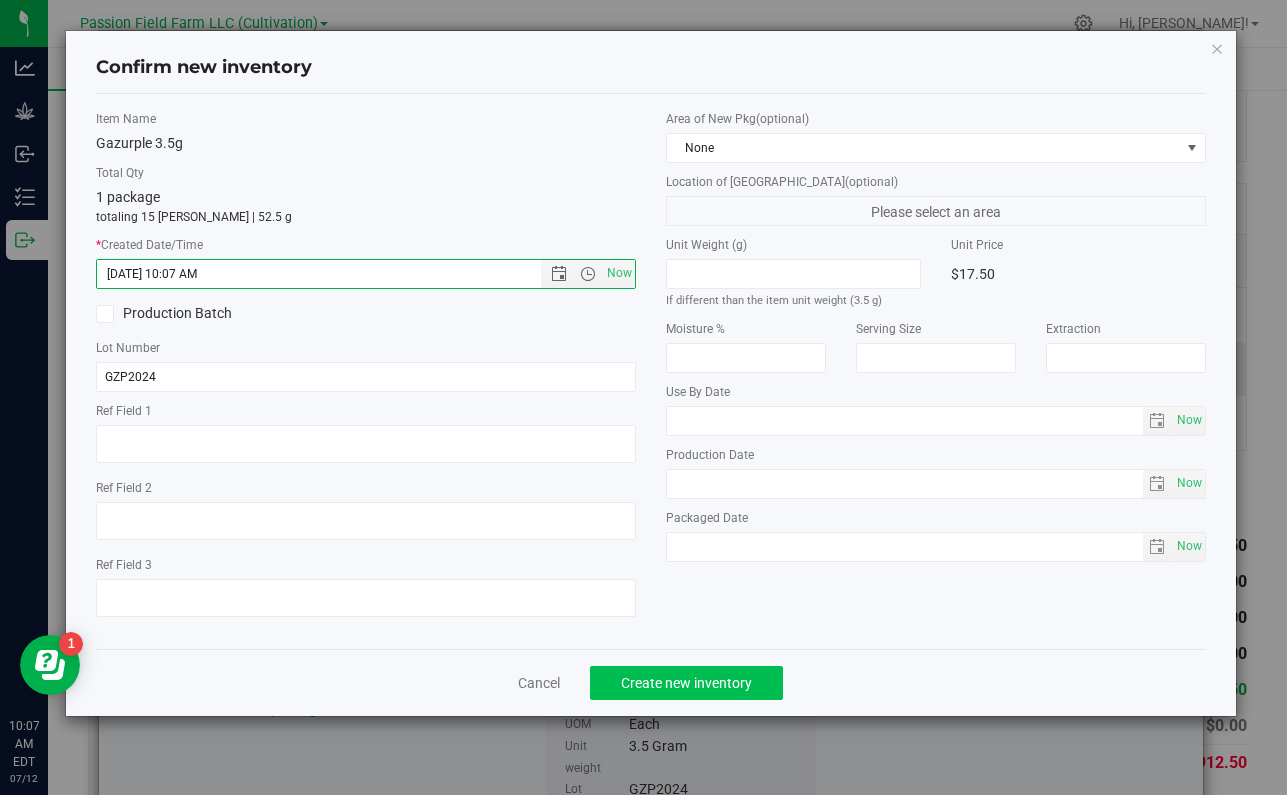 click on "Create new inventory" 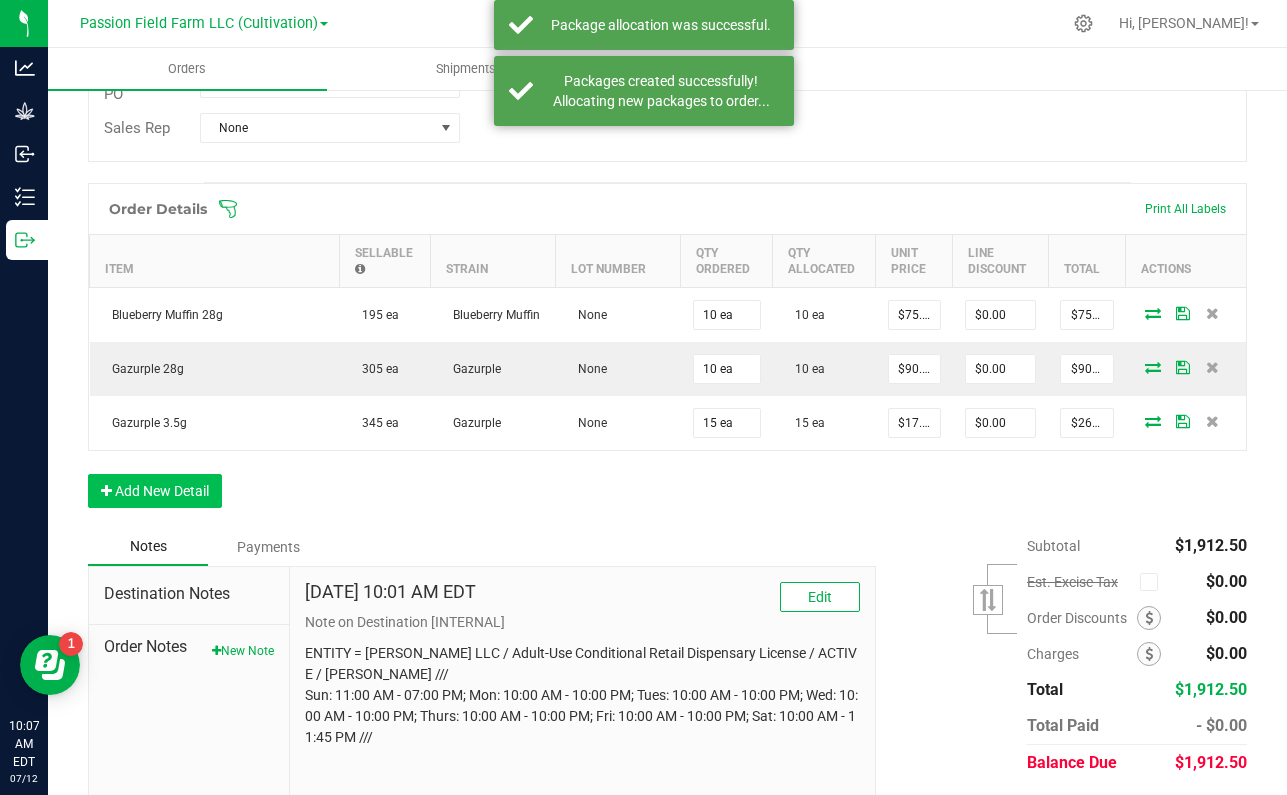 click on "Add New Detail" at bounding box center [155, 491] 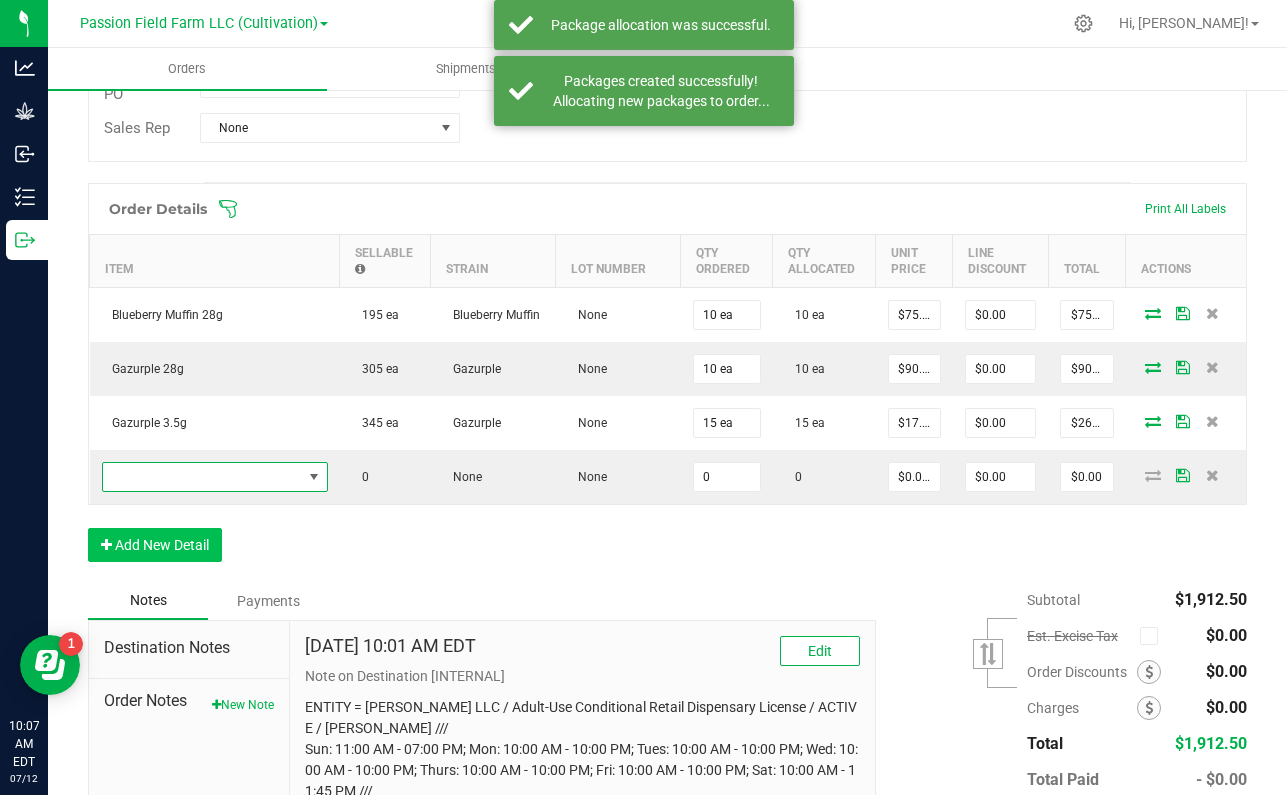 click at bounding box center (202, 477) 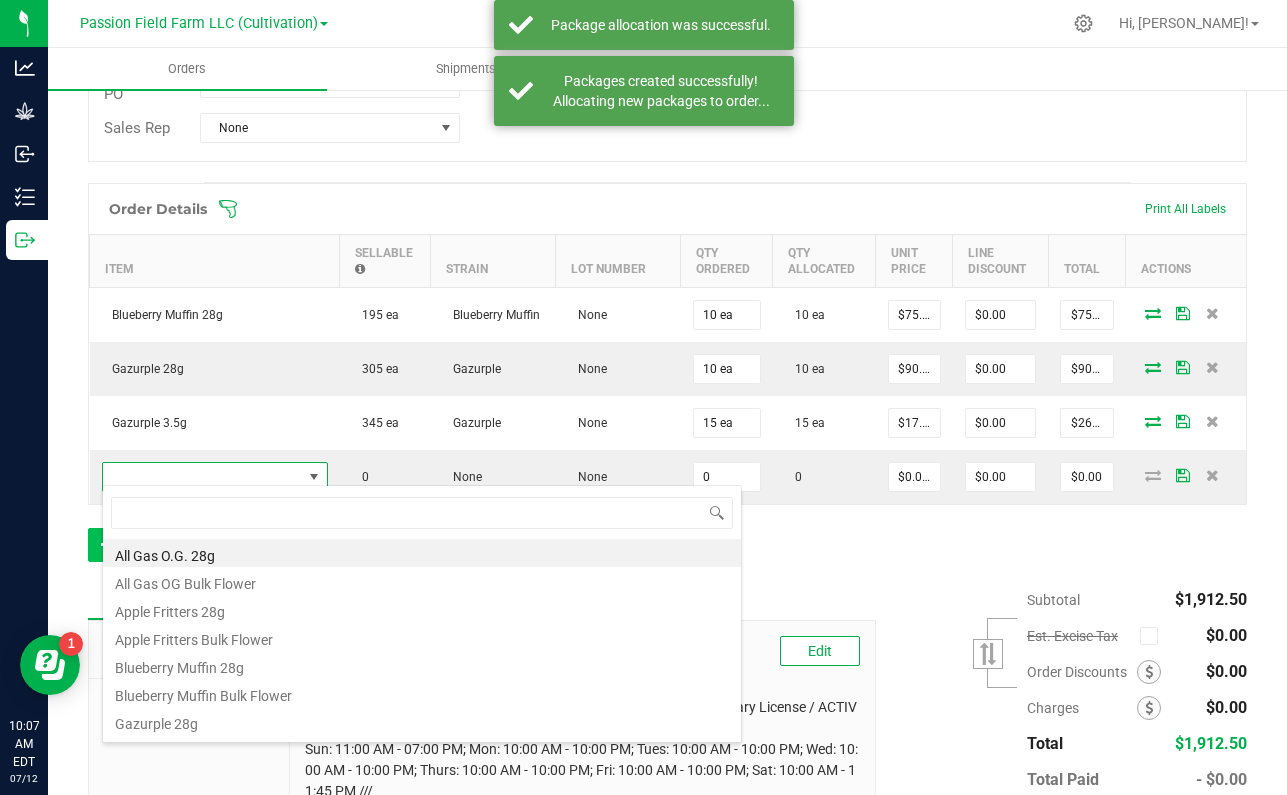 scroll, scrollTop: 99970, scrollLeft: 99774, axis: both 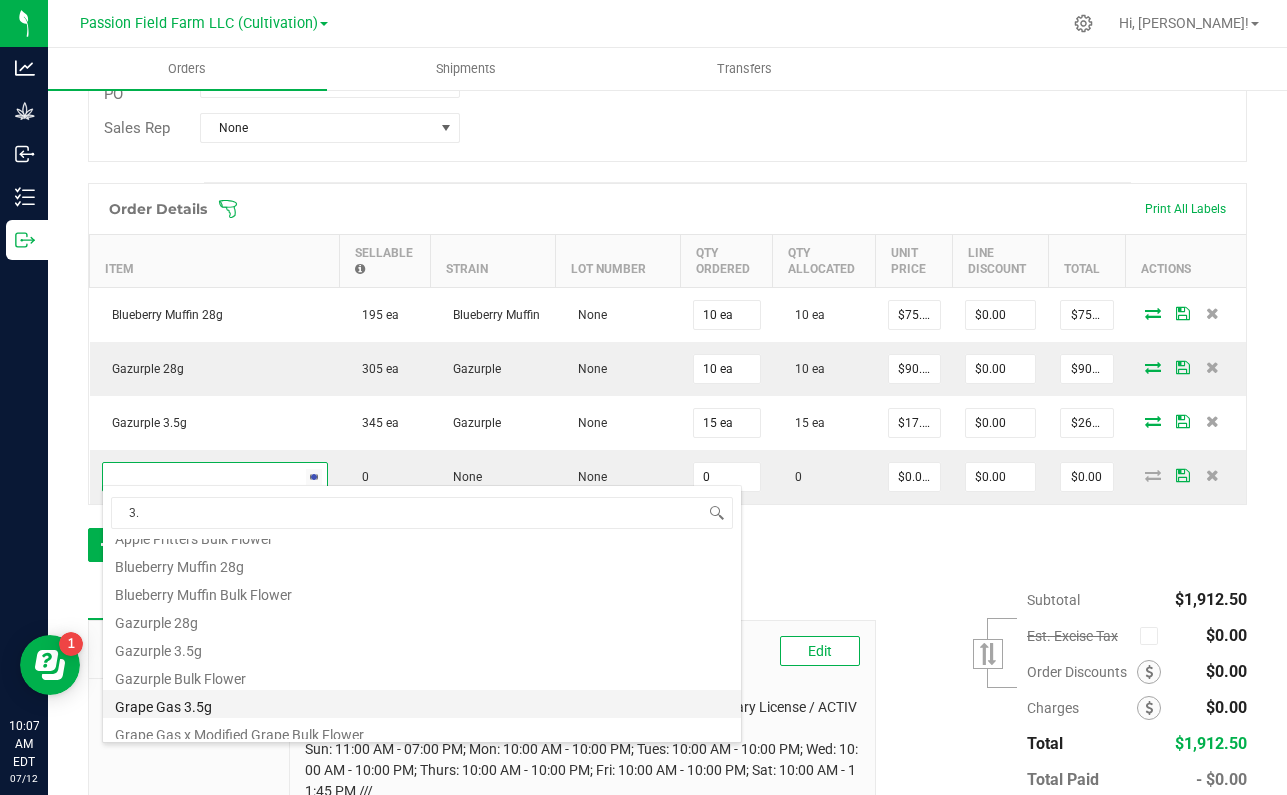 type on "3.5" 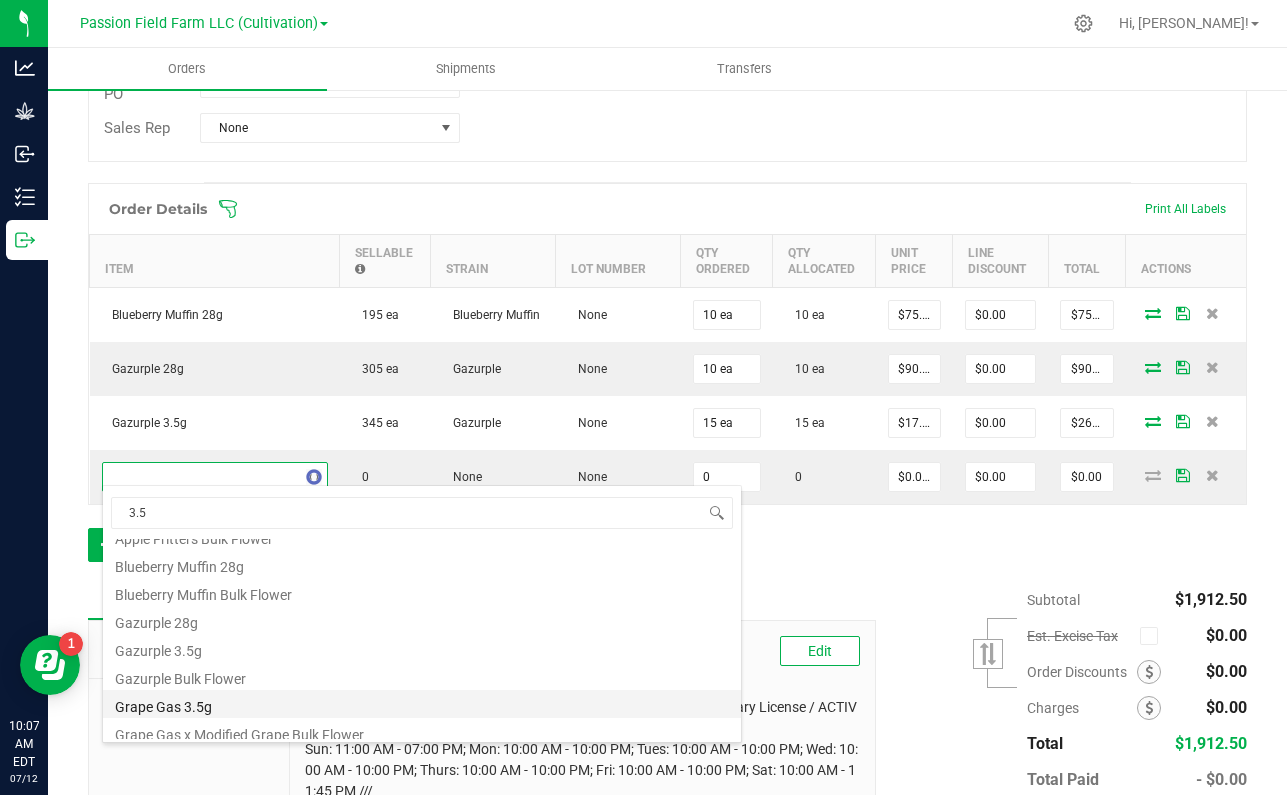 scroll, scrollTop: 0, scrollLeft: 0, axis: both 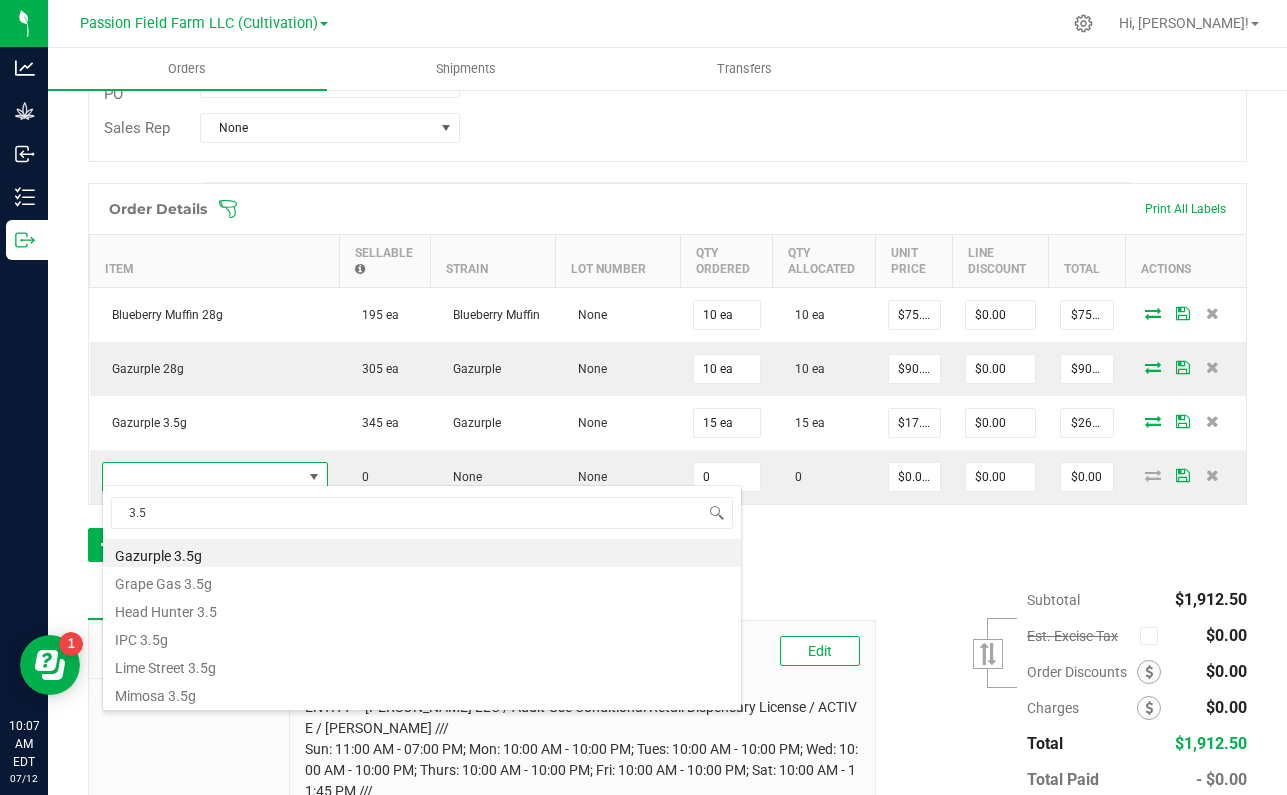 type on "0 ea" 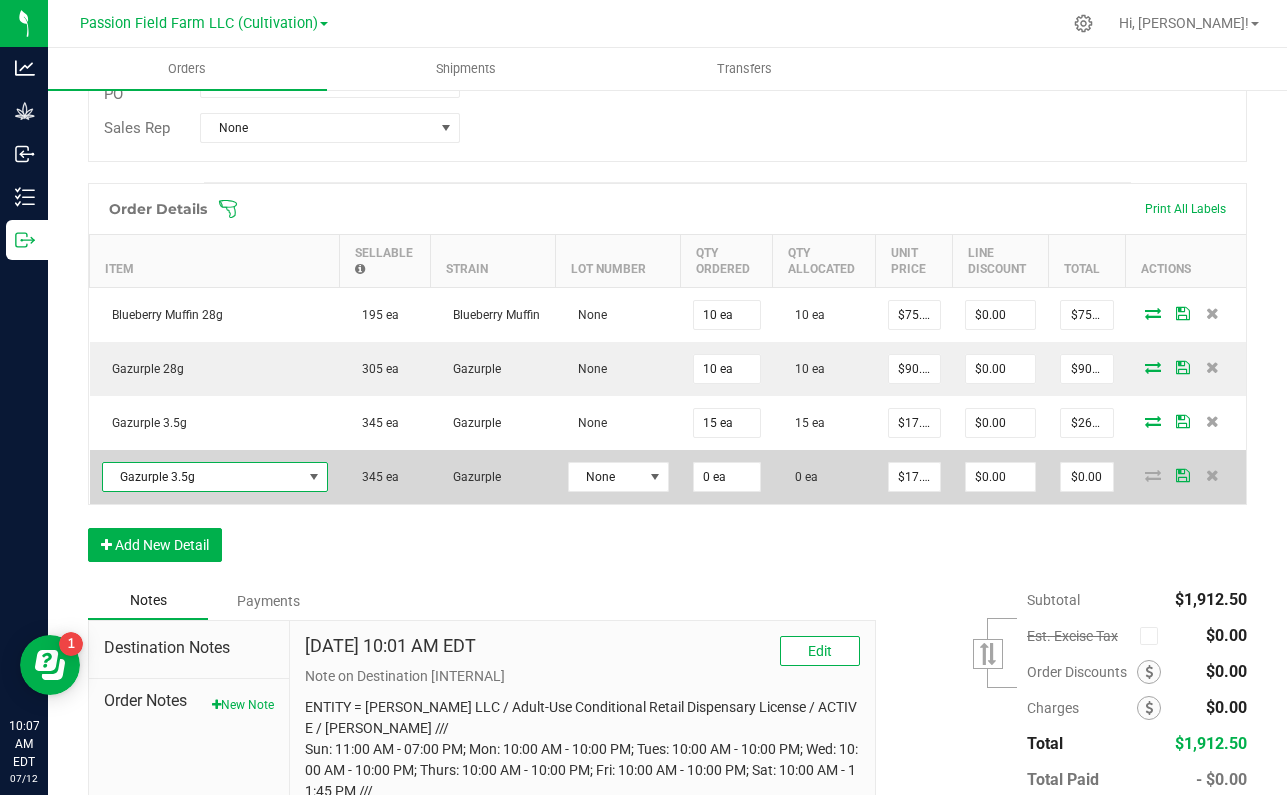 click on "Gazurple 3.5g" at bounding box center [202, 477] 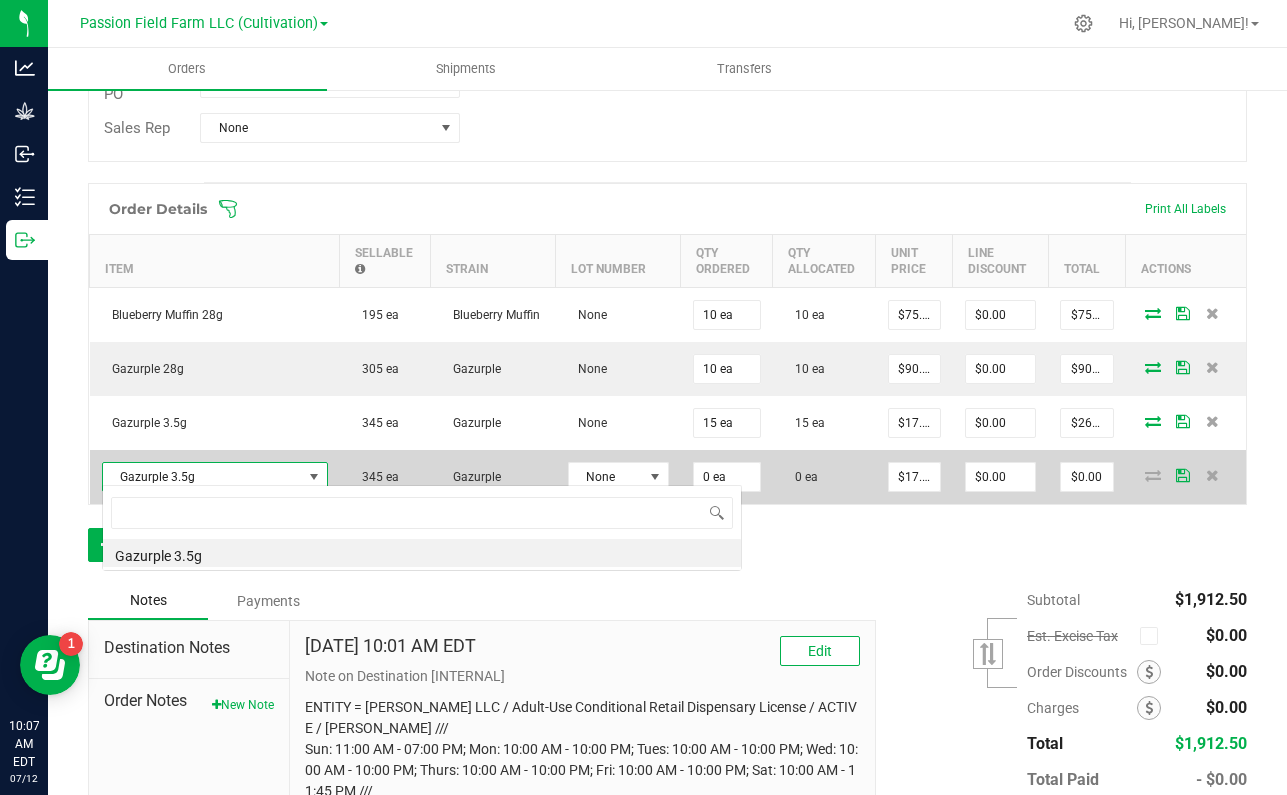 scroll, scrollTop: 99970, scrollLeft: 99774, axis: both 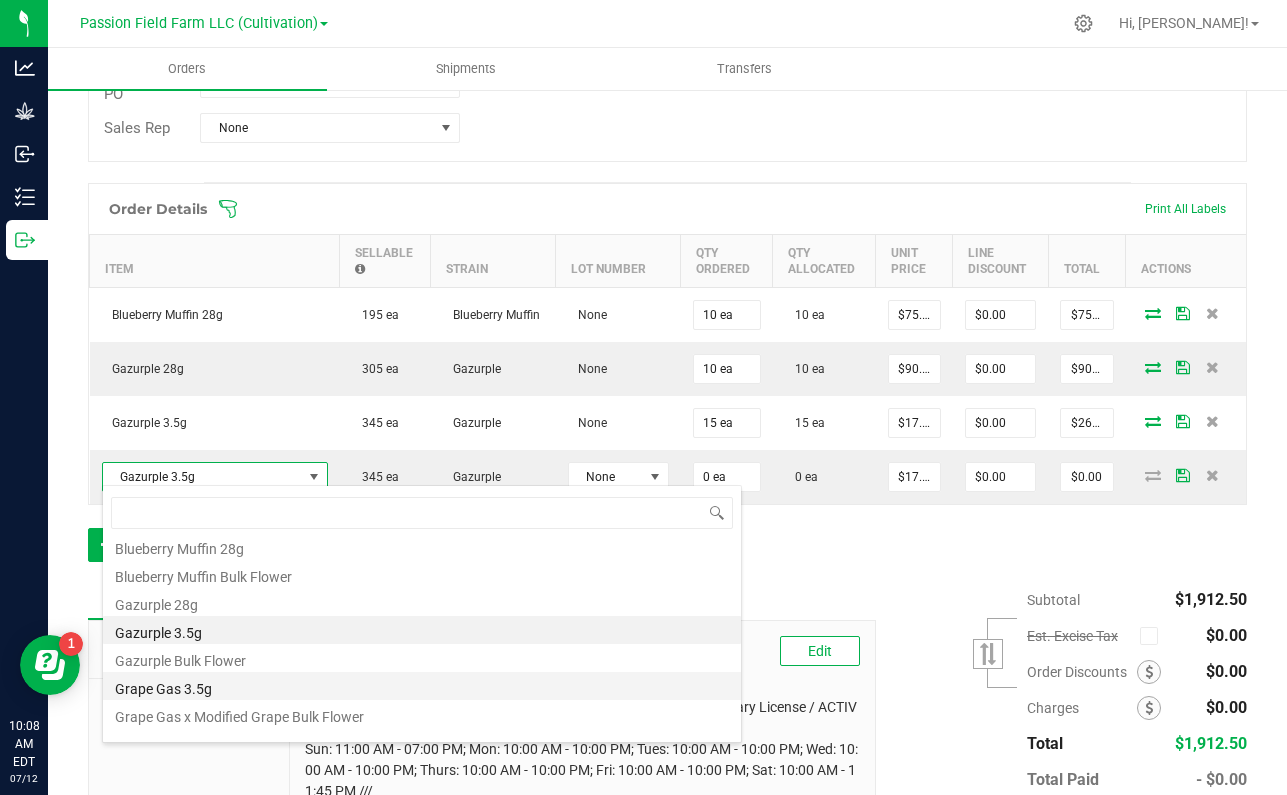 click on "Grape Gas 3.5g" at bounding box center (422, 686) 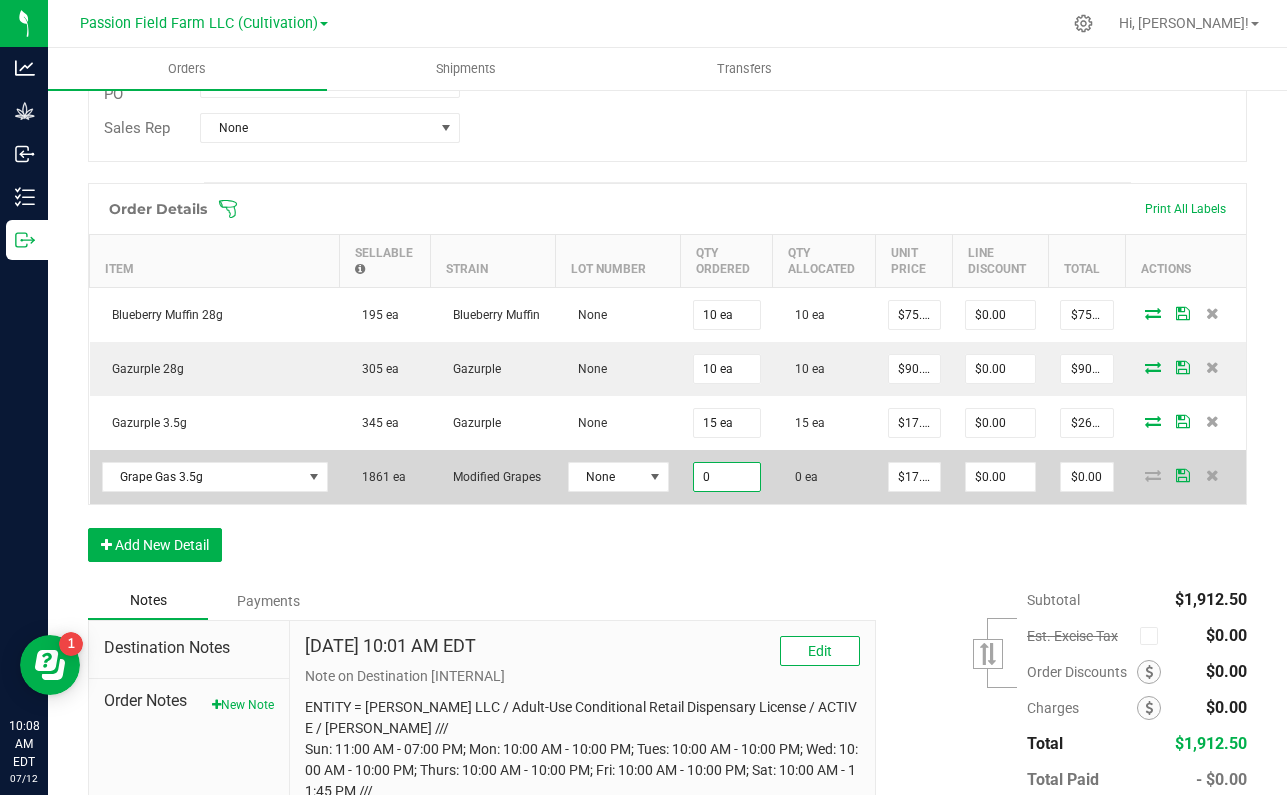 click on "0" at bounding box center [727, 477] 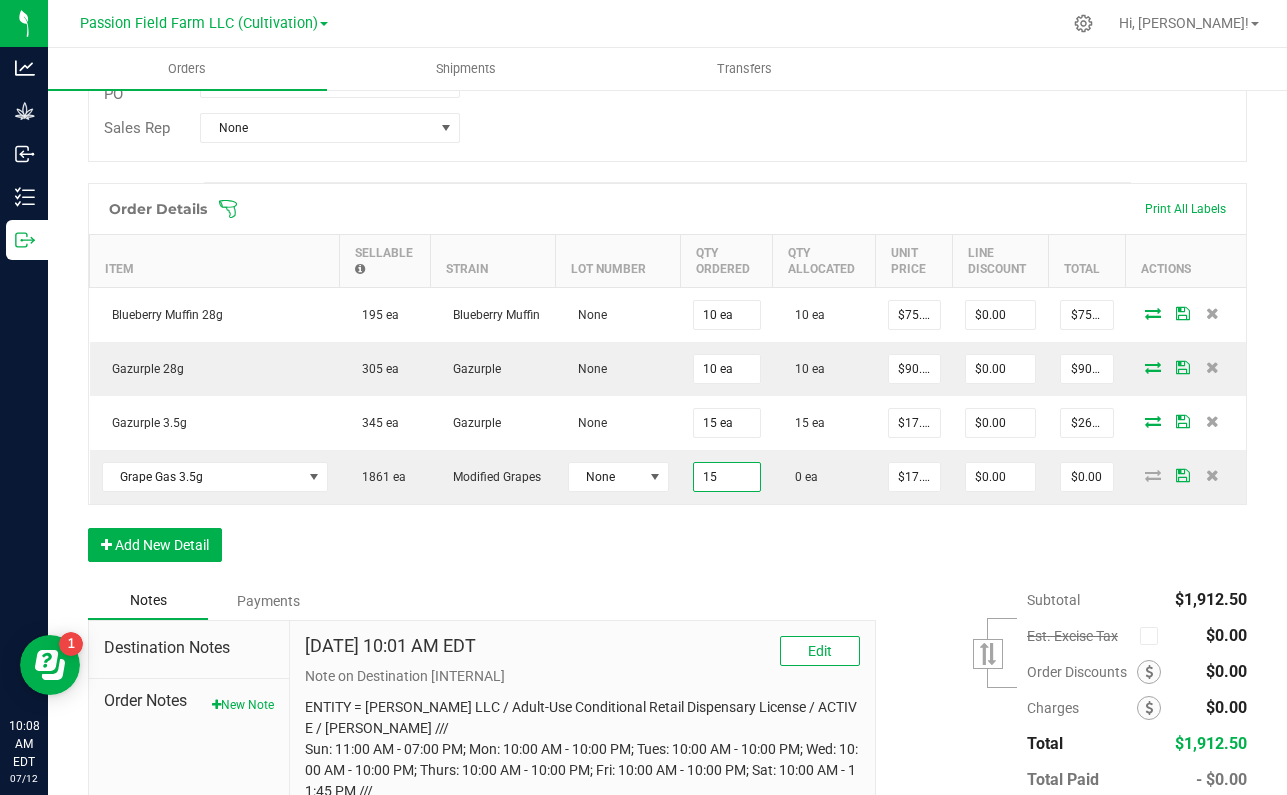 type on "15 ea" 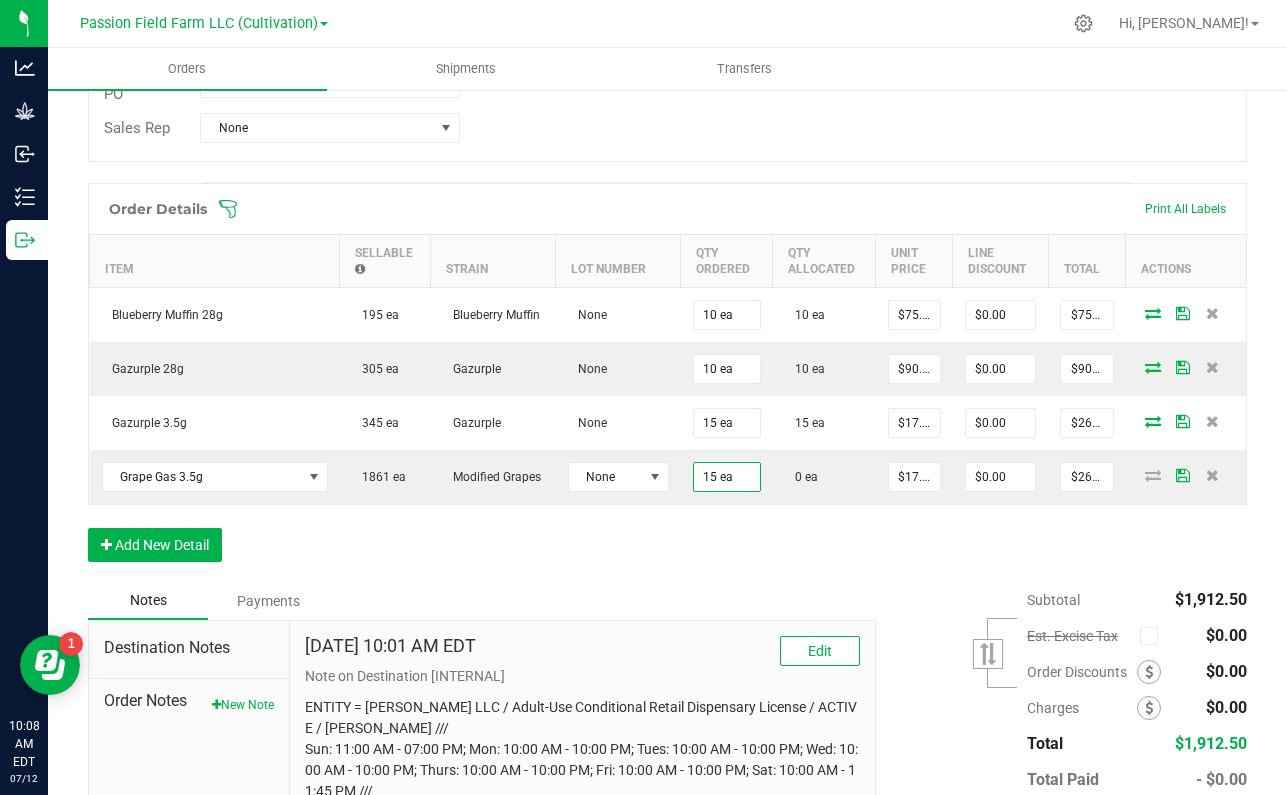 click on "Order Details Print All Labels Item  Sellable  Strain  Lot Number  Qty Ordered Qty Allocated Unit Price Line Discount Total Actions  Blueberry Muffin 28g   195 ea   Blueberry Muffin   None  10 ea  10 ea  $75.00000 $0.00 $750.00  Gazurple 28g   305 ea   Gazurple   None  10 ea  10 ea  $90.00000 $0.00 $900.00  Gazurple 3.5g   345 ea   Gazurple   None  15 ea  15 ea  $17.50000 $0.00 $262.50 Grape Gas 3.5g  1861 ea   Modified Grapes  None 15 ea  0 ea  $17.50000 $0.00 $262.50
Add New Detail" at bounding box center (667, 382) 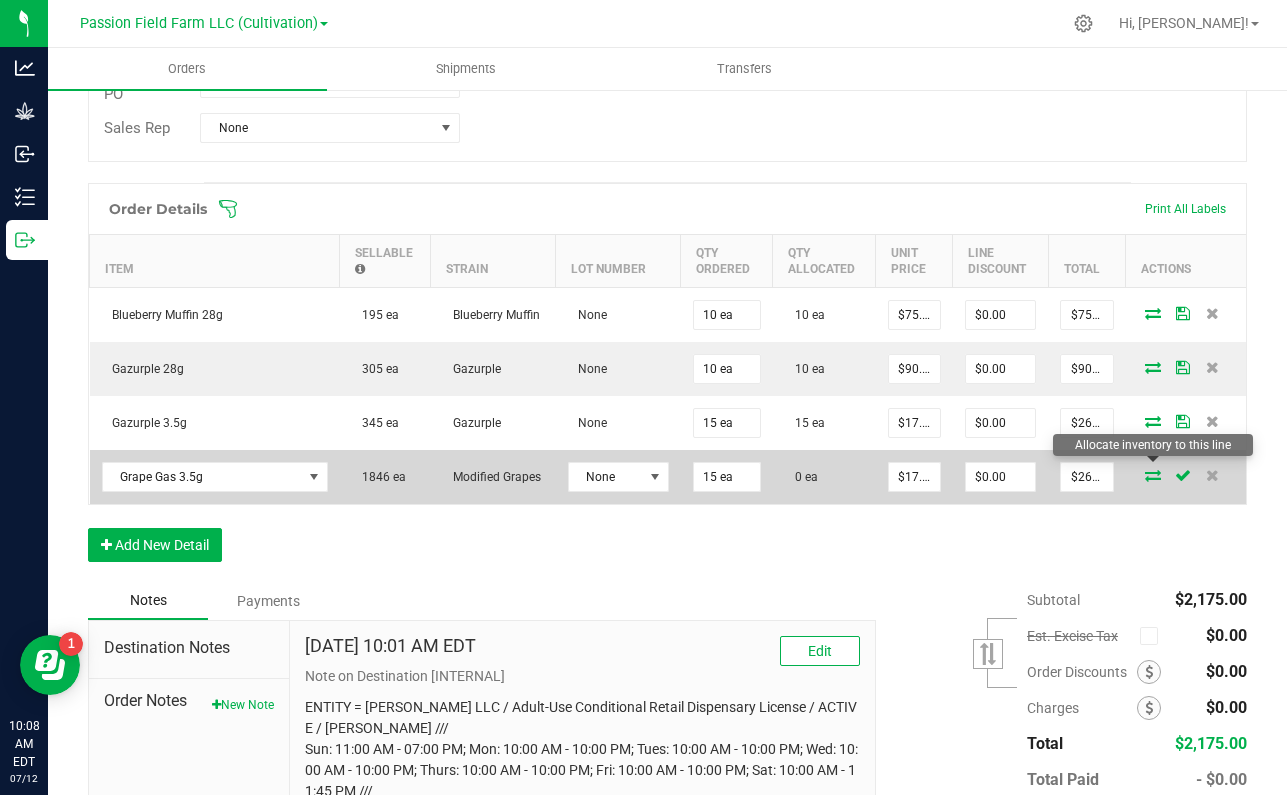 click at bounding box center (1153, 475) 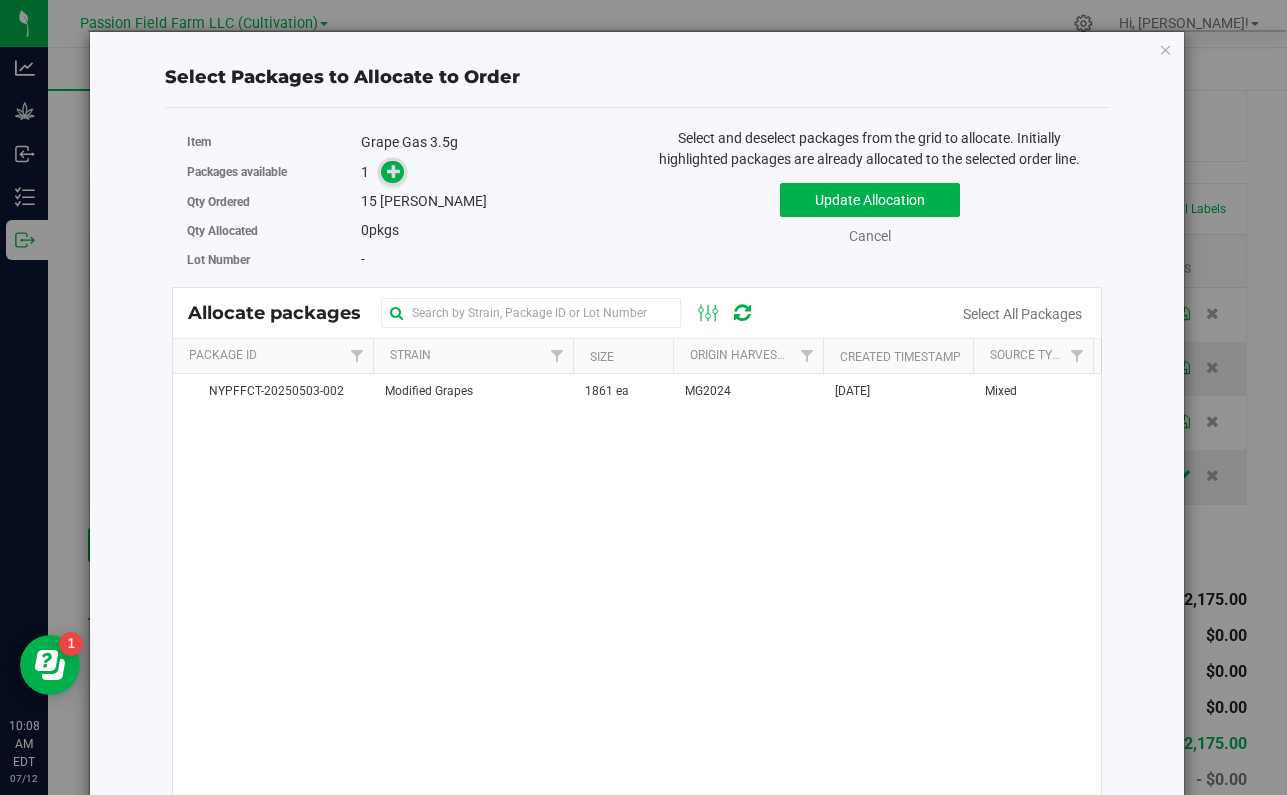 click at bounding box center [394, 171] 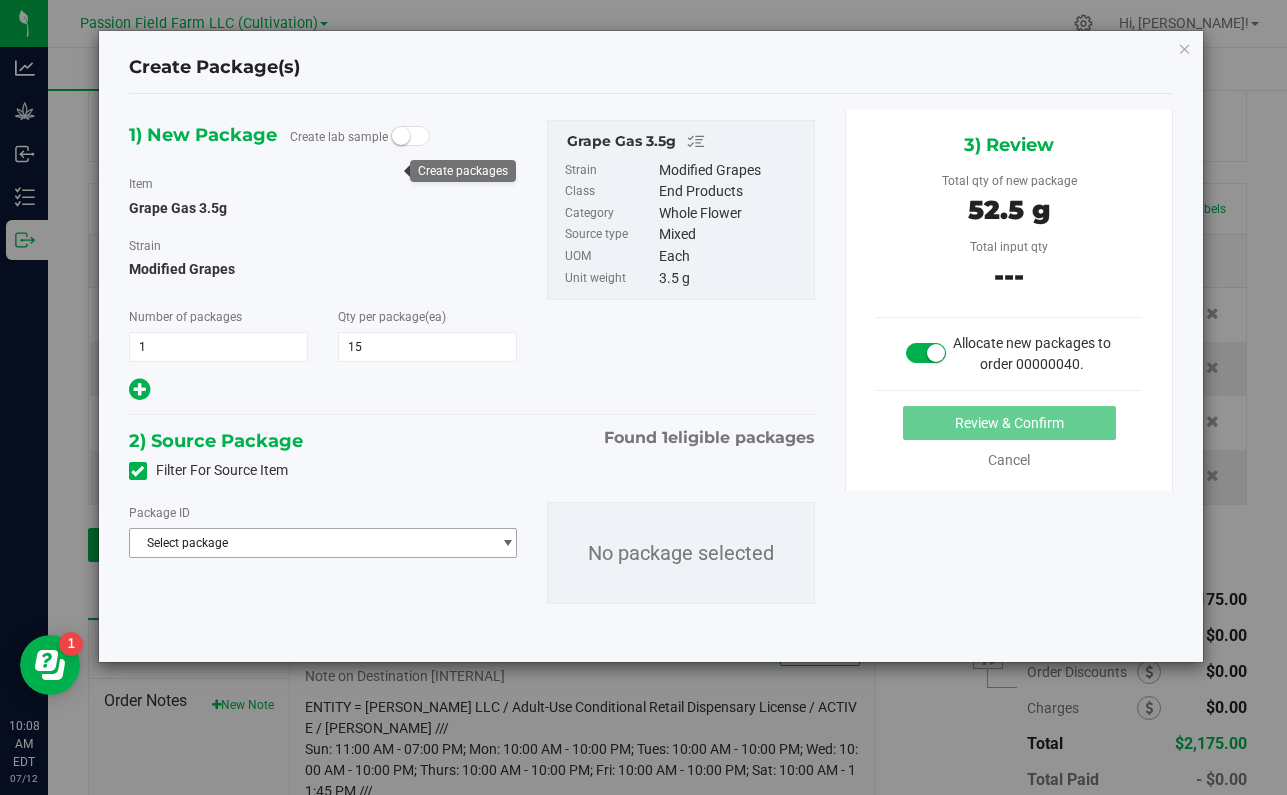 click on "Select package" at bounding box center (310, 543) 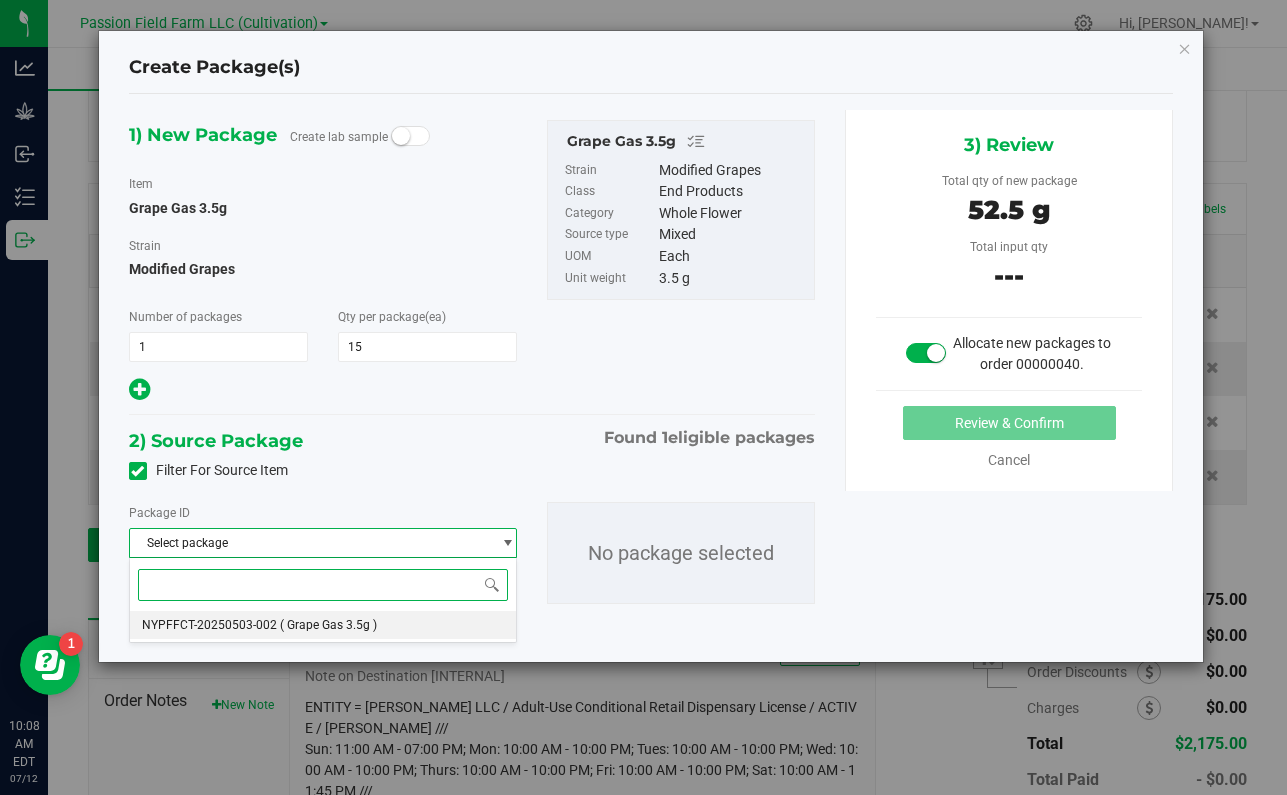 click on "(
Grape Gas 3.5g
)" at bounding box center [328, 625] 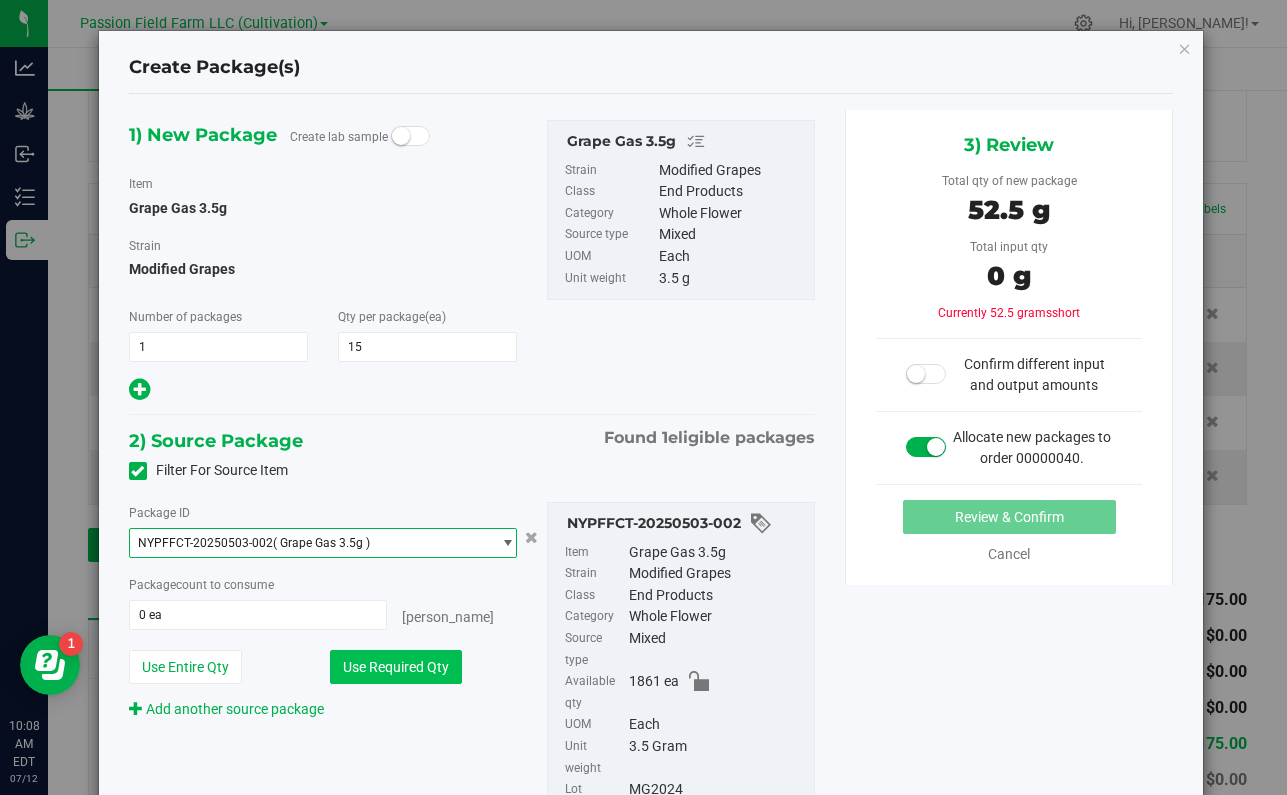 click on "Use Required Qty" at bounding box center [396, 667] 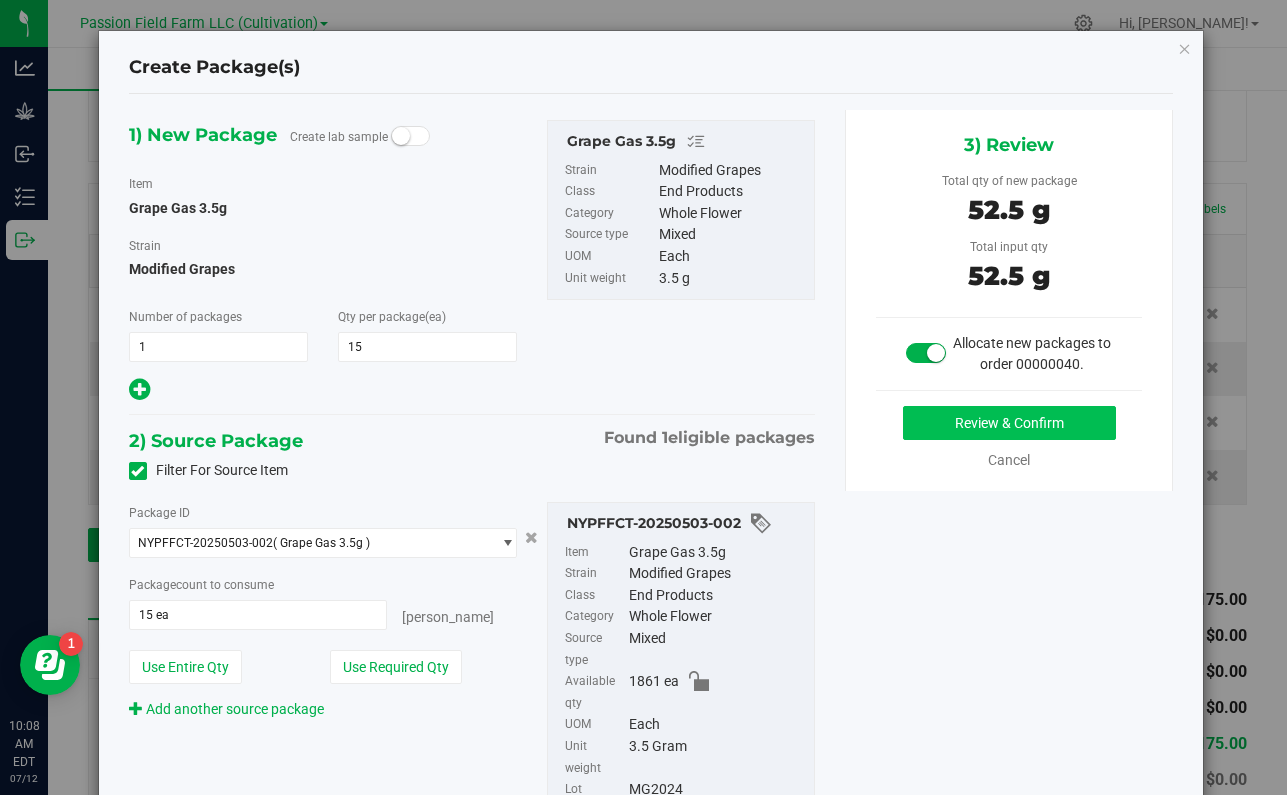 click on "Review & Confirm" at bounding box center [1009, 423] 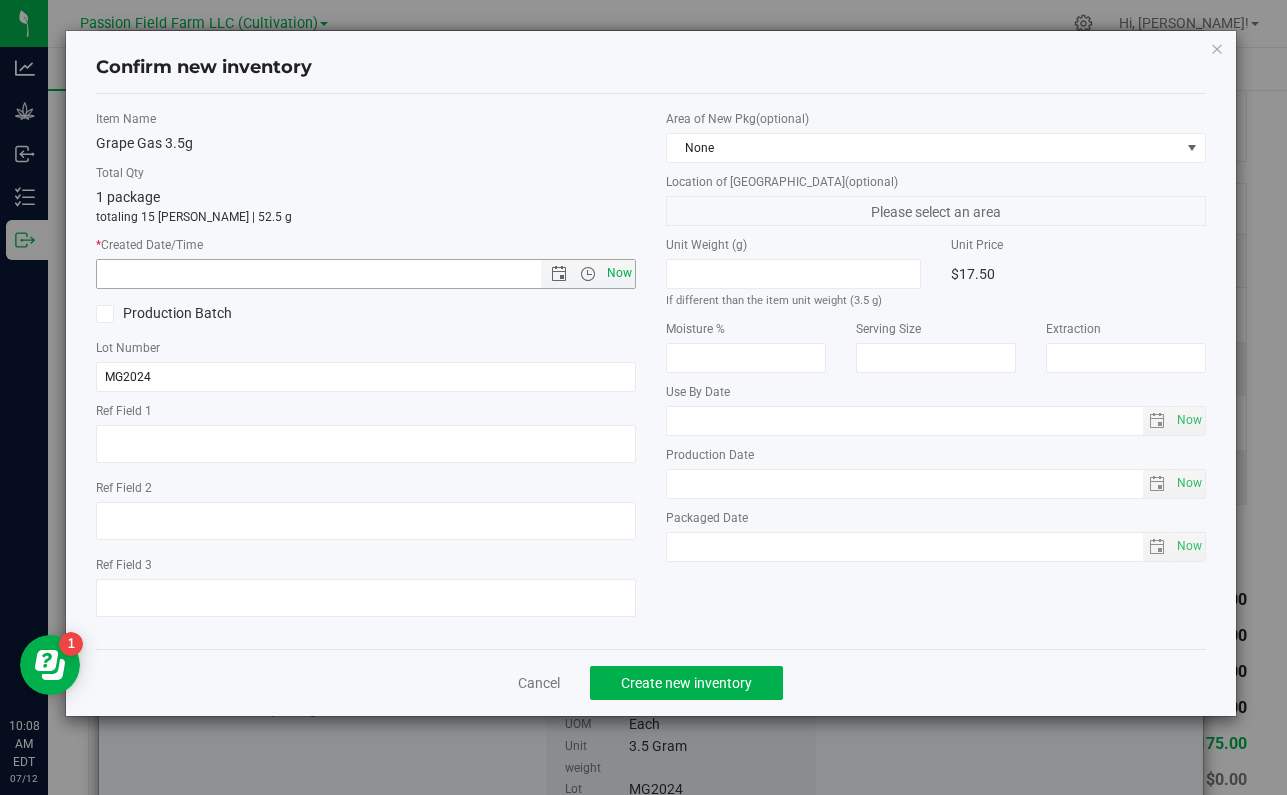 click on "Now" at bounding box center (620, 273) 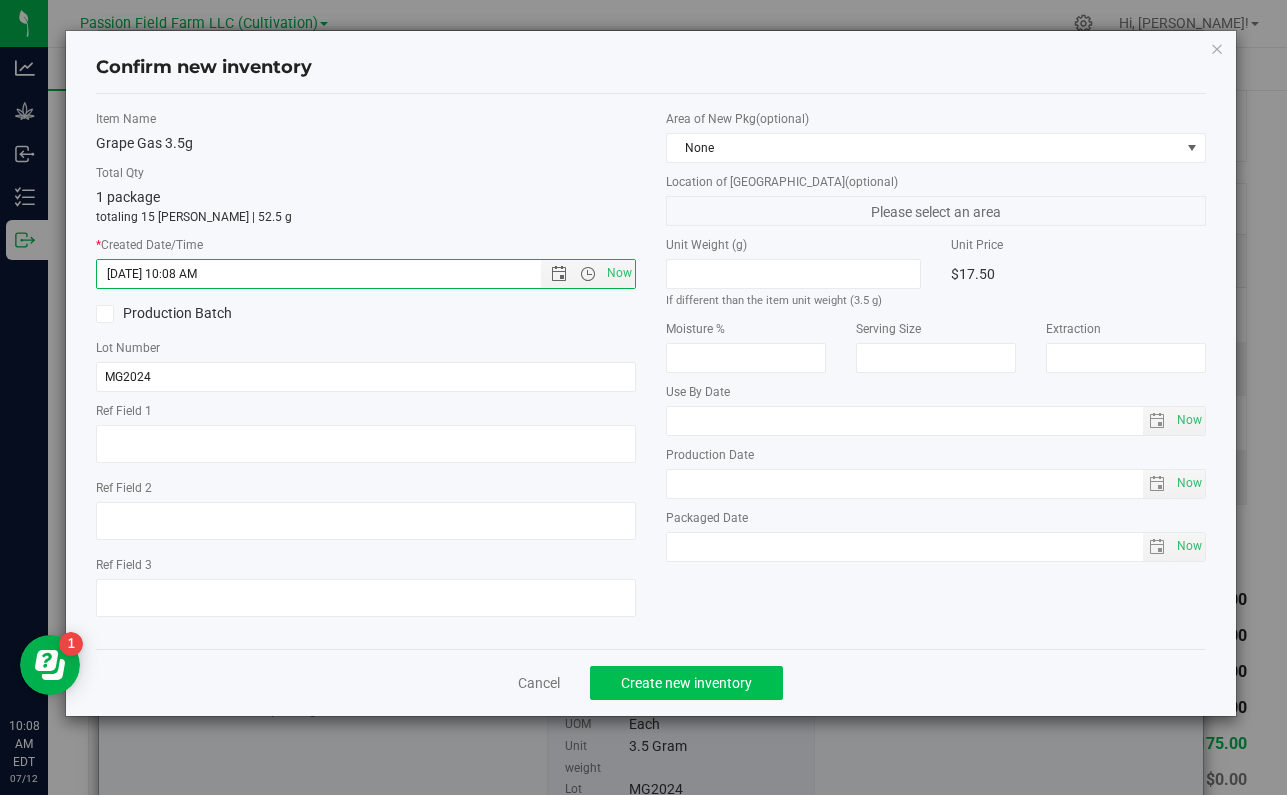 click on "Create new inventory" 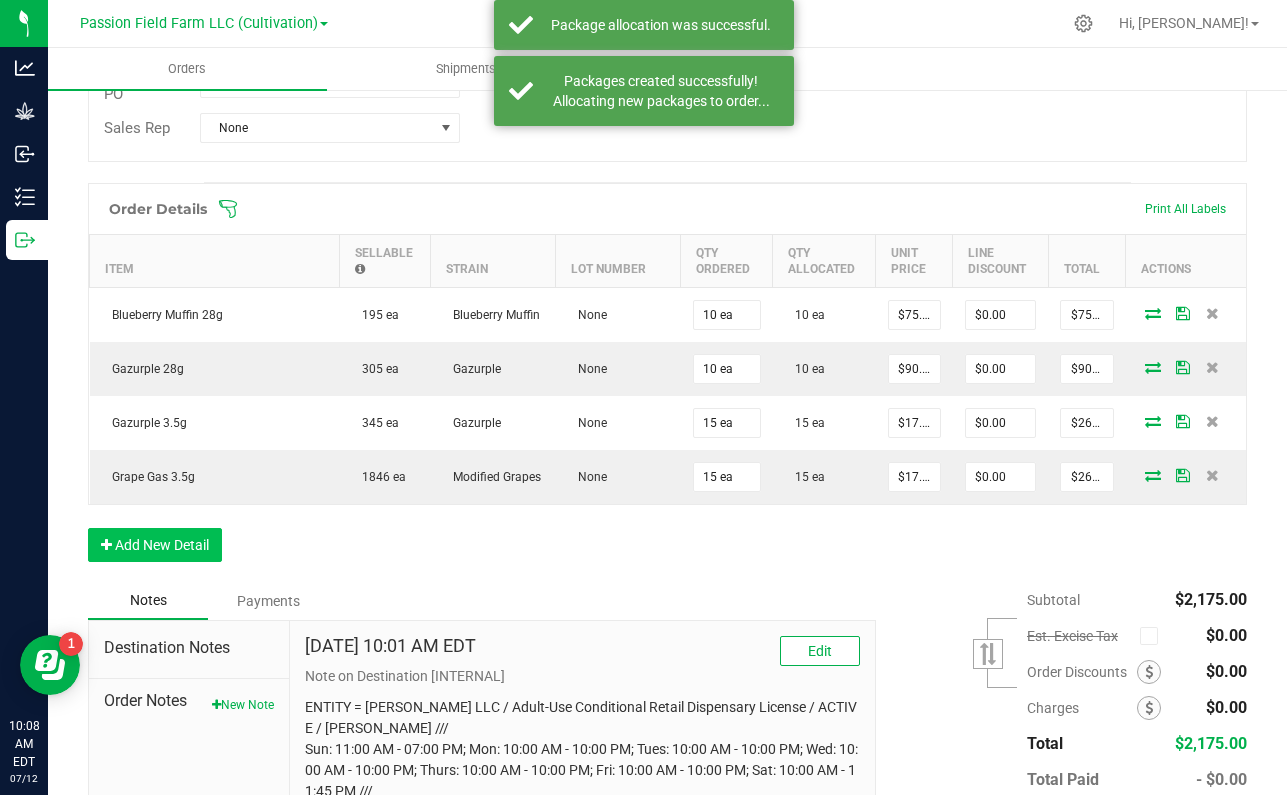 click on "Add New Detail" at bounding box center [155, 545] 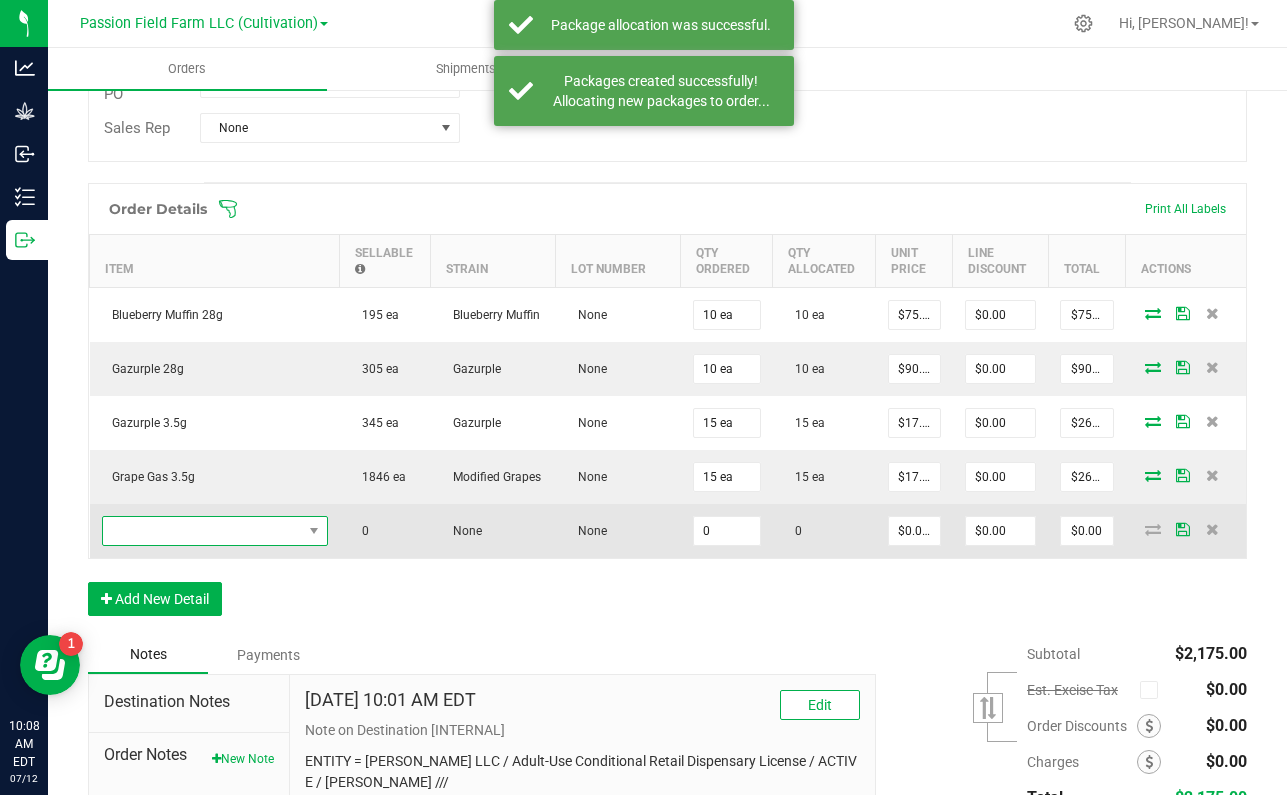 click at bounding box center (202, 531) 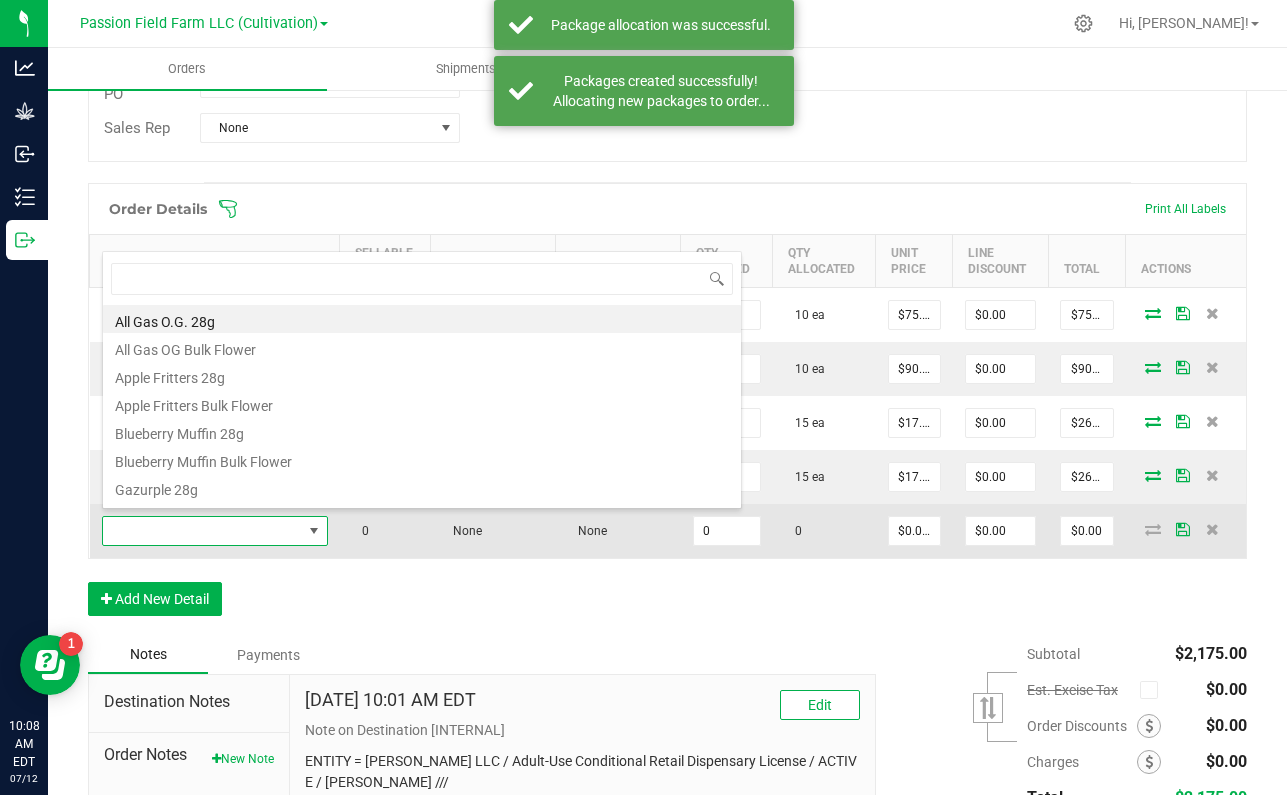 scroll, scrollTop: 99970, scrollLeft: 99774, axis: both 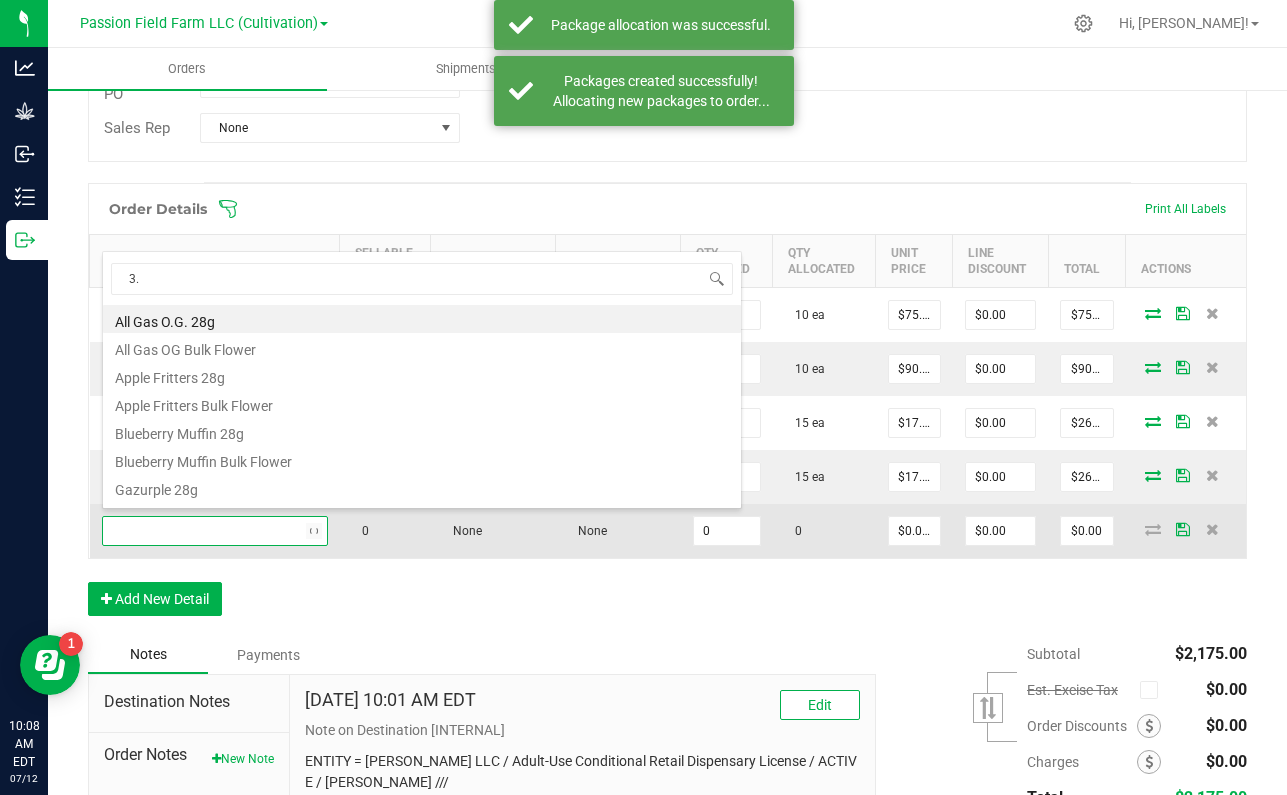 type on "3.5" 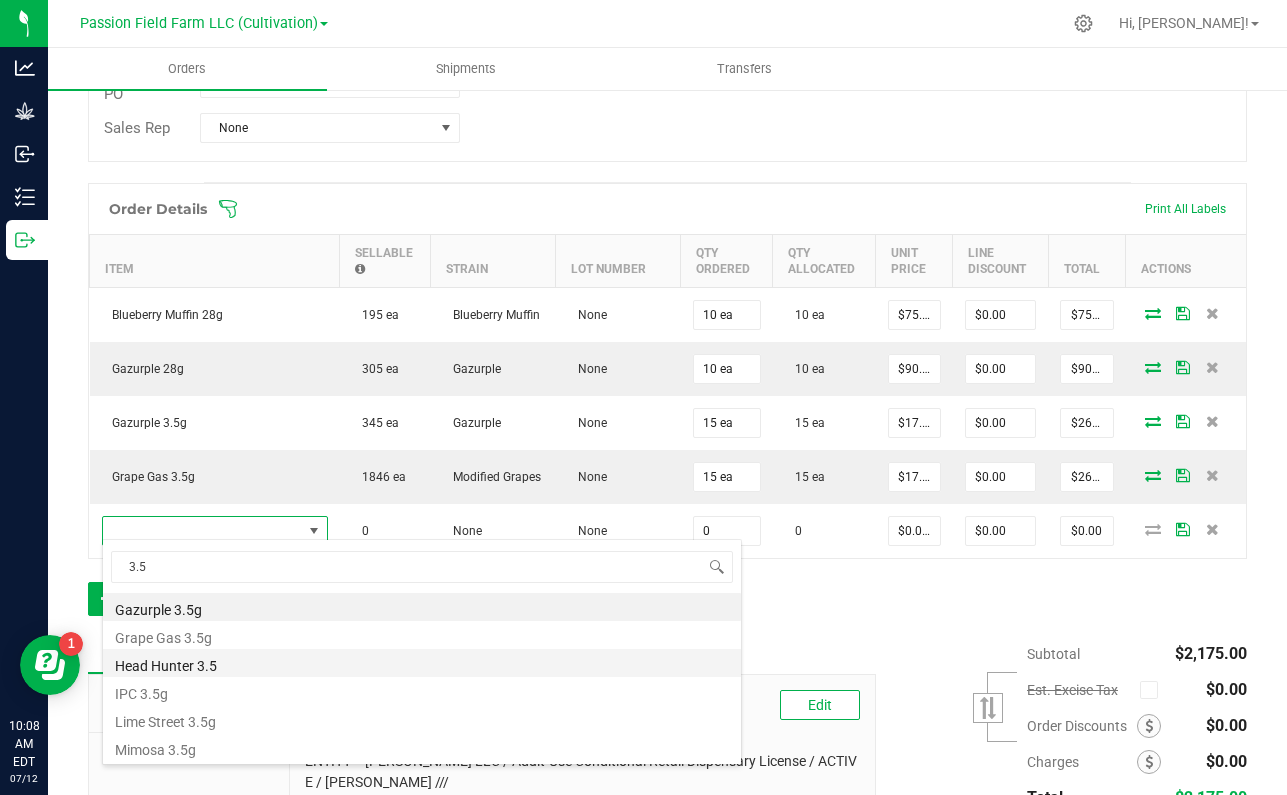 click on "Head Hunter 3.5" at bounding box center (422, 663) 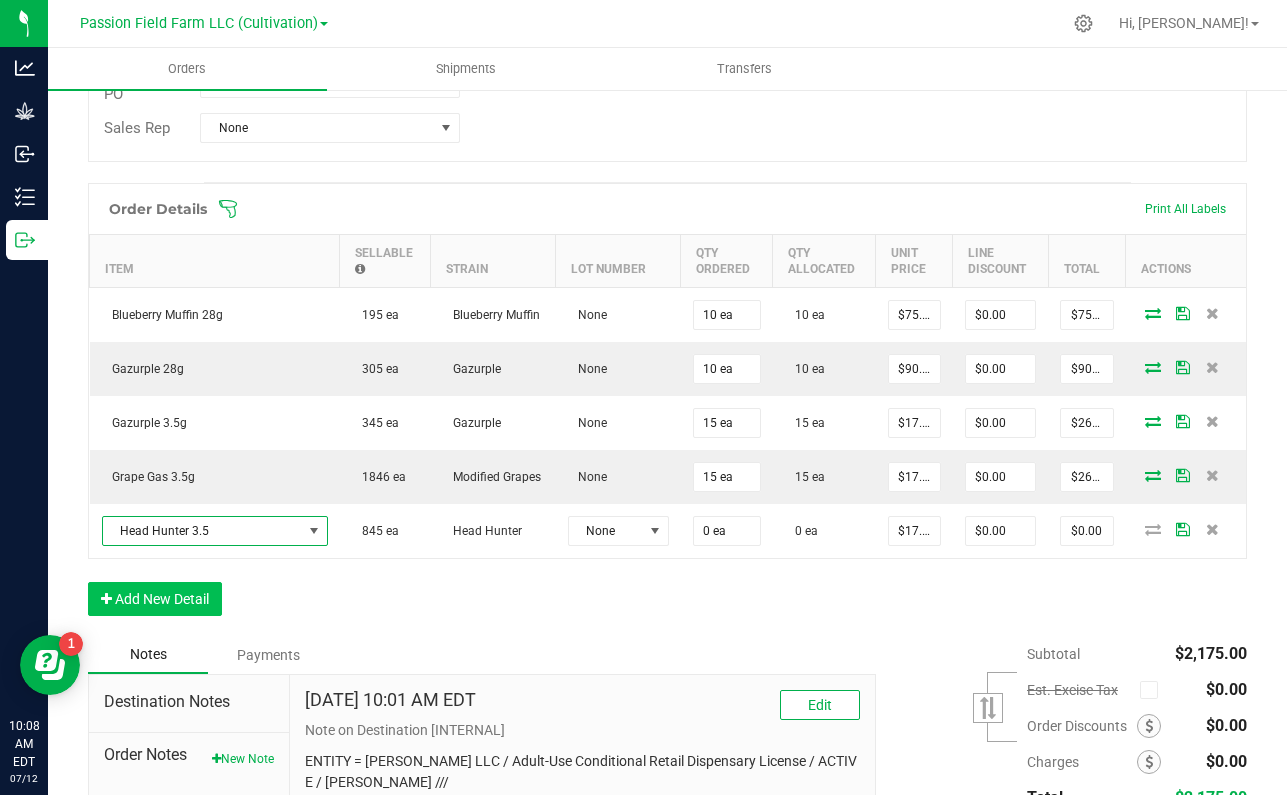 click on "Add New Detail" at bounding box center [155, 599] 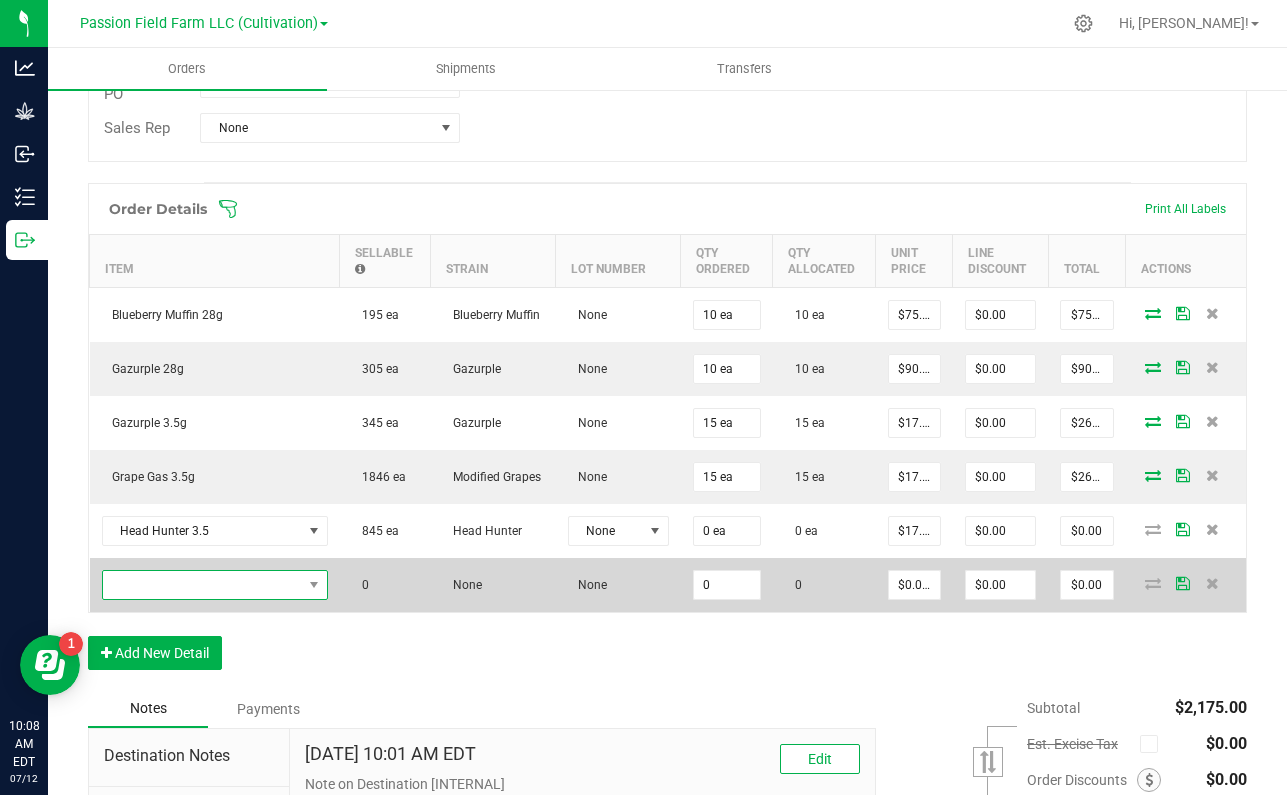 click at bounding box center (202, 585) 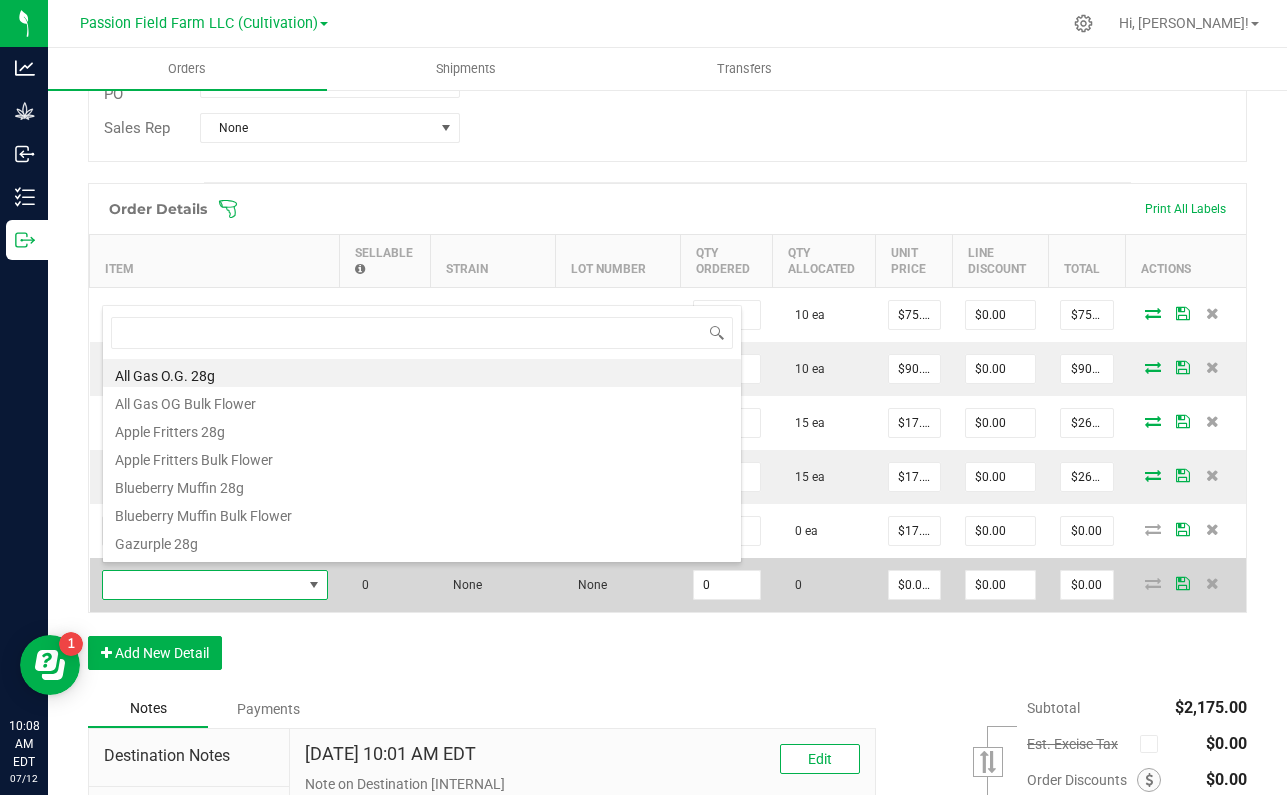 scroll, scrollTop: 99970, scrollLeft: 99774, axis: both 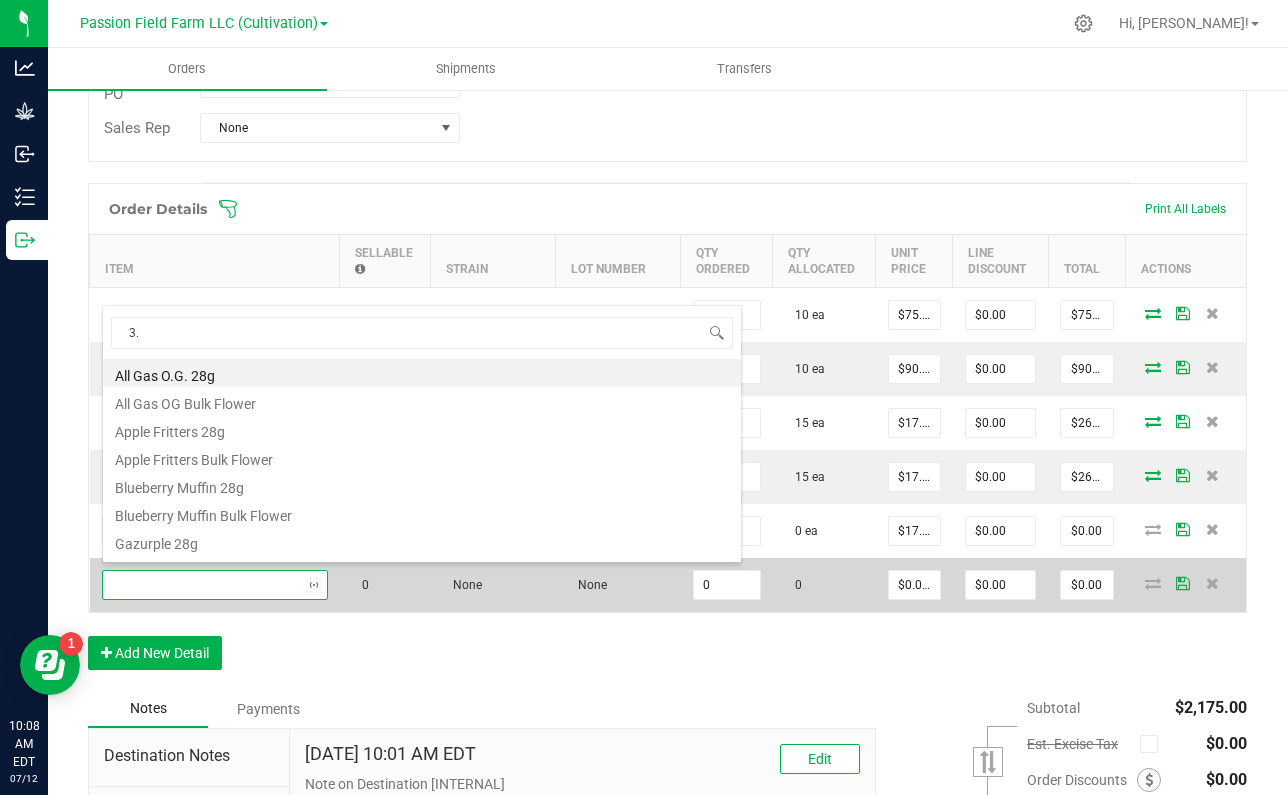 type on "3.5" 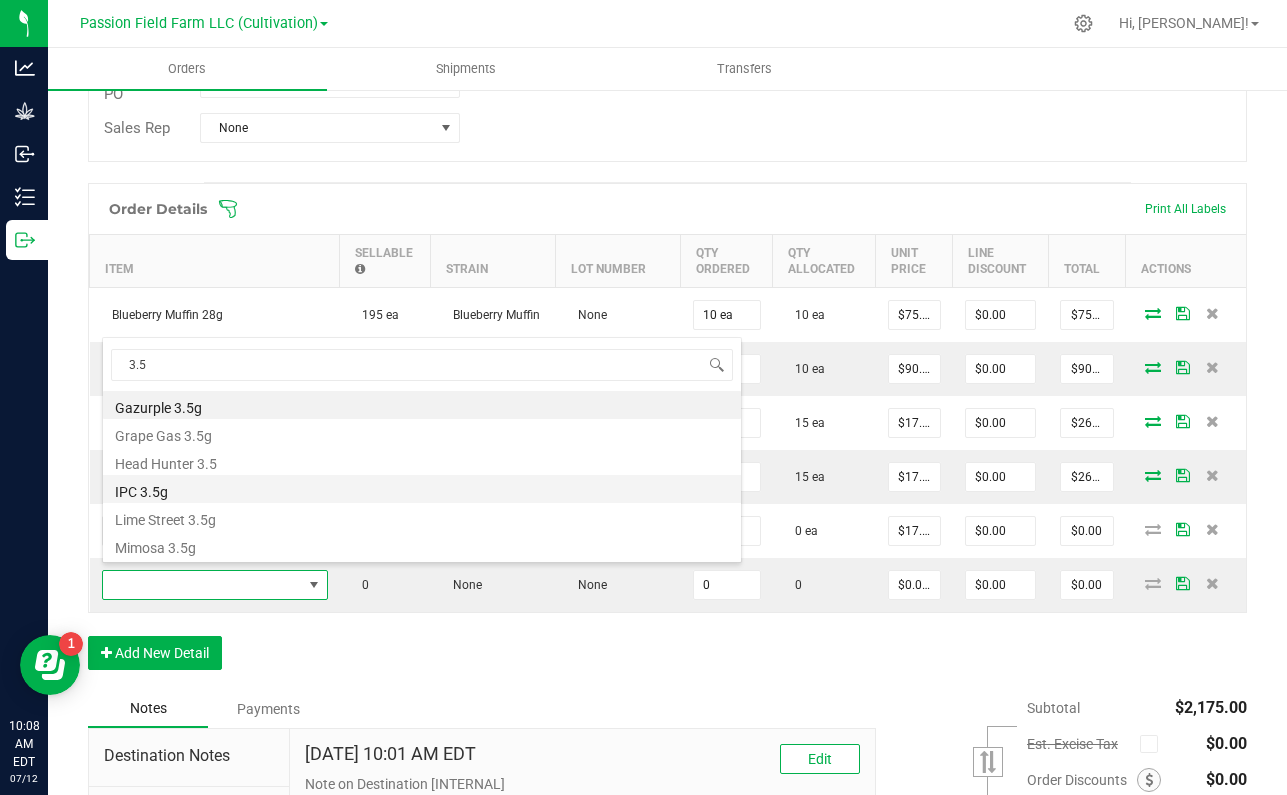 click on "IPC 3.5g" at bounding box center [422, 489] 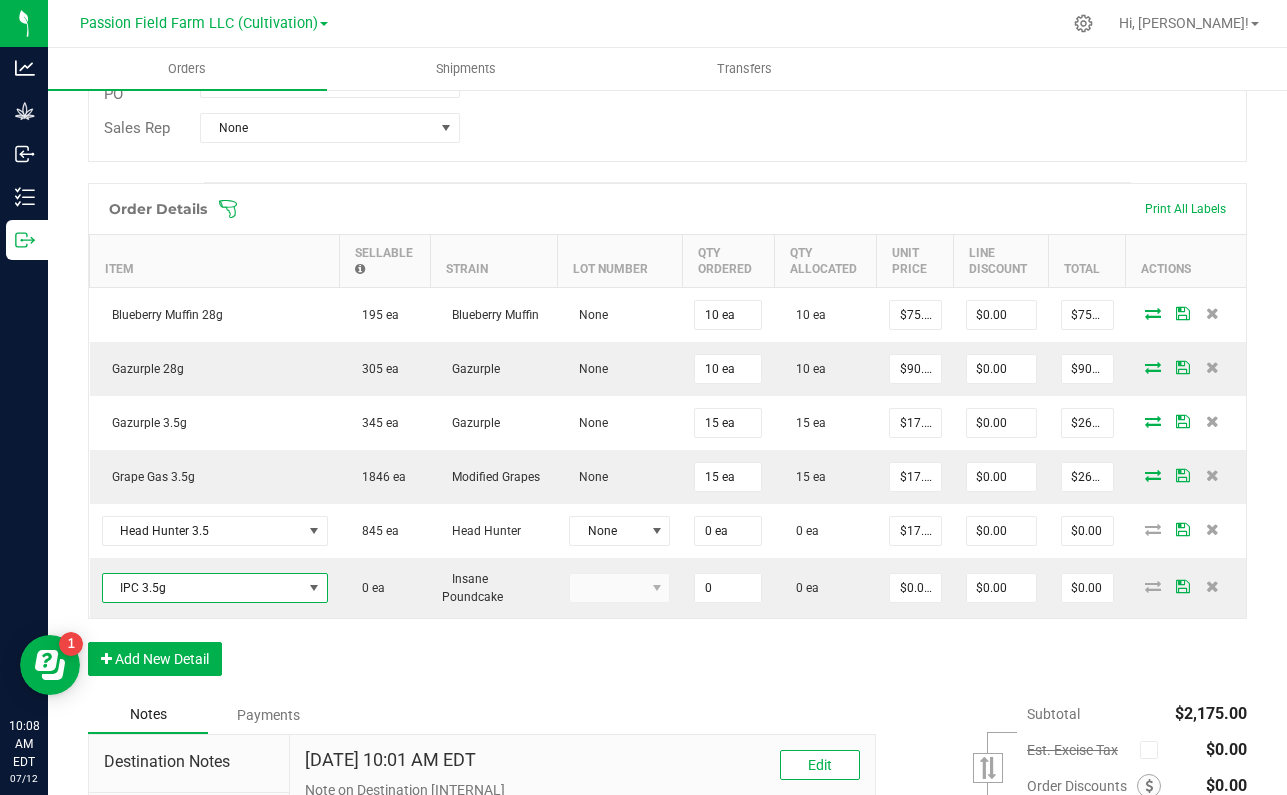 type on "0 ea" 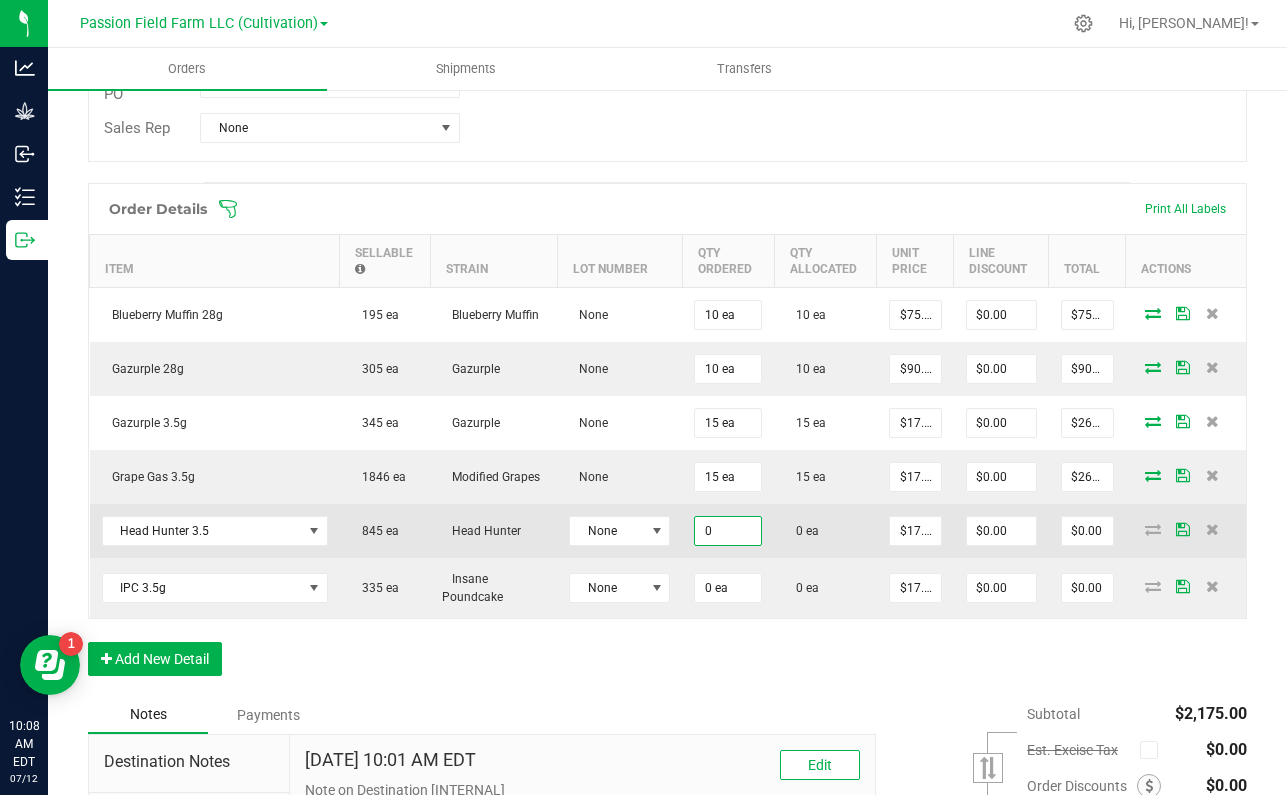 click on "0" at bounding box center (728, 531) 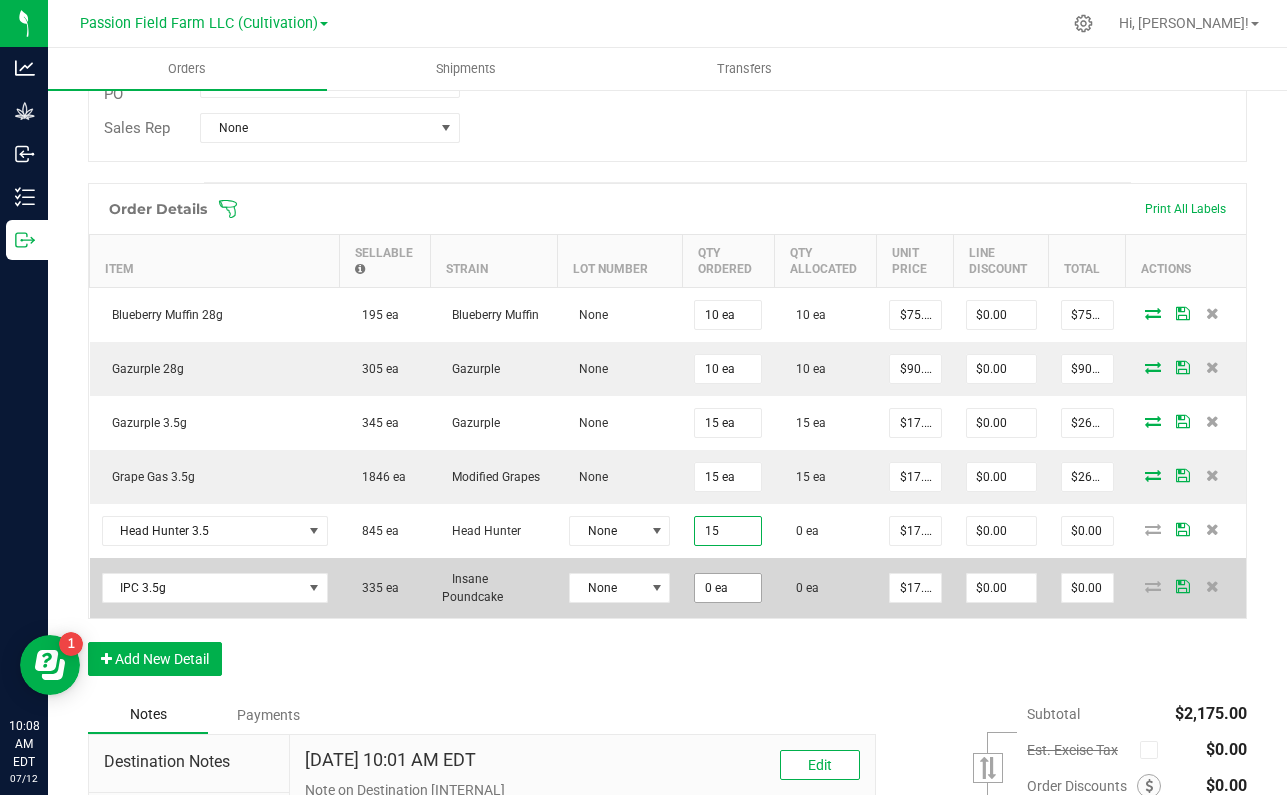 type on "15 ea" 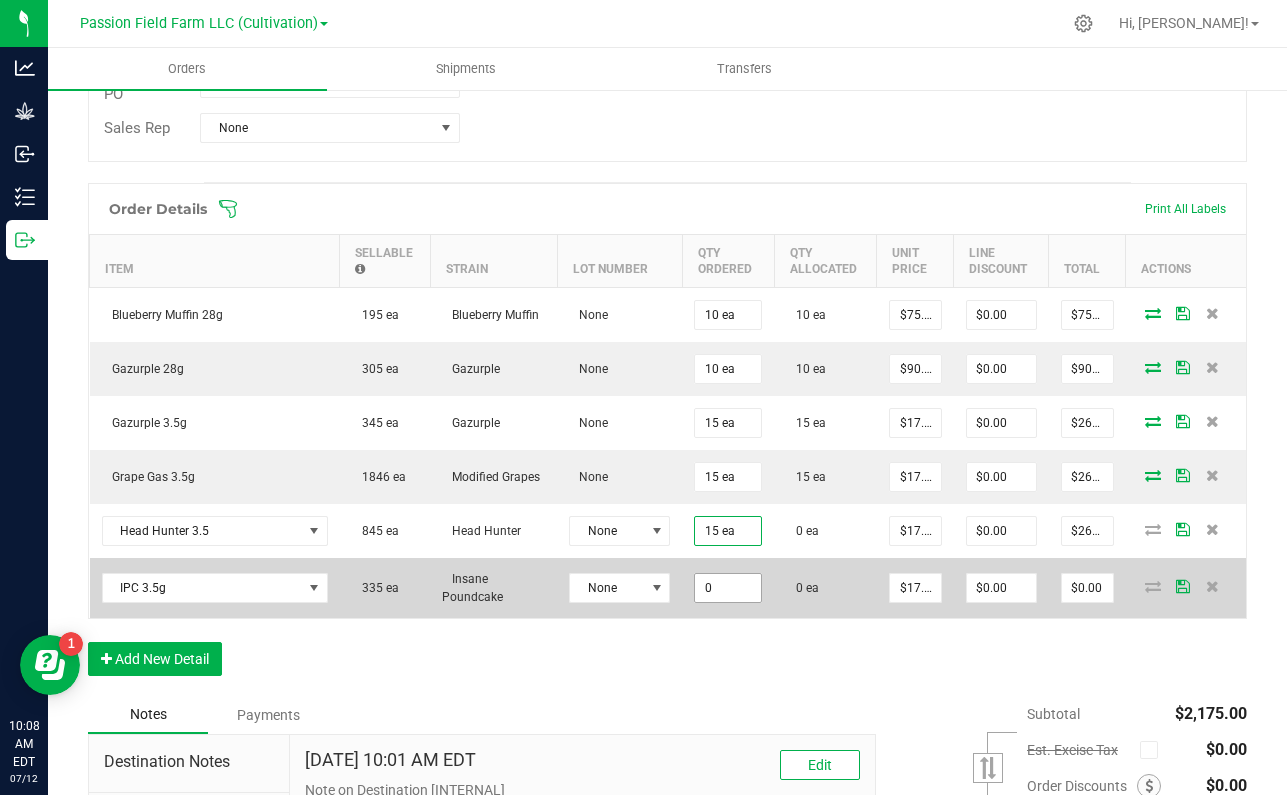 click on "0" at bounding box center [728, 588] 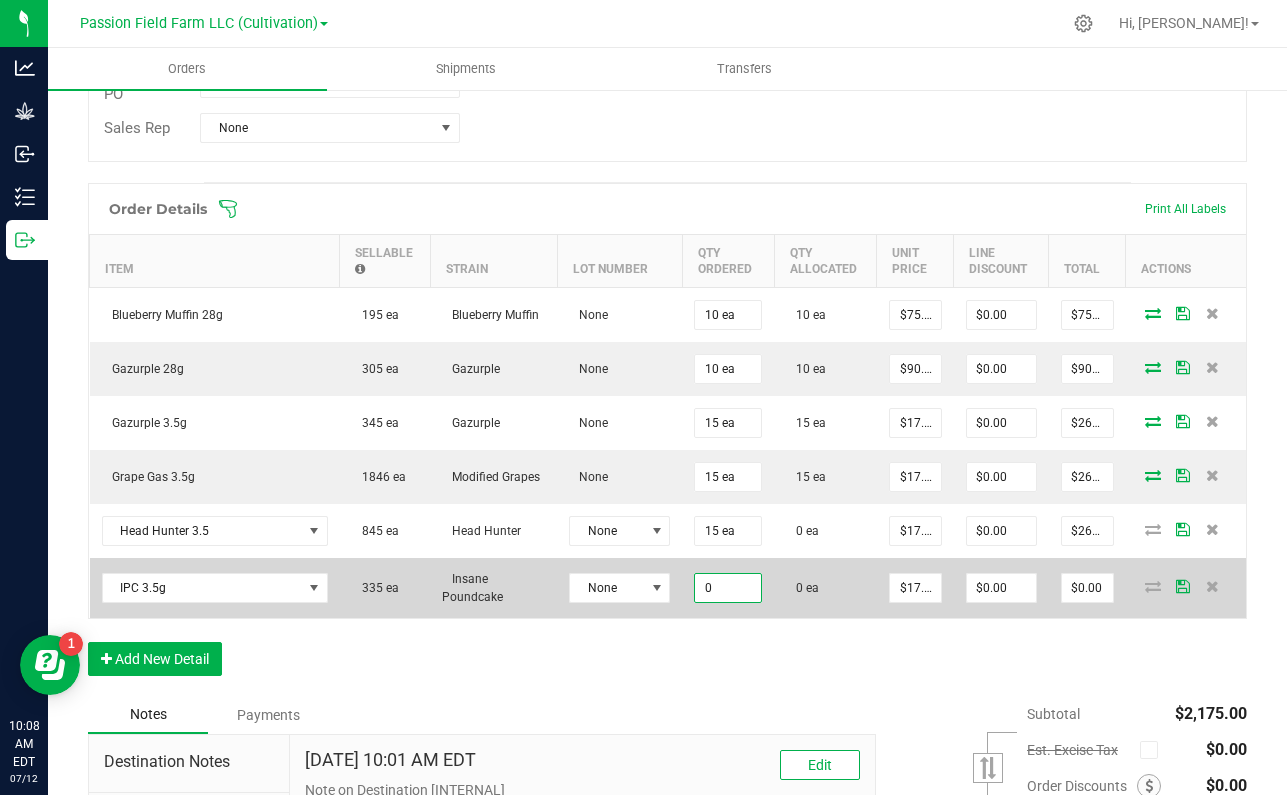 click on "0" at bounding box center (728, 588) 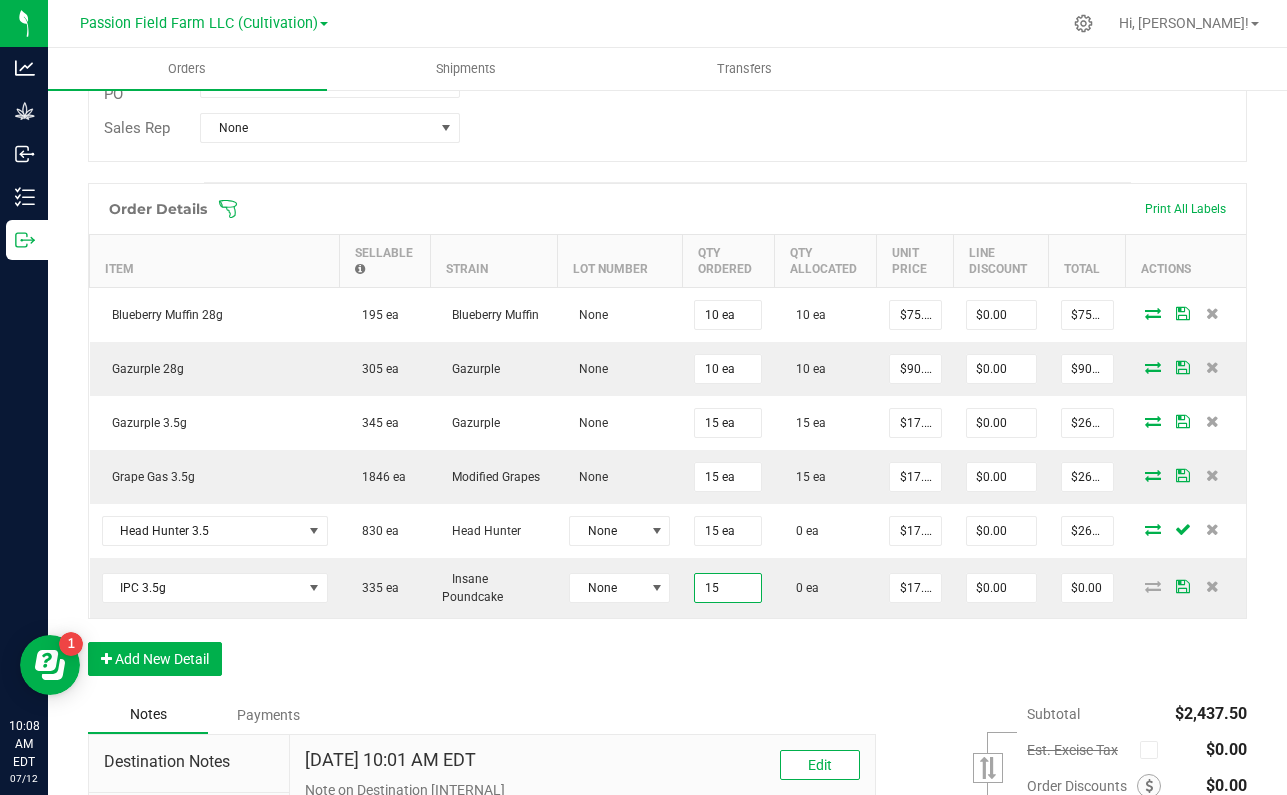 type on "15 ea" 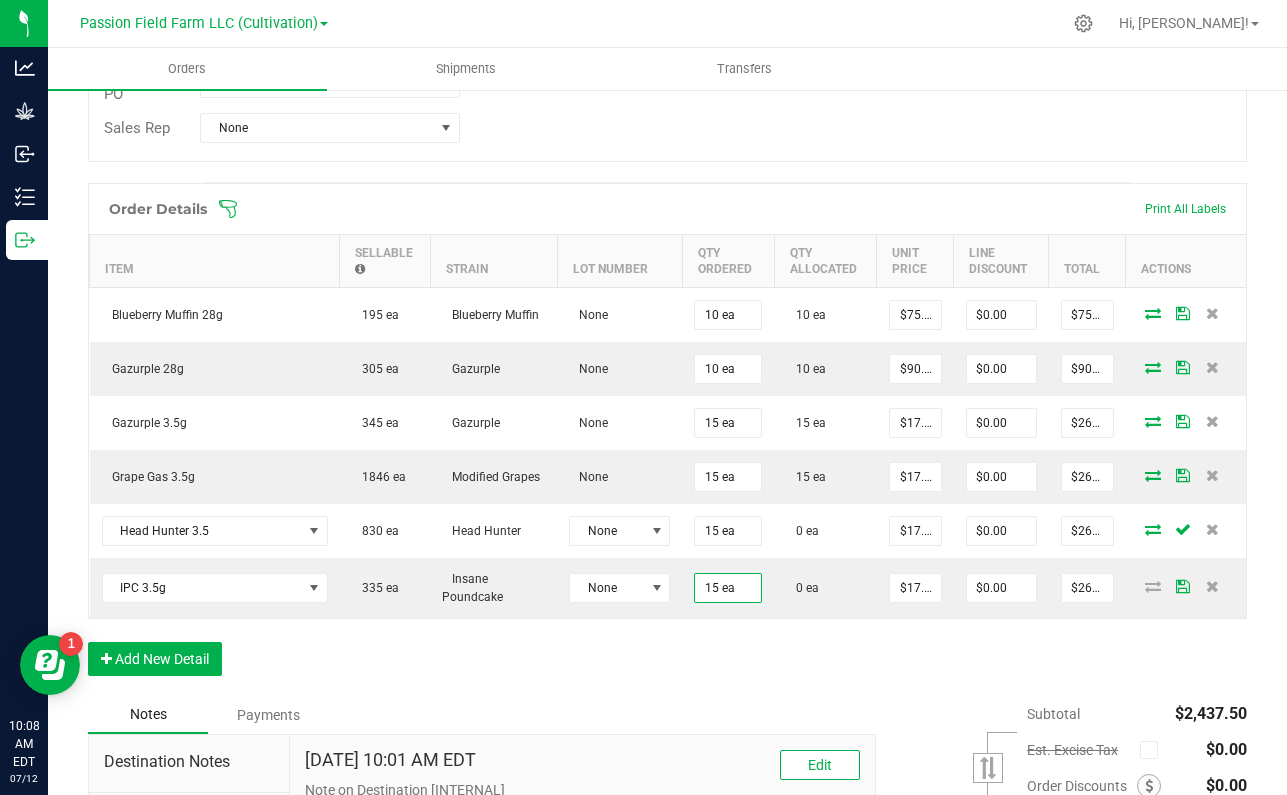 click on "Order Details Print All Labels Item  Sellable  Strain  Lot Number  Qty Ordered Qty Allocated Unit Price Line Discount Total Actions  Blueberry Muffin 28g   195 ea   Blueberry Muffin   None  10 ea  10 ea  $75.00000 $0.00 $750.00  Gazurple 28g   305 ea   Gazurple   None  10 ea  10 ea  $90.00000 $0.00 $900.00  Gazurple 3.5g   345 ea   Gazurple   None  15 ea  15 ea  $17.50000 $0.00 $262.50  Grape Gas 3.5g   1846 ea   Modified Grapes   None  15 ea  15 ea  $17.50000 $0.00 $262.50 Head Hunter 3.5  830 ea   Head Hunter  None 15 ea  0 ea  $17.50000 $0.00 $262.50 IPC 3.5g  335 ea   Insane Poundcake  None 15 ea  0 ea  $17.50000 $0.00 $262.50
Add New Detail" at bounding box center (667, 439) 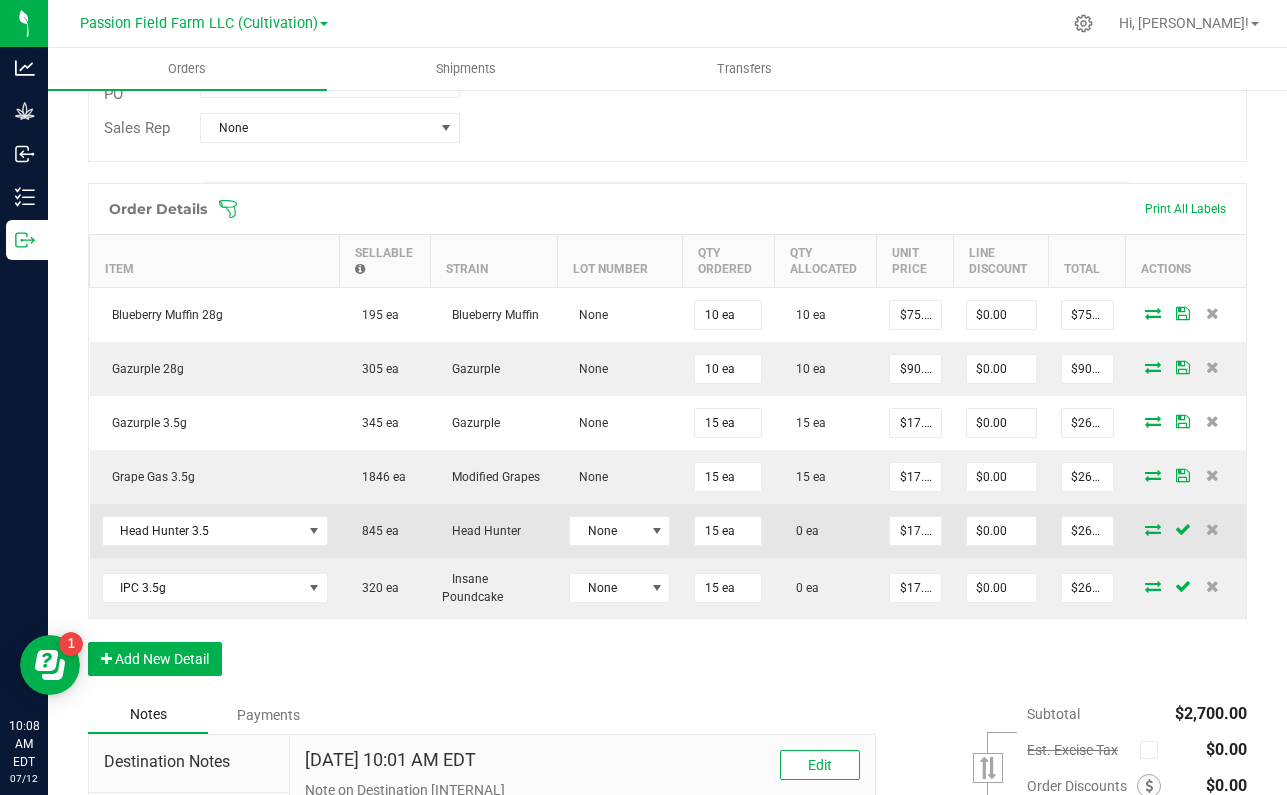 click at bounding box center [1153, 529] 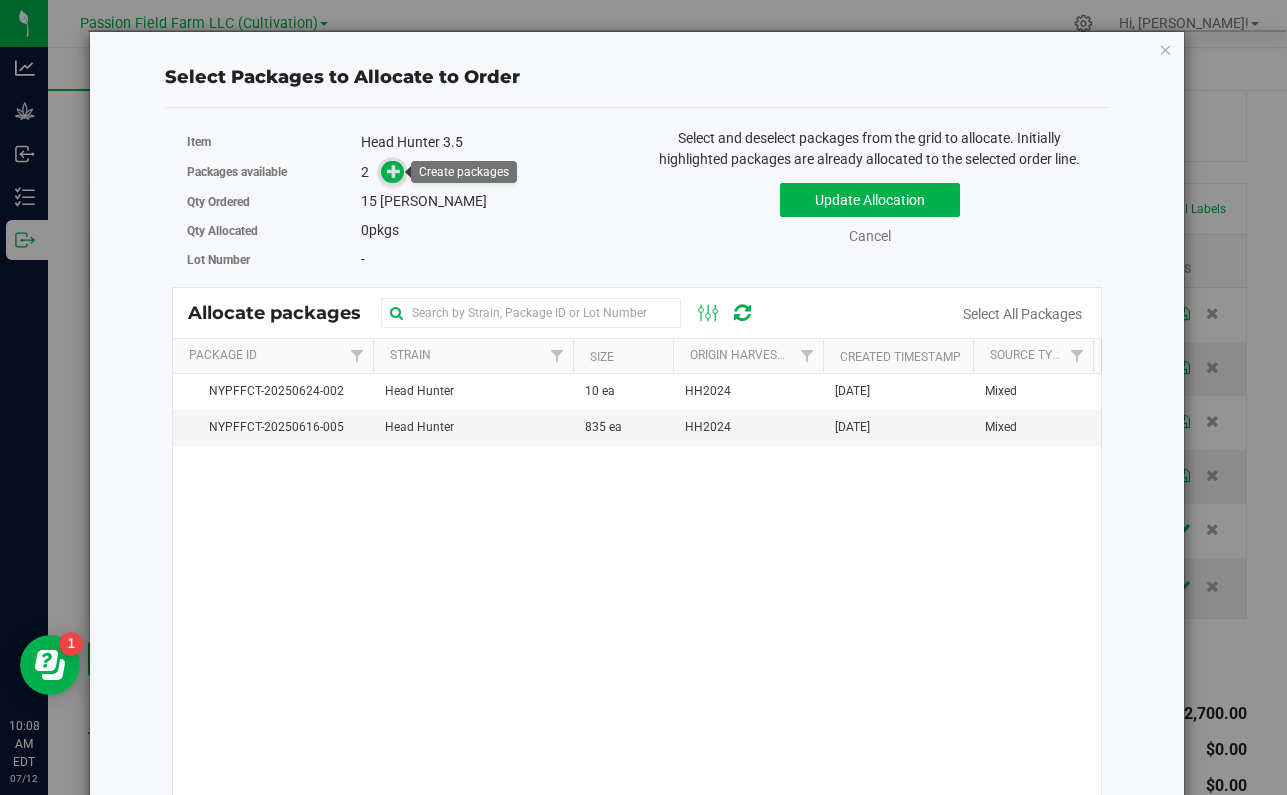 click at bounding box center (394, 171) 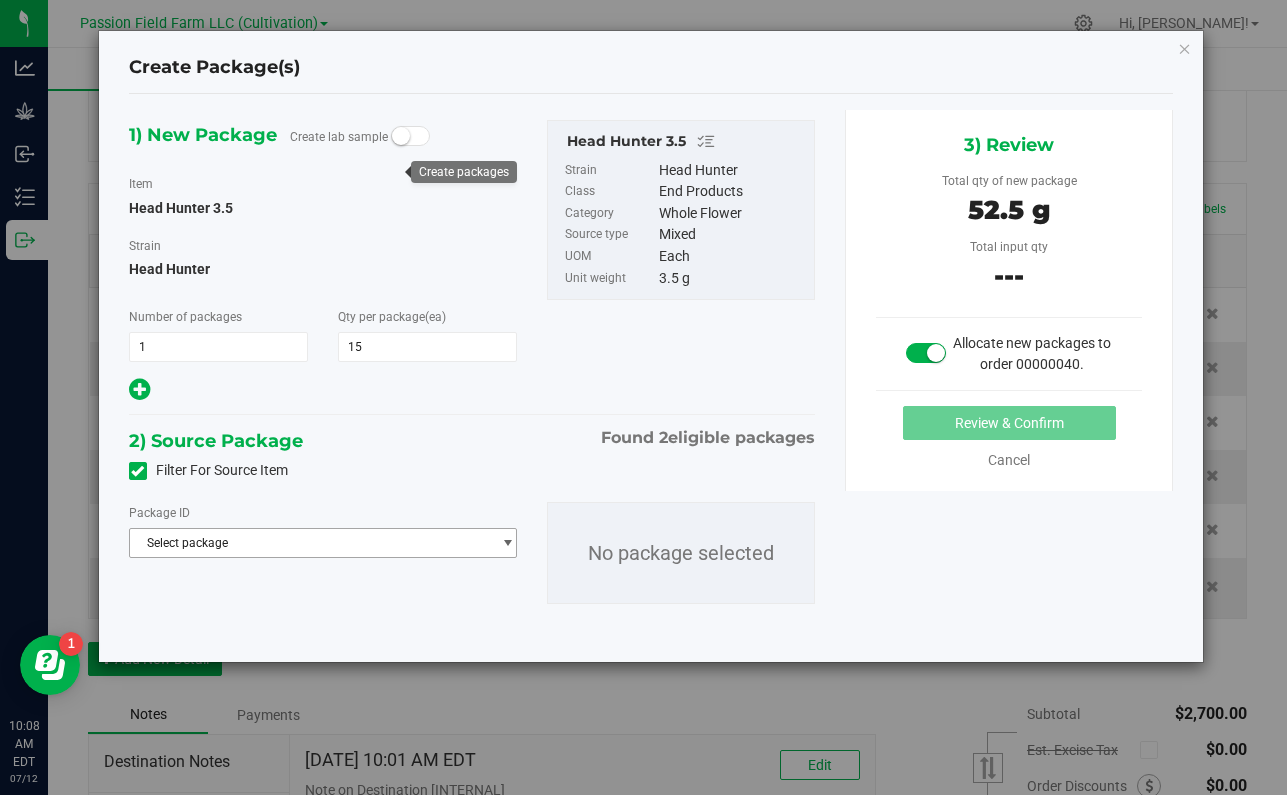 click on "Select package" at bounding box center (310, 543) 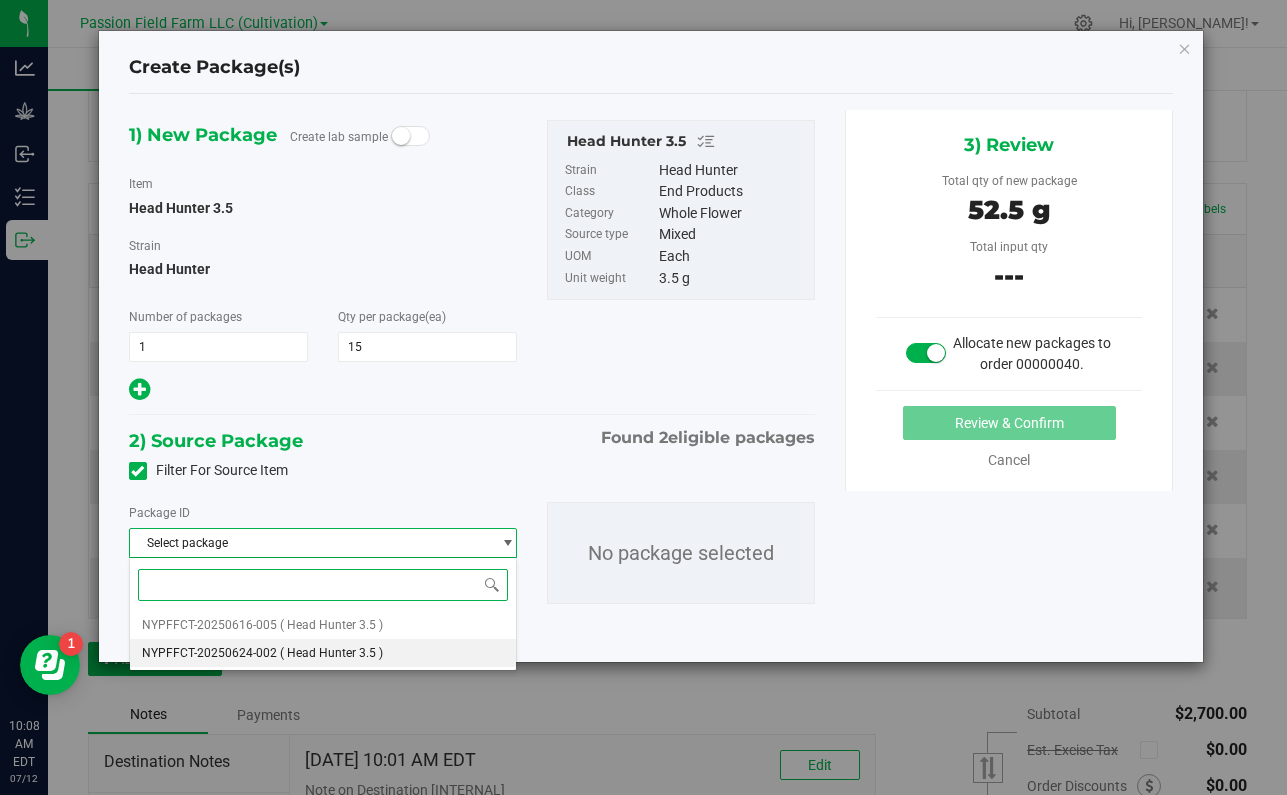 click on "(
Head Hunter 3.5
)" at bounding box center [331, 653] 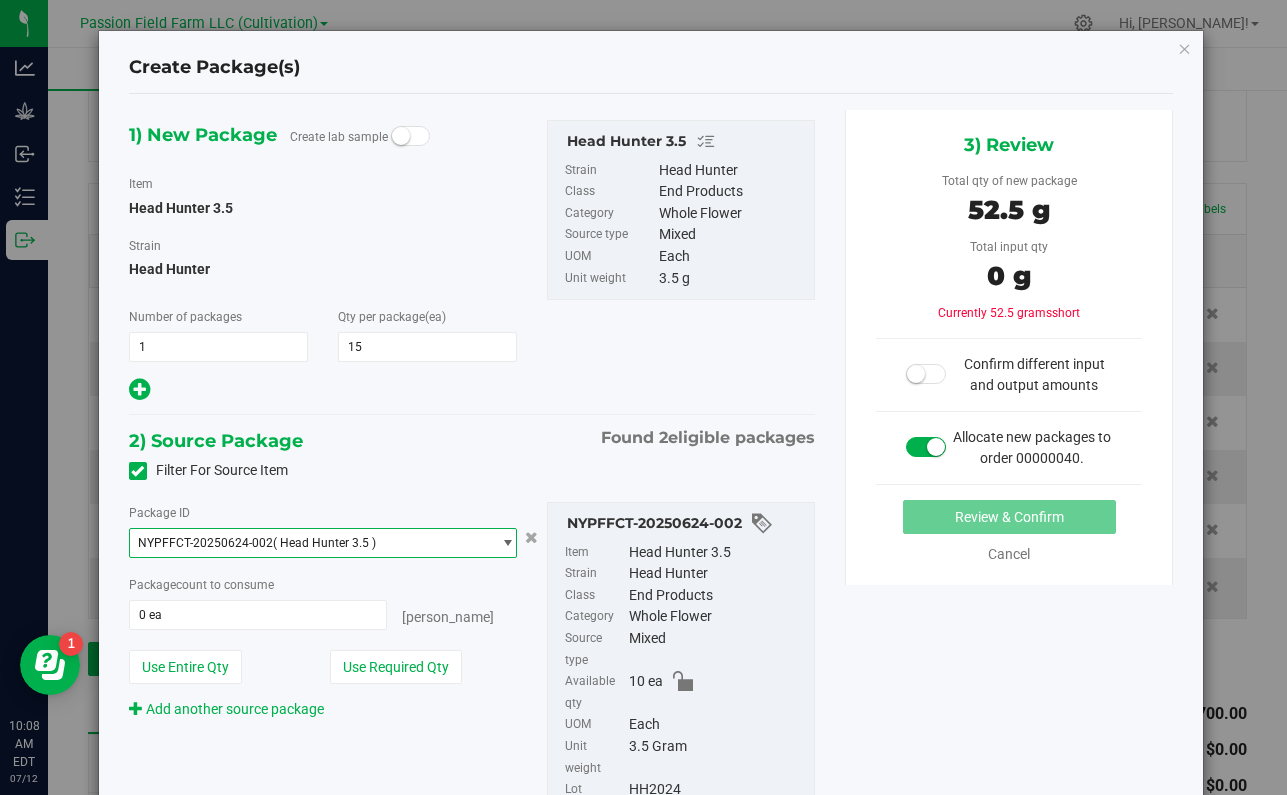 click on "(
Head Hunter 3.5
)" at bounding box center (324, 543) 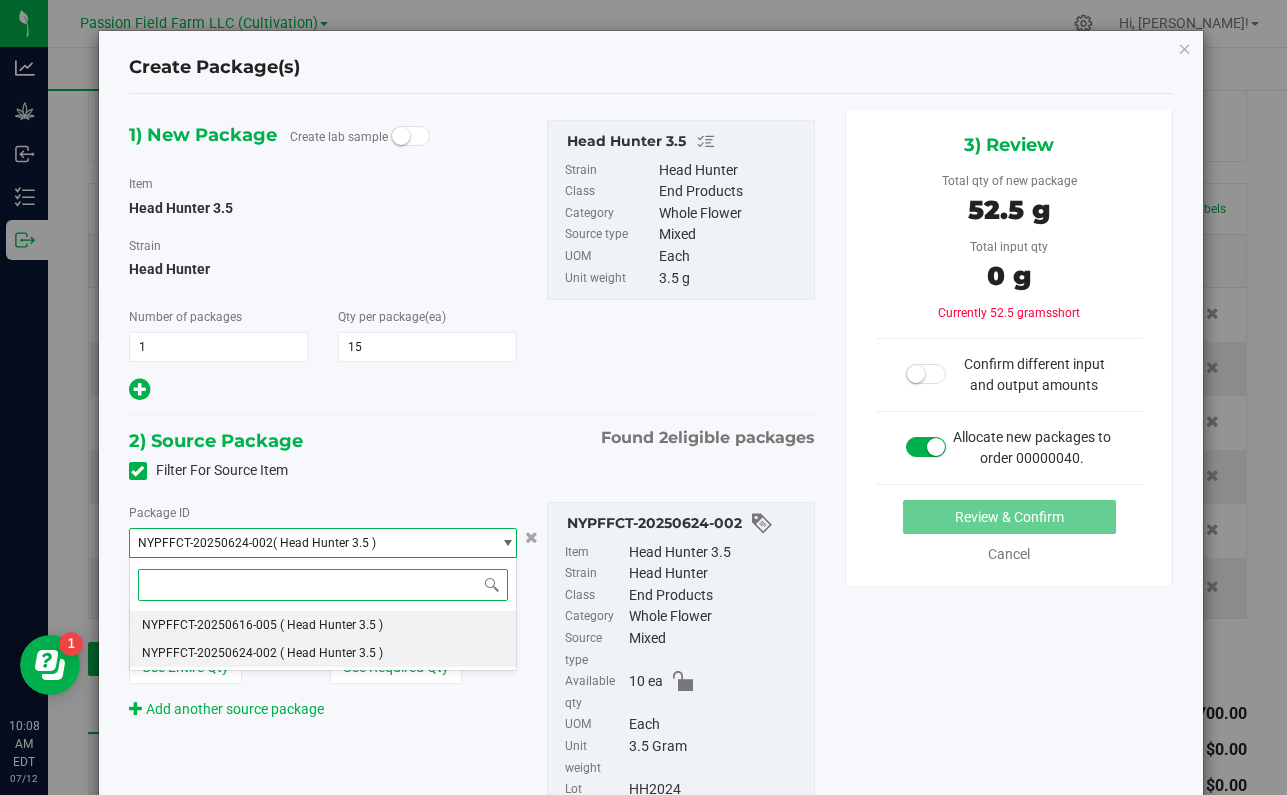 click on "(
Head Hunter 3.5
)" at bounding box center (331, 625) 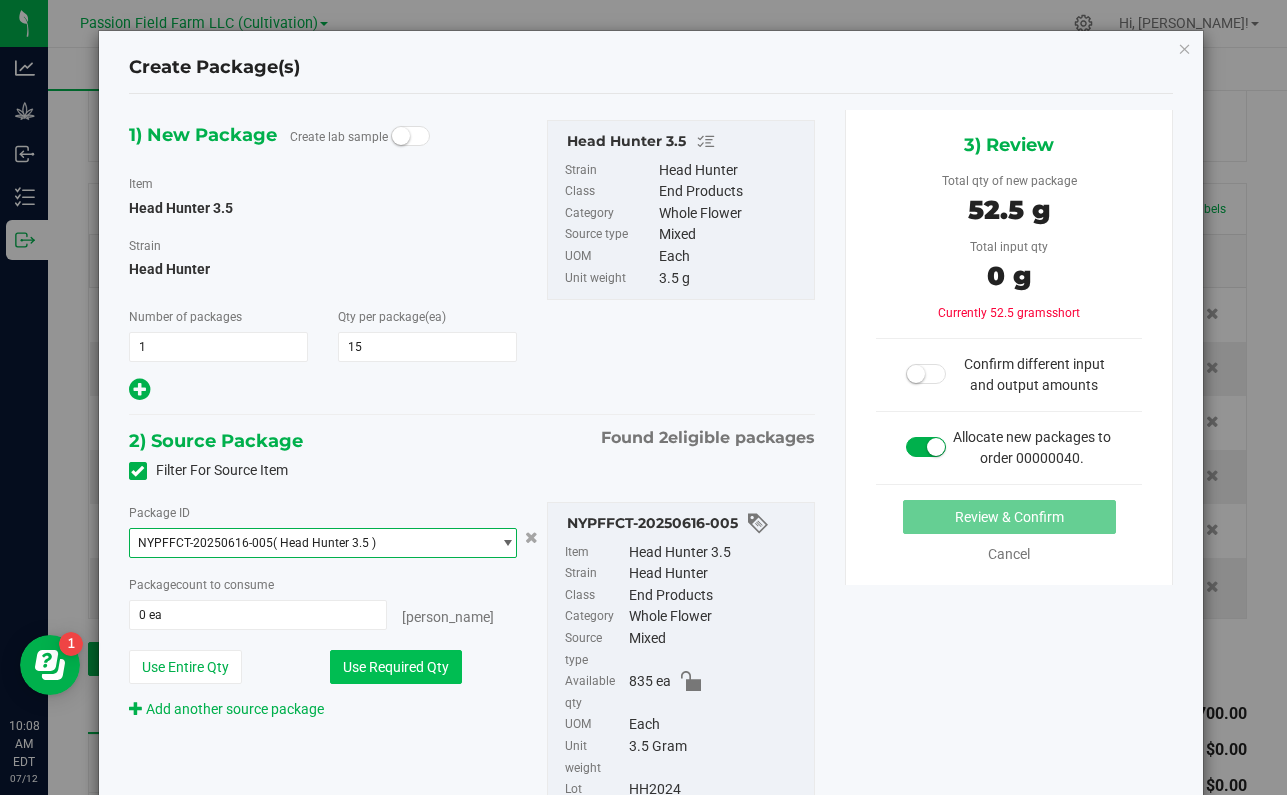 click on "Use Required Qty" at bounding box center [396, 667] 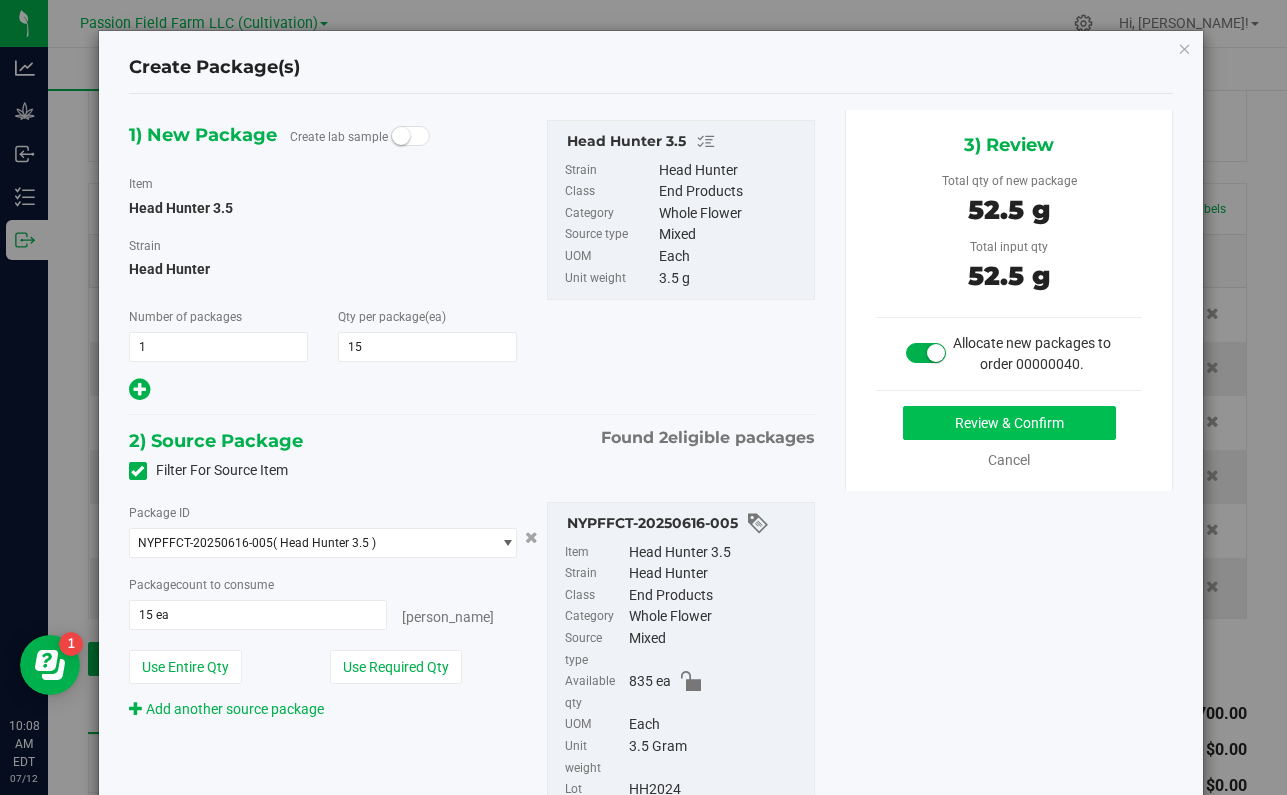 click on "Review & Confirm" at bounding box center (1009, 423) 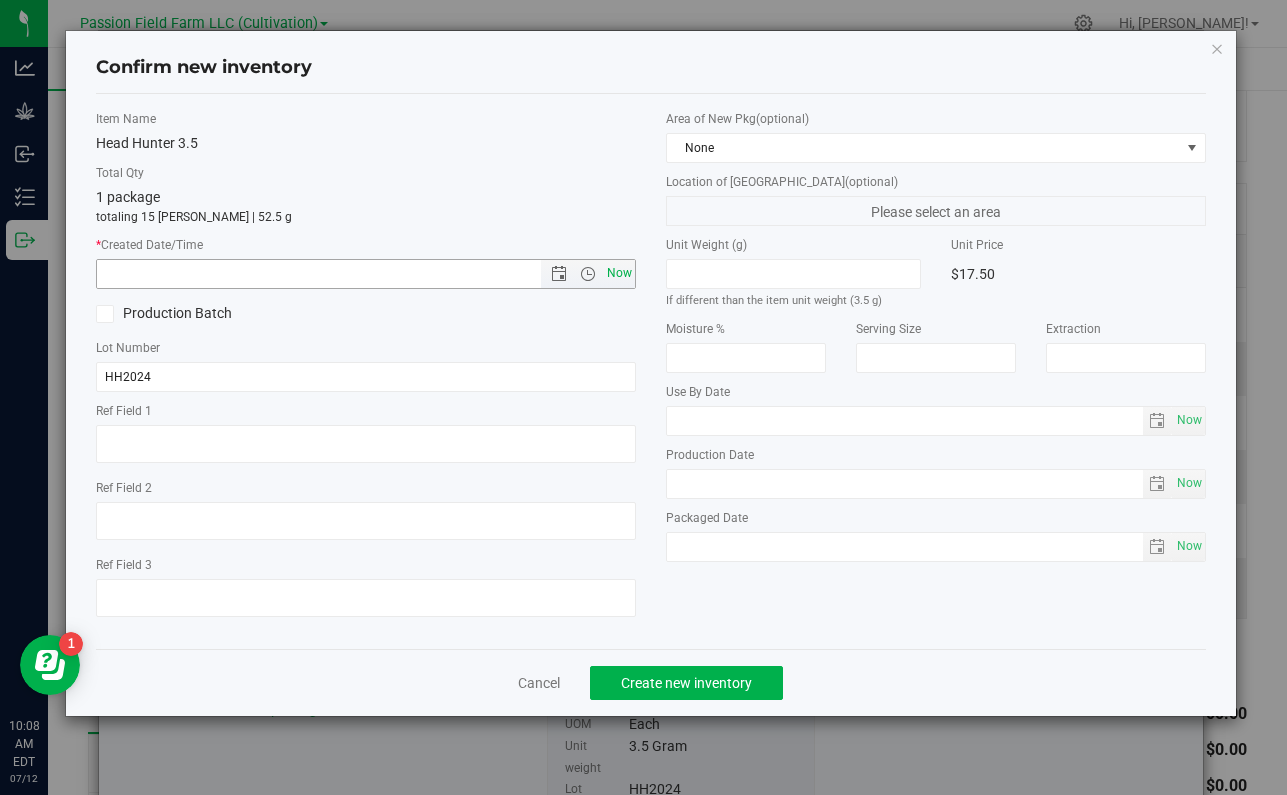 click on "Now" at bounding box center [620, 273] 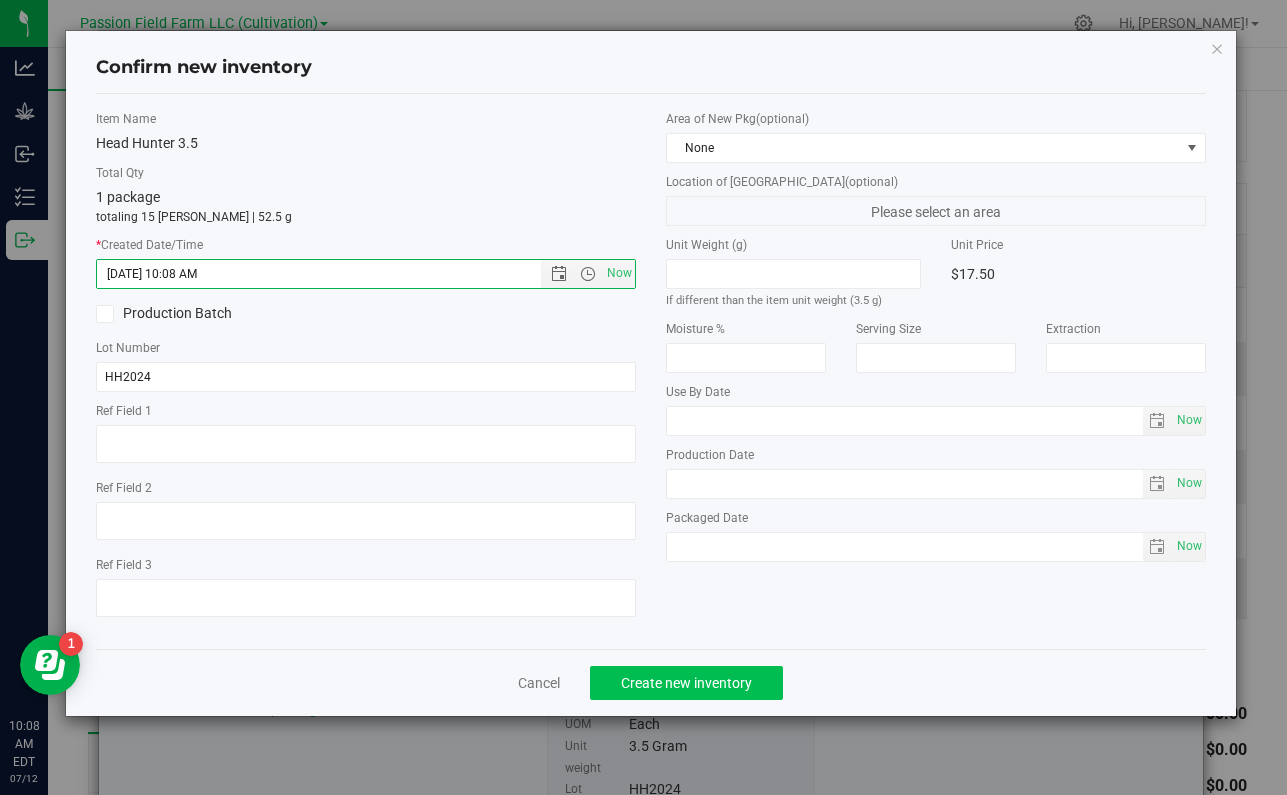 click on "Create new inventory" 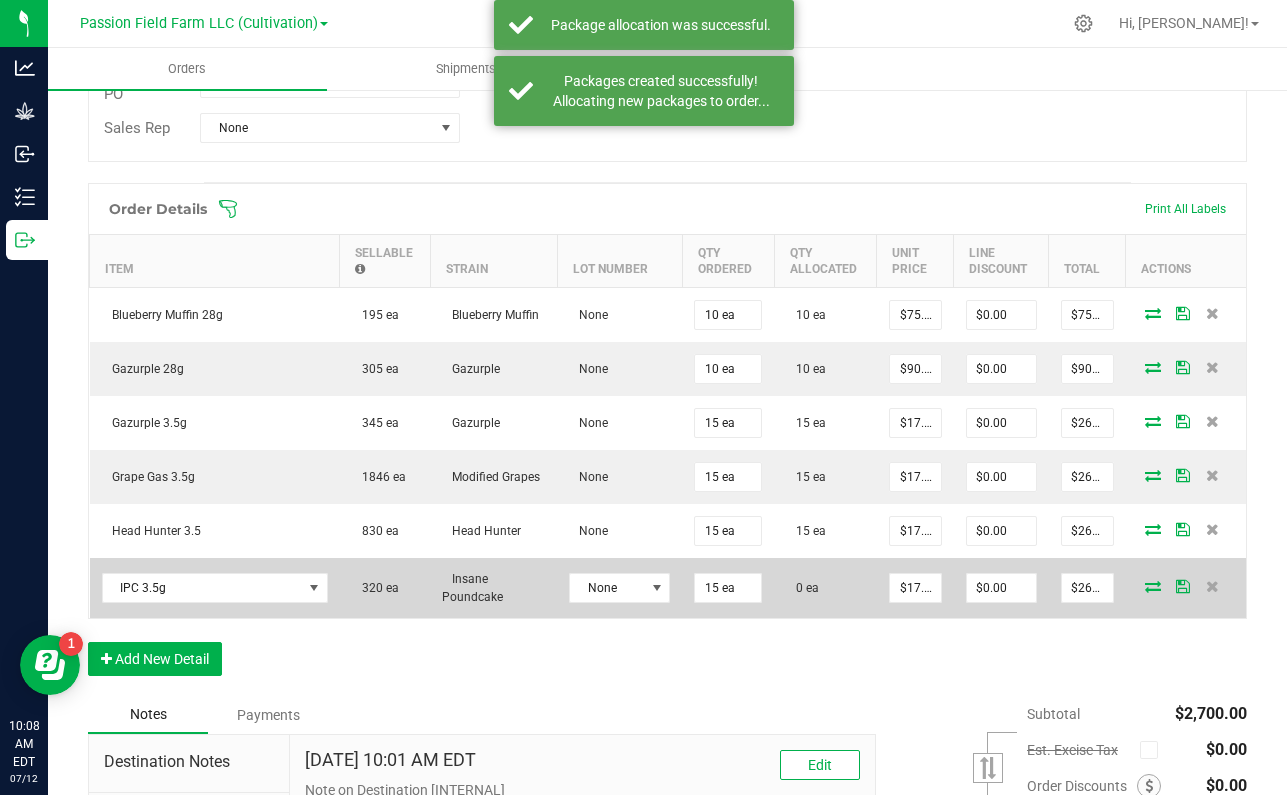 click at bounding box center [1153, 586] 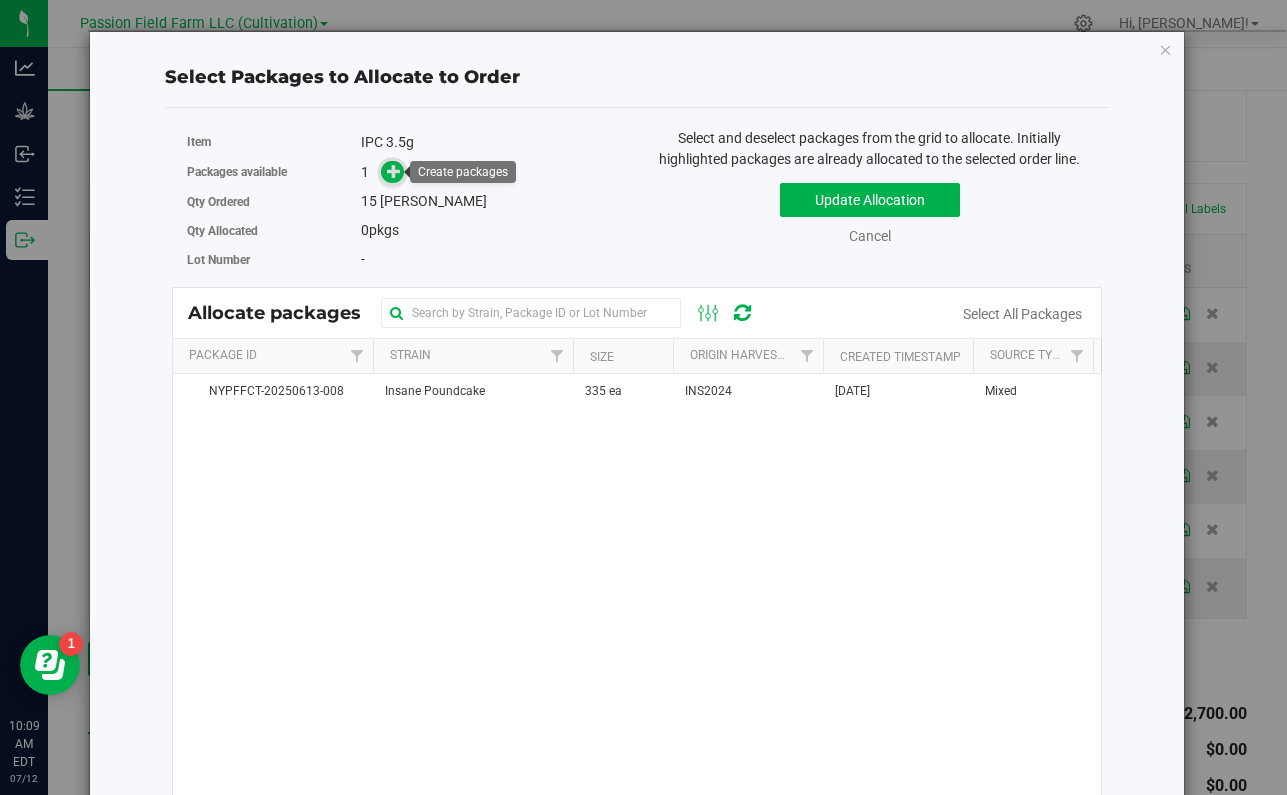 click at bounding box center (394, 171) 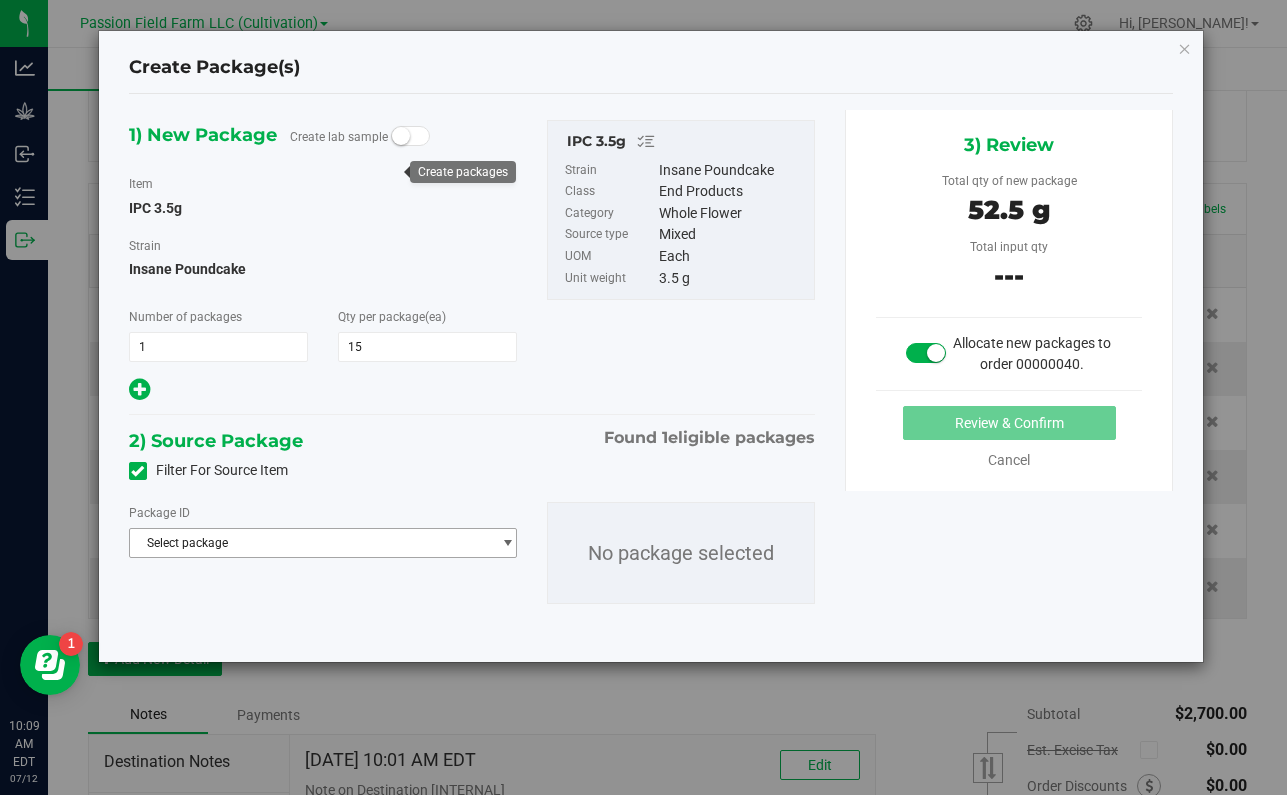 click on "Select package" at bounding box center (310, 543) 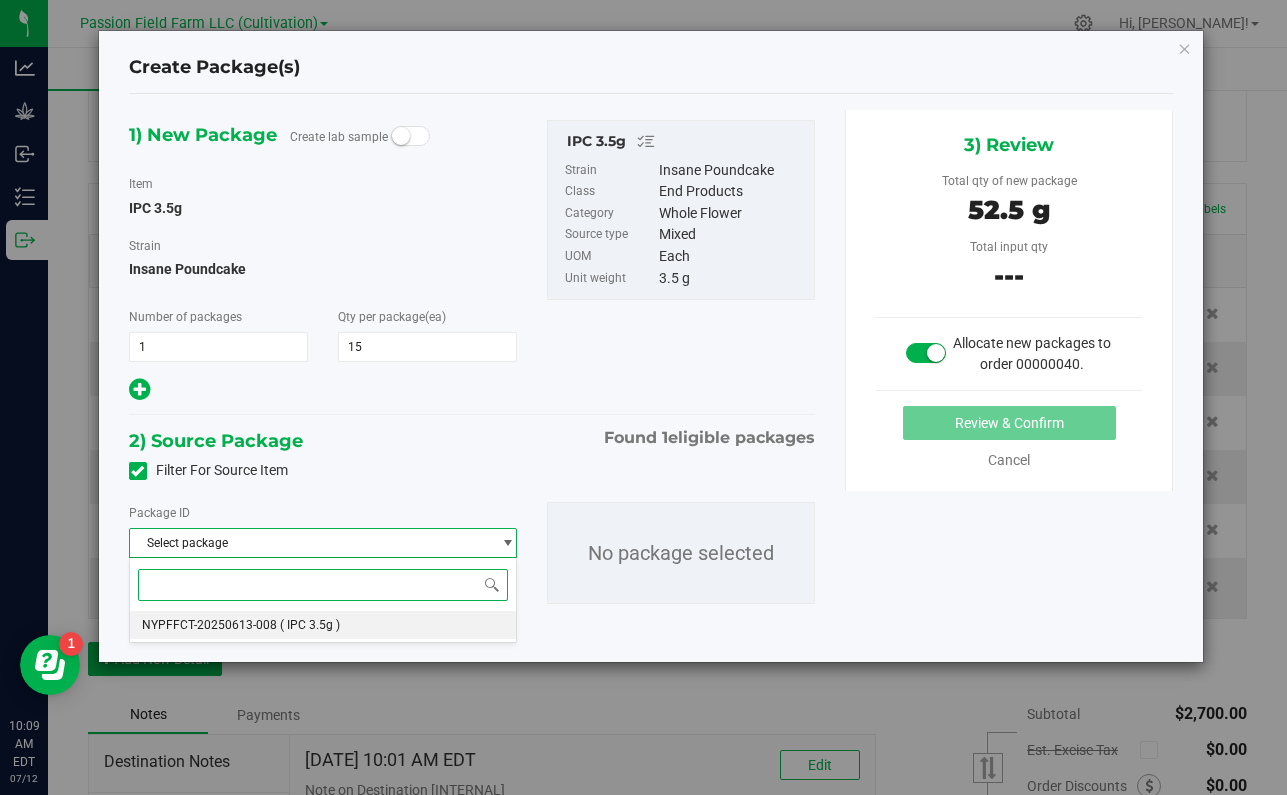 click on "NYPFFCT-20250613-008
(
IPC 3.5g
)" at bounding box center (323, 625) 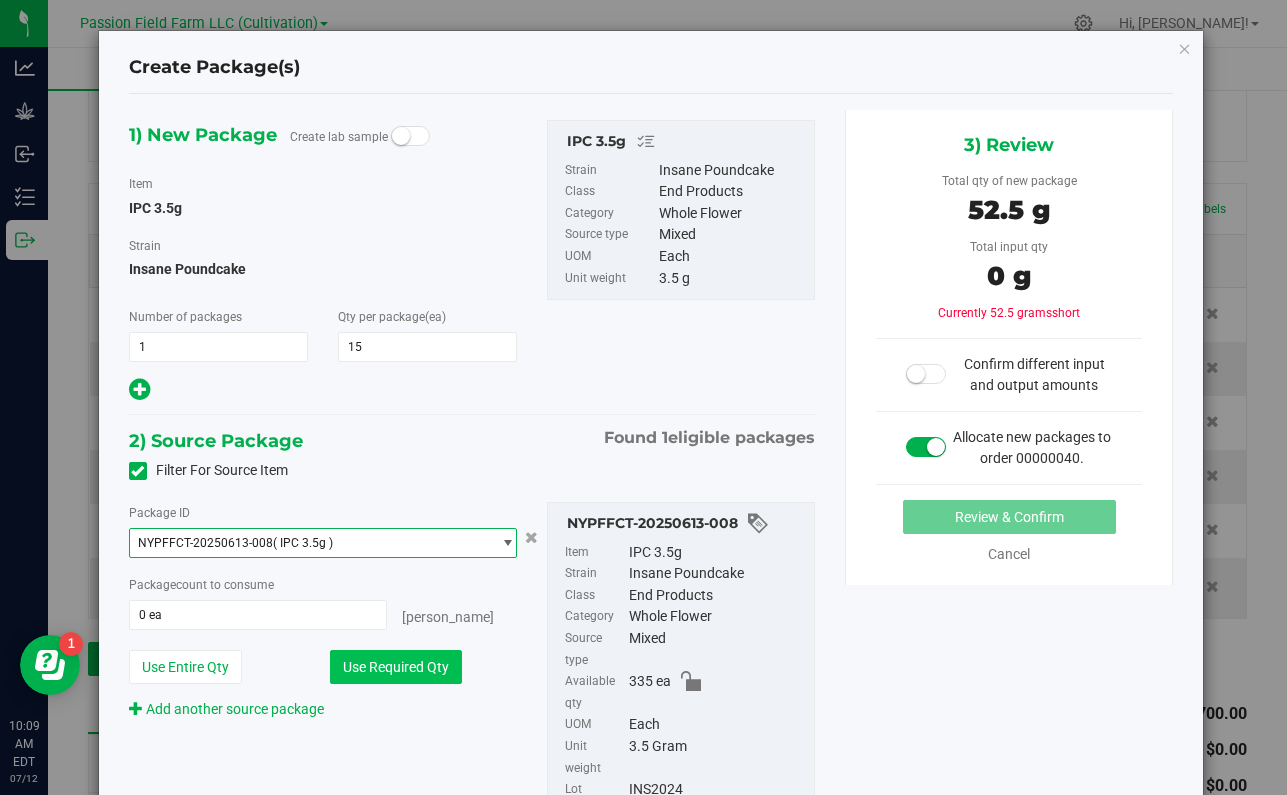 click on "Use Required Qty" at bounding box center [396, 667] 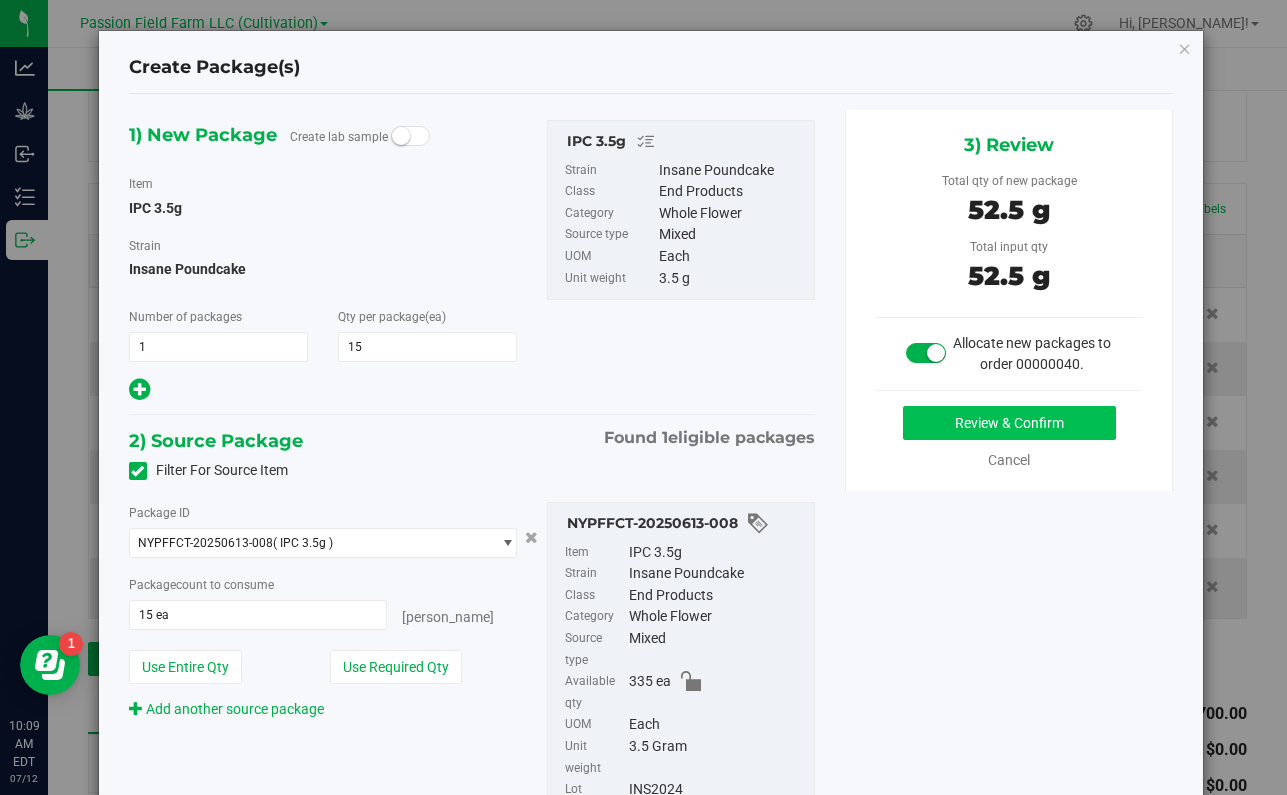 click on "Review & Confirm" at bounding box center (1009, 423) 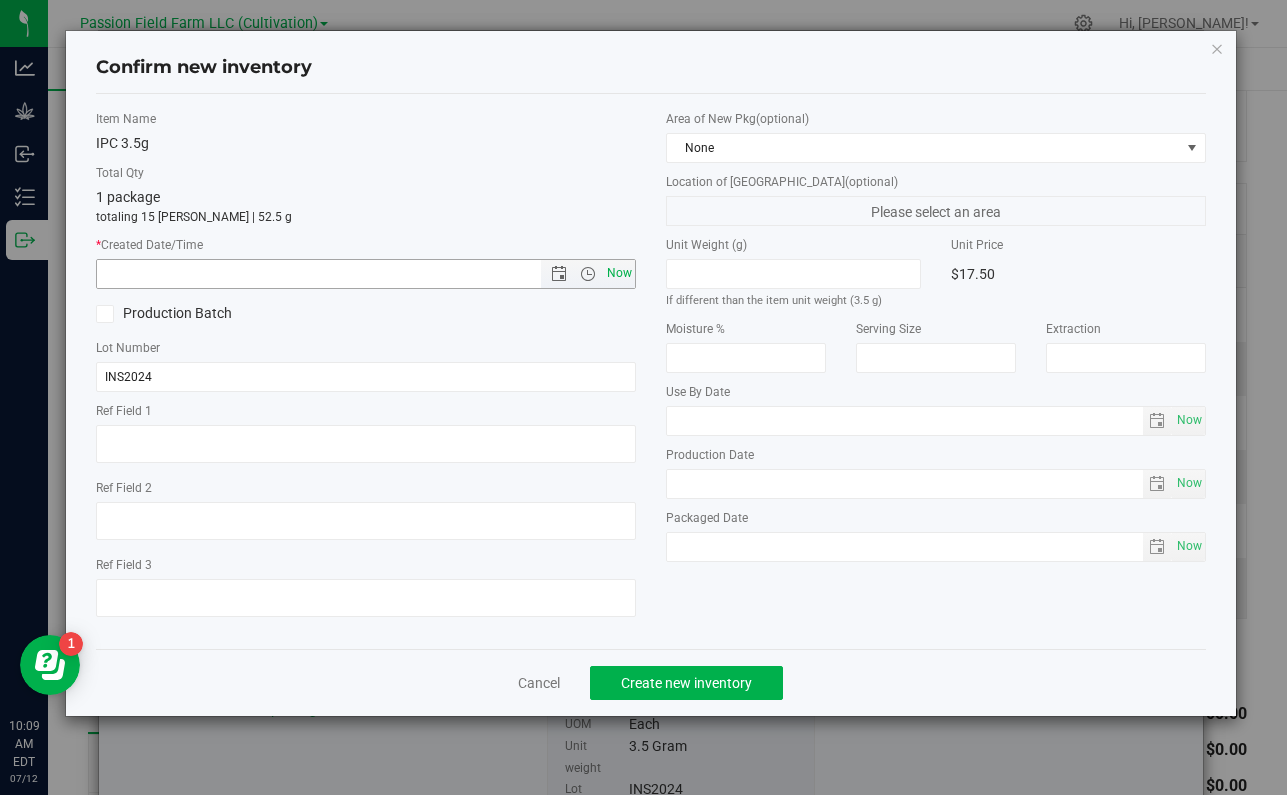click on "Now" at bounding box center [620, 273] 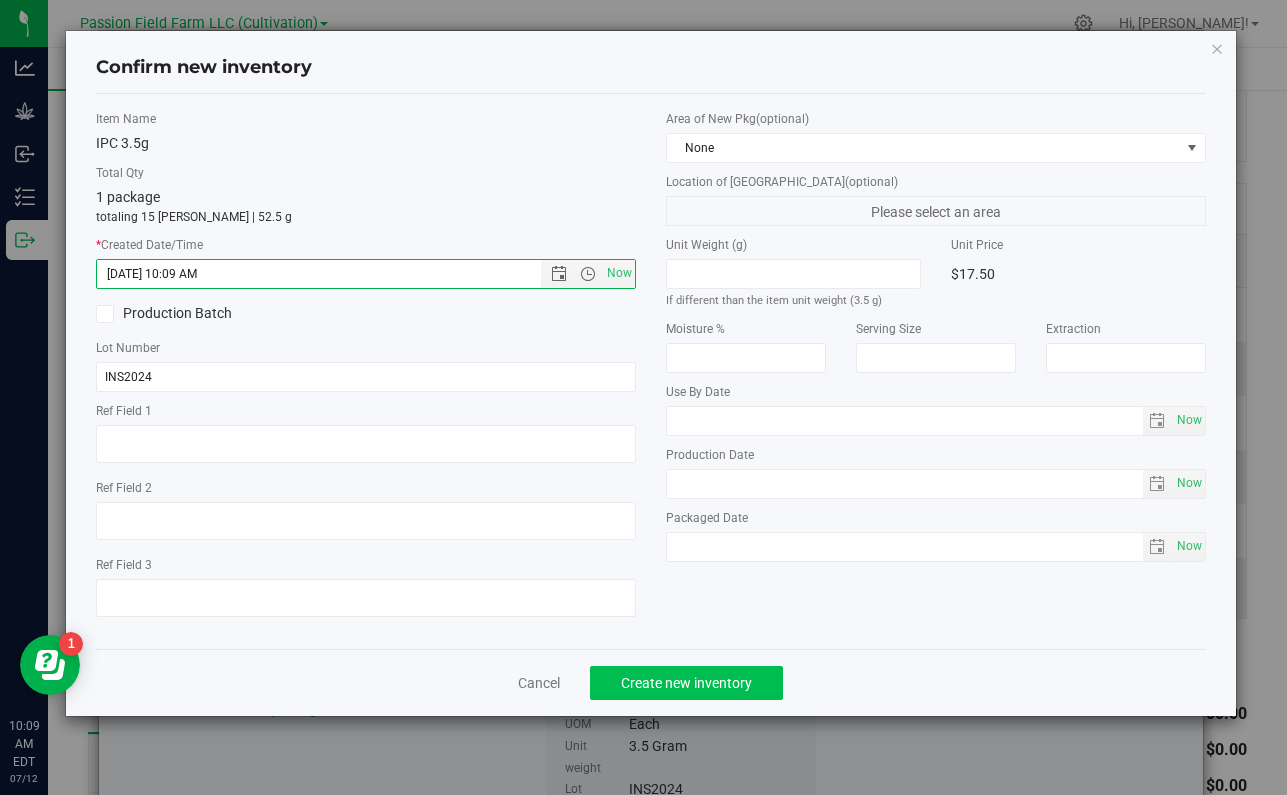 click on "Create new inventory" 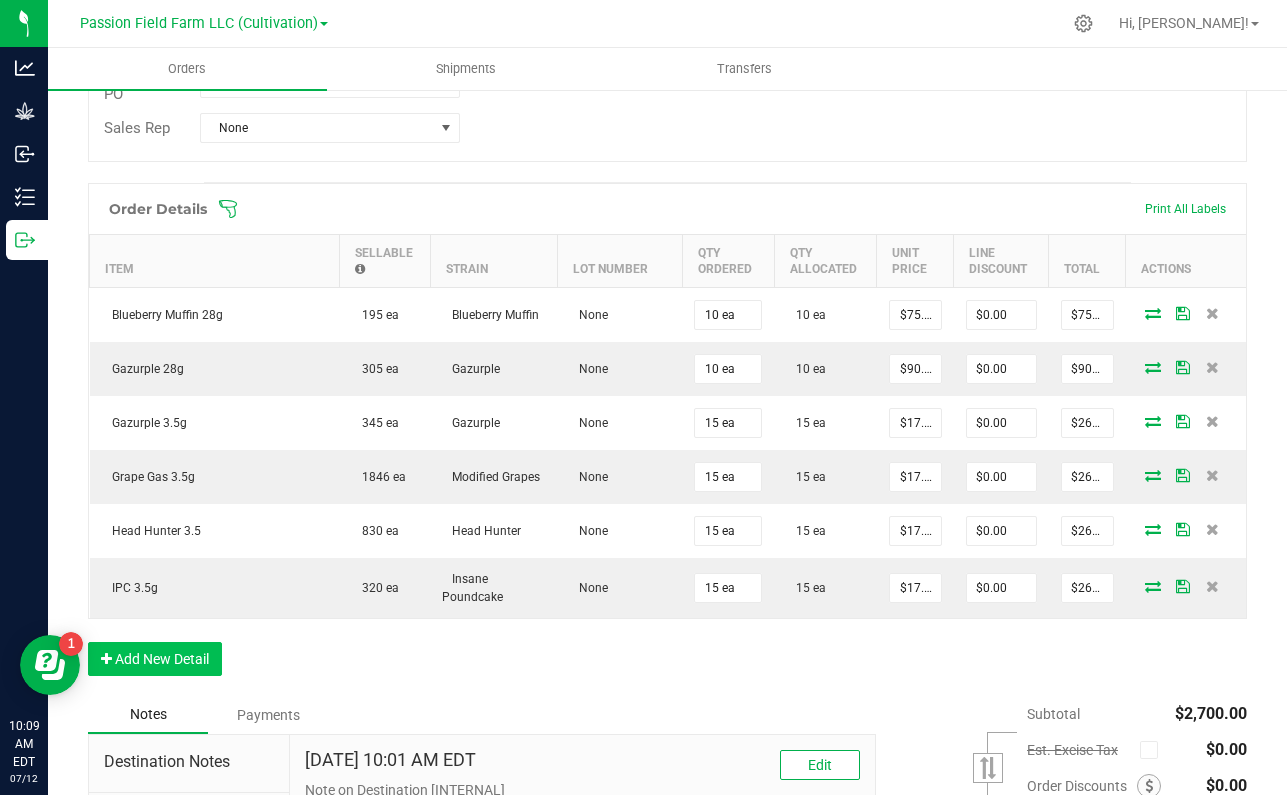 click on "Add New Detail" at bounding box center [155, 659] 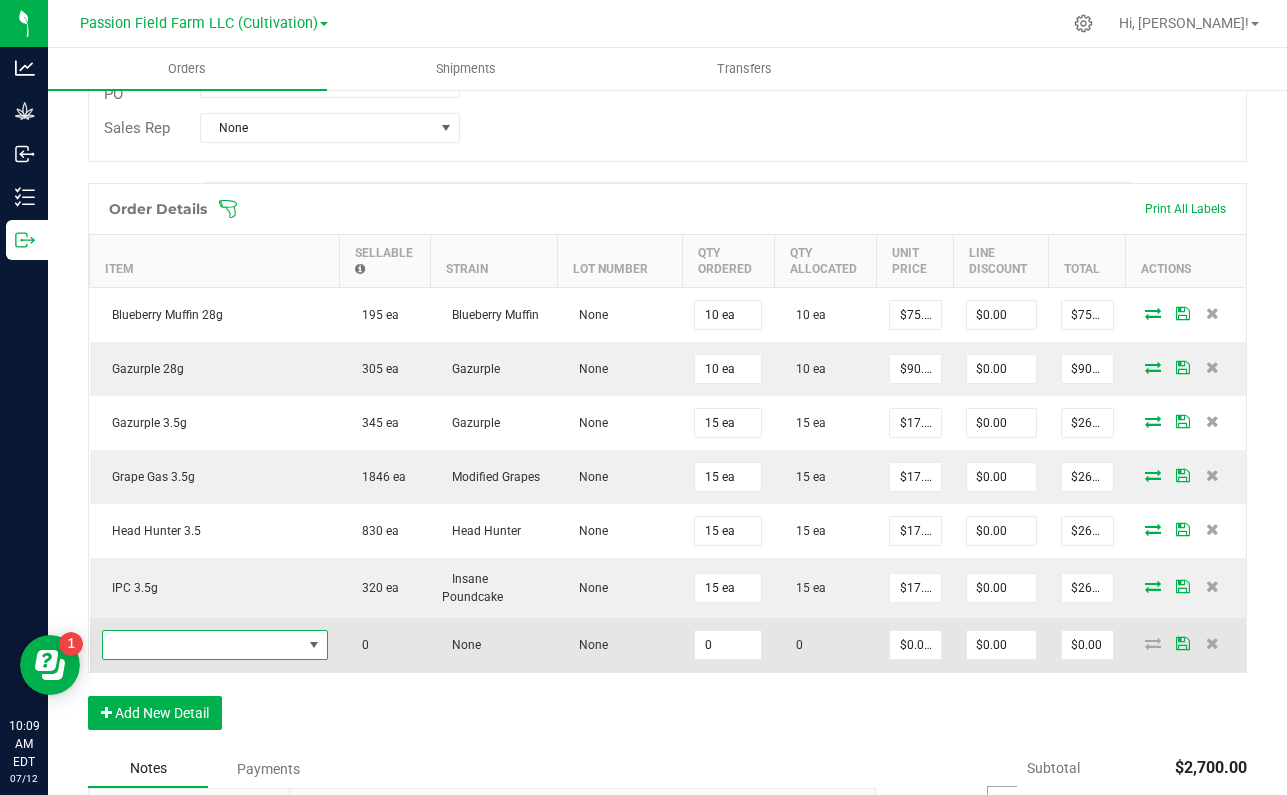 click at bounding box center (202, 645) 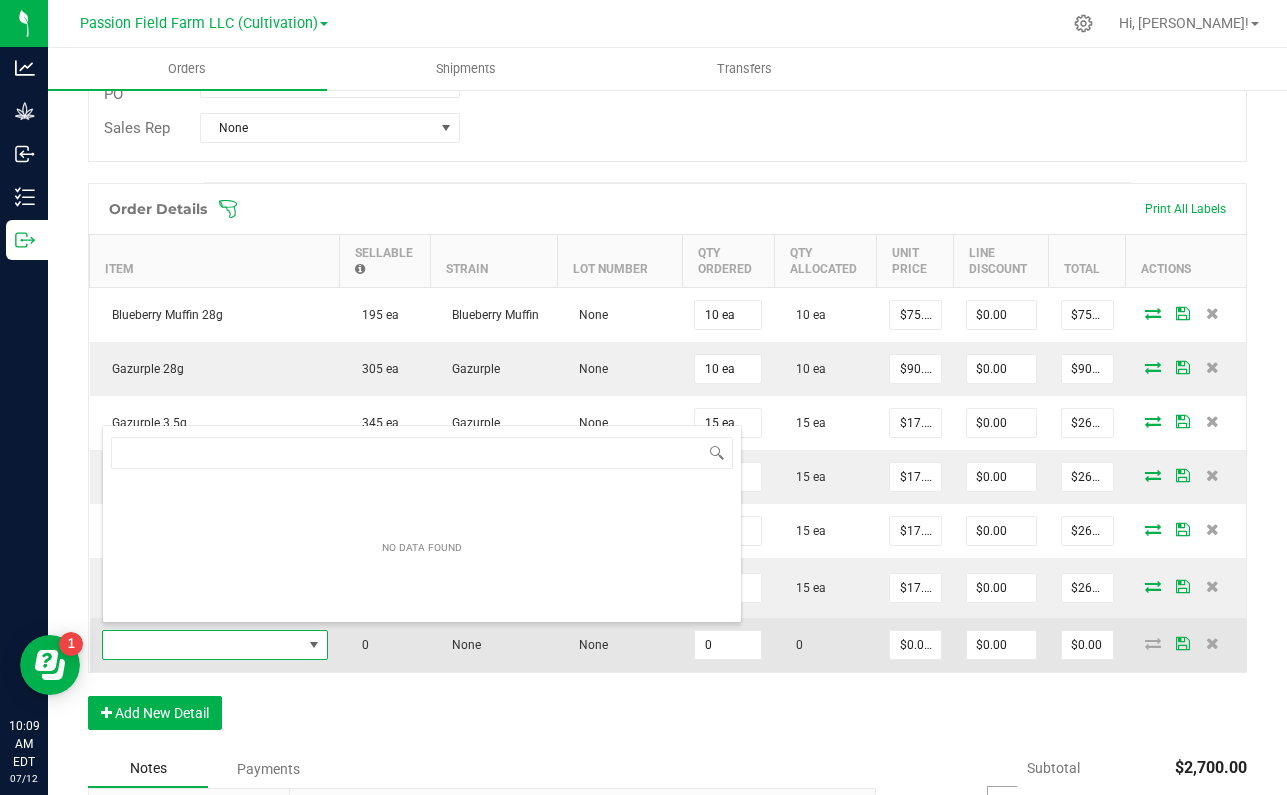 scroll, scrollTop: 99970, scrollLeft: 99774, axis: both 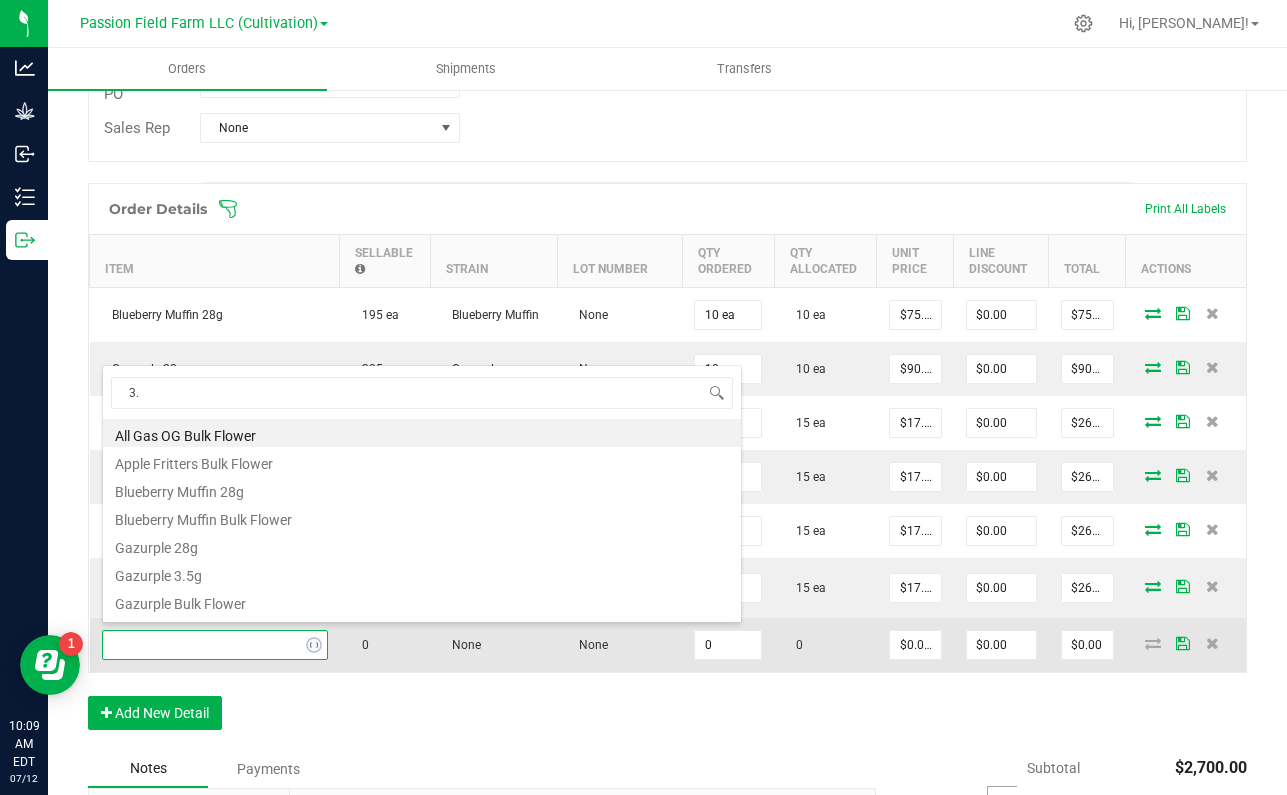 type on "3.5" 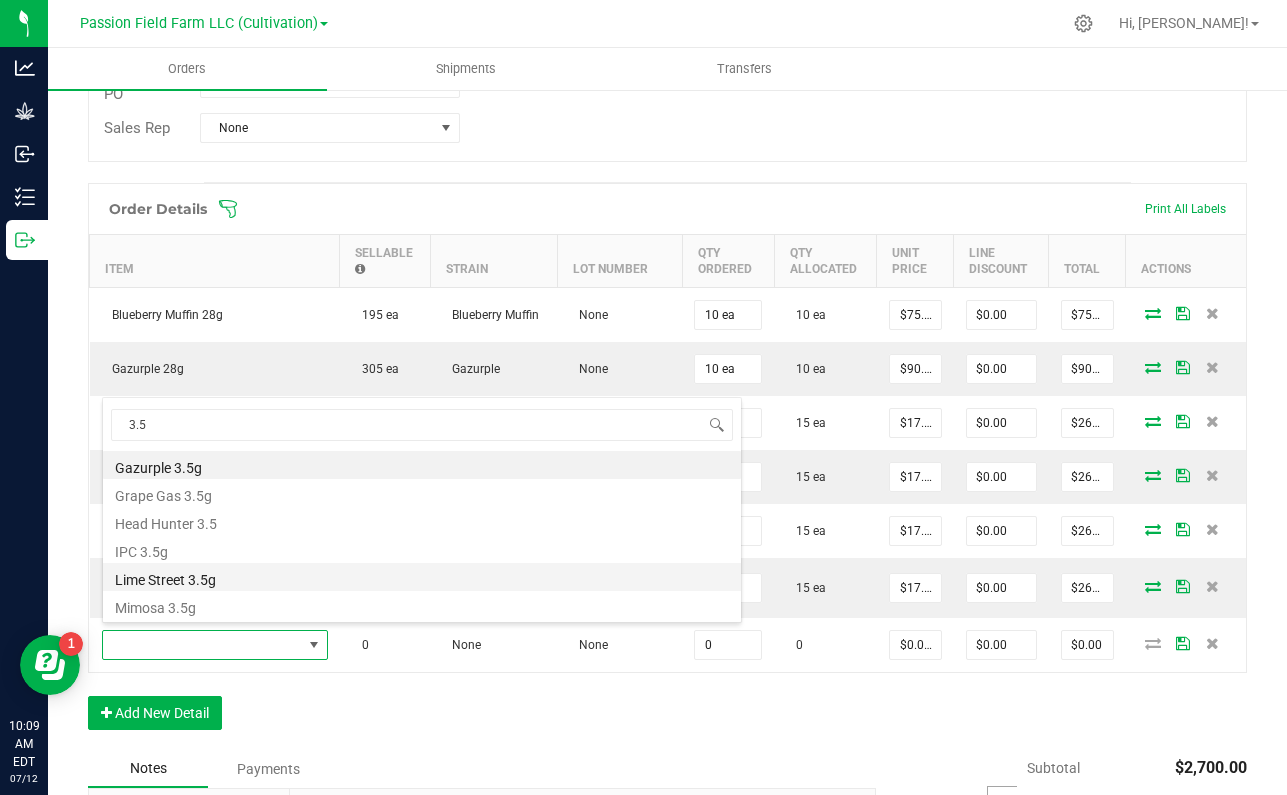 click on "Lime Street 3.5g" at bounding box center (422, 577) 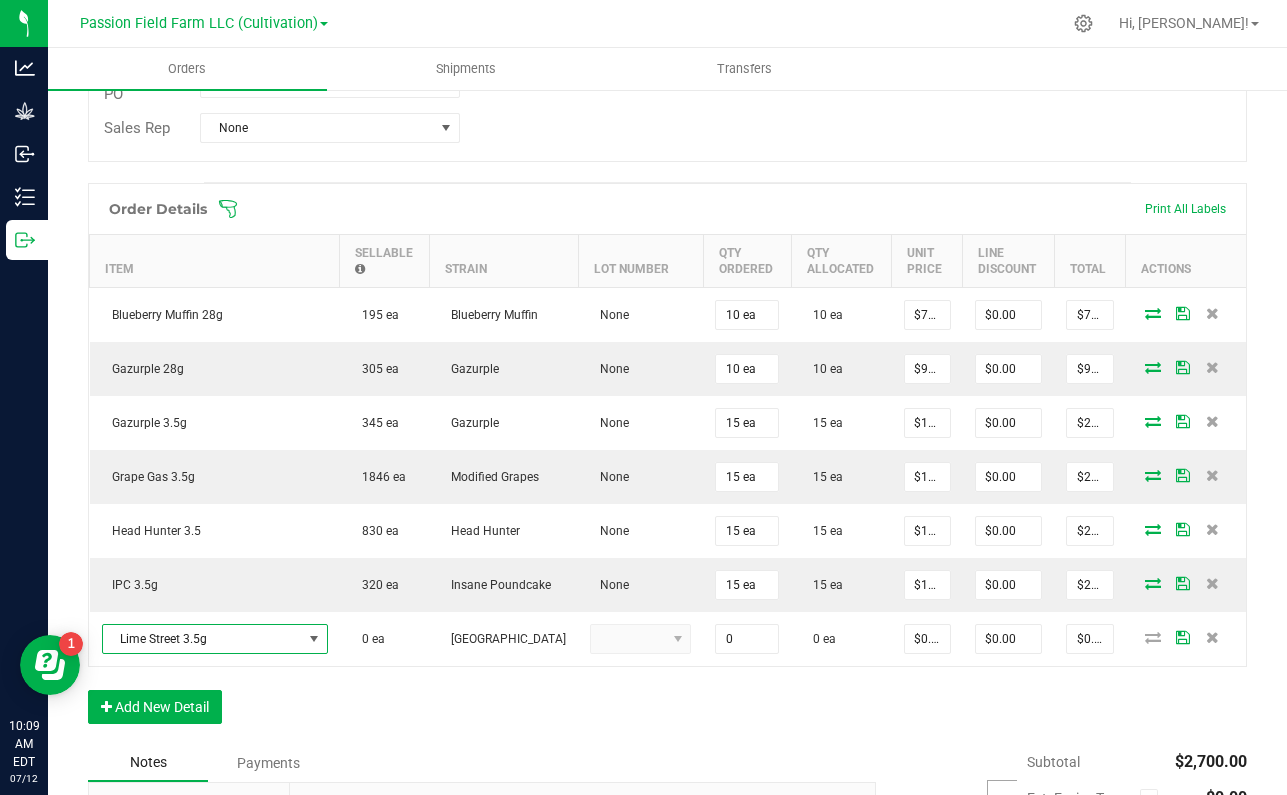 type on "0 ea" 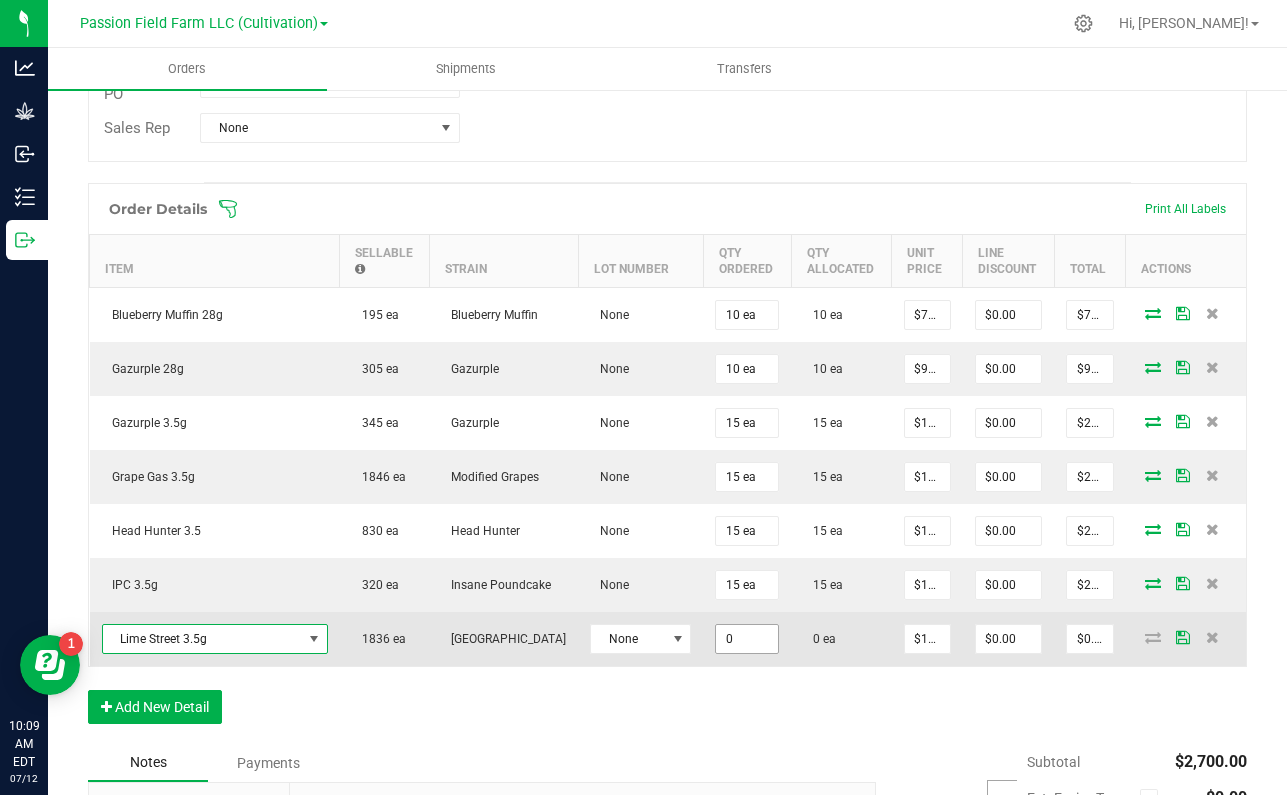 click on "0" at bounding box center [747, 639] 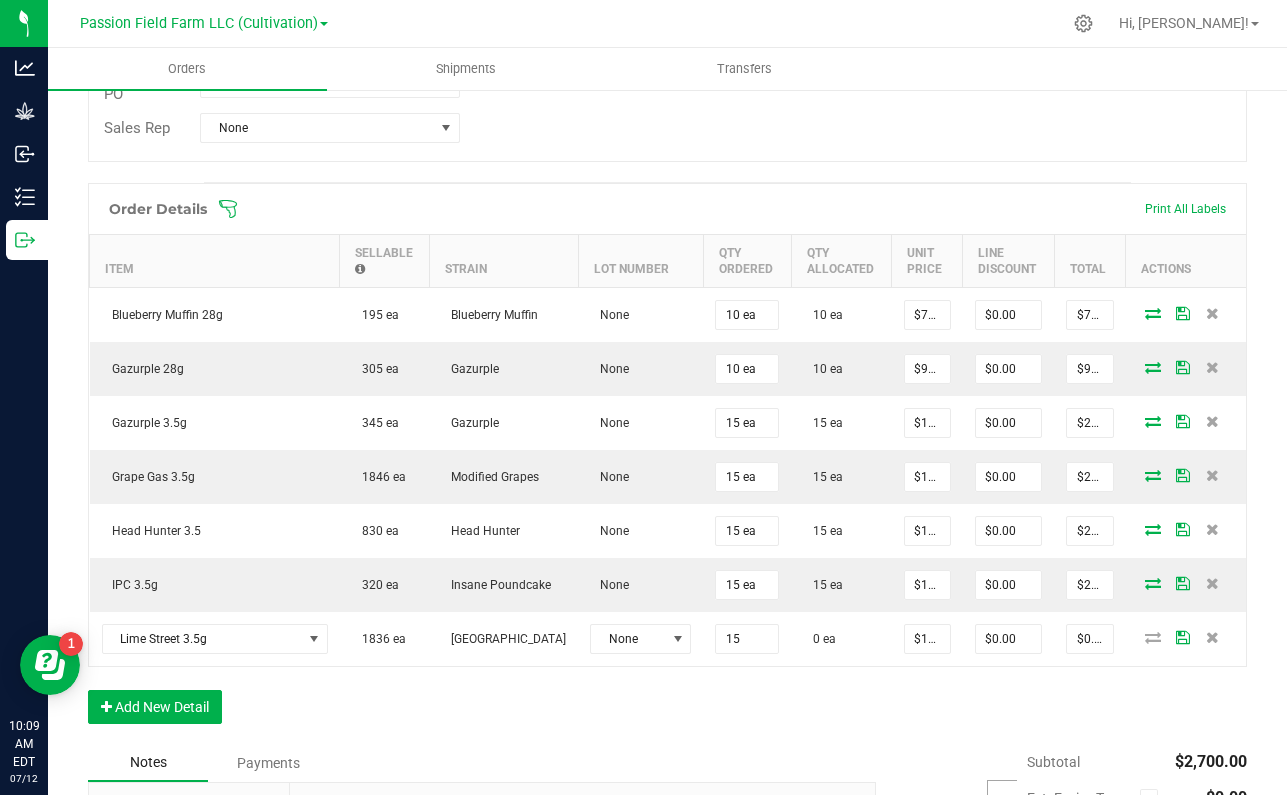 type on "15 ea" 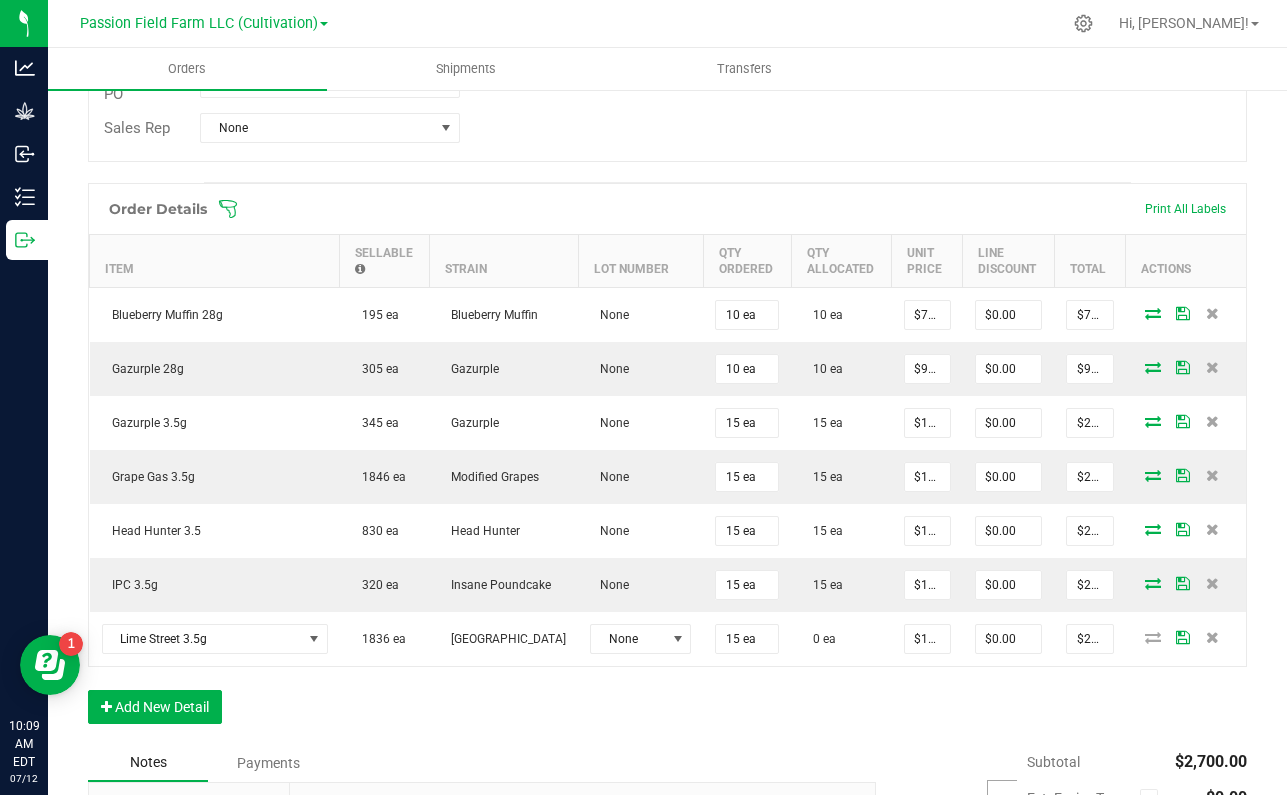 click on "Order Details Print All Labels Item  Sellable  Strain  Lot Number  Qty Ordered Qty Allocated Unit Price Line Discount Total Actions  Blueberry Muffin 28g   195 ea   Blueberry Muffin   None  10 ea  10 ea  $75.00000 $0.00 $750.00  Gazurple 28g   305 ea   Gazurple   None  10 ea  10 ea  $90.00000 $0.00 $900.00  Gazurple 3.5g   345 ea   Gazurple   None  15 ea  15 ea  $17.50000 $0.00 $262.50  Grape Gas 3.5g   1846 ea   Modified Grapes   None  15 ea  15 ea  $17.50000 $0.00 $262.50  Head Hunter 3.5   830 ea   Head Hunter   None  15 ea  15 ea  $17.50000 $0.00 $262.50  IPC 3.5g   320 ea   Insane Poundcake   None  15 ea  15 ea  $17.50000 $0.00 $262.50 [GEOGRAPHIC_DATA] 3.5g  1836 ea   Lime Street  None 15 ea  0 ea  $17.50000 $0.00 $262.50
Add New Detail" at bounding box center [667, 463] 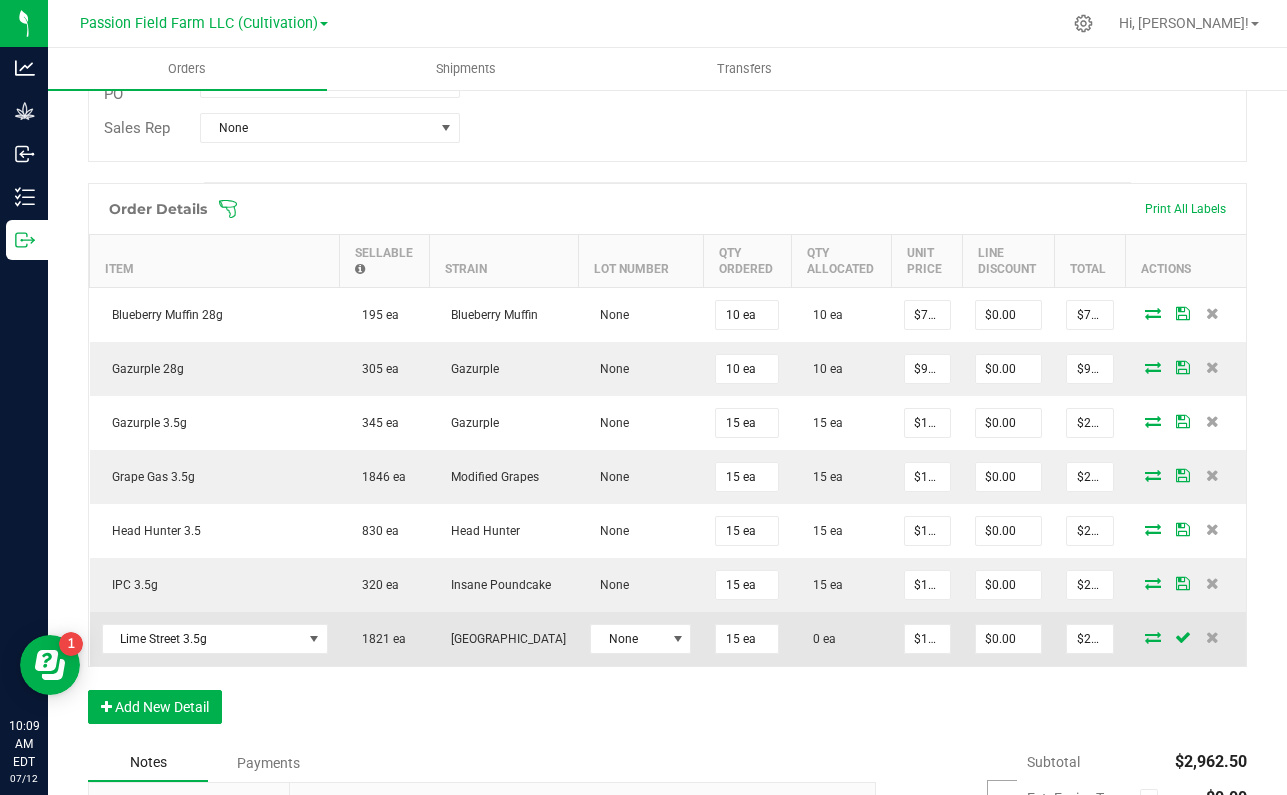 click at bounding box center (1153, 637) 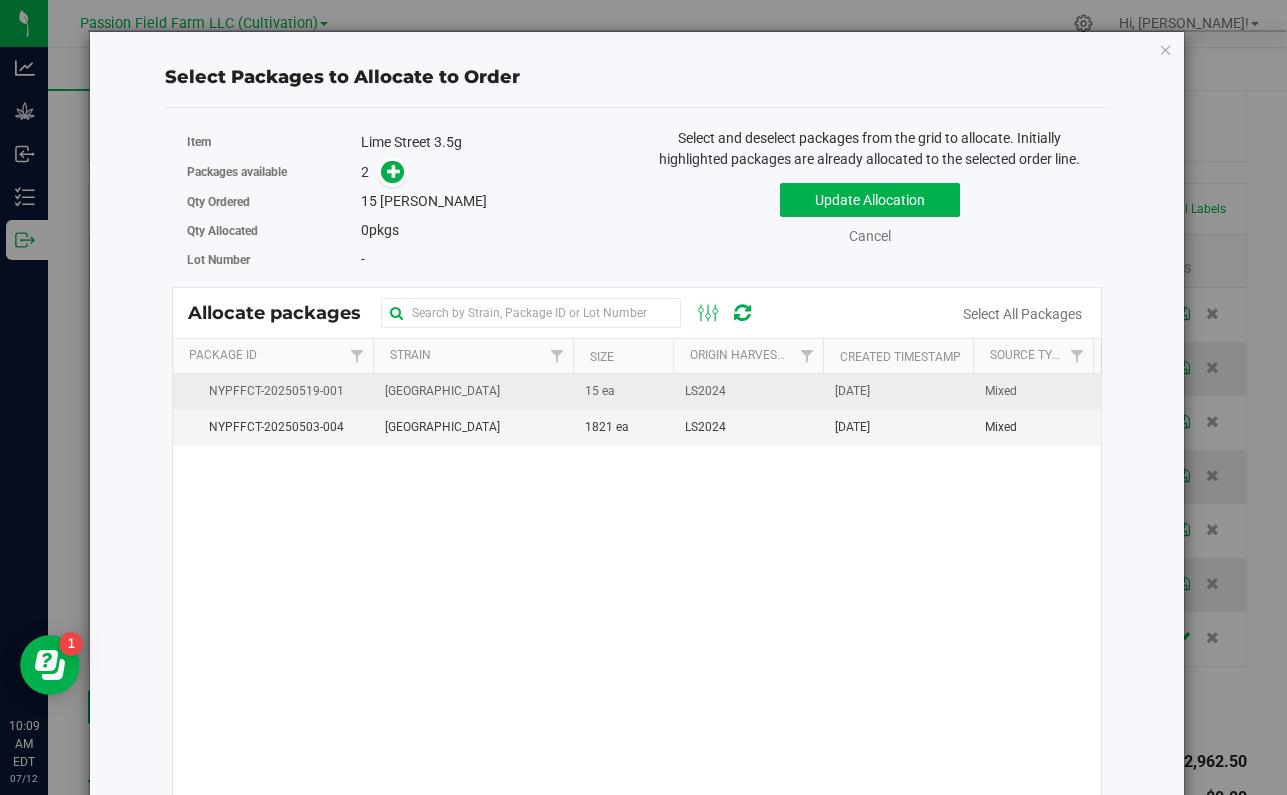 click on "[GEOGRAPHIC_DATA]" at bounding box center [442, 391] 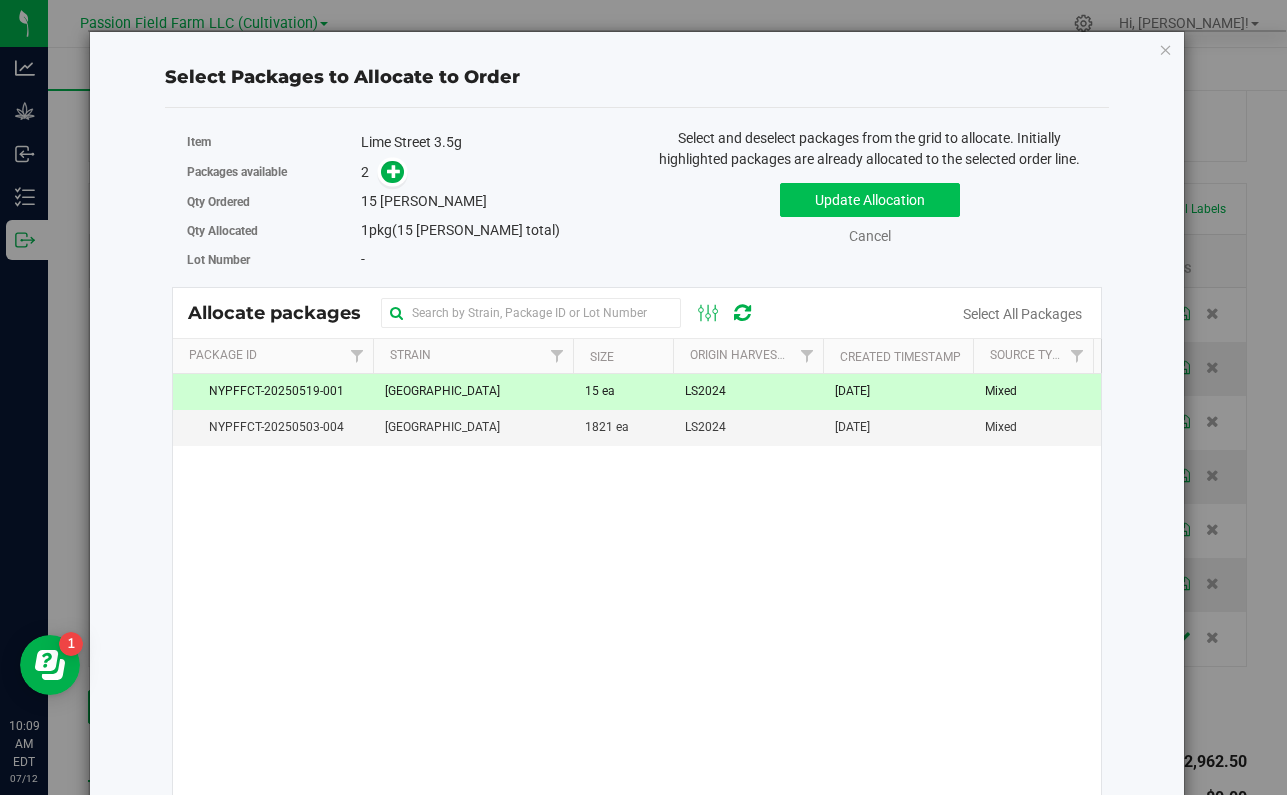 click on "Update Allocation" at bounding box center (870, 200) 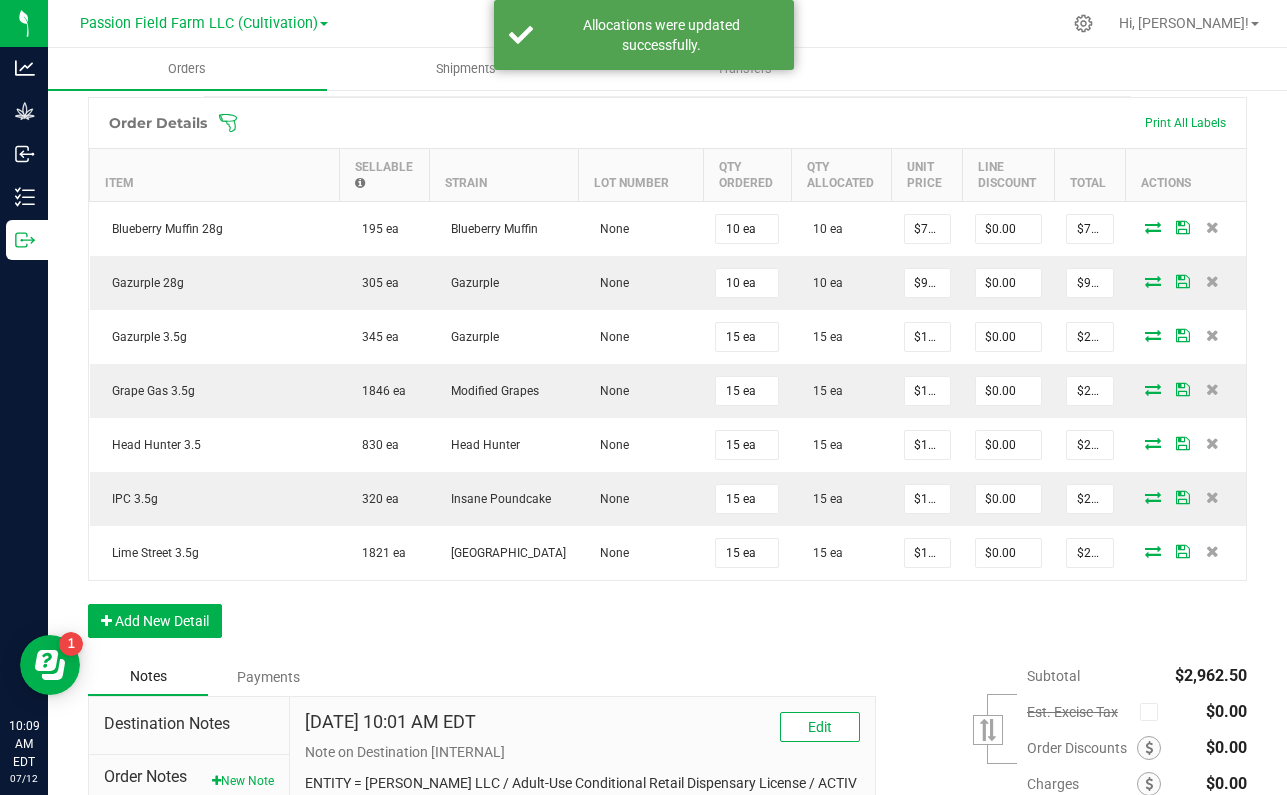 scroll, scrollTop: 572, scrollLeft: 0, axis: vertical 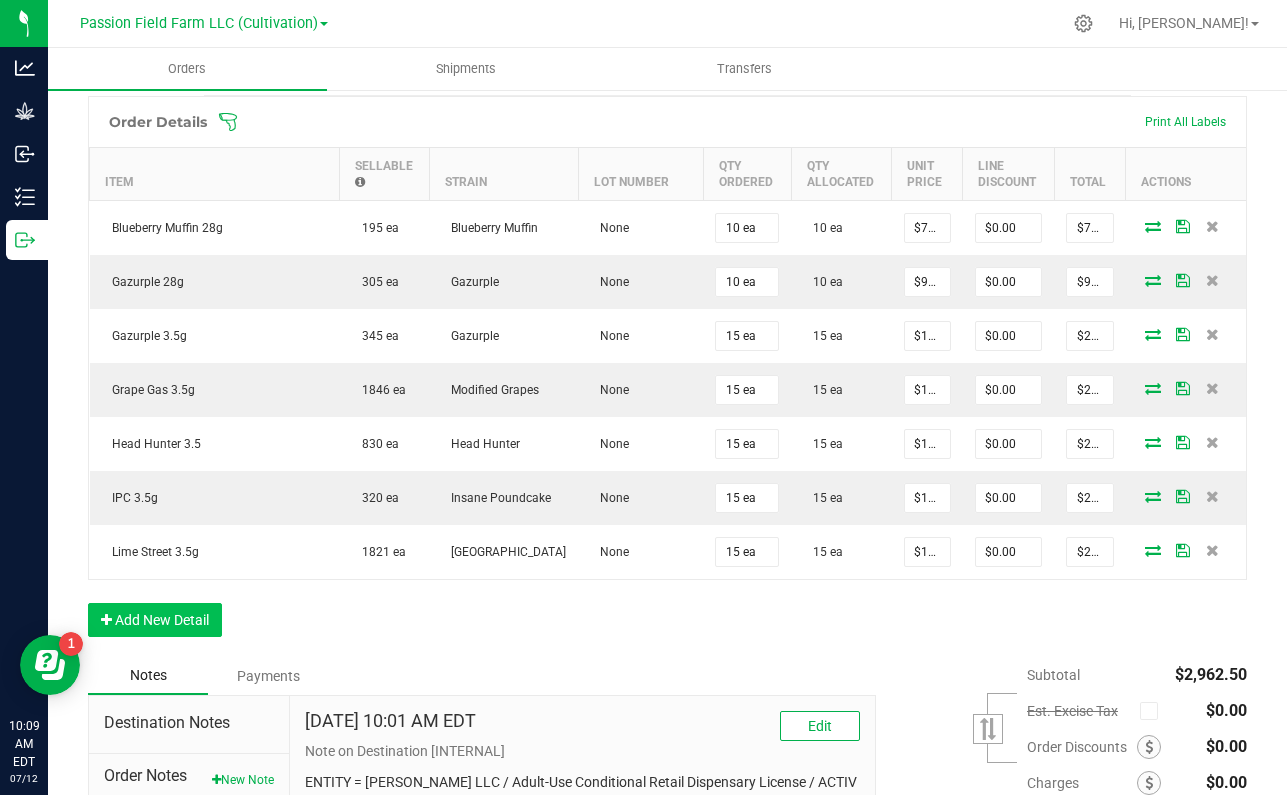 click on "Add New Detail" at bounding box center [155, 620] 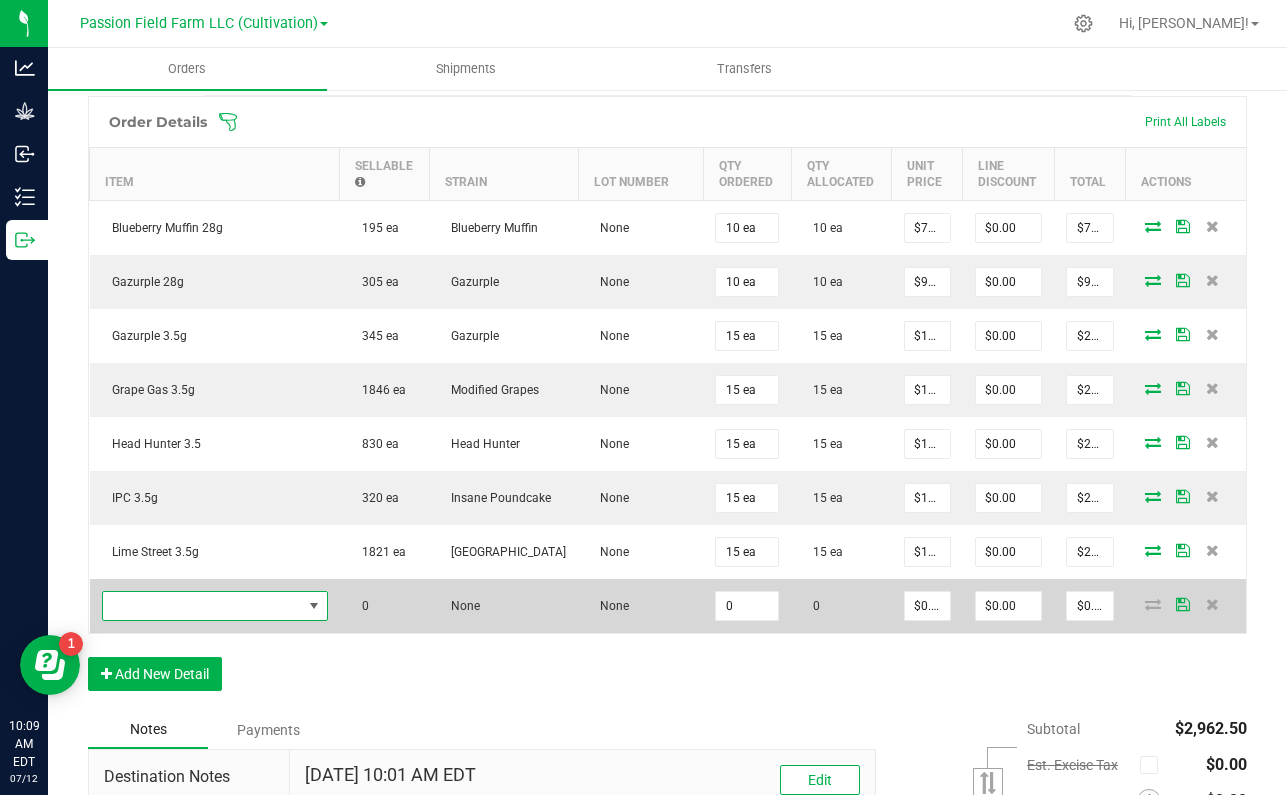 click at bounding box center (202, 606) 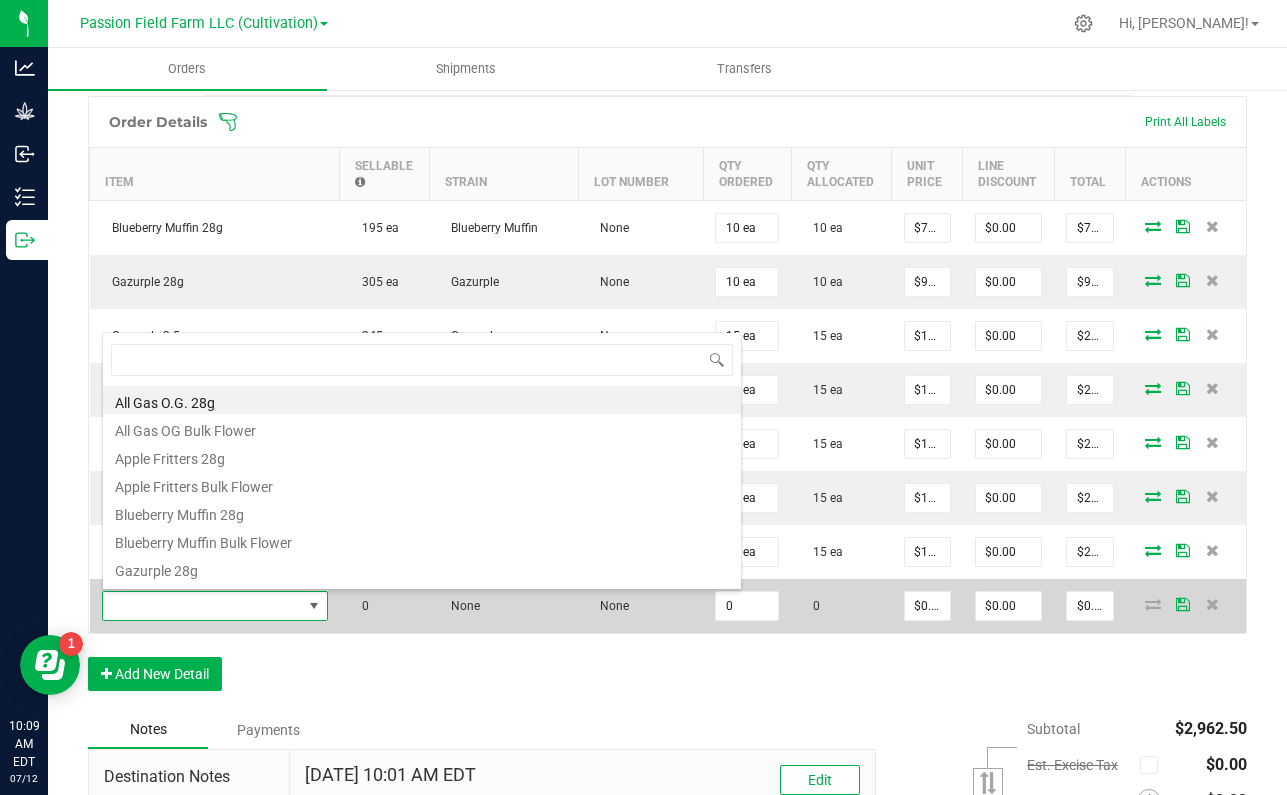 scroll, scrollTop: 99970, scrollLeft: 99774, axis: both 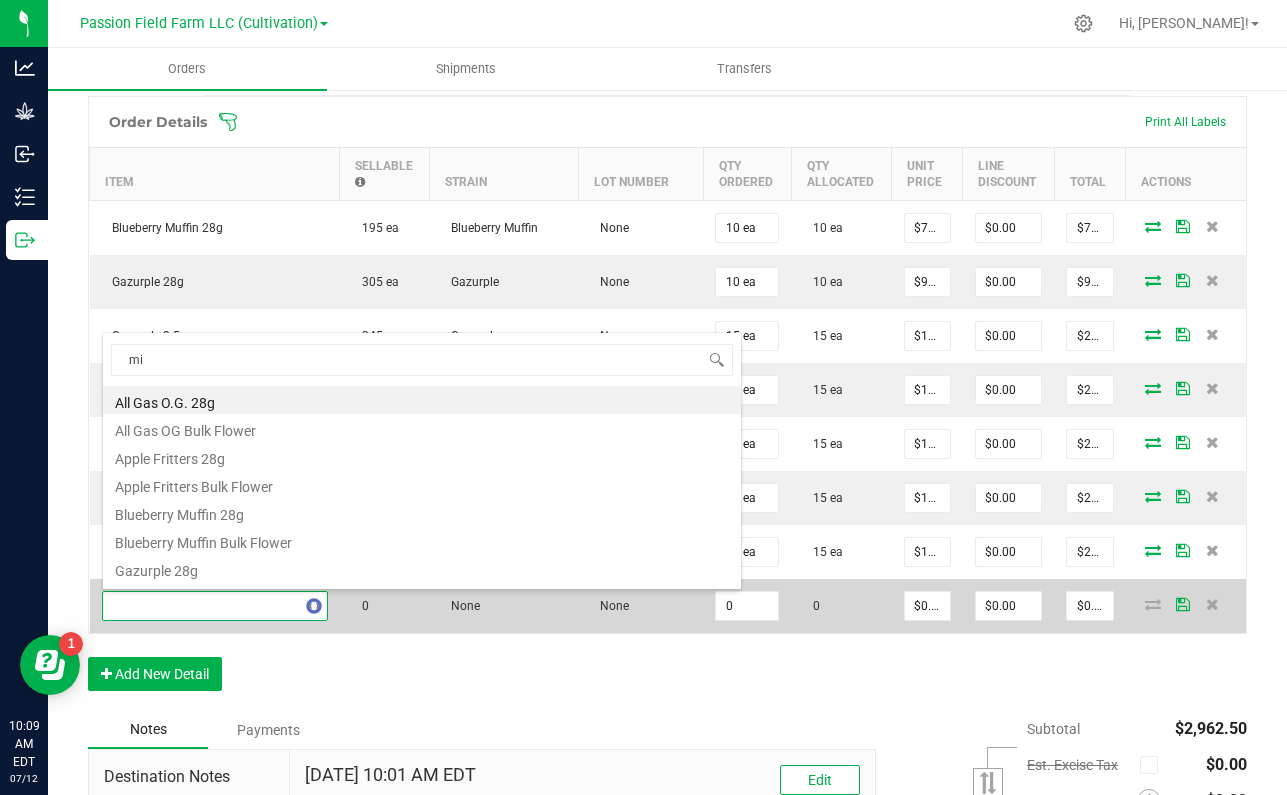 type on "mim" 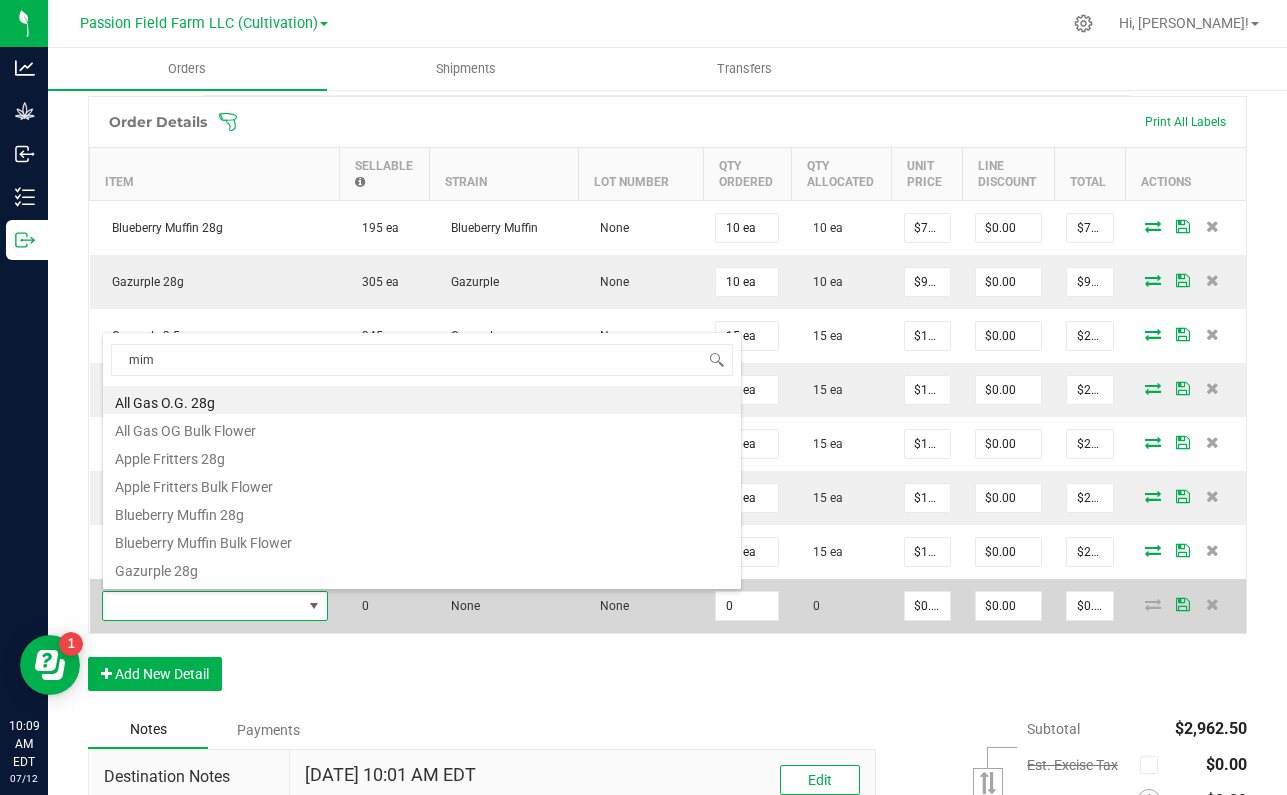 scroll, scrollTop: 0, scrollLeft: 0, axis: both 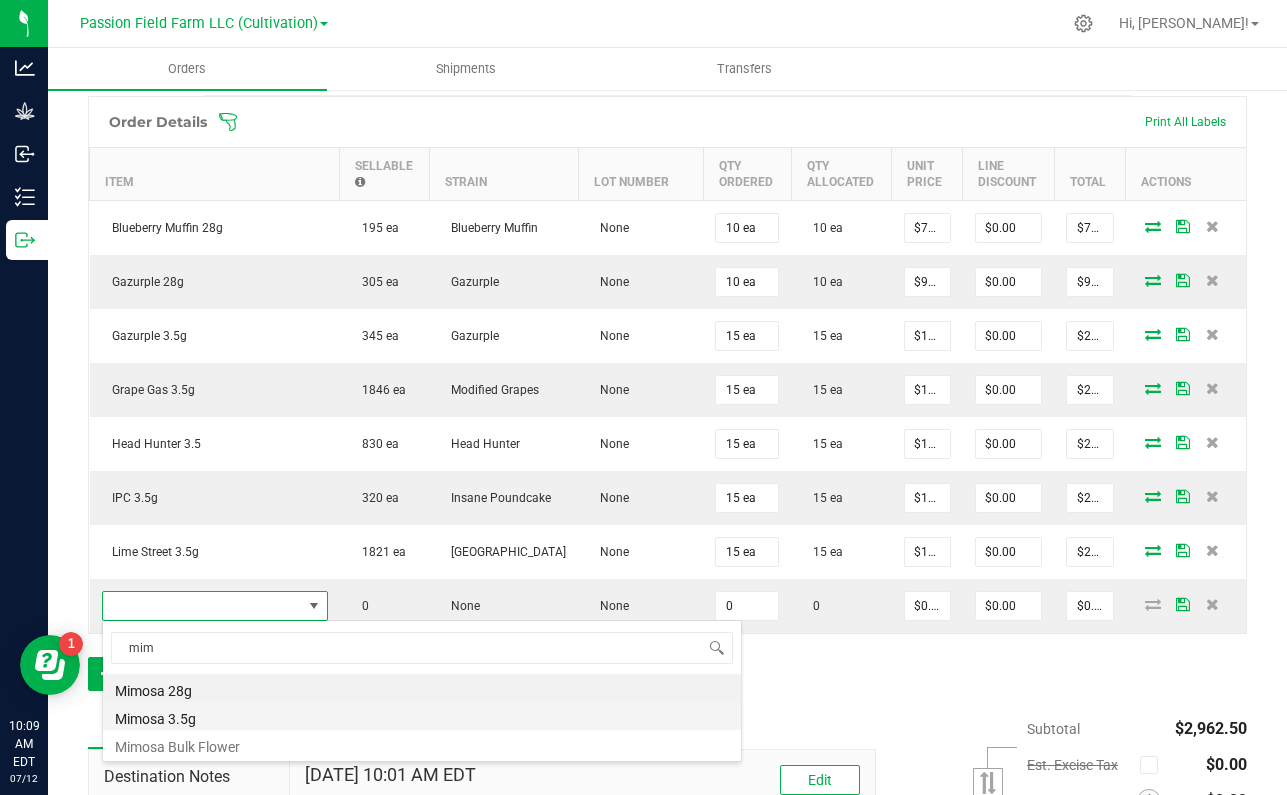 click on "Mimosa 3.5g" at bounding box center (422, 716) 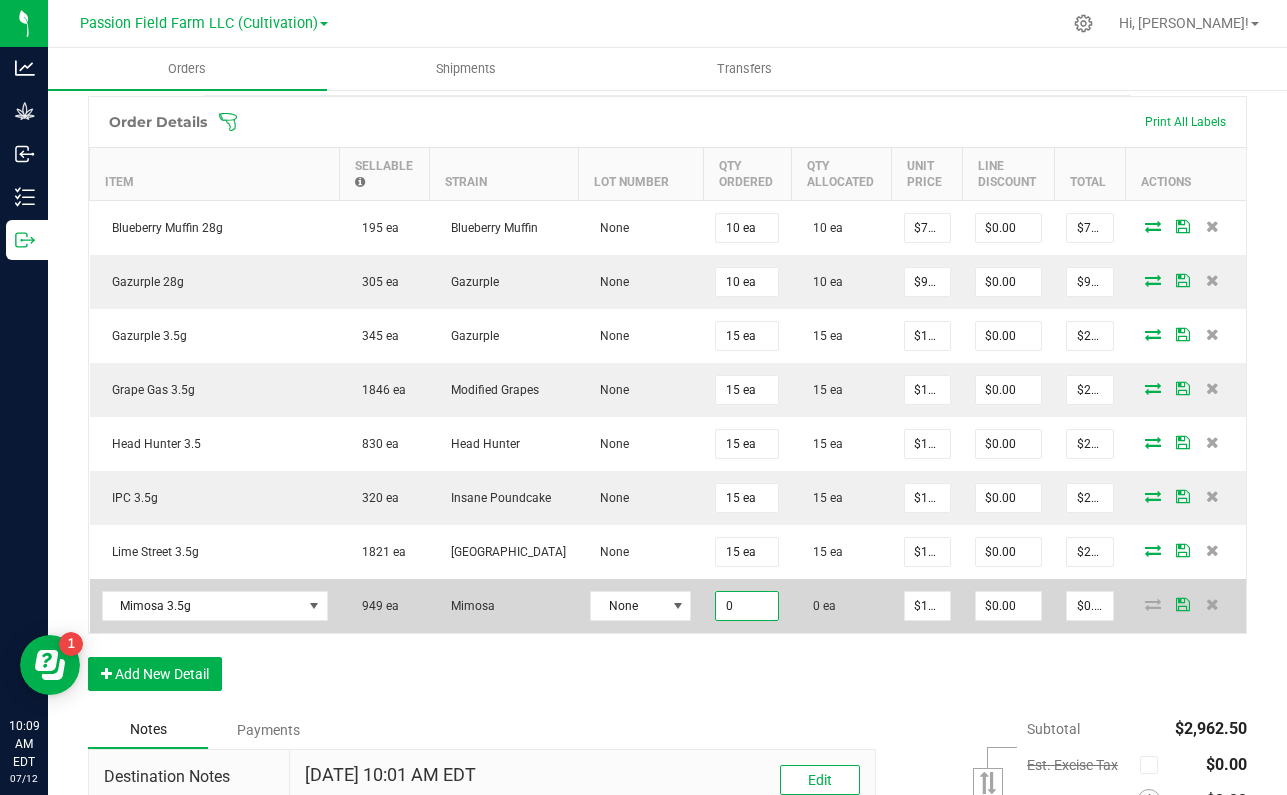 click on "0" at bounding box center [747, 606] 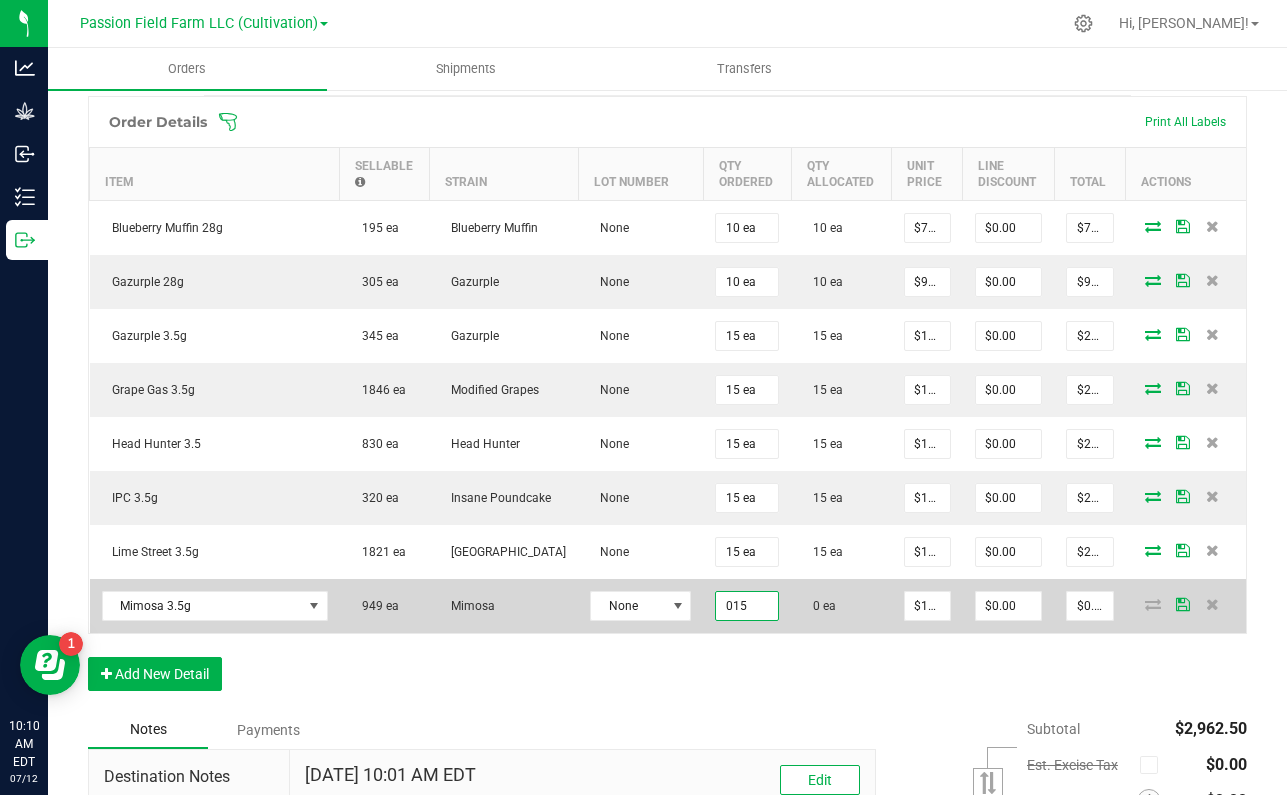 type on "15 ea" 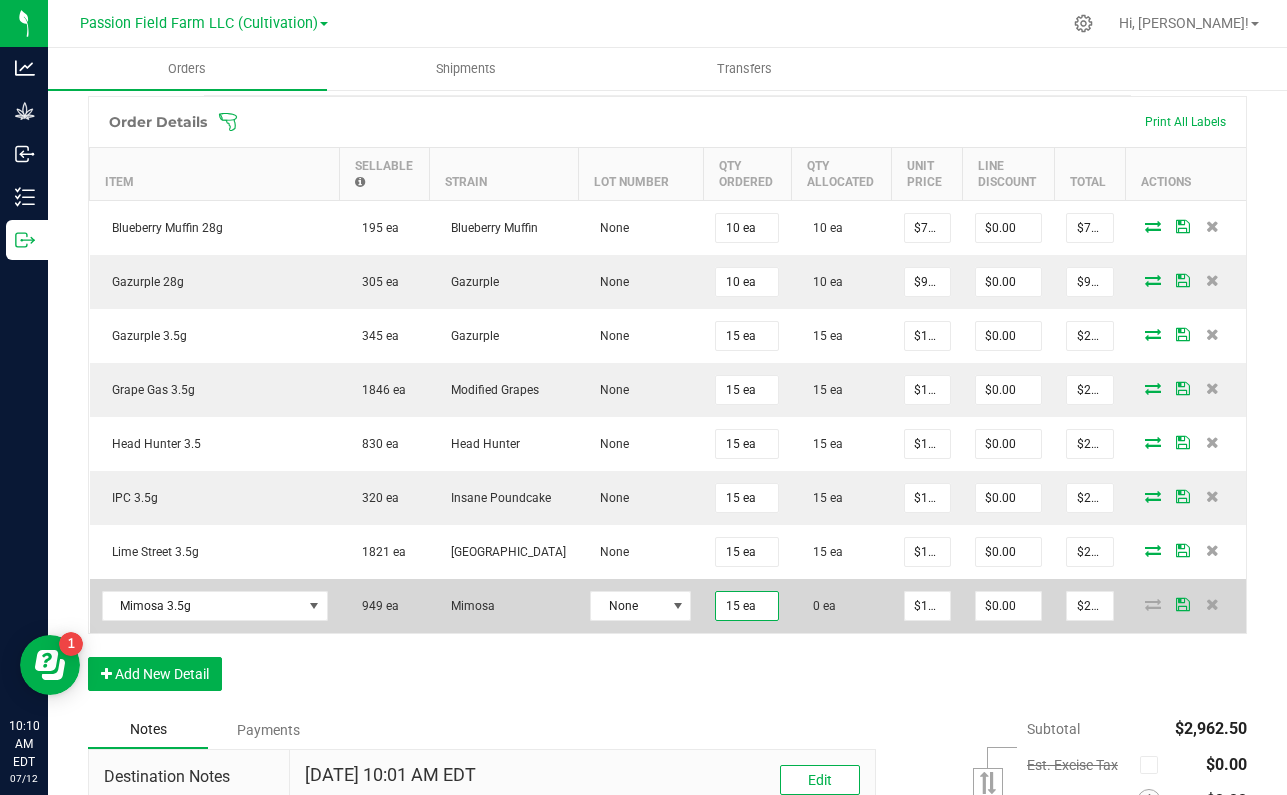 click at bounding box center (1186, 606) 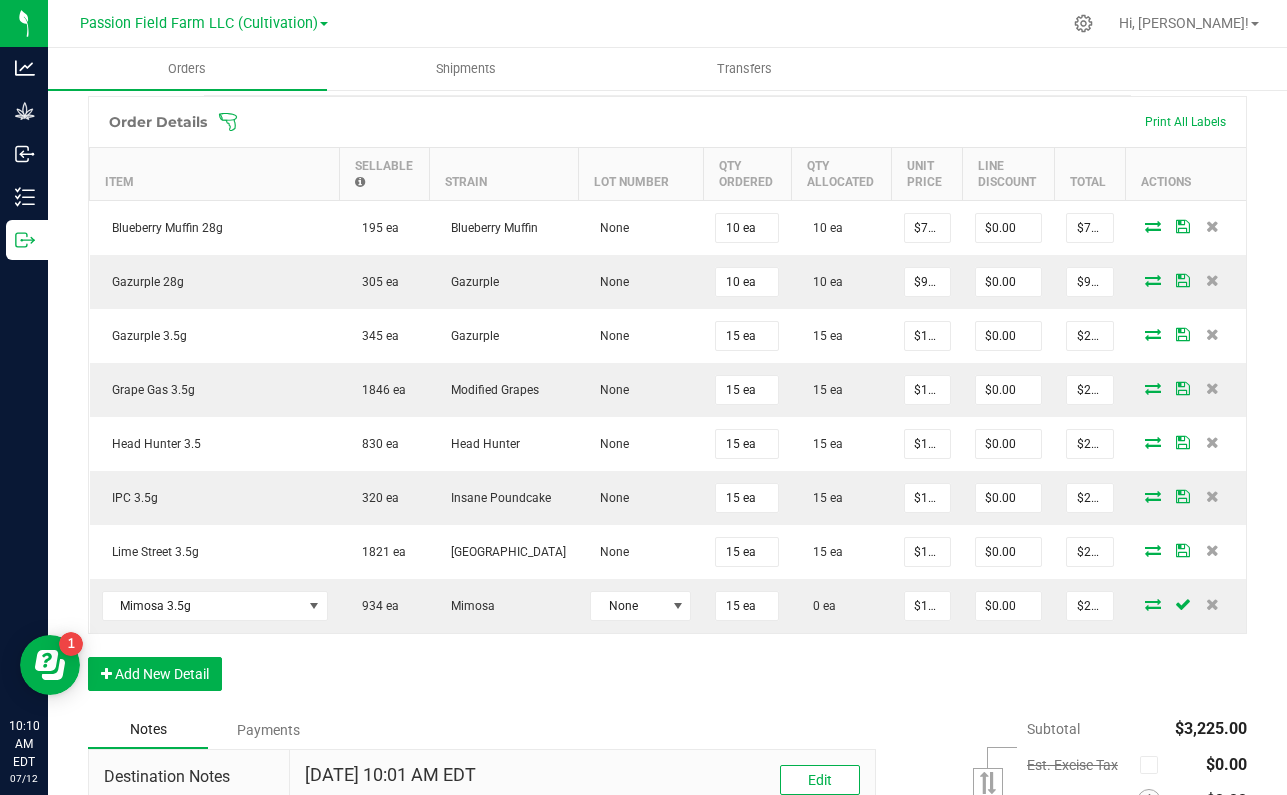 click at bounding box center [1153, 604] 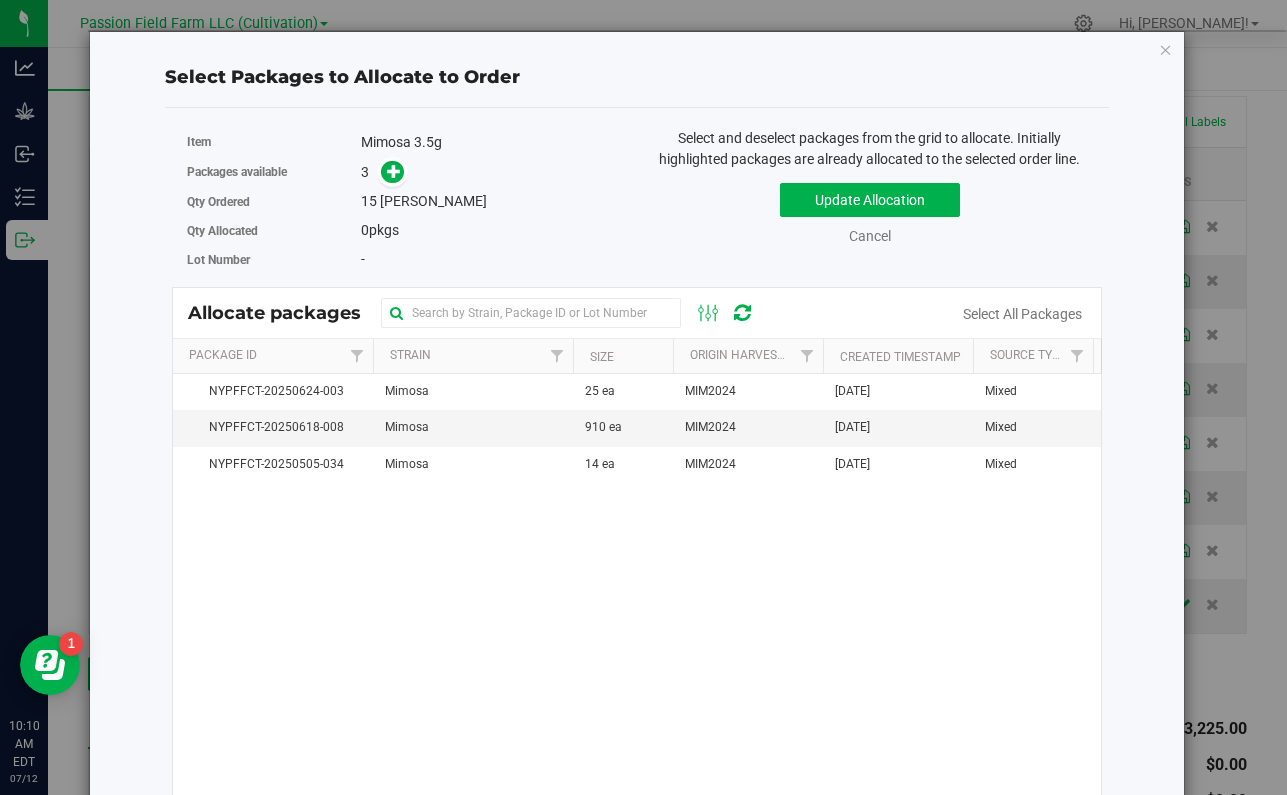 click at bounding box center [388, 171] 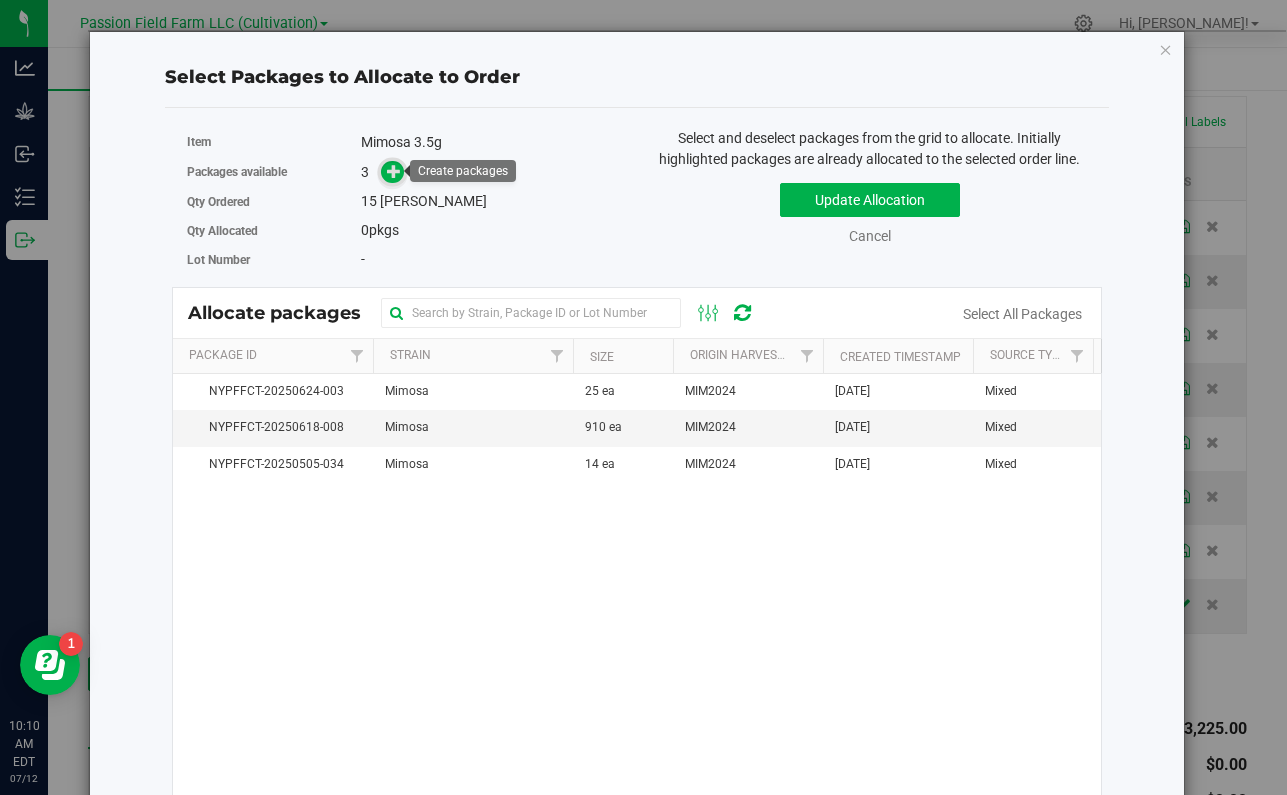 click at bounding box center [394, 171] 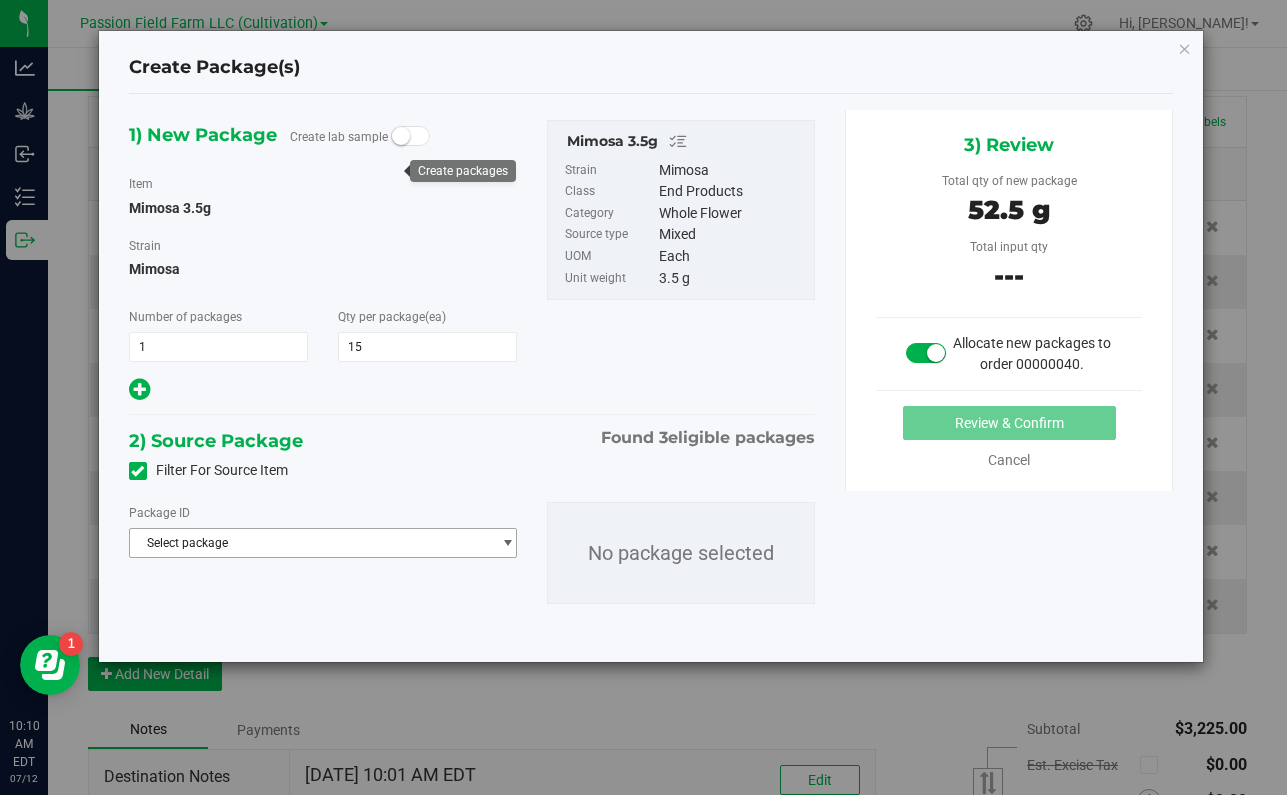click on "Select package" at bounding box center (310, 543) 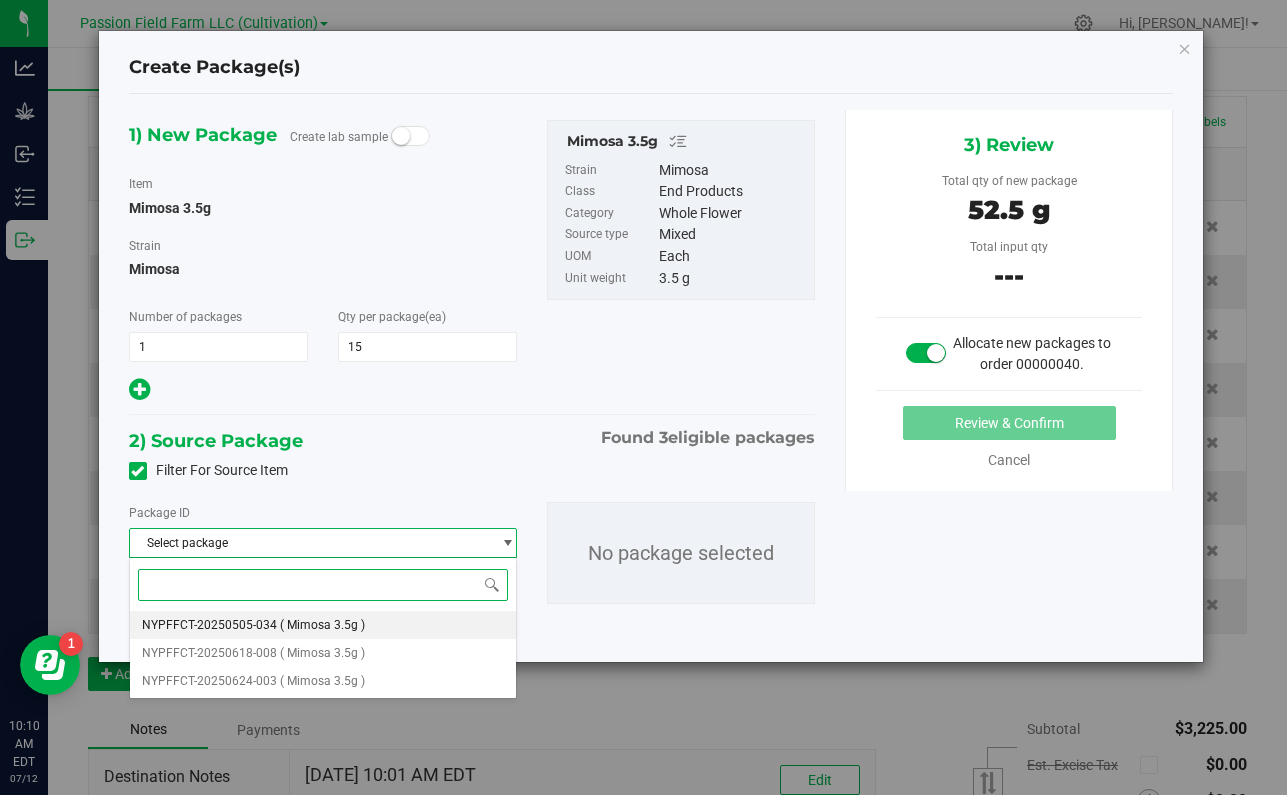 click on "(
Mimosa 3.5g
)" at bounding box center (322, 625) 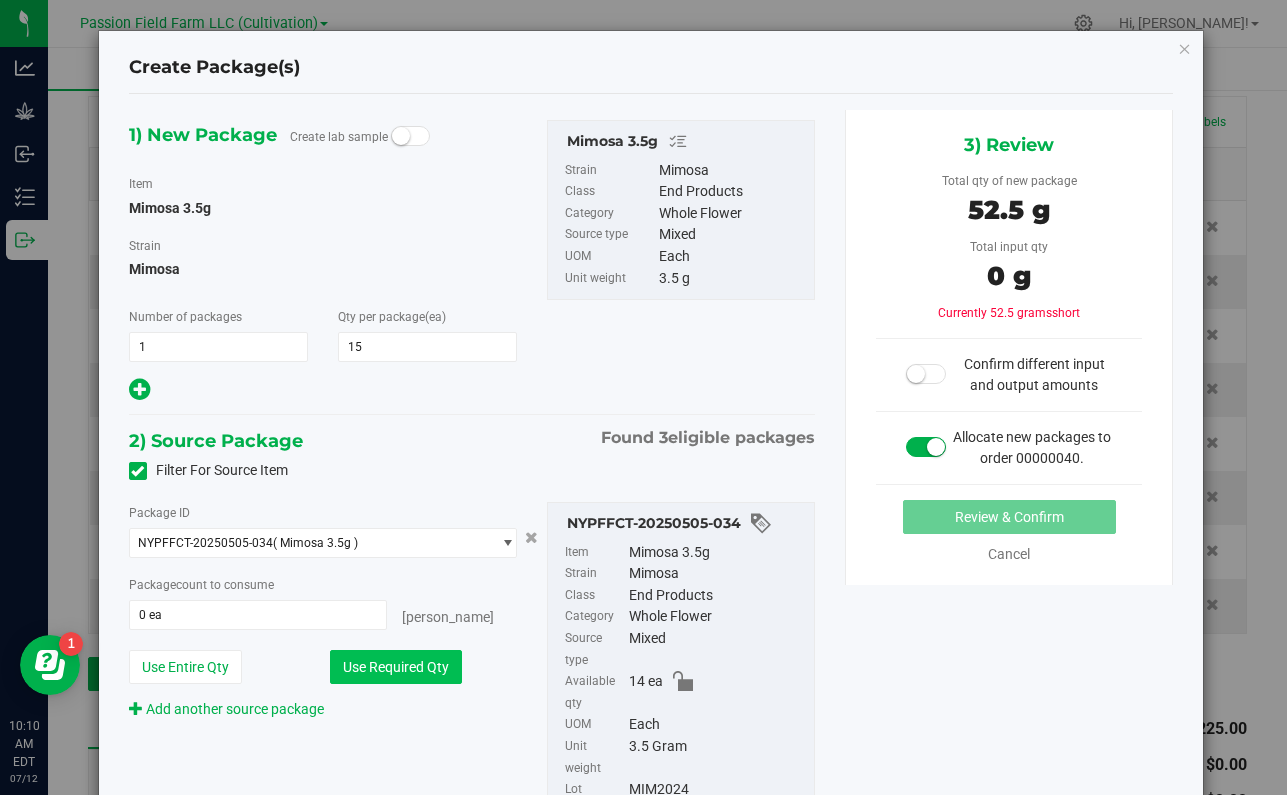 click on "Use Required Qty" at bounding box center (396, 667) 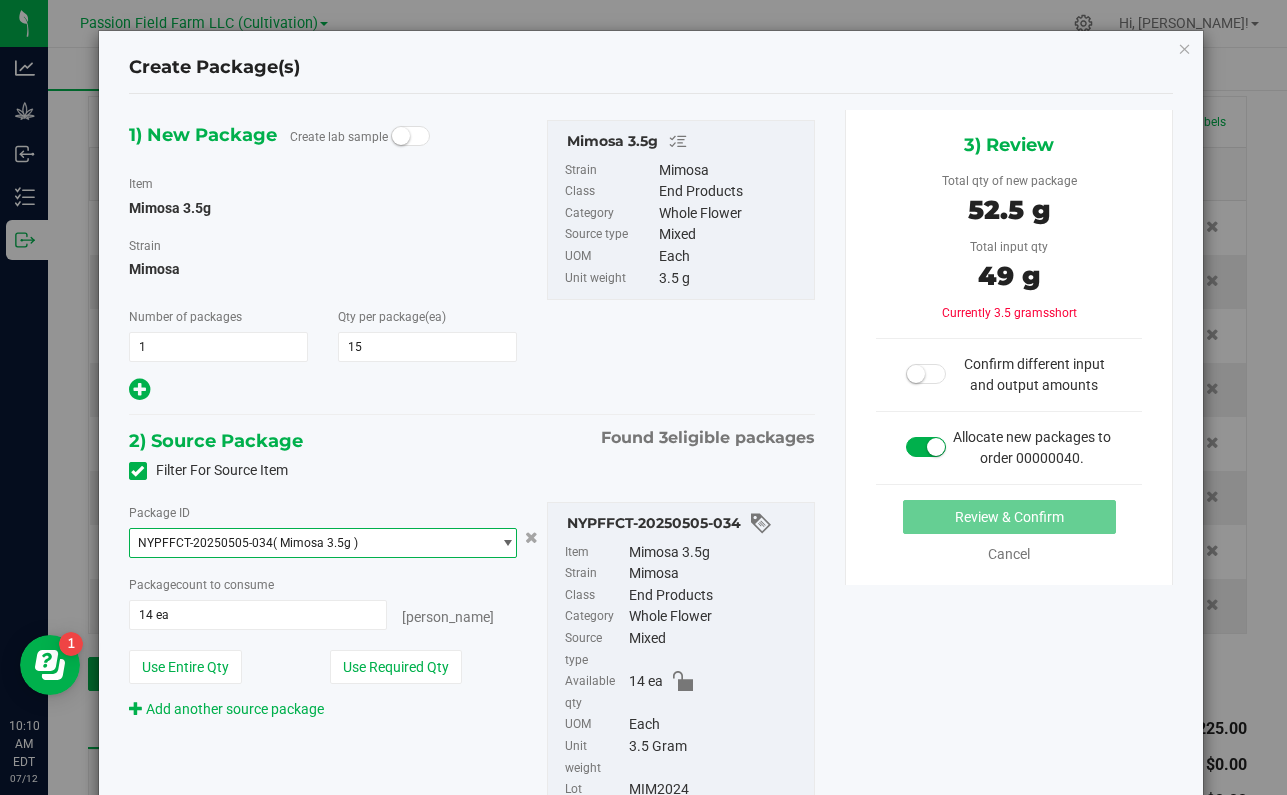 click on "NYPFFCT-20250505-034
(
Mimosa 3.5g
)" at bounding box center [310, 543] 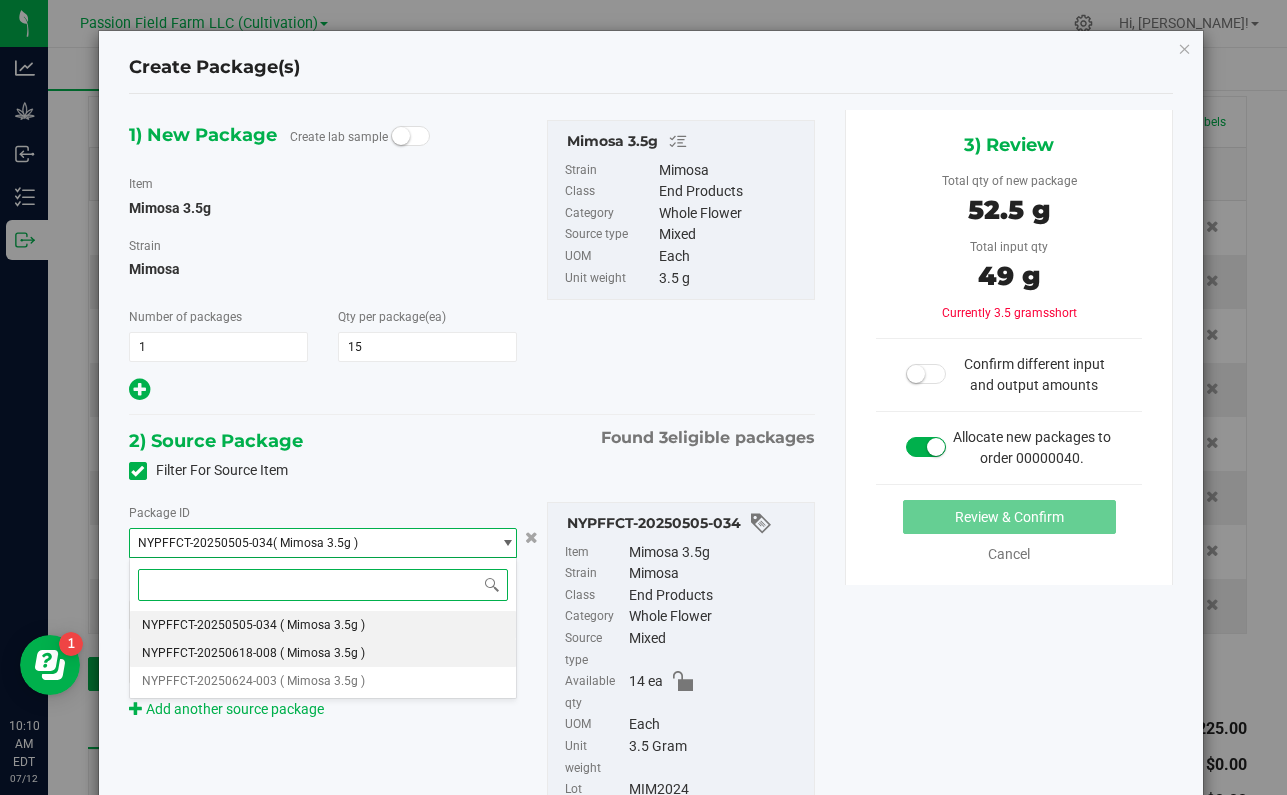 click on "NYPFFCT-20250618-008
(
Mimosa 3.5g
)" at bounding box center [323, 653] 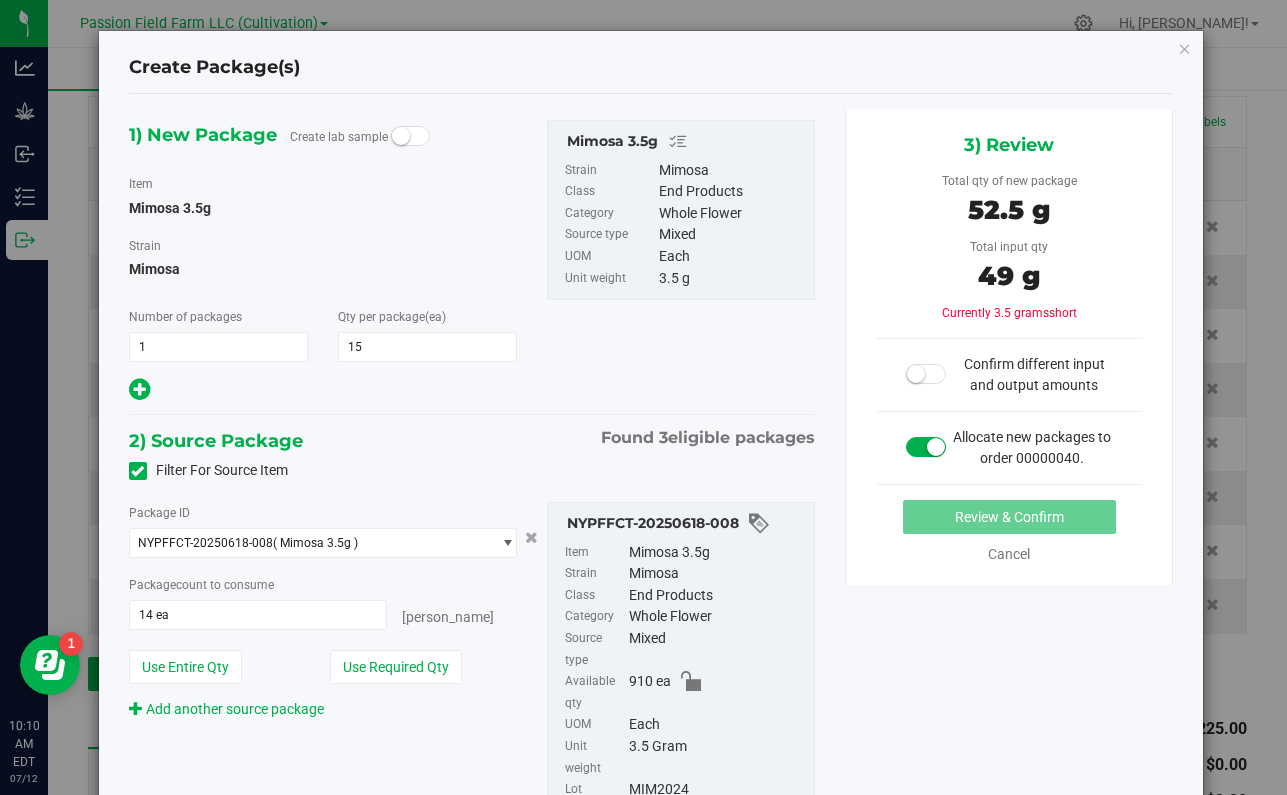 click on "Package ID
NYPFFCT-20250618-008
(
Mimosa 3.5g
)
NYPFFCT-20250505-034 NYPFFCT-20250618-008 NYPFFCT-20250624-003
Package
count
to consume
14 ea 14
[PERSON_NAME]" at bounding box center (323, 611) 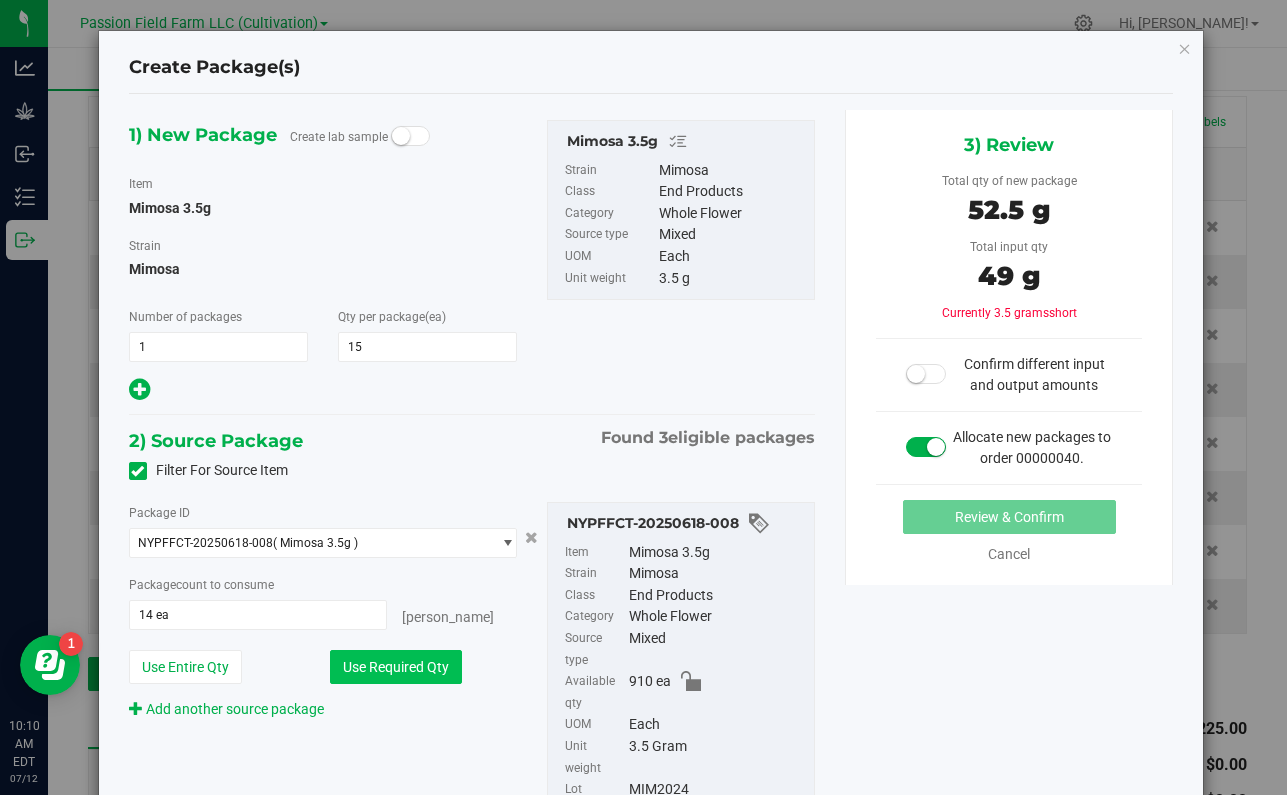 click on "Use Required Qty" at bounding box center (396, 667) 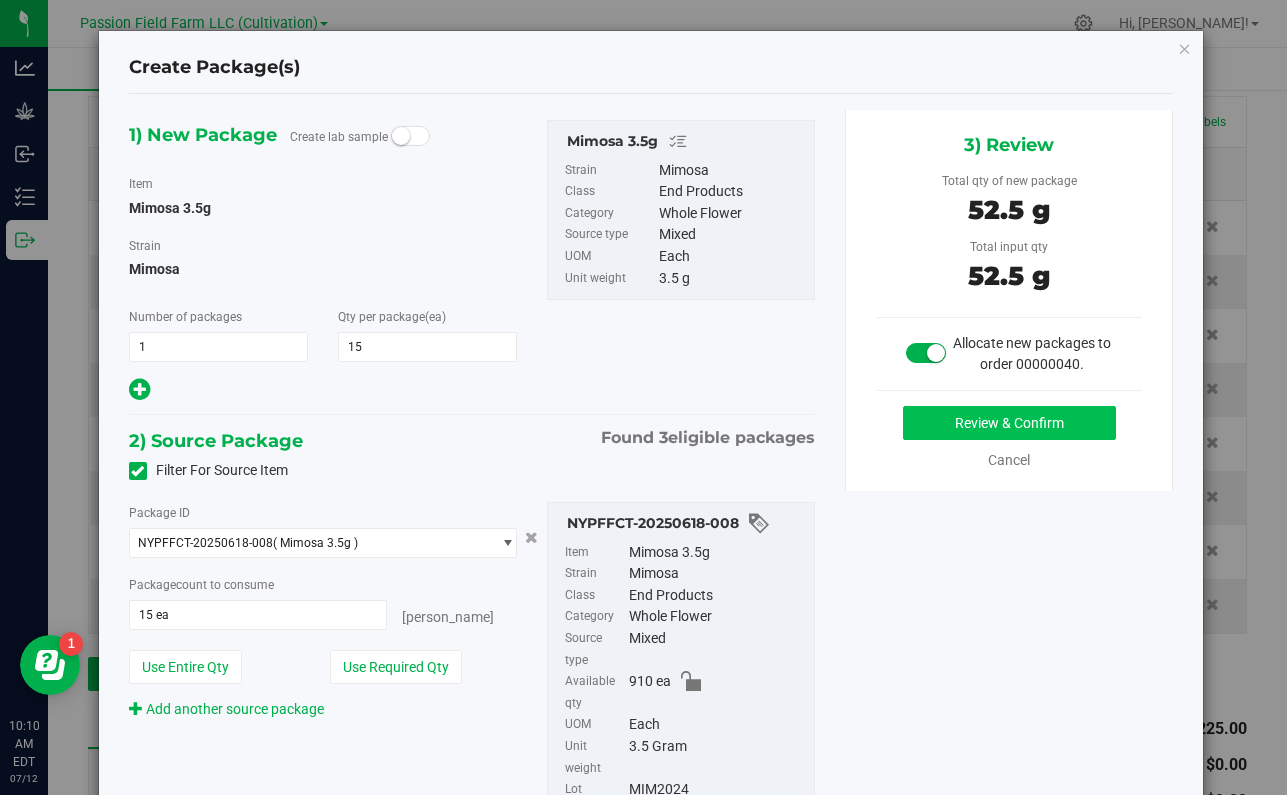click on "Review & Confirm" at bounding box center (1009, 423) 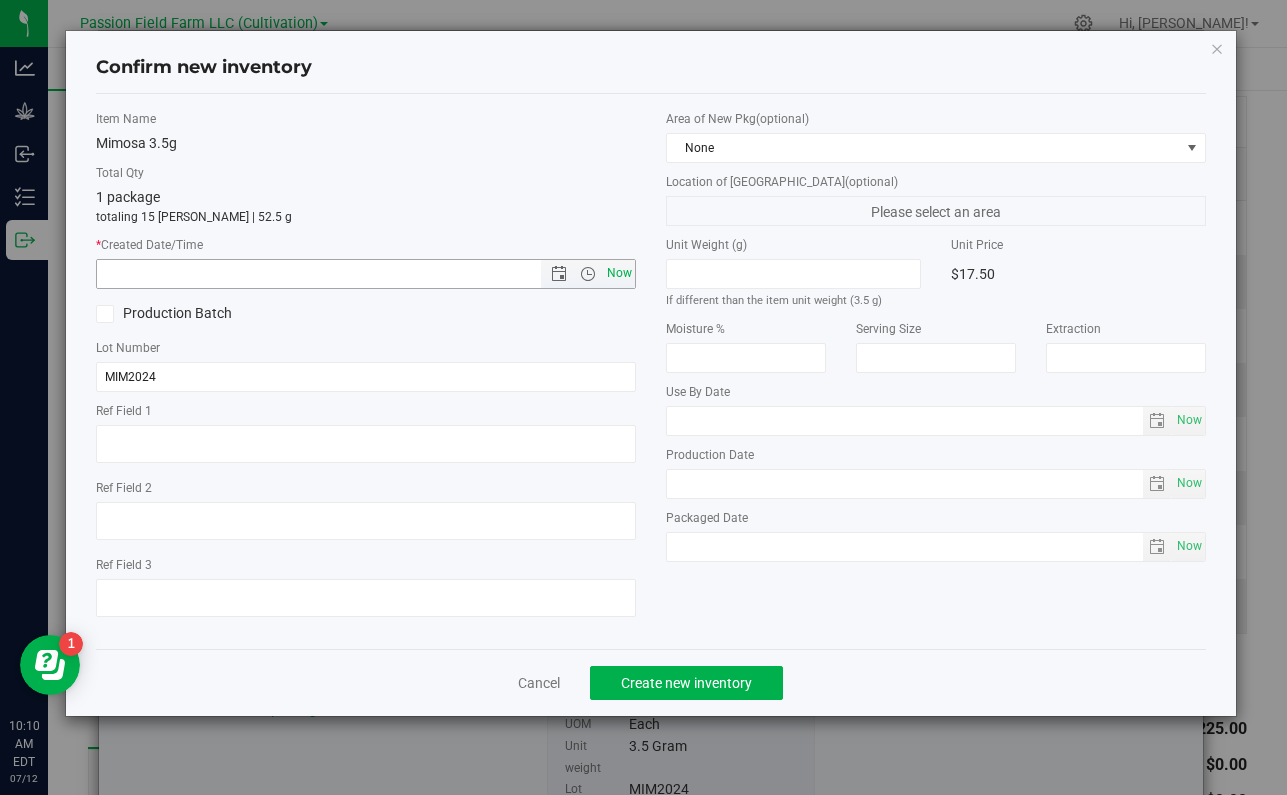 click on "Now" at bounding box center [620, 273] 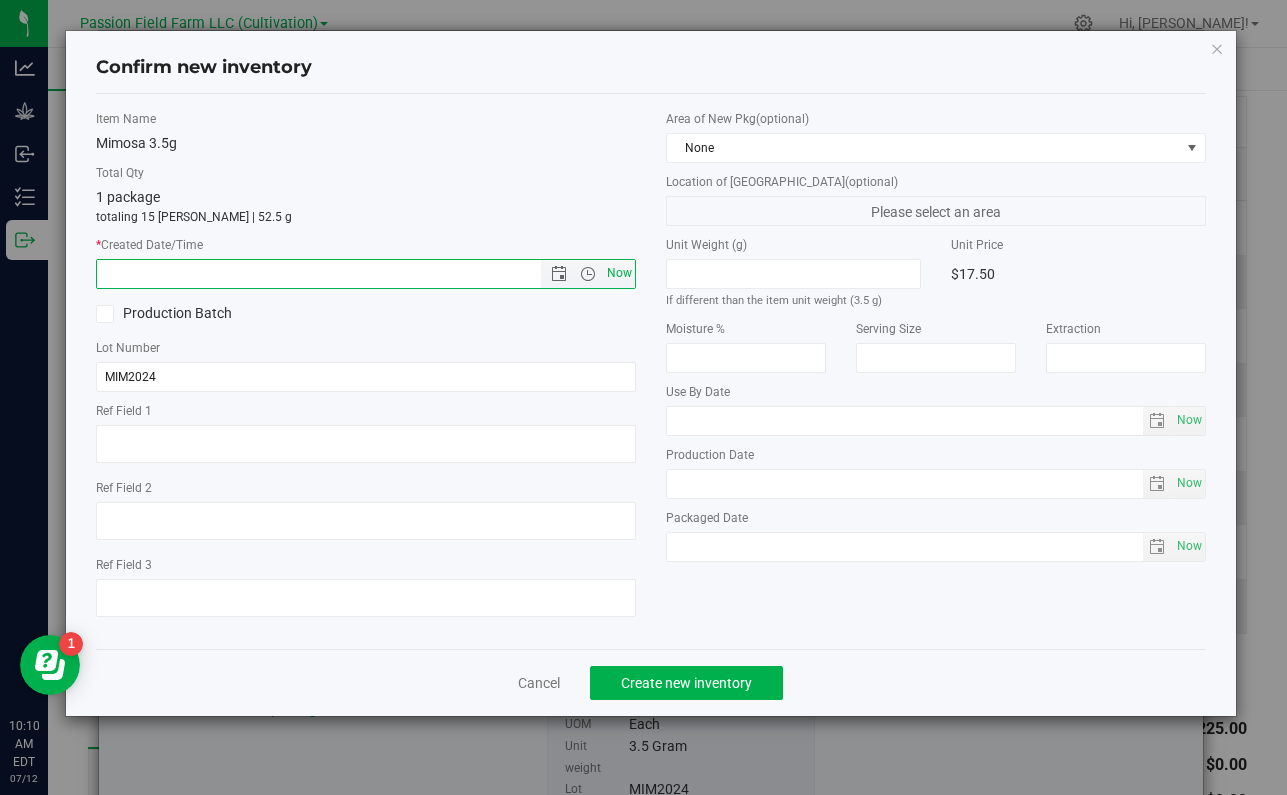 type on "[DATE] 10:10 AM" 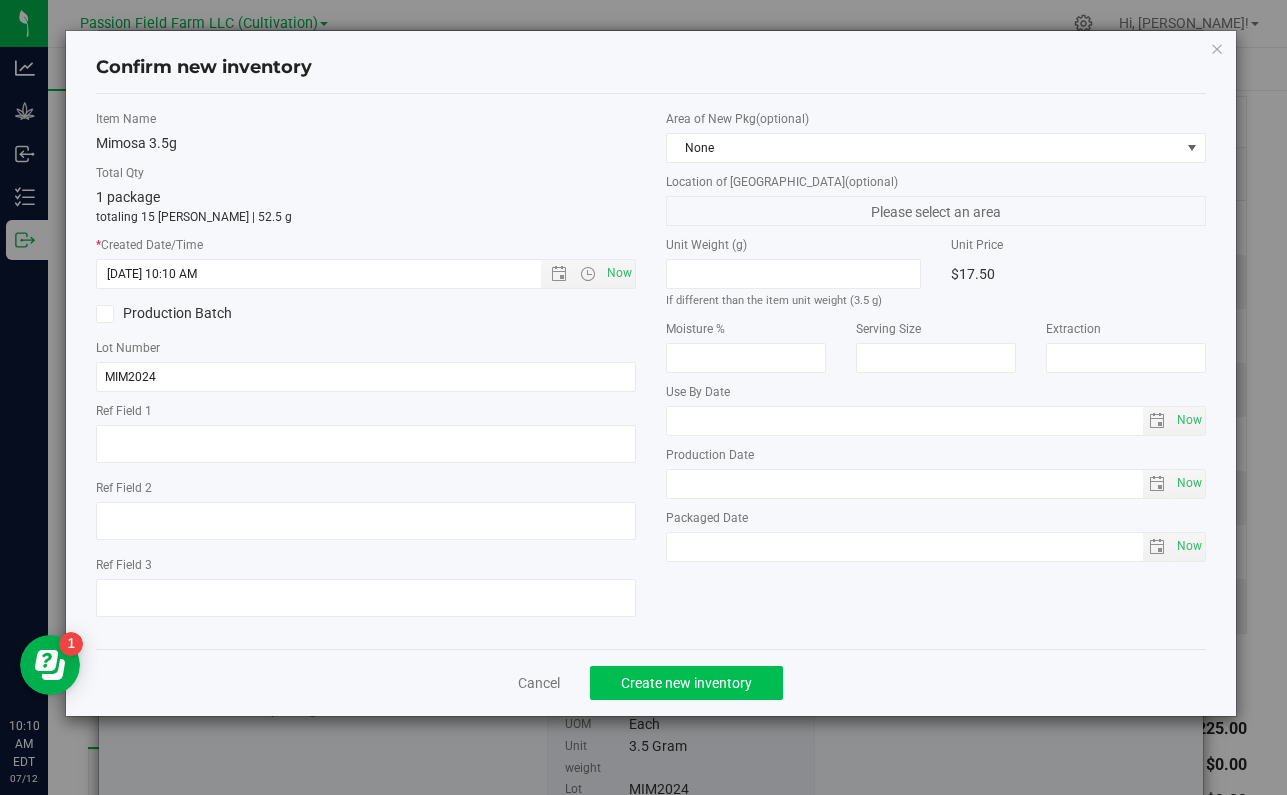 click on "Create new inventory" 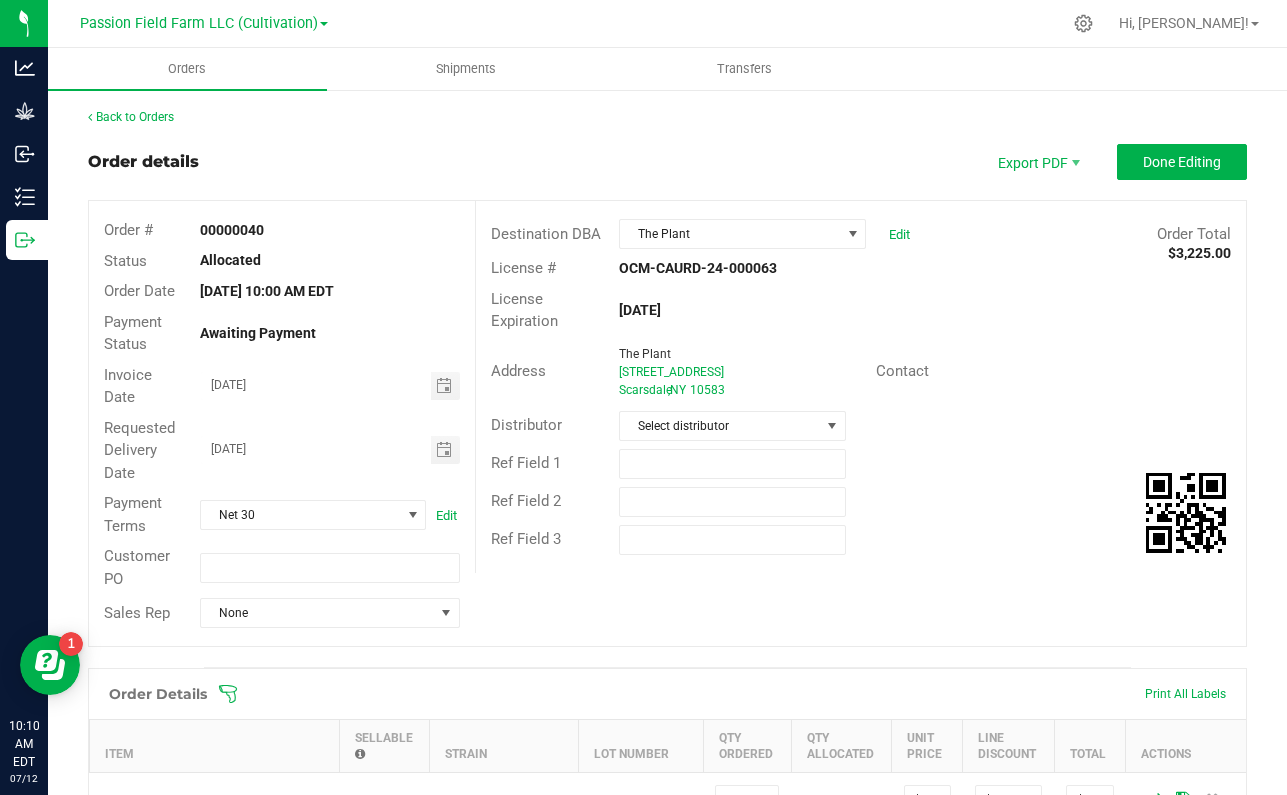scroll, scrollTop: 0, scrollLeft: 0, axis: both 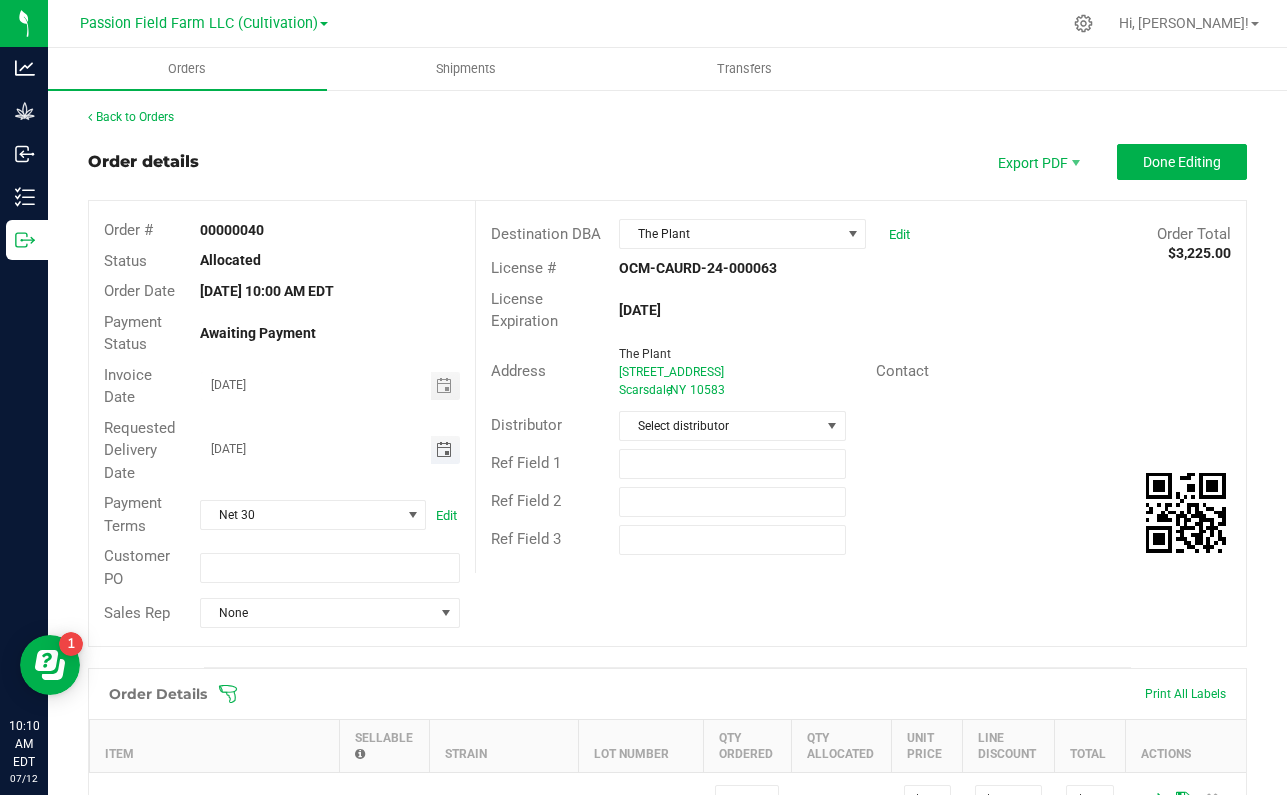 click at bounding box center (444, 450) 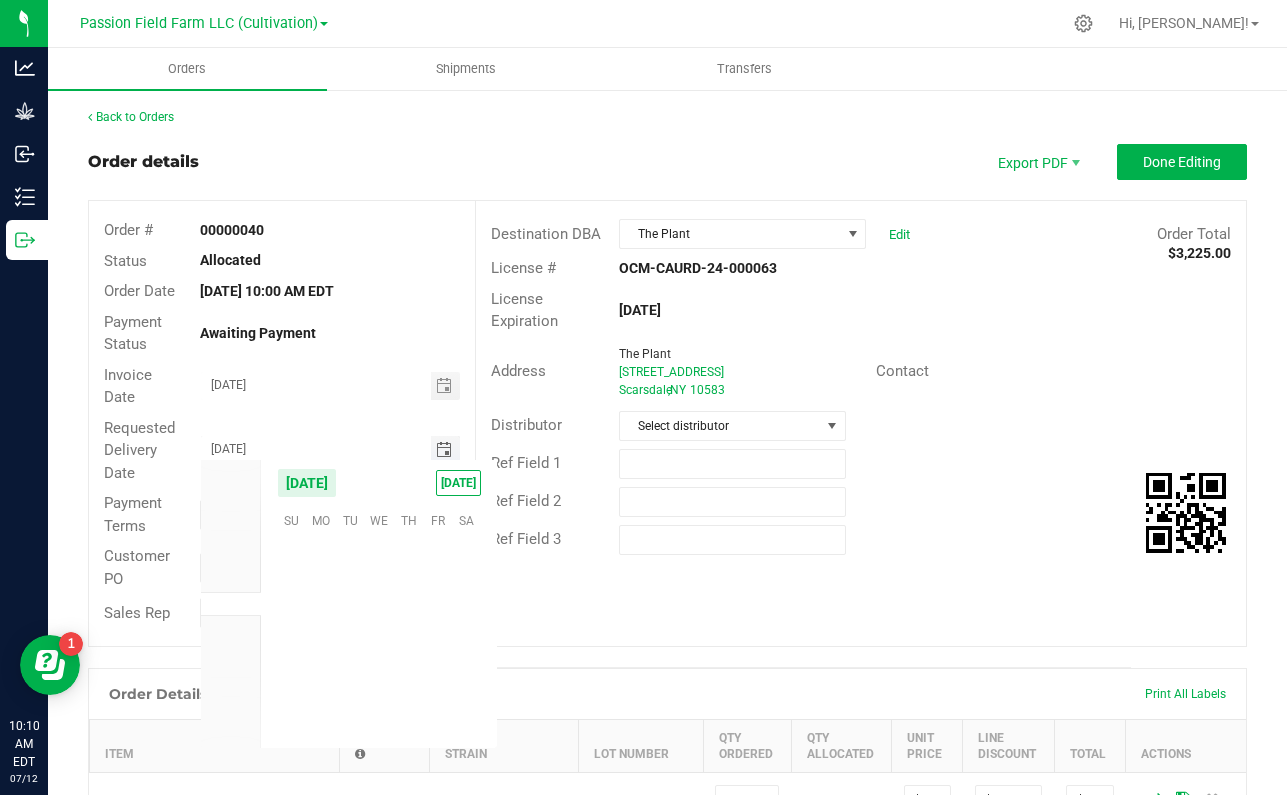 scroll, scrollTop: 36144, scrollLeft: 0, axis: vertical 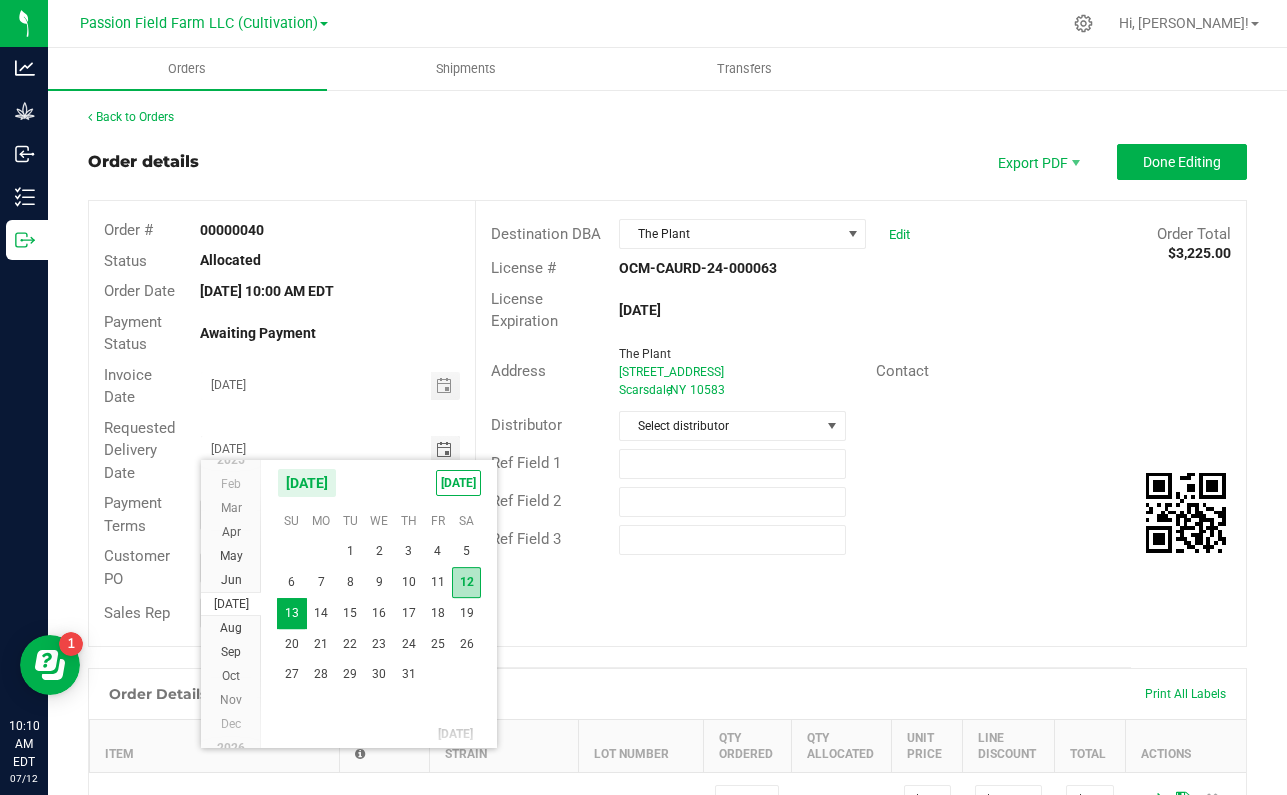 click on "12" at bounding box center [466, 582] 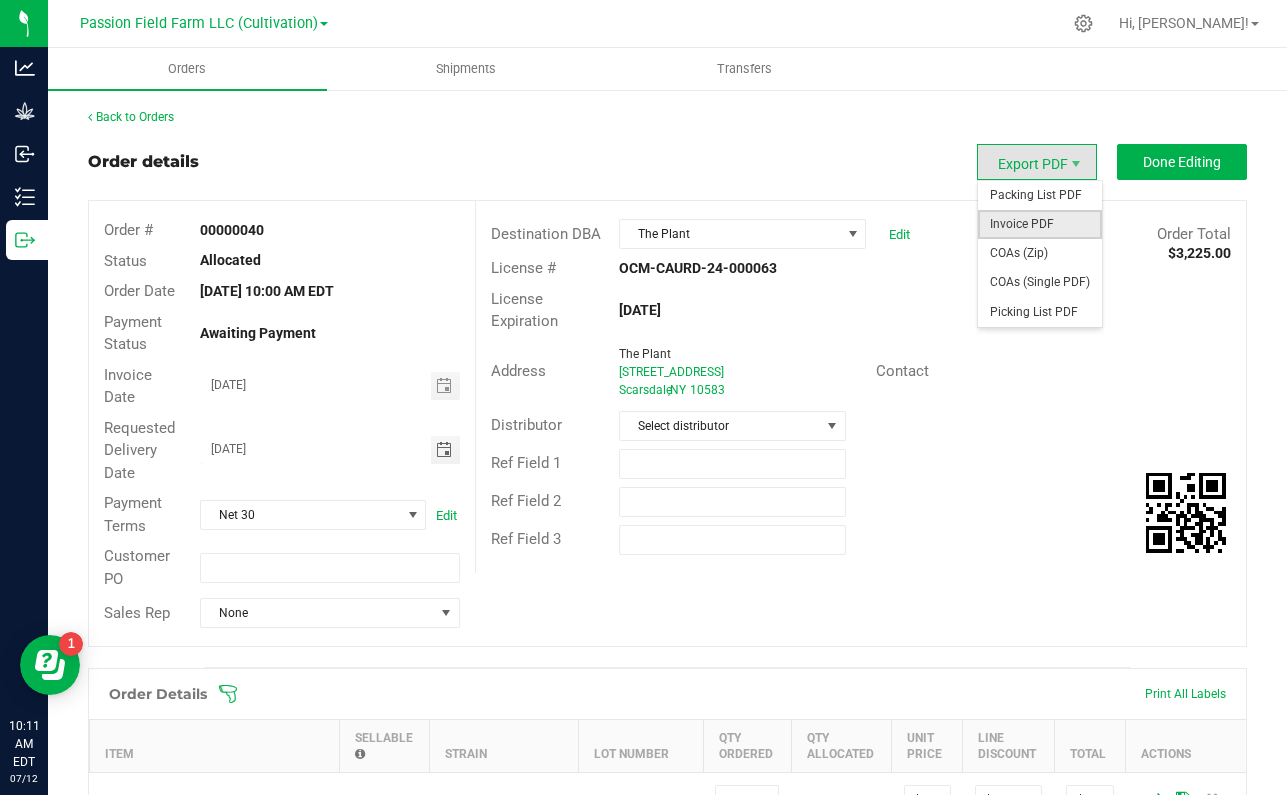 click on "Invoice PDF" at bounding box center [1040, 224] 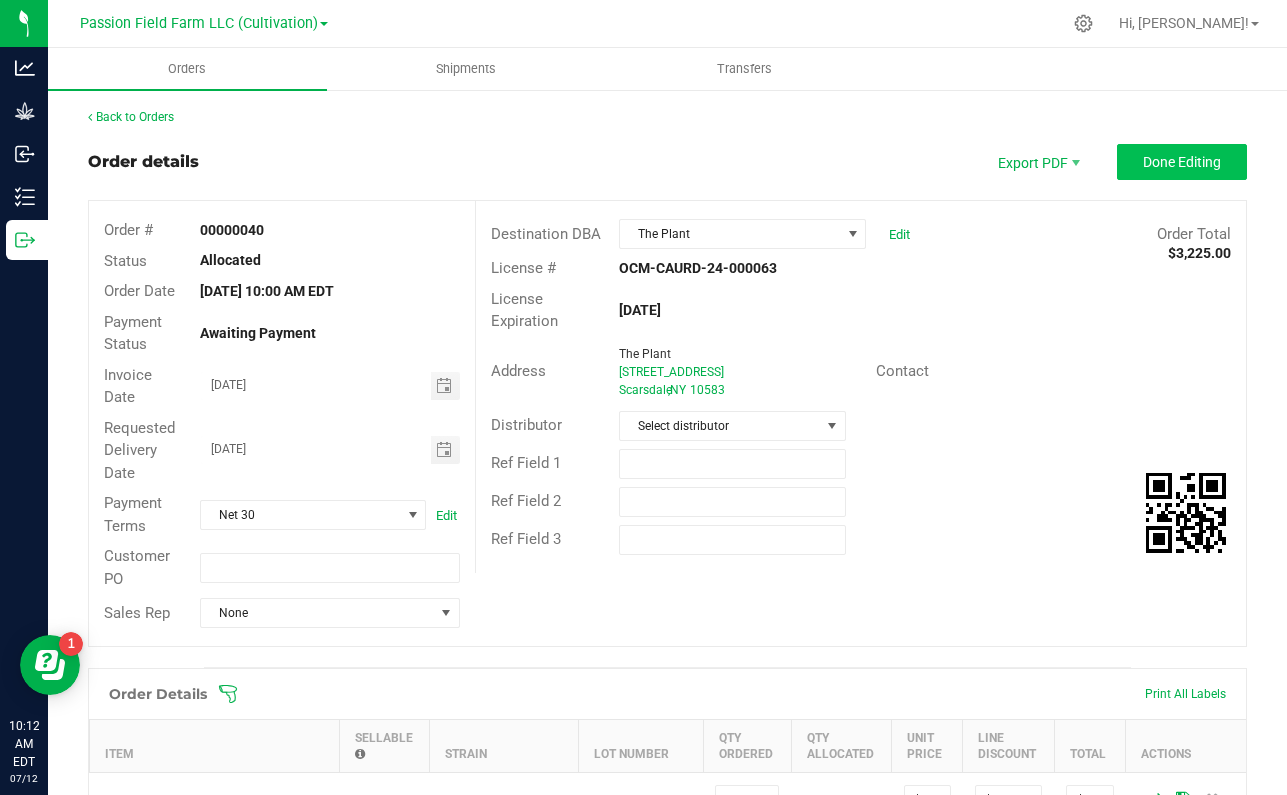 click on "Done Editing" at bounding box center [1182, 162] 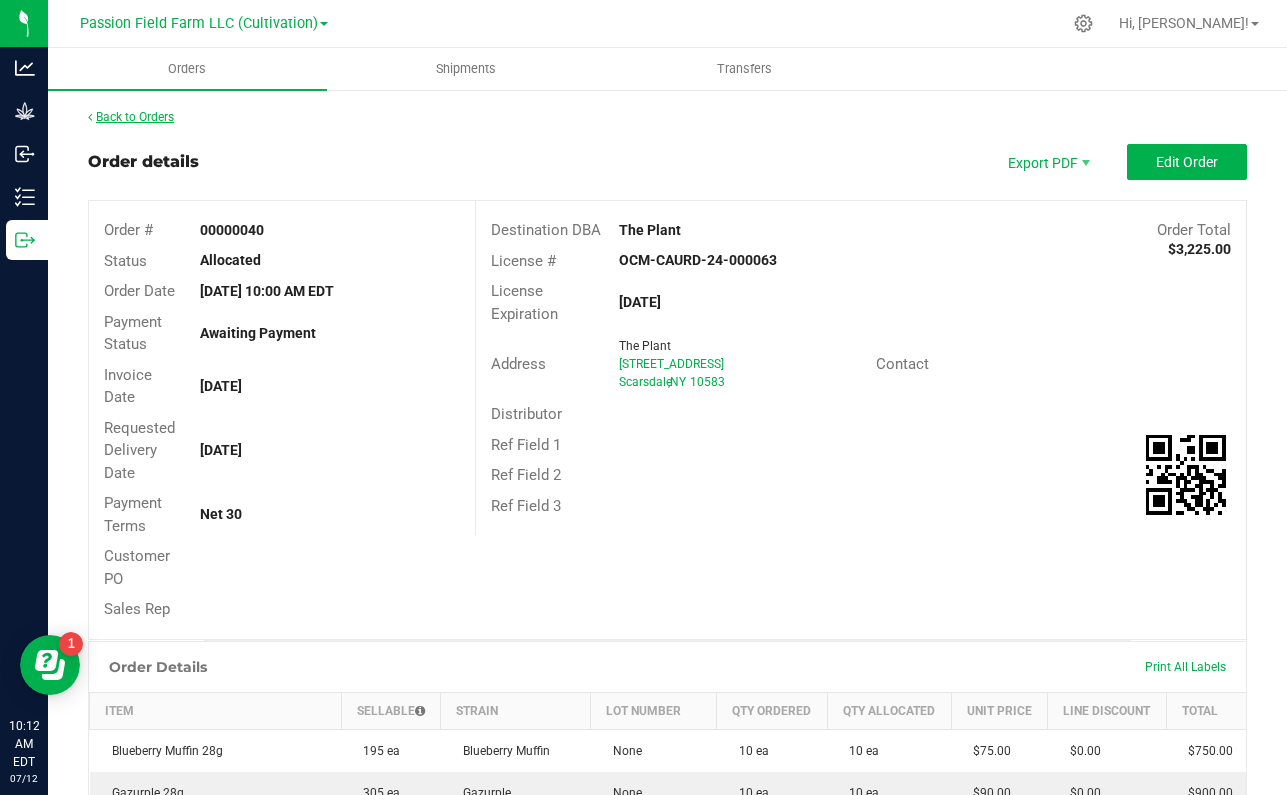 click on "Back to Orders" at bounding box center (131, 117) 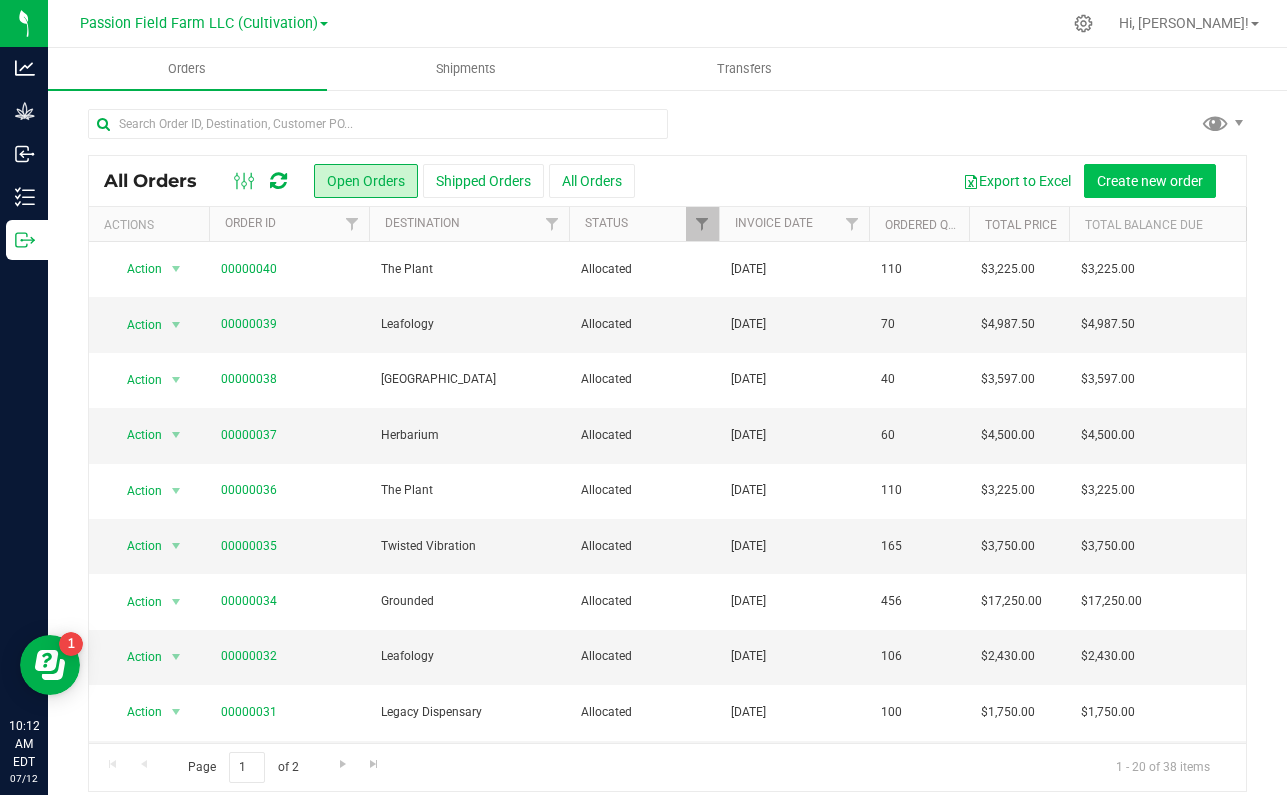 click on "Create new order" at bounding box center [1150, 181] 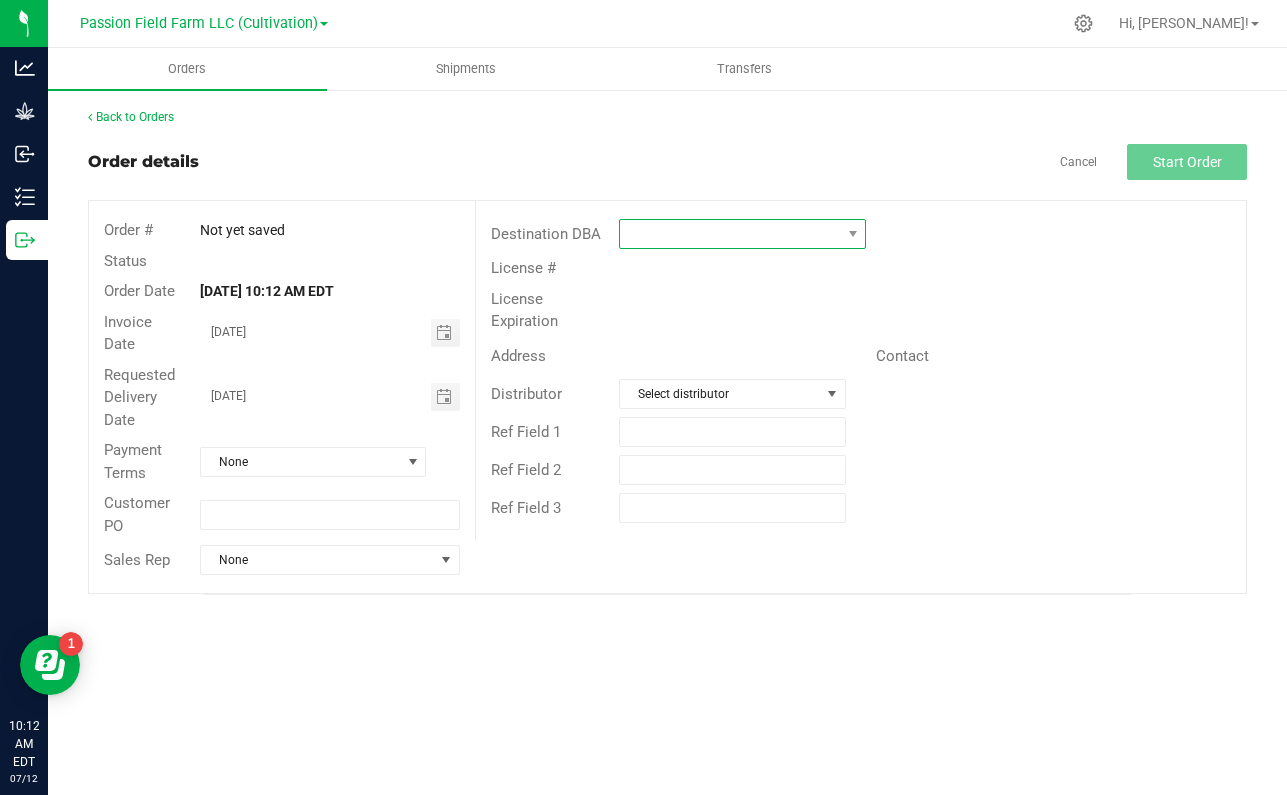 click at bounding box center [730, 234] 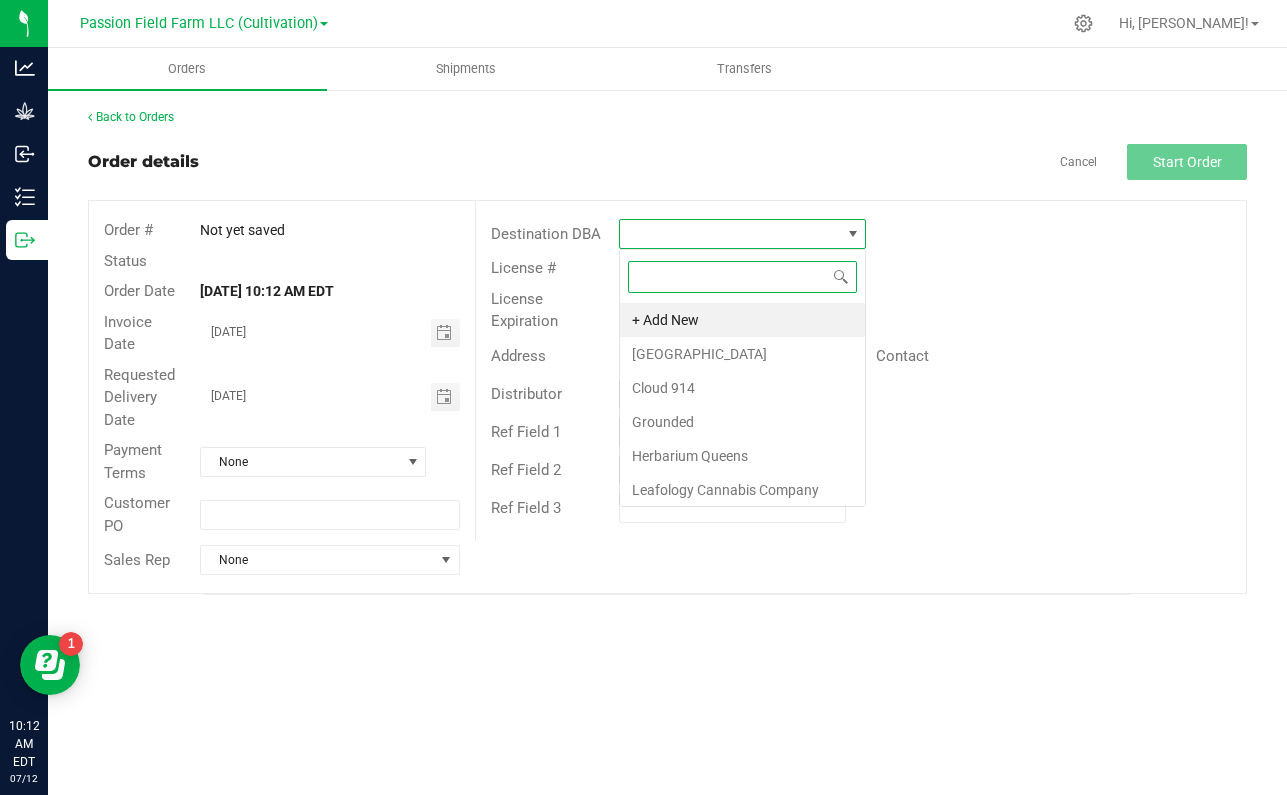scroll, scrollTop: 99970, scrollLeft: 99753, axis: both 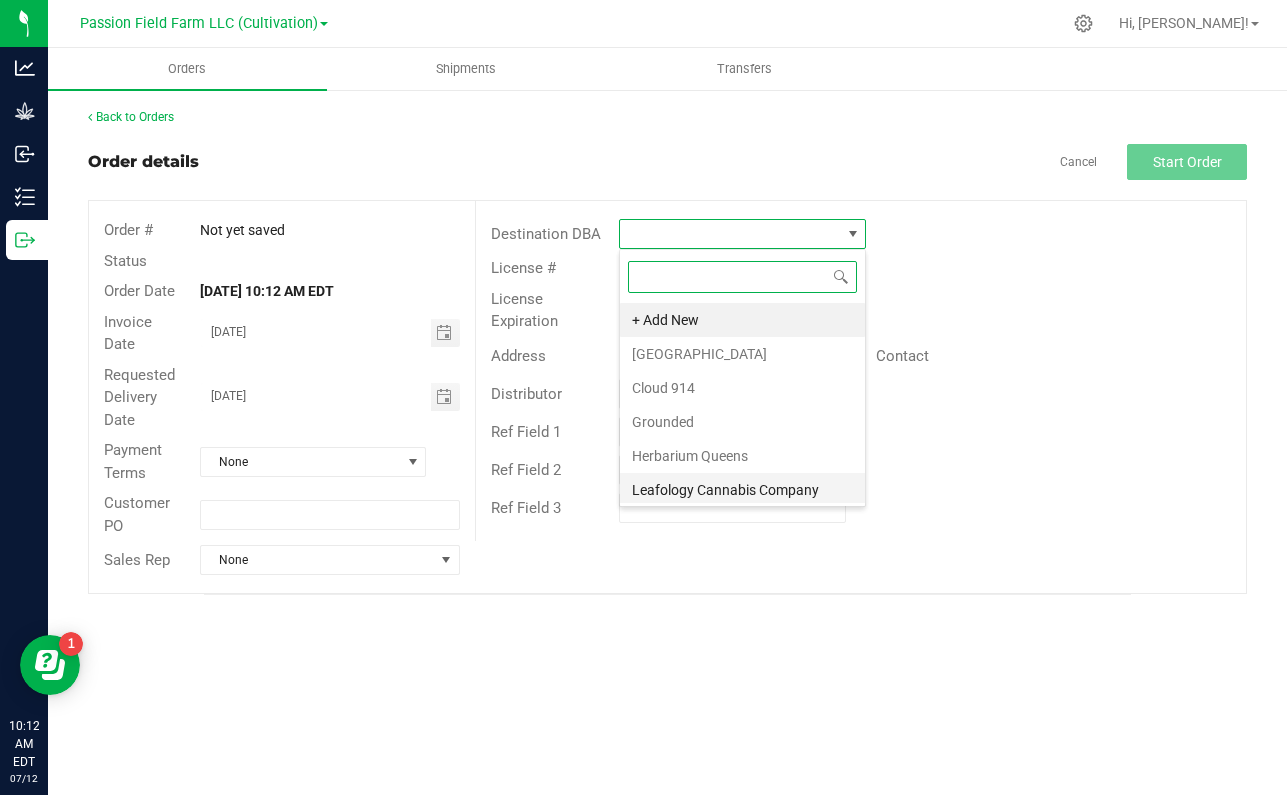 click on "Leafology Cannabis Company" at bounding box center [742, 490] 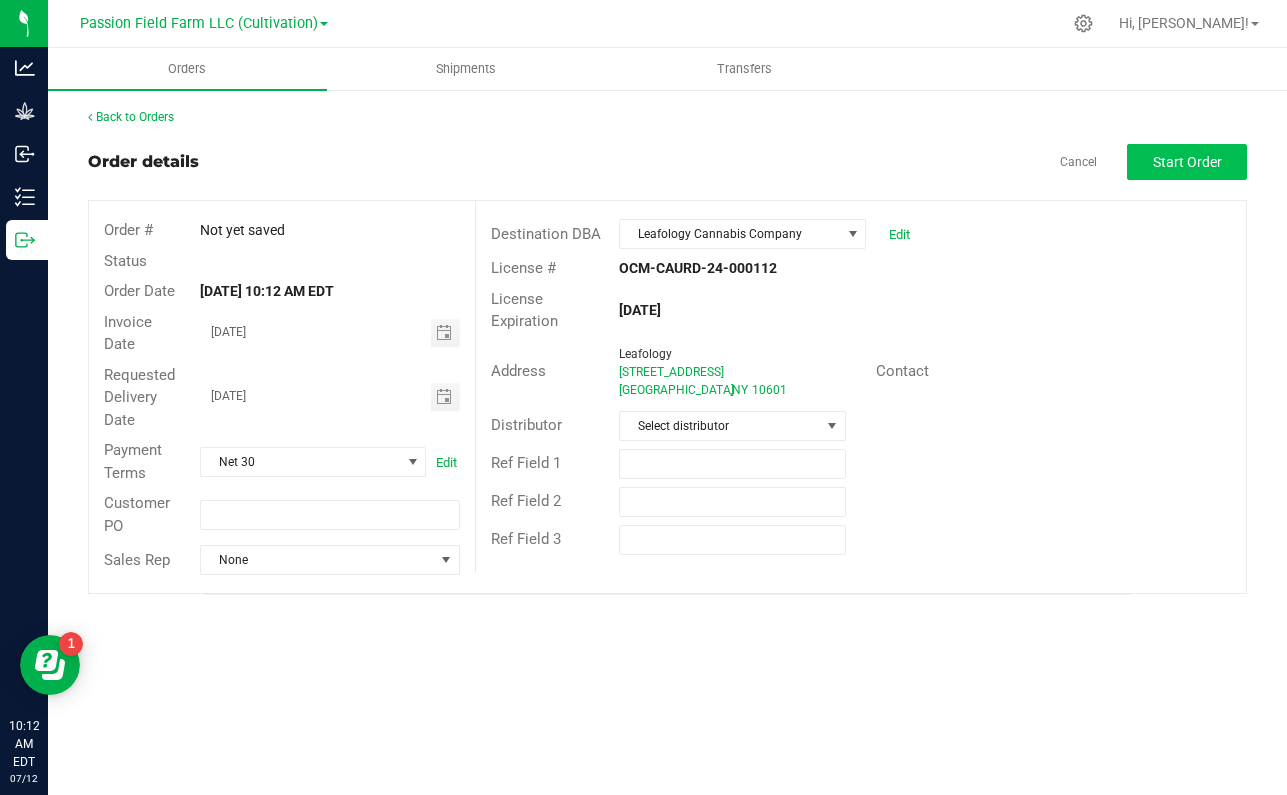 click on "Start Order" at bounding box center (1187, 162) 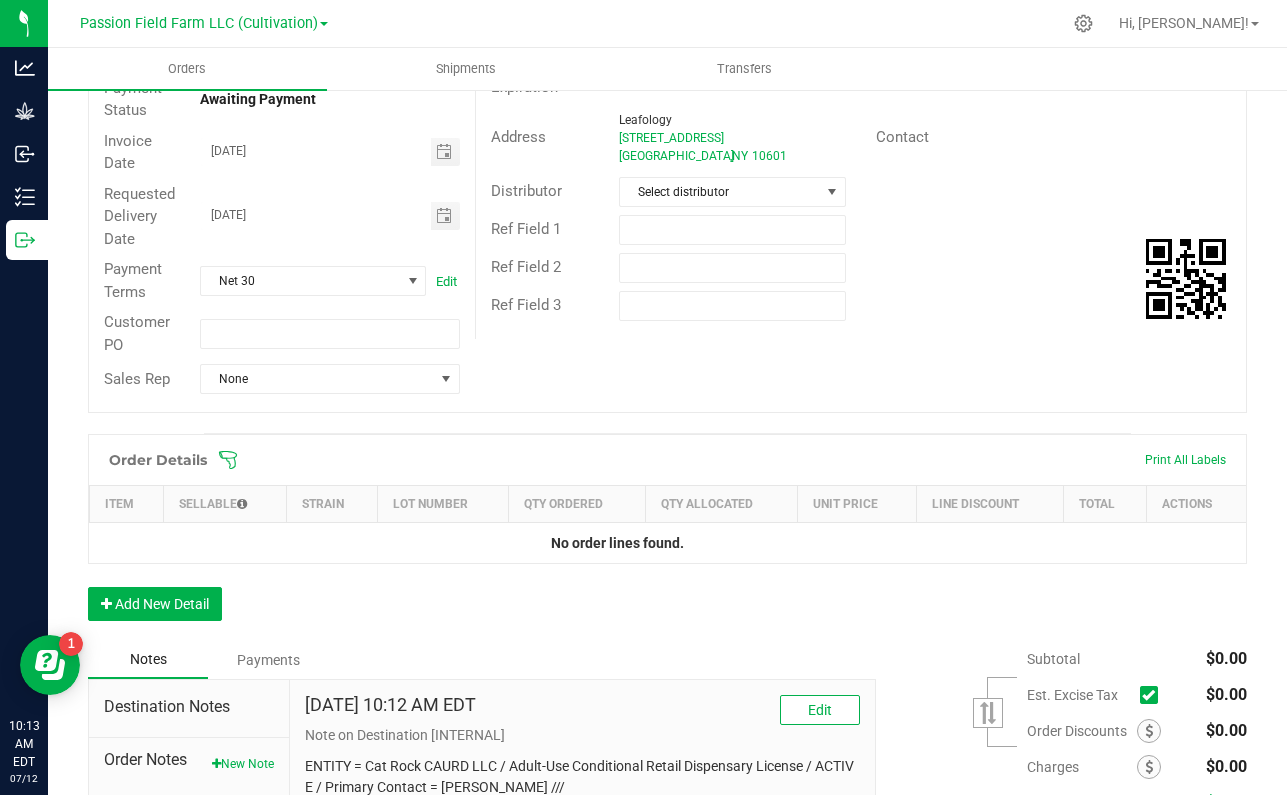scroll, scrollTop: 326, scrollLeft: 0, axis: vertical 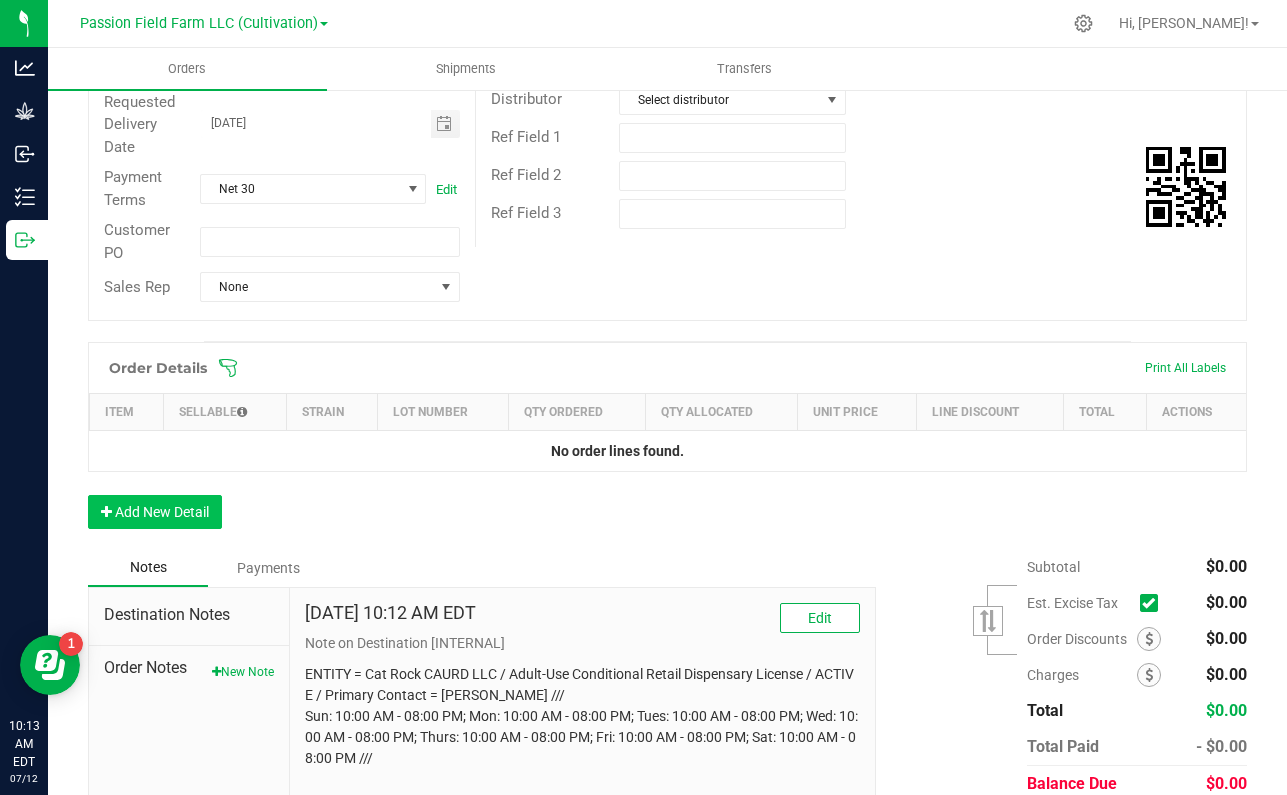 click on "Add New Detail" at bounding box center [155, 512] 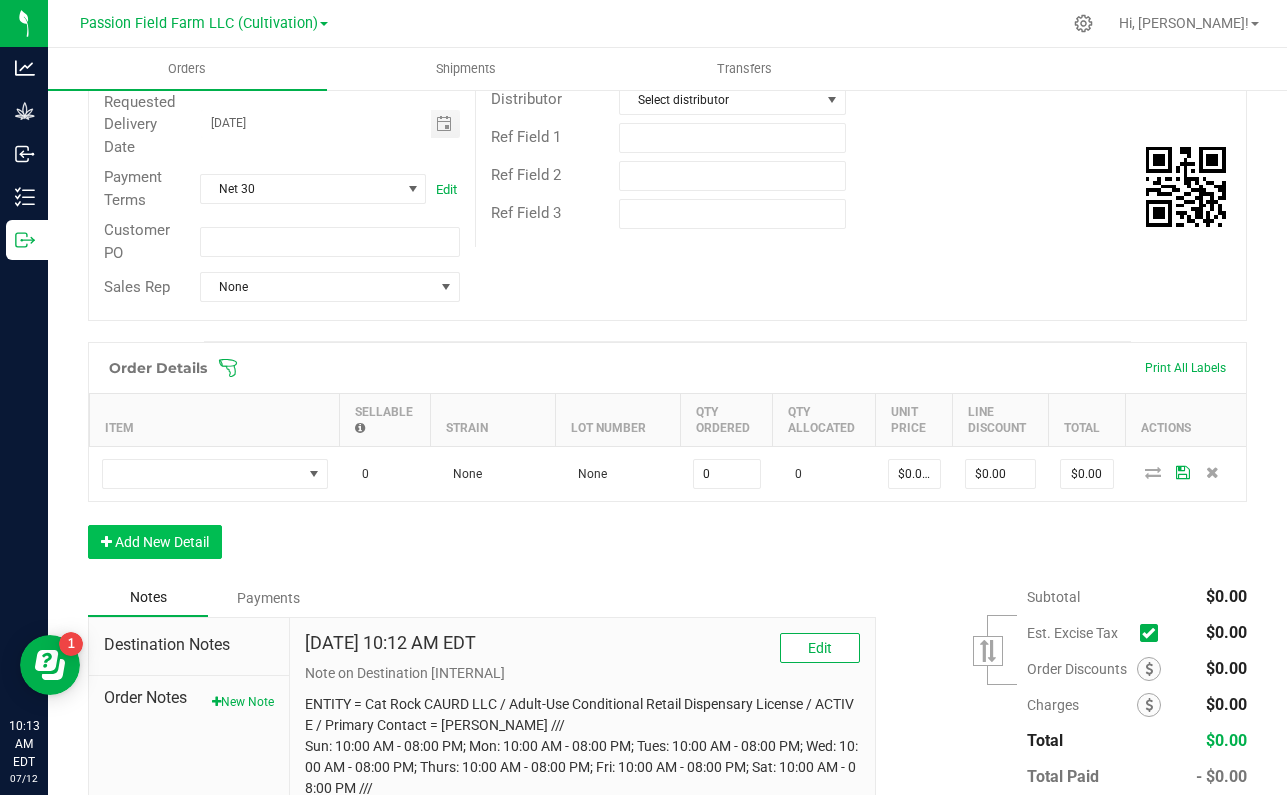click on "Add New Detail" at bounding box center [155, 542] 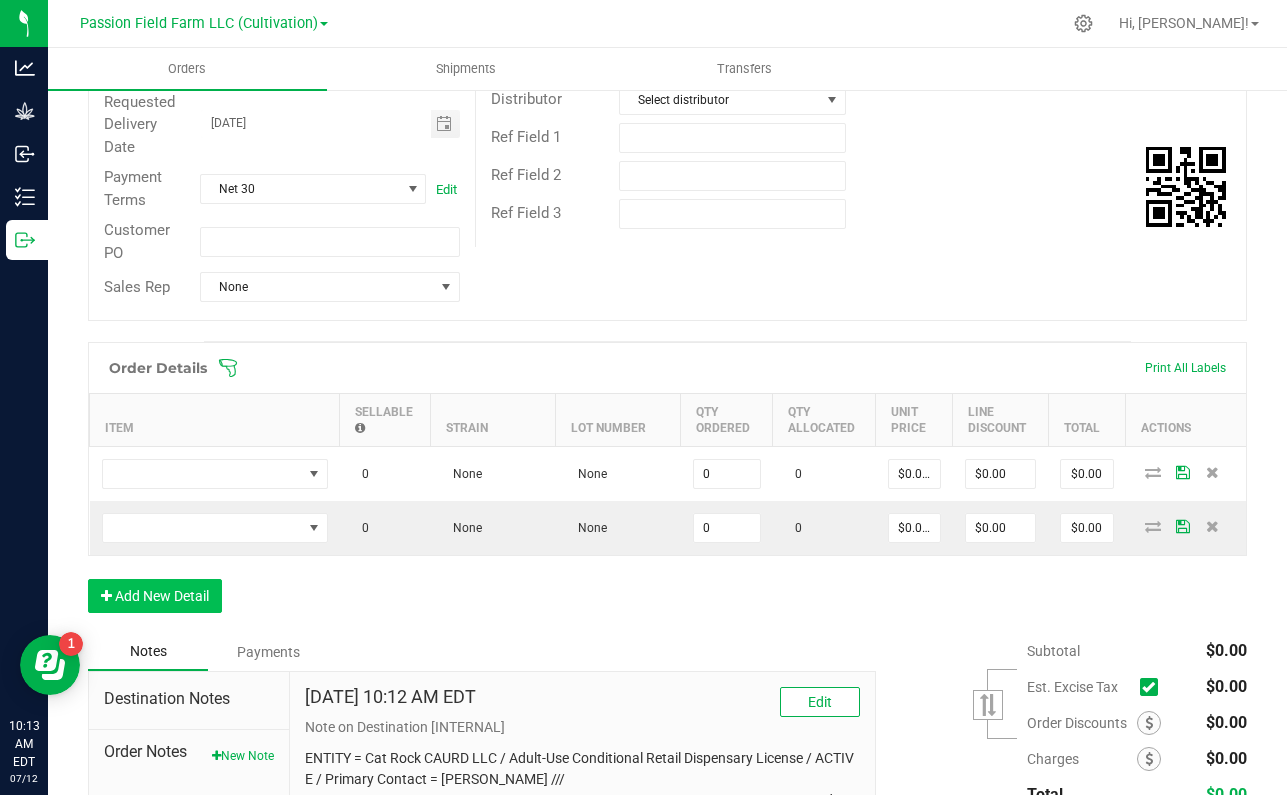 click on "Add New Detail" at bounding box center [155, 596] 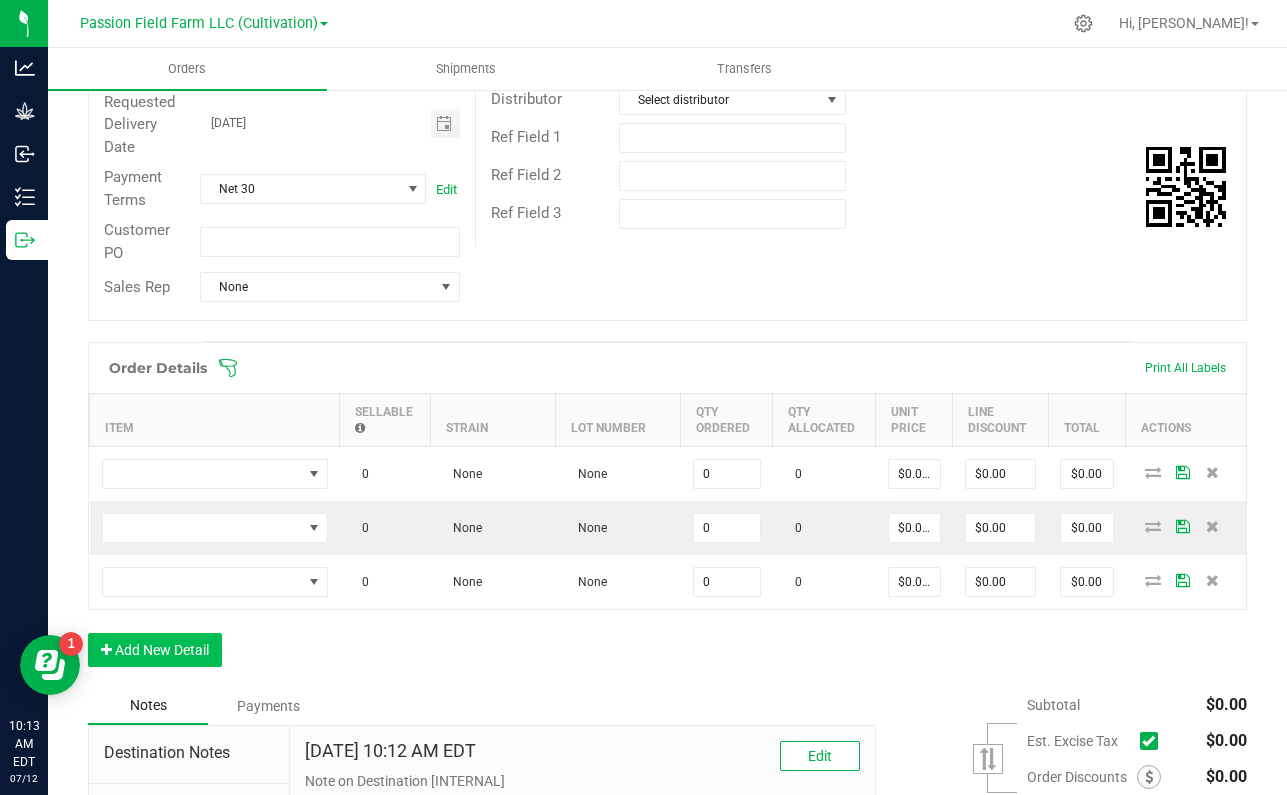 click on "Add New Detail" at bounding box center [155, 650] 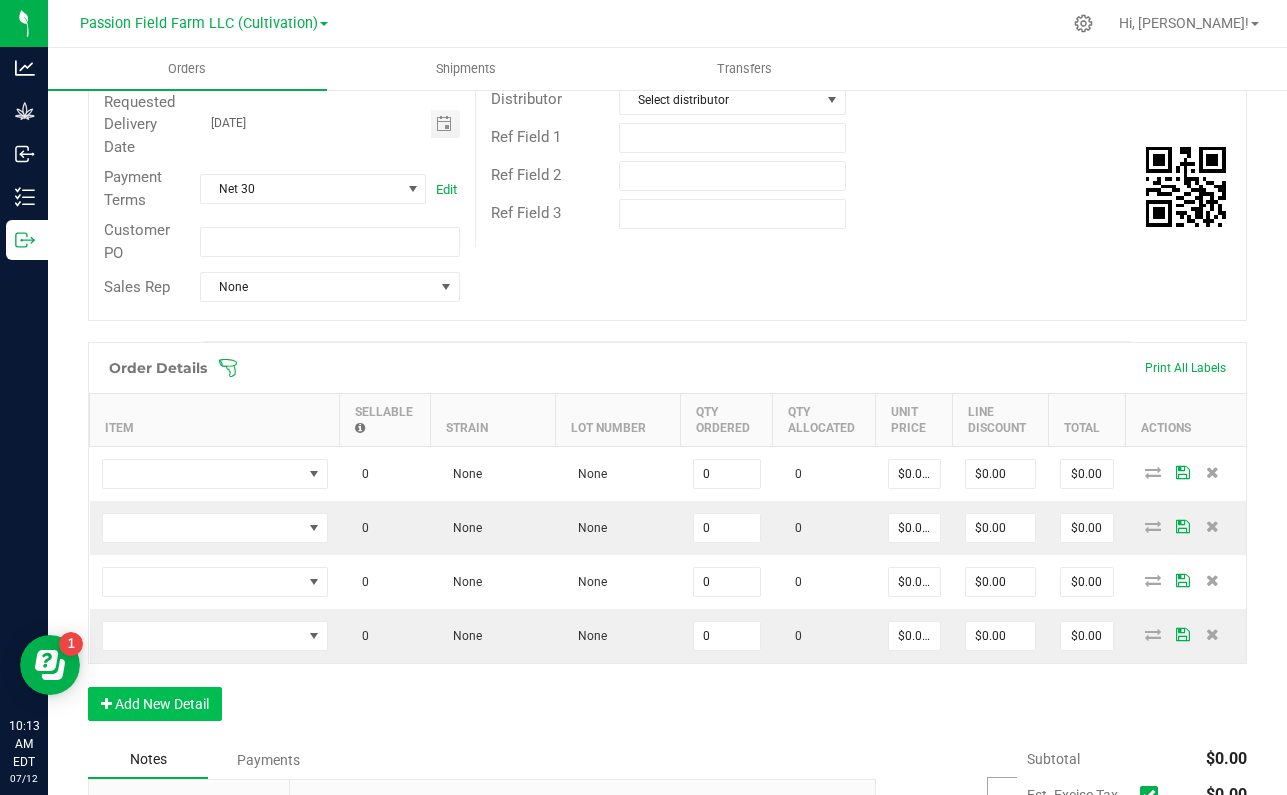 click on "Add New Detail" at bounding box center (155, 704) 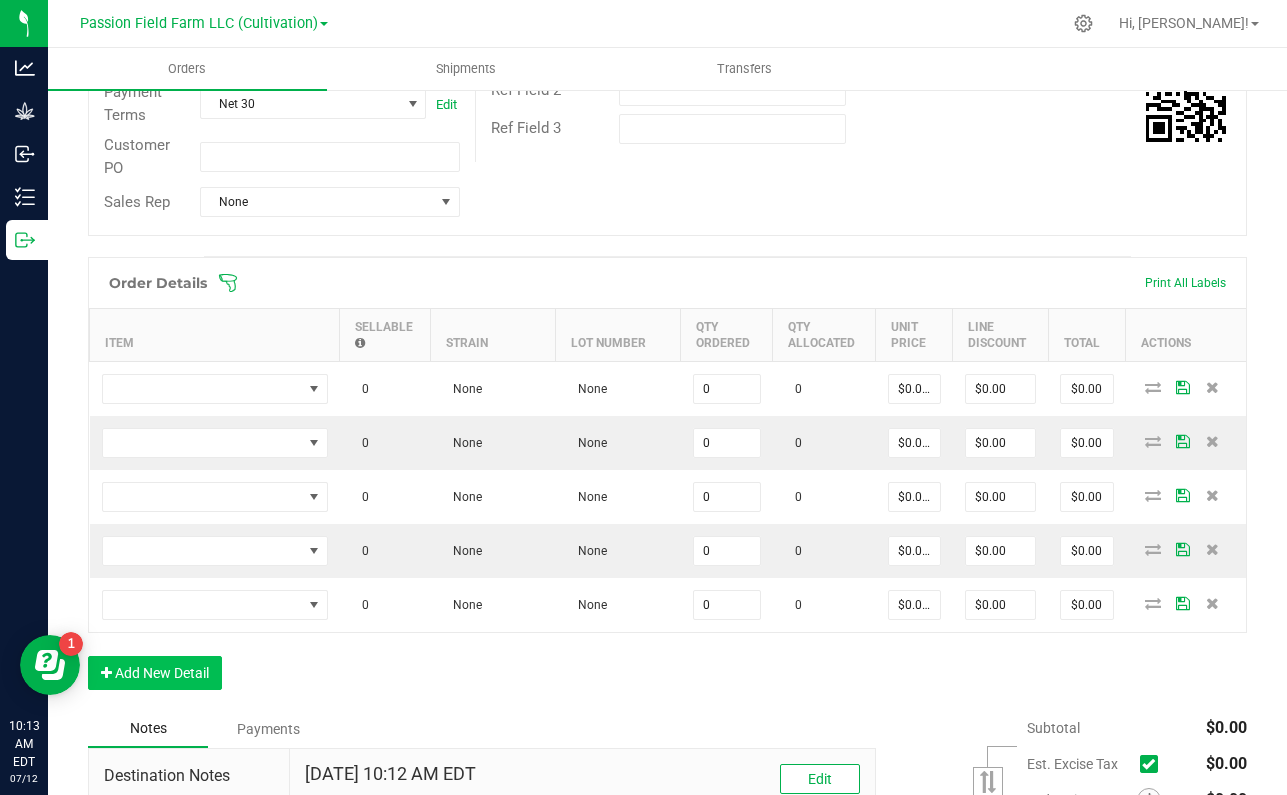 scroll, scrollTop: 417, scrollLeft: 0, axis: vertical 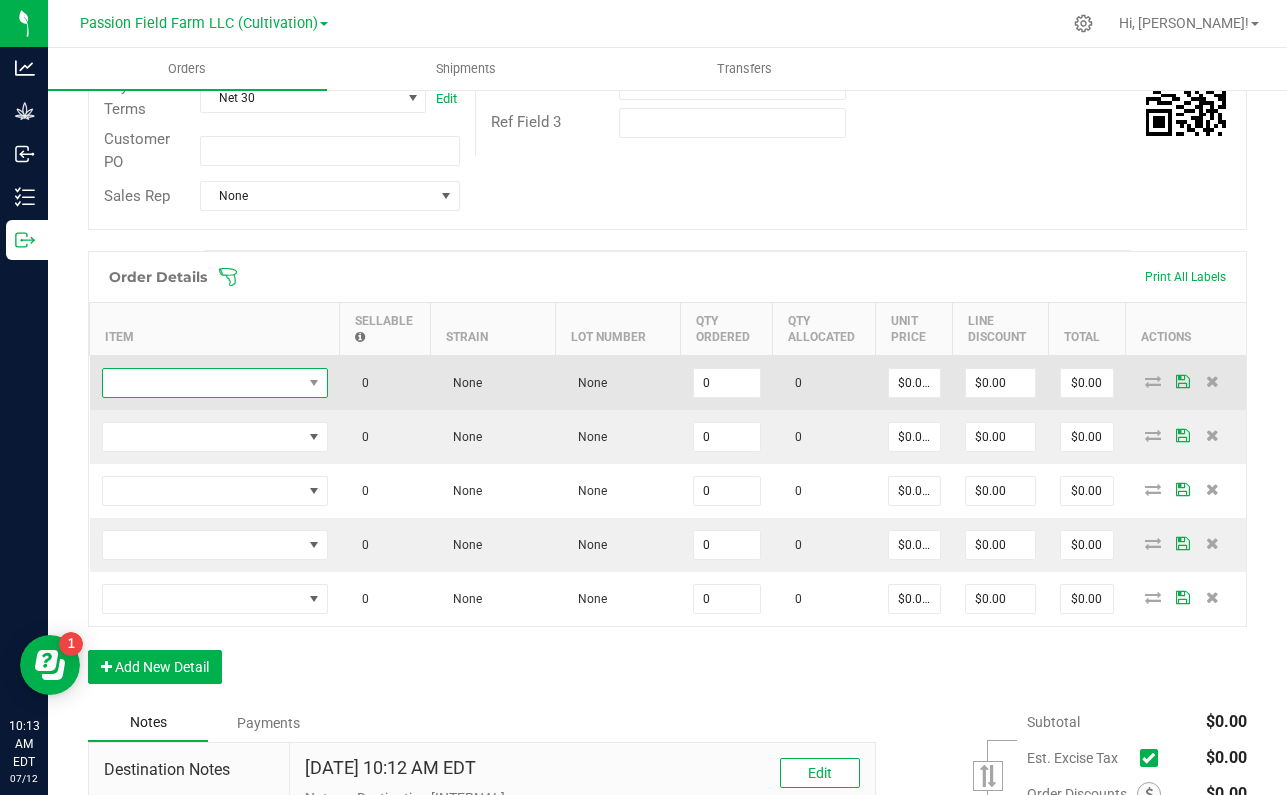 click at bounding box center (202, 383) 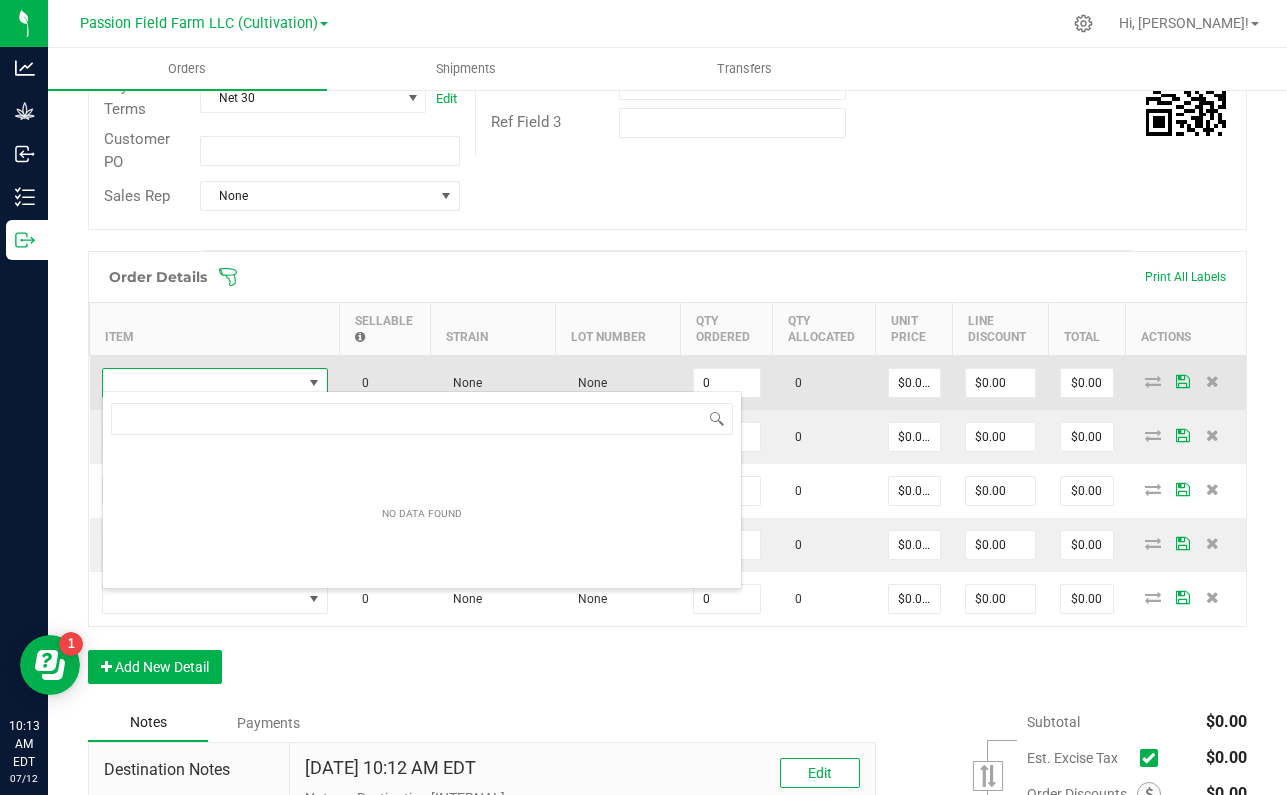 scroll, scrollTop: 99970, scrollLeft: 99774, axis: both 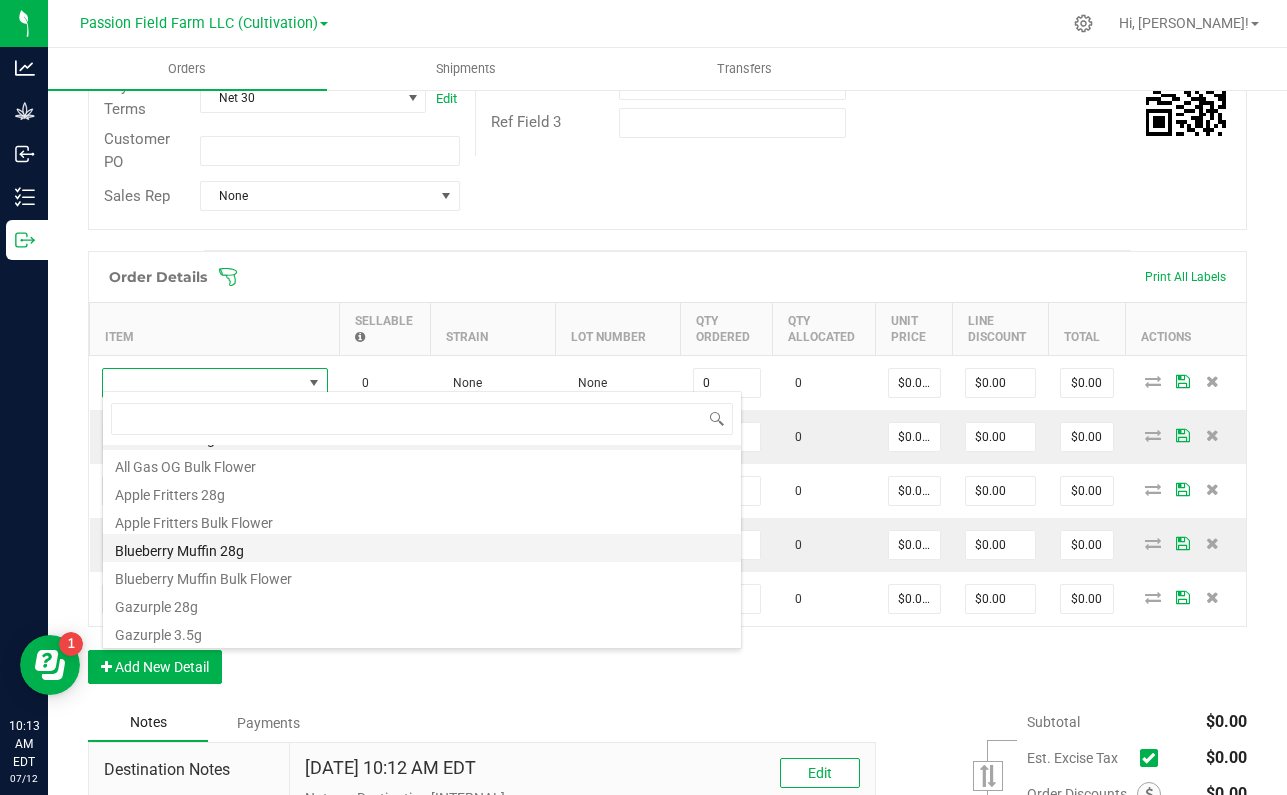 click on "Blueberry Muffin 28g" at bounding box center (422, 548) 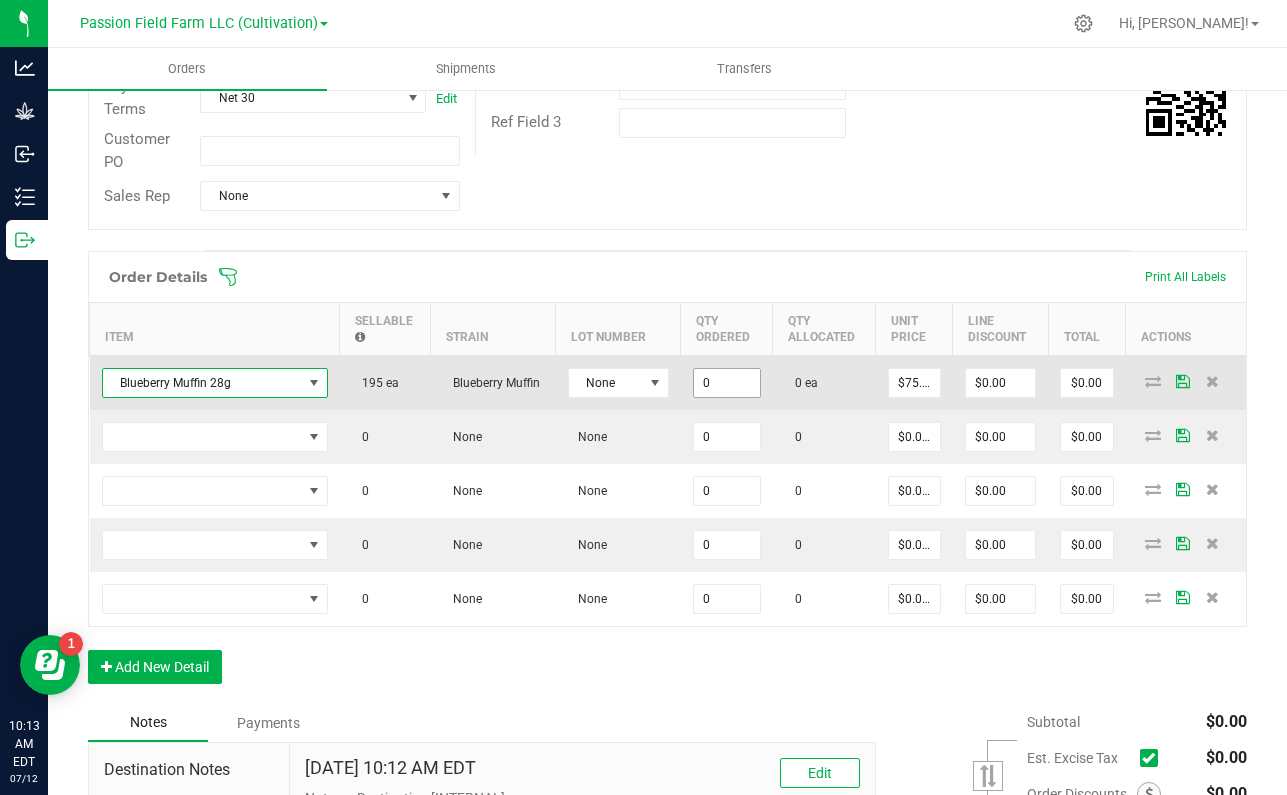 click on "0" at bounding box center [727, 383] 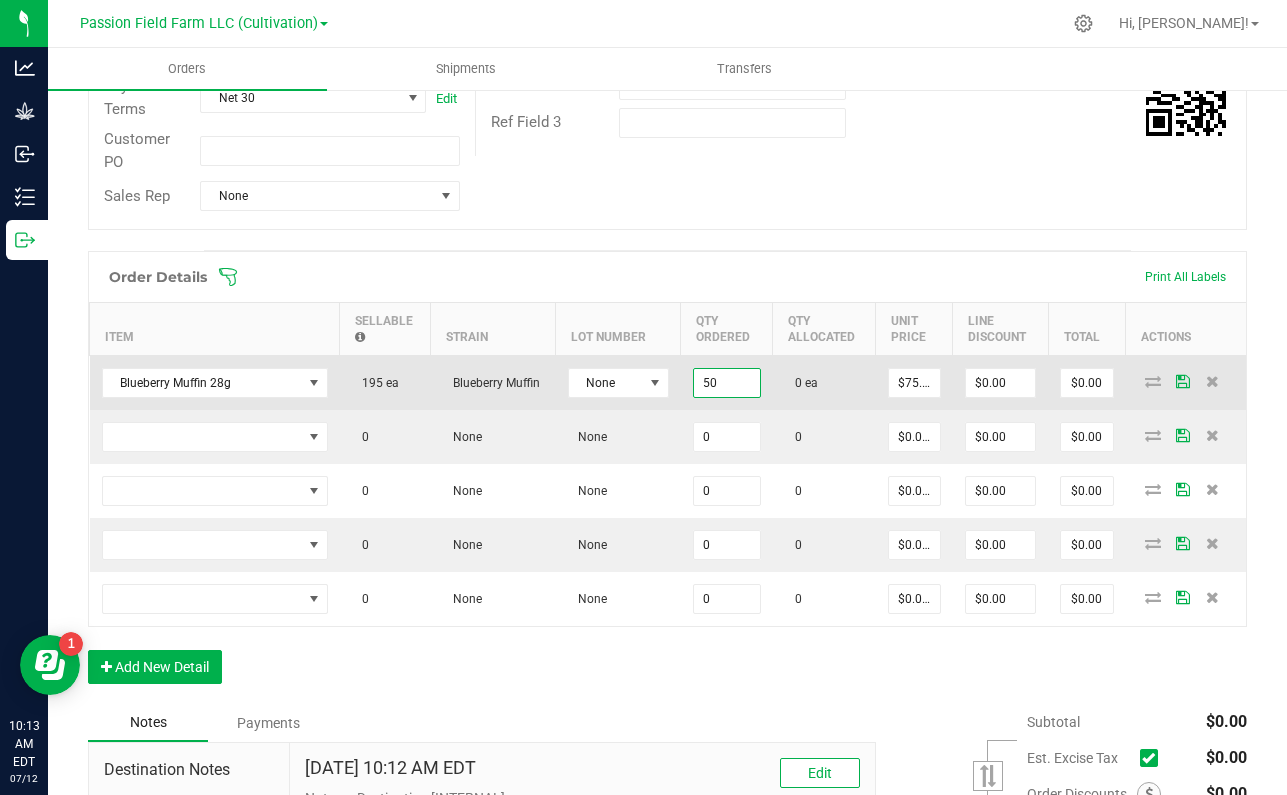 click on "50" at bounding box center [727, 383] 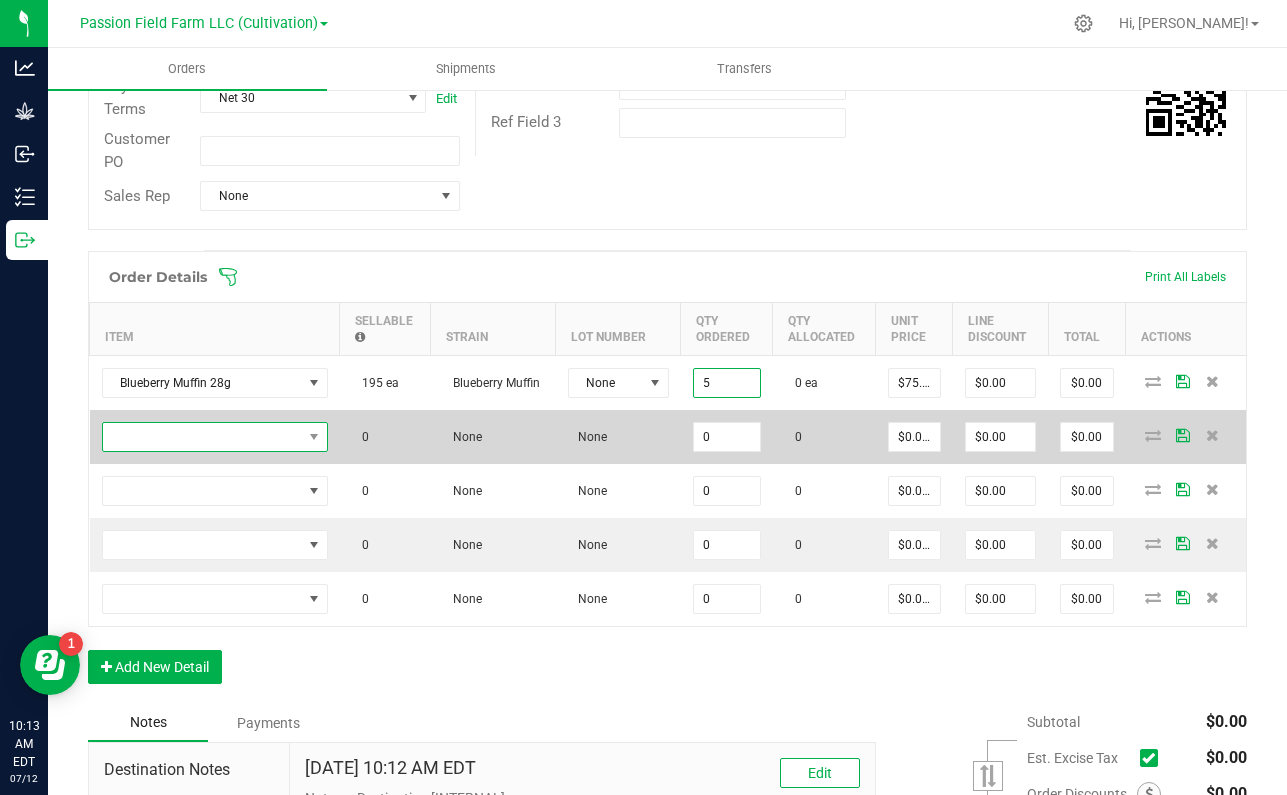 type on "5 ea" 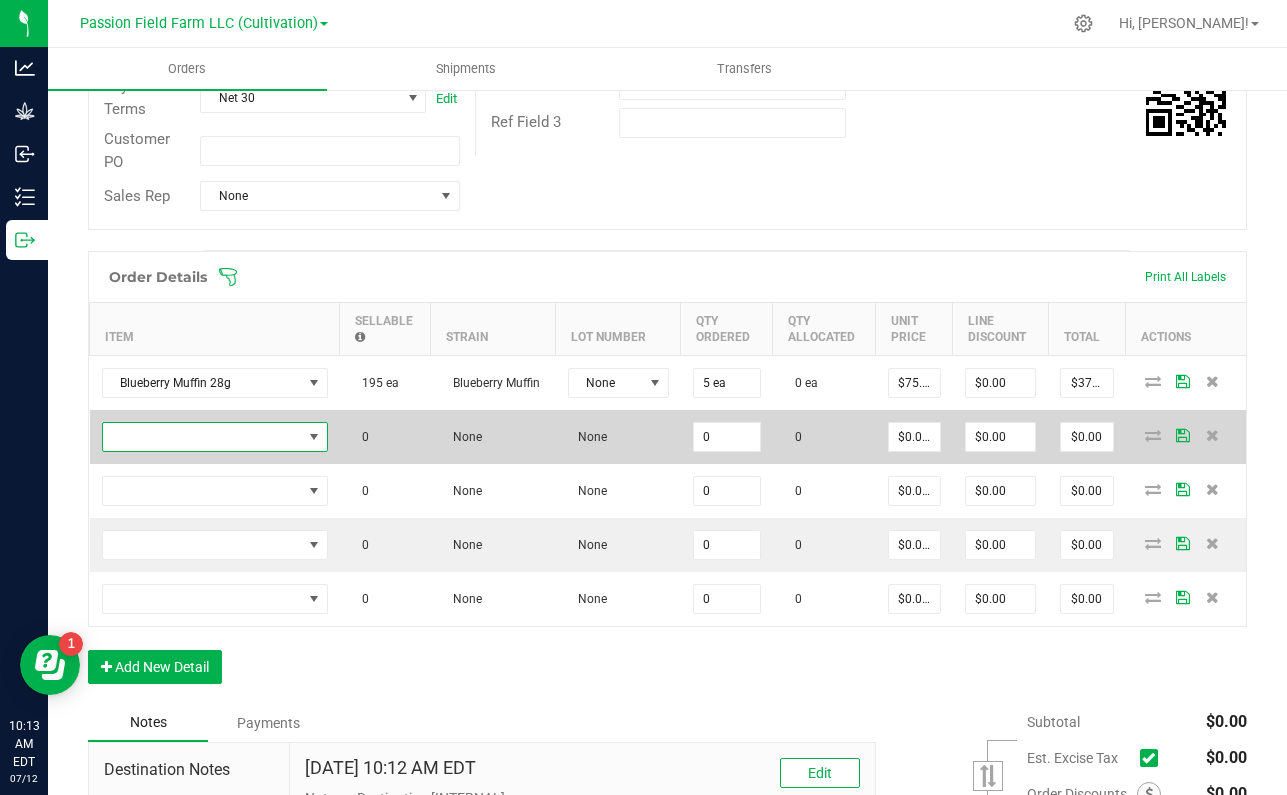 click at bounding box center (202, 437) 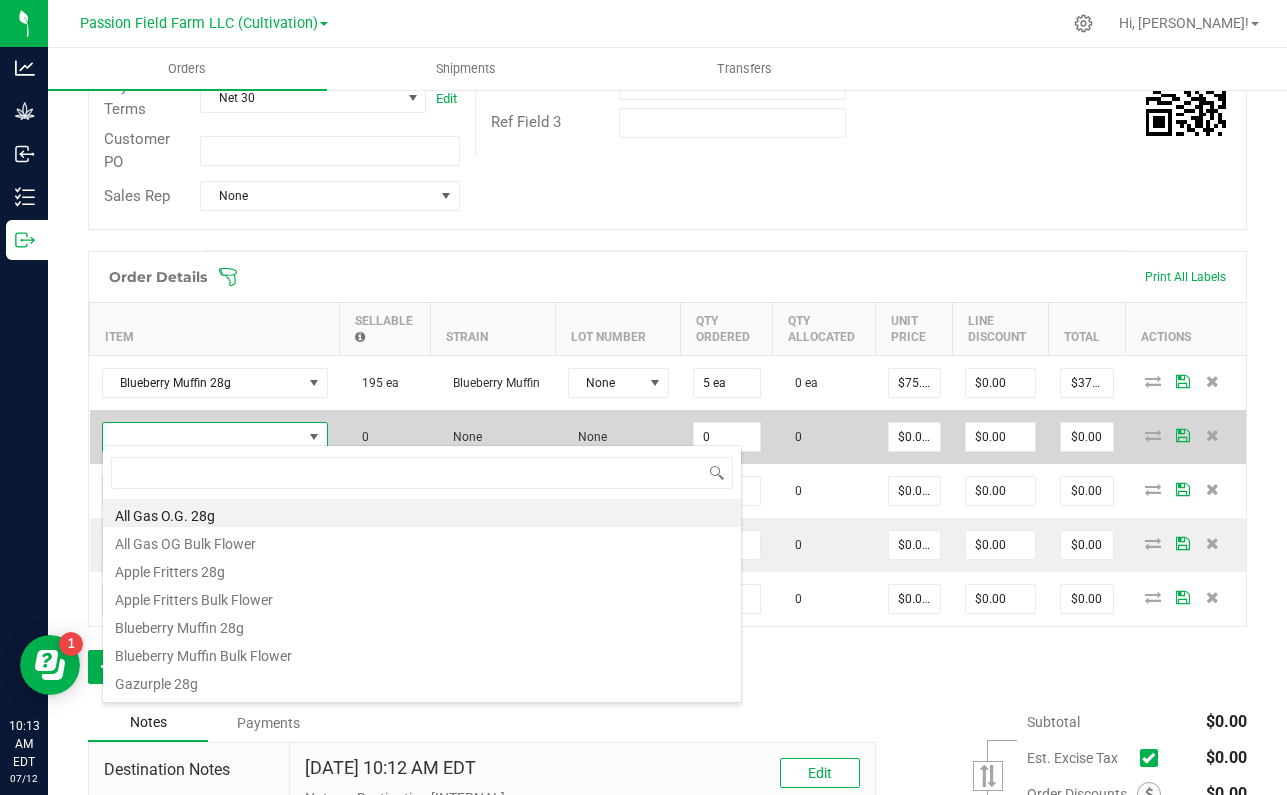 scroll, scrollTop: 99970, scrollLeft: 99774, axis: both 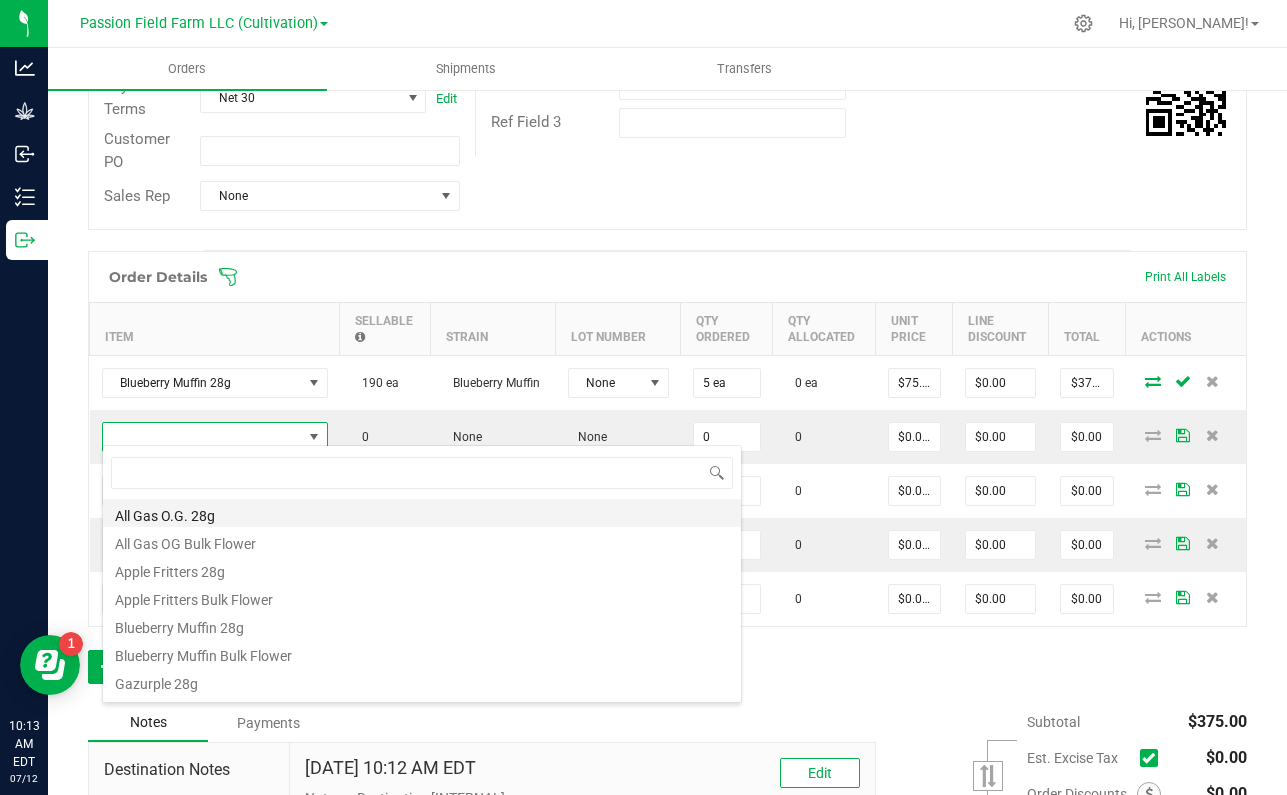 click on "All Gas O.G. 28g" at bounding box center [422, 513] 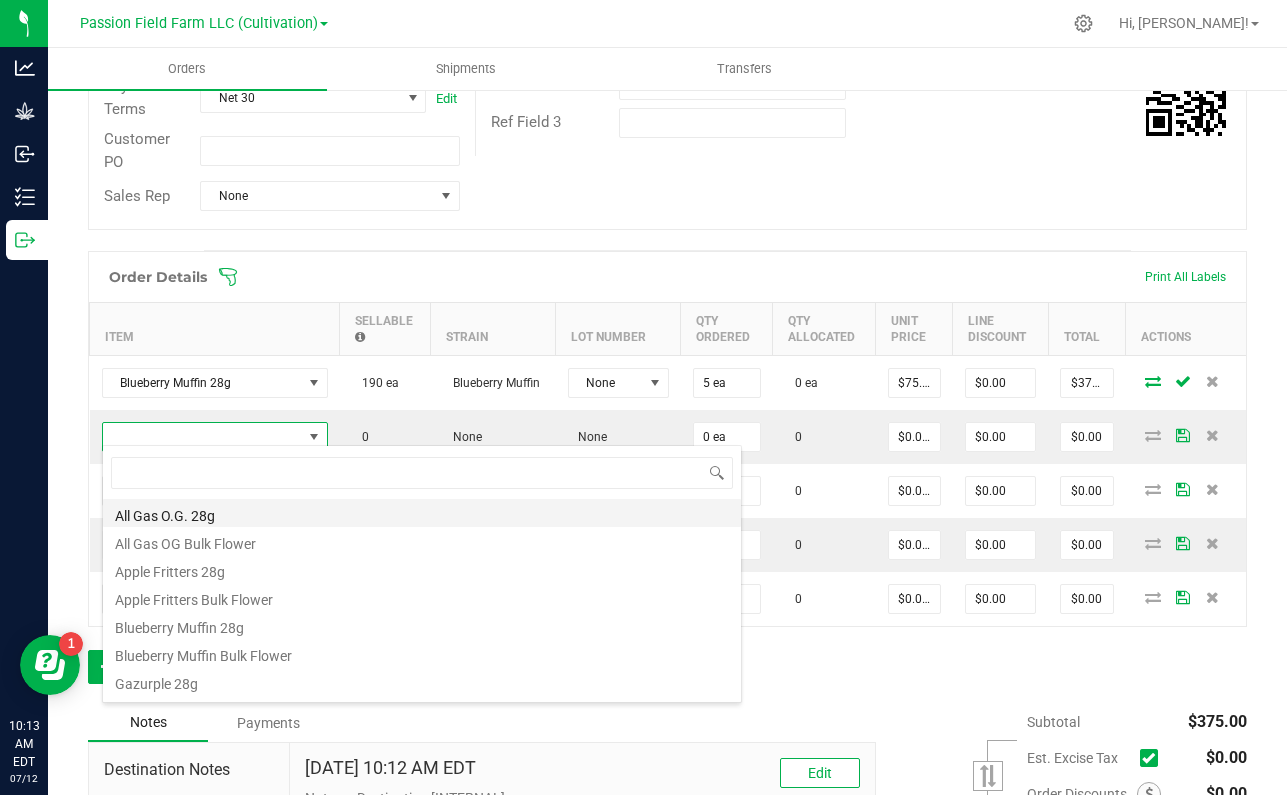type on "$75.00000" 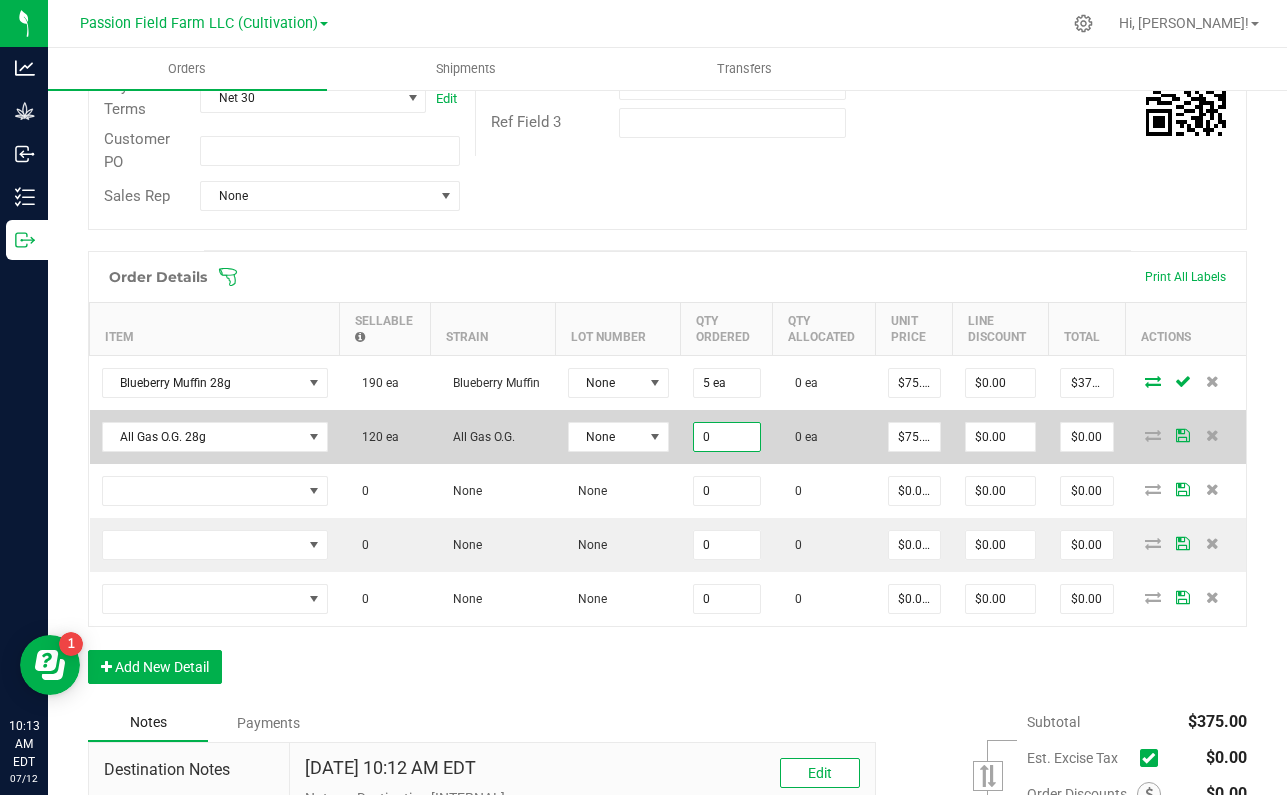 click on "0" at bounding box center [727, 437] 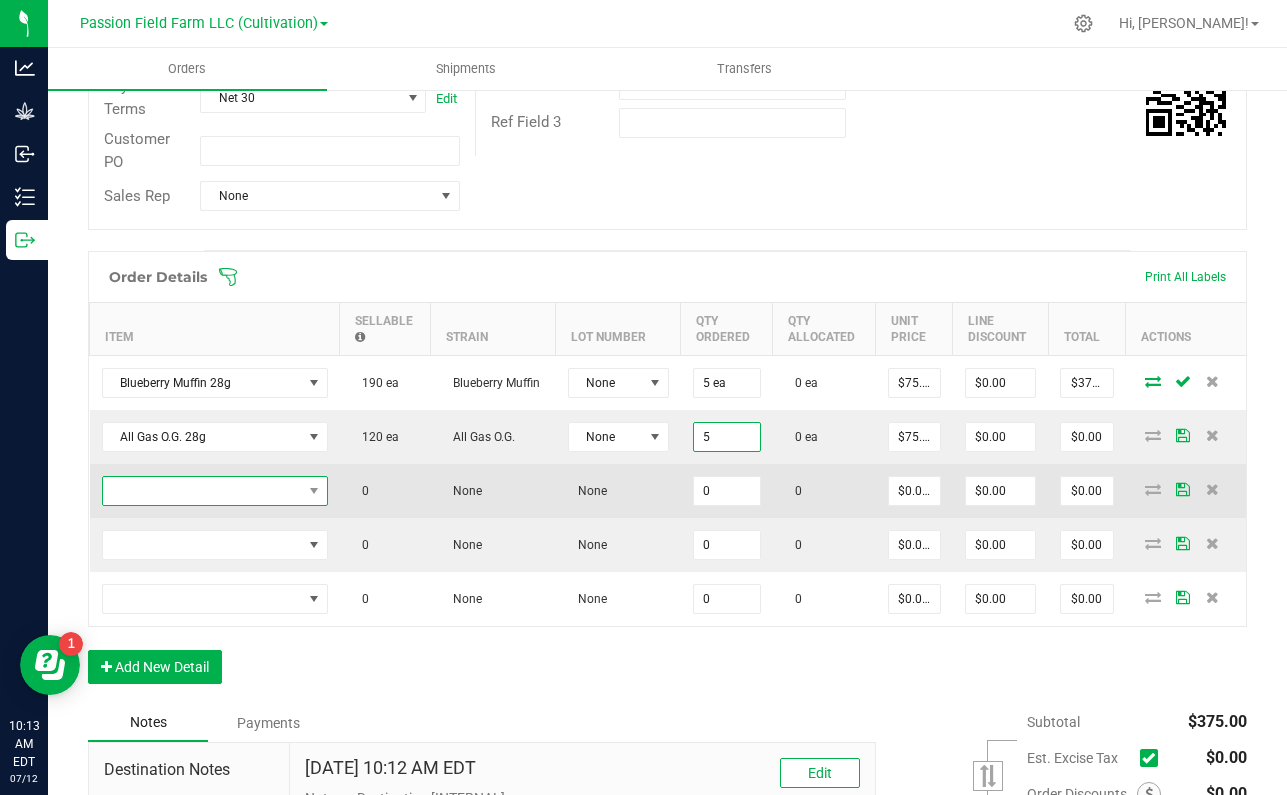 type on "5 ea" 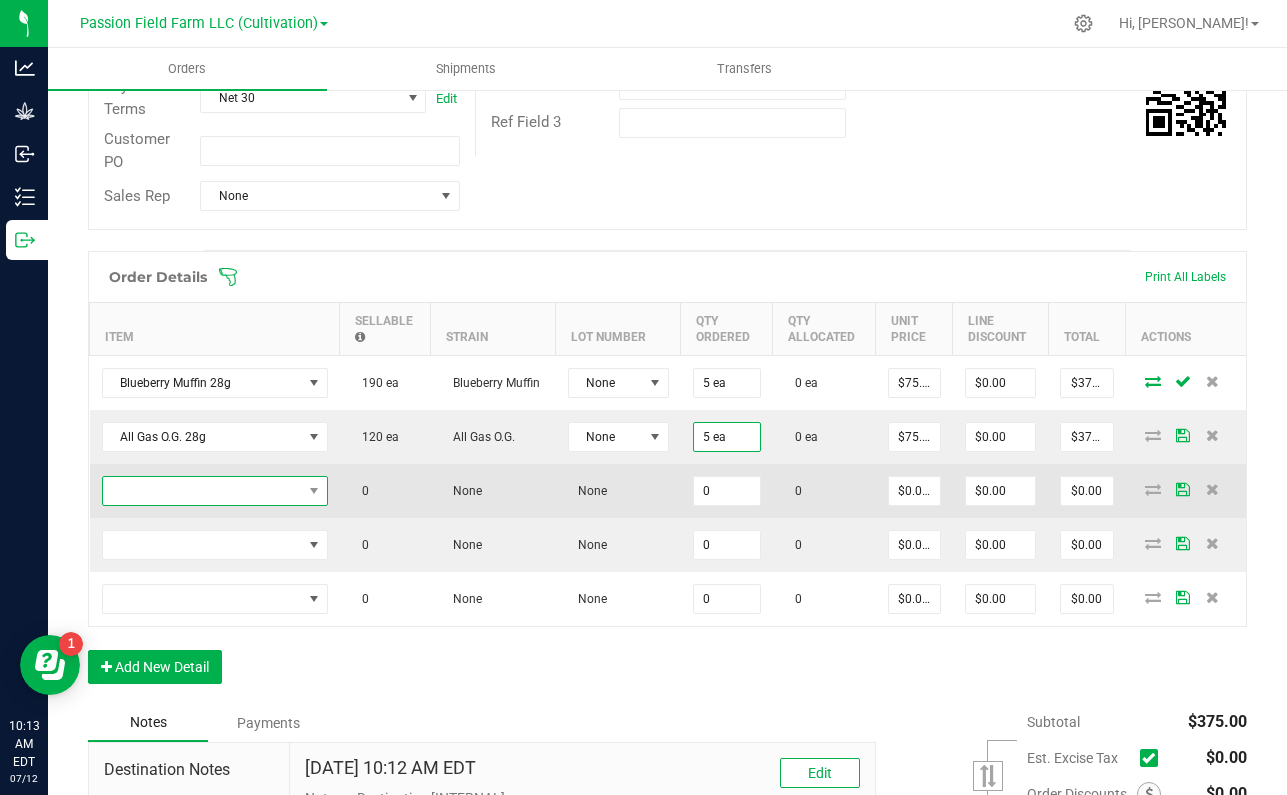click at bounding box center [202, 491] 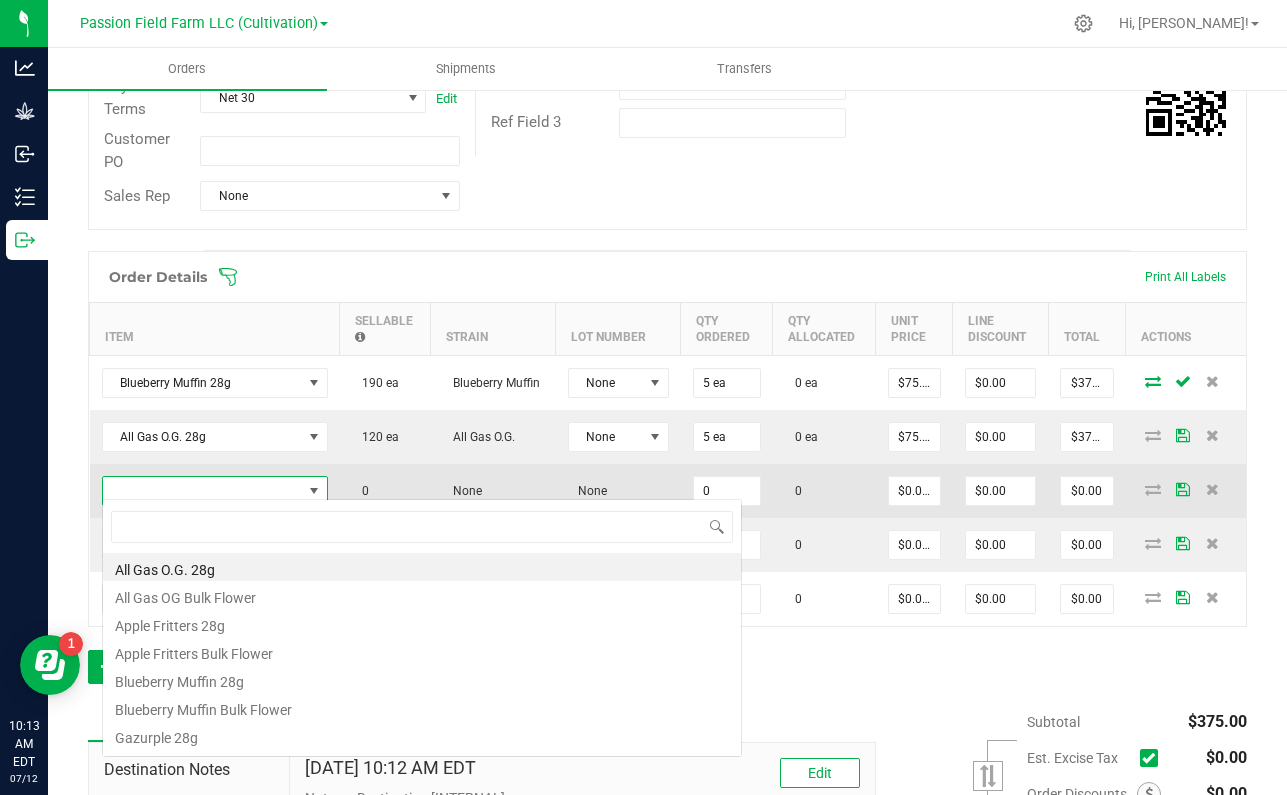 scroll, scrollTop: 99970, scrollLeft: 99774, axis: both 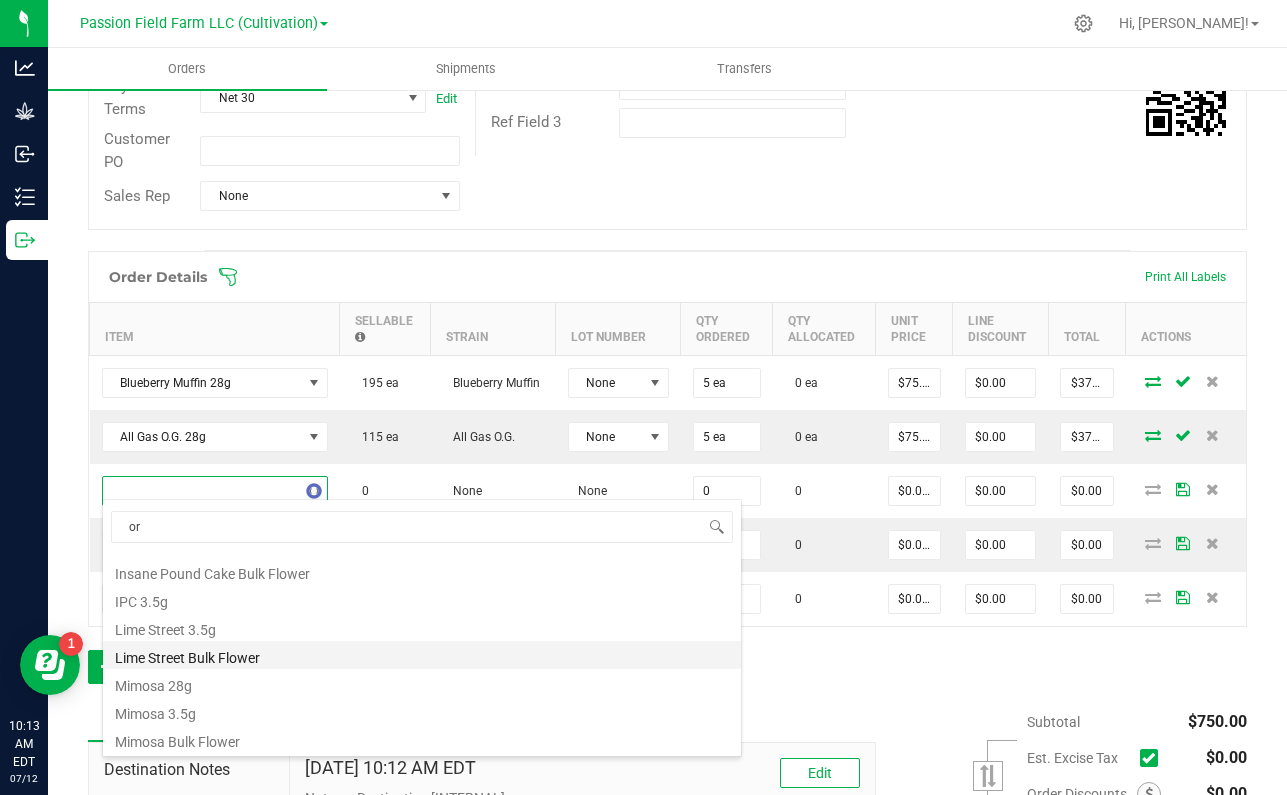 type on "ore" 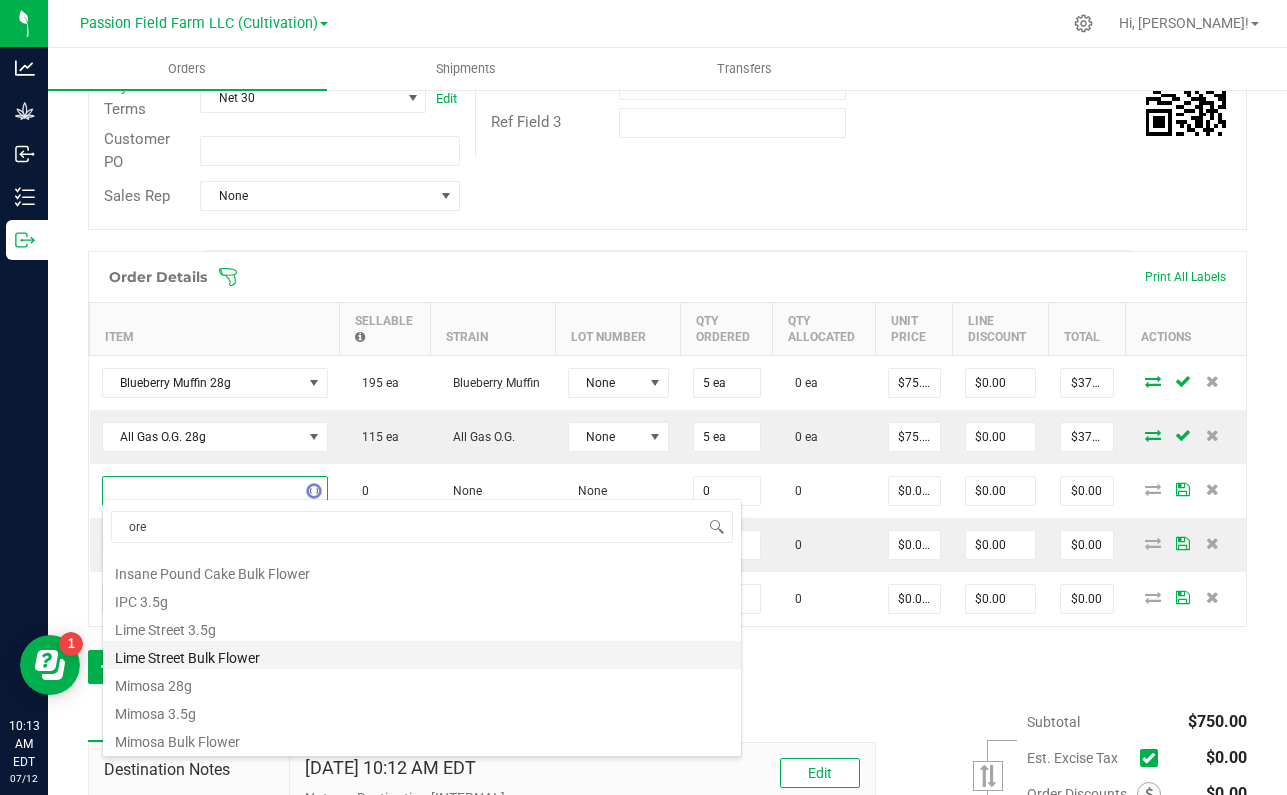 scroll, scrollTop: 0, scrollLeft: 0, axis: both 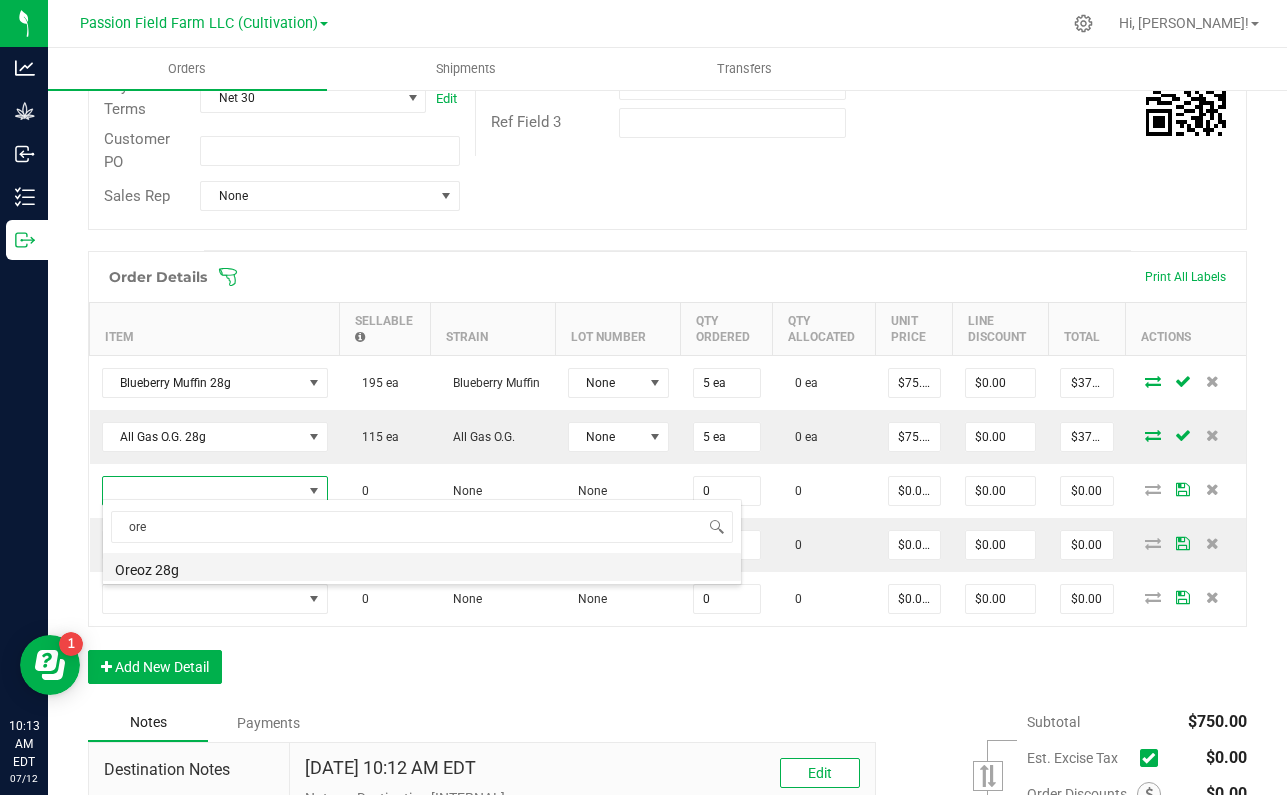 click on "Oreoz 28g" at bounding box center [422, 567] 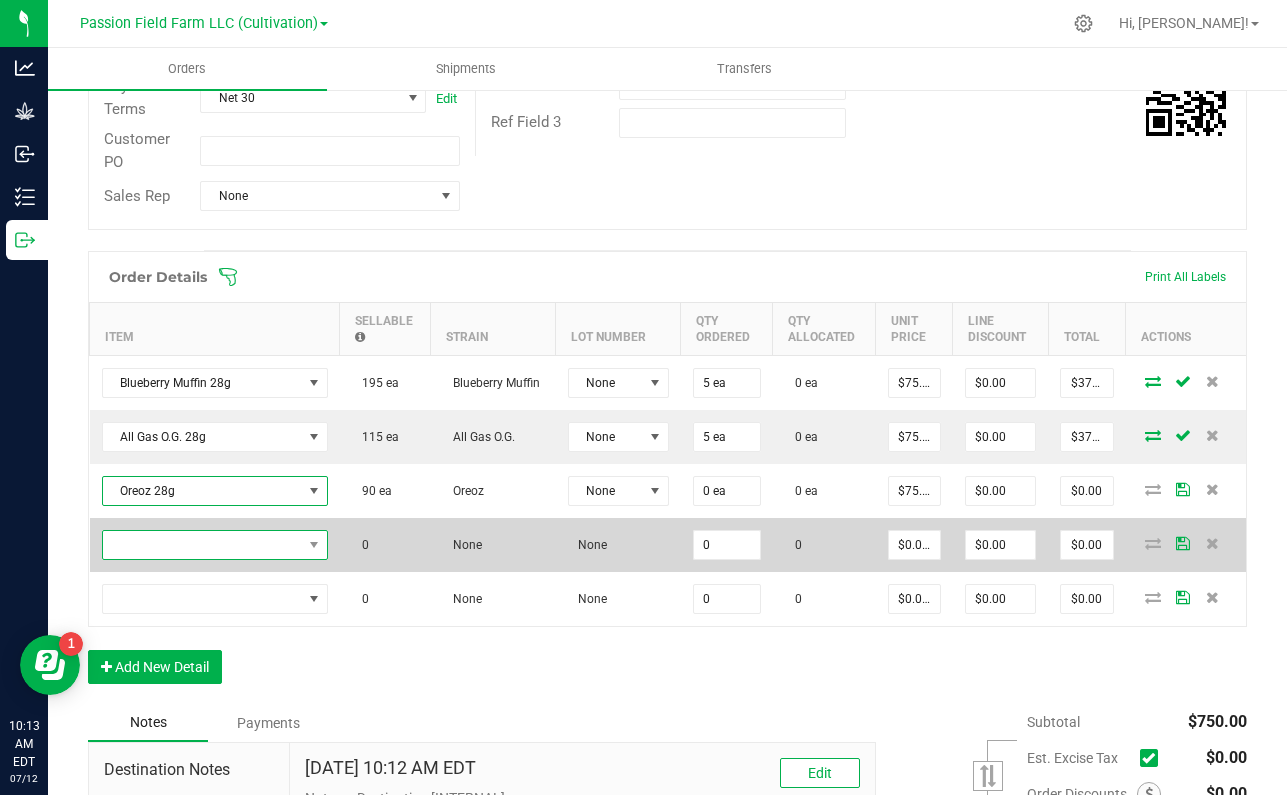 click at bounding box center [202, 545] 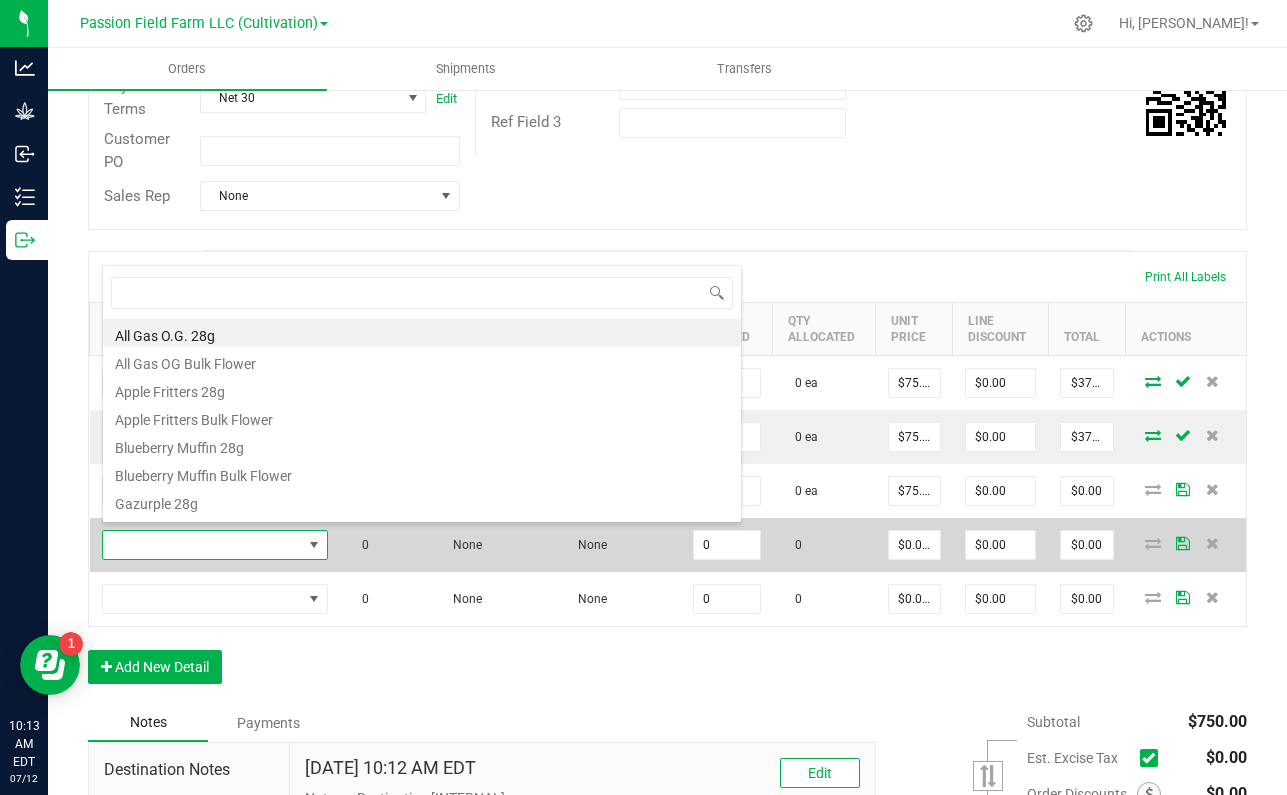 scroll, scrollTop: 99970, scrollLeft: 99774, axis: both 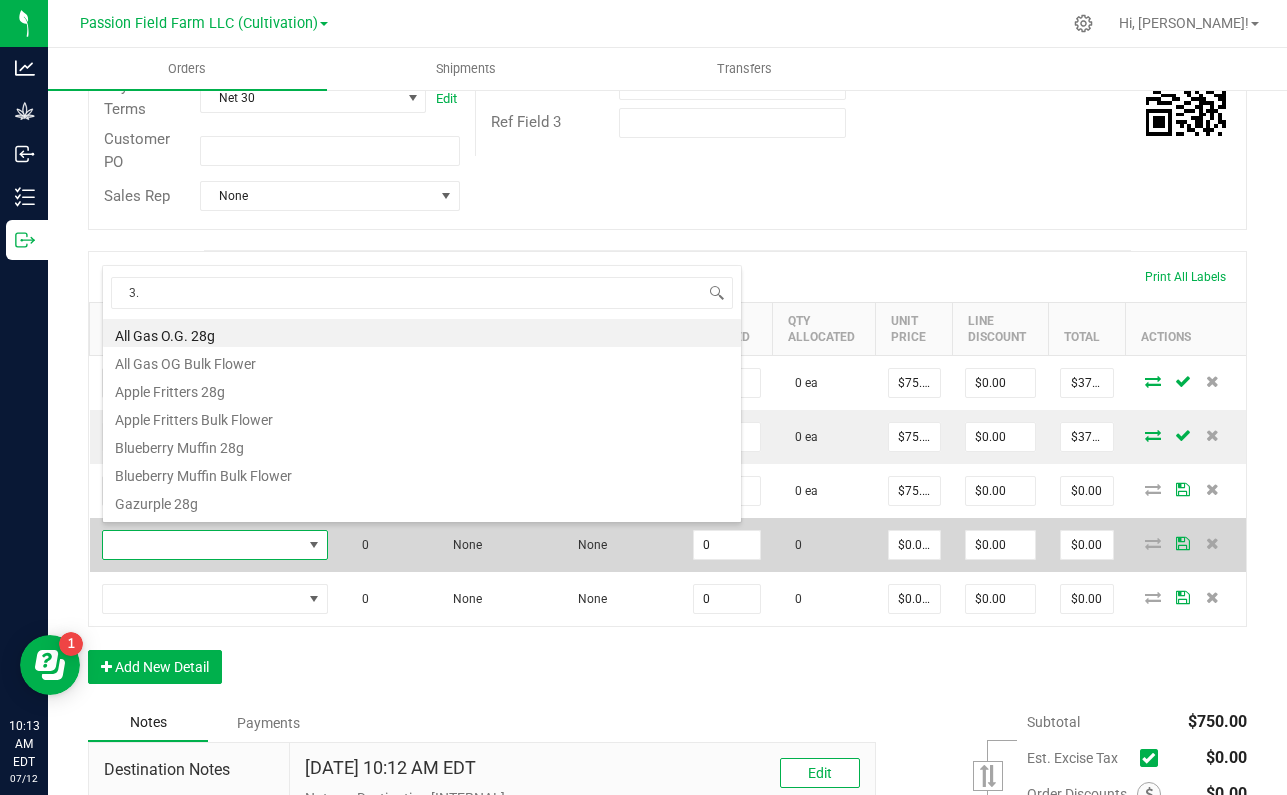 type on "3.5" 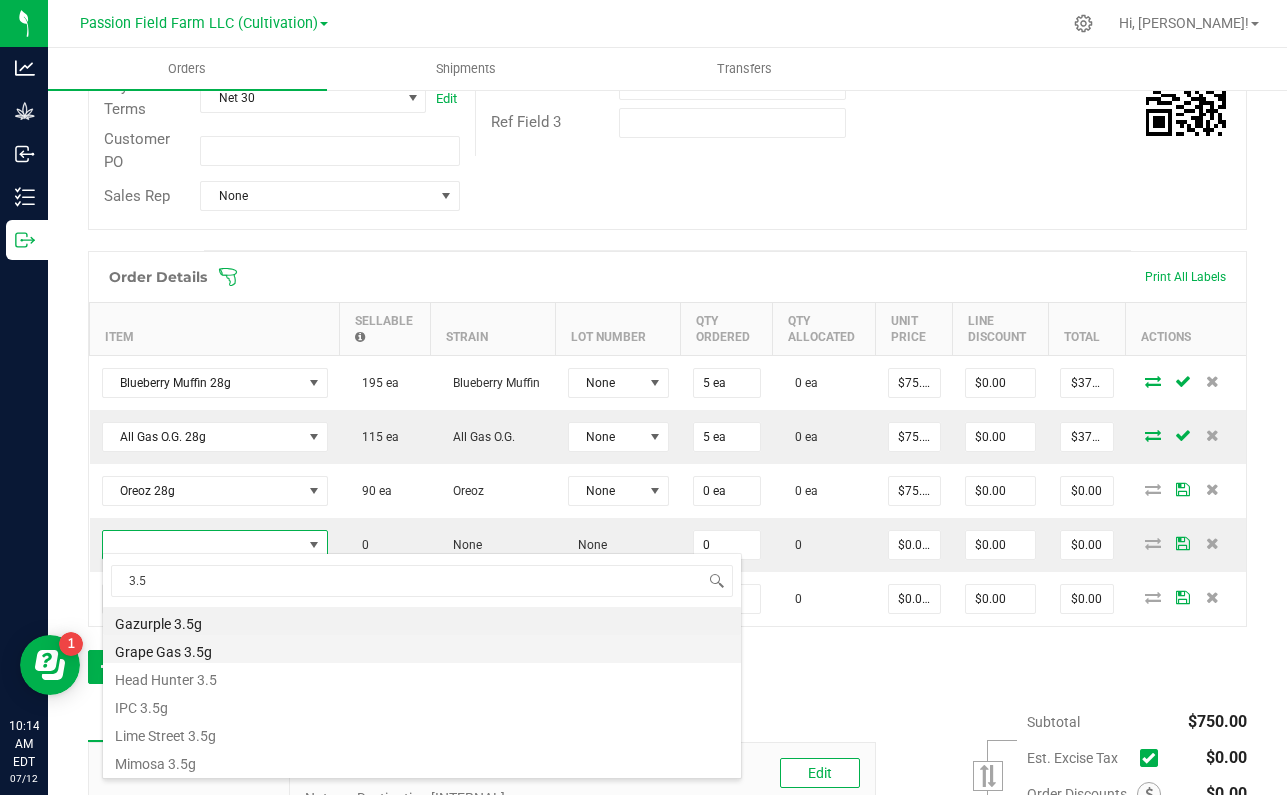 click on "Grape Gas 3.5g" at bounding box center [422, 649] 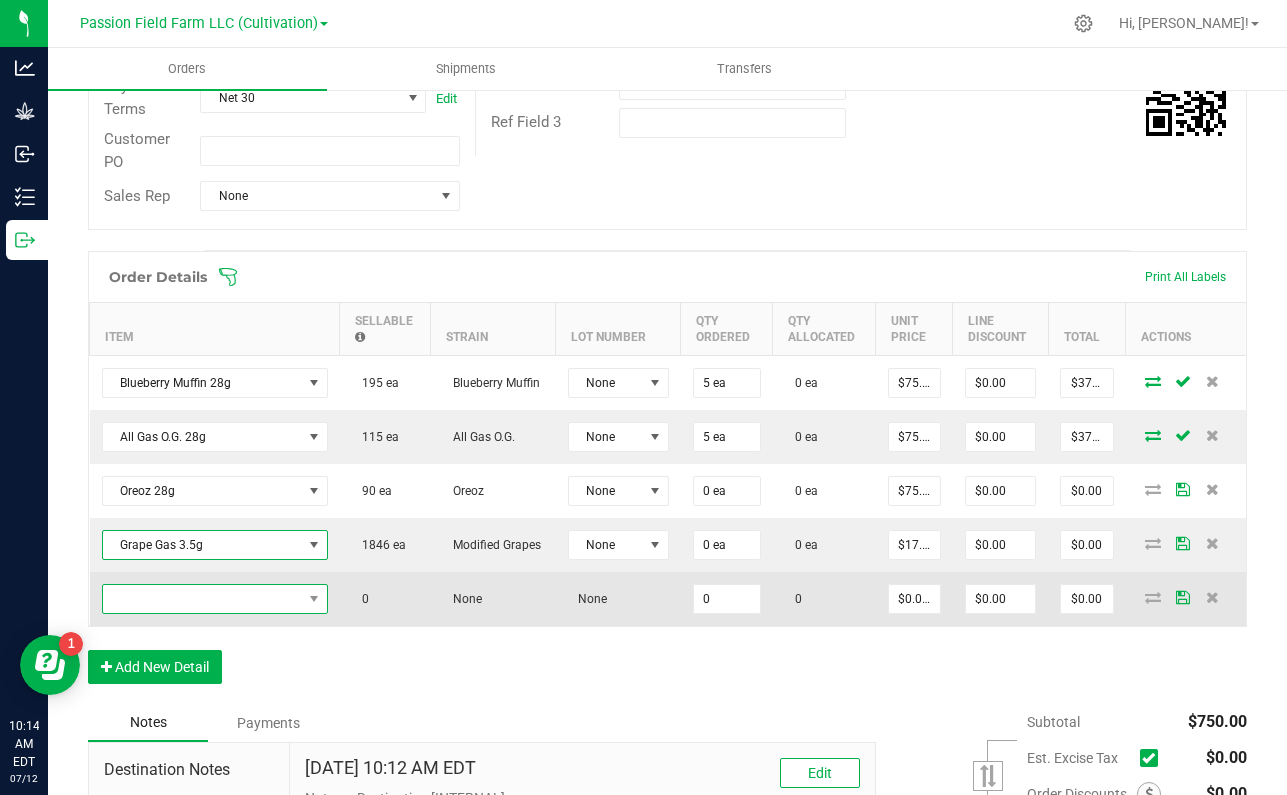 click at bounding box center (202, 599) 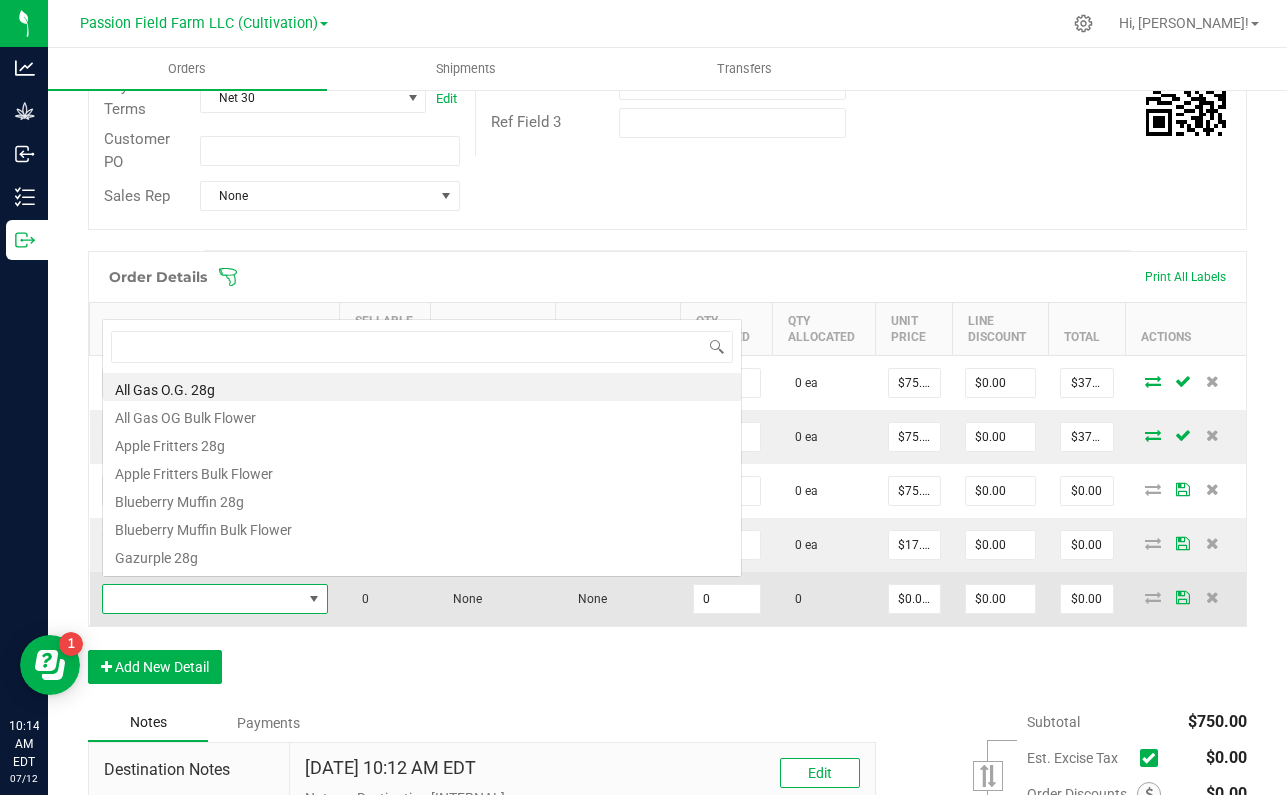 scroll, scrollTop: 99970, scrollLeft: 99774, axis: both 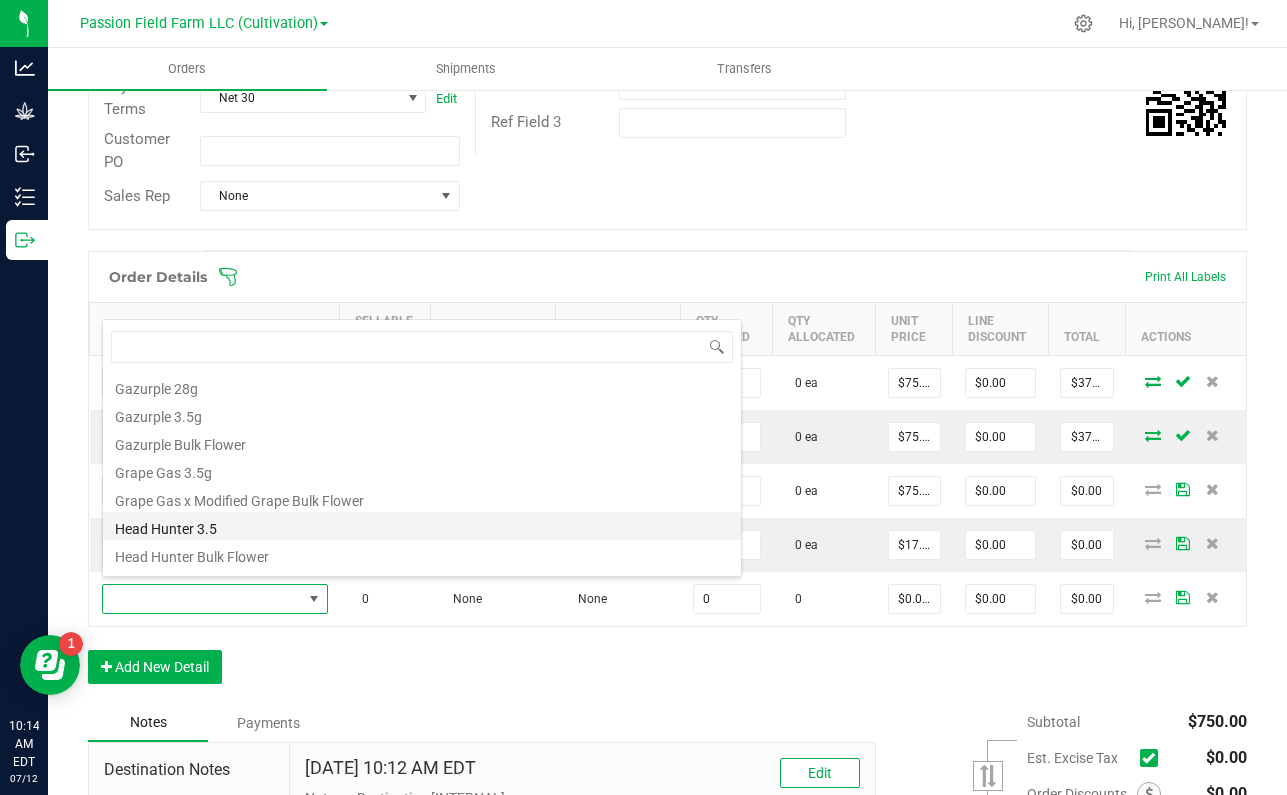 click on "Head Hunter 3.5" at bounding box center [422, 526] 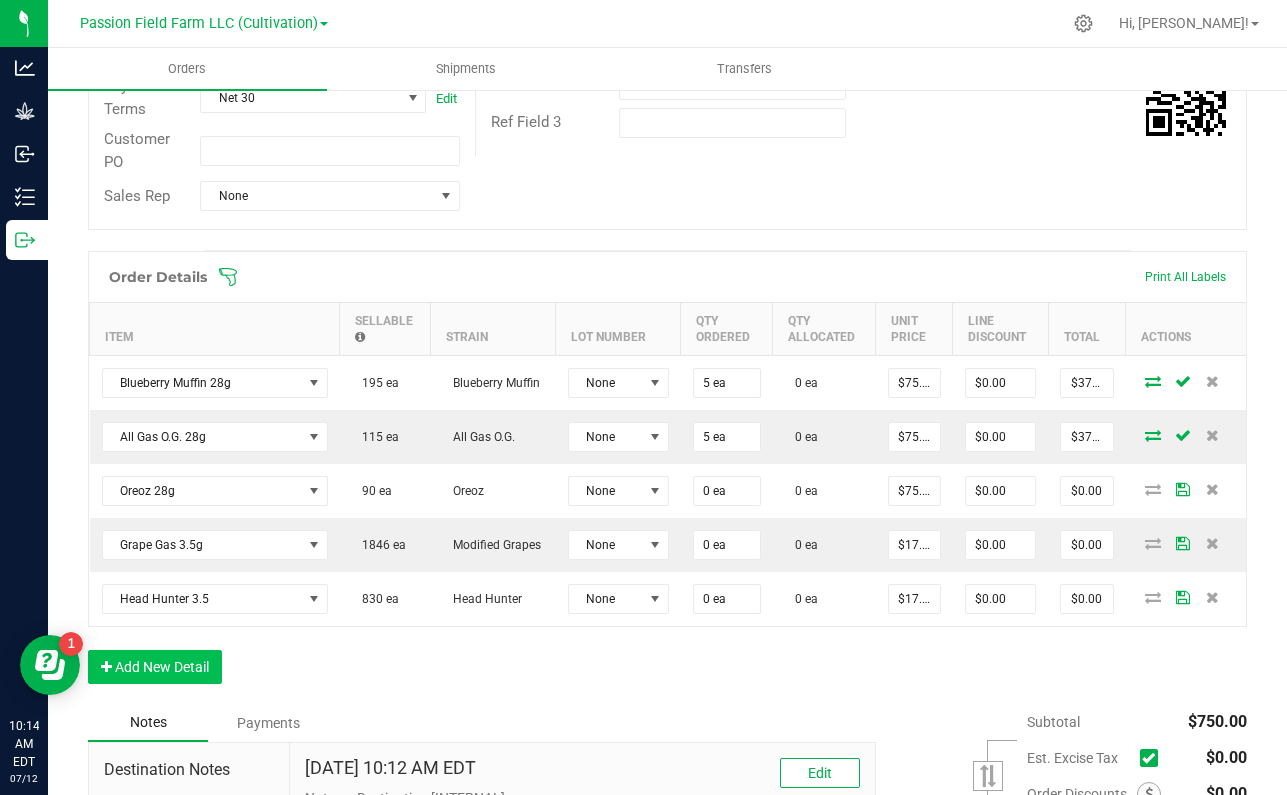 click on "Add New Detail" at bounding box center [155, 667] 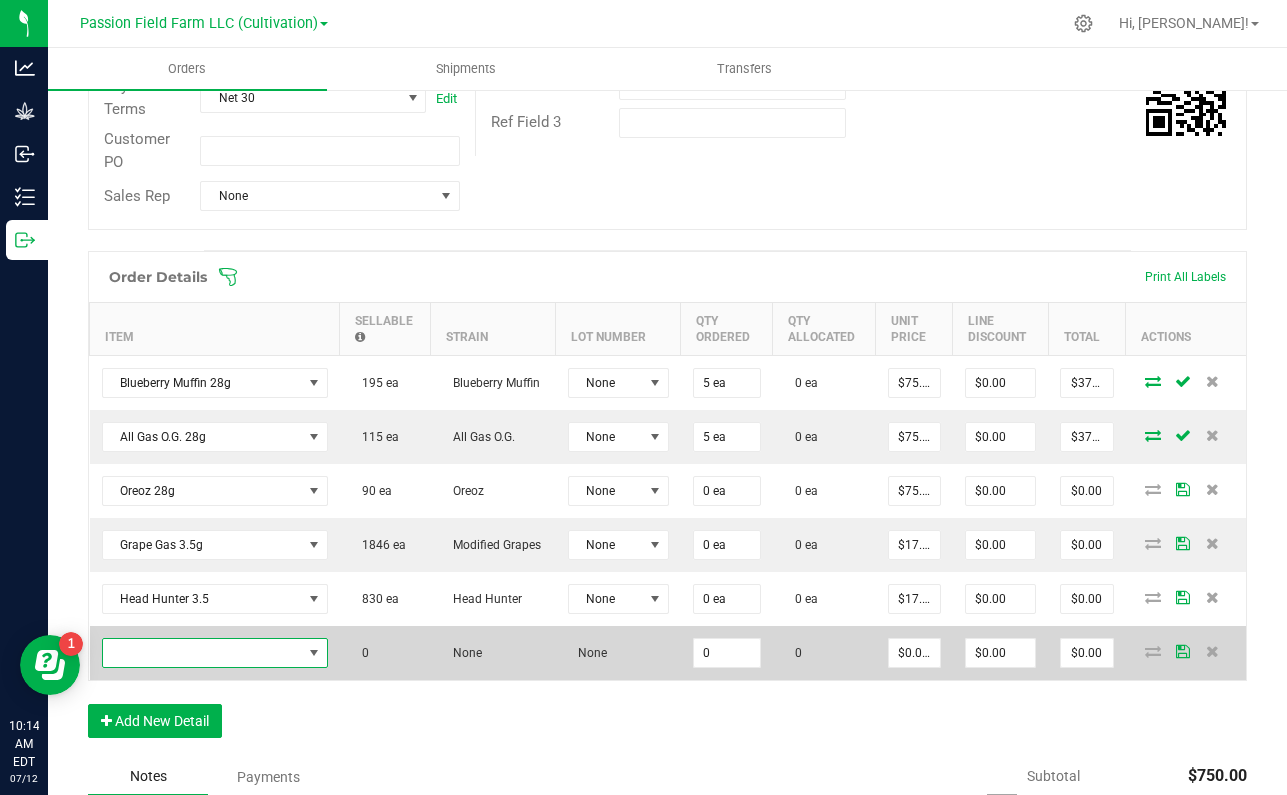 click at bounding box center [202, 653] 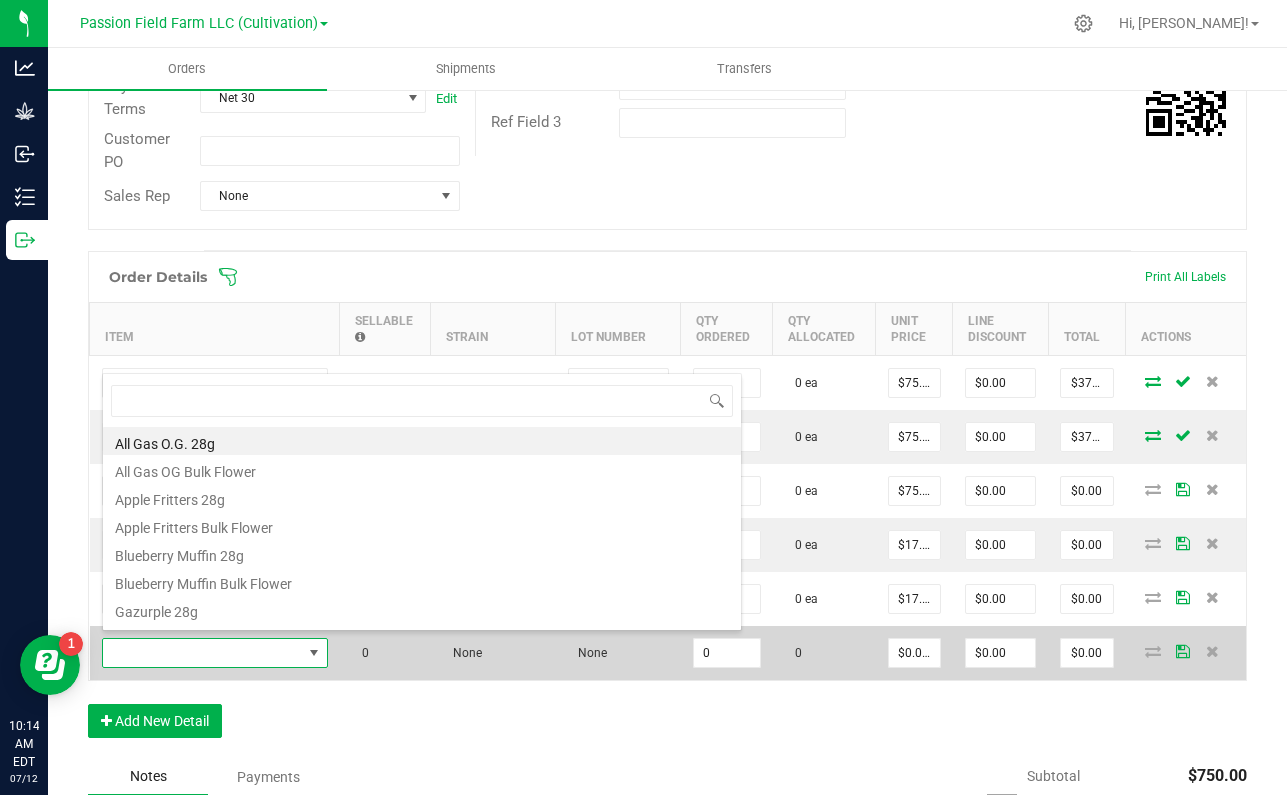 scroll, scrollTop: 99970, scrollLeft: 99774, axis: both 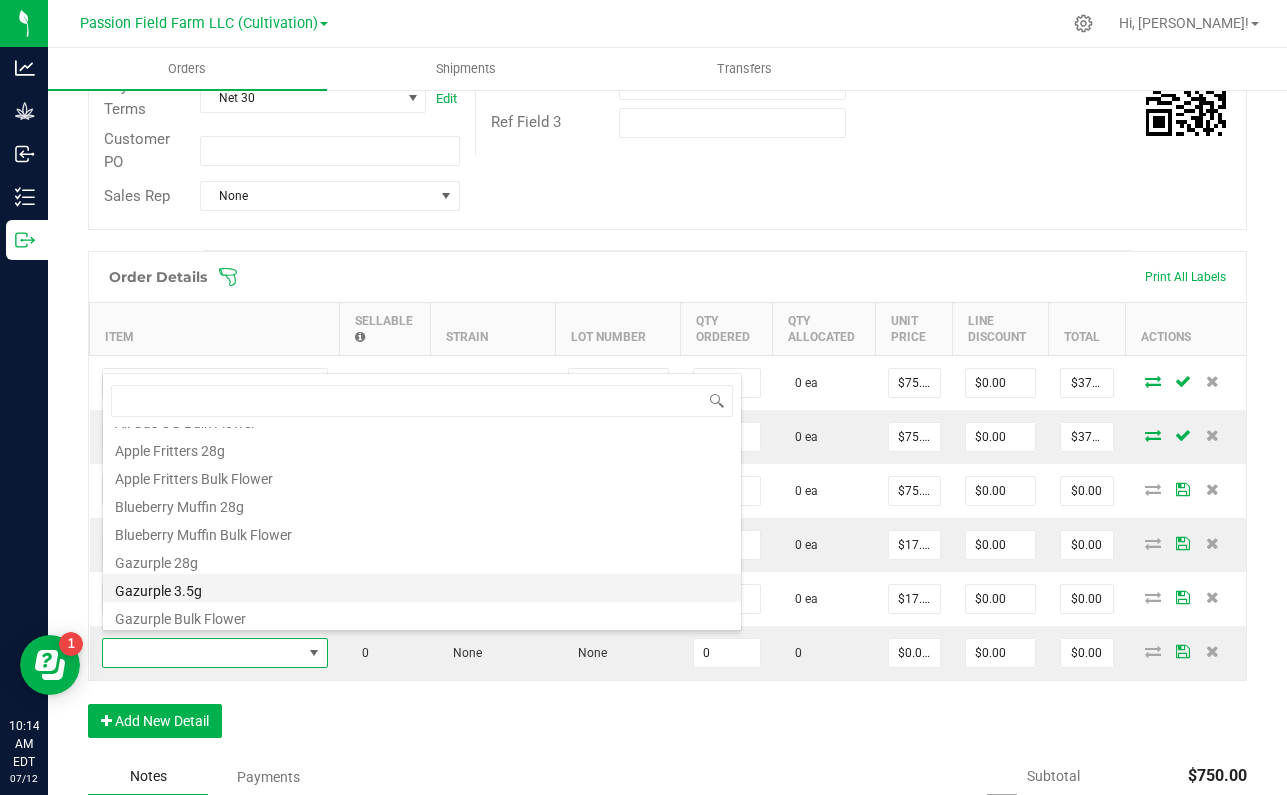 click on "Gazurple 3.5g" at bounding box center (422, 588) 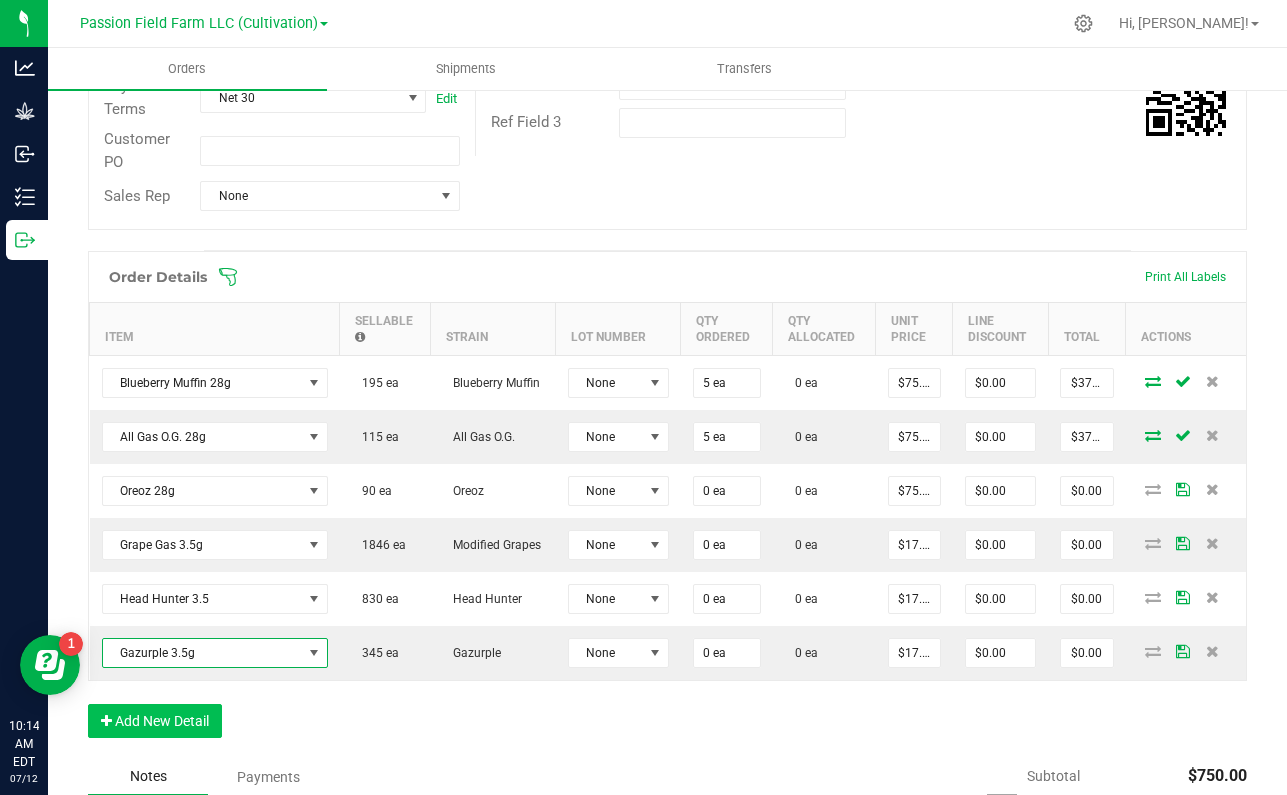 click on "Add New Detail" at bounding box center (155, 721) 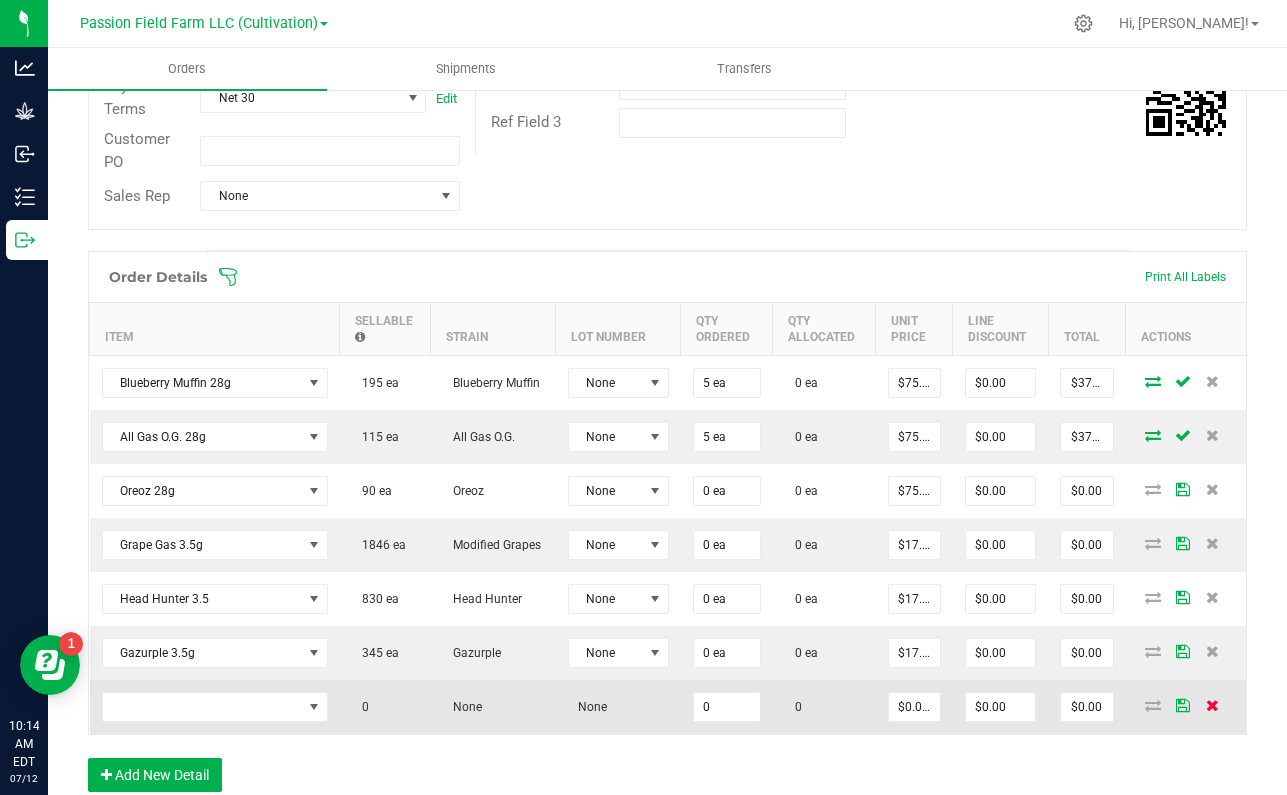 click at bounding box center [1213, 705] 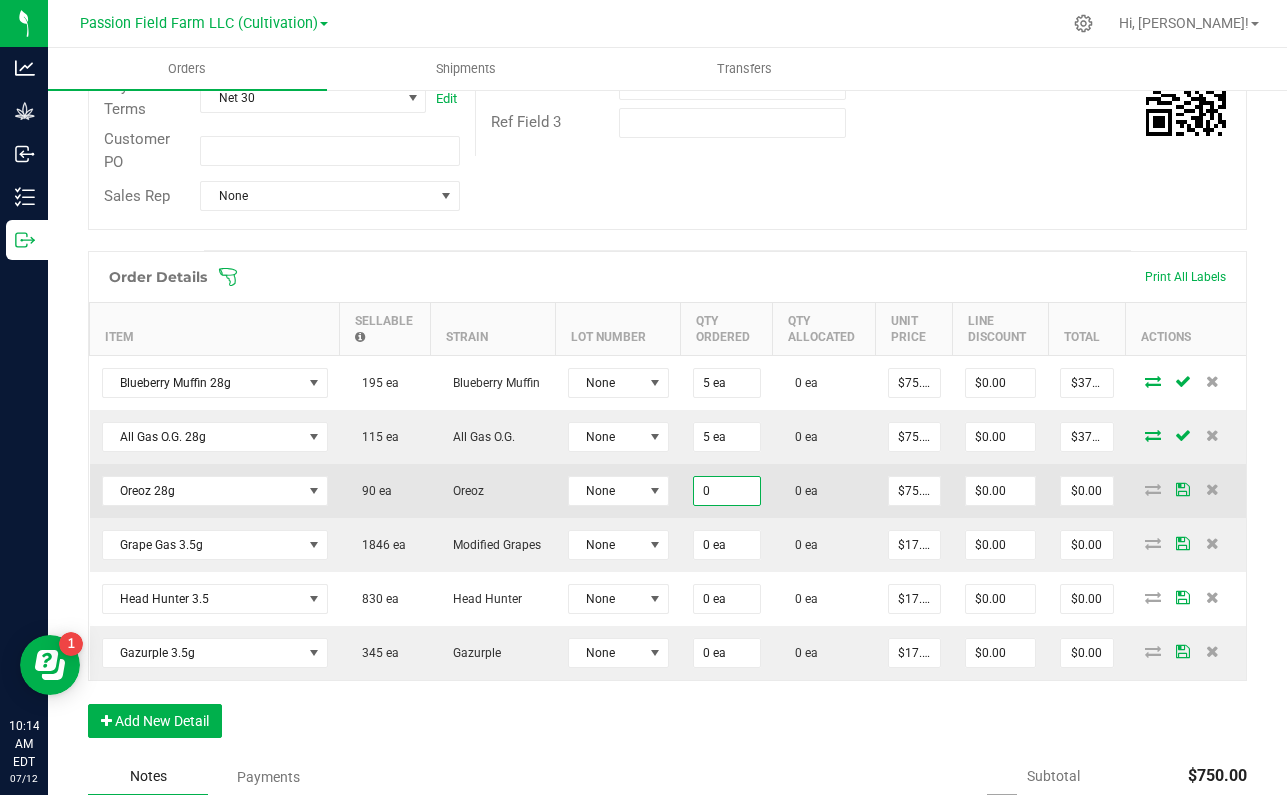 click on "0" at bounding box center [727, 491] 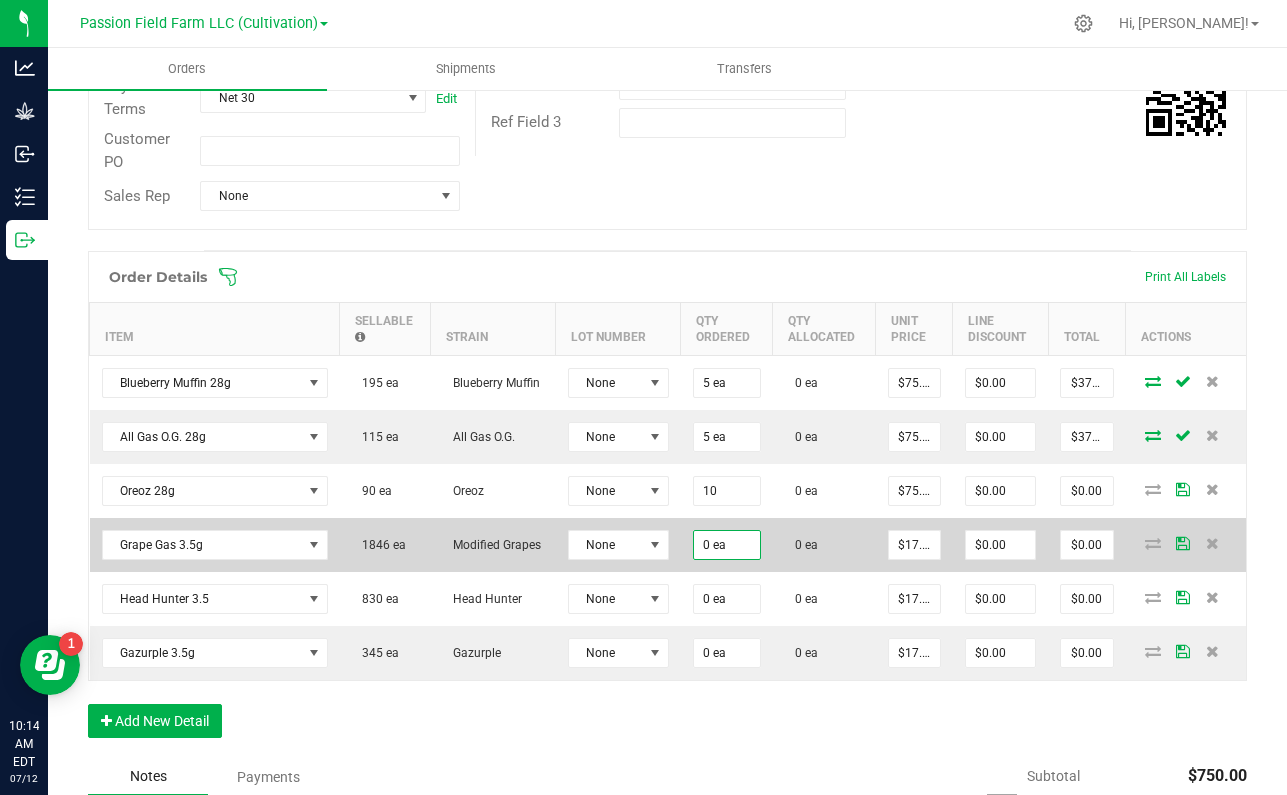 type on "10 ea" 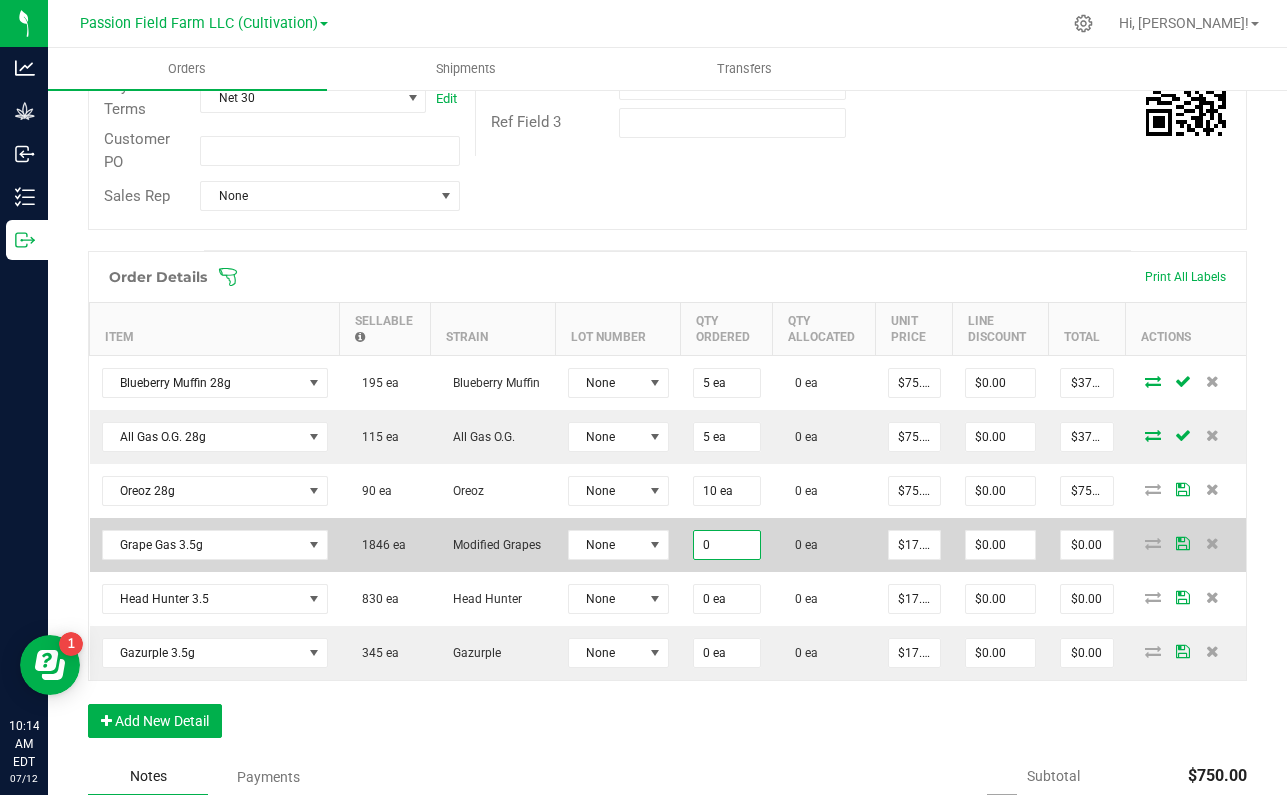 click on "0" at bounding box center (727, 545) 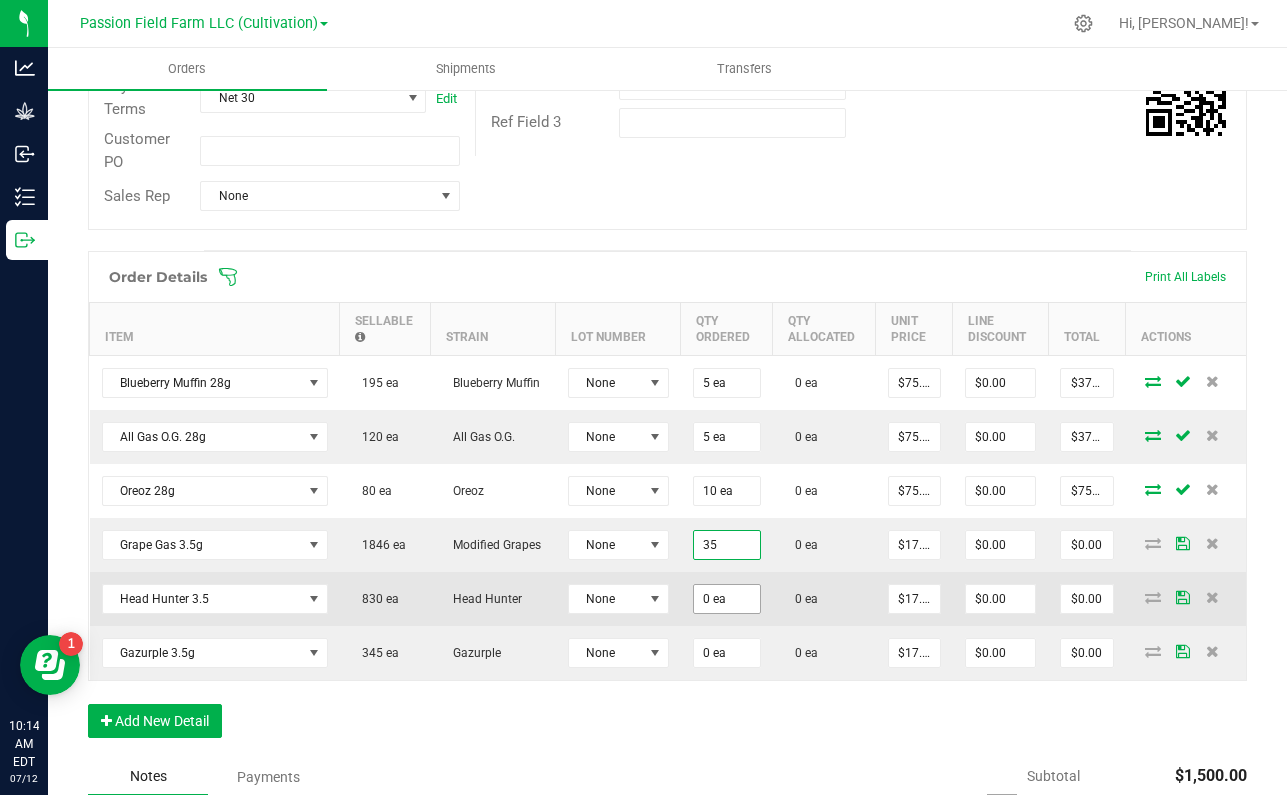 type on "35 ea" 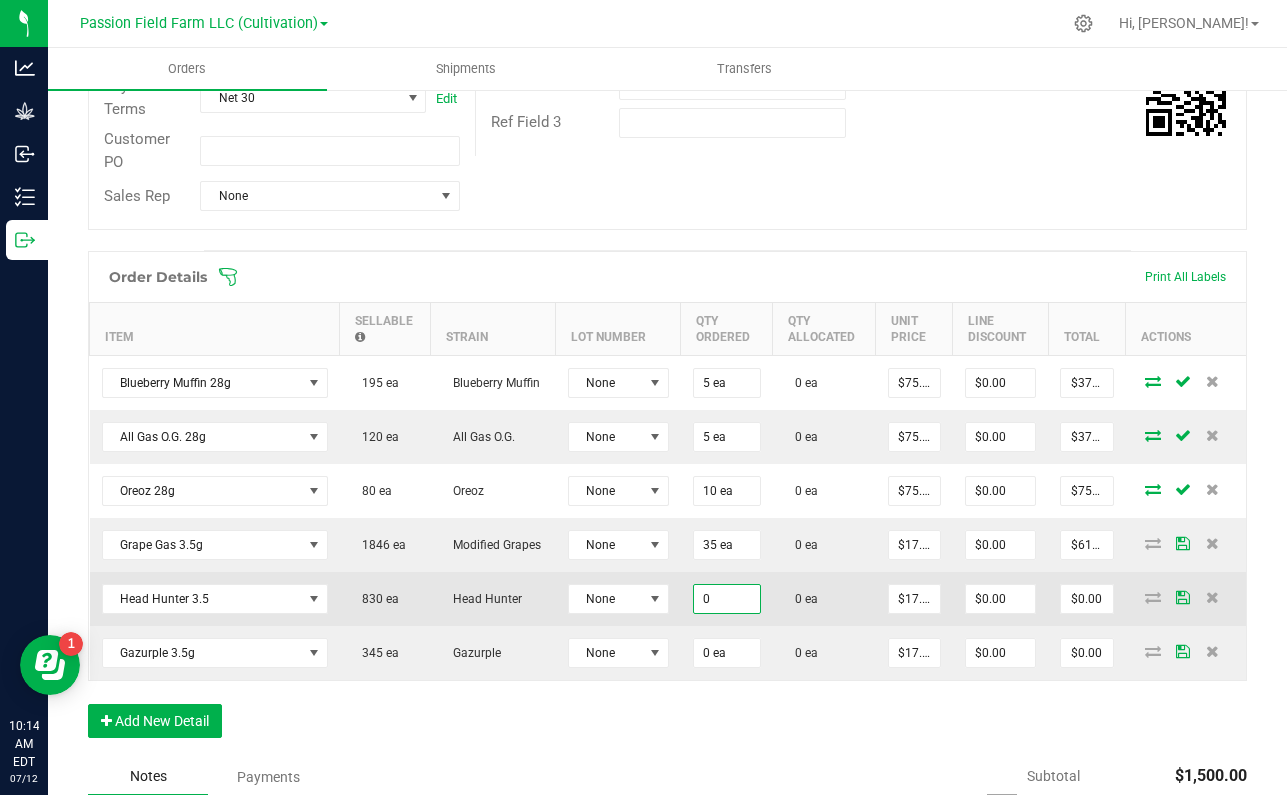 click on "0" at bounding box center [727, 599] 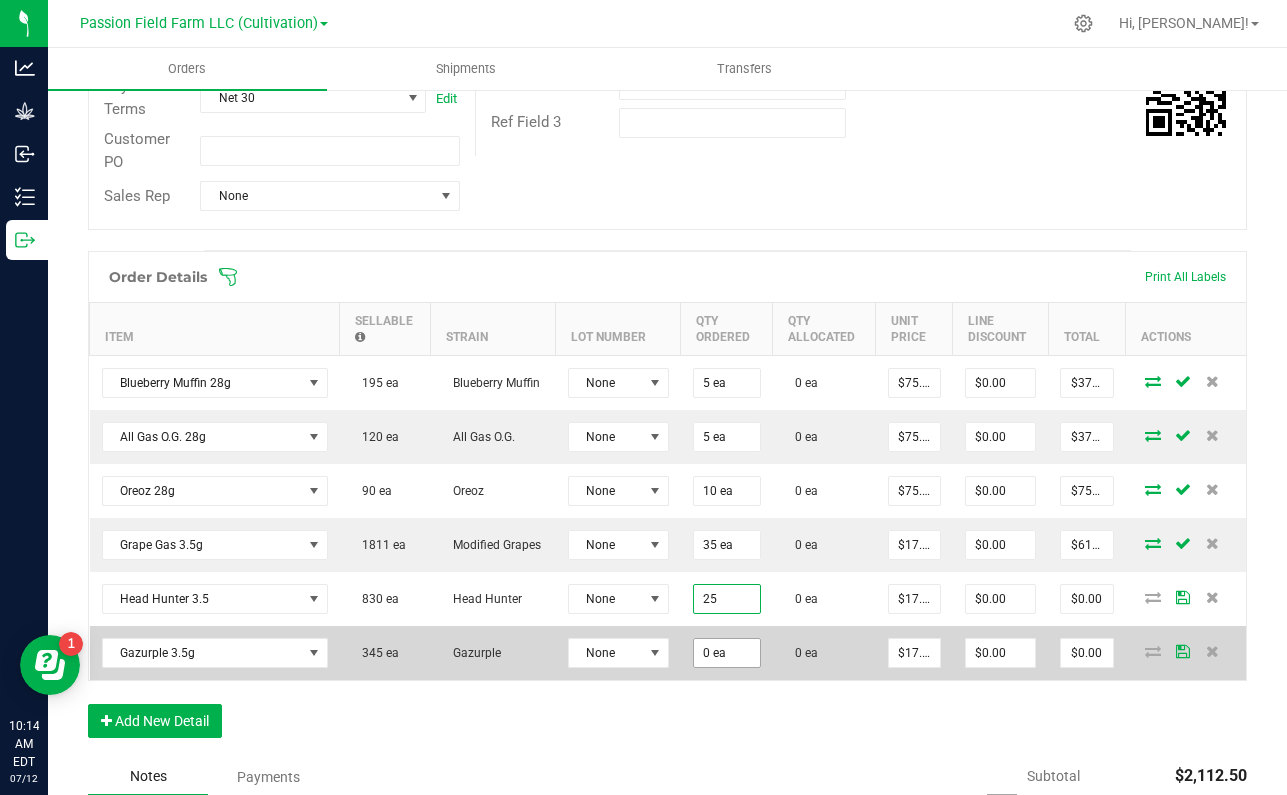 type on "25 ea" 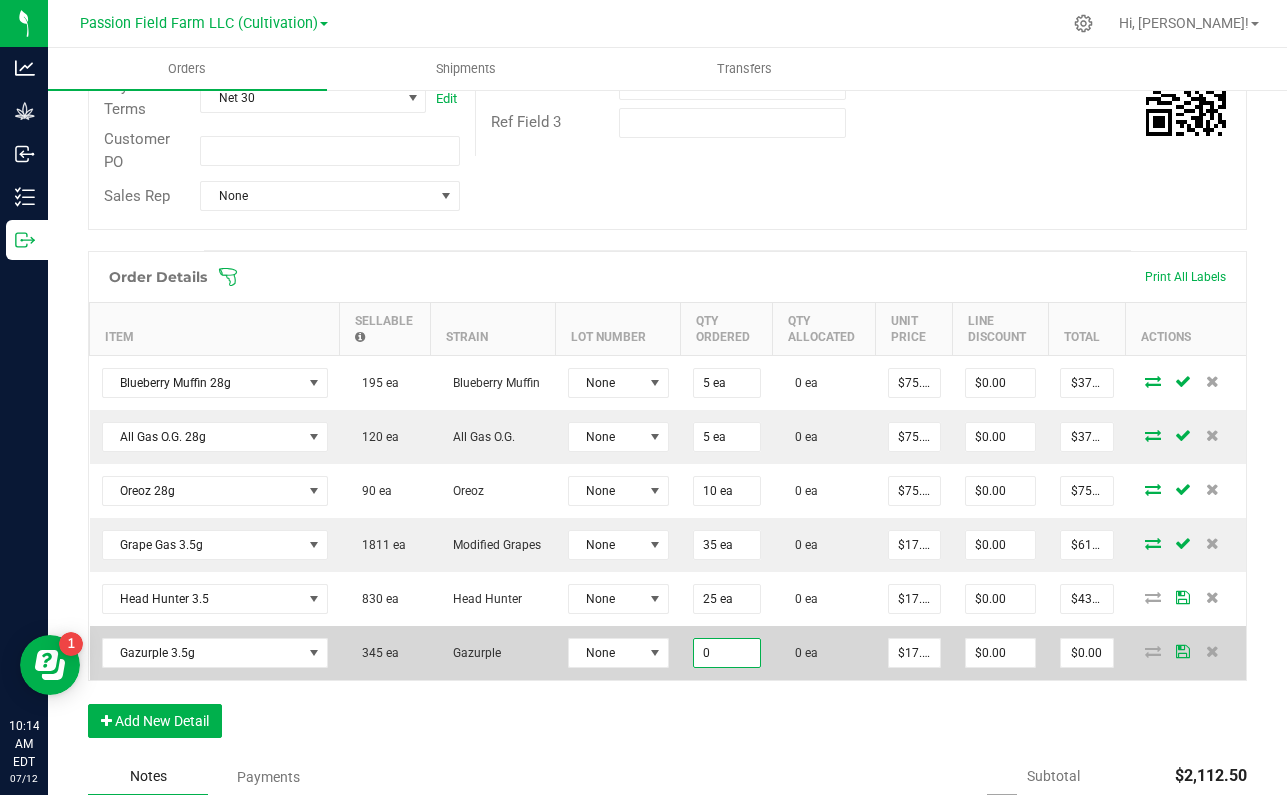 click on "0" at bounding box center (727, 653) 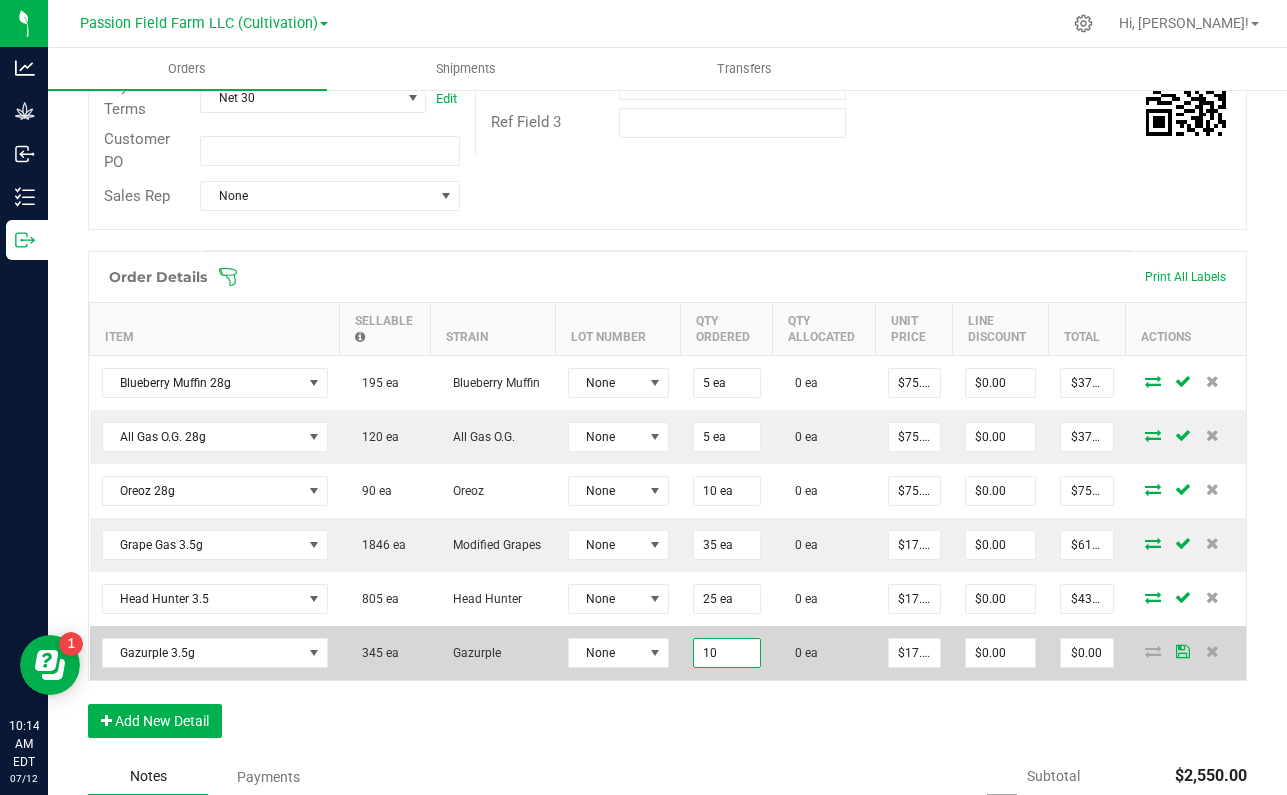 click on "10" at bounding box center (727, 653) 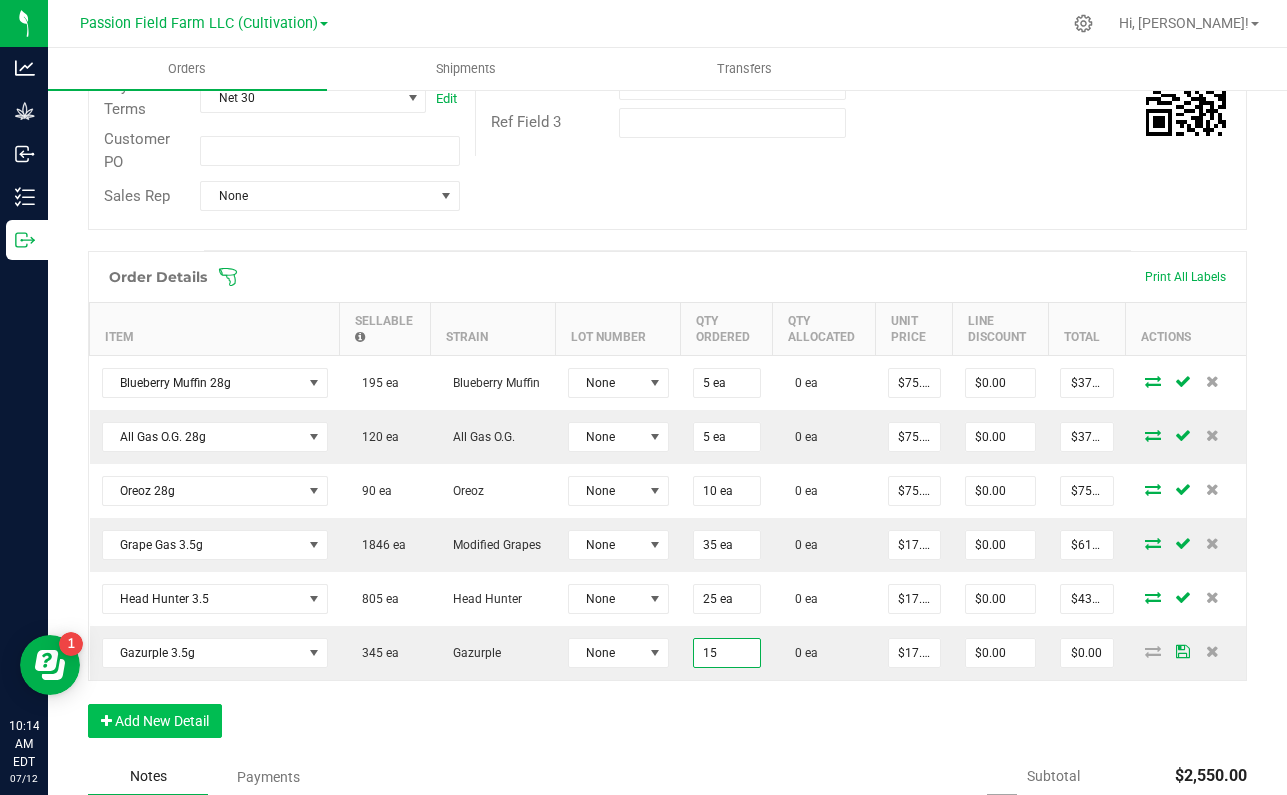 type on "15 ea" 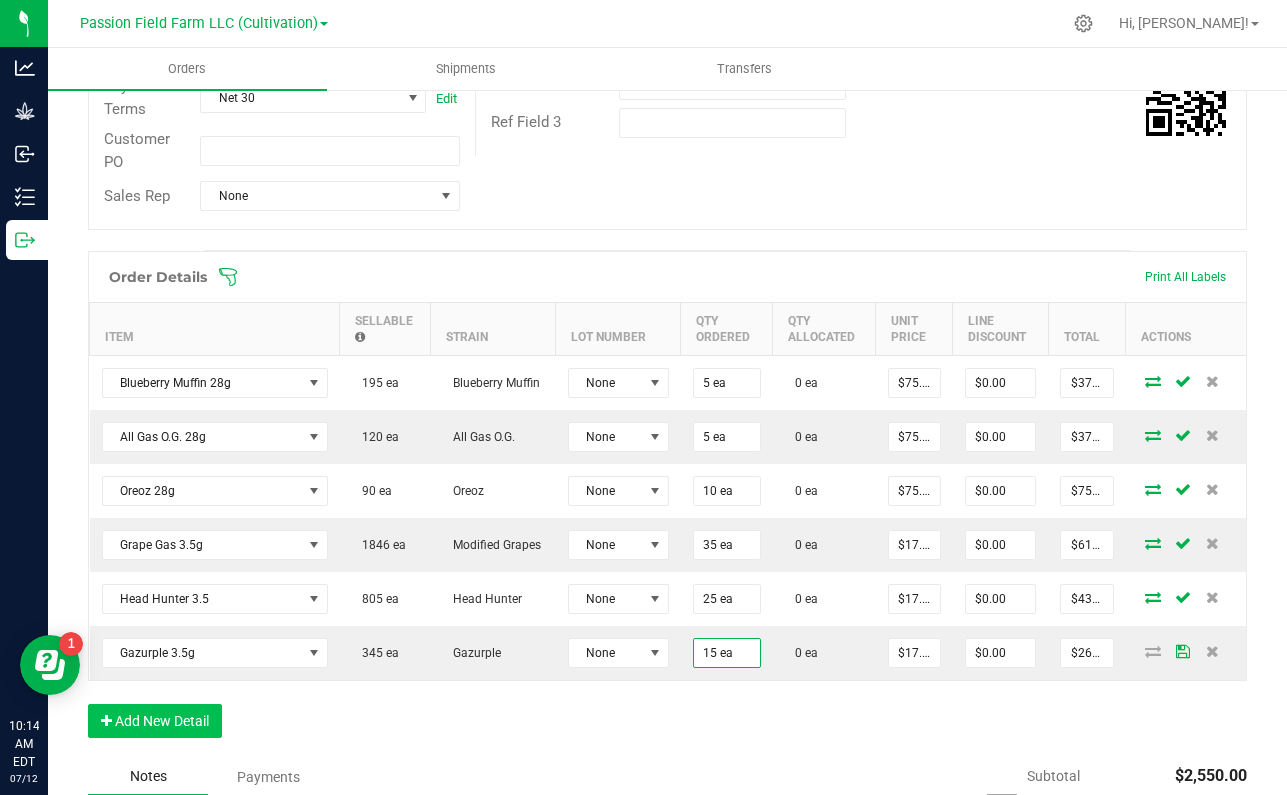 click on "Add New Detail" at bounding box center [155, 721] 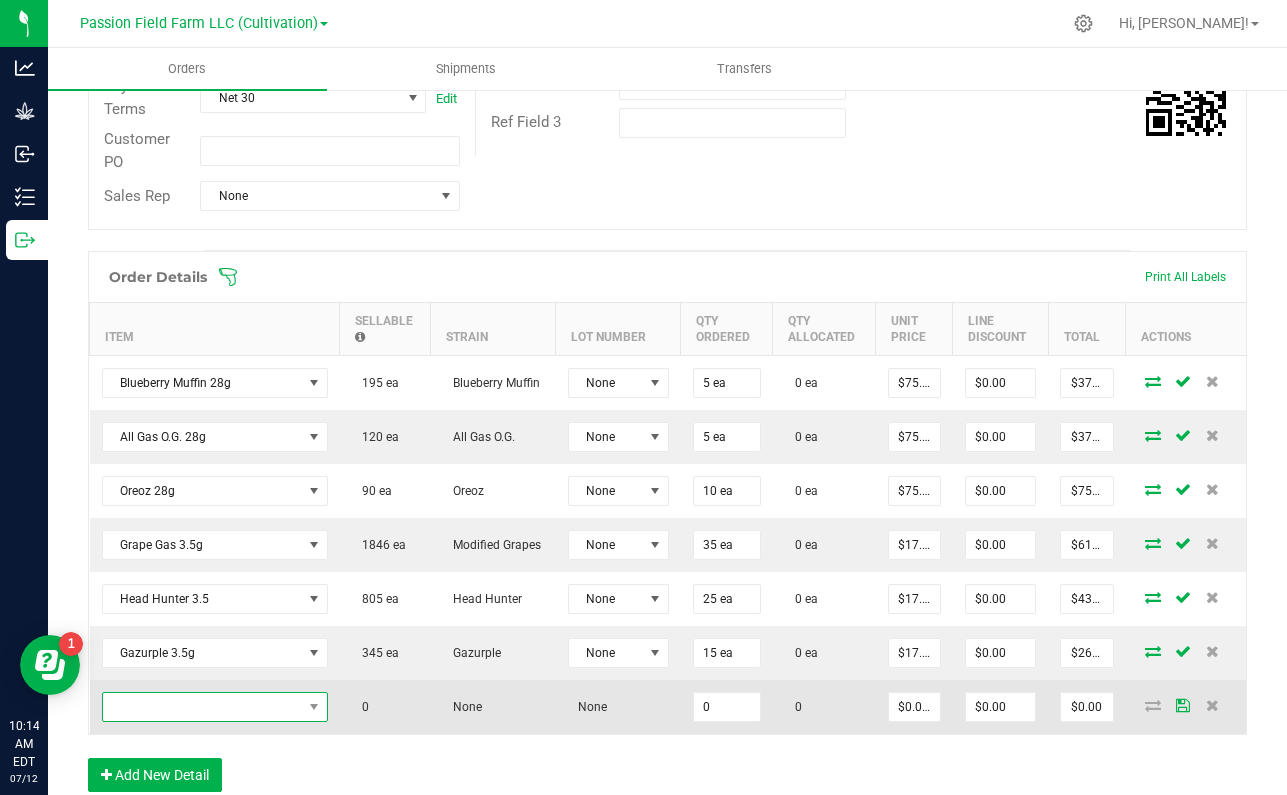 click at bounding box center (202, 707) 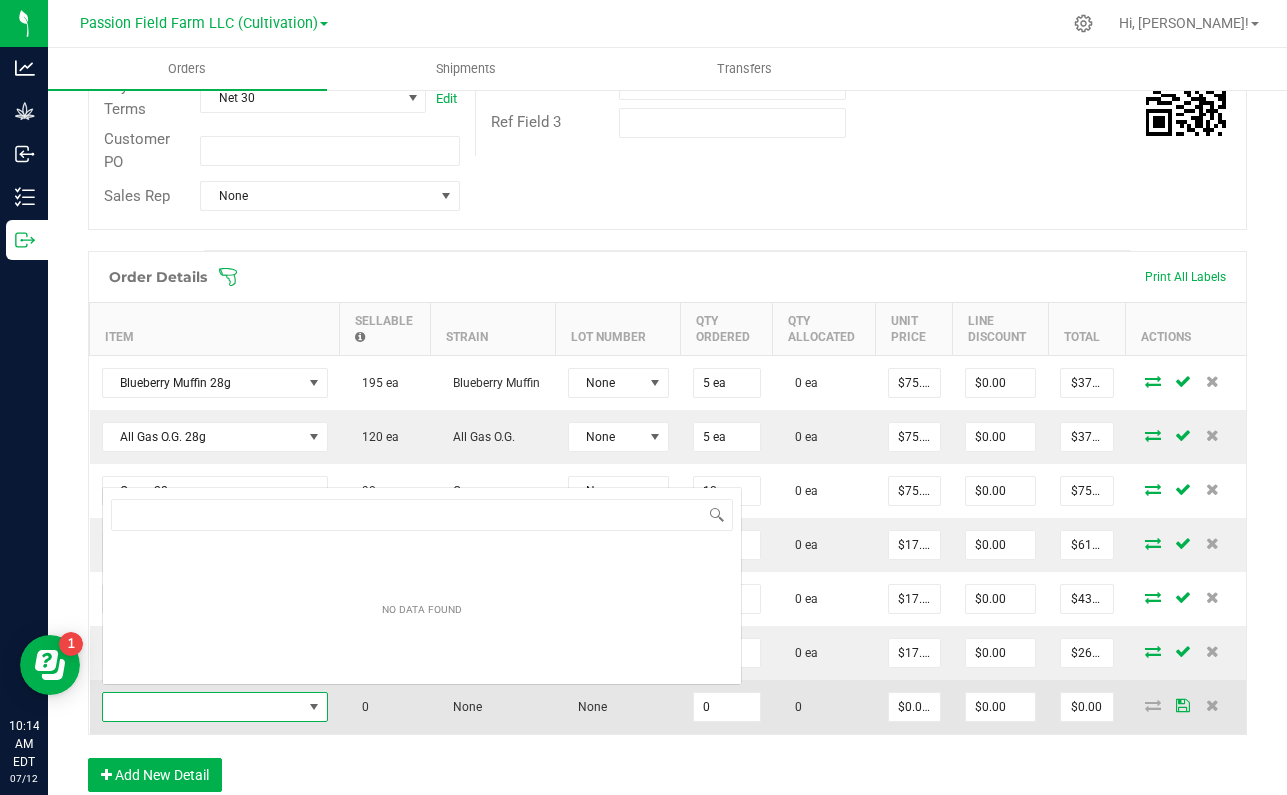 scroll, scrollTop: 0, scrollLeft: 0, axis: both 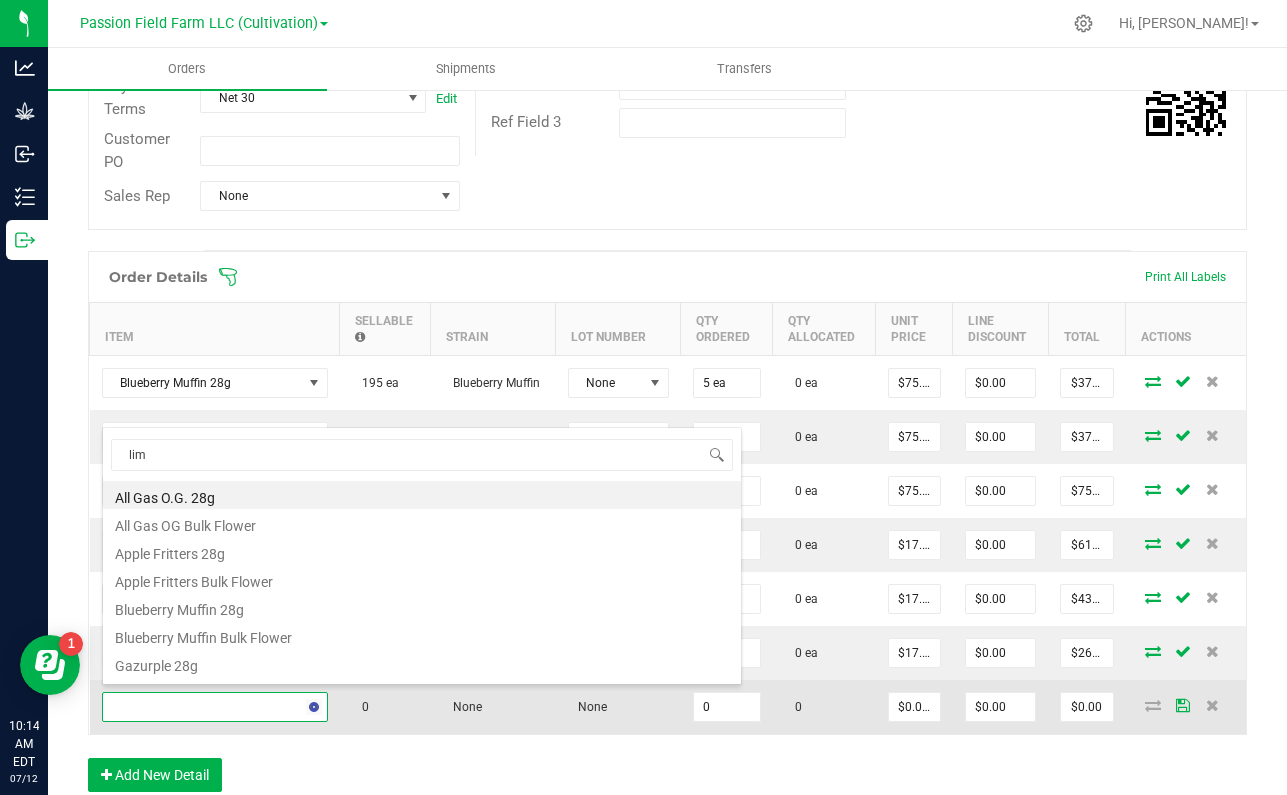 type on "lime" 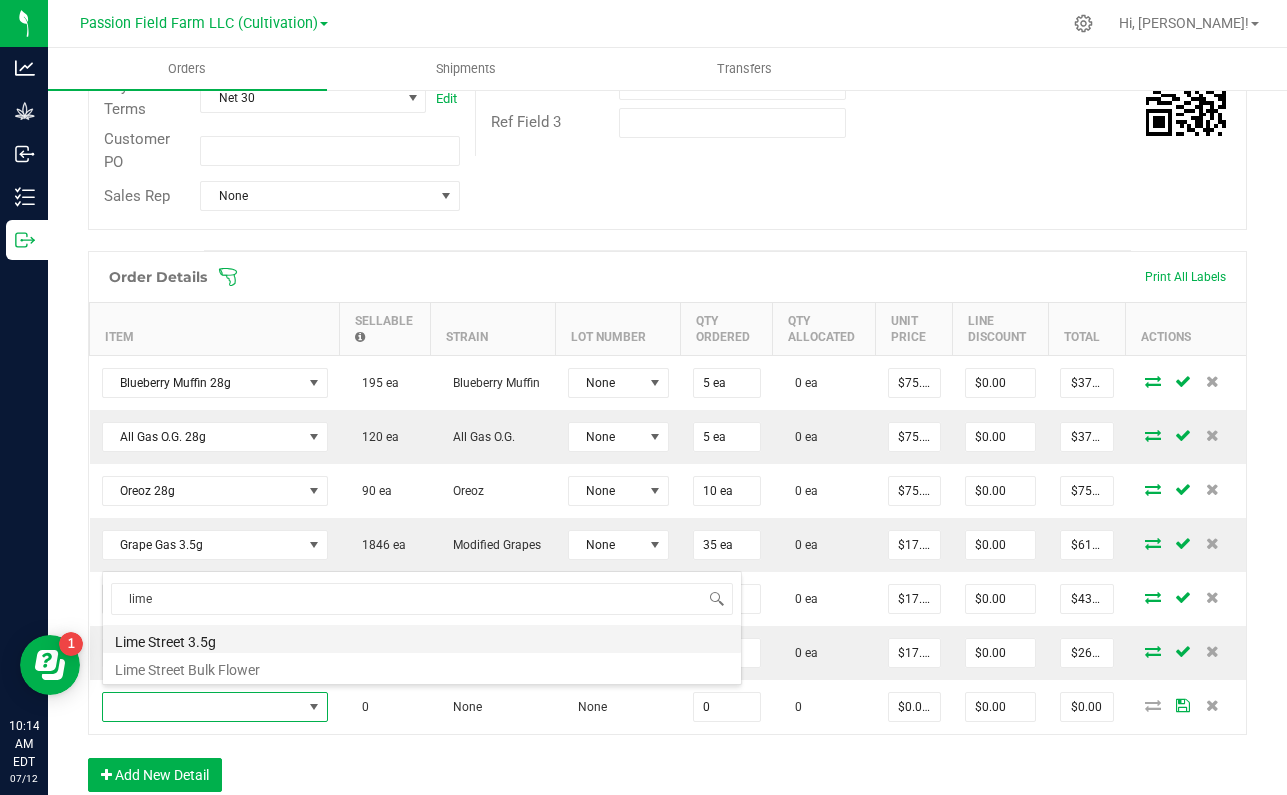 click on "Lime Street 3.5g" at bounding box center (422, 639) 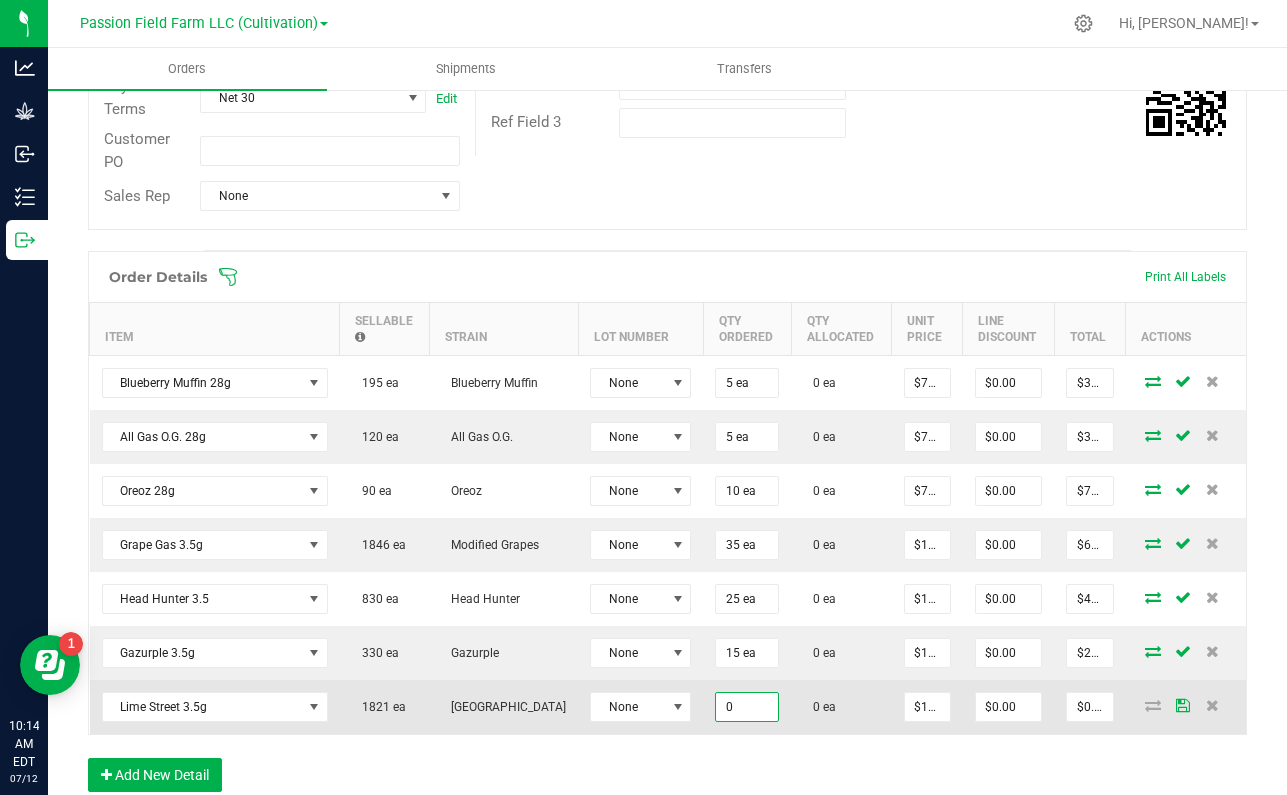 click on "0" at bounding box center [747, 707] 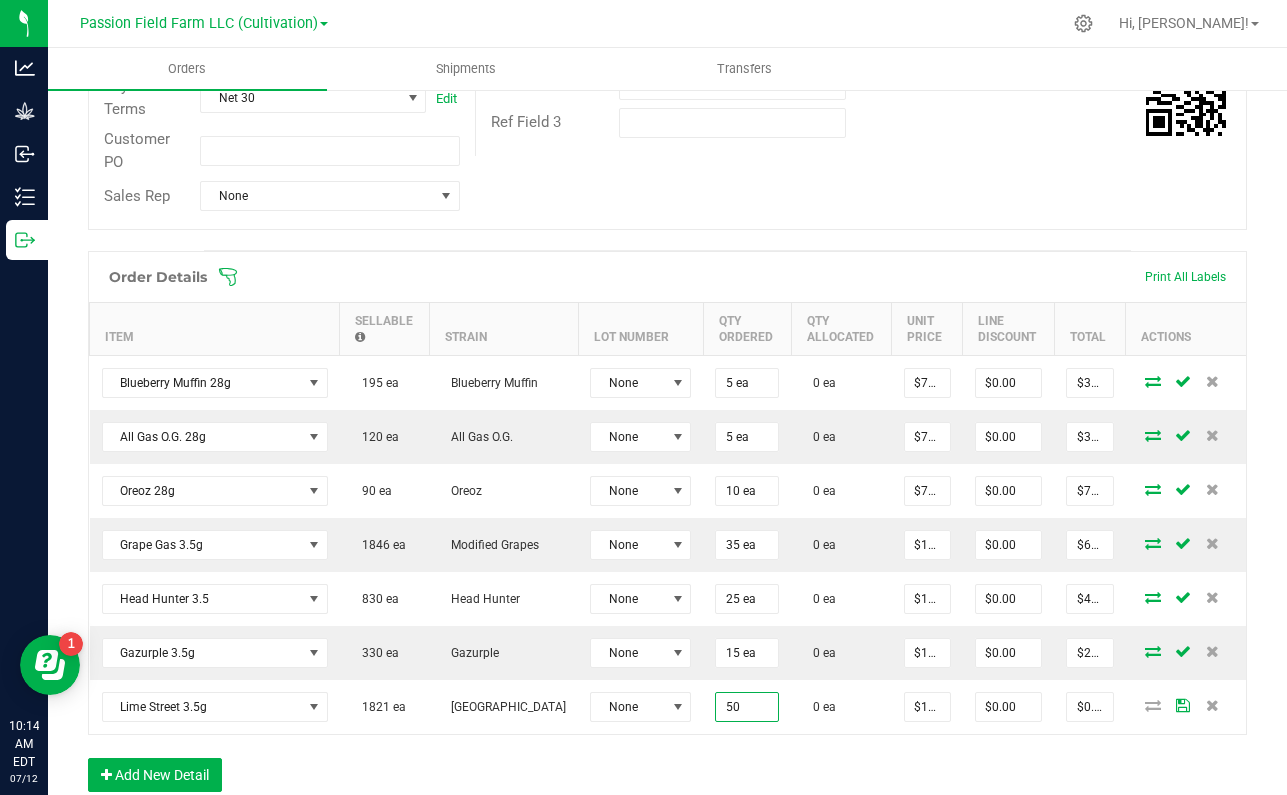 type on "50 ea" 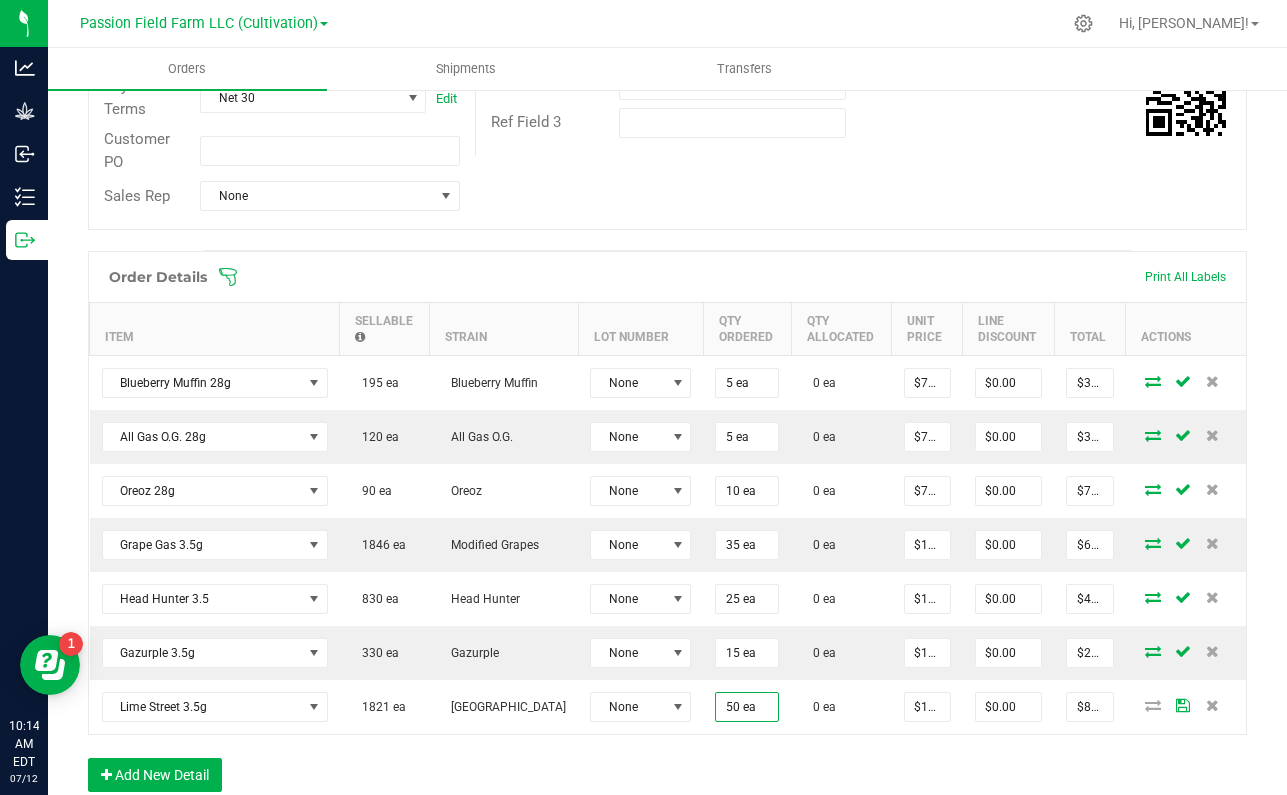 click on "Order Details Print All Labels Item  Sellable  Strain  Lot Number  Qty Ordered Qty Allocated Unit Price Line Discount Total Actions Blueberry Muffin 28g  195 ea   Blueberry Muffin  None 5 ea  0 ea  $75.00000 $0.00 $375.00 All Gas O.G. 28g  120 ea   All Gas O.G.  None 5 ea  0 ea  $75.00000 $0.00 $375.00 Oreoz 28g  90 ea   Oreoz  None 10 ea  0 ea  $75.00000 $0.00 $750.00 Grape Gas 3.5g  1846 ea   Modified Grapes  None 35 ea  0 ea  $17.50000 $0.00 $612.50 Head Hunter 3.5  830 ea   Head Hunter  None 25 ea  0 ea  $17.50000 $0.00 $437.50 Gazurple 3.5g  330 ea   Gazurple  None 15 ea  0 ea  $17.50000 $0.00 $262.50 [GEOGRAPHIC_DATA] 3.5g  [STREET_ADDRESS]  None 50 ea  0 ea  $17.50000 $0.00 $875.00
Add New Detail" at bounding box center [667, 531] 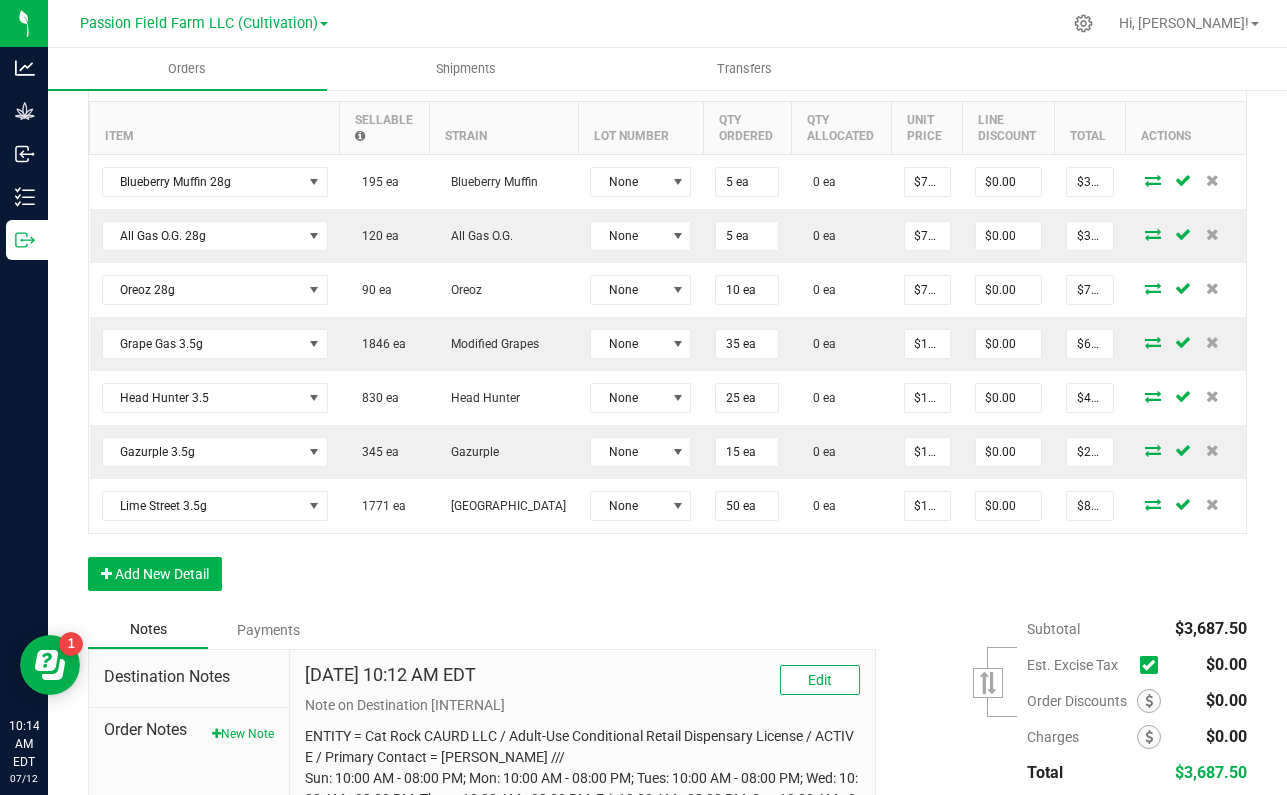 scroll, scrollTop: 624, scrollLeft: 0, axis: vertical 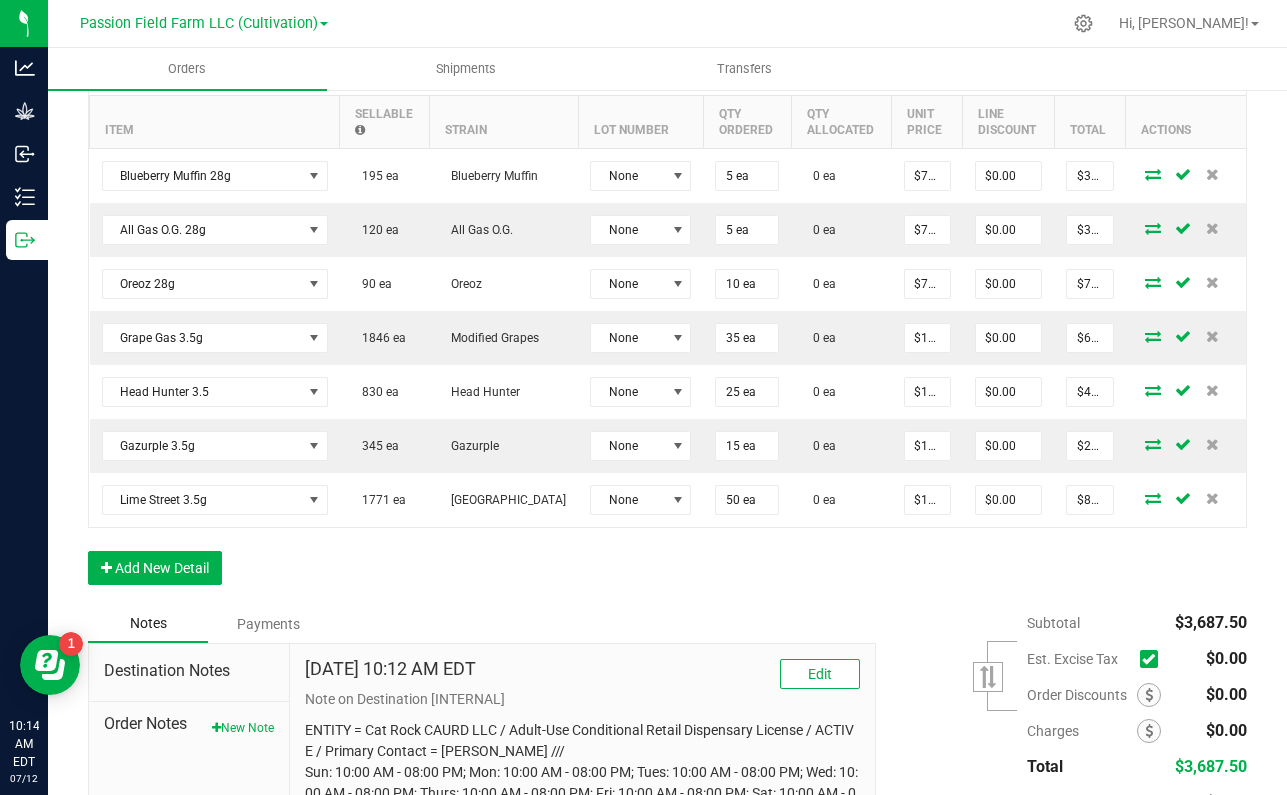 click at bounding box center (1148, 659) 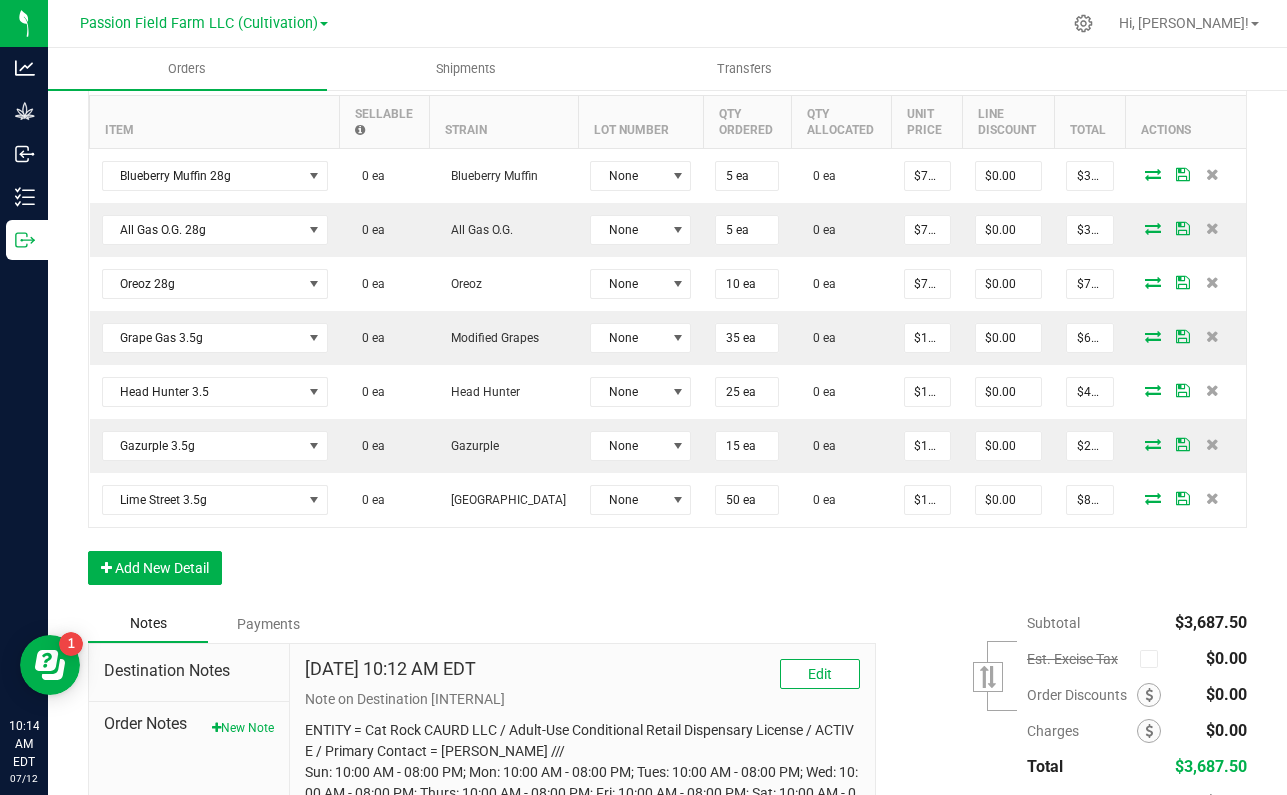 click on "Order Details Print All Labels Item  Sellable  Strain  Lot Number  Qty Ordered Qty Allocated Unit Price Line Discount Total Actions Blueberry Muffin 28g  0 ea   Blueberry Muffin  None 5 ea  0 ea  $75.00000 $0.00 $375.00 All Gas O.G. 28g  0 ea   All Gas O.G.  None 5 ea  0 ea  $75.00000 $0.00 $375.00 Oreoz 28g  0 ea   Oreoz  None 10 ea  0 ea  $75.00000 $0.00 $750.00 Grape Gas 3.5g  0 ea   Modified Grapes  None 35 ea  0 ea  $17.50000 $0.00 $612.50 Head Hunter 3.5  0 ea   Head Hunter  None 25 ea  0 ea  $17.50000 $0.00 $437.50 Gazurple 3.5g  0 ea   Gazurple  None 15 ea  0 ea  $17.50000 $0.00 $262.50 [GEOGRAPHIC_DATA] 3.5g  0 ea   Lime Street  None 50 ea  0 ea  $17.50000 $0.00 $875.00
Add New Detail" at bounding box center [667, 324] 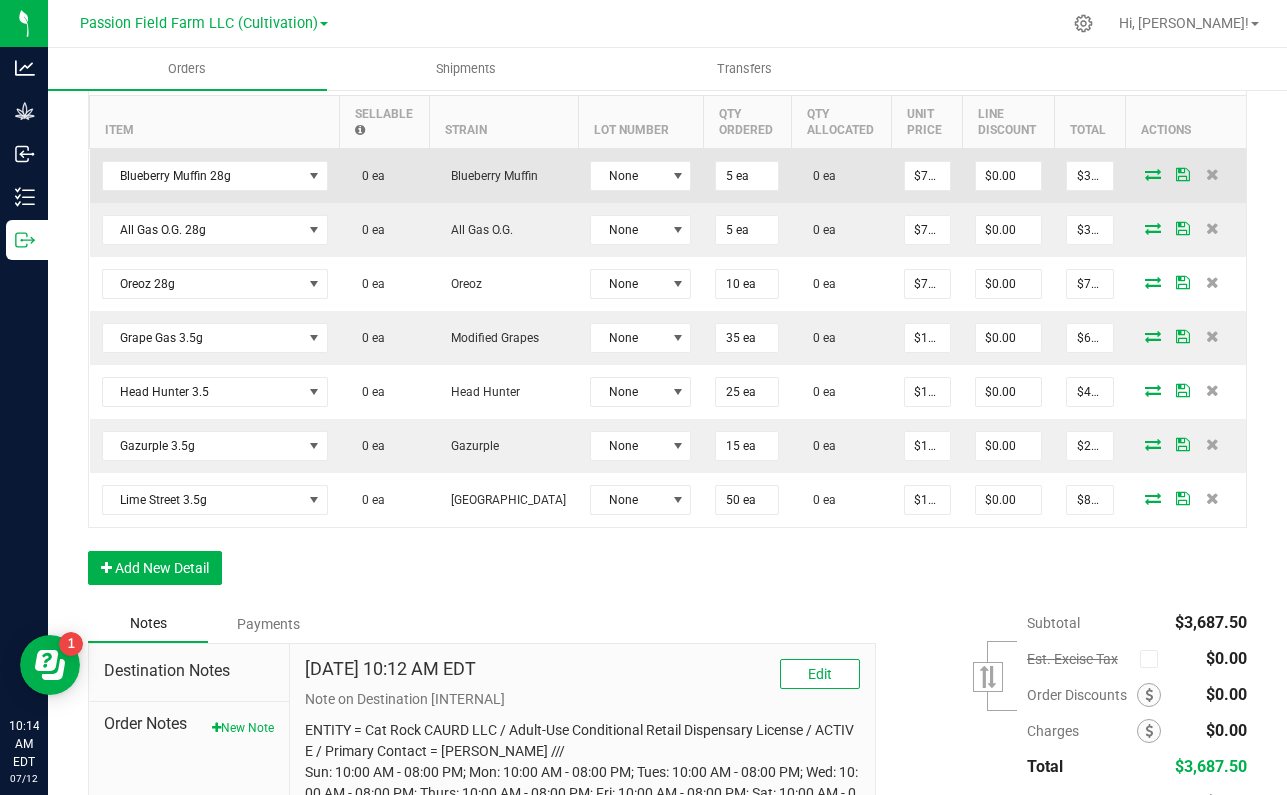 click at bounding box center [1153, 174] 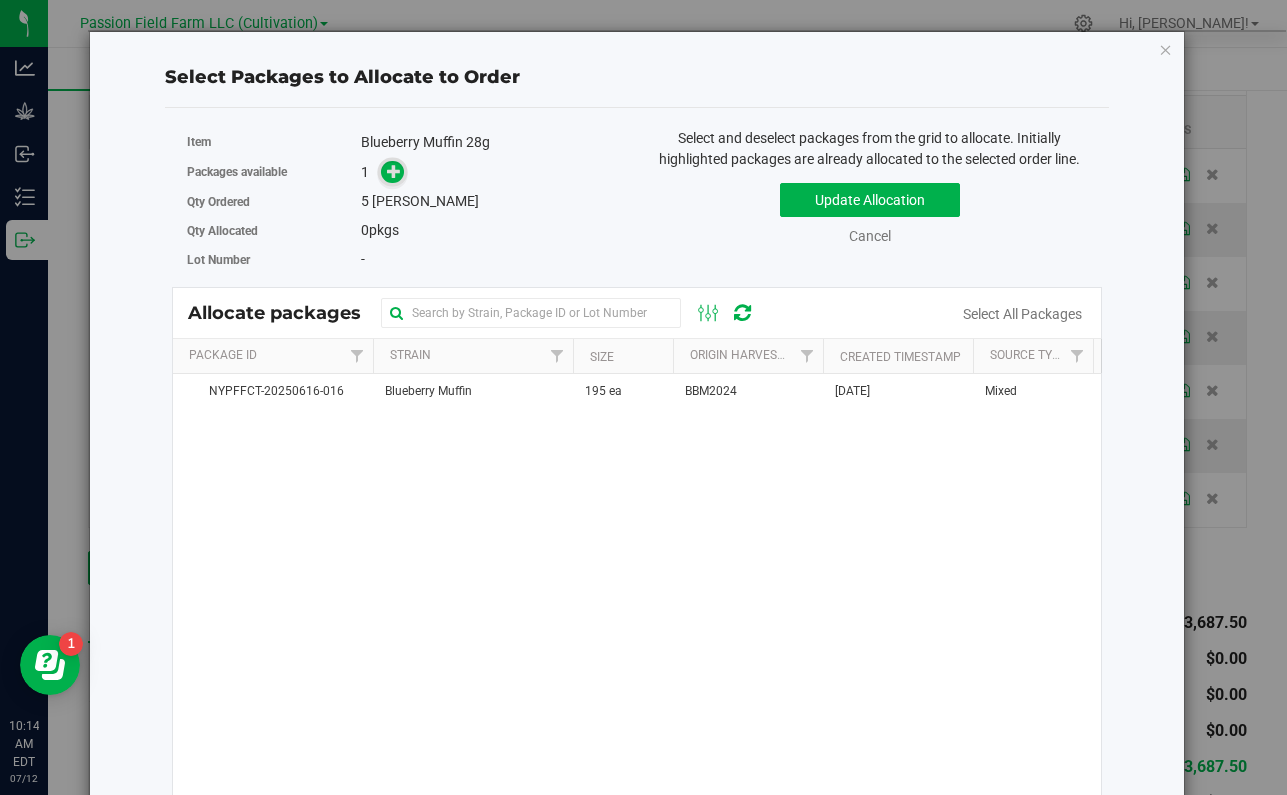 click on "1" at bounding box center (491, 172) 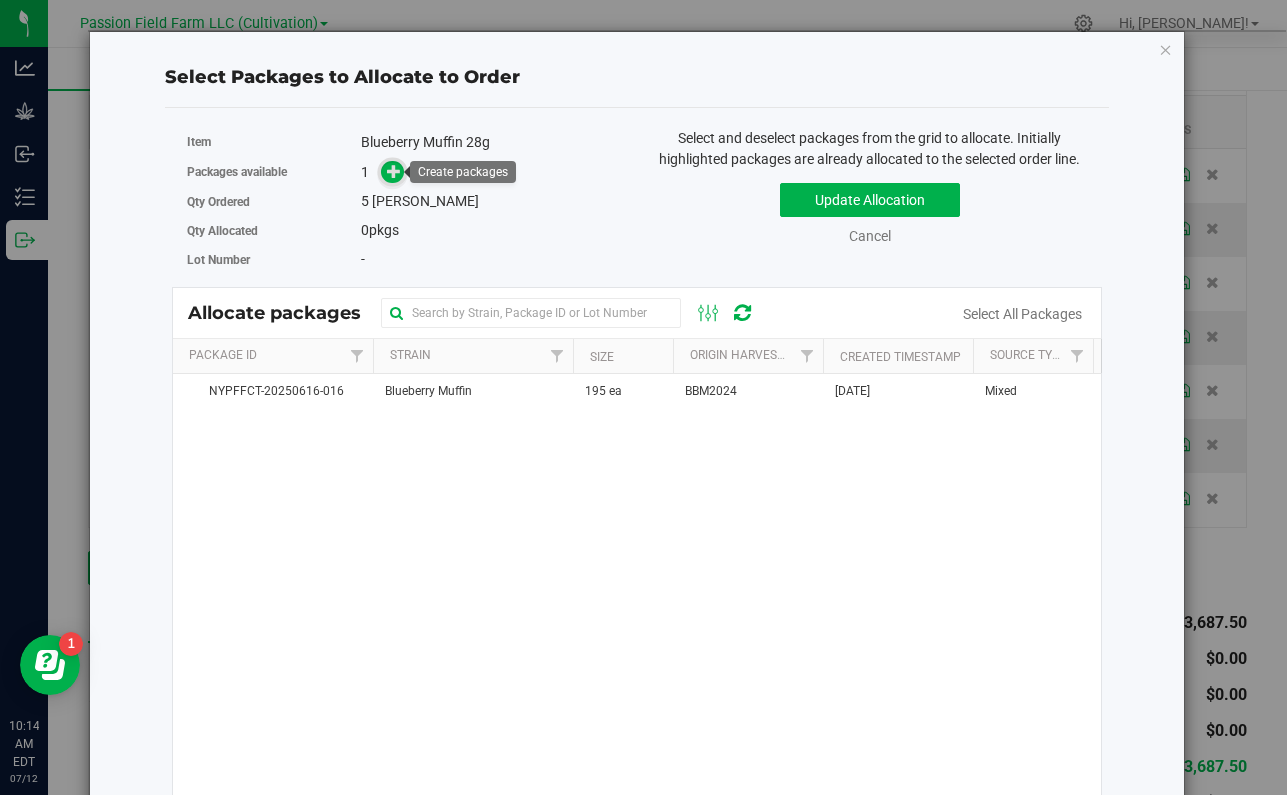 click at bounding box center (394, 171) 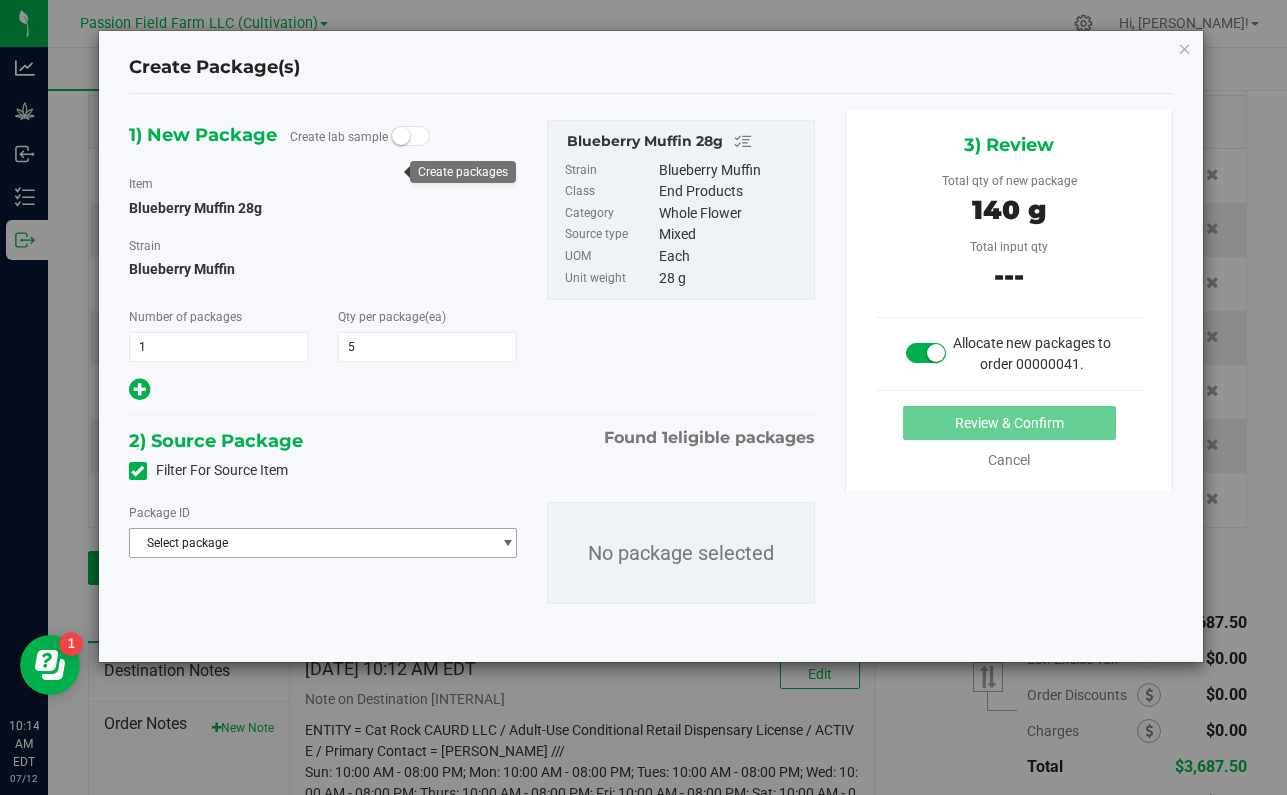 click on "Select package" at bounding box center (310, 543) 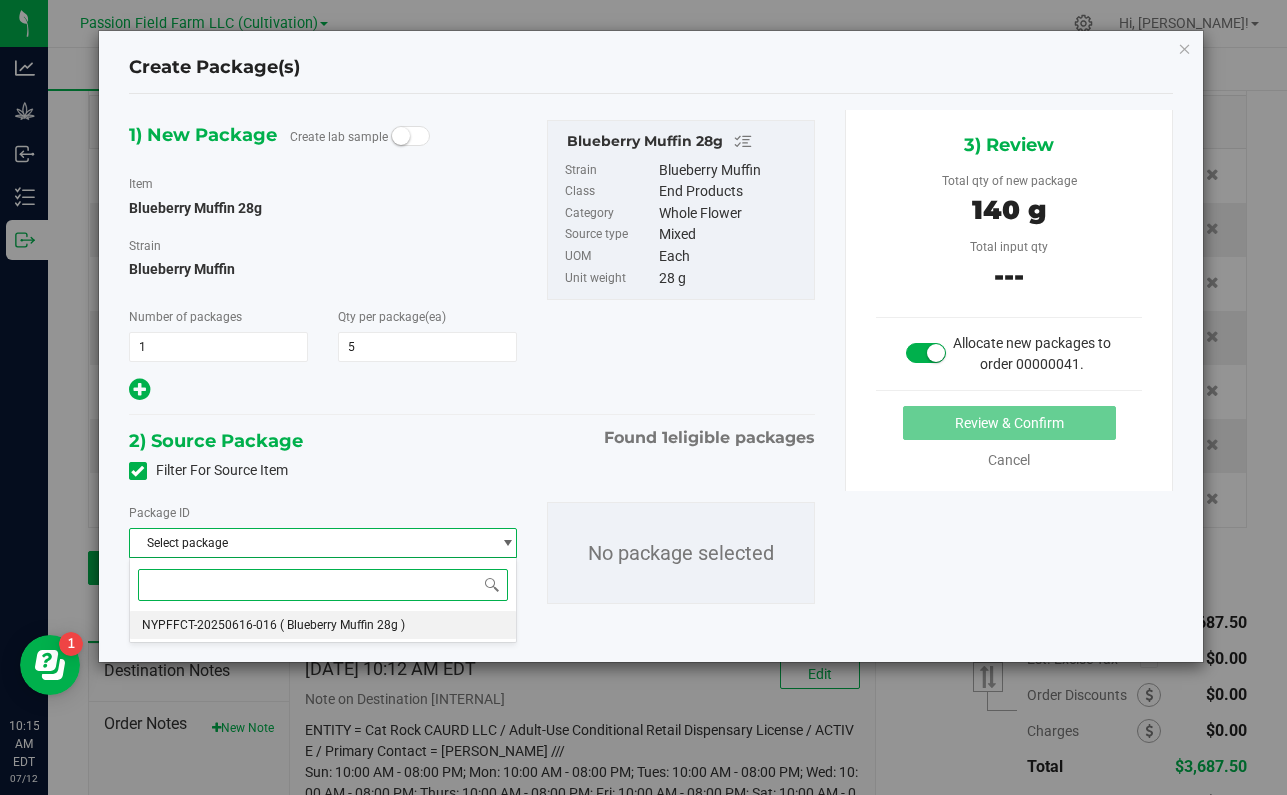 click on "NYPFFCT-20250616-016
(
Blueberry Muffin 28g
)" at bounding box center (323, 625) 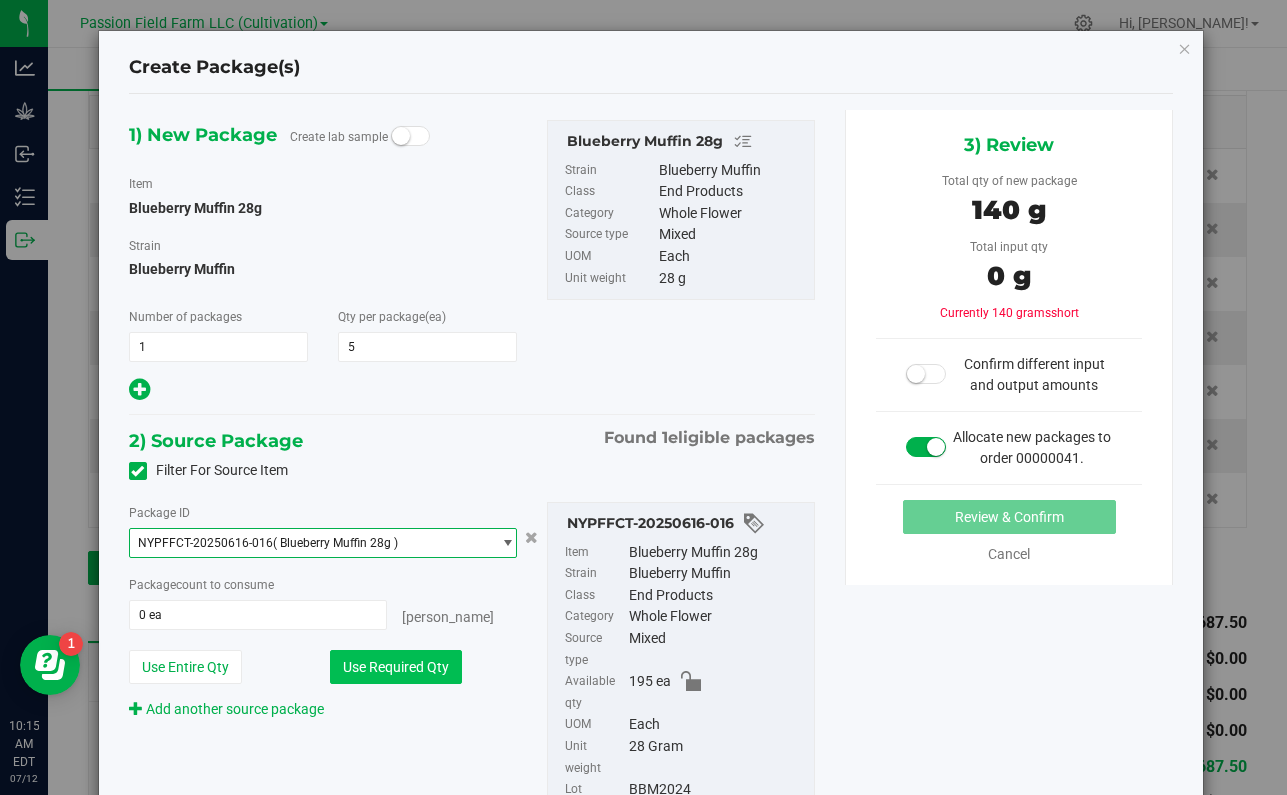click on "Use Required Qty" at bounding box center (396, 667) 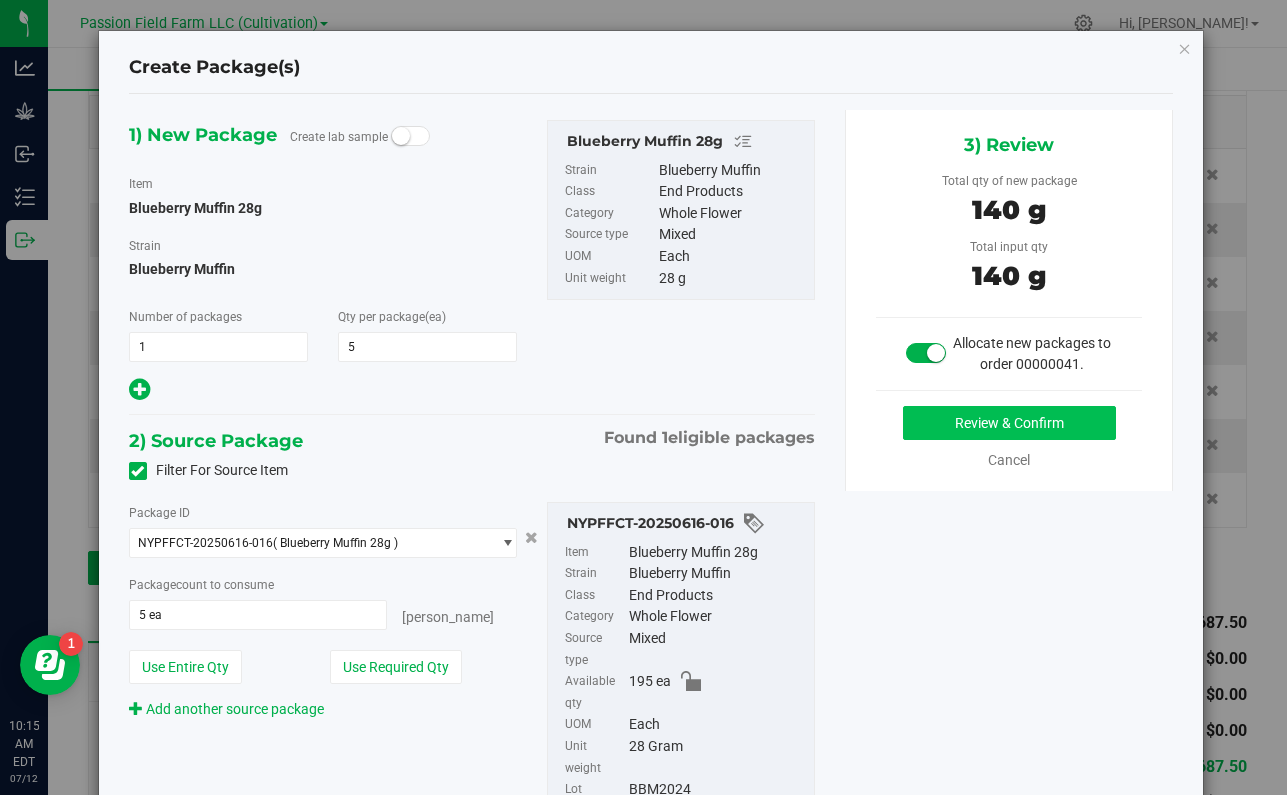 click on "Review & Confirm" at bounding box center (1009, 423) 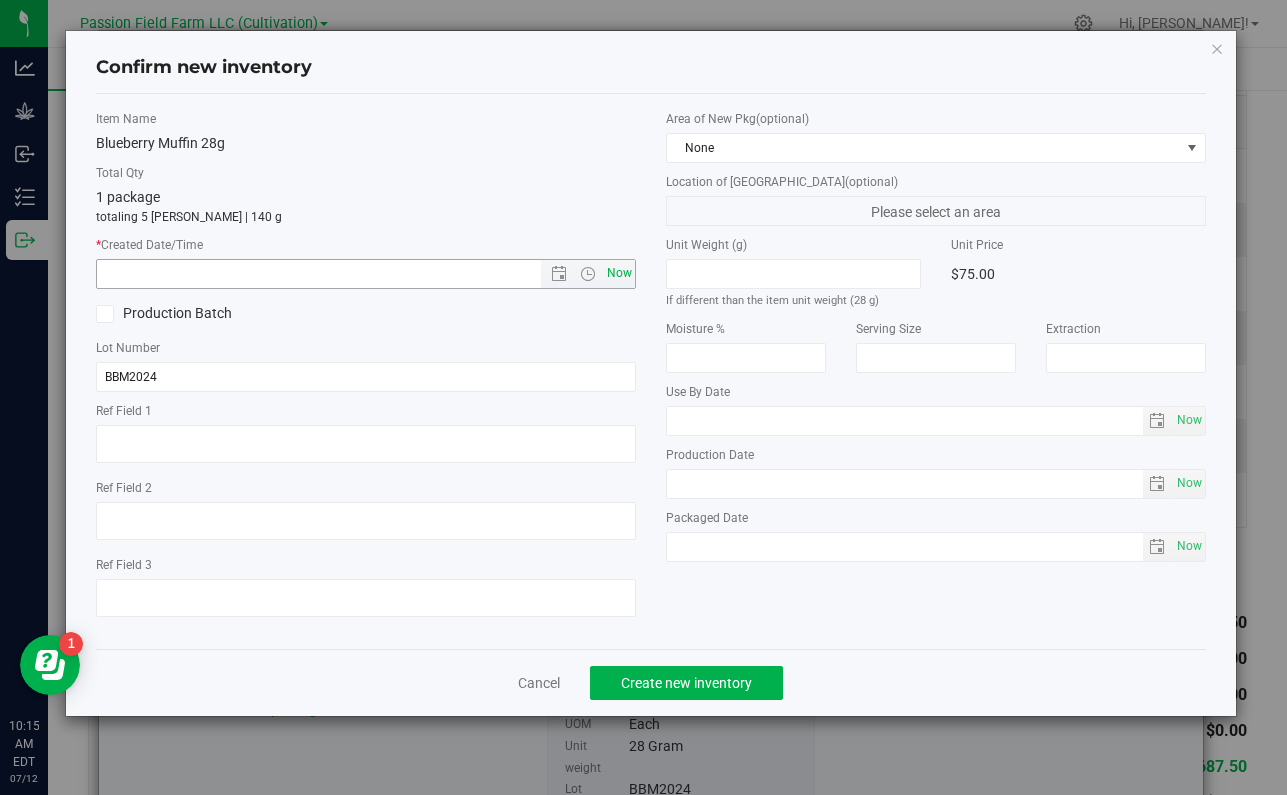 click on "Now" at bounding box center (620, 273) 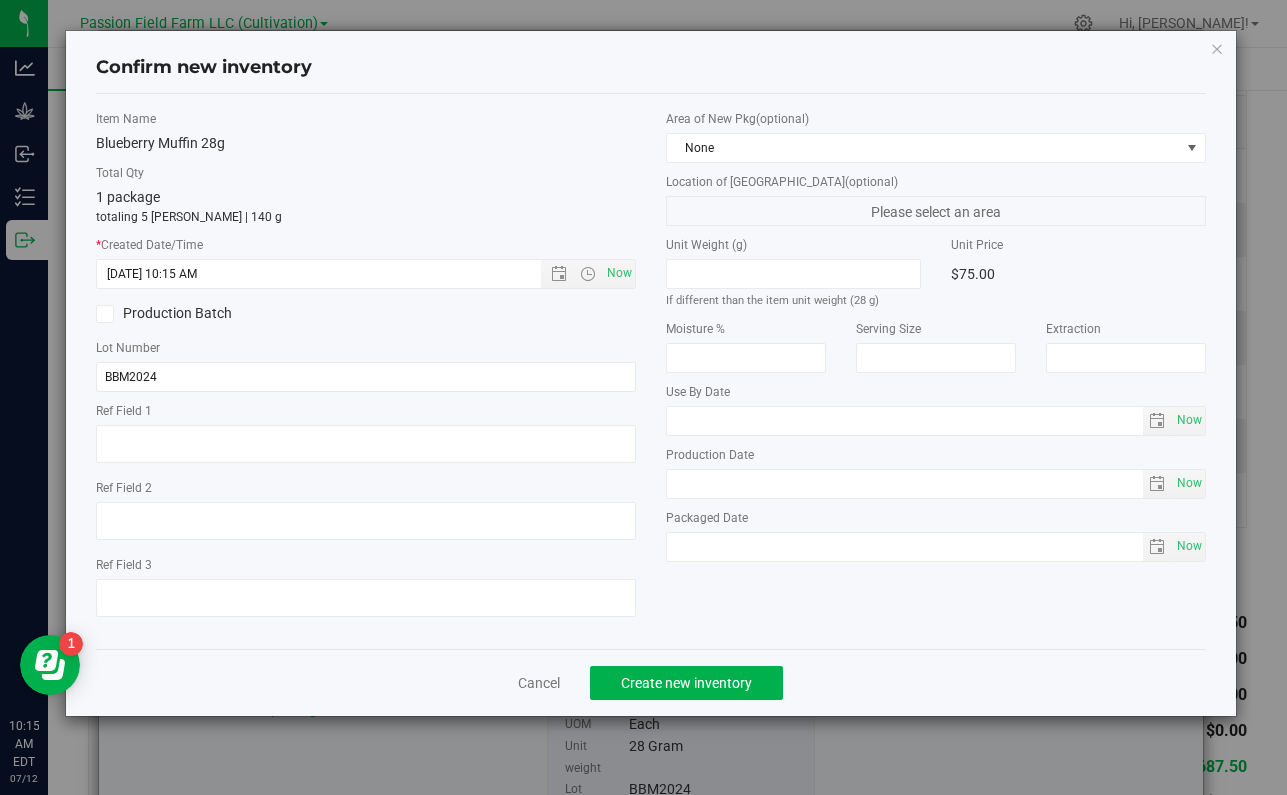click on "Cancel
Create new inventory" at bounding box center (651, 682) 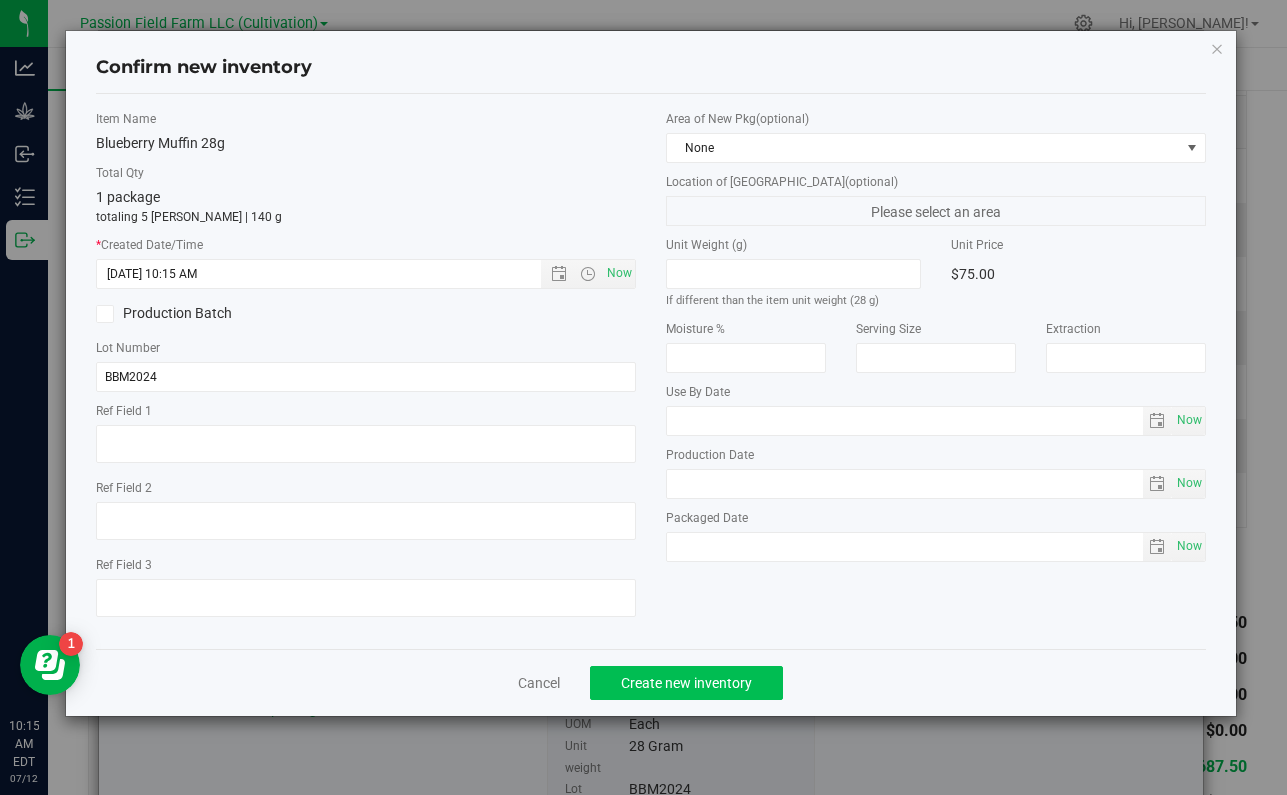 click on "Create new inventory" 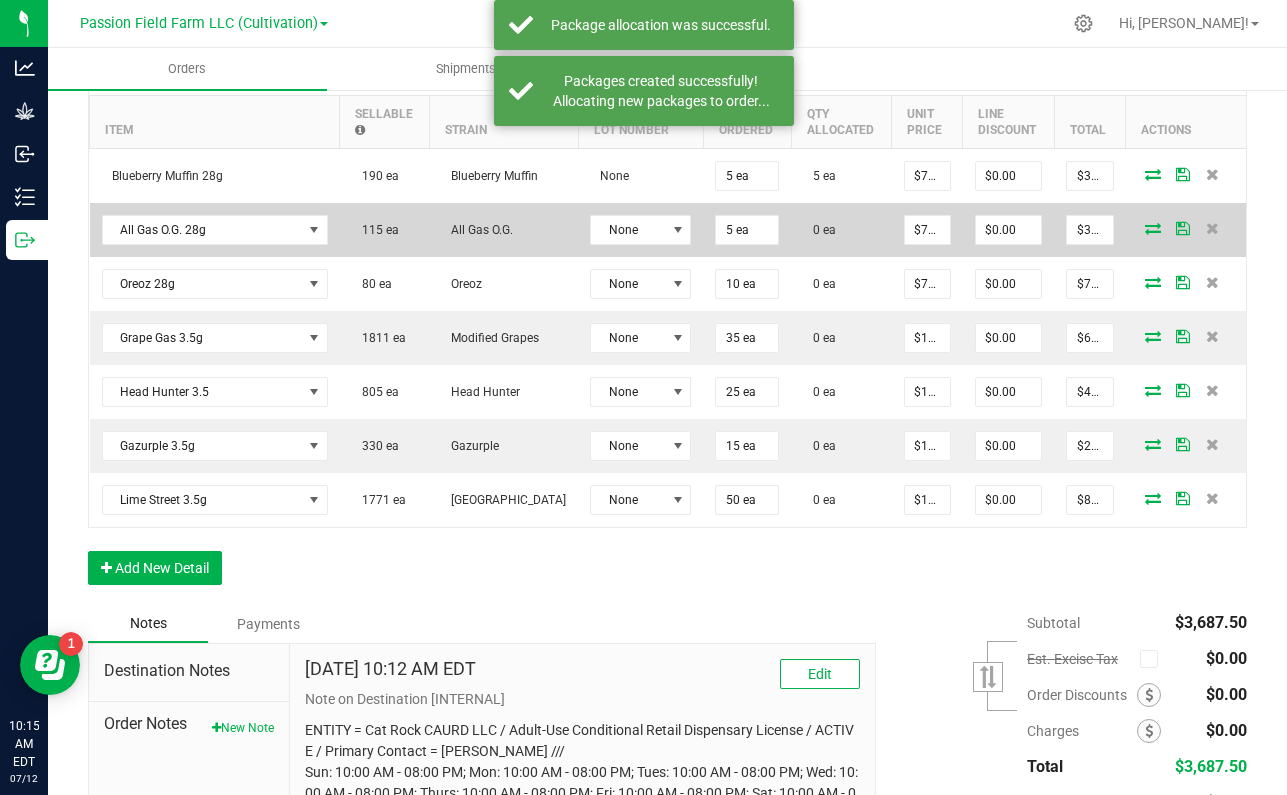 click at bounding box center [1153, 228] 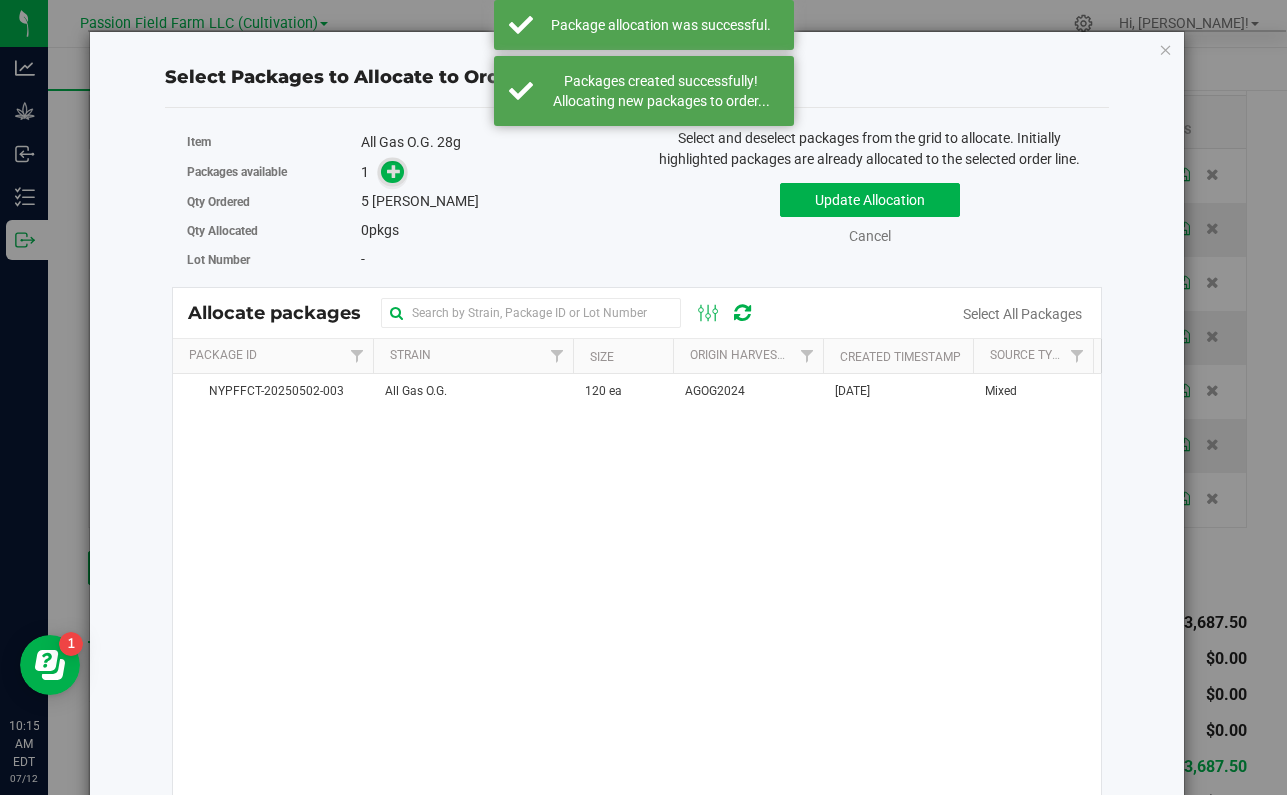click at bounding box center (394, 171) 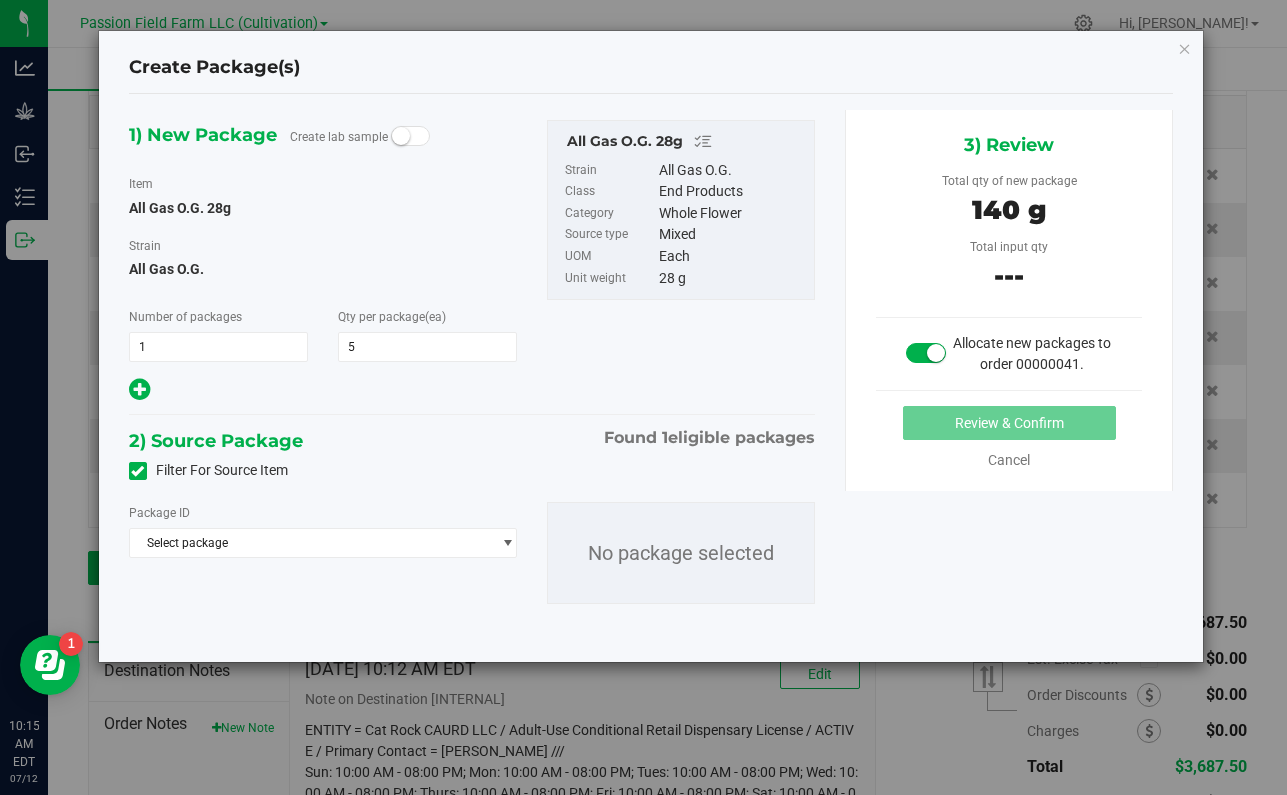 click on "Package ID
Select package NYPFFCT-20250502-003
No package selected" at bounding box center (472, 553) 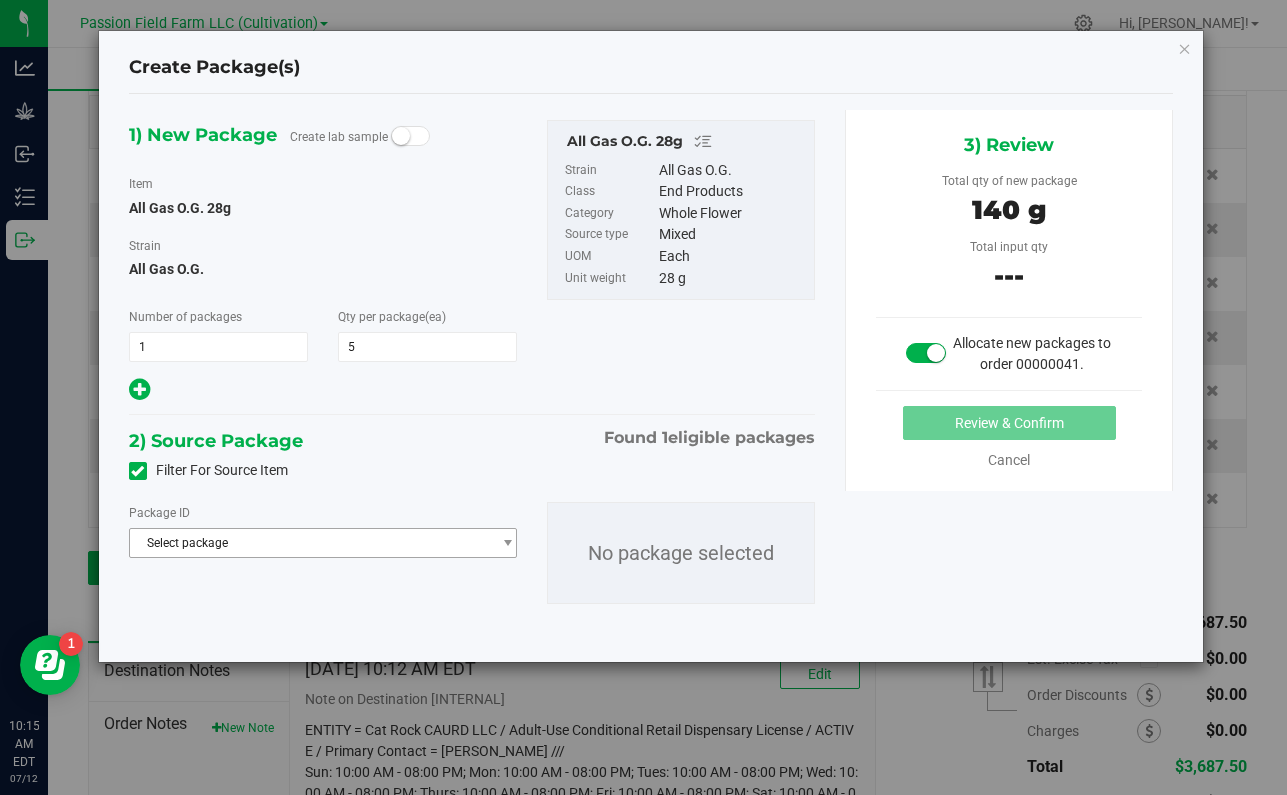 click on "Select package" at bounding box center (310, 543) 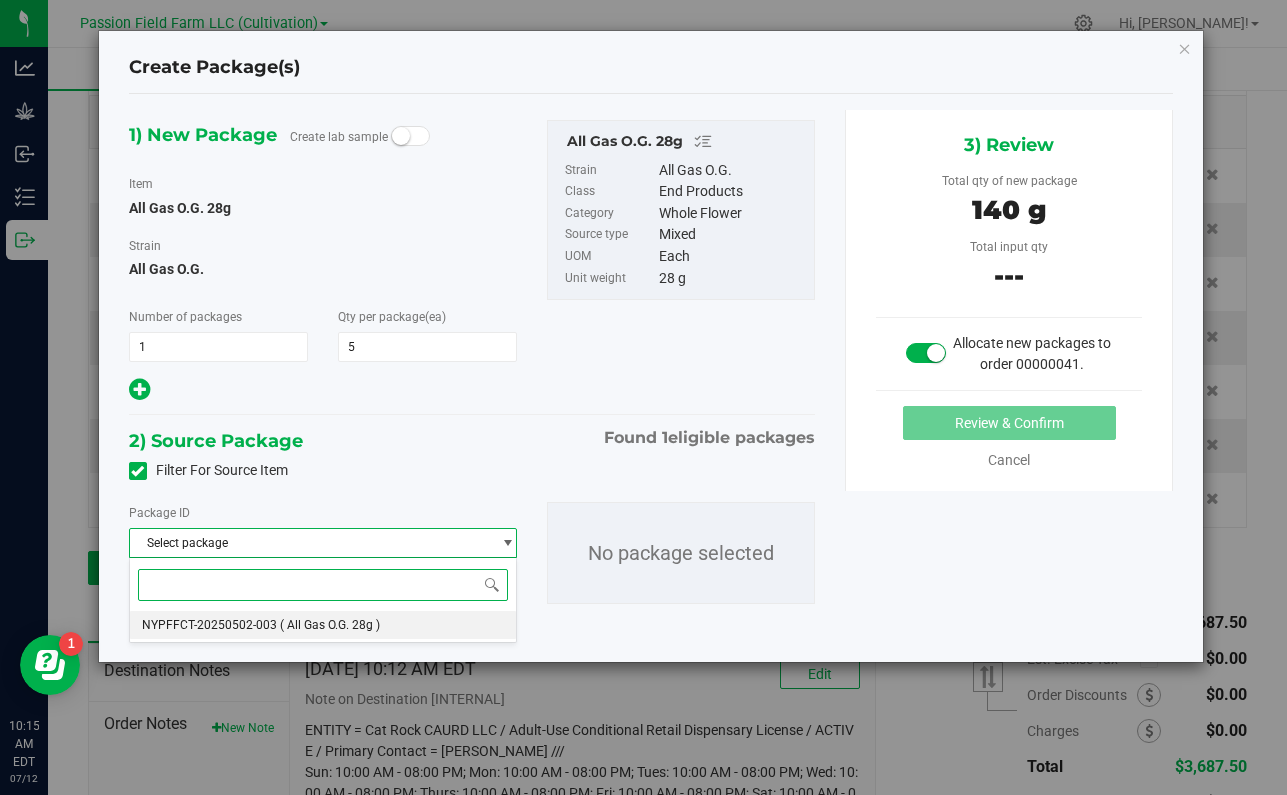 click on "(
All Gas O.G. 28g
)" at bounding box center [330, 625] 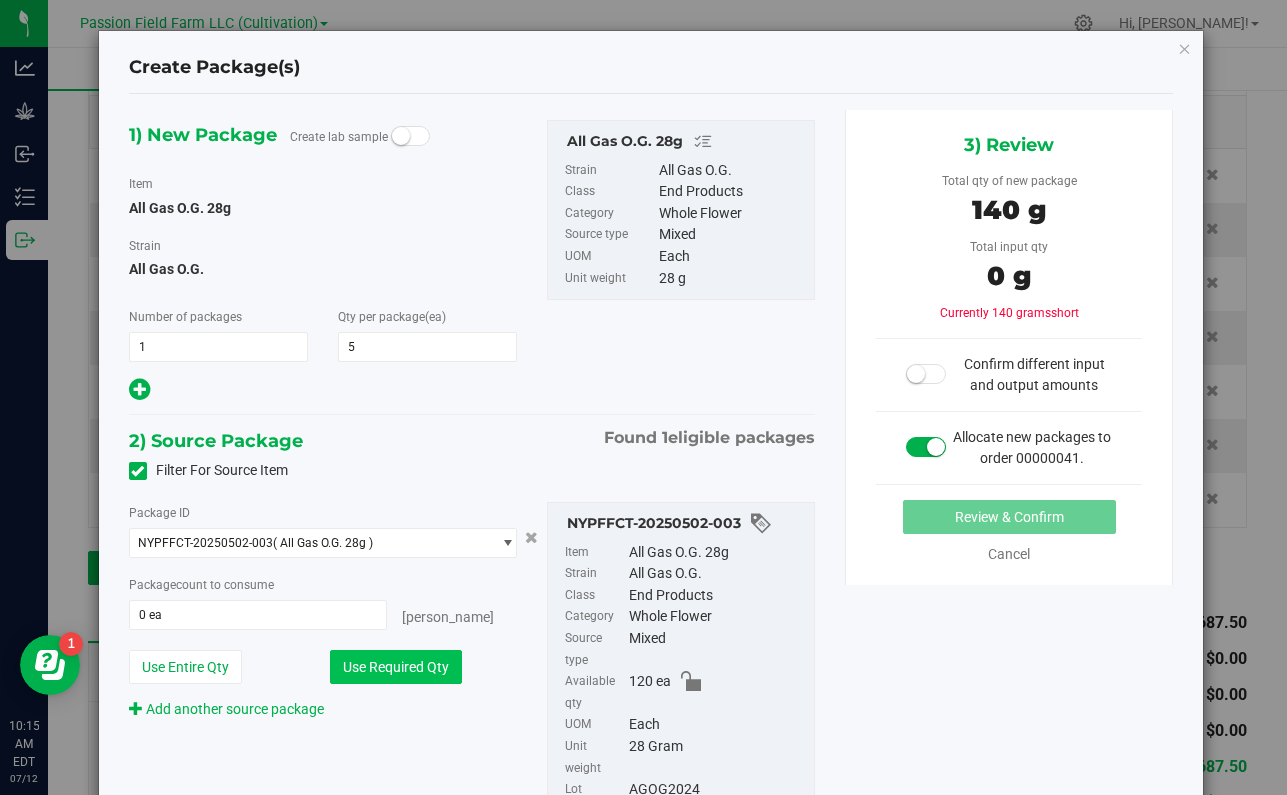 click on "Use Required Qty" at bounding box center [396, 667] 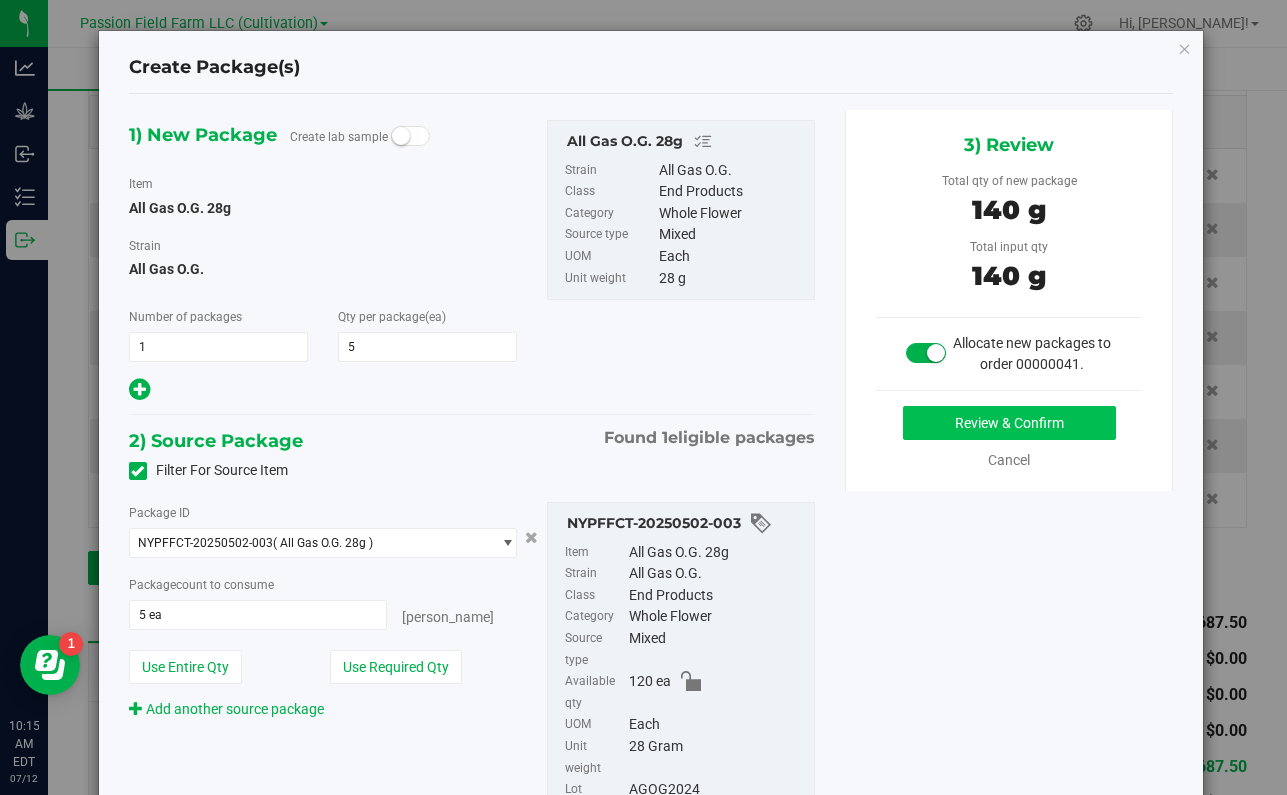 click on "Review & Confirm" at bounding box center [1009, 423] 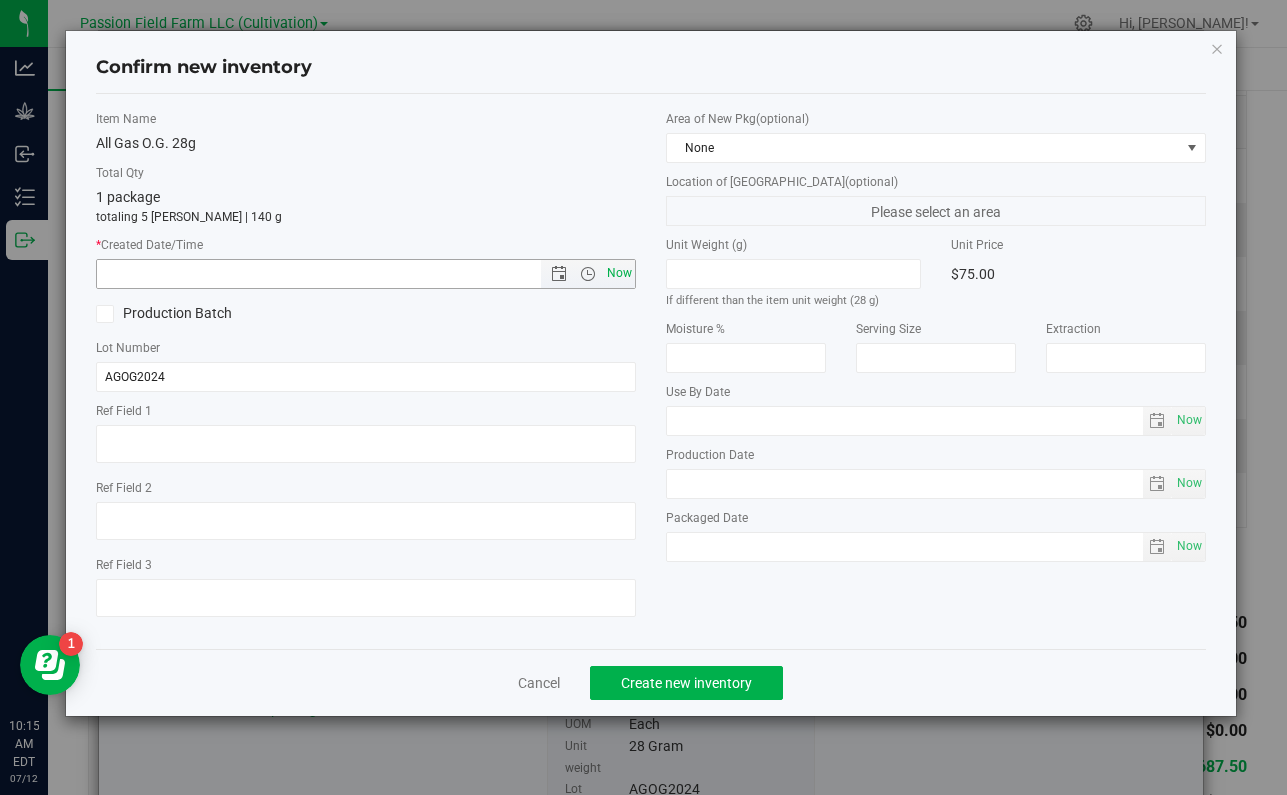 click on "Now" at bounding box center (620, 273) 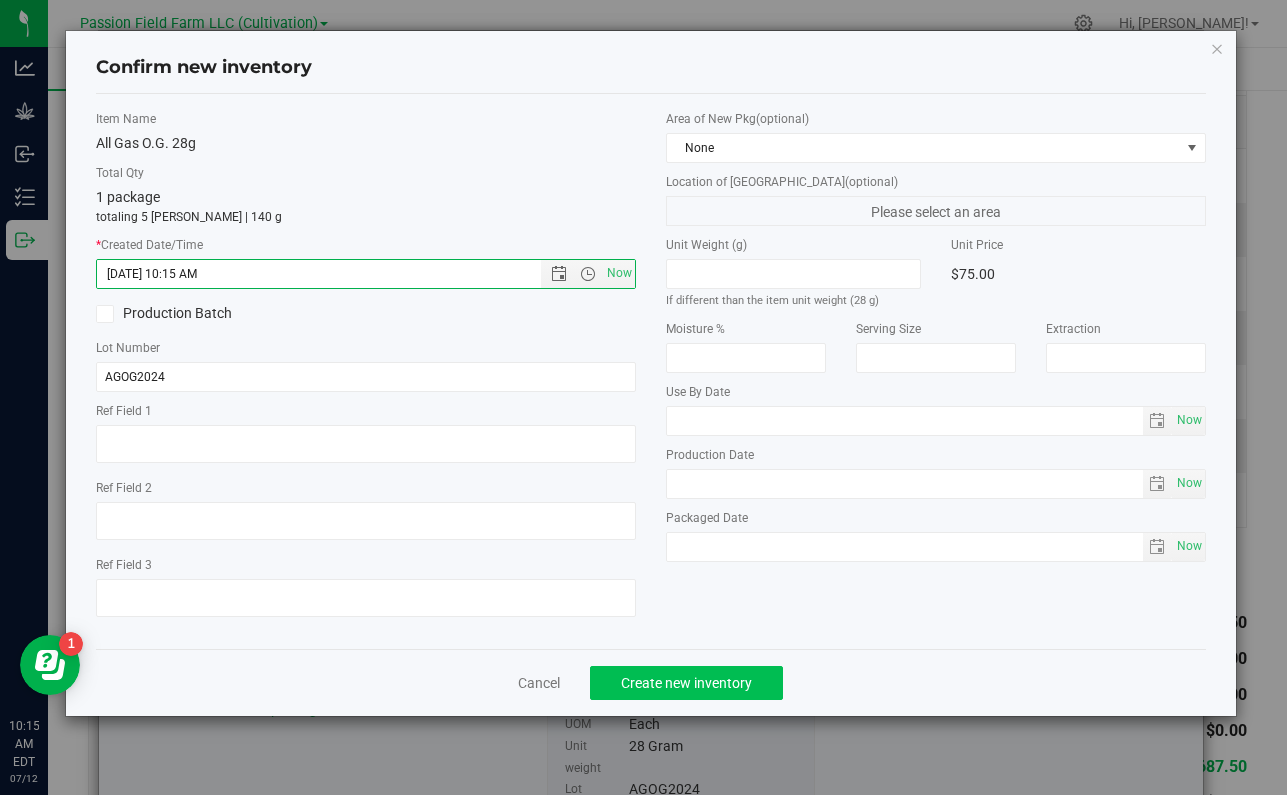 click on "Create new inventory" 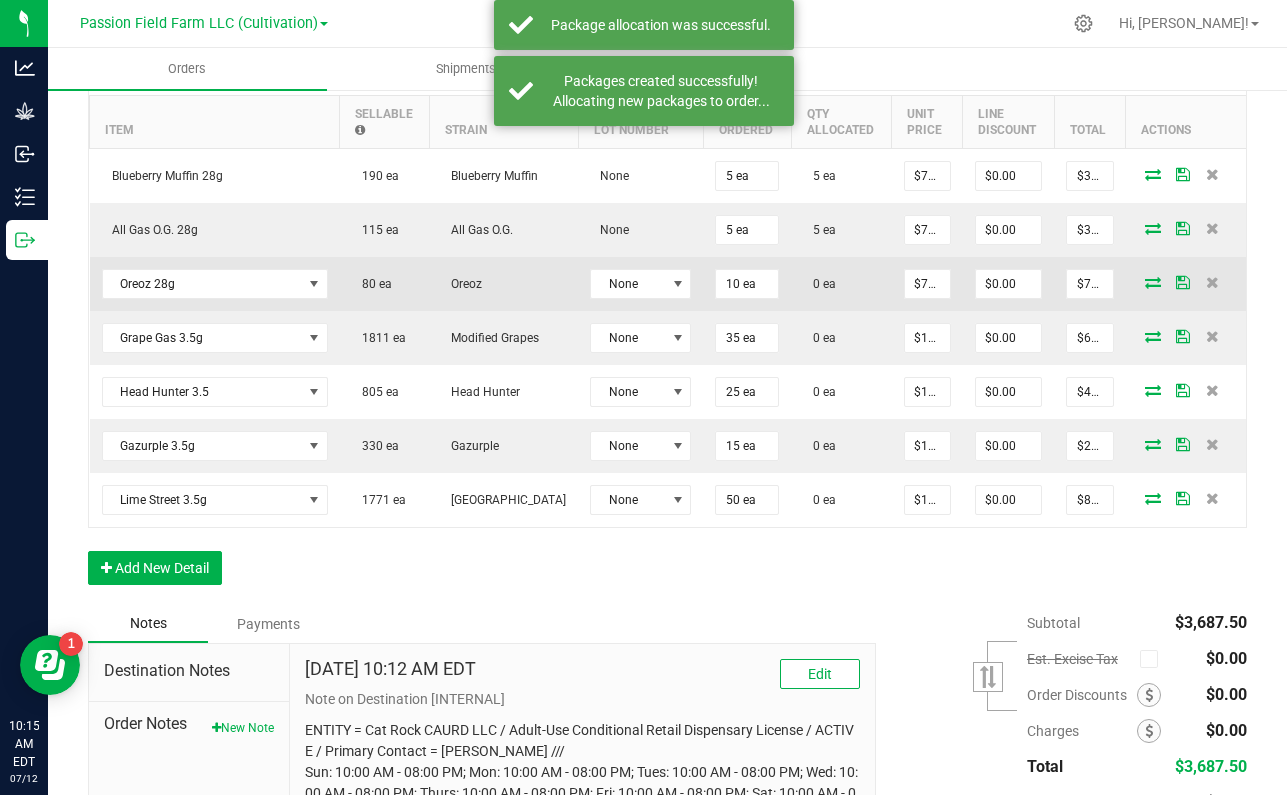 click at bounding box center (1153, 282) 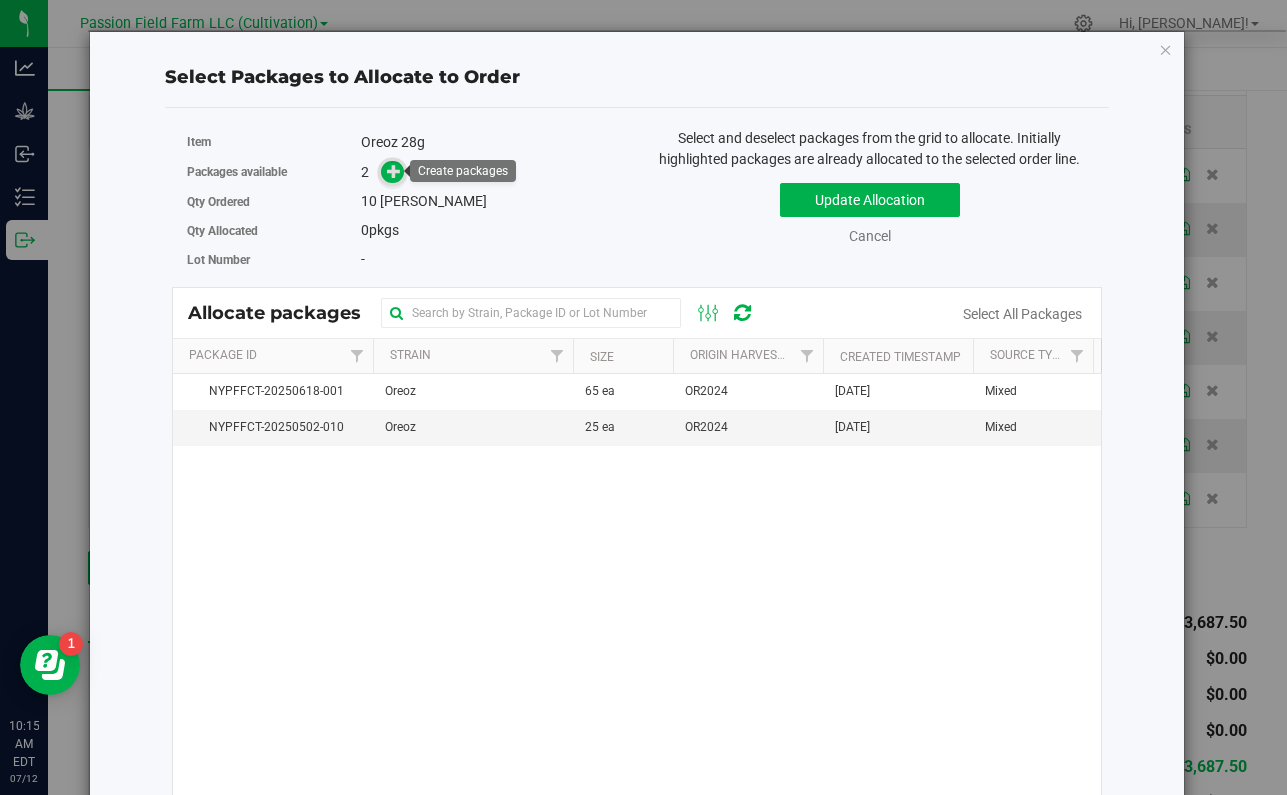 click at bounding box center (392, 172) 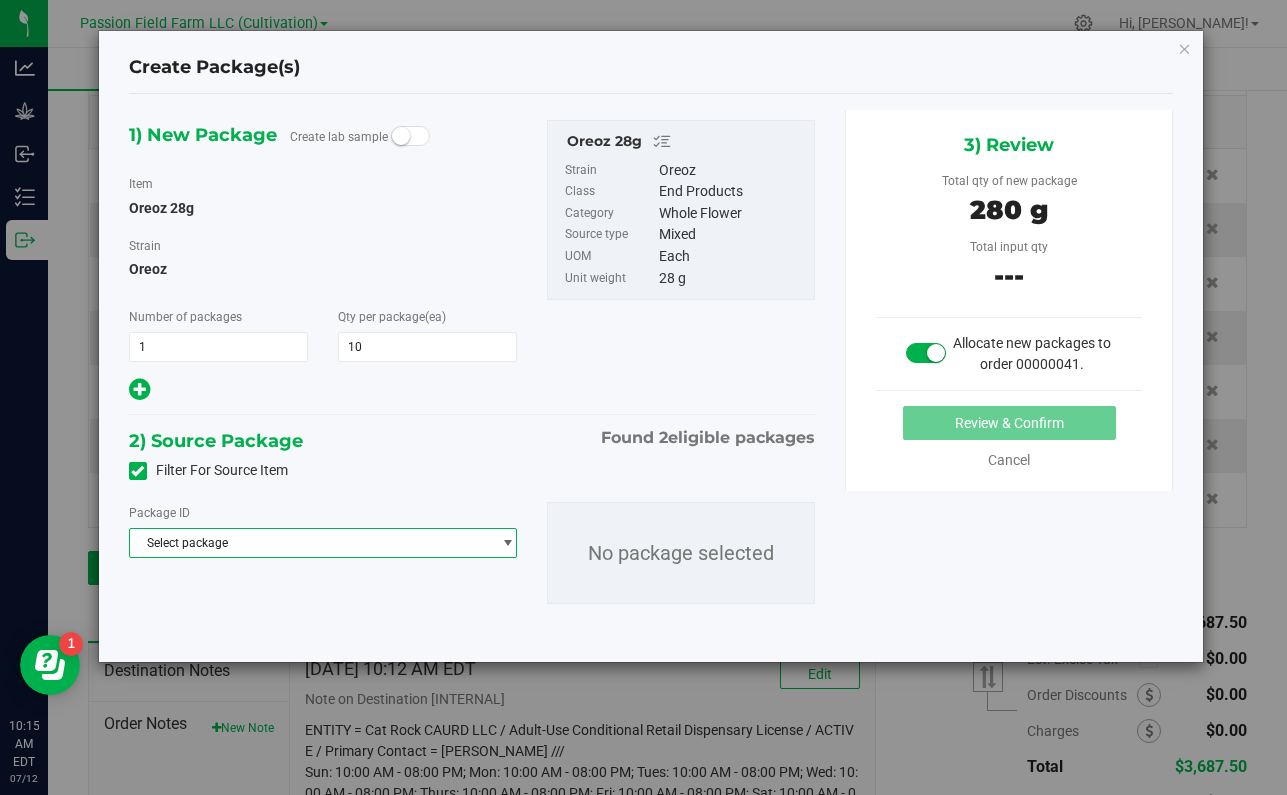 click on "Select package" at bounding box center (310, 543) 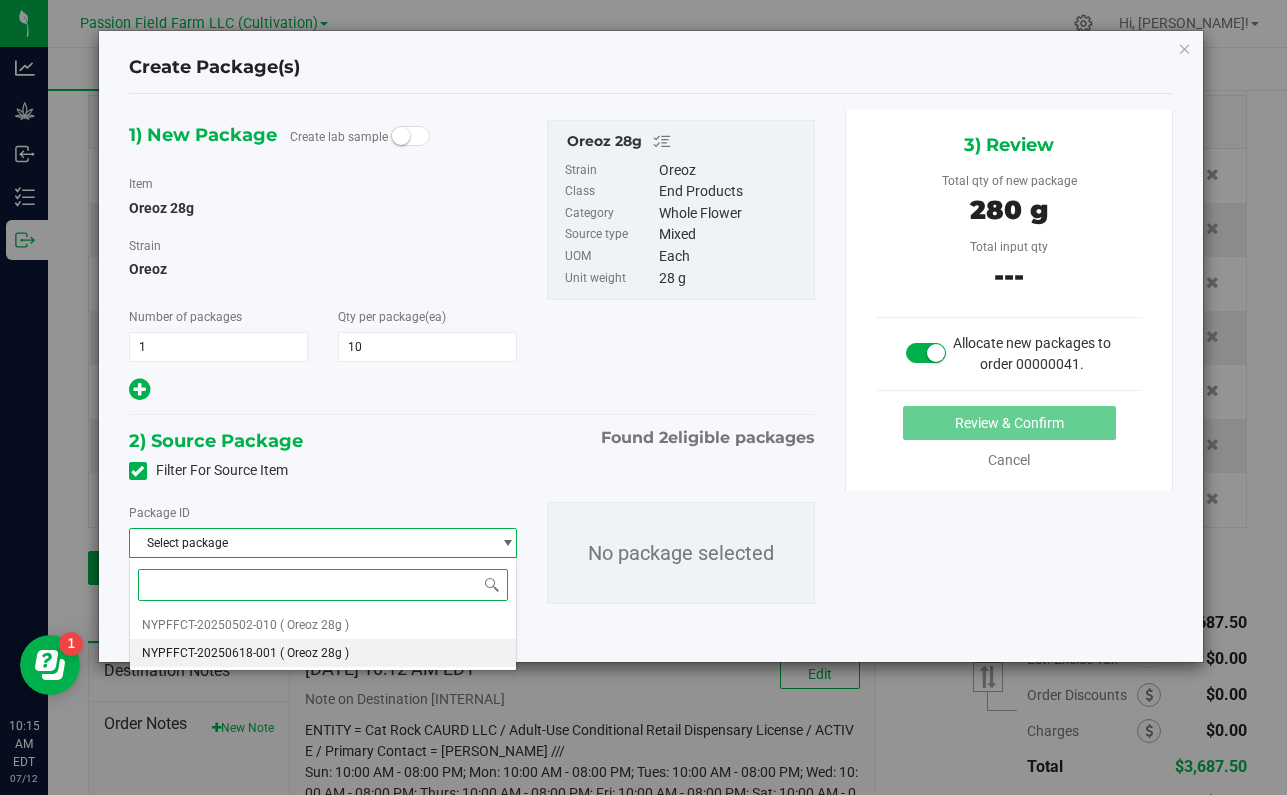 click on "NYPFFCT-20250618-001
(
Oreoz 28g
)" at bounding box center [323, 653] 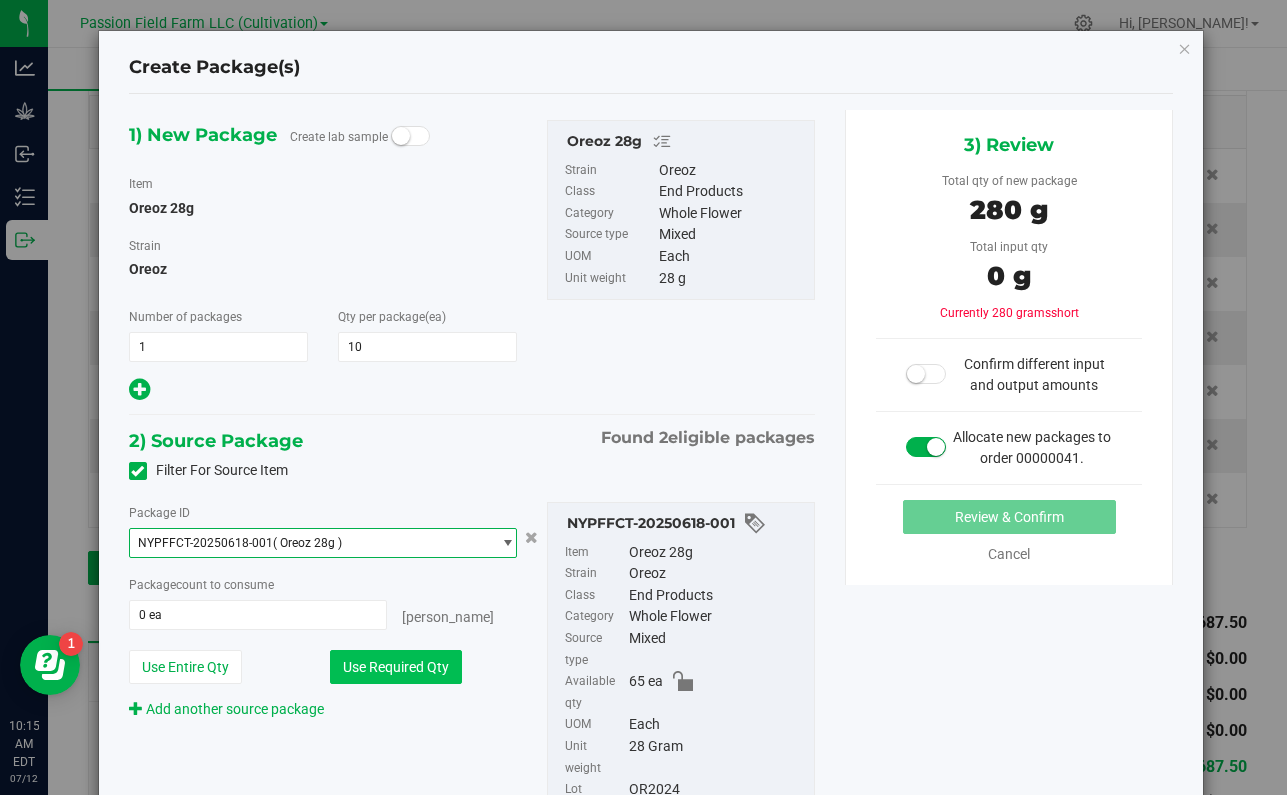 click on "Use Required Qty" at bounding box center (396, 667) 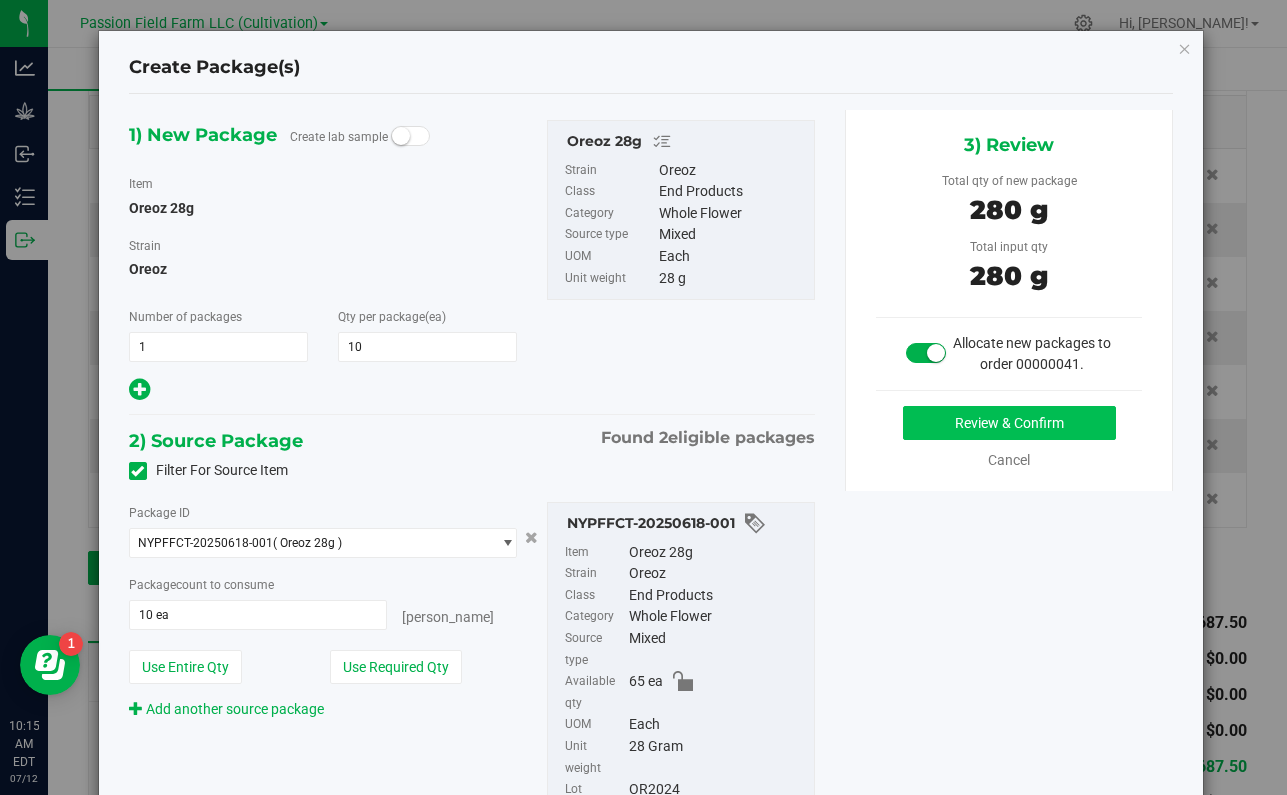click on "Review & Confirm" at bounding box center (1009, 423) 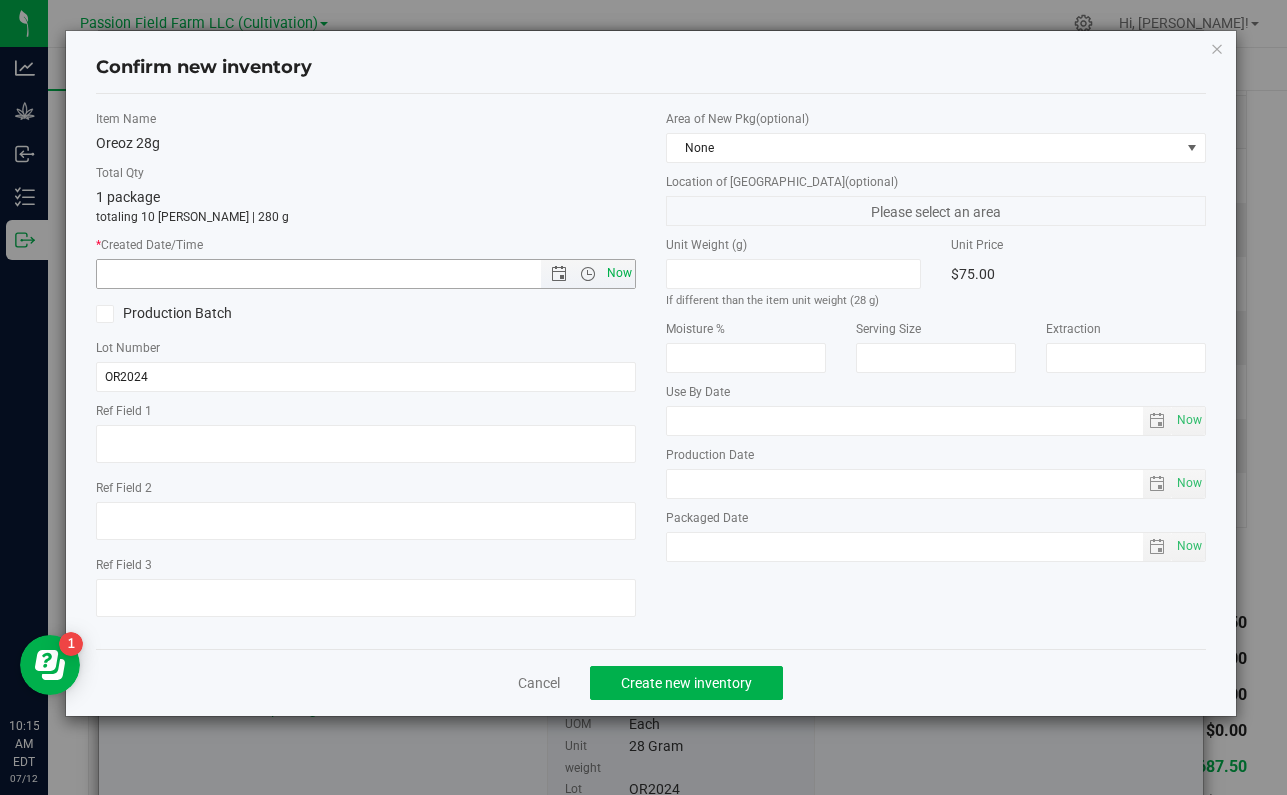 click on "Now" at bounding box center [620, 273] 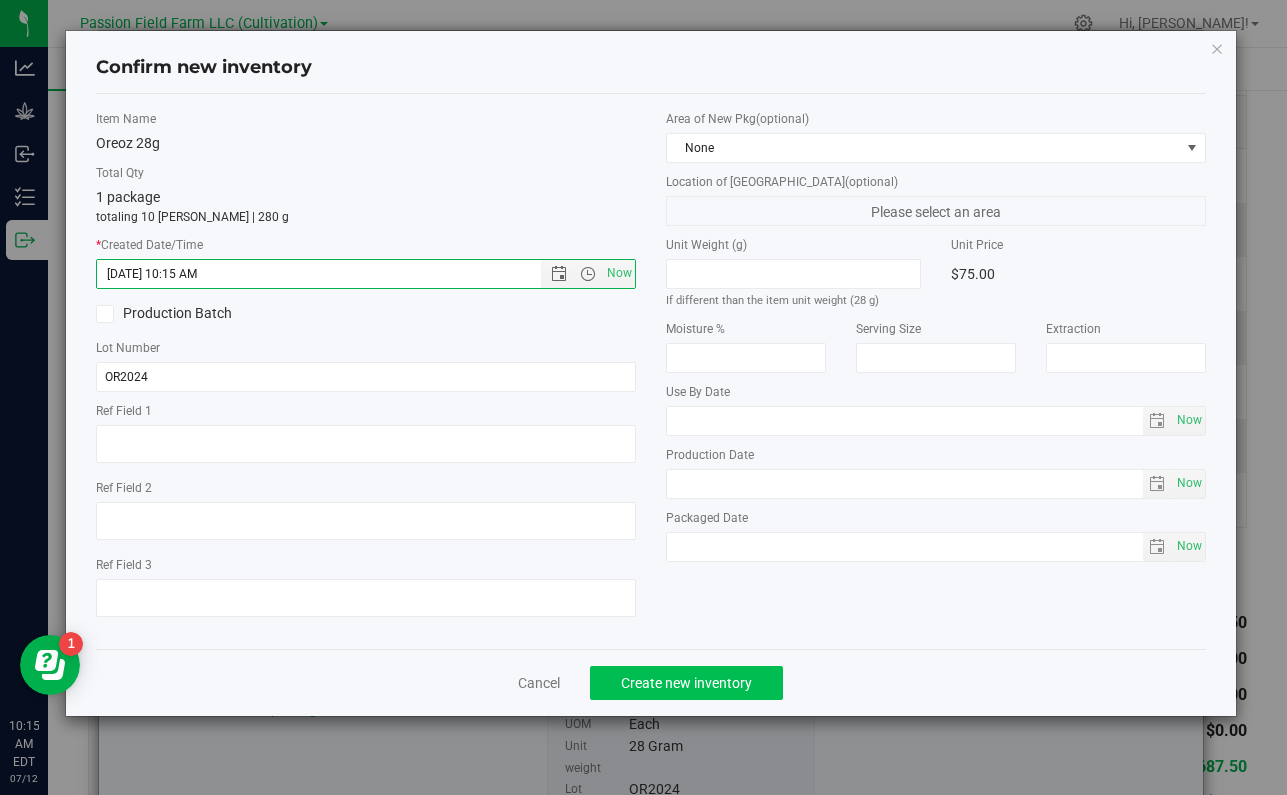 click on "Create new inventory" 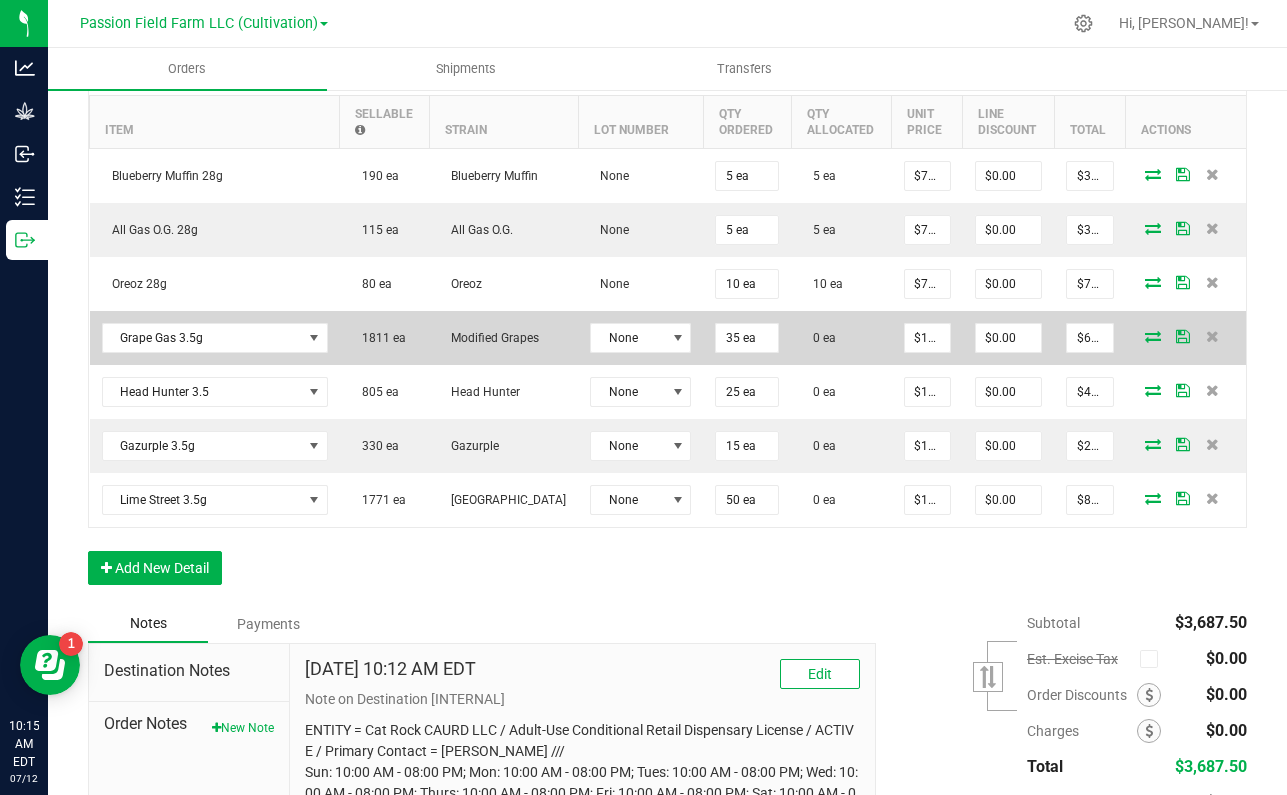 click at bounding box center (1153, 336) 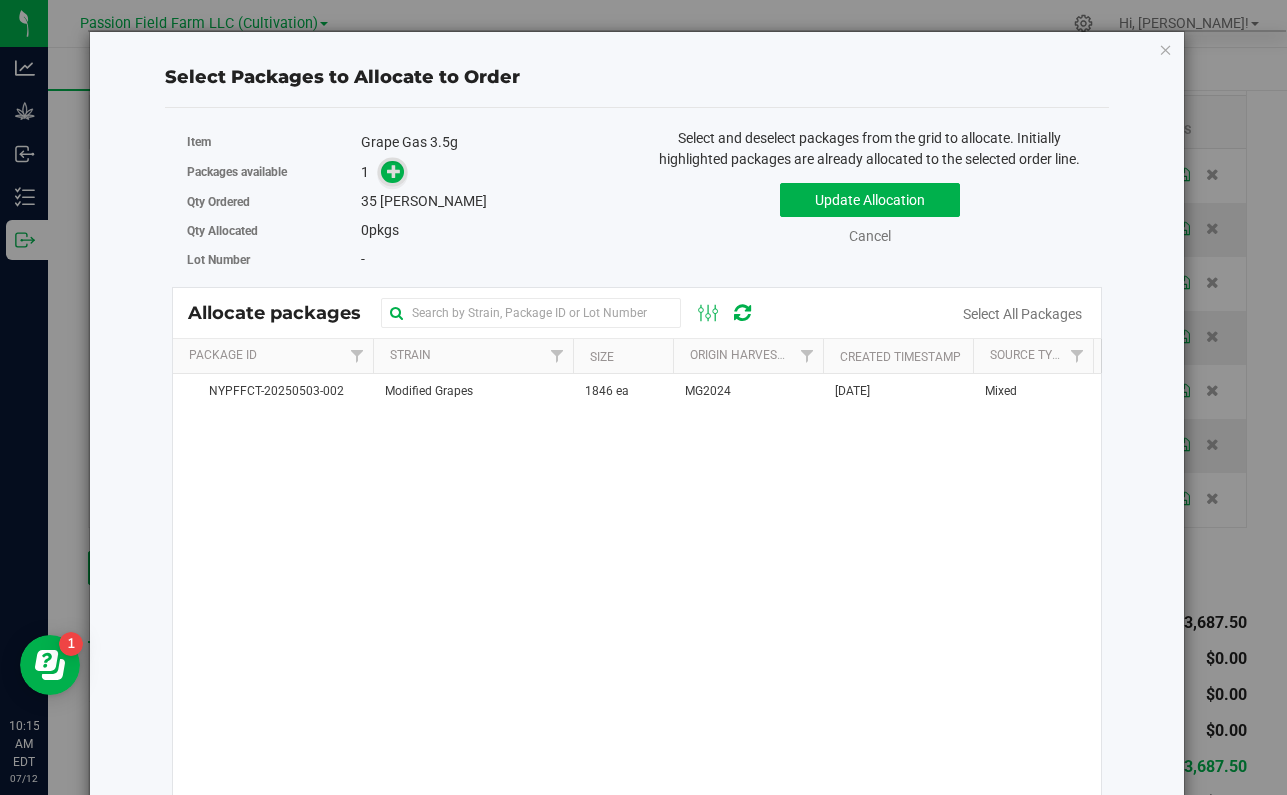 click at bounding box center [392, 172] 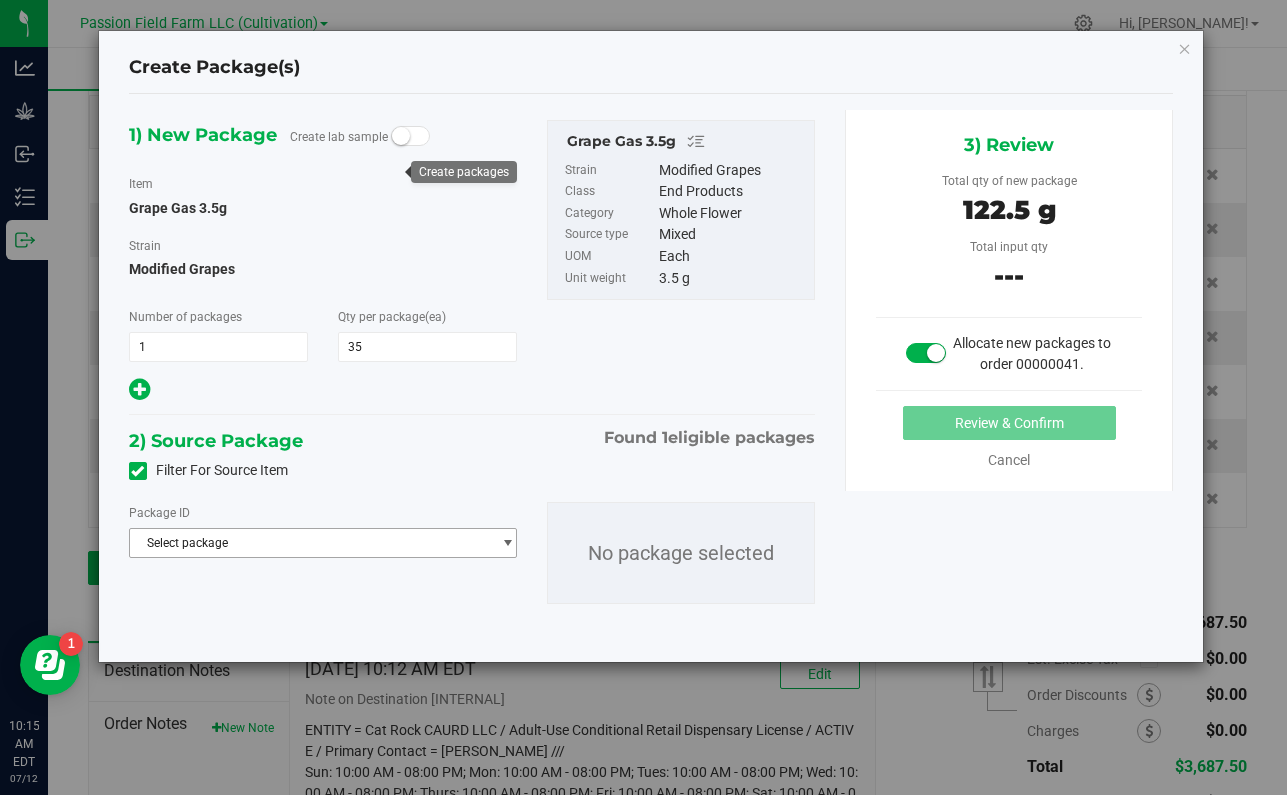 click on "Select package" at bounding box center [310, 543] 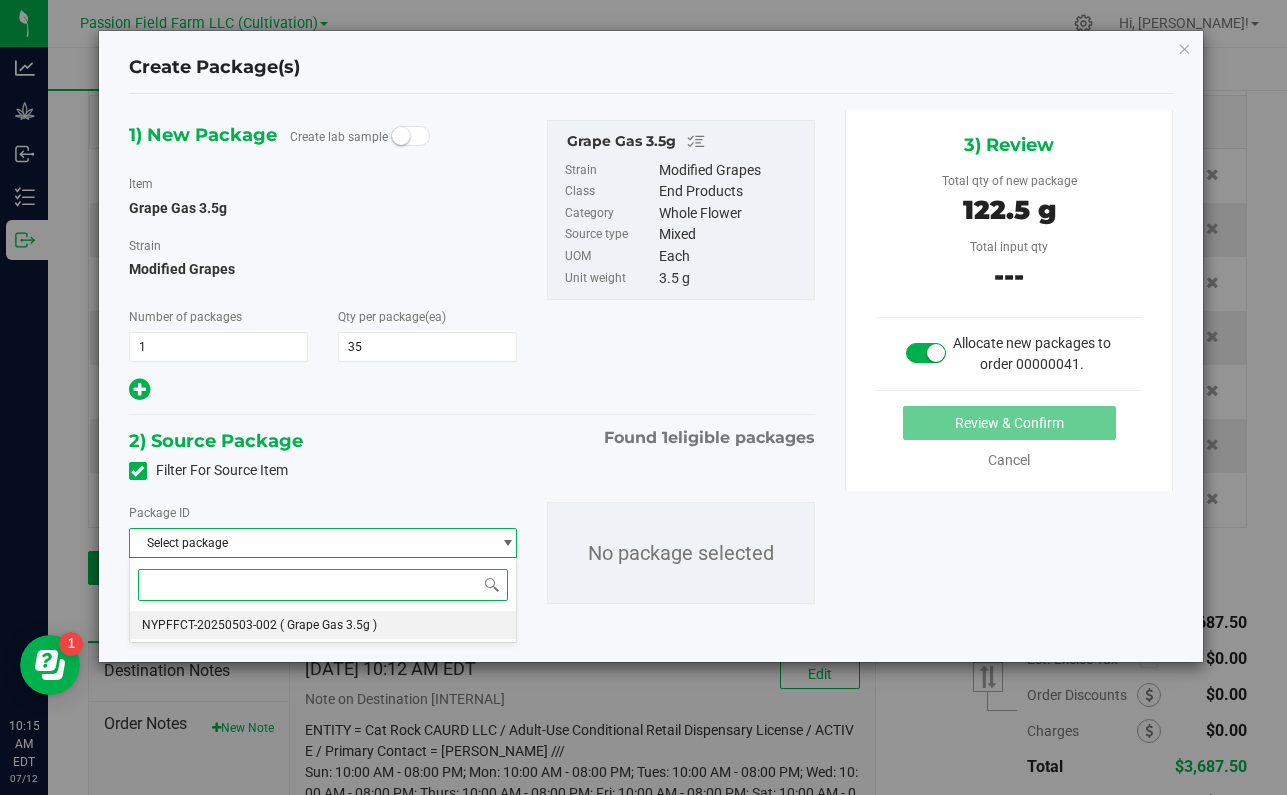 click on "(
Grape Gas 3.5g
)" at bounding box center (328, 625) 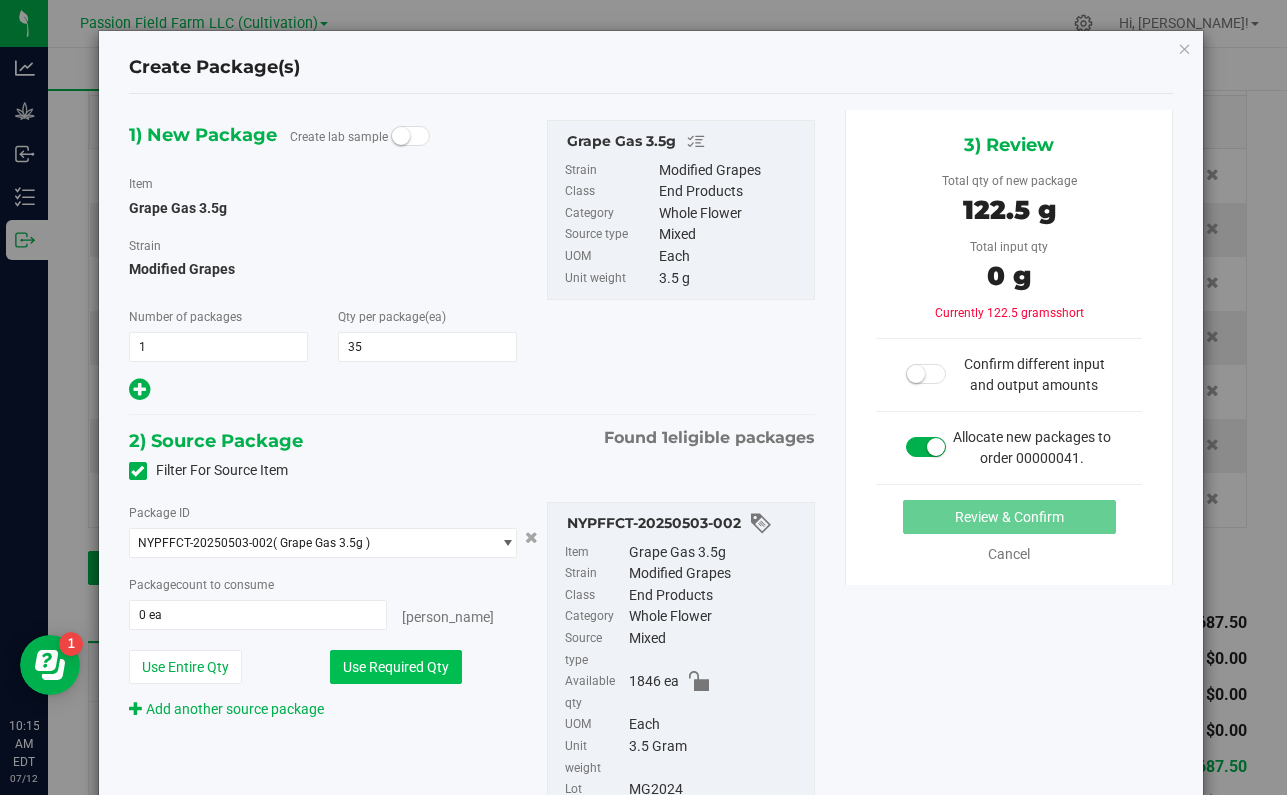 click on "Use Required Qty" at bounding box center [396, 667] 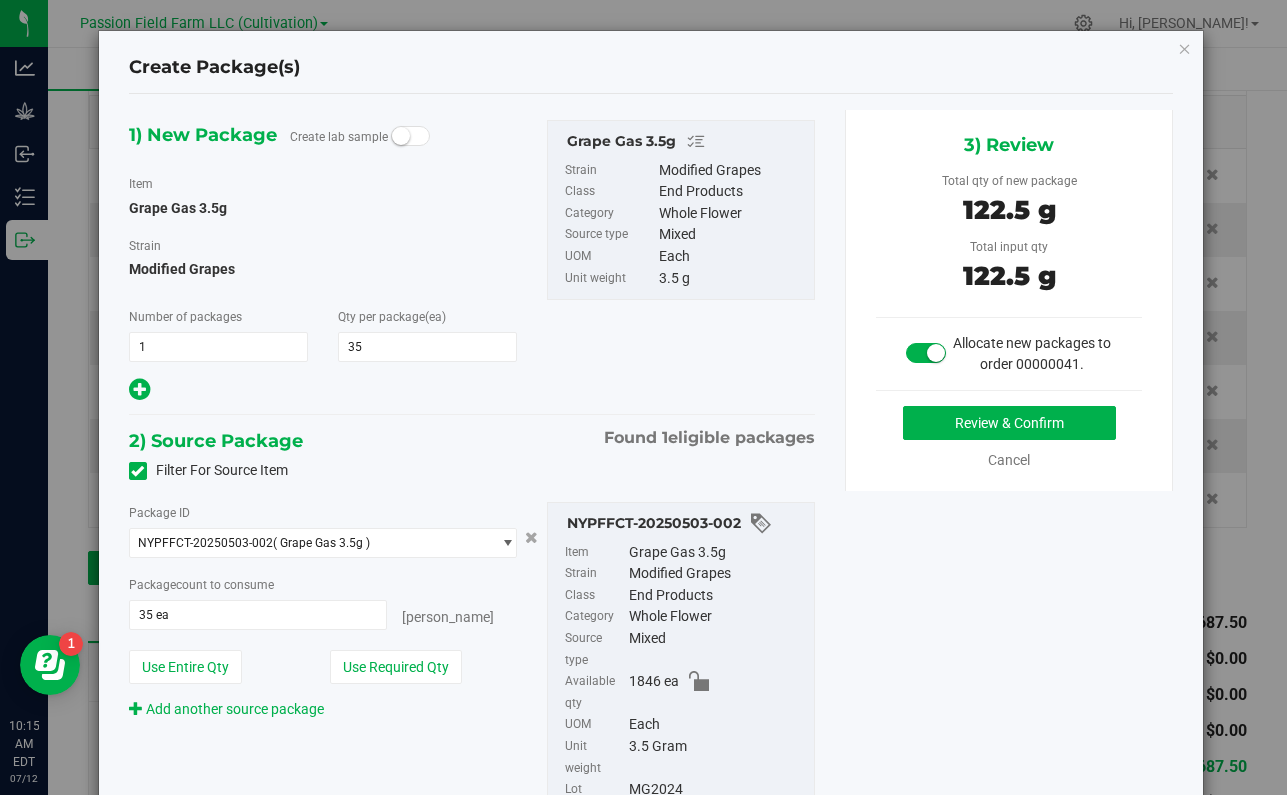 click on "Review & Confirm
Cancel" at bounding box center (1009, 438) 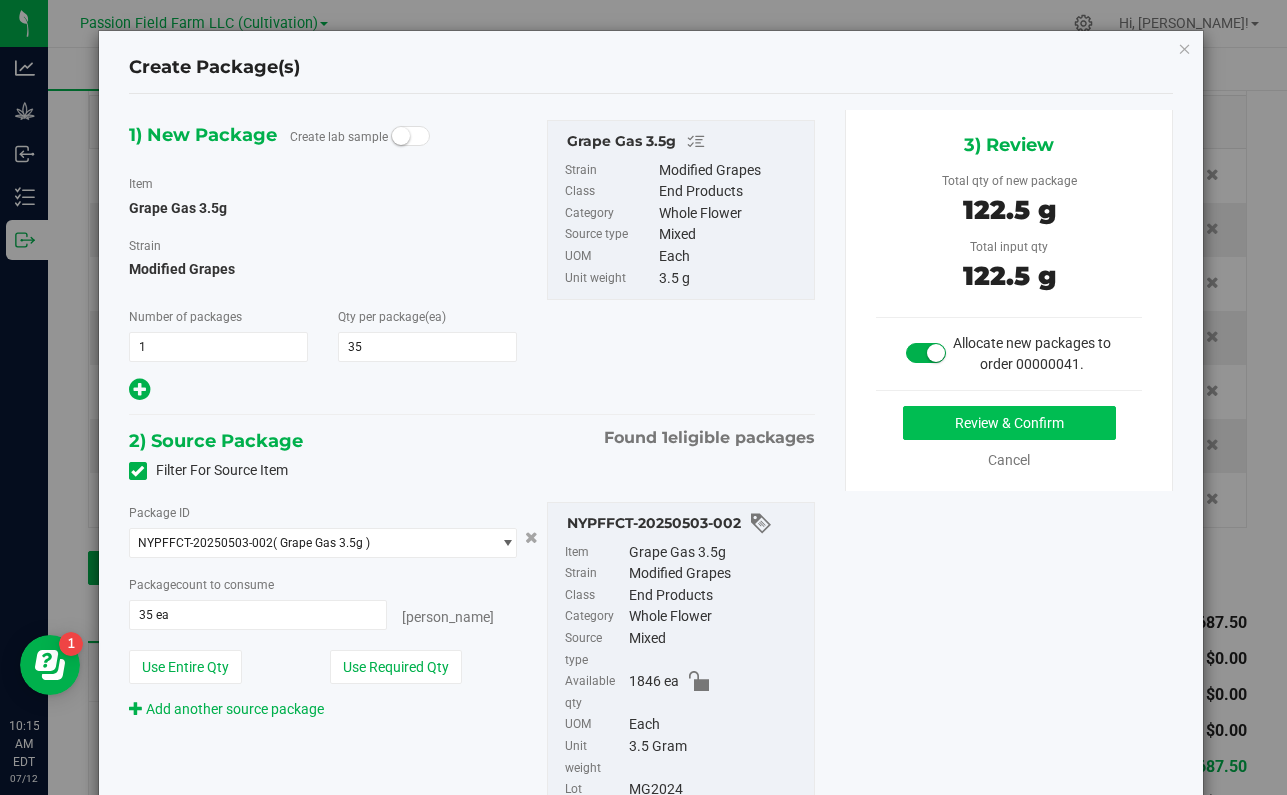 click on "Review & Confirm" at bounding box center [1009, 423] 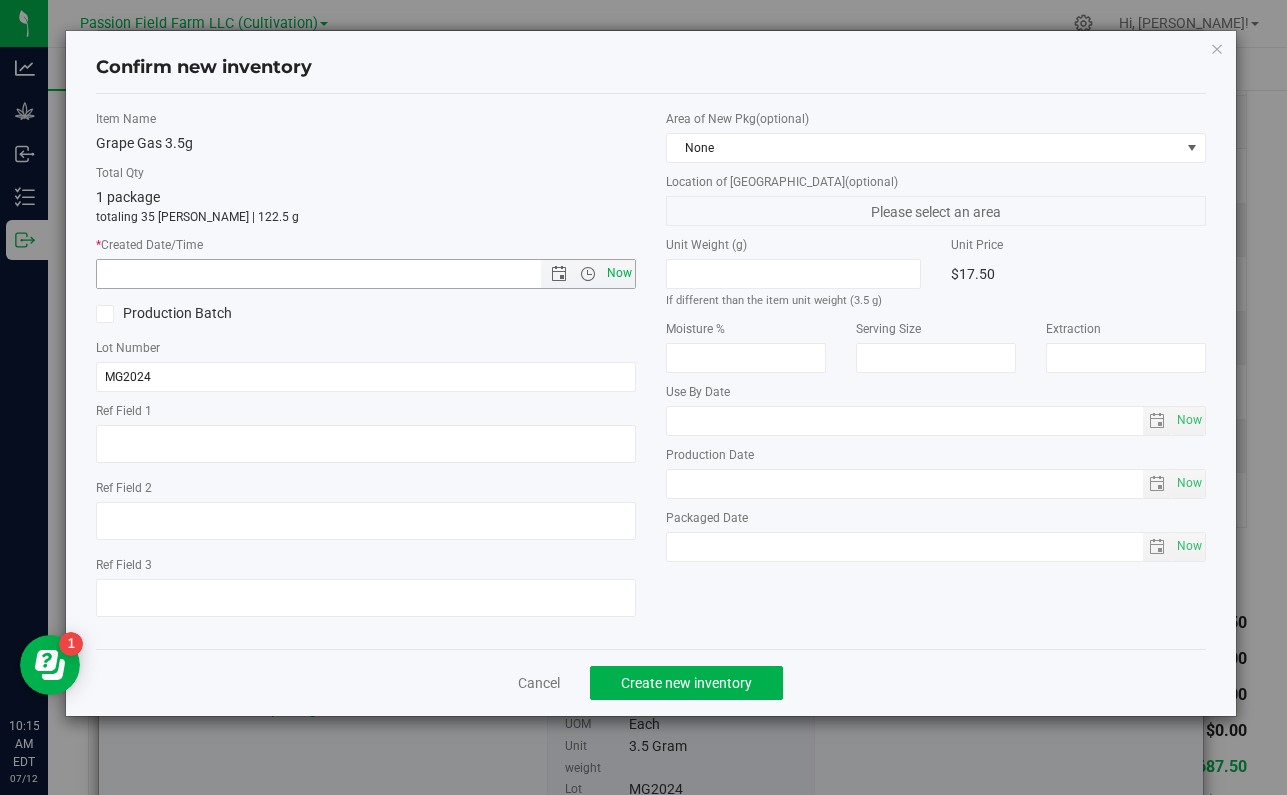 click on "Now" at bounding box center [620, 273] 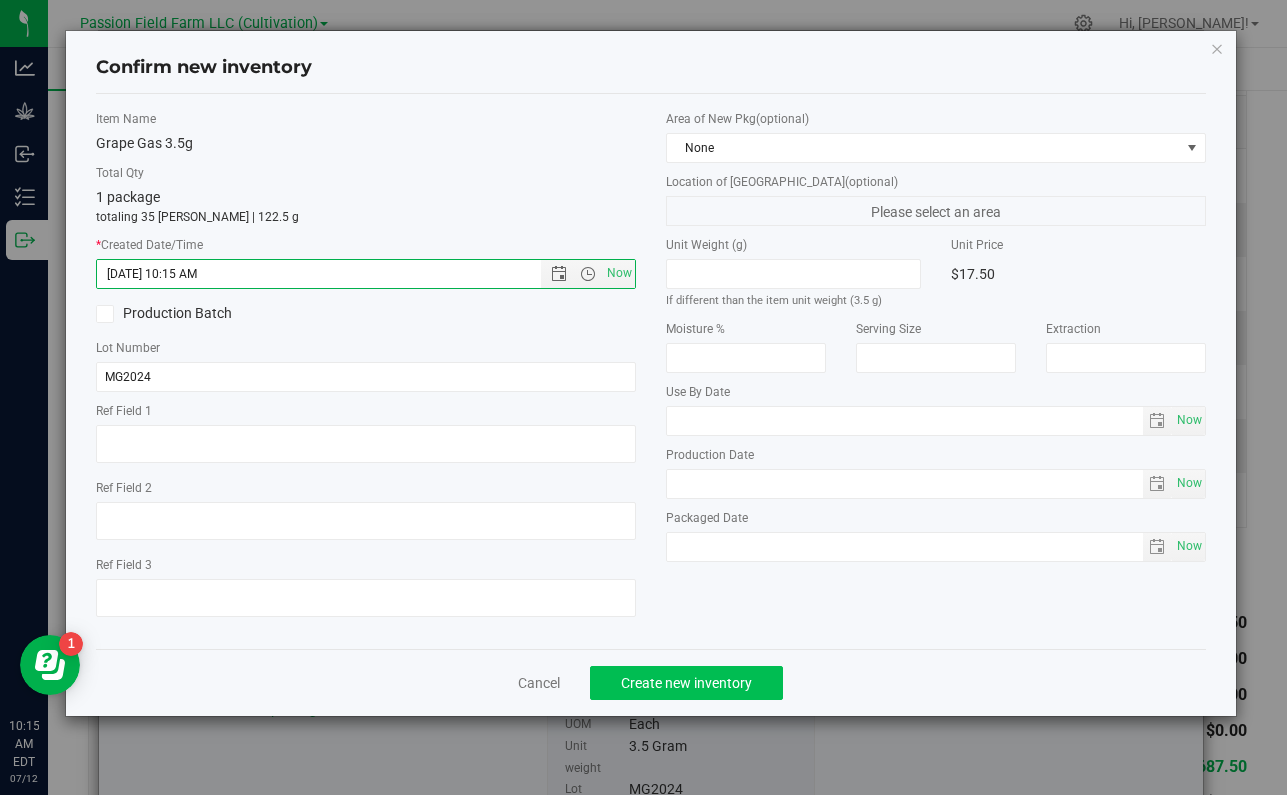 click on "Create new inventory" 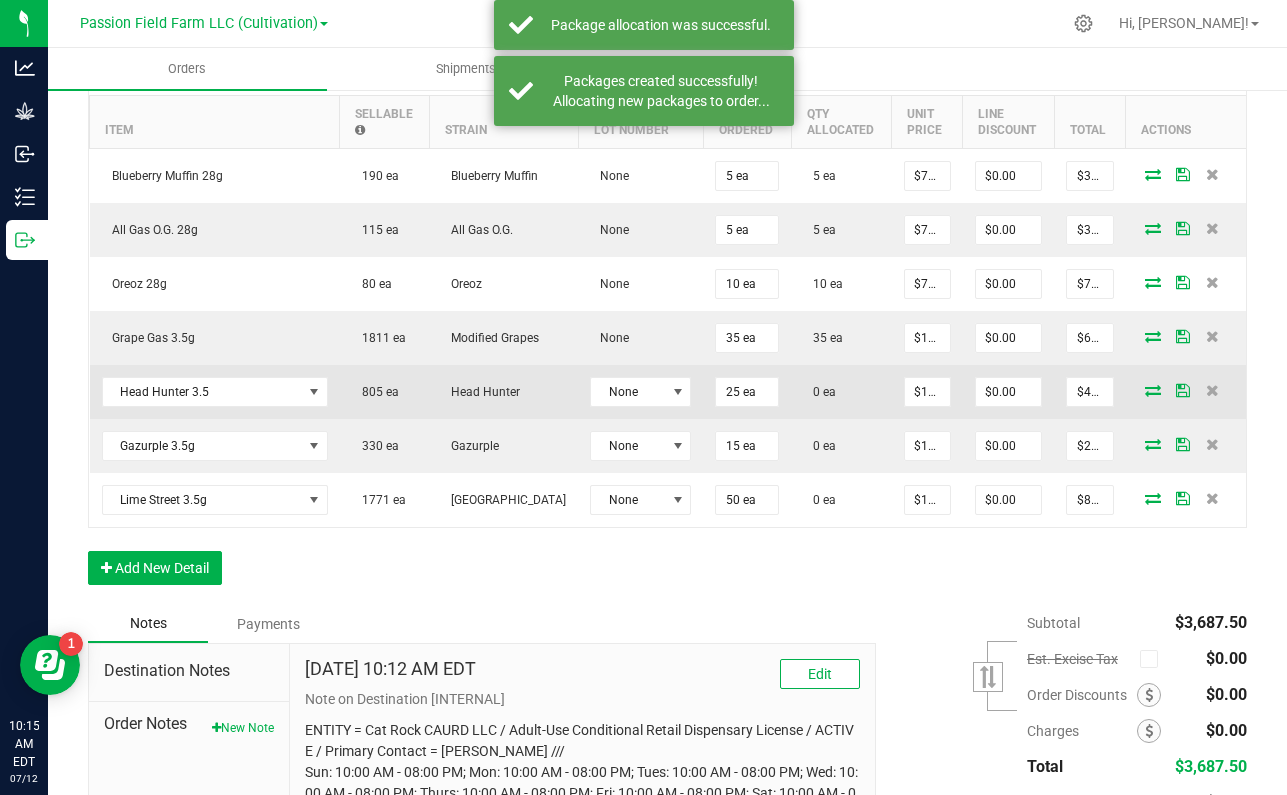 click at bounding box center [1153, 390] 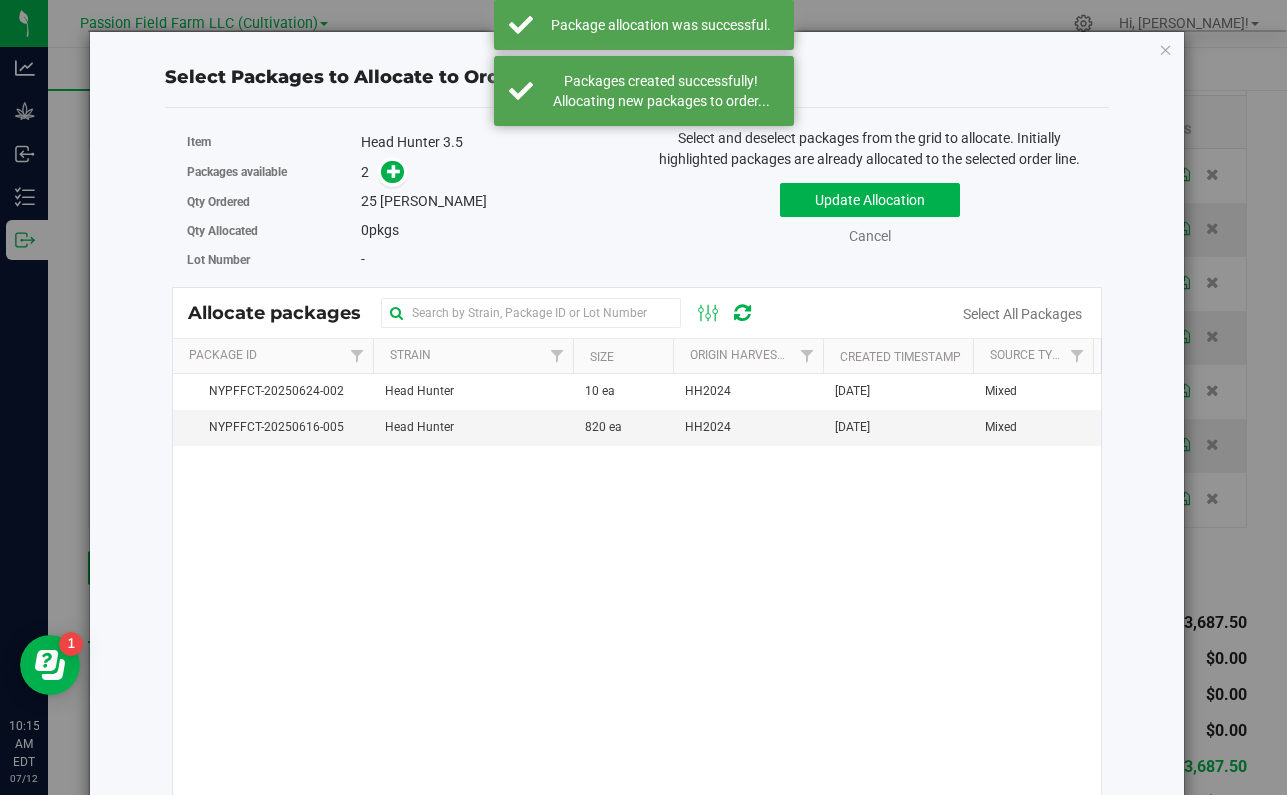 click on "Packages available
2" at bounding box center [404, 172] 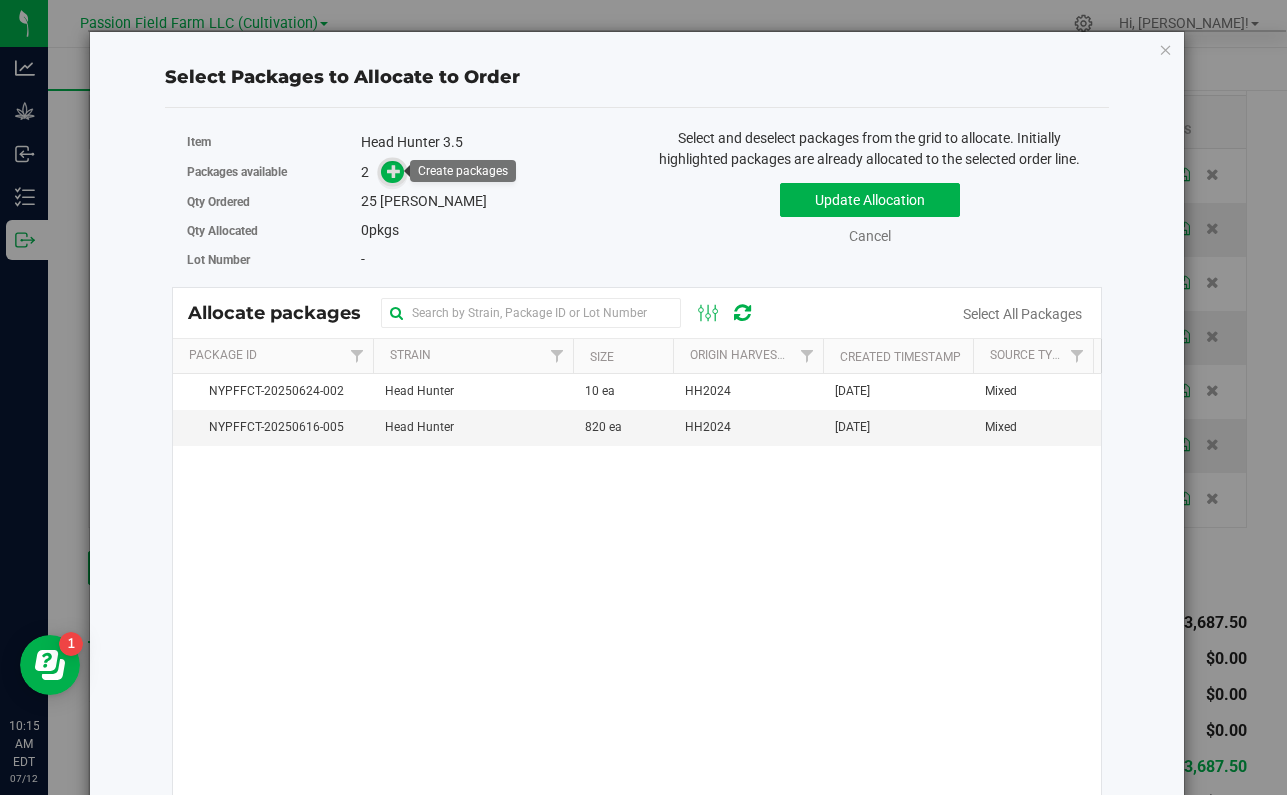 click at bounding box center [394, 171] 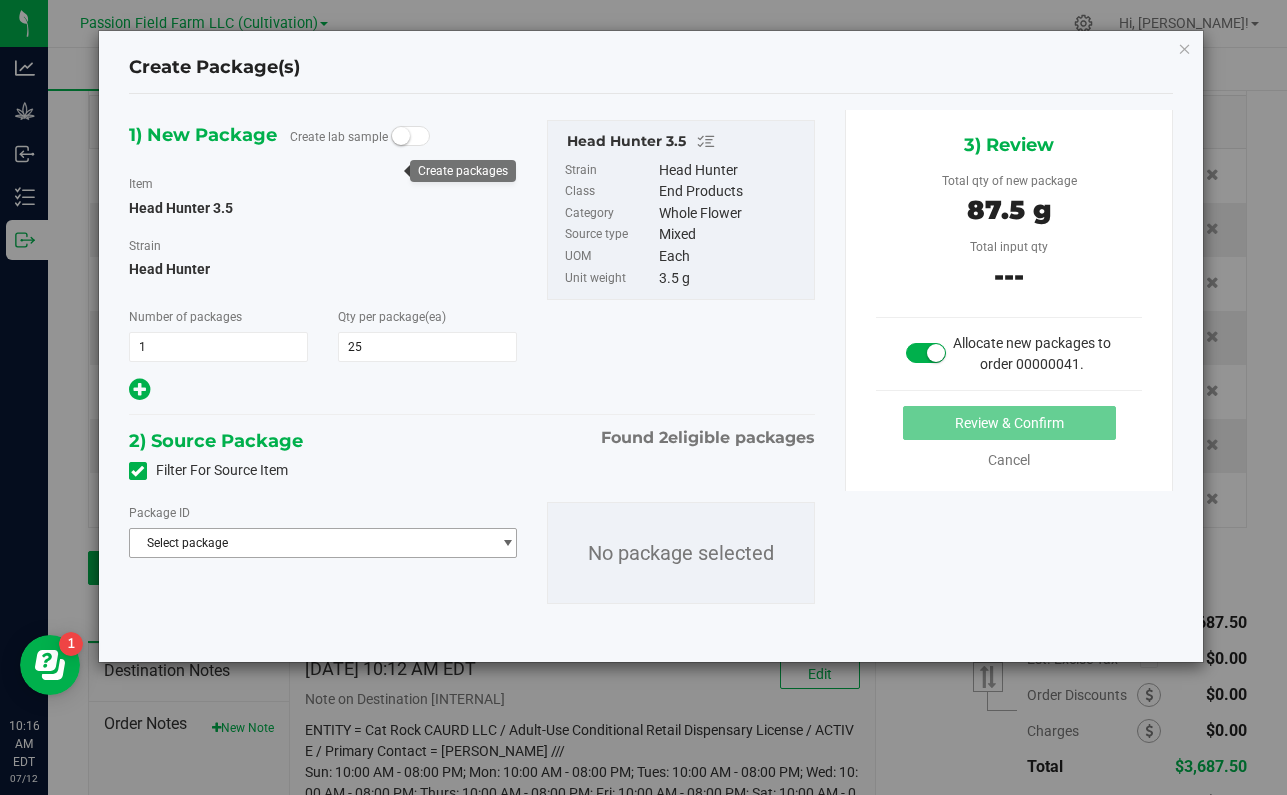 click on "Select package" at bounding box center [310, 543] 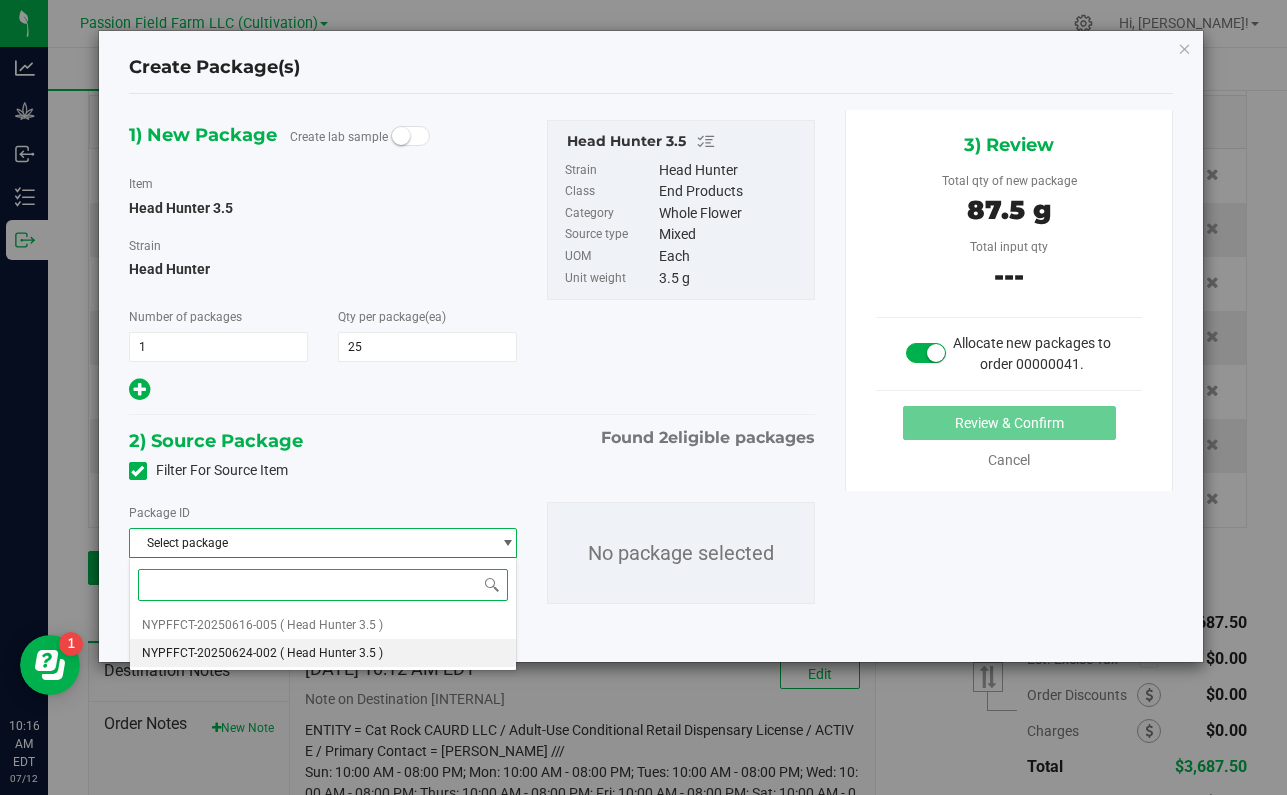 click on "(
Head Hunter 3.5
)" at bounding box center (331, 653) 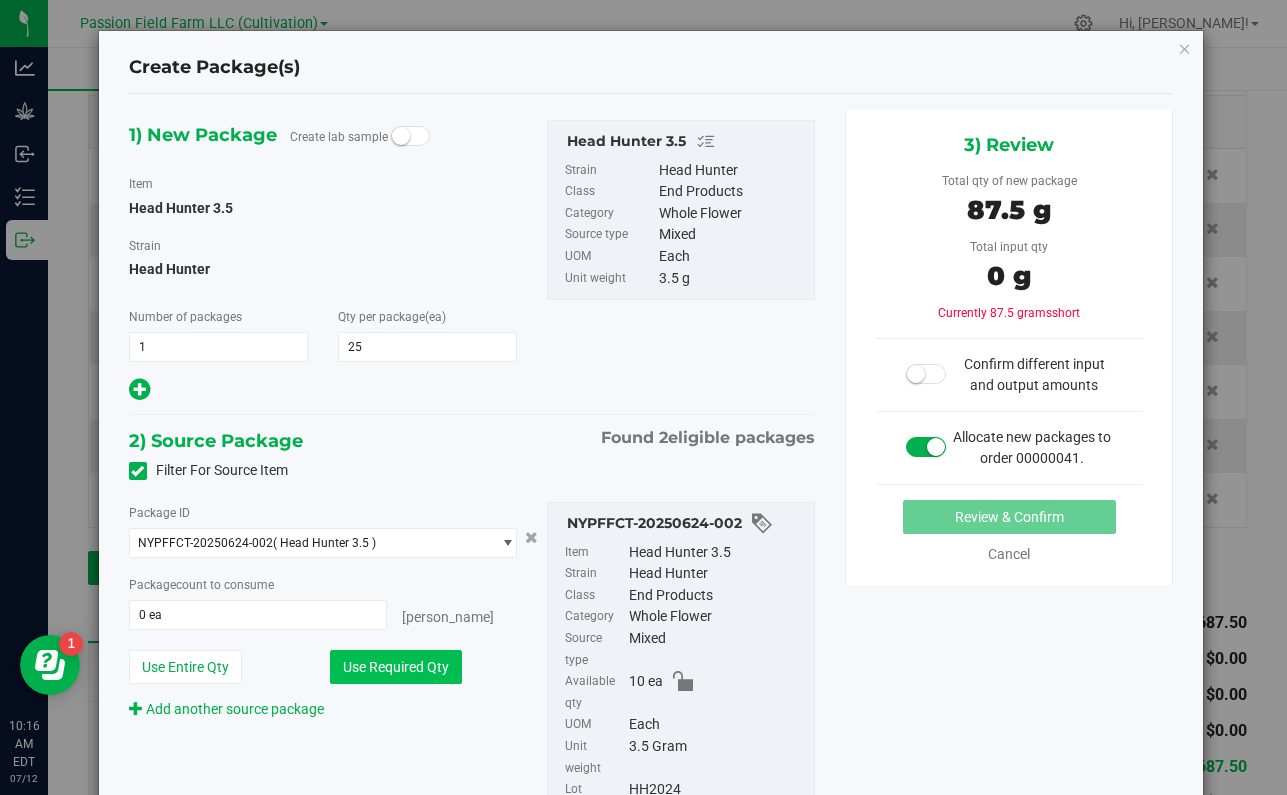 click on "Use Required Qty" at bounding box center (396, 667) 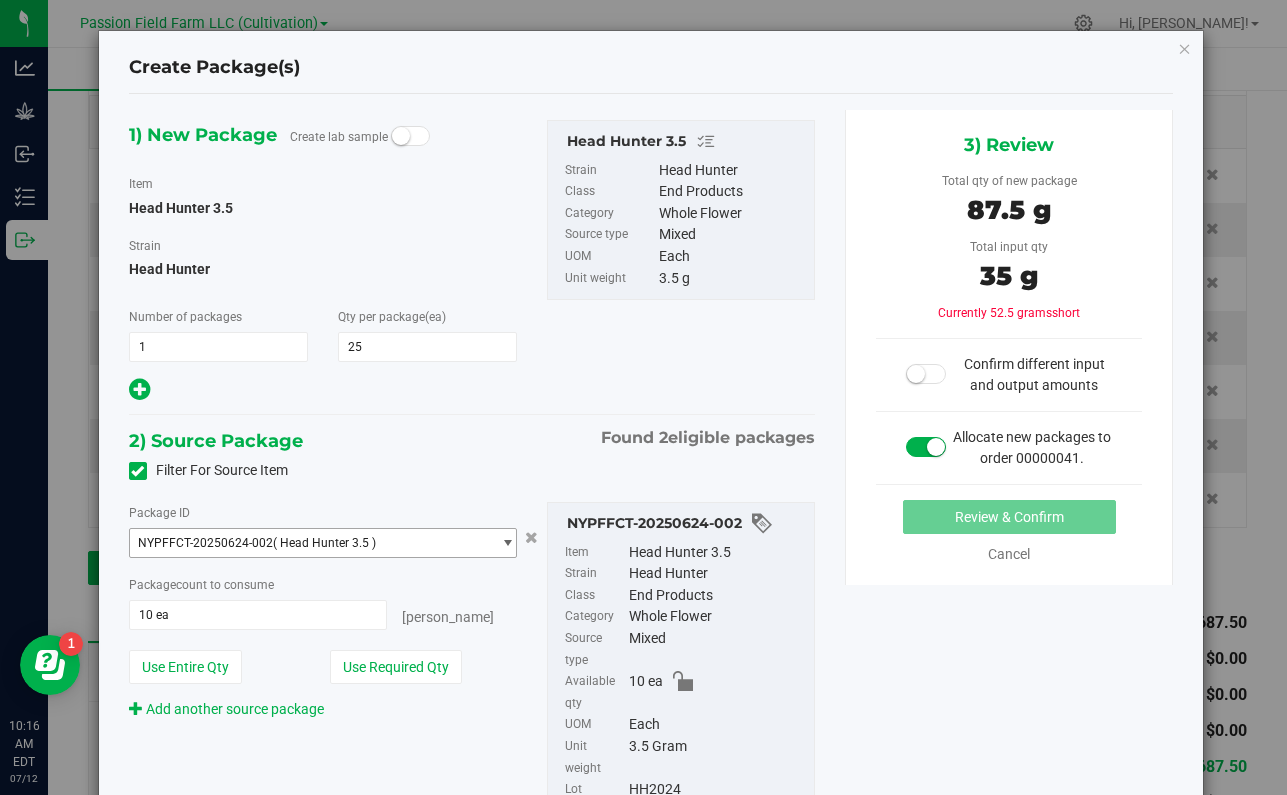 click on "NYPFFCT-20250624-002
(
Head Hunter 3.5
)" at bounding box center (310, 543) 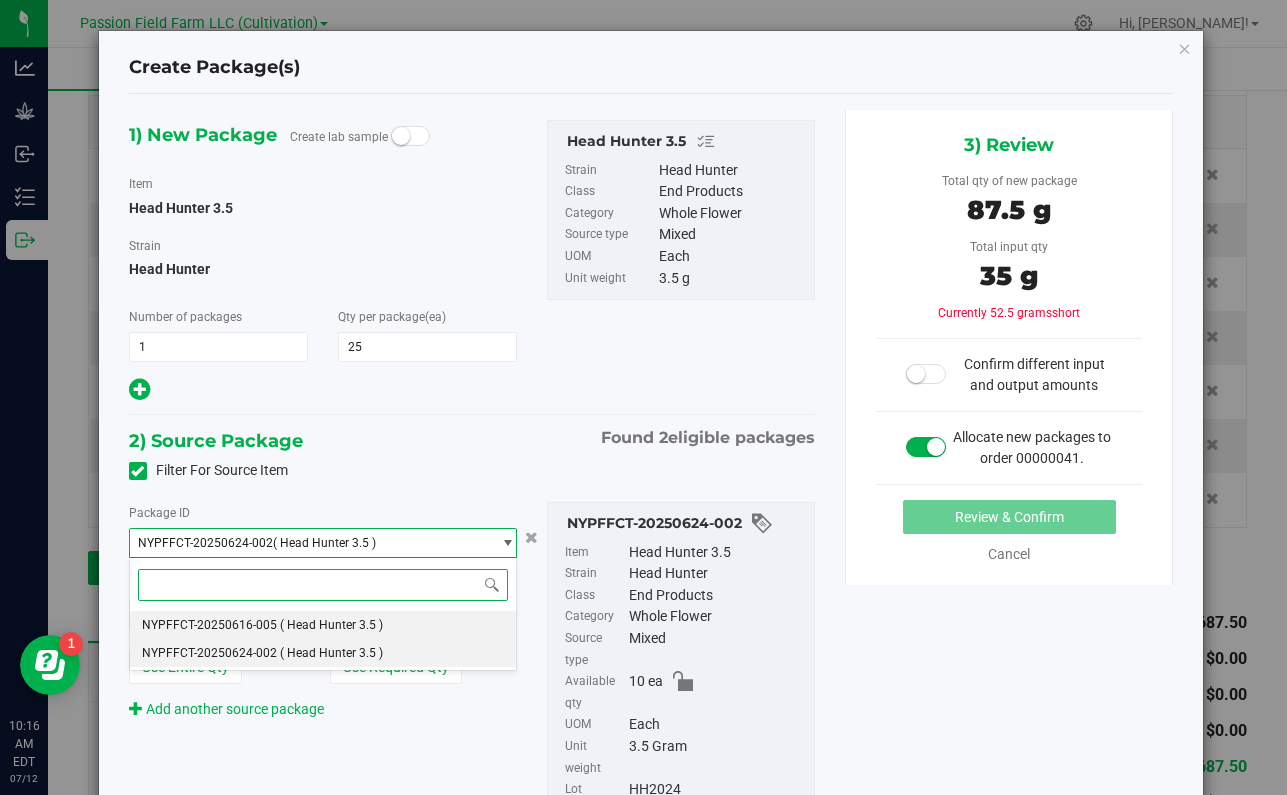 click on "(
Head Hunter 3.5
)" at bounding box center [331, 625] 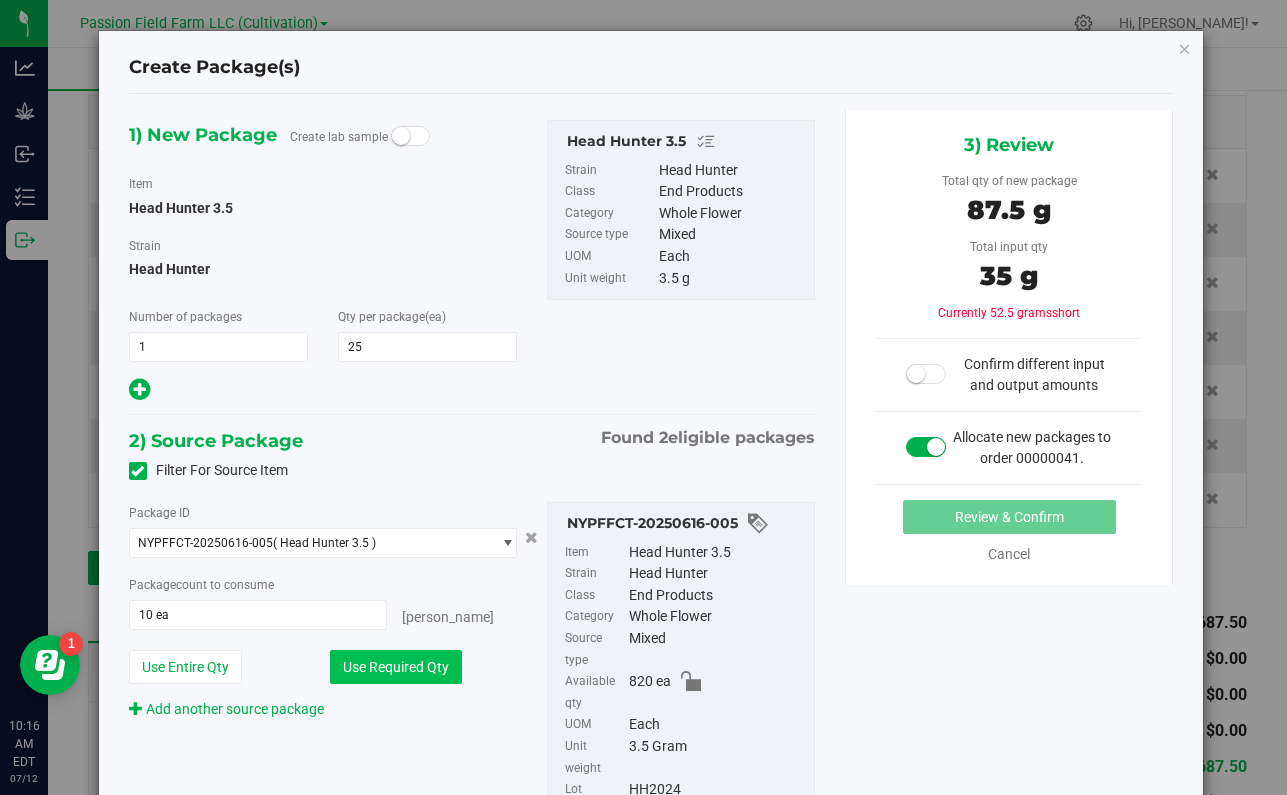 click on "Use Required Qty" at bounding box center (396, 667) 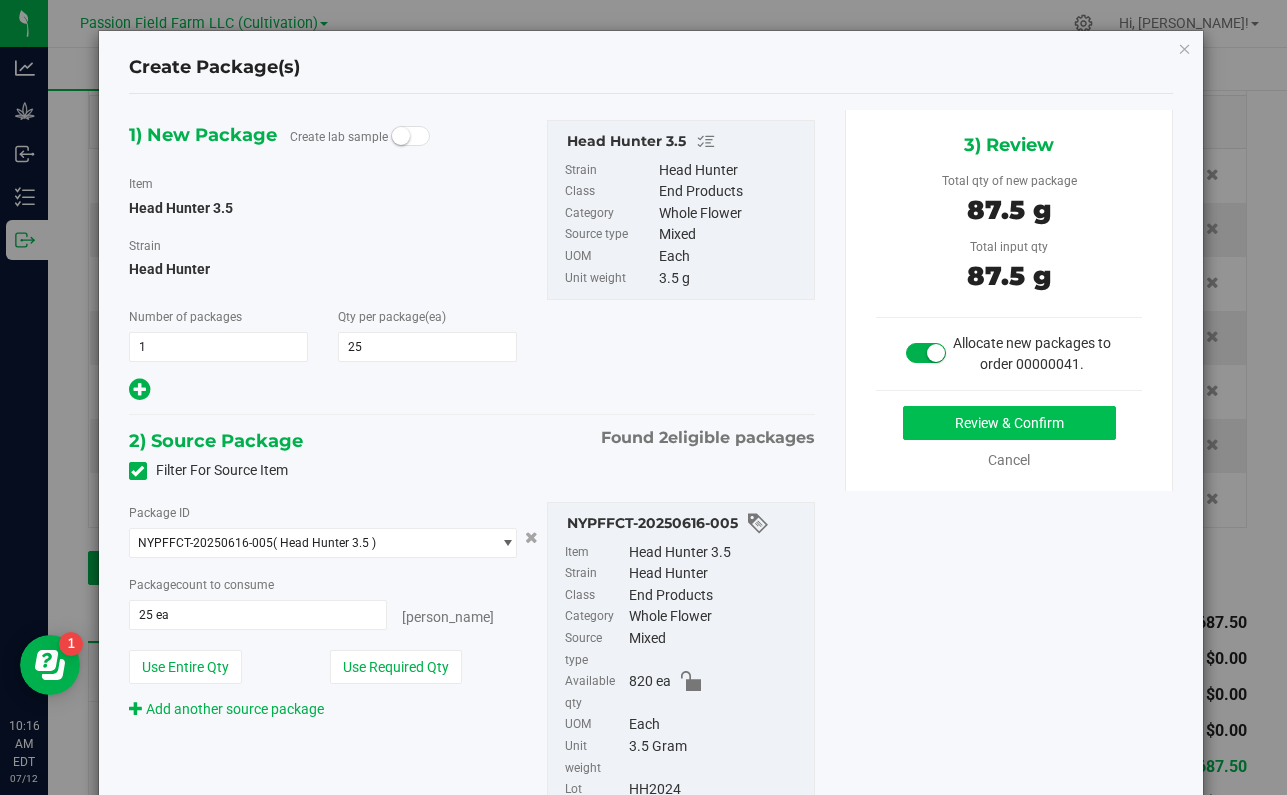 click on "Review & Confirm" at bounding box center (1009, 423) 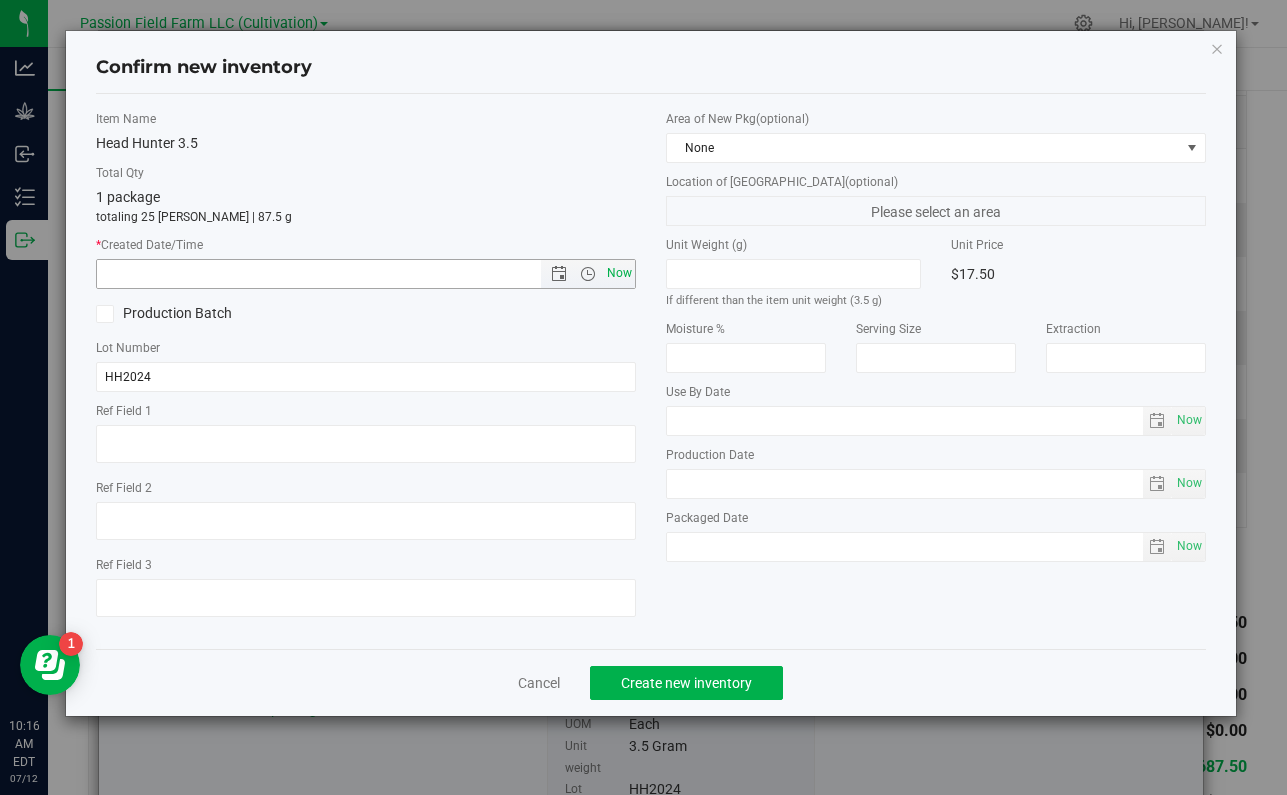 click on "Now" at bounding box center (620, 273) 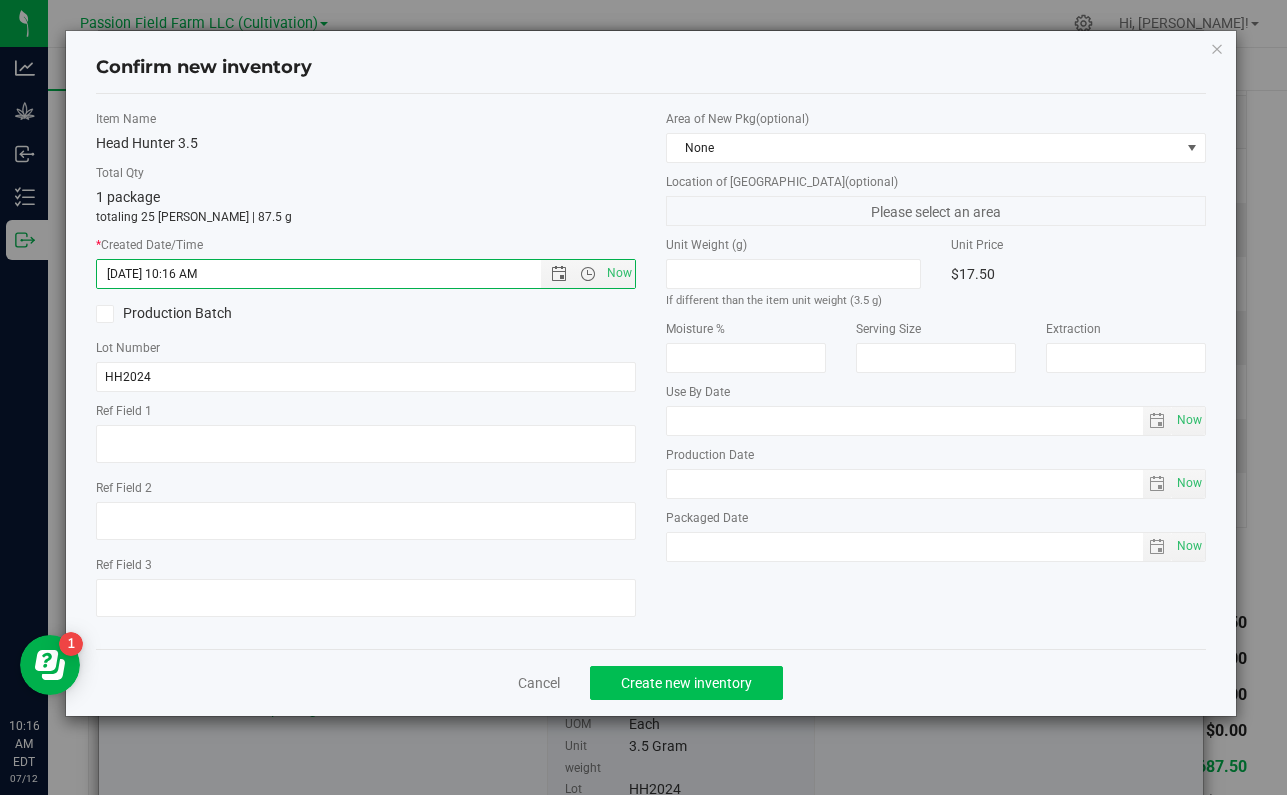 click on "Create new inventory" 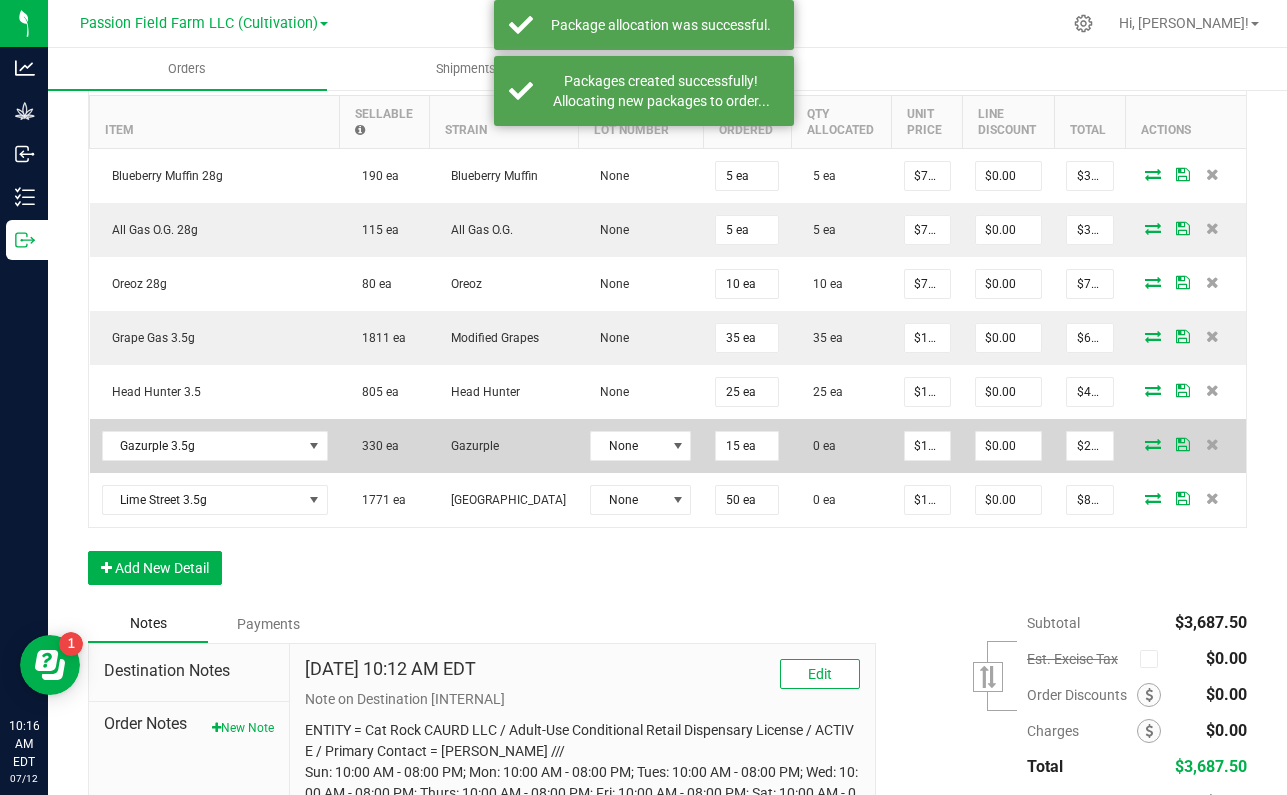 click at bounding box center [1153, 444] 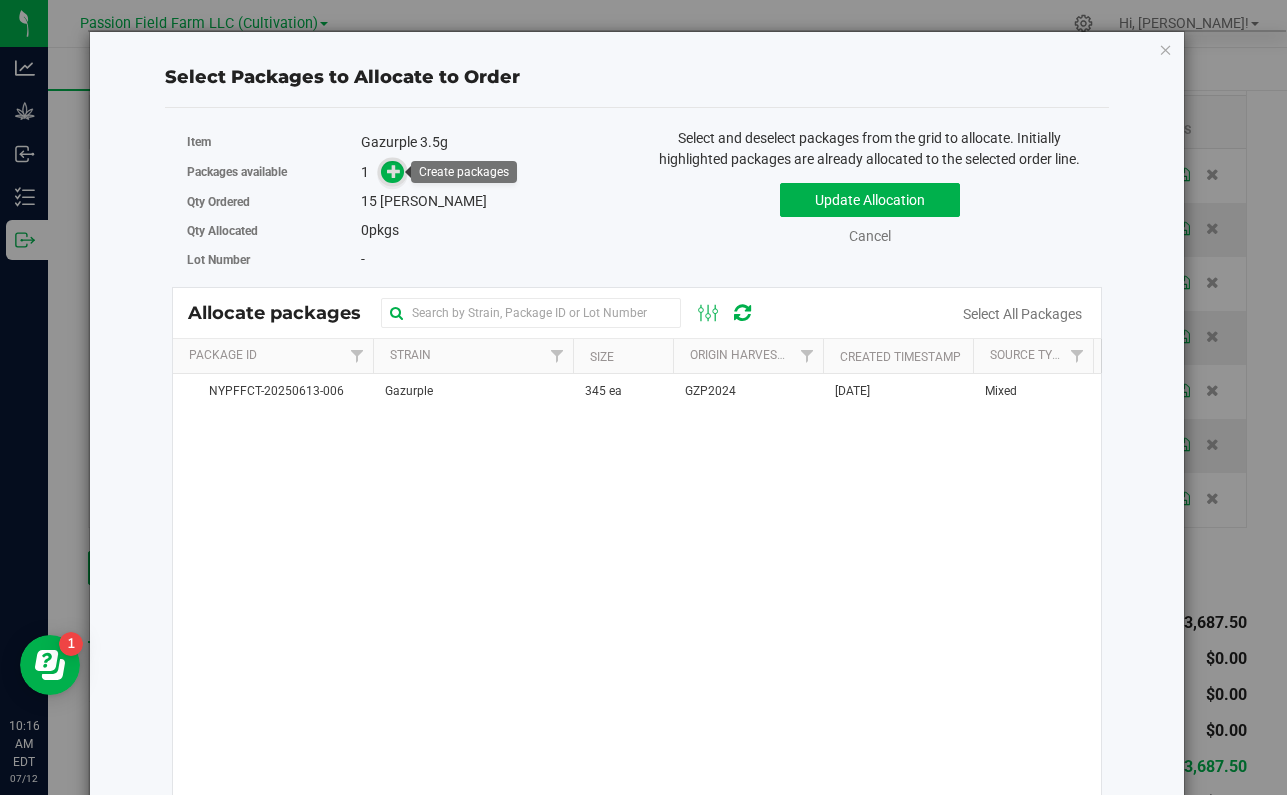 click at bounding box center [392, 172] 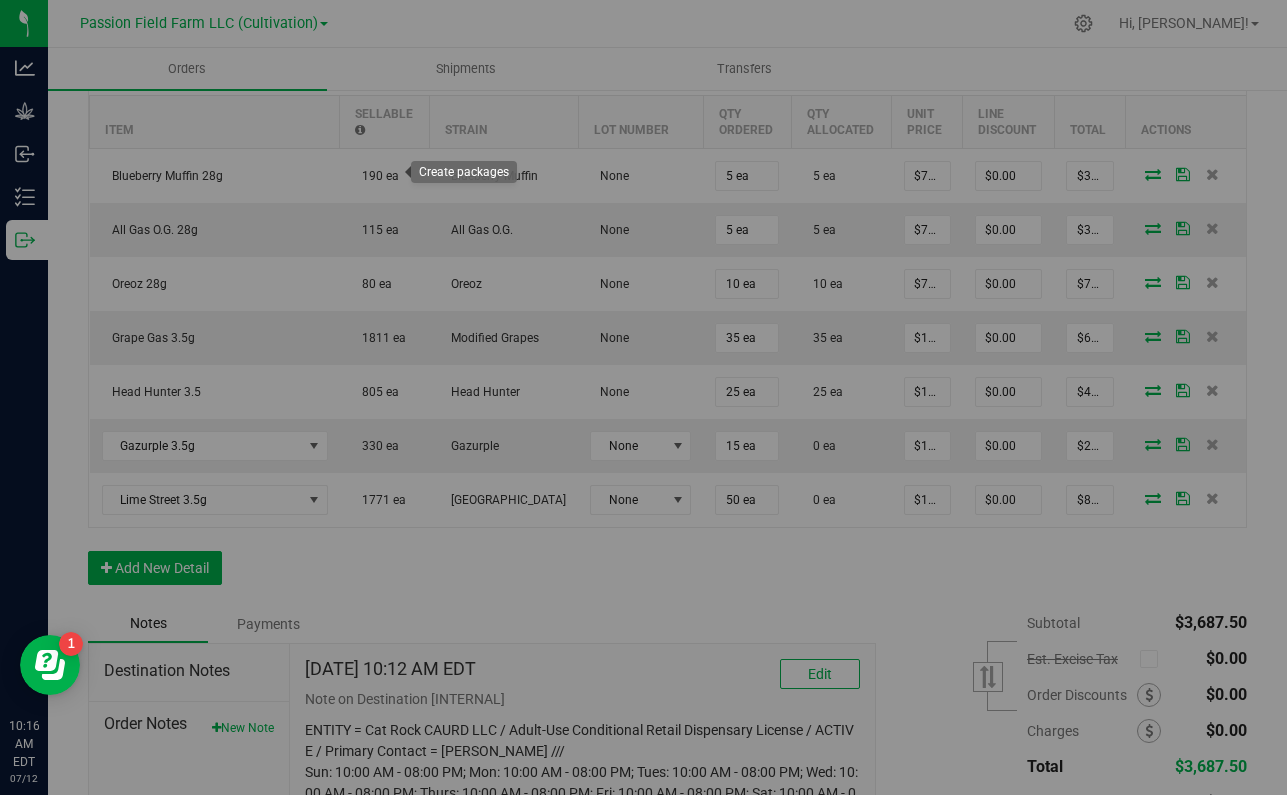 type on "1" 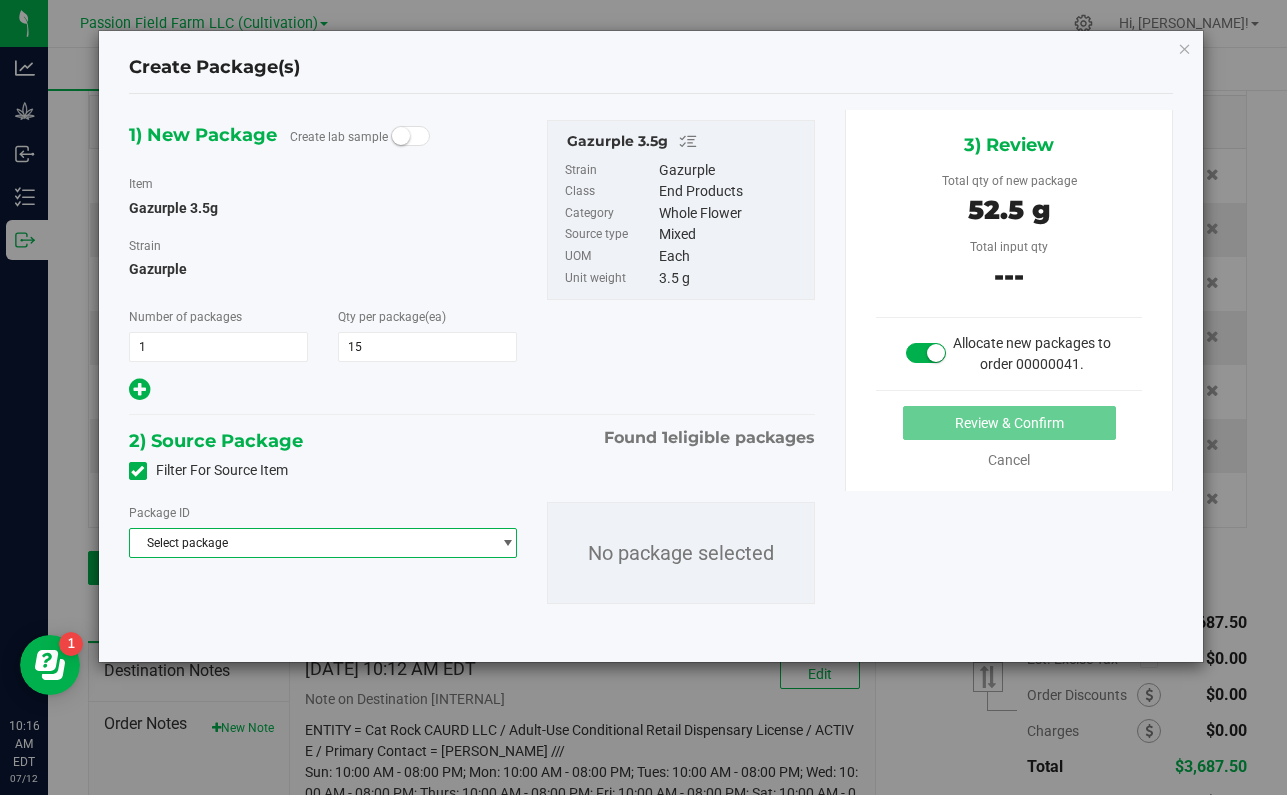 click on "Select package" at bounding box center [310, 543] 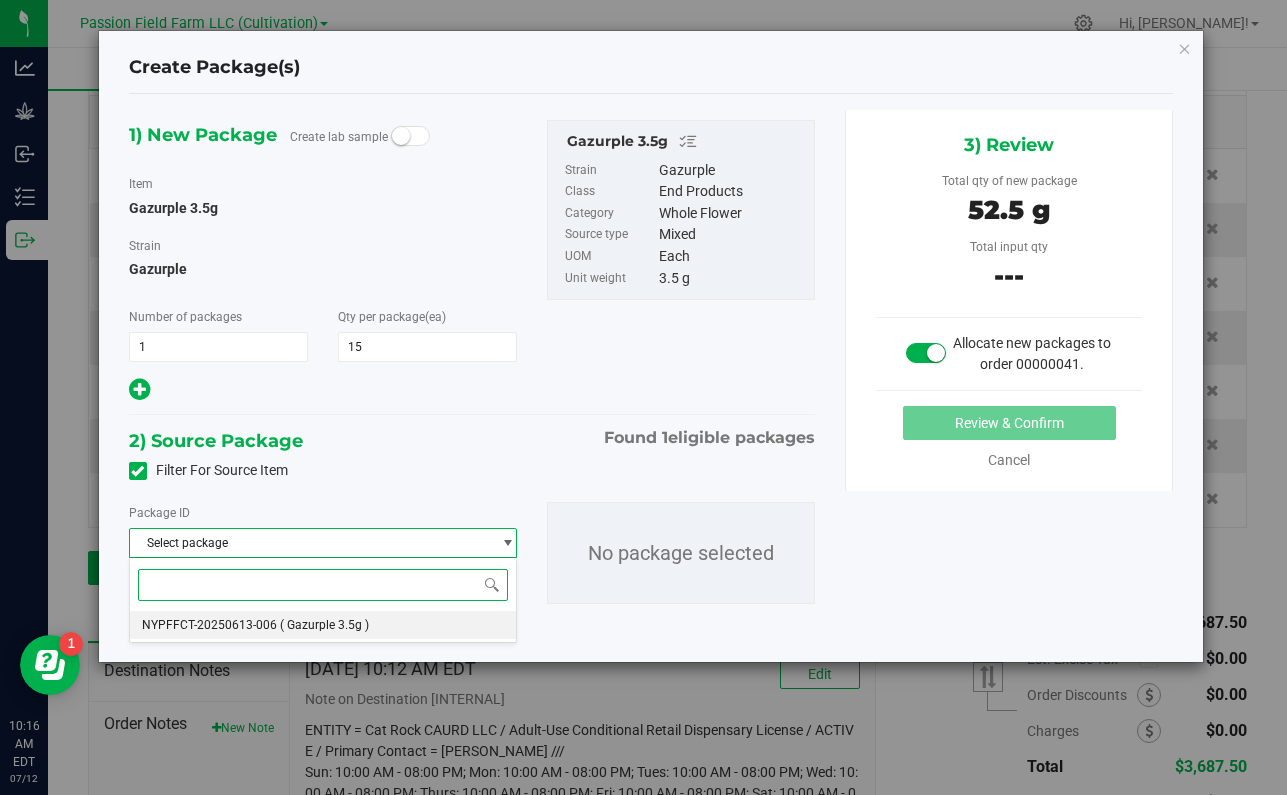 click on "NYPFFCT-20250613-006
(
Gazurple 3.5g
)" at bounding box center [323, 625] 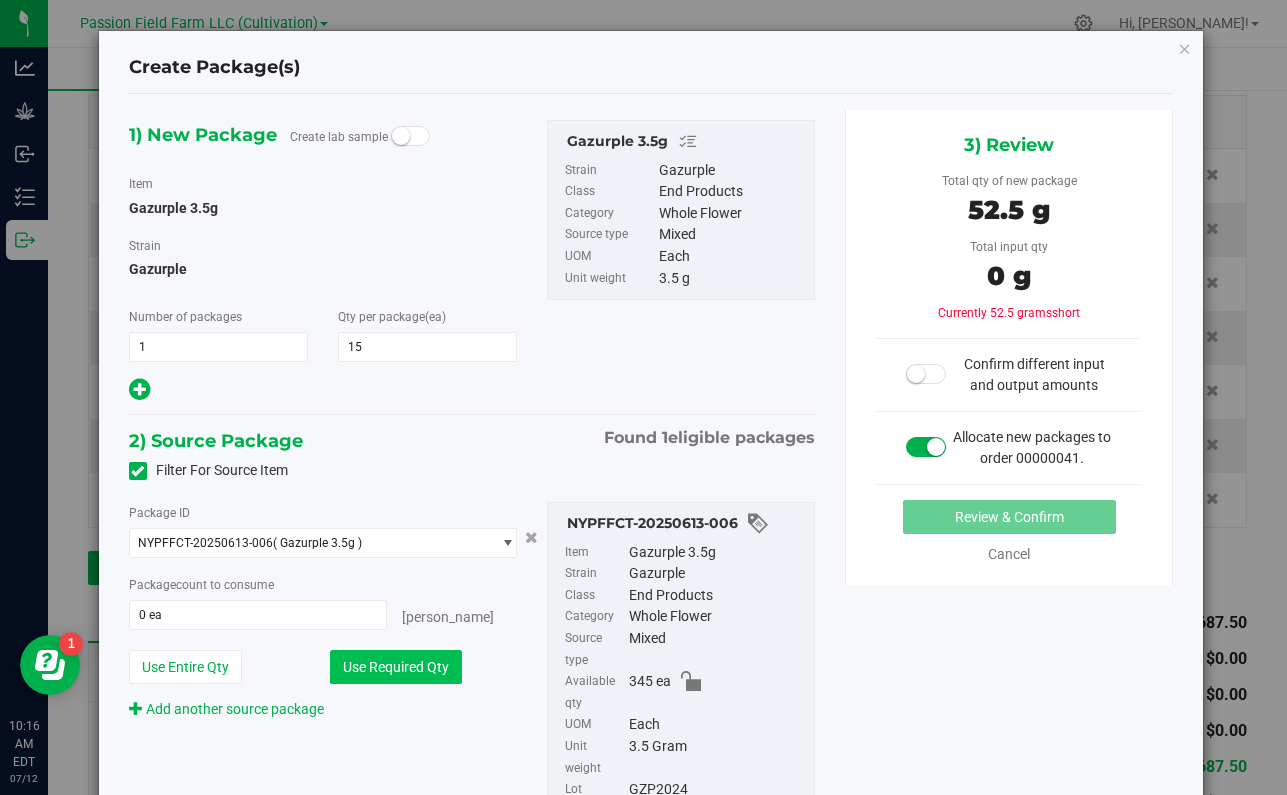click on "Use Required Qty" at bounding box center [396, 667] 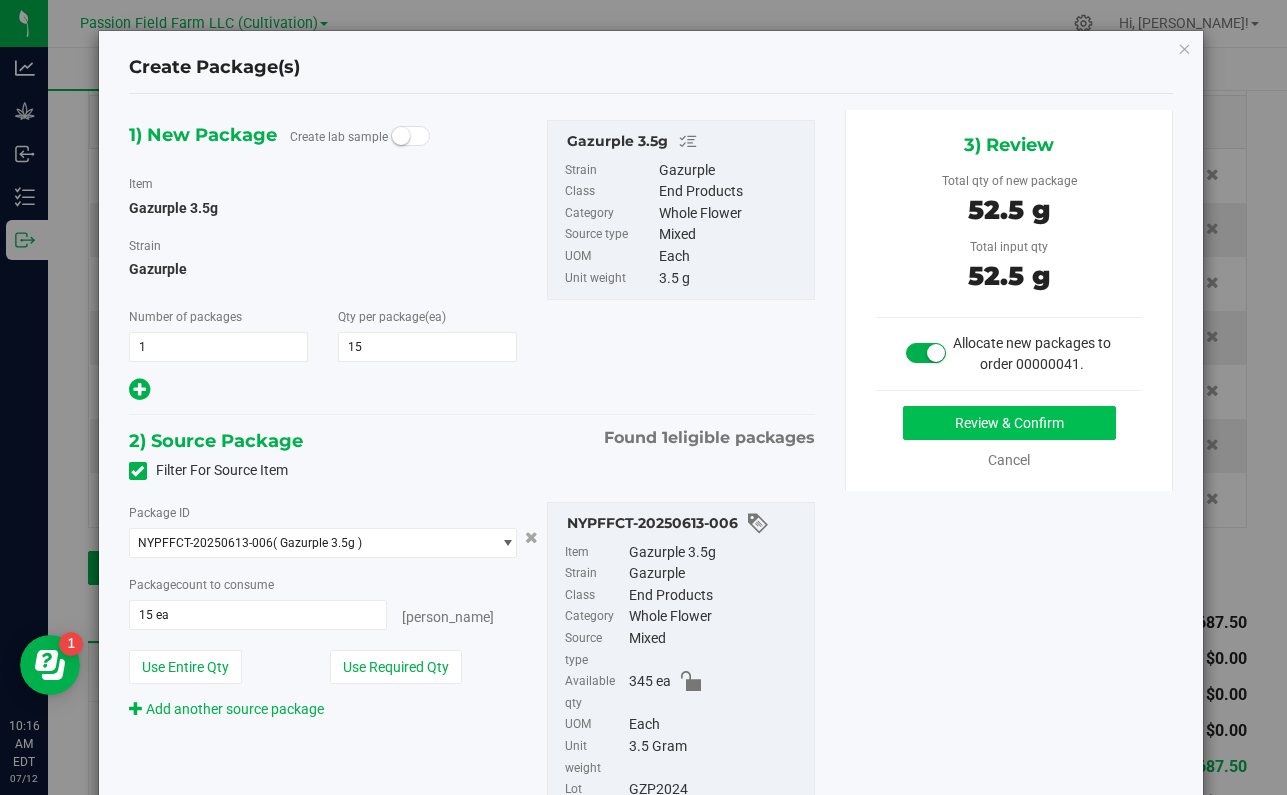 click on "Review & Confirm" at bounding box center [1009, 423] 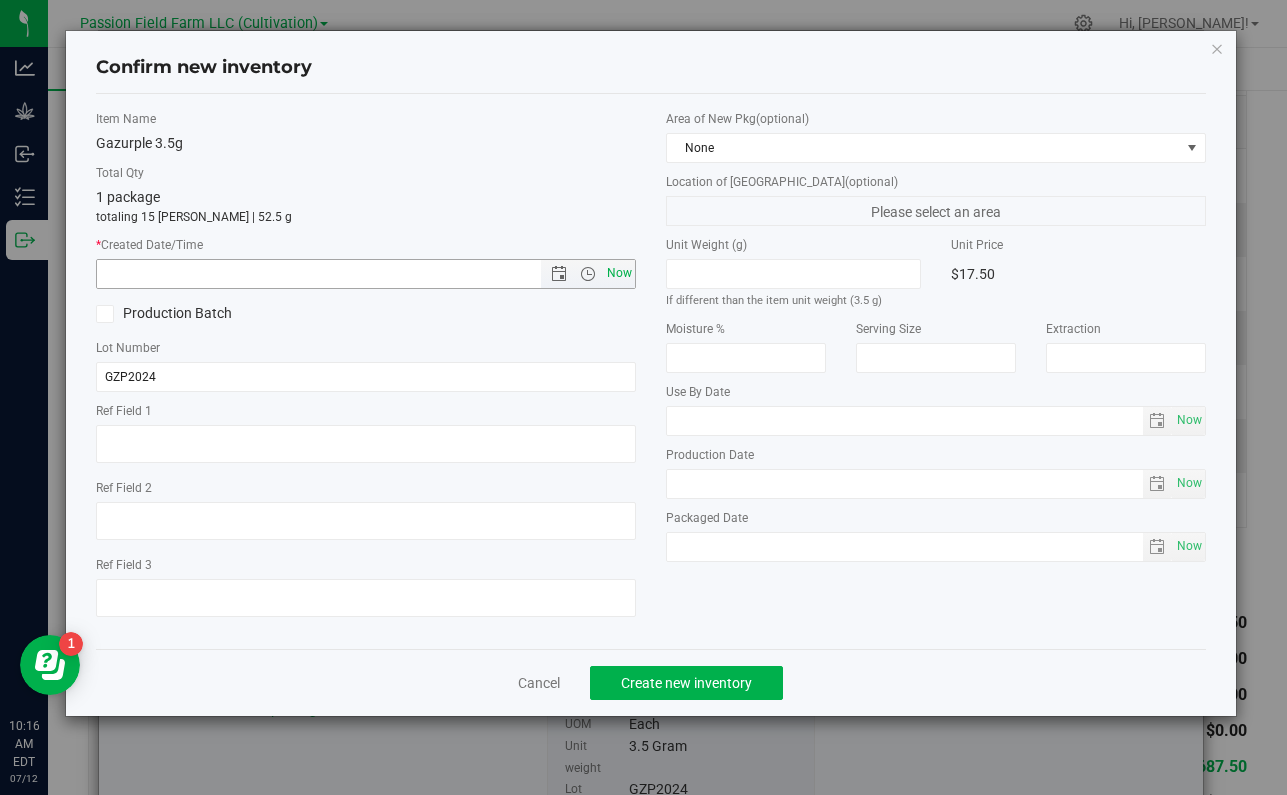 click on "Now" at bounding box center [620, 273] 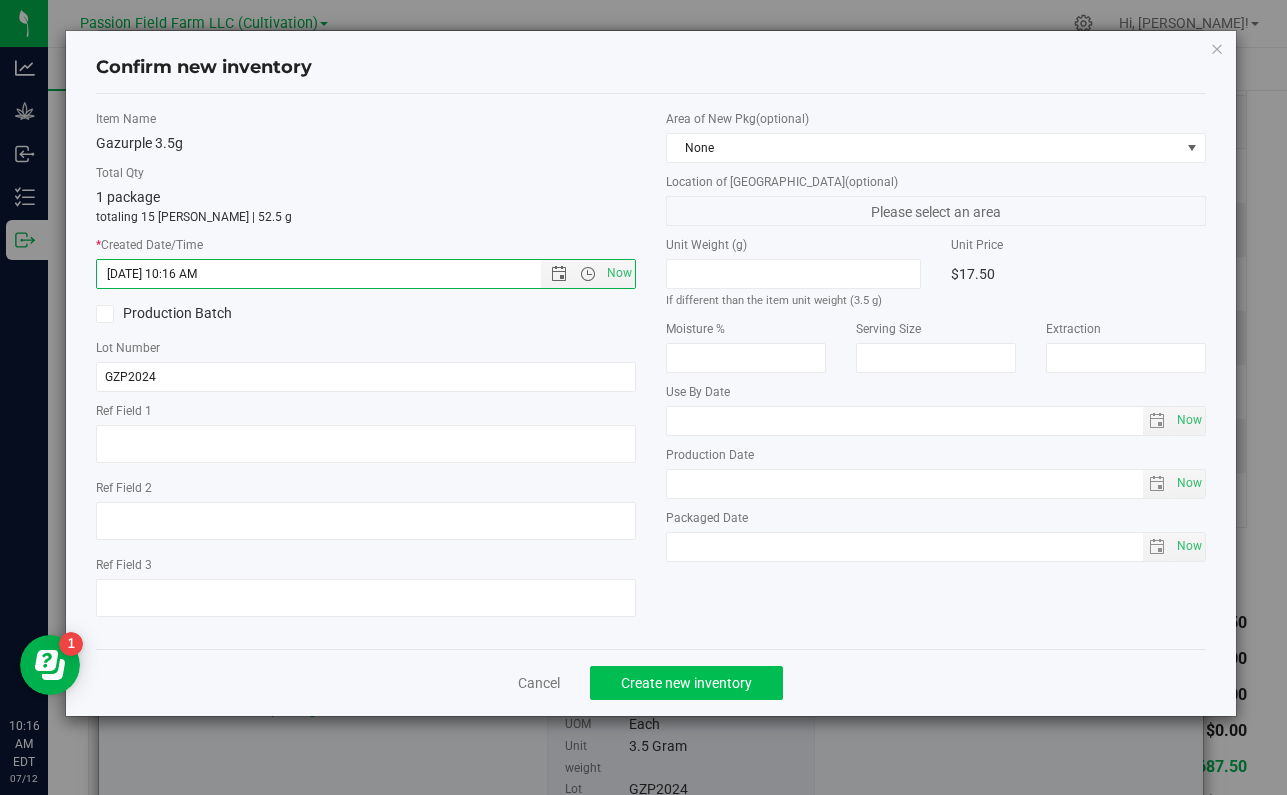 click on "Create new inventory" 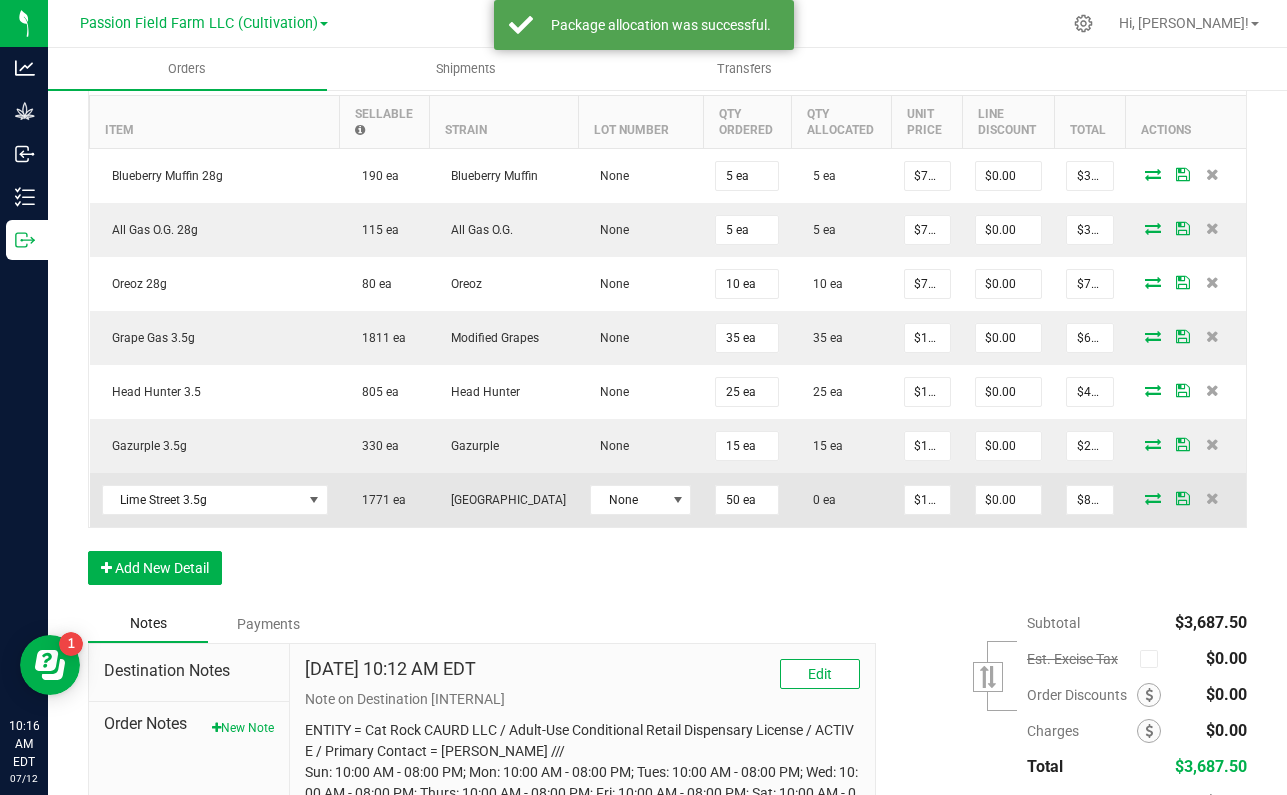 click at bounding box center [1153, 498] 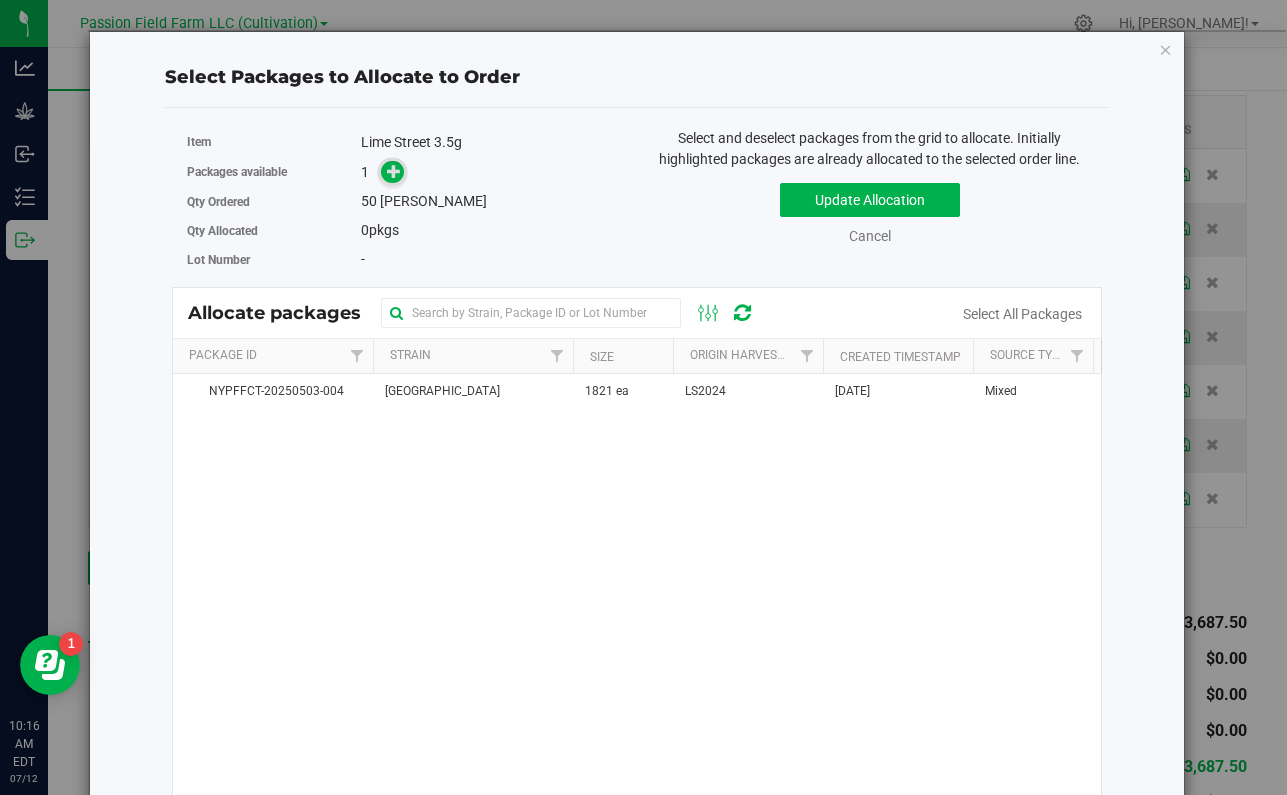 click at bounding box center (394, 171) 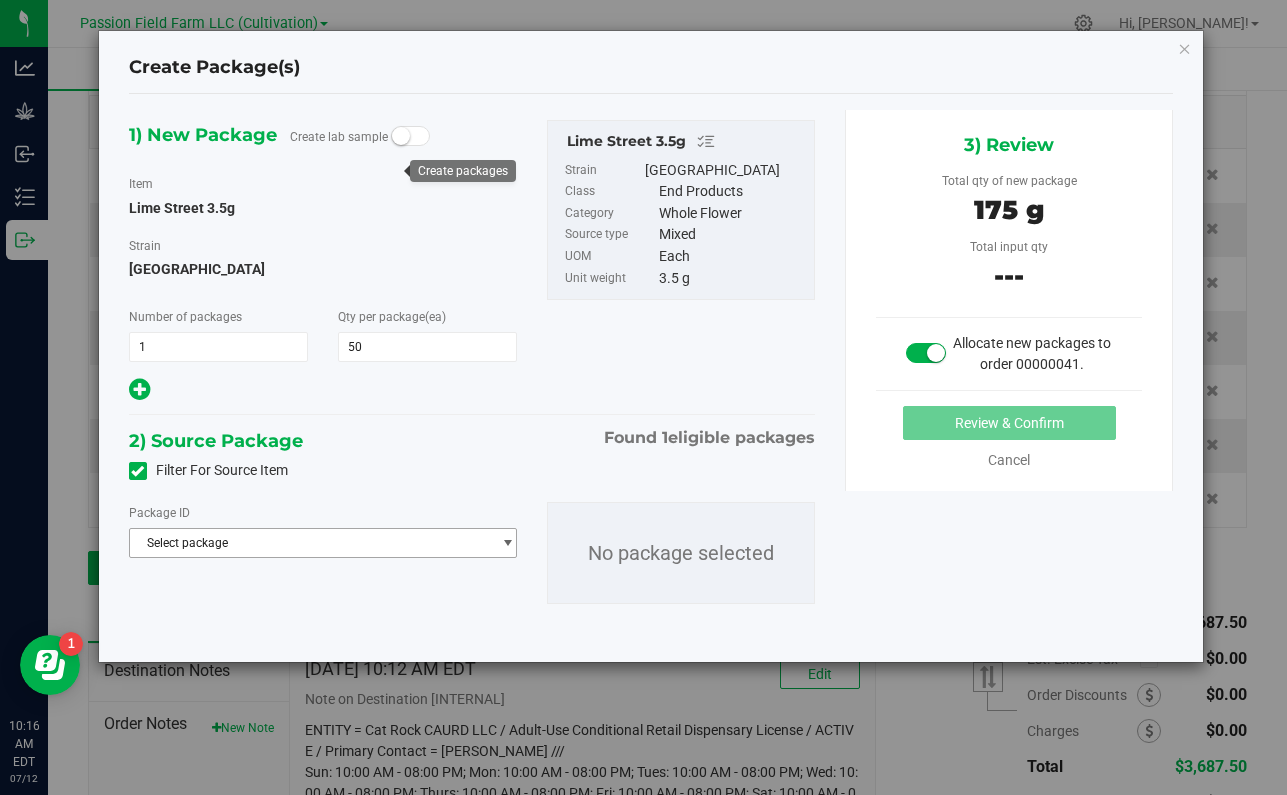 click on "Select package" at bounding box center [310, 543] 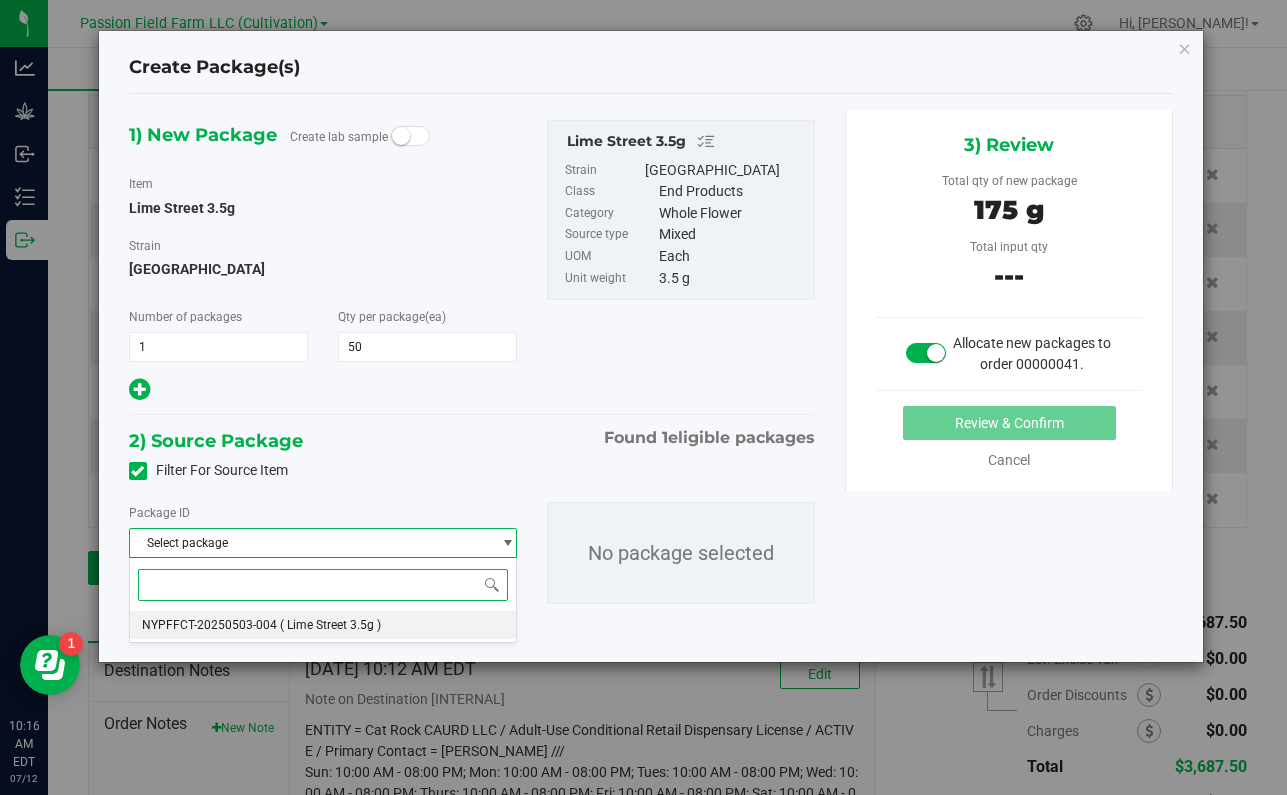 click on "(
Lime Street 3.5g
)" at bounding box center [330, 625] 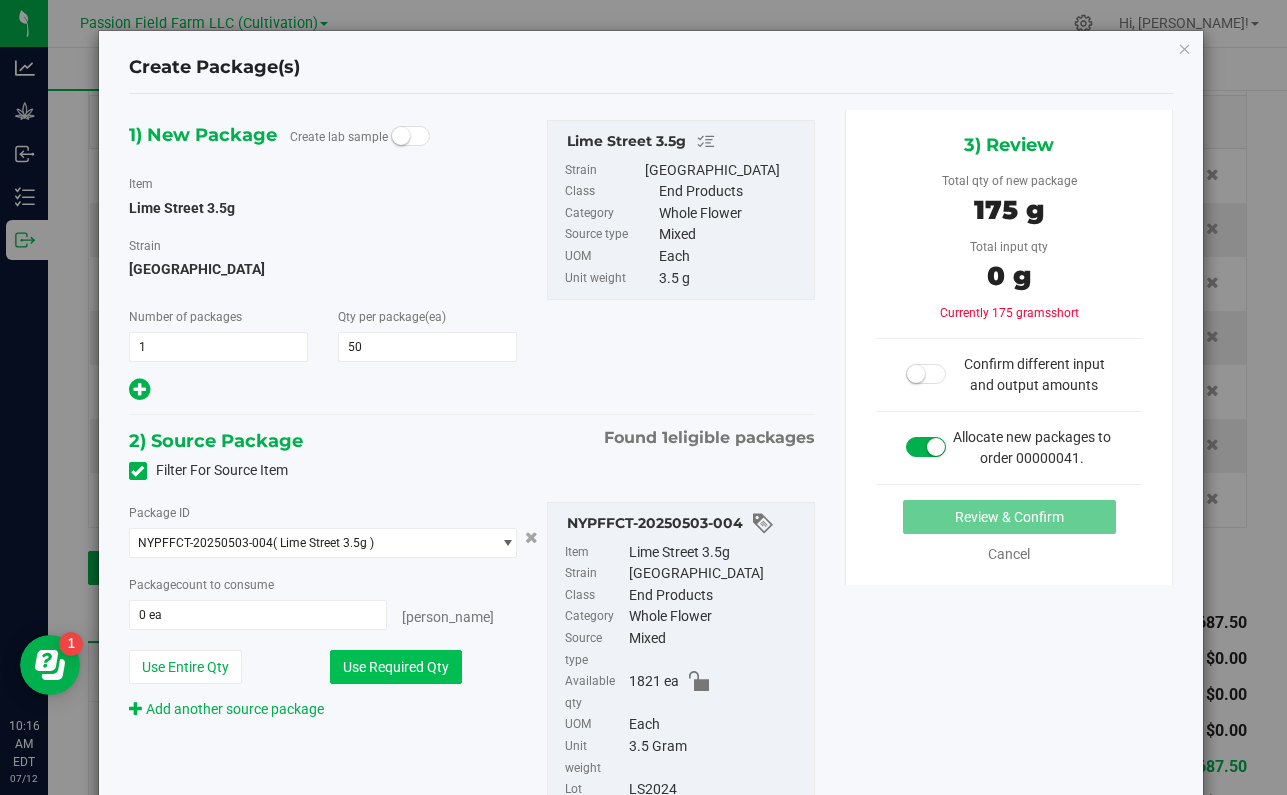 click on "Use Required Qty" at bounding box center [396, 667] 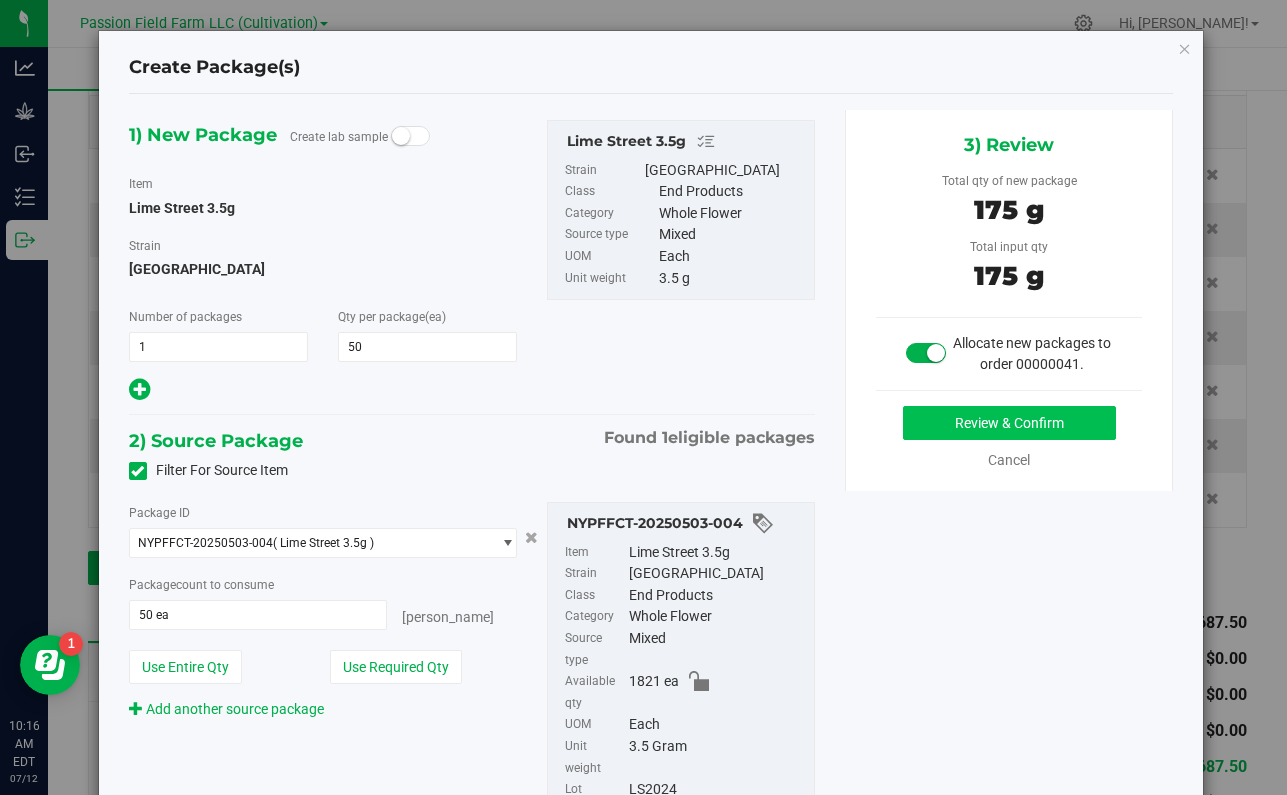 click on "Review & Confirm" at bounding box center (1009, 423) 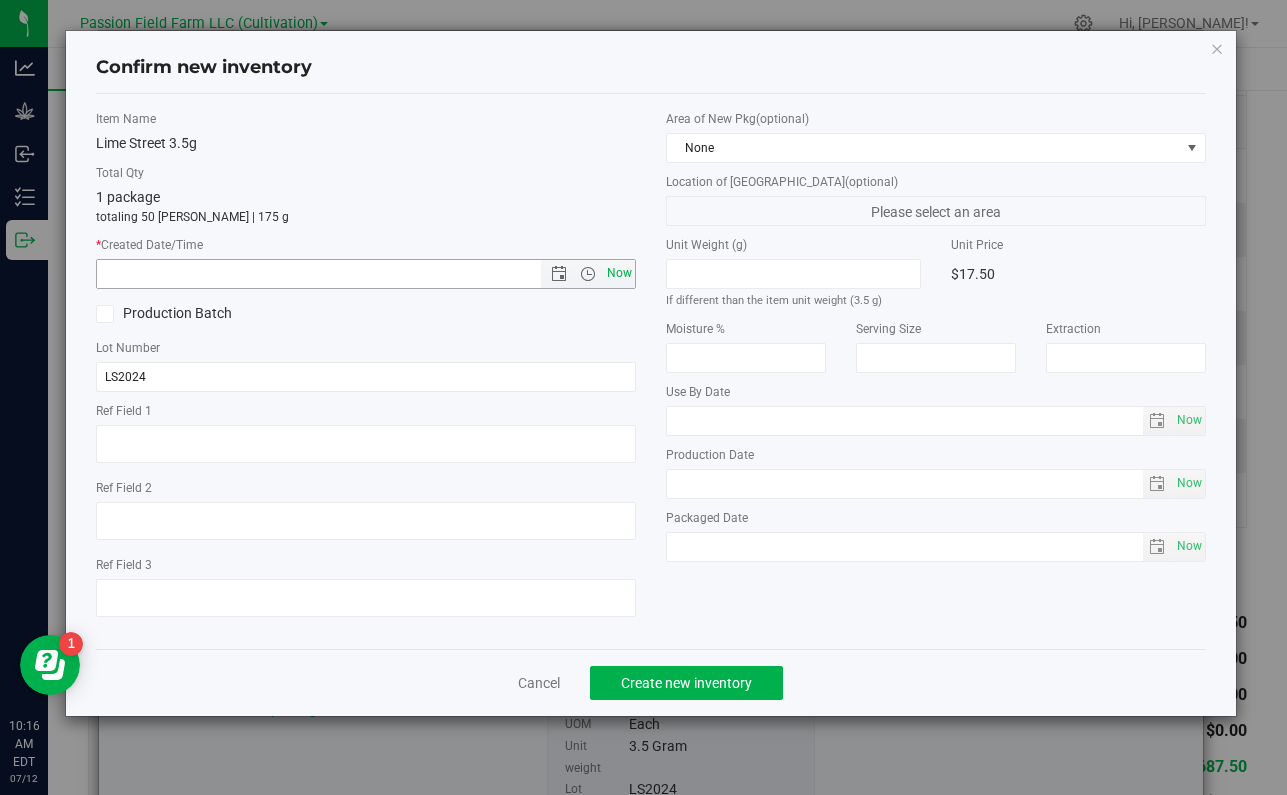 click on "Now" at bounding box center [620, 273] 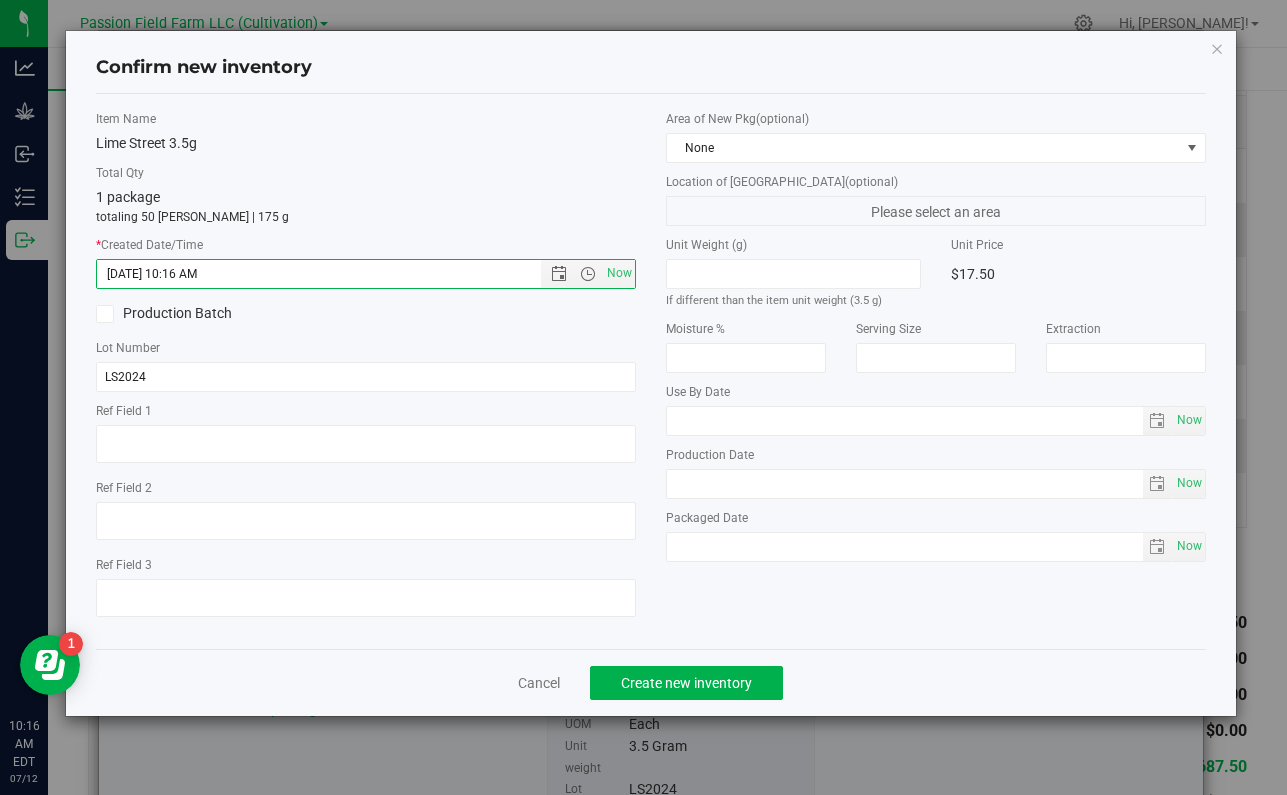 click on "Cancel
Create new inventory" at bounding box center (651, 682) 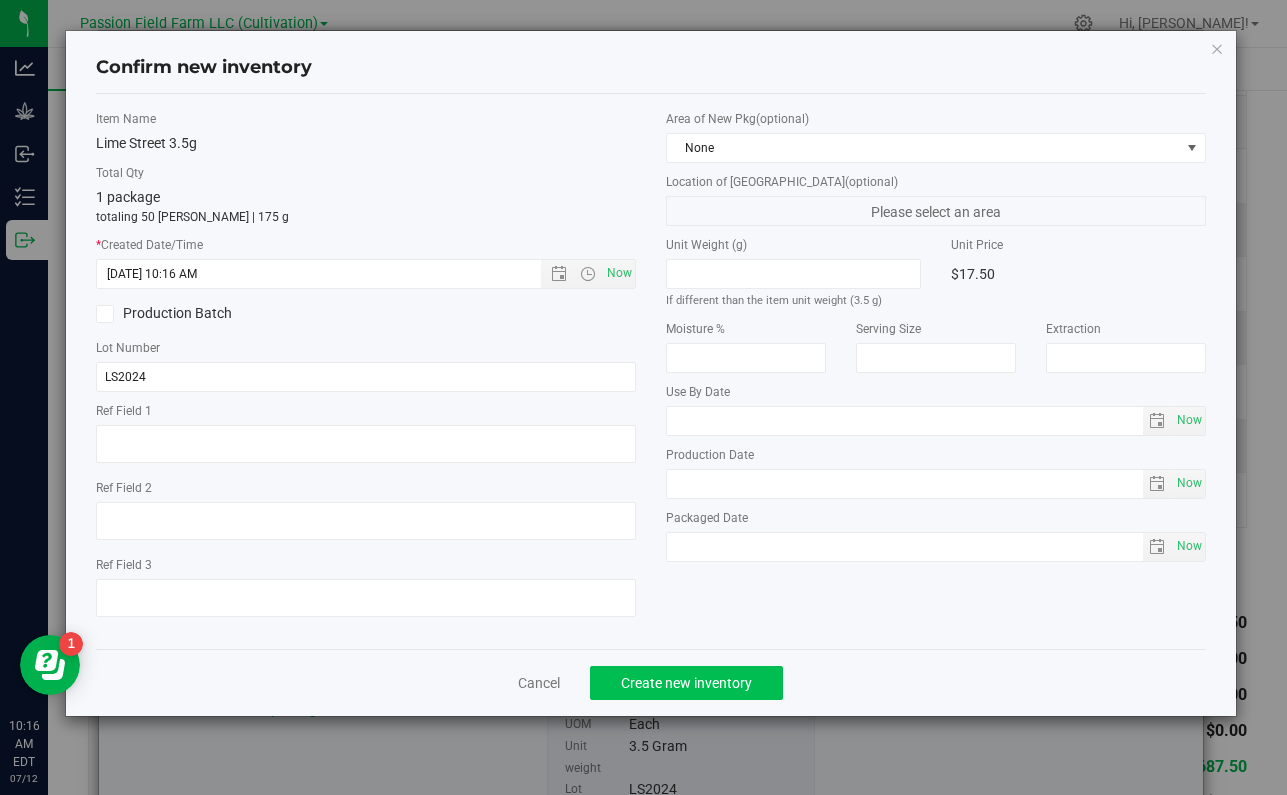 click on "Create new inventory" 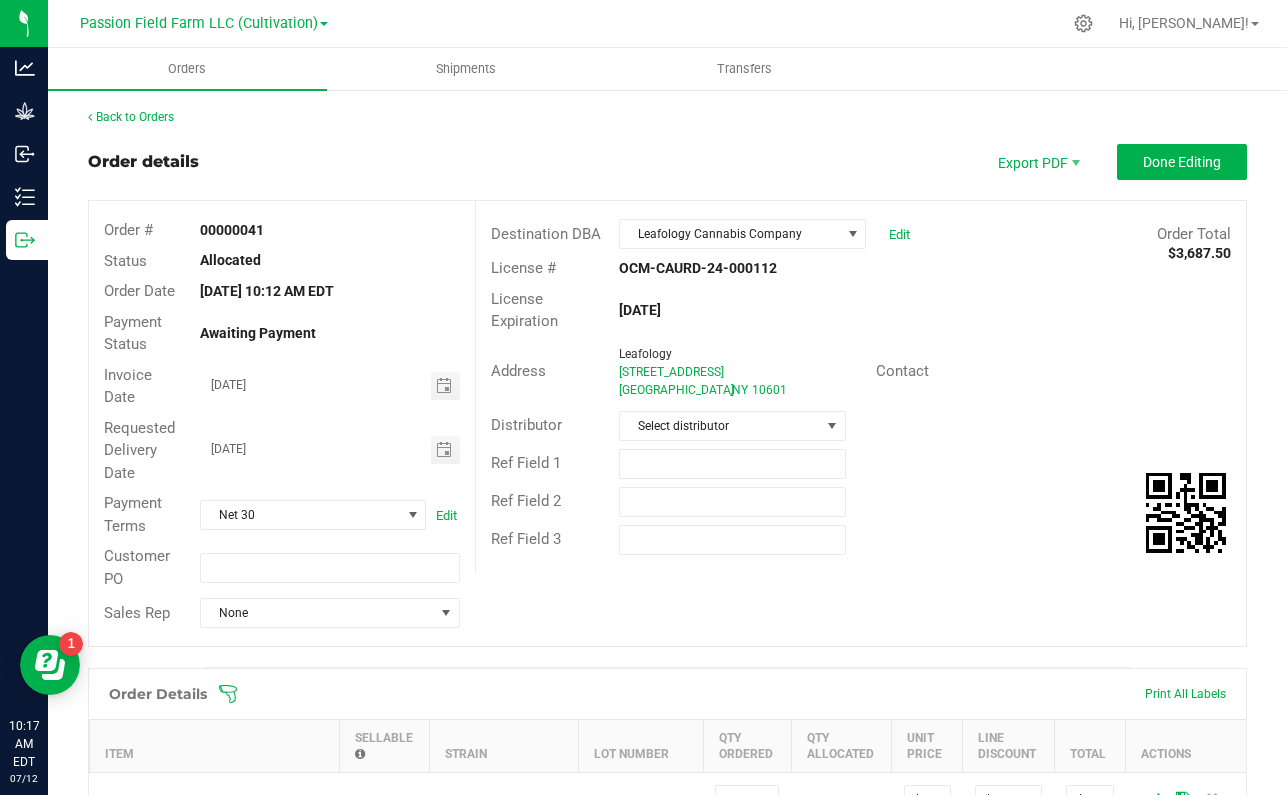 scroll, scrollTop: 0, scrollLeft: 0, axis: both 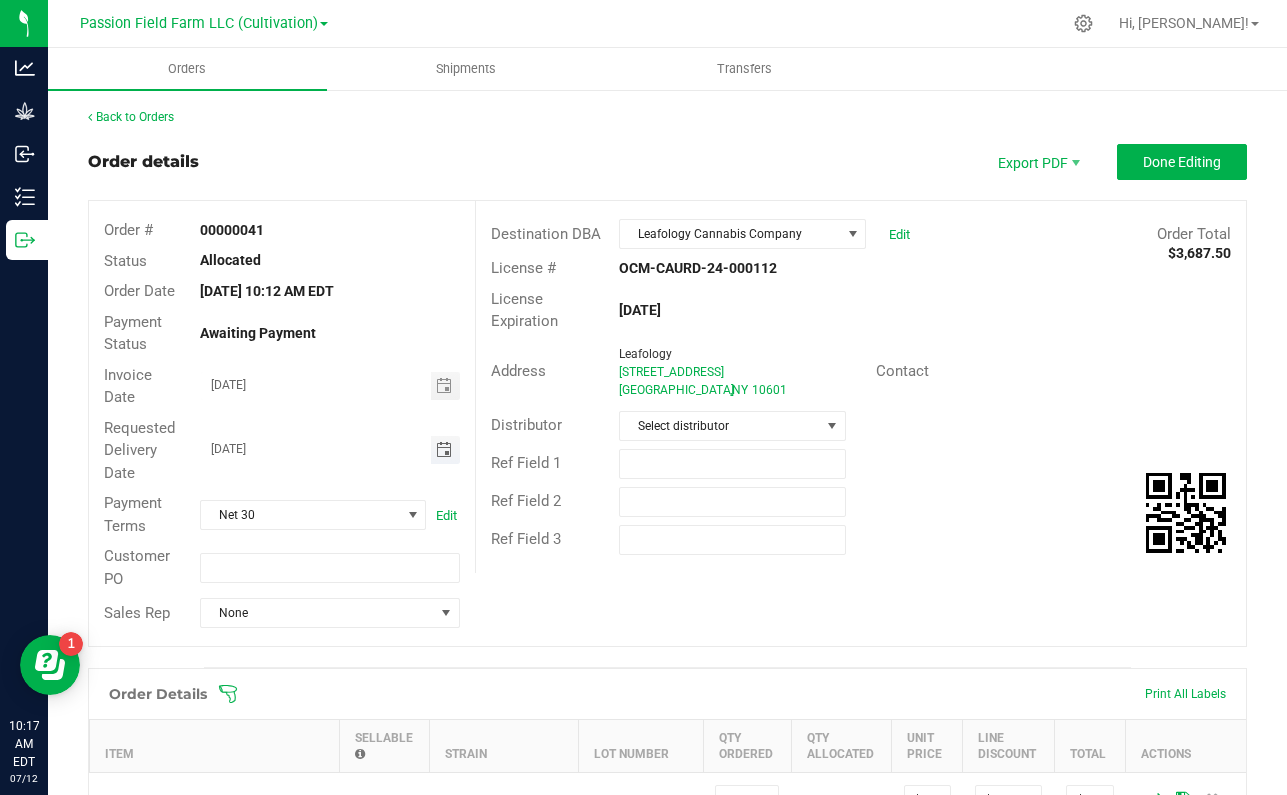 click at bounding box center [444, 450] 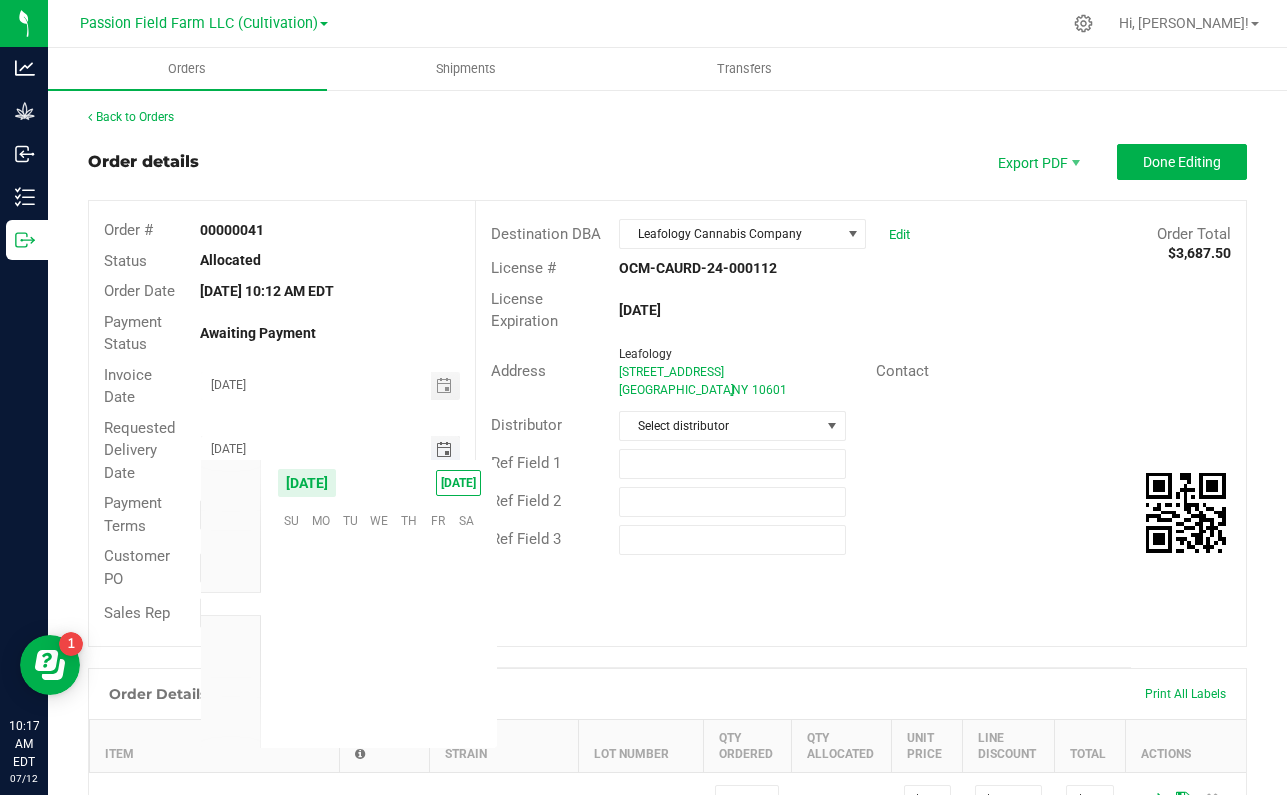 scroll, scrollTop: 36144, scrollLeft: 0, axis: vertical 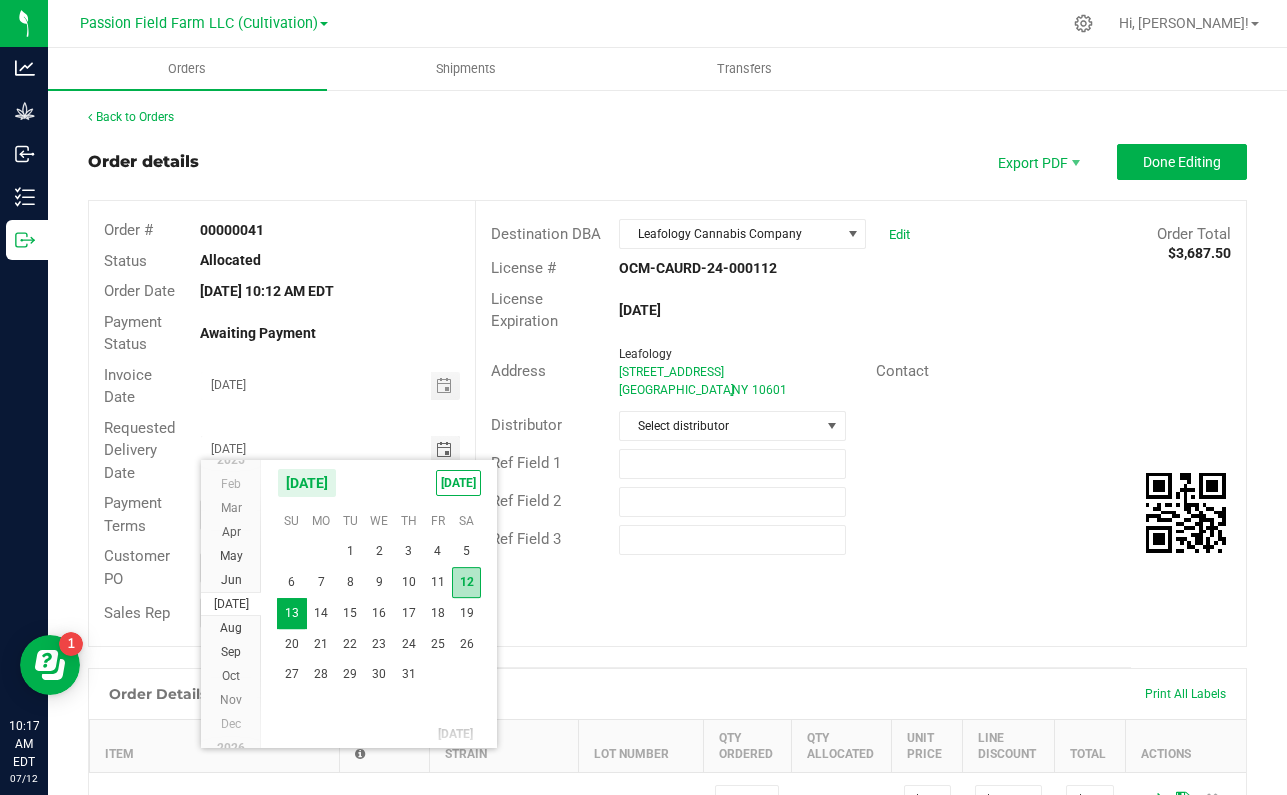 click on "12" at bounding box center (466, 582) 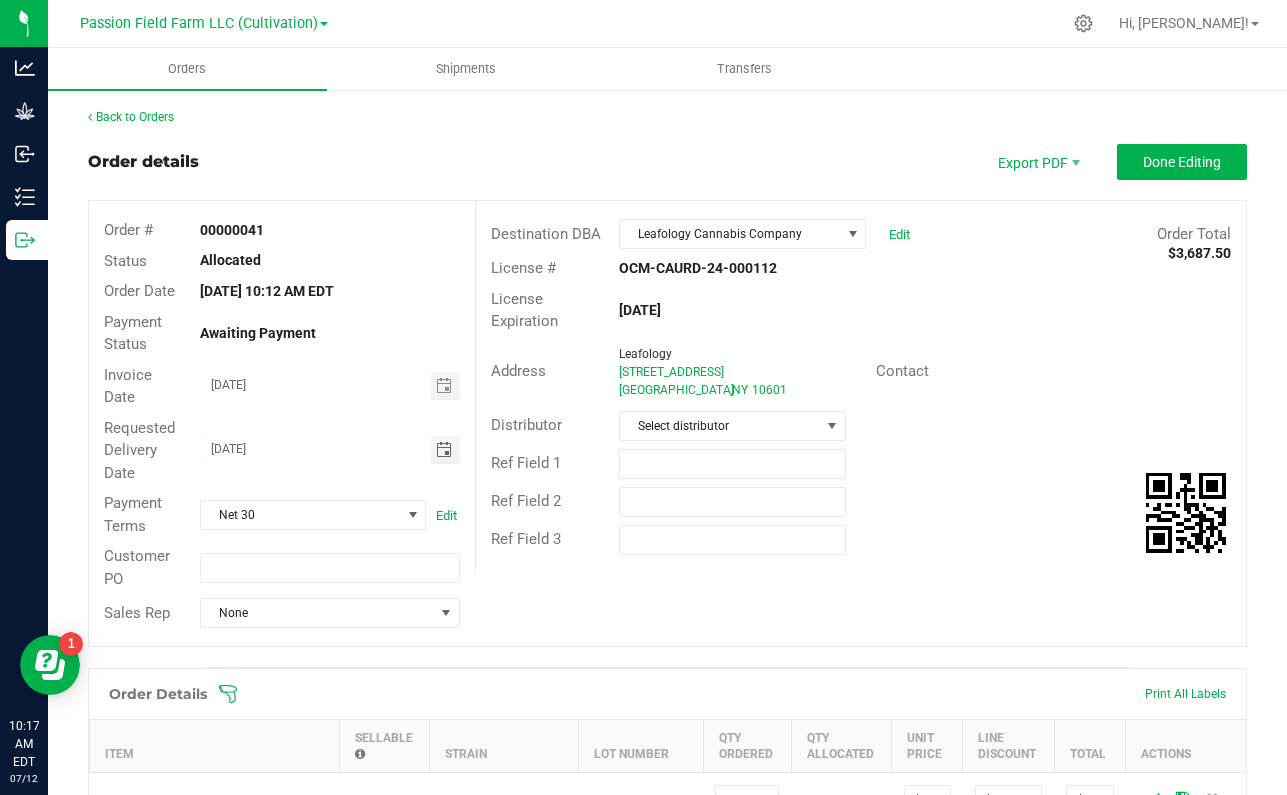 type on "[DATE]" 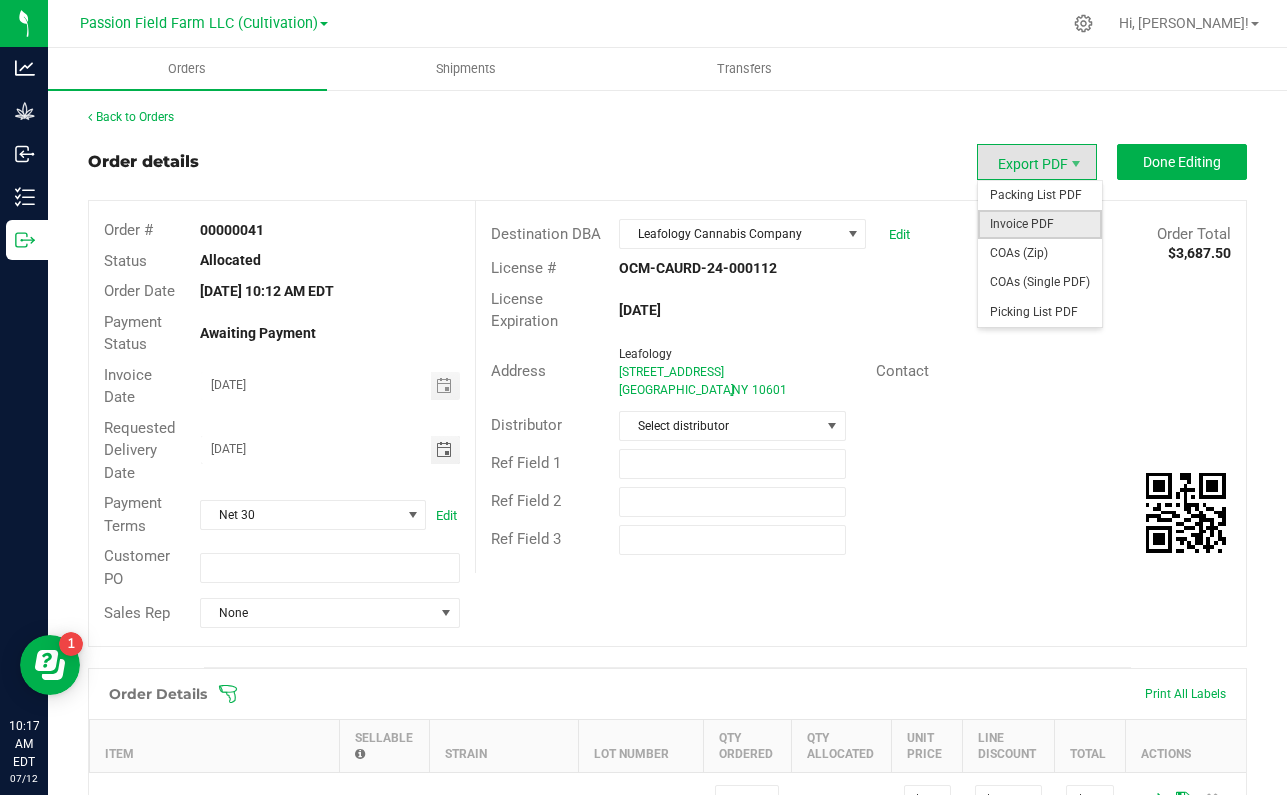 click on "Invoice PDF" at bounding box center (1040, 224) 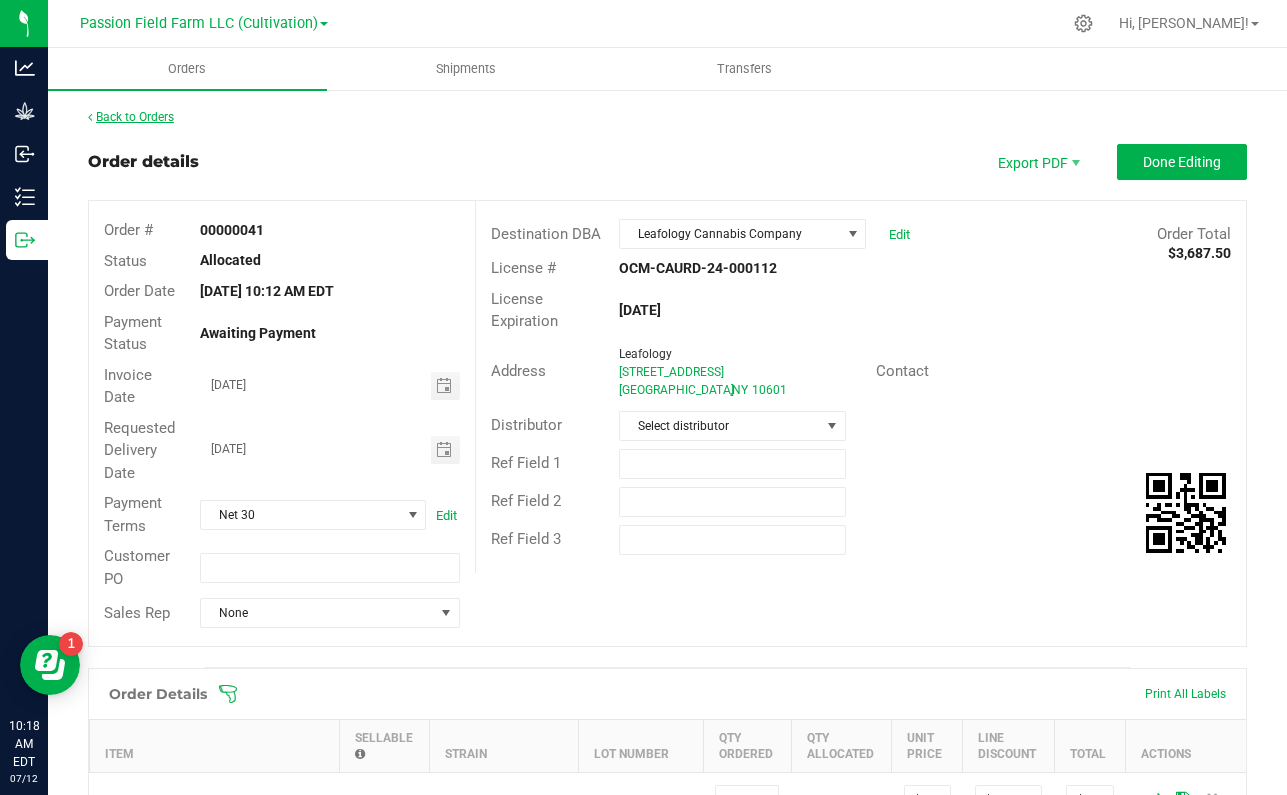 click on "Back to Orders" at bounding box center (131, 117) 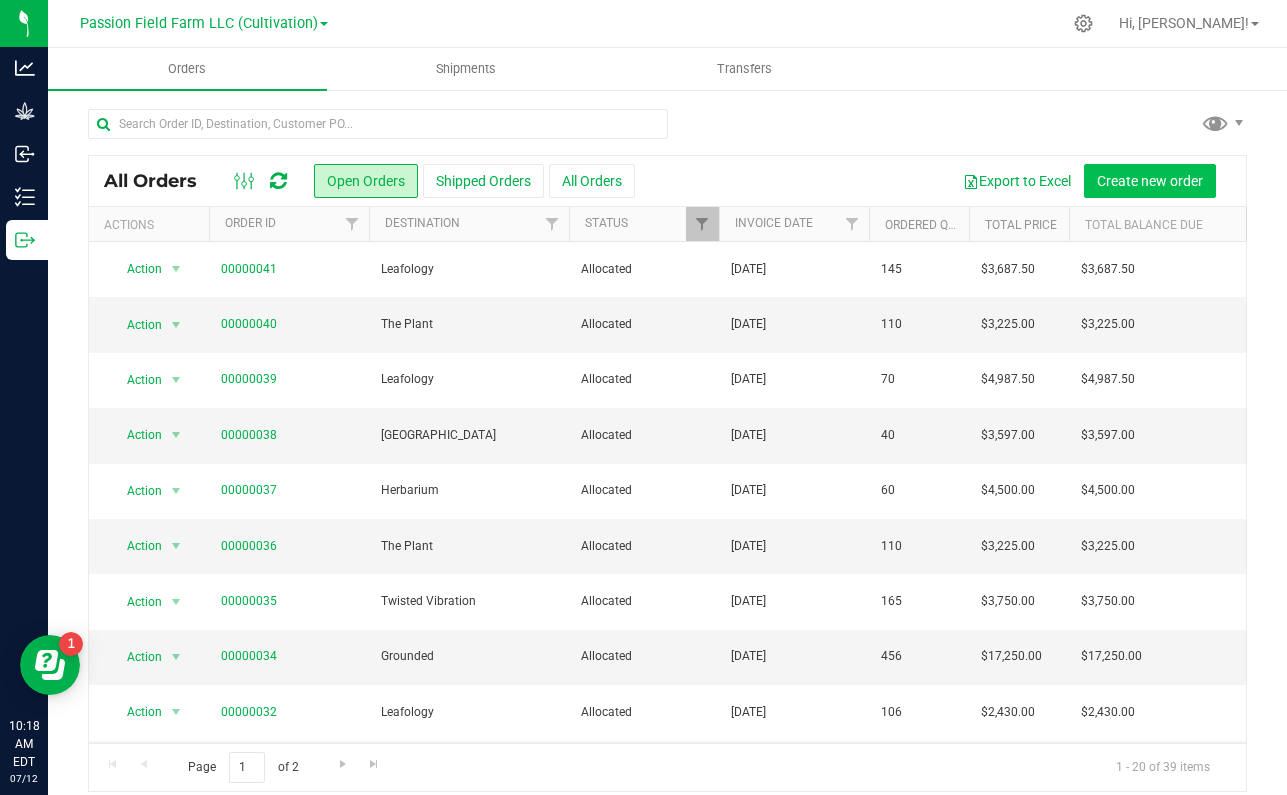 click on "Create new order" at bounding box center [1150, 181] 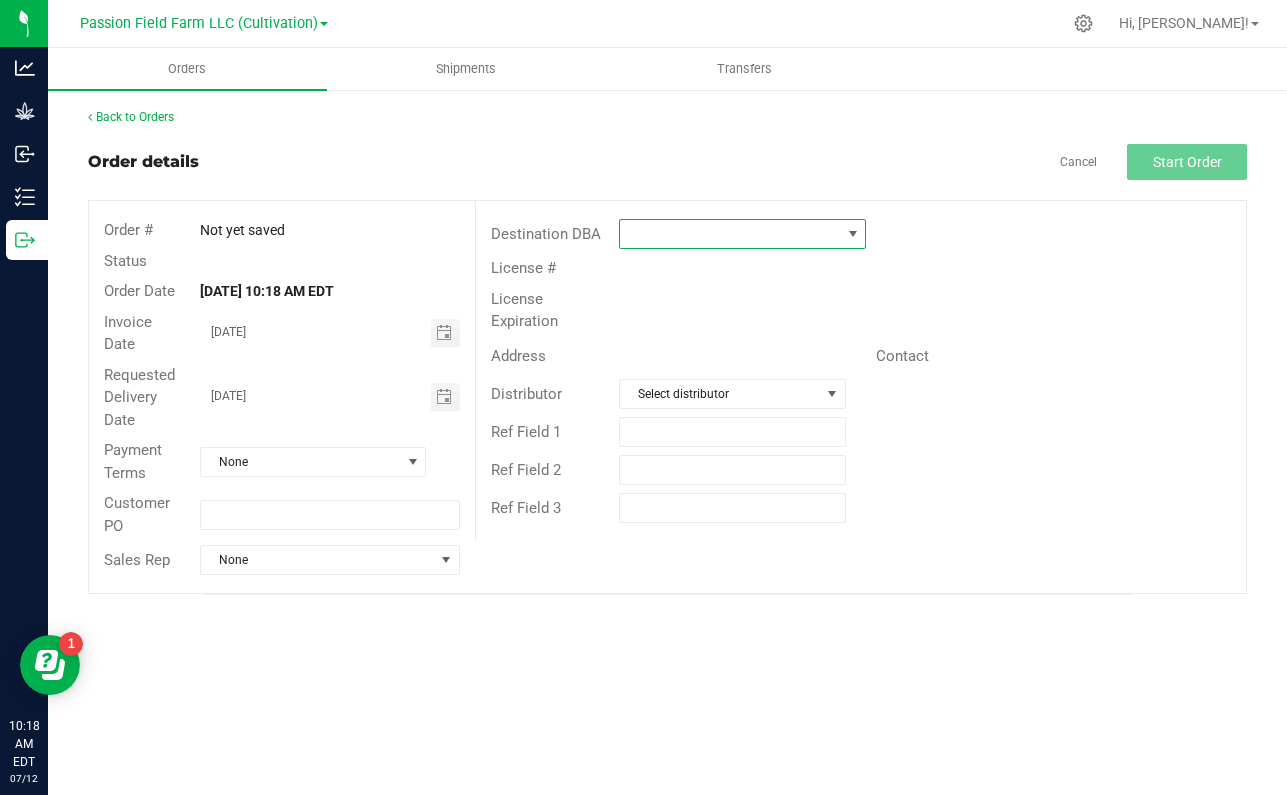 click at bounding box center [730, 234] 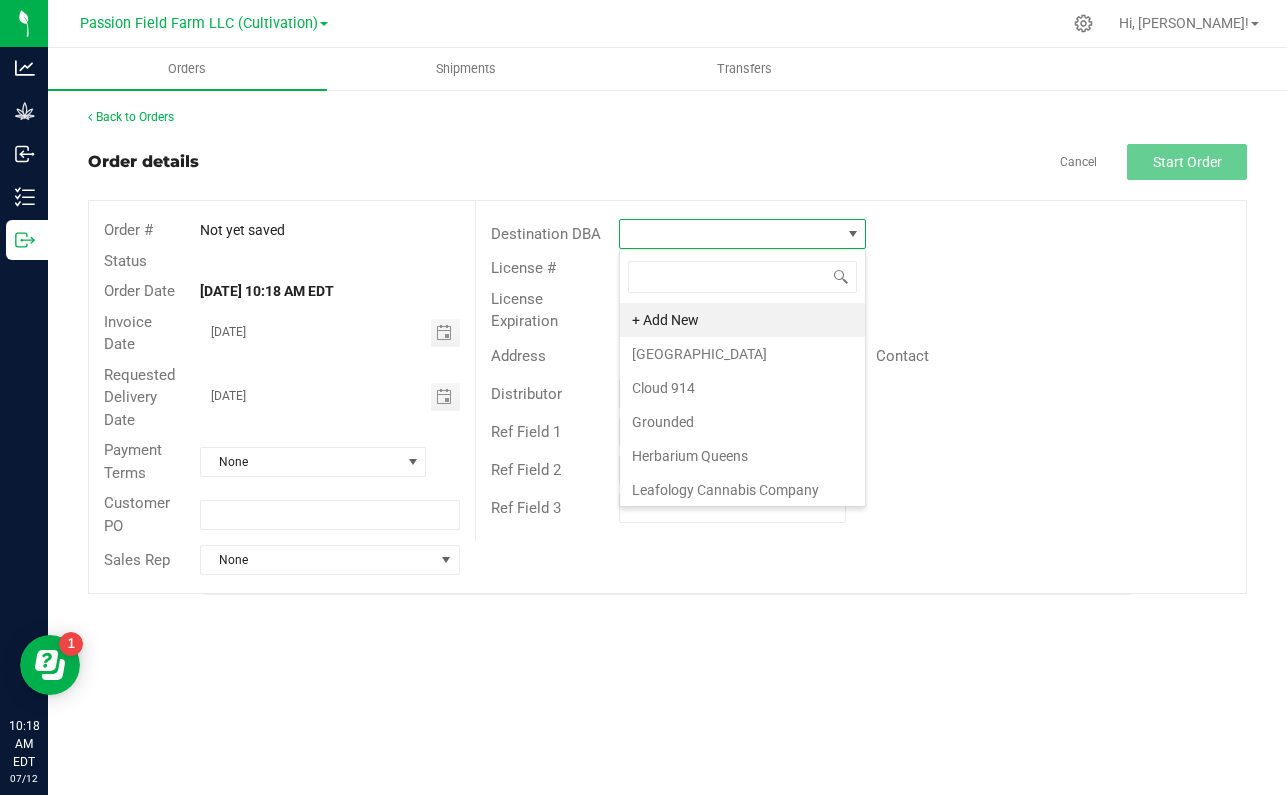 scroll, scrollTop: 99970, scrollLeft: 99753, axis: both 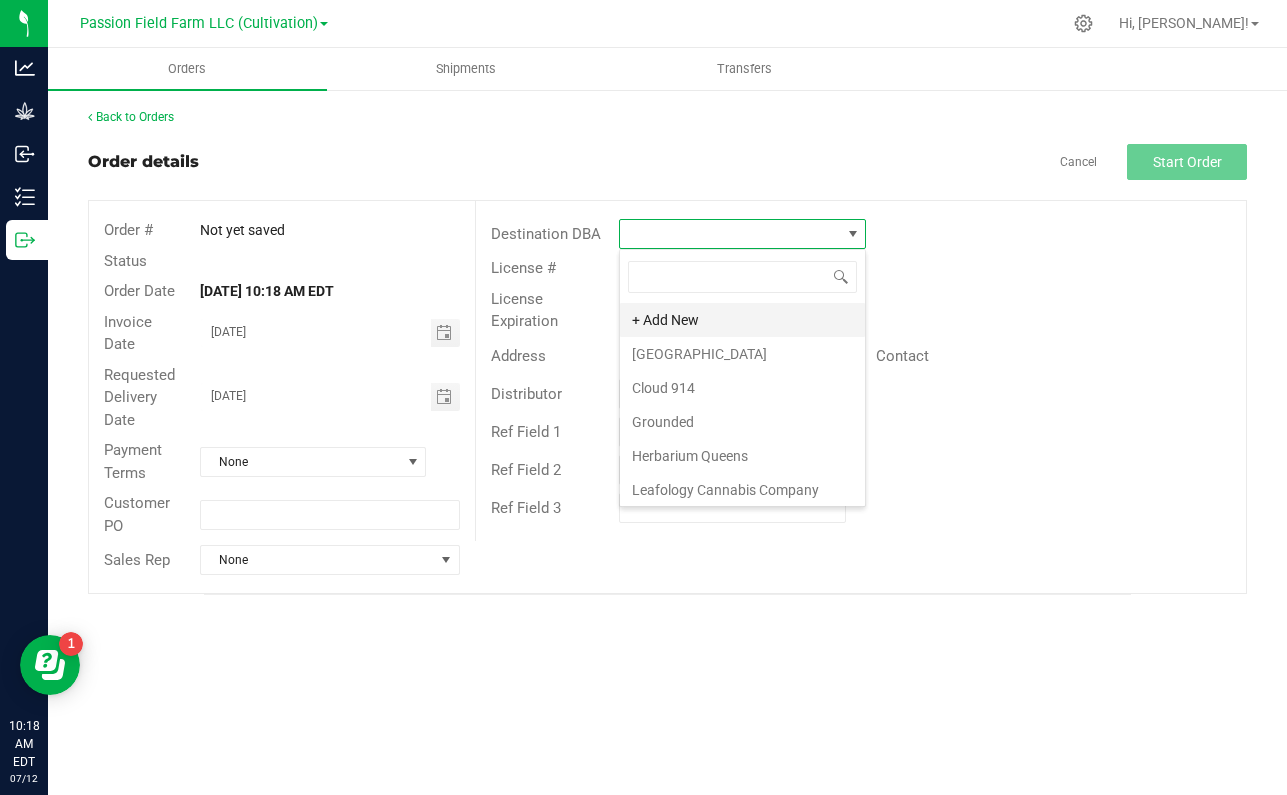 click on "+ Add New" at bounding box center [742, 320] 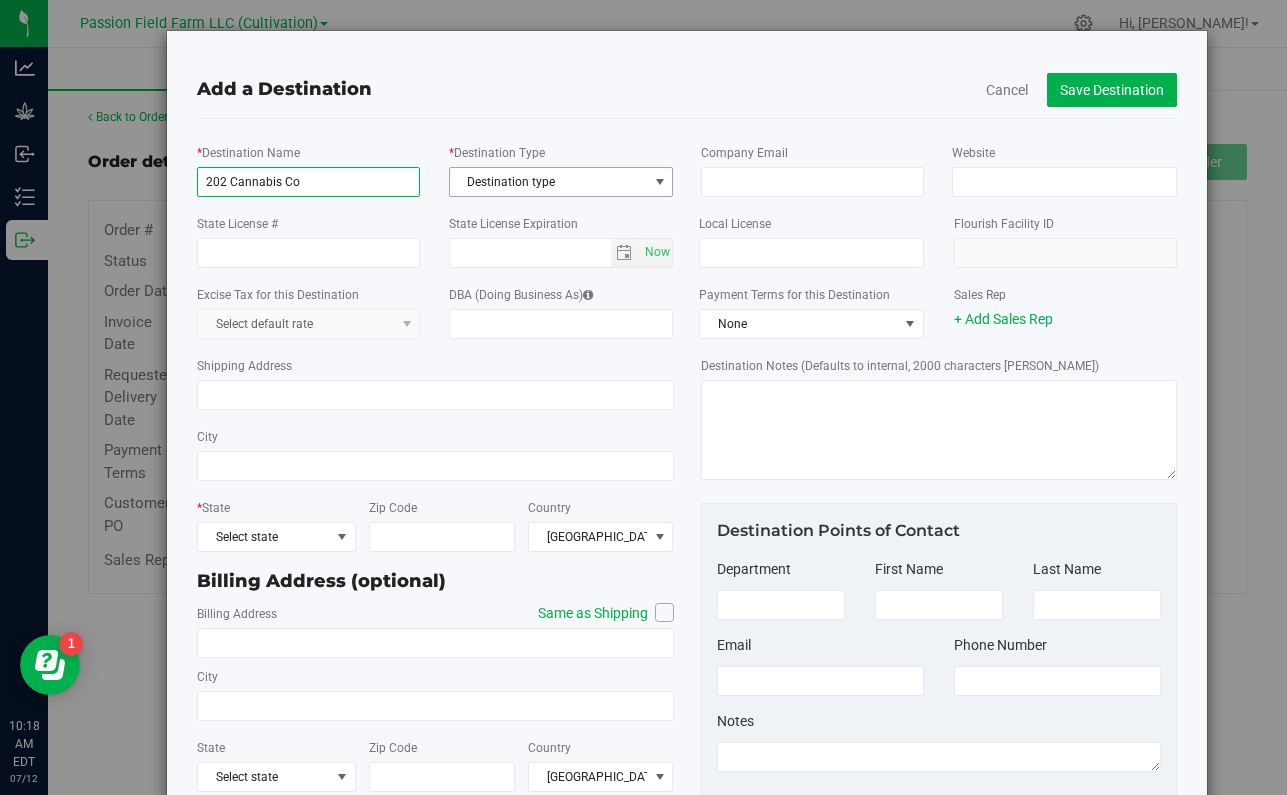 type on "202 Cannabis Co" 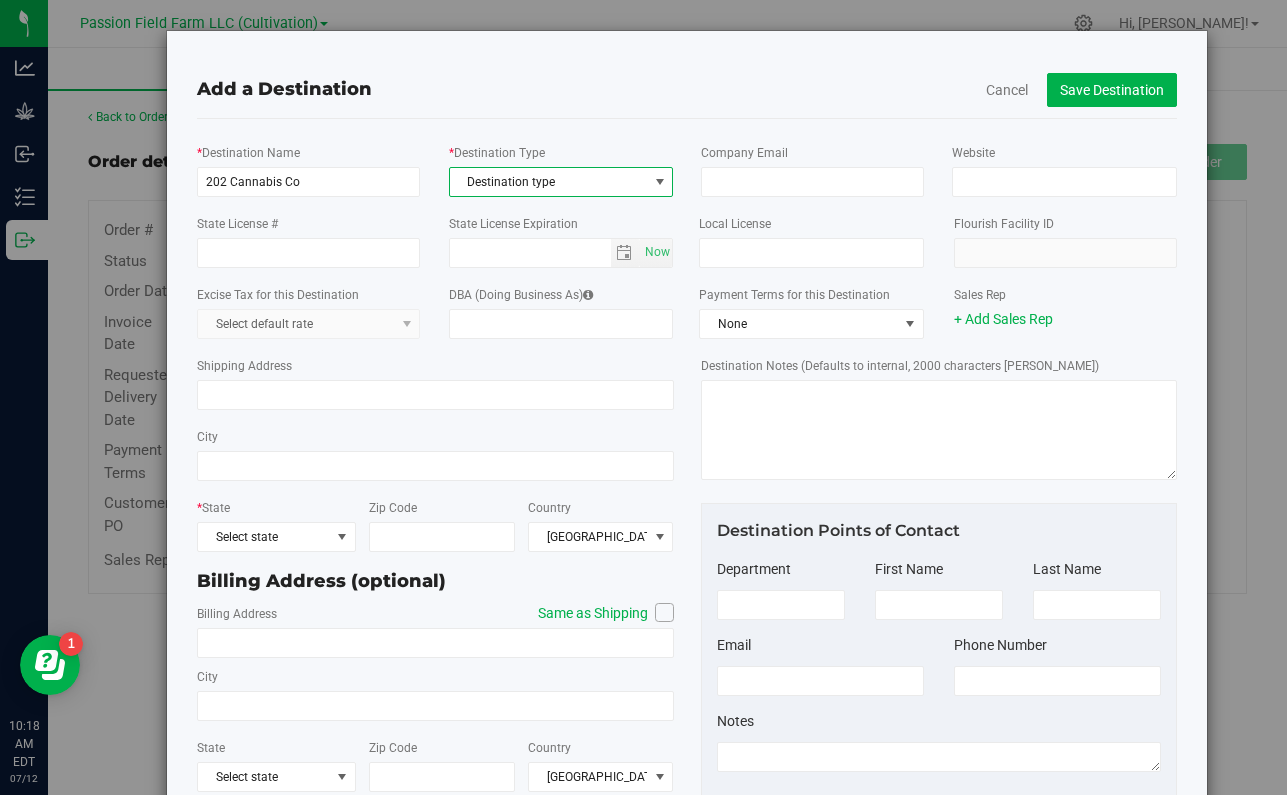 click on "Destination type" at bounding box center (549, 182) 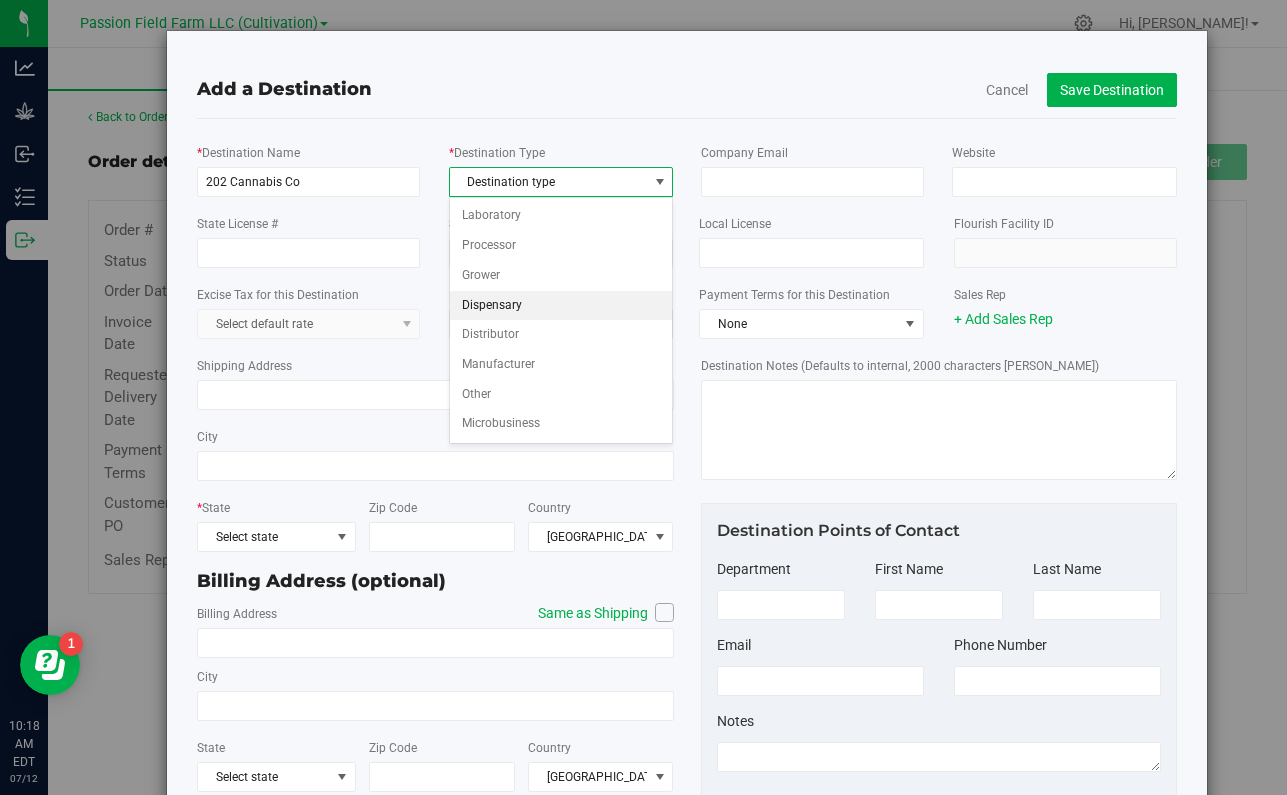 click on "Dispensary" at bounding box center [561, 306] 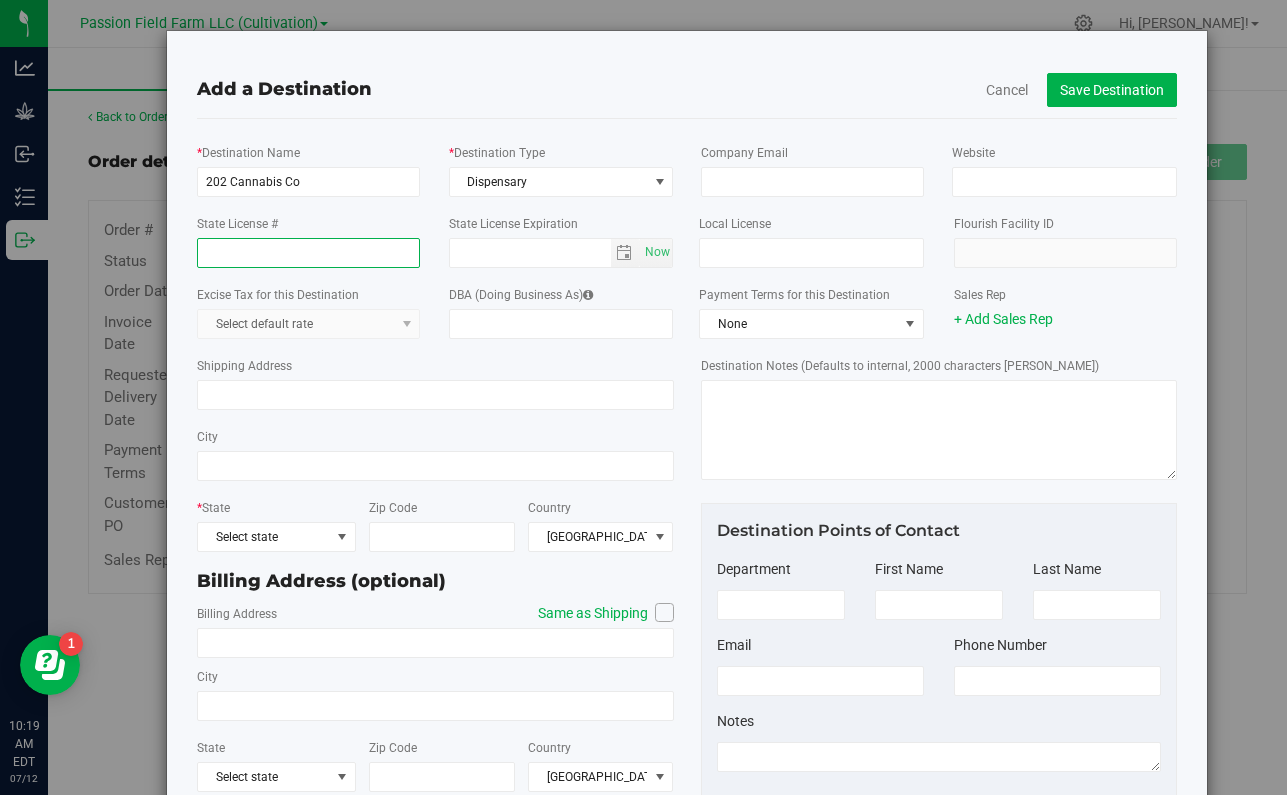 paste on "OCM-CAURD-25-000251" 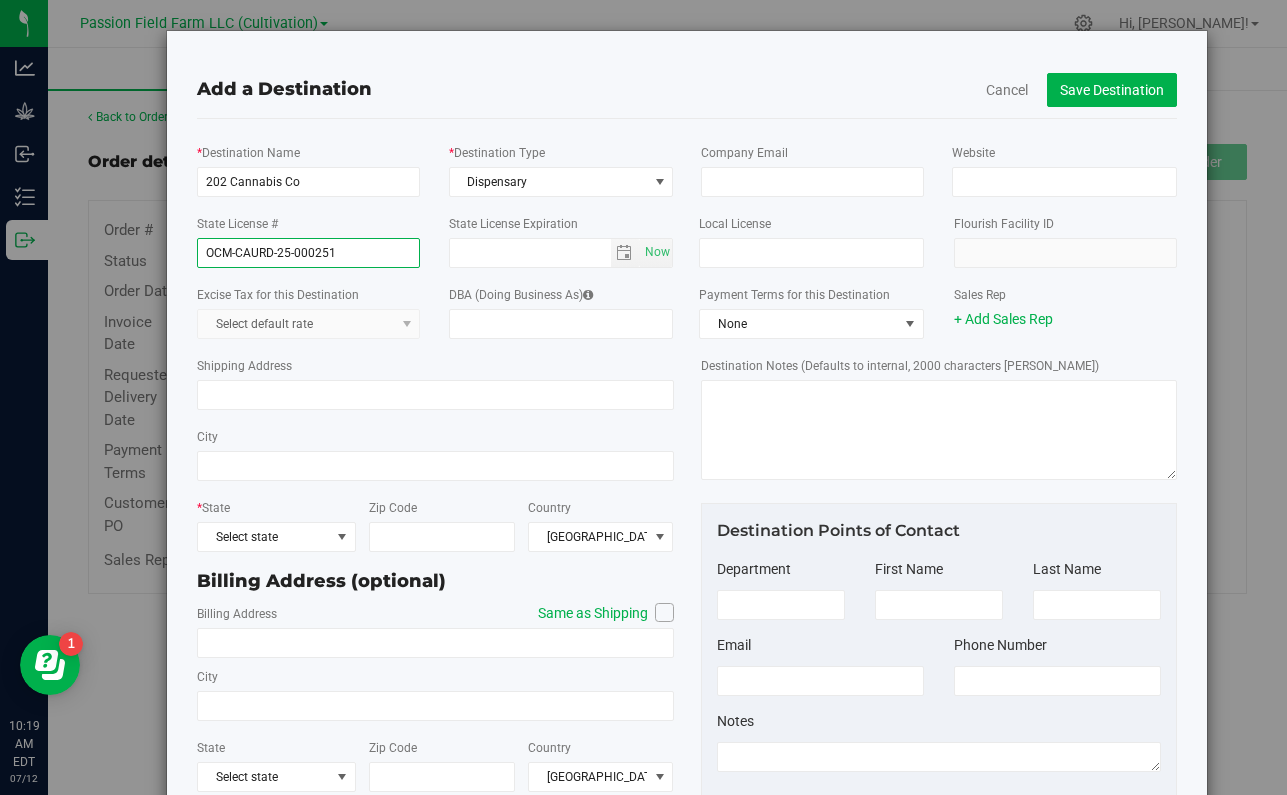 type on "OCM-CAURD-25-000251" 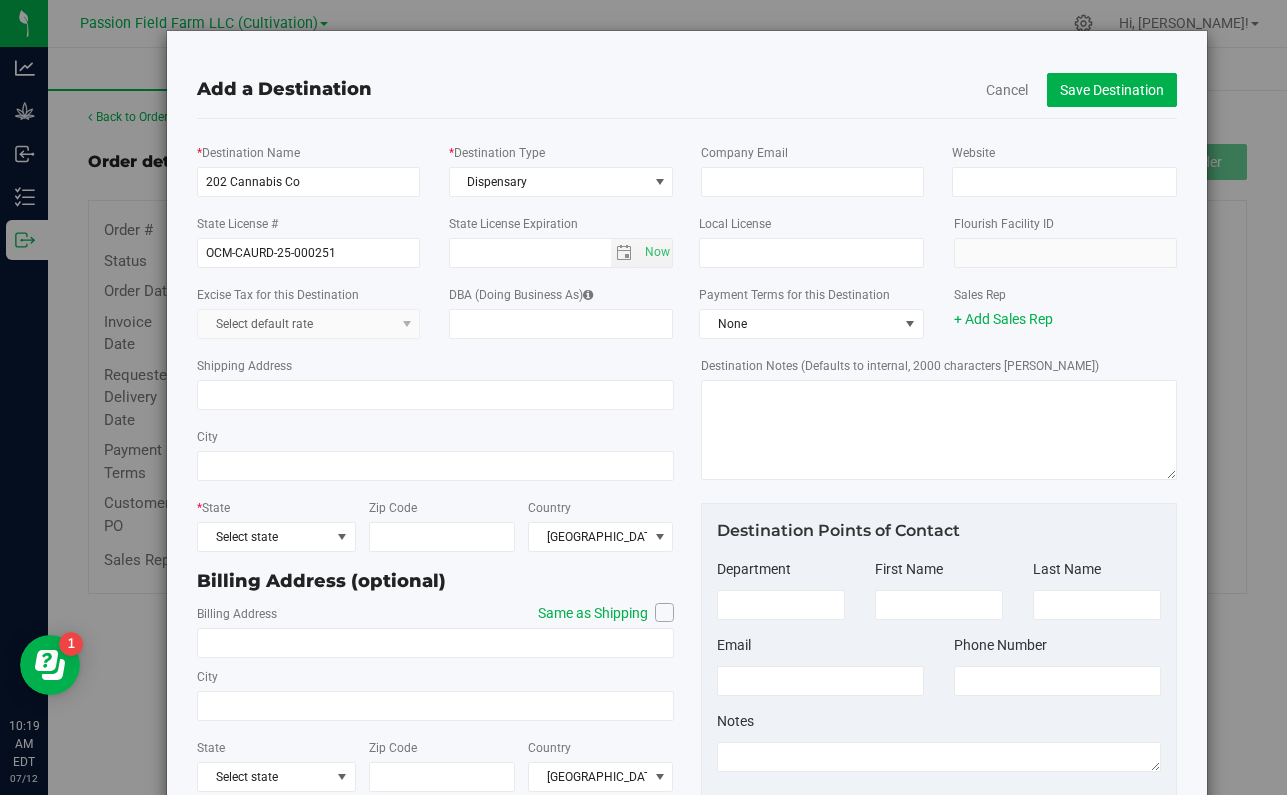 click on "Excise Tax for this Destination
Select default rate
DBA (Doing Business As)" at bounding box center (435, 311) 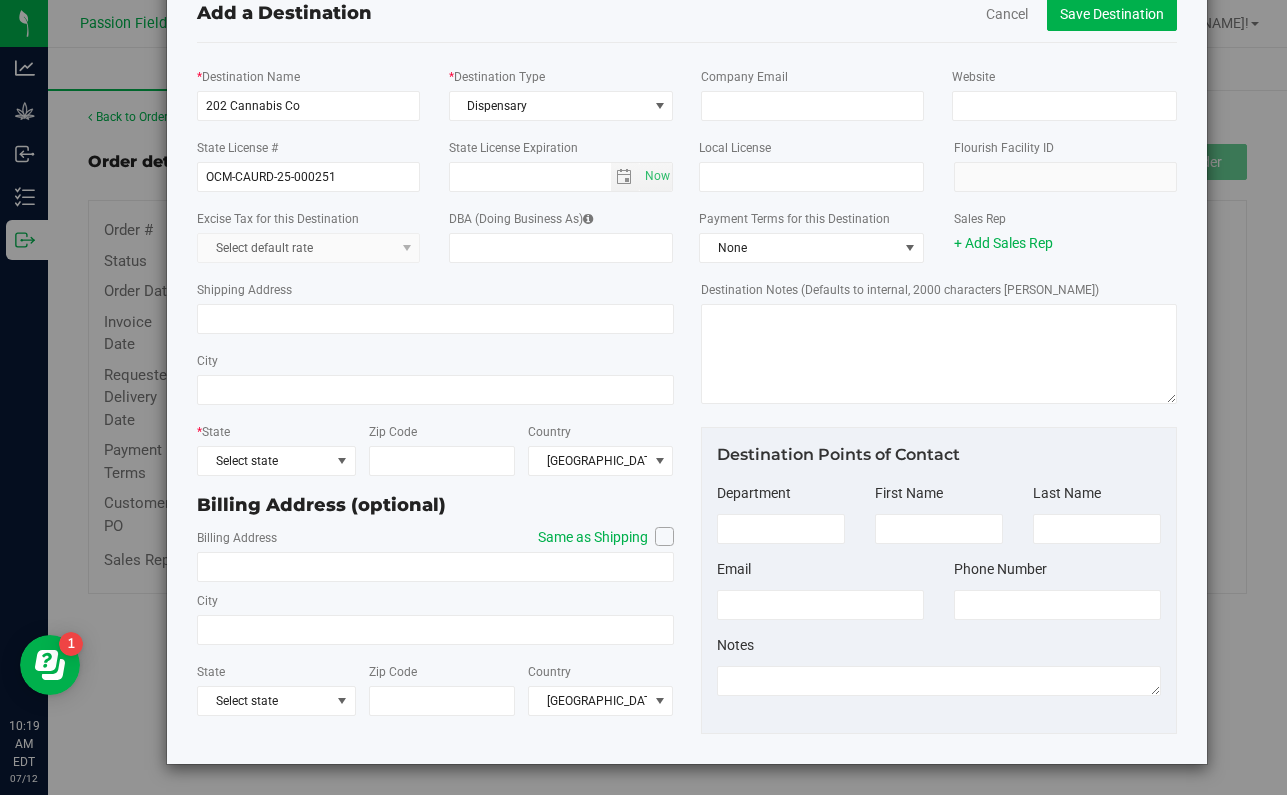scroll, scrollTop: 76, scrollLeft: 0, axis: vertical 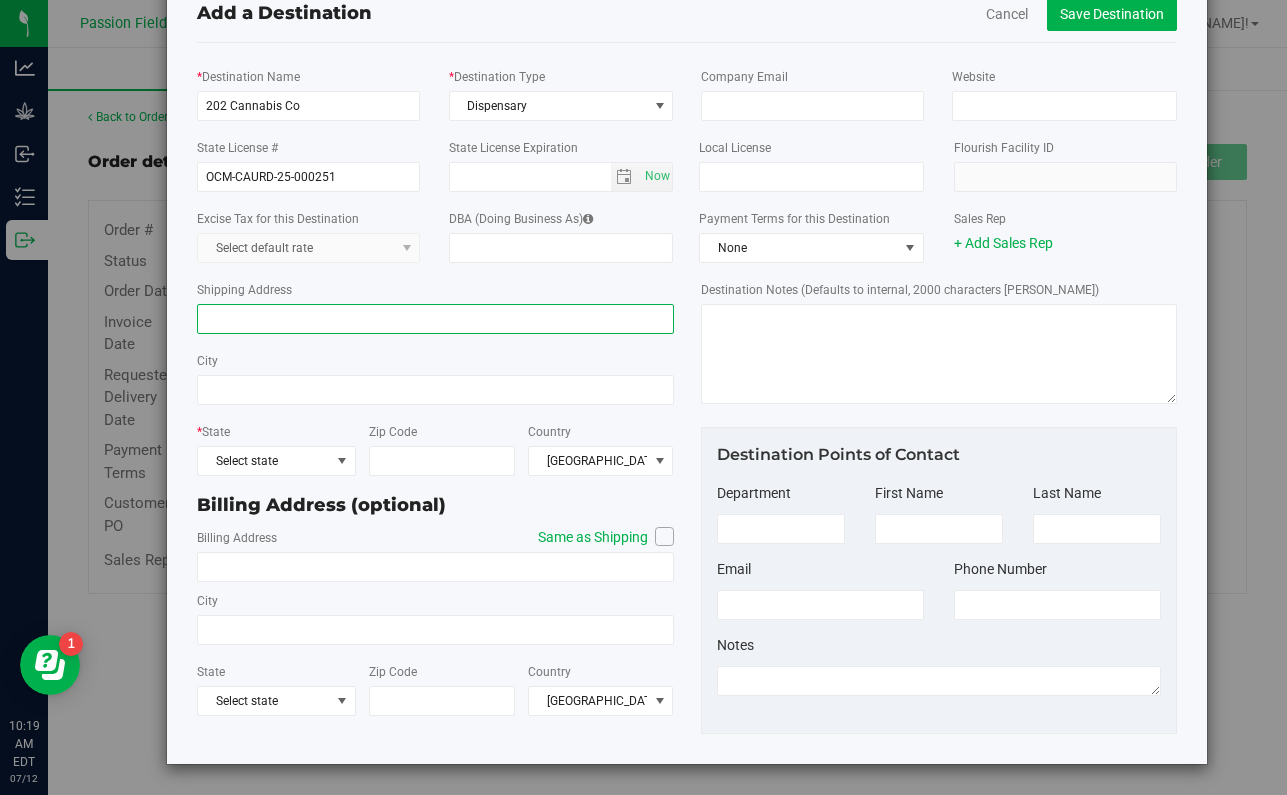 paste on "[STREET_ADDRESS]" 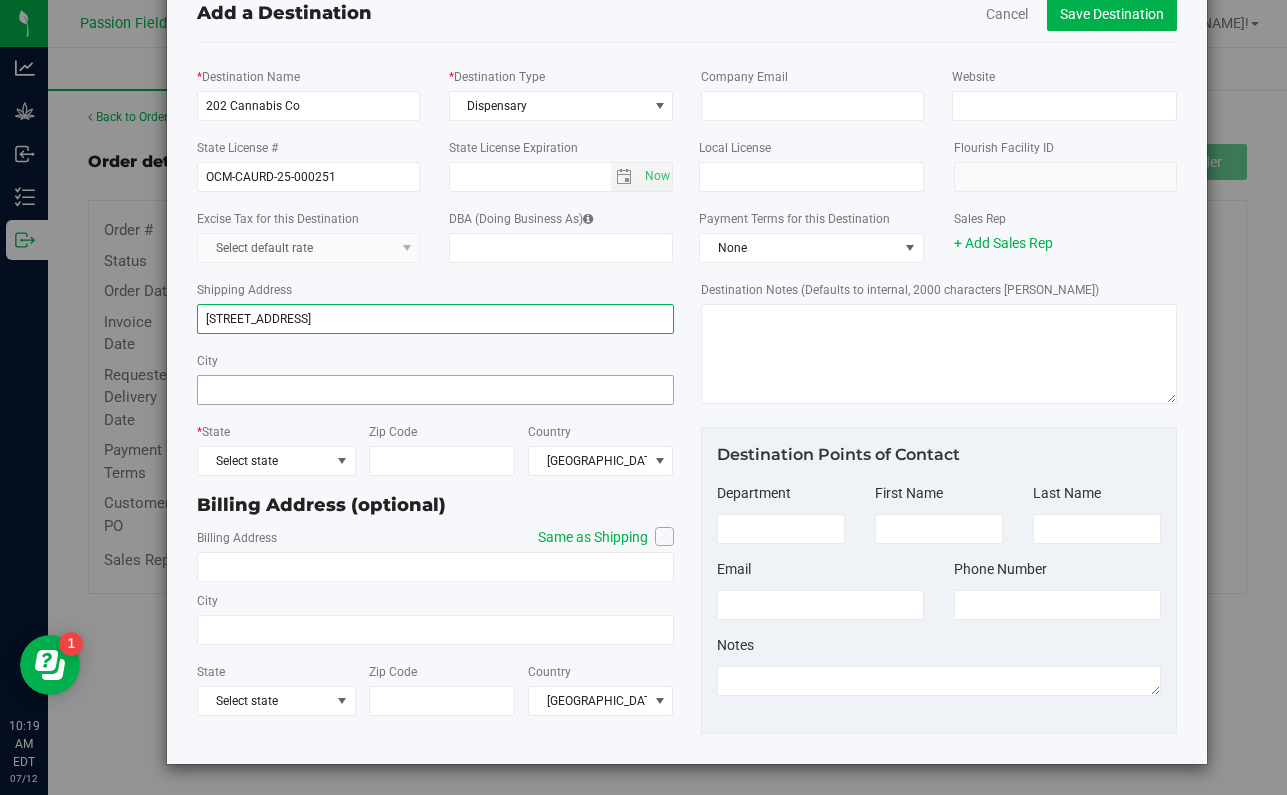 type on "[STREET_ADDRESS]" 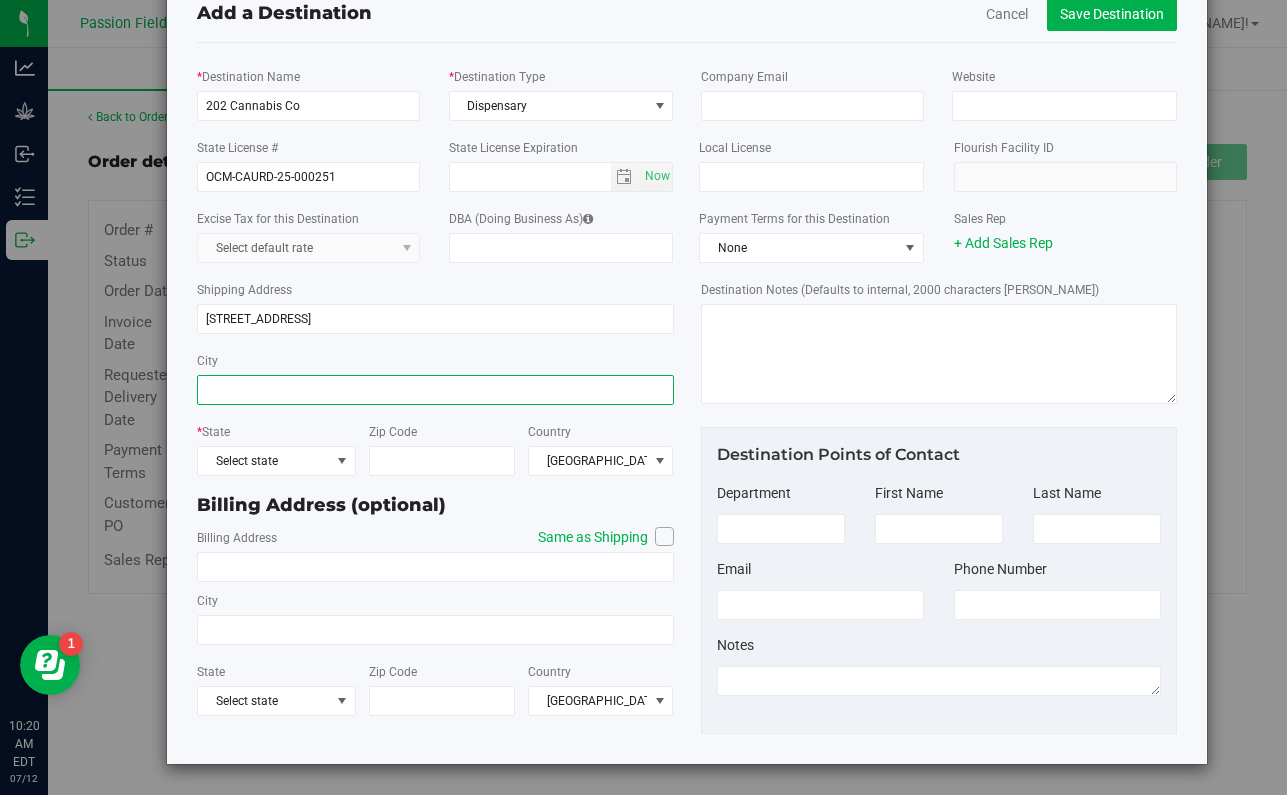 click on "City" at bounding box center [435, 390] 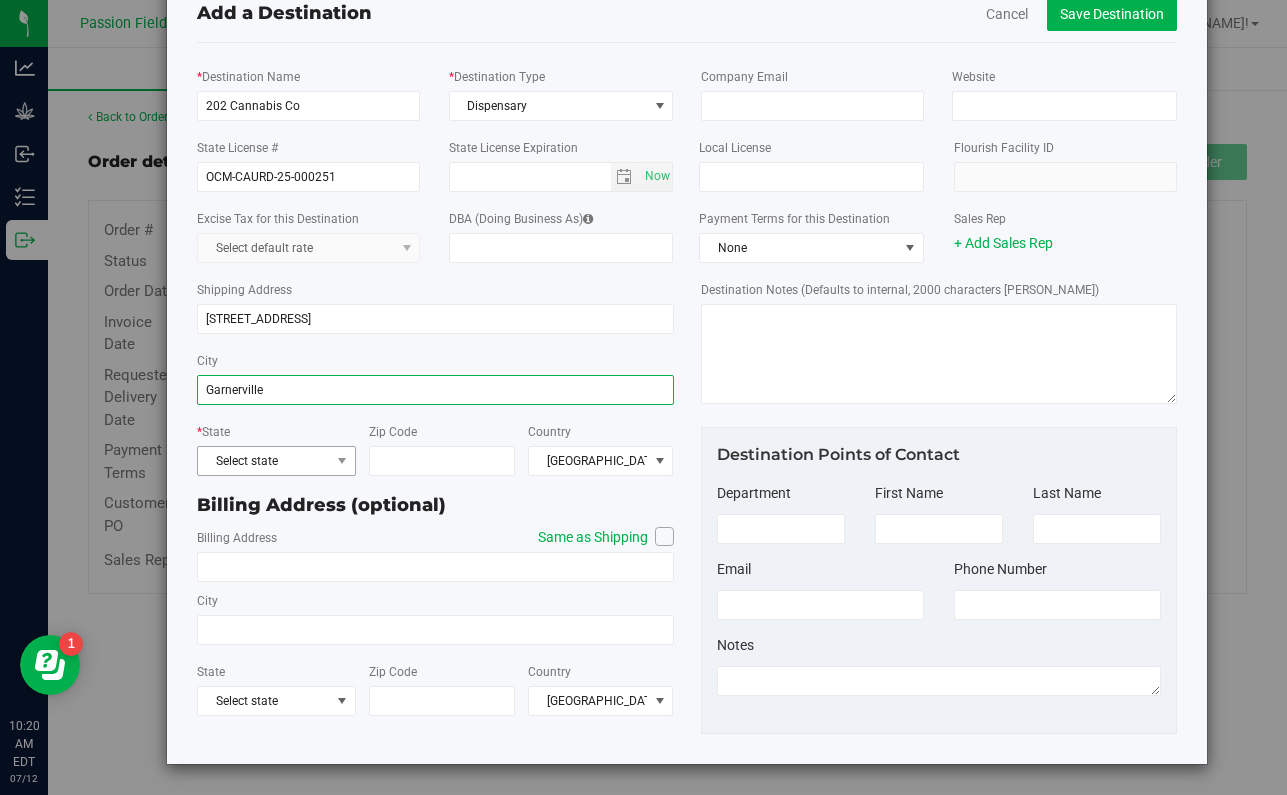 type on "Garnerville" 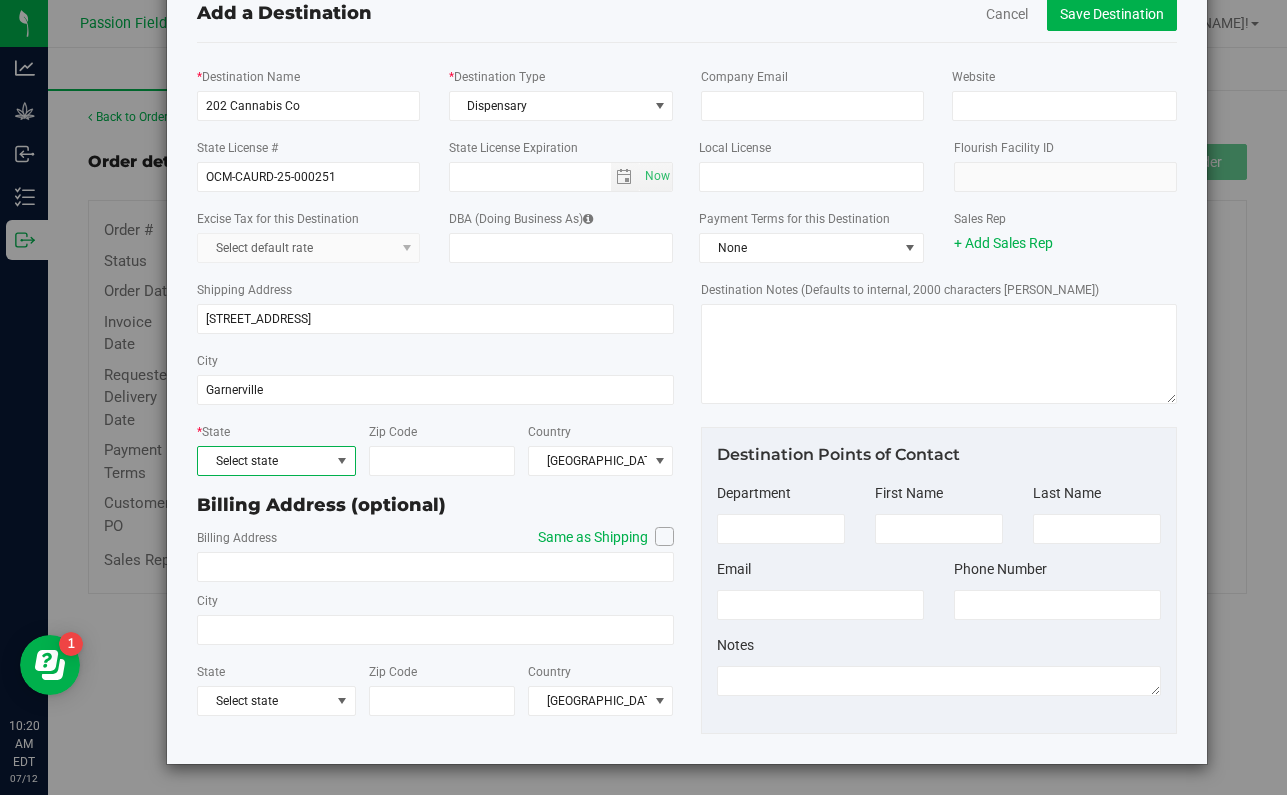 click on "Select state" at bounding box center (264, 461) 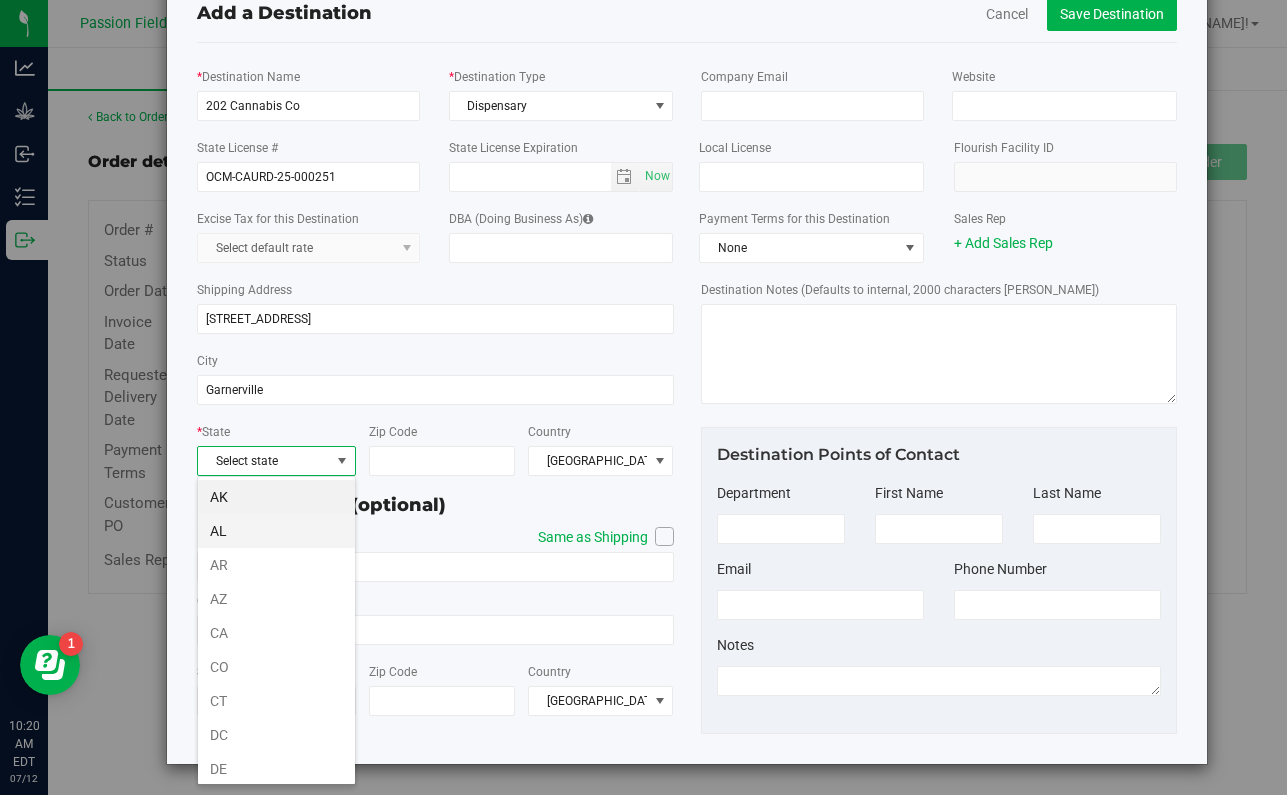 scroll, scrollTop: 99970, scrollLeft: 99841, axis: both 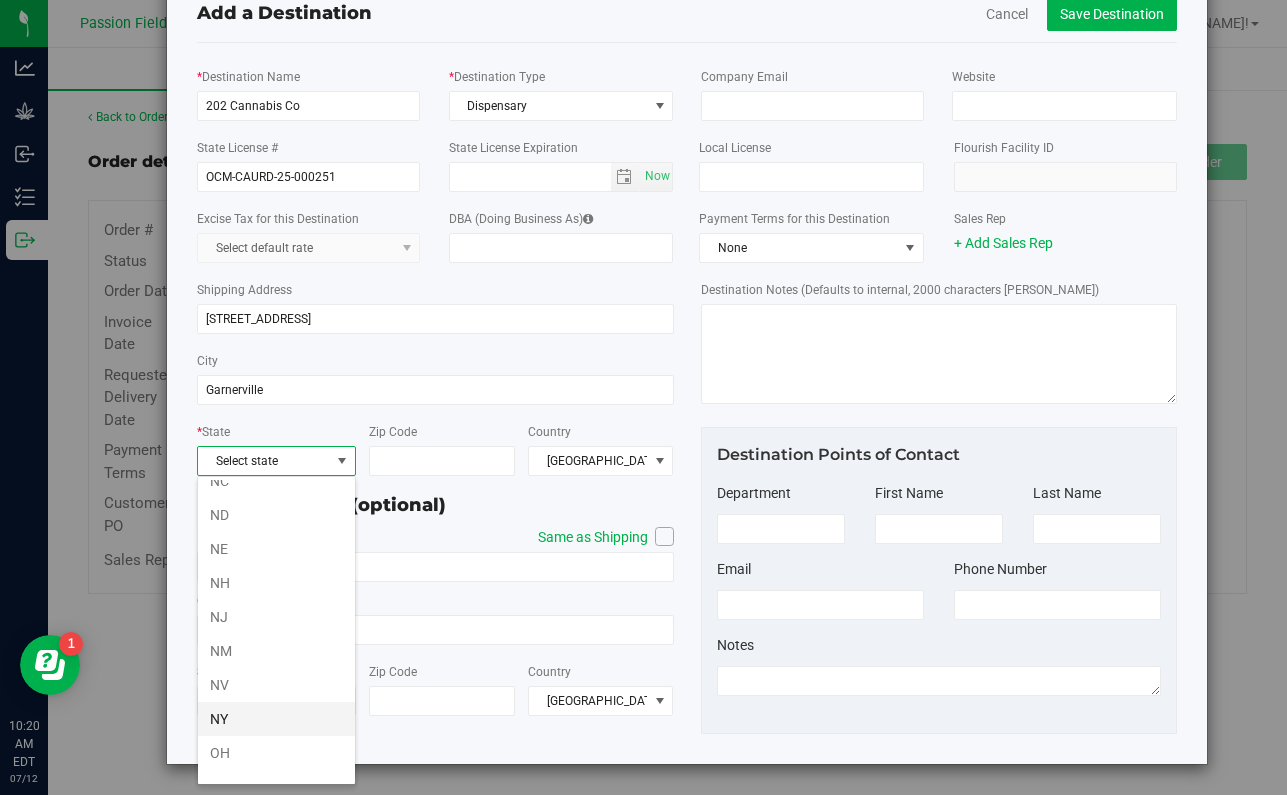 click on "NY" at bounding box center [276, 719] 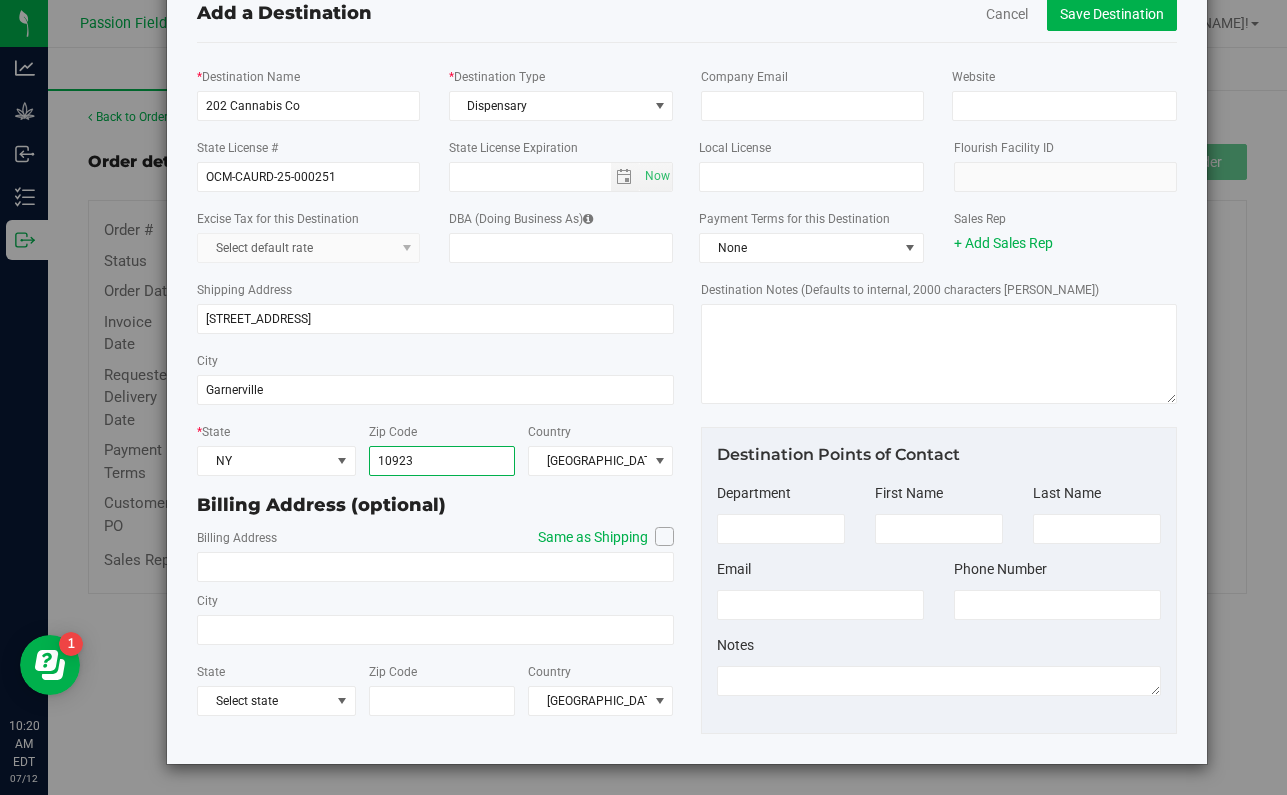 type on "10923" 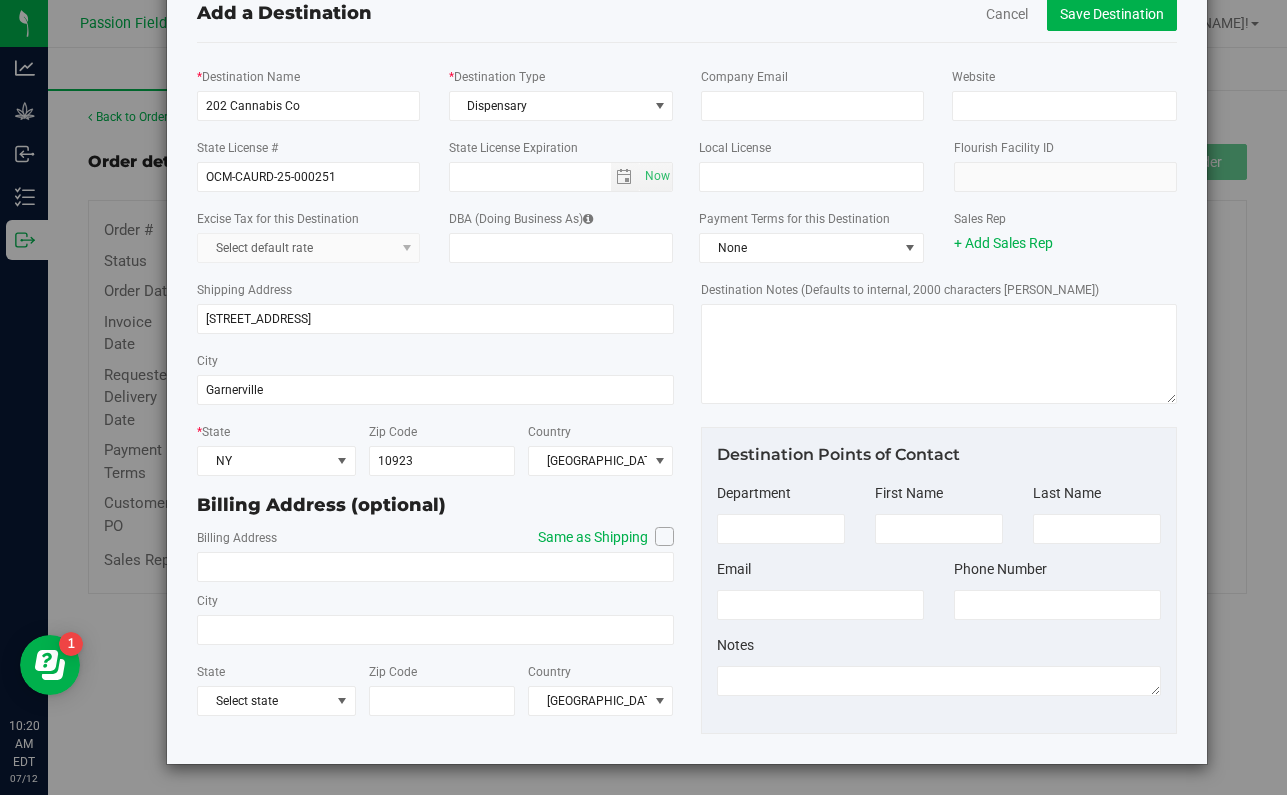click on "Billing Address (optional)" at bounding box center [435, 505] 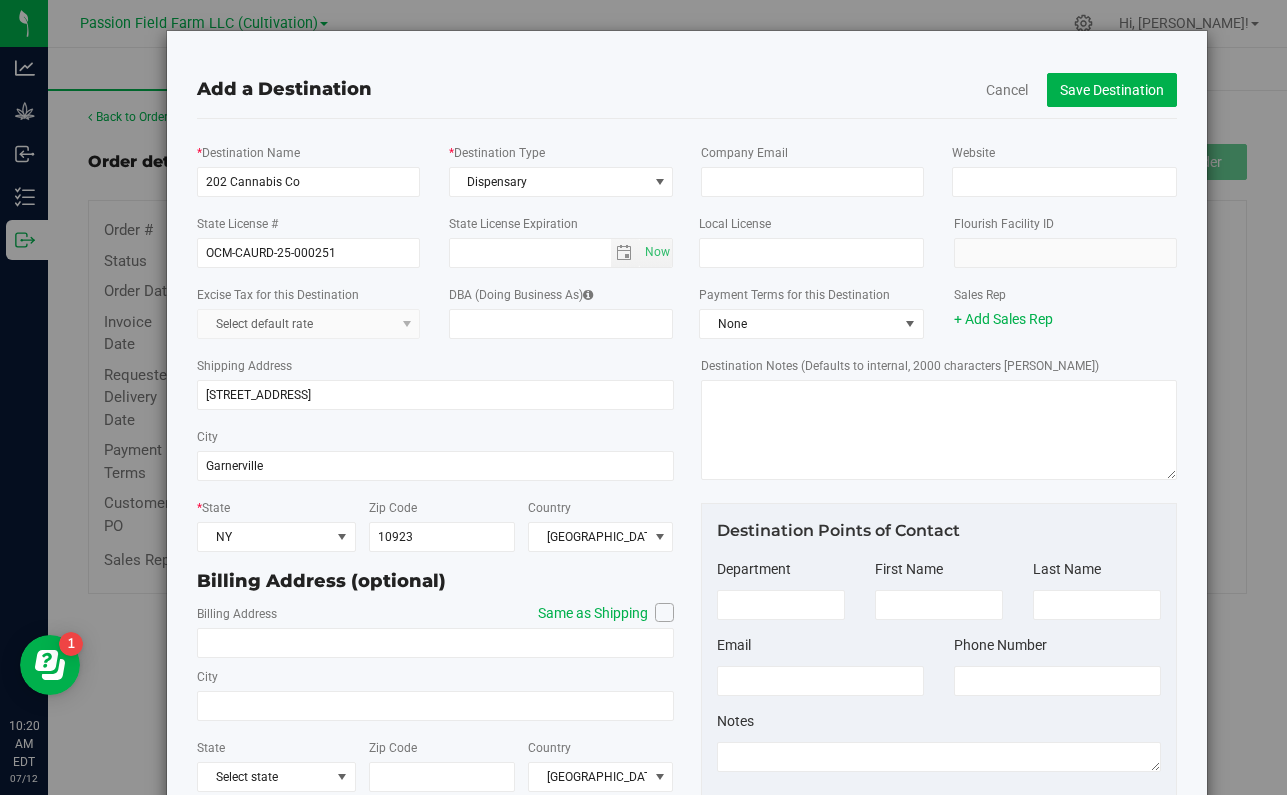 scroll, scrollTop: 0, scrollLeft: 0, axis: both 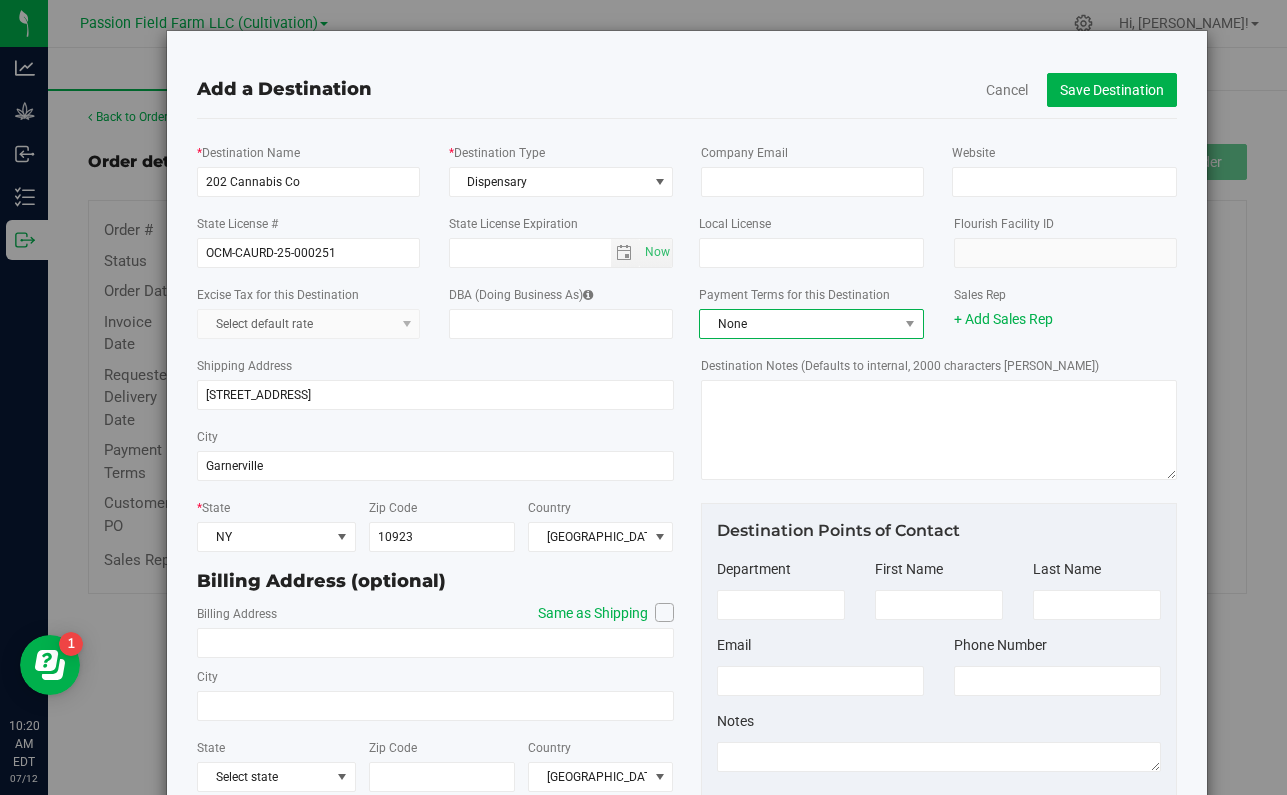 click on "None" at bounding box center (799, 324) 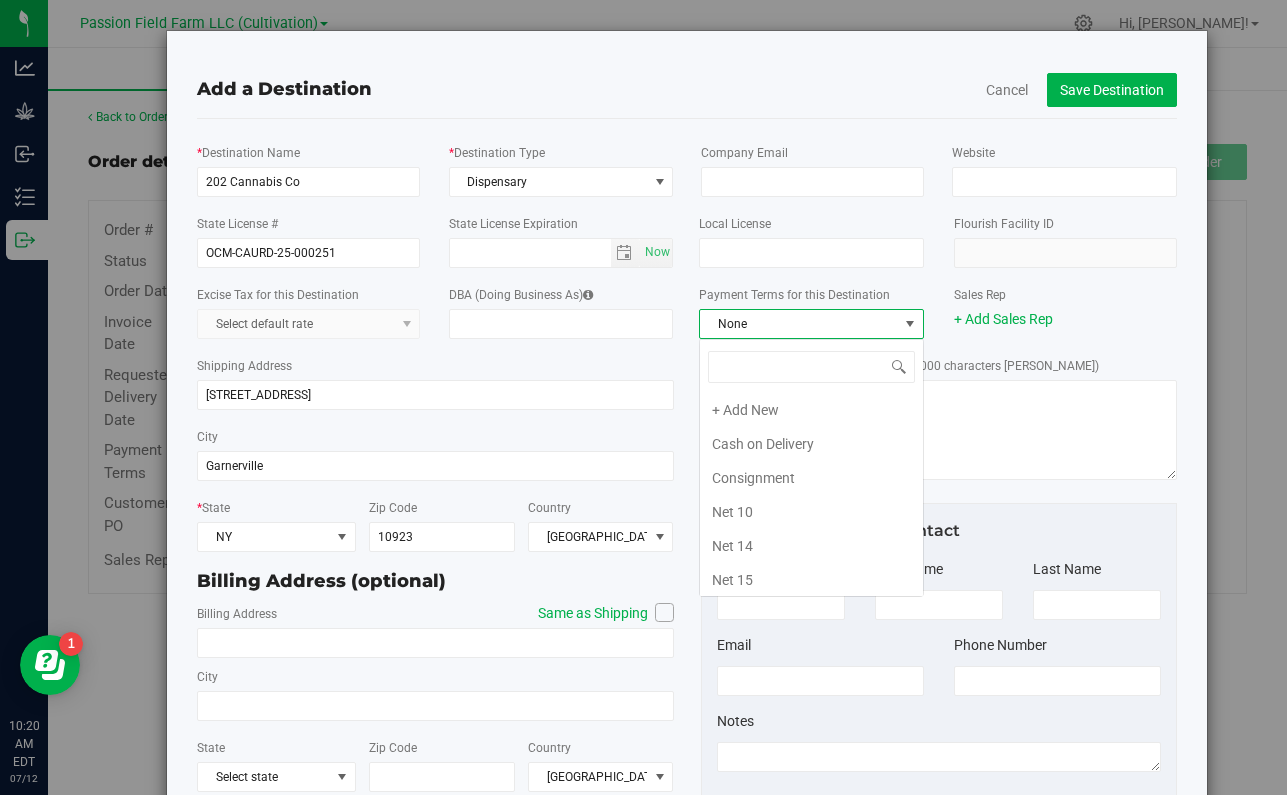 scroll, scrollTop: 99970, scrollLeft: 99775, axis: both 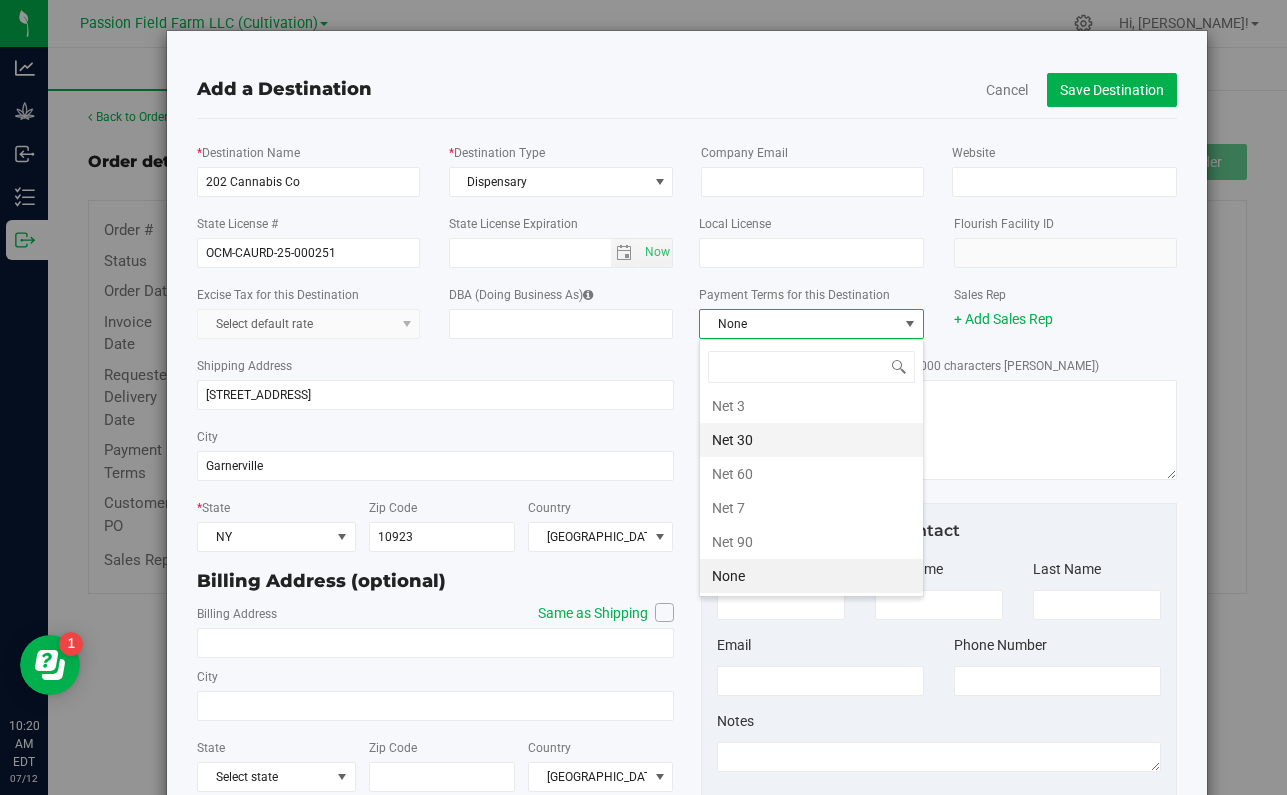 click on "Net 30" at bounding box center [811, 440] 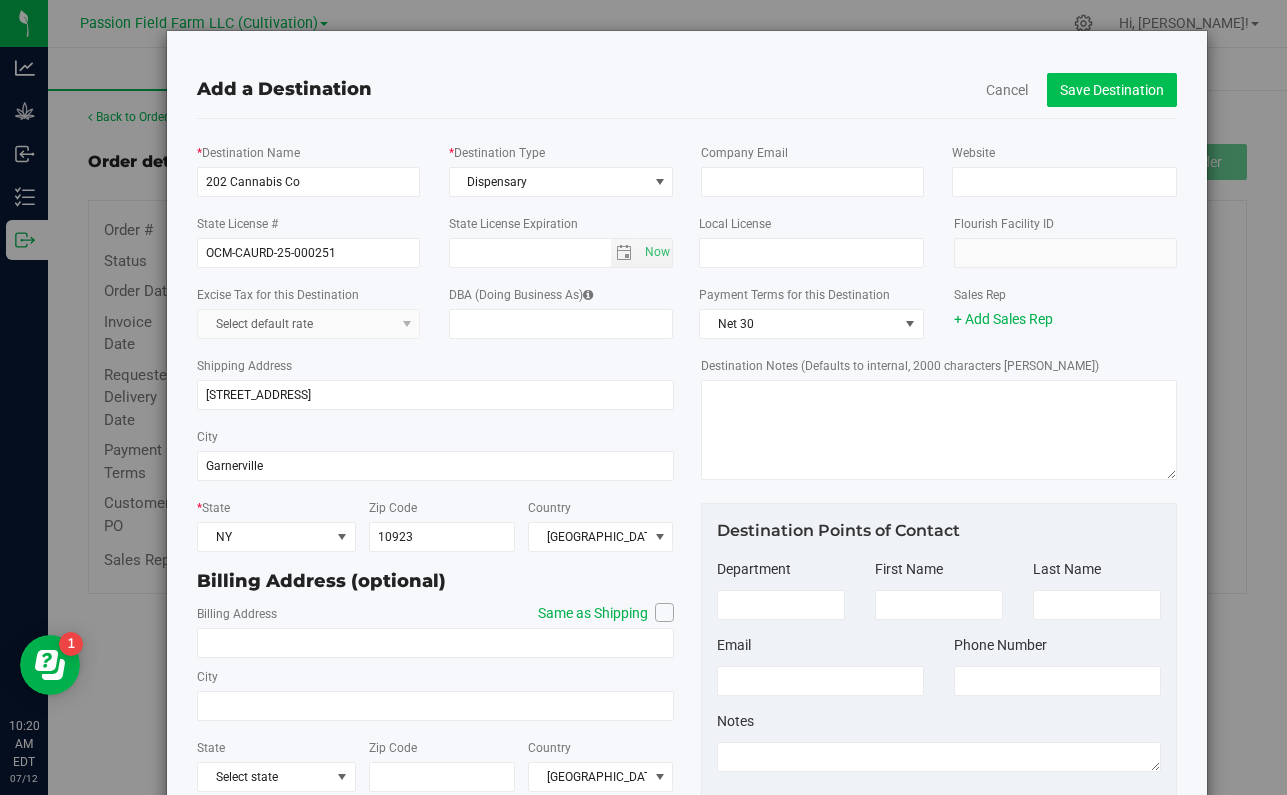 click on "Save Destination" at bounding box center [1112, 90] 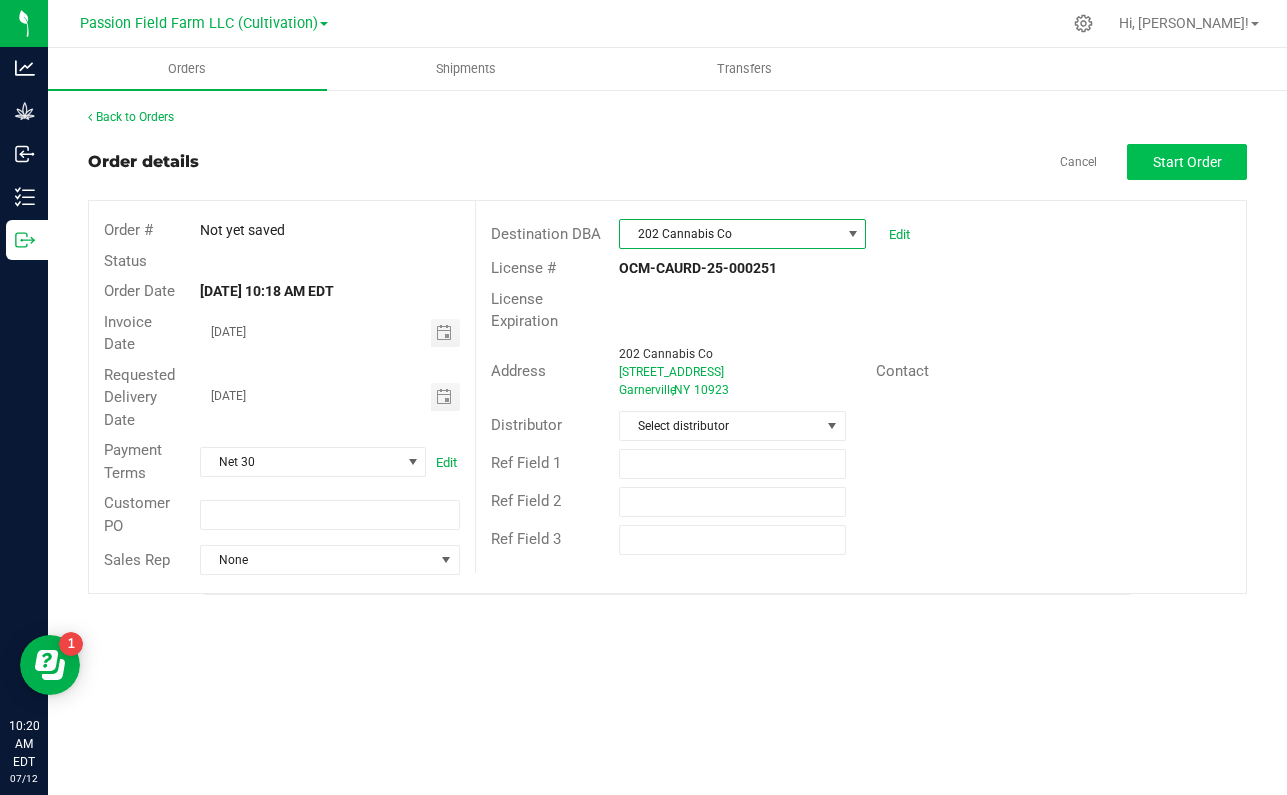 click on "Start Order" at bounding box center (1187, 162) 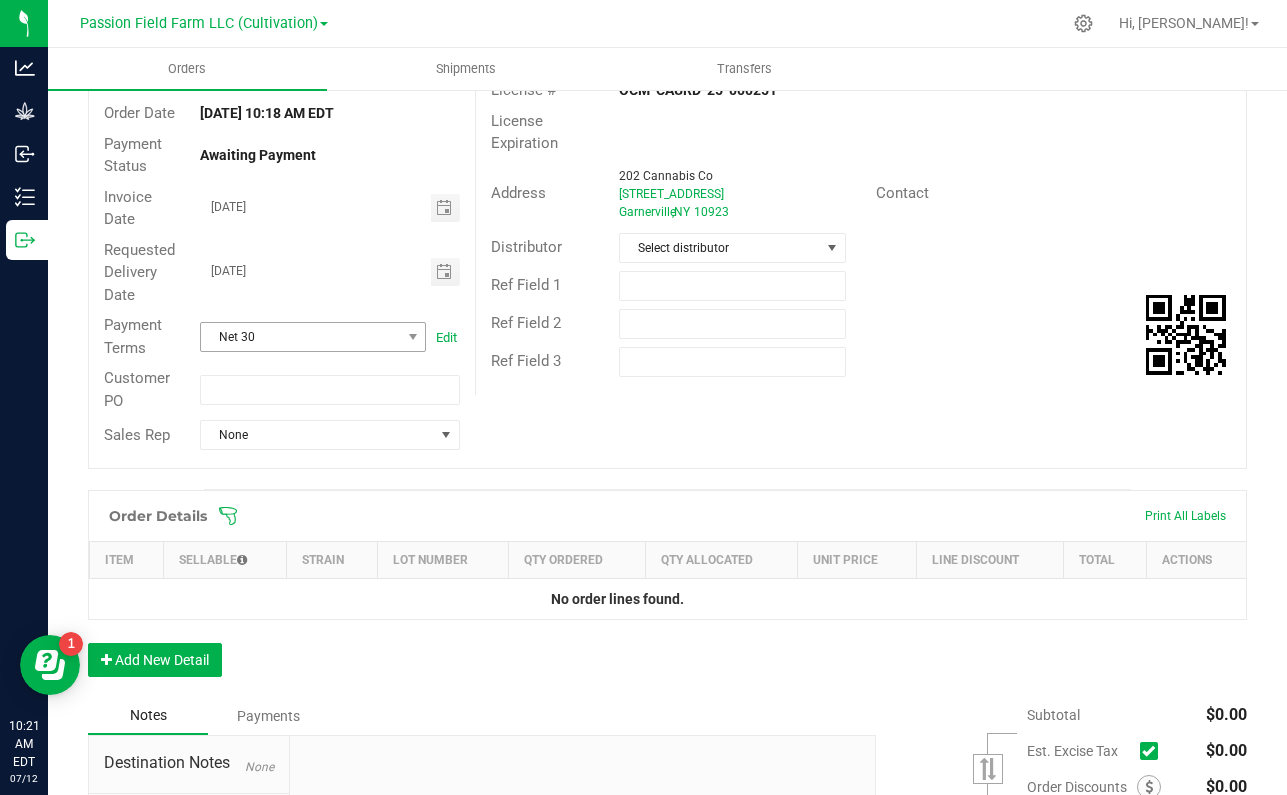 scroll, scrollTop: 181, scrollLeft: 0, axis: vertical 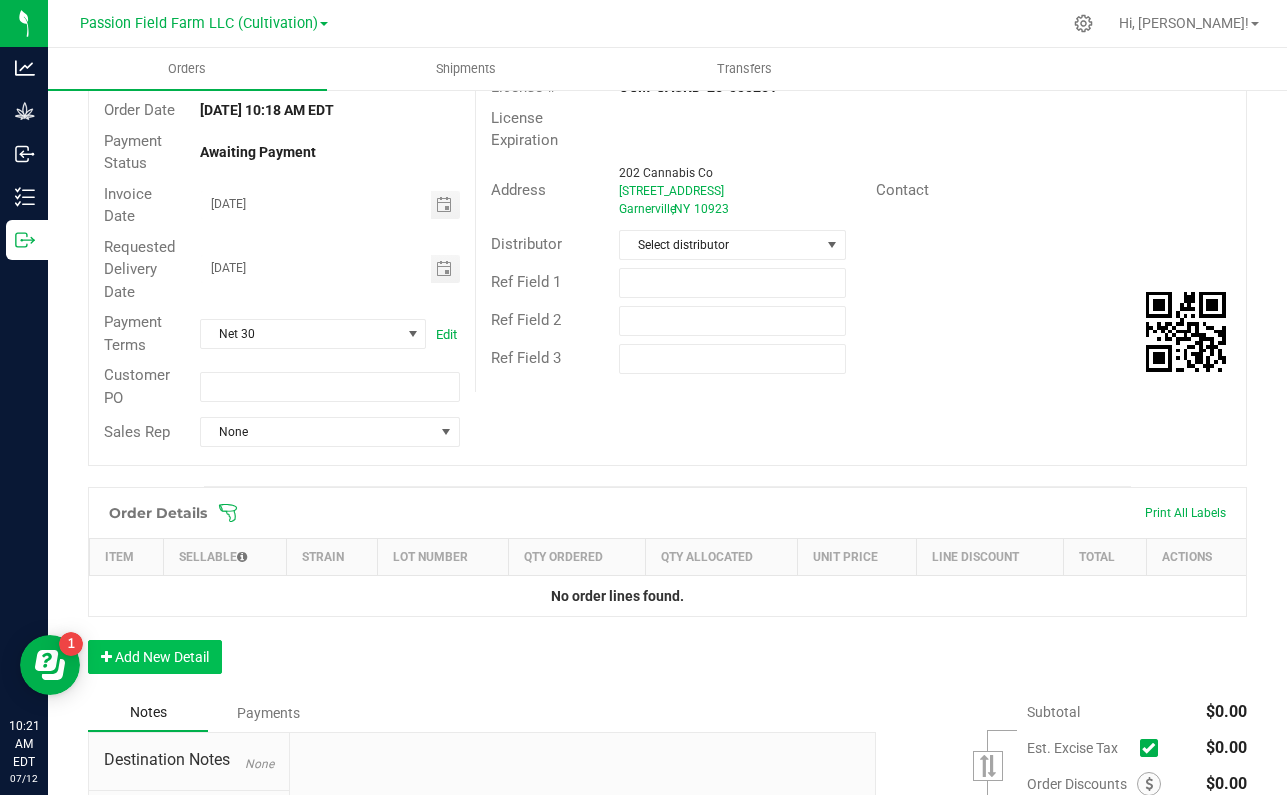 click on "Add New Detail" at bounding box center (155, 657) 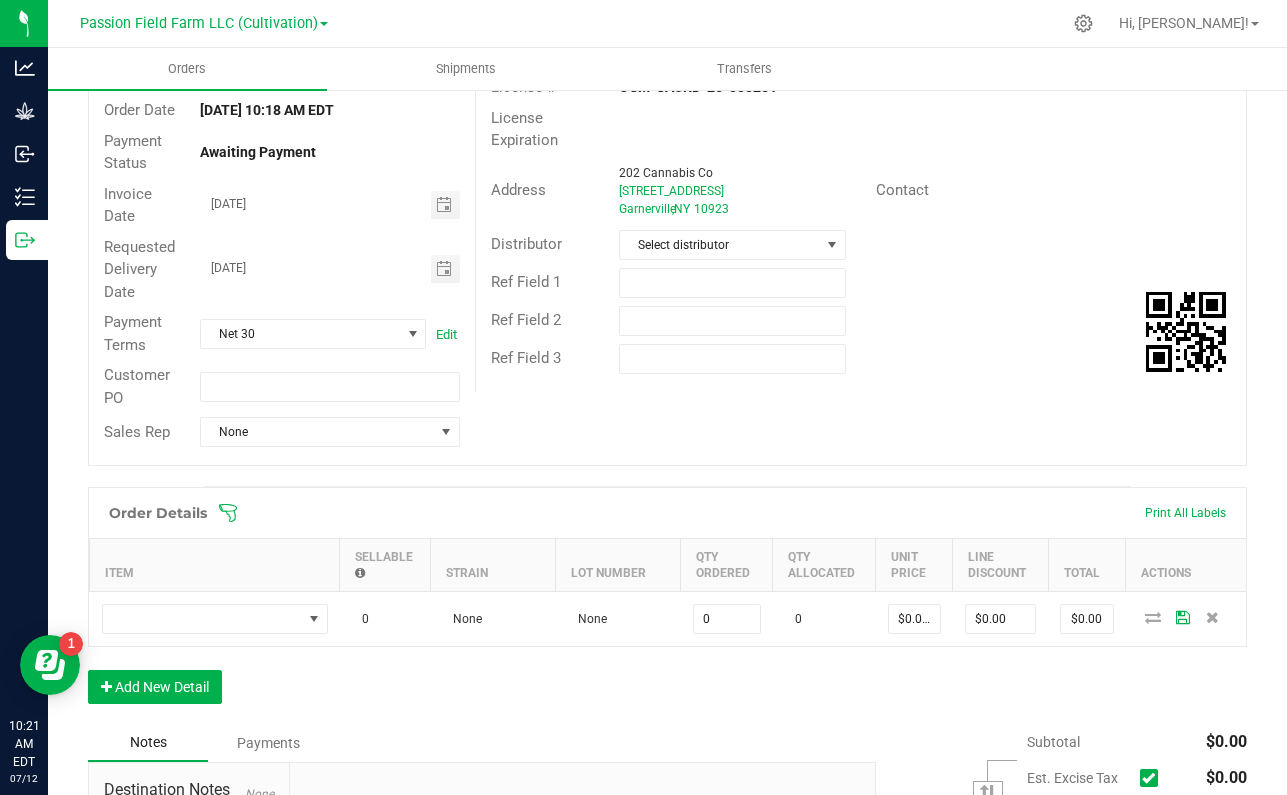 click on "Order Details Print All Labels Item  Sellable  Strain  Lot Number  Qty Ordered Qty Allocated Unit Price Line Discount Total Actions  0    None   None  0  0   $0.00000 $0.00 $0.00
Add New Detail" at bounding box center [667, 605] 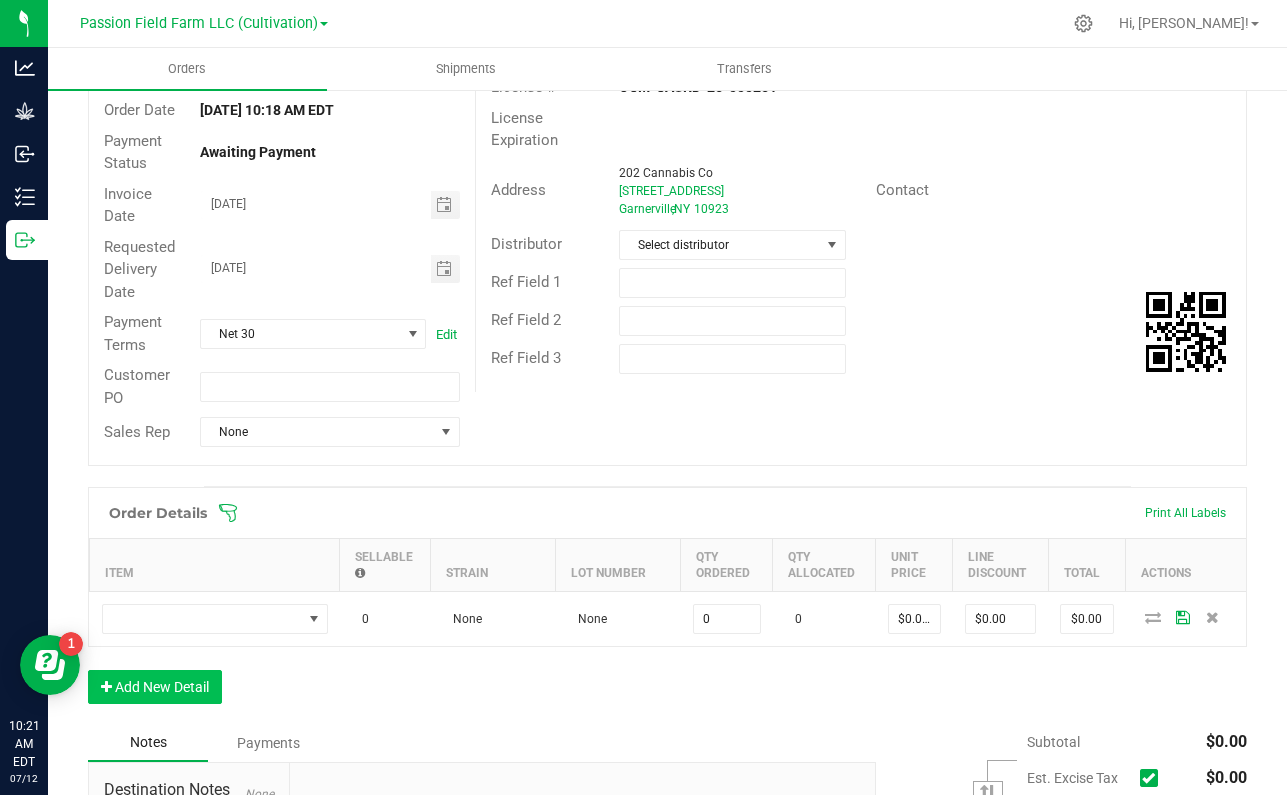 click on "Add New Detail" at bounding box center (155, 687) 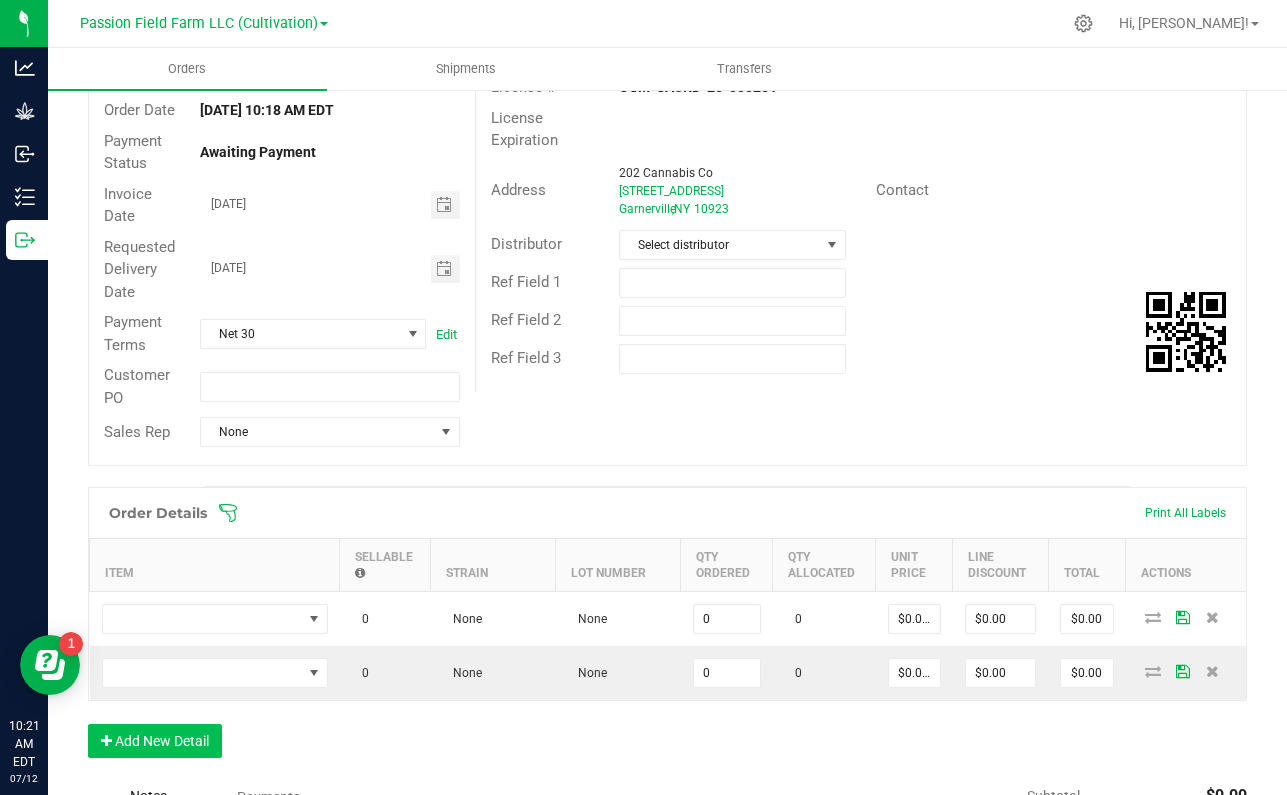 click on "Add New Detail" at bounding box center (155, 741) 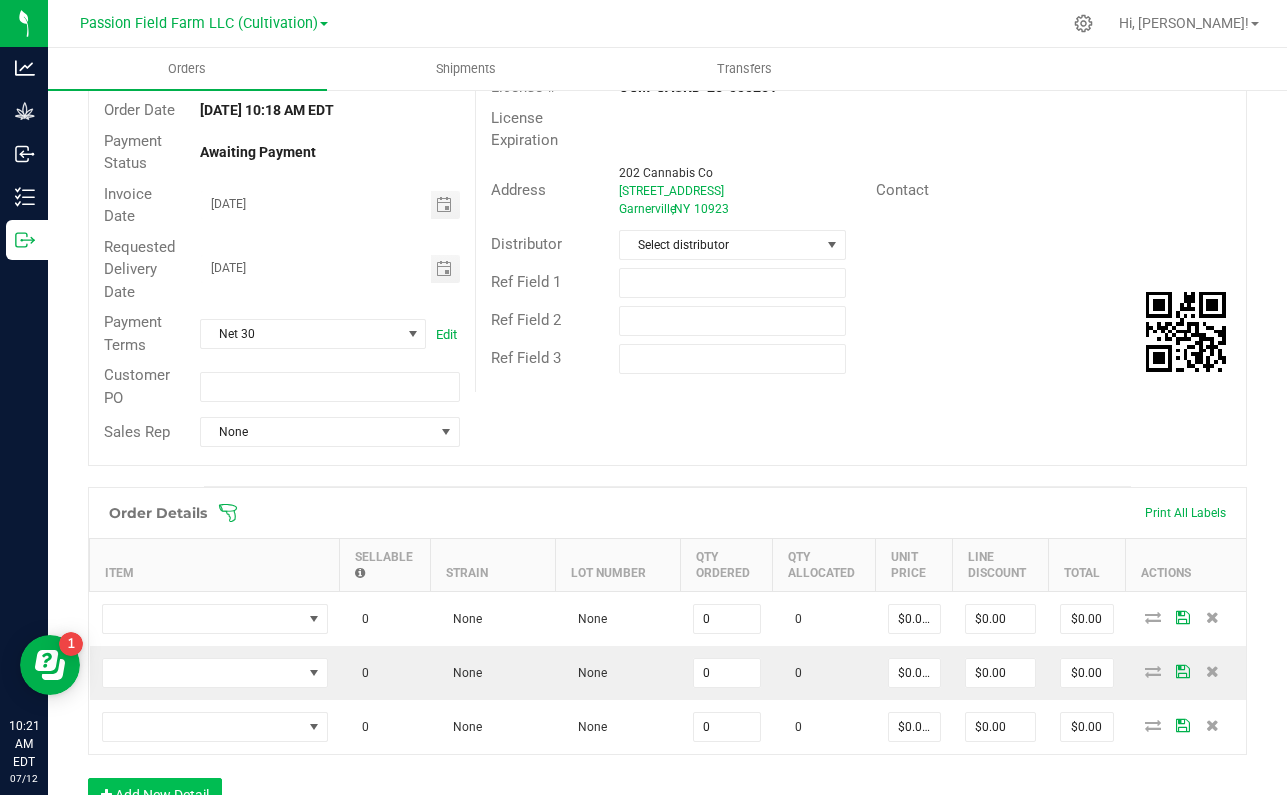 scroll, scrollTop: 280, scrollLeft: 0, axis: vertical 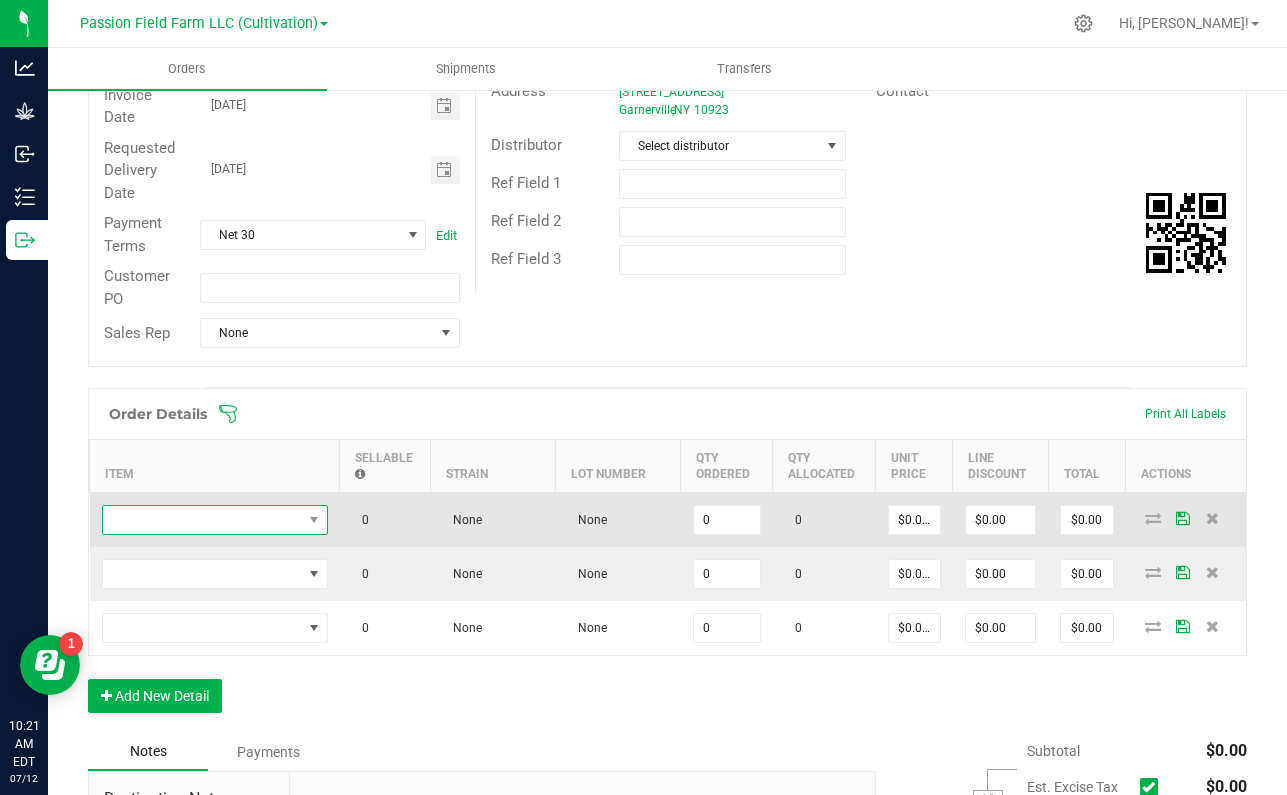 click at bounding box center (202, 520) 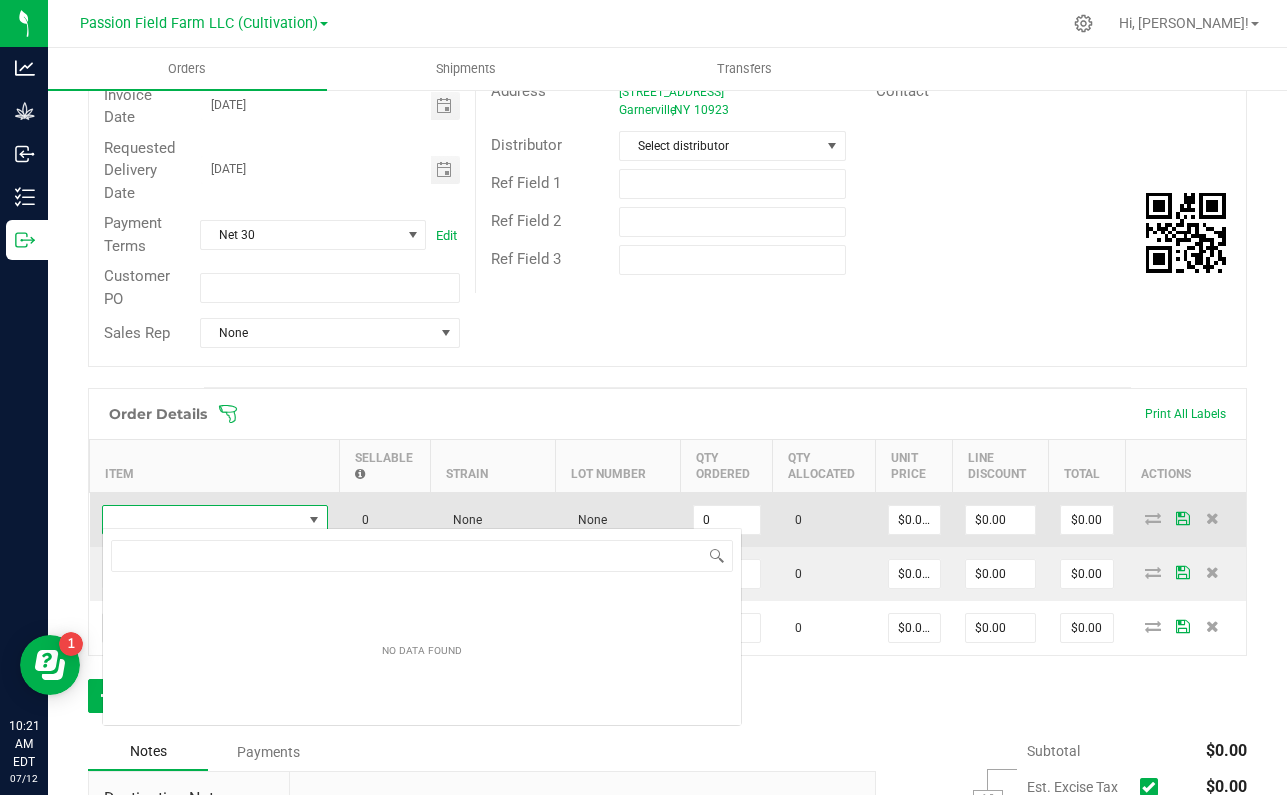 scroll, scrollTop: 99970, scrollLeft: 99774, axis: both 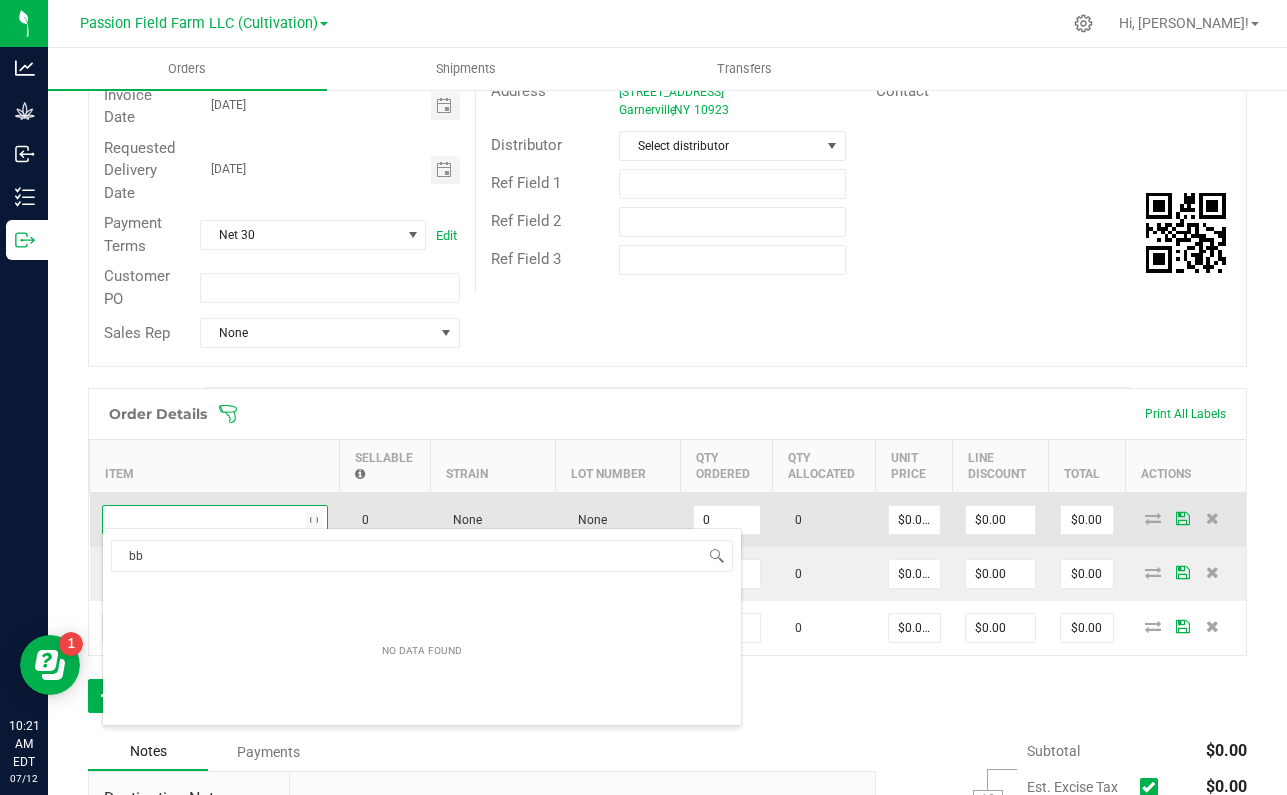type on "b" 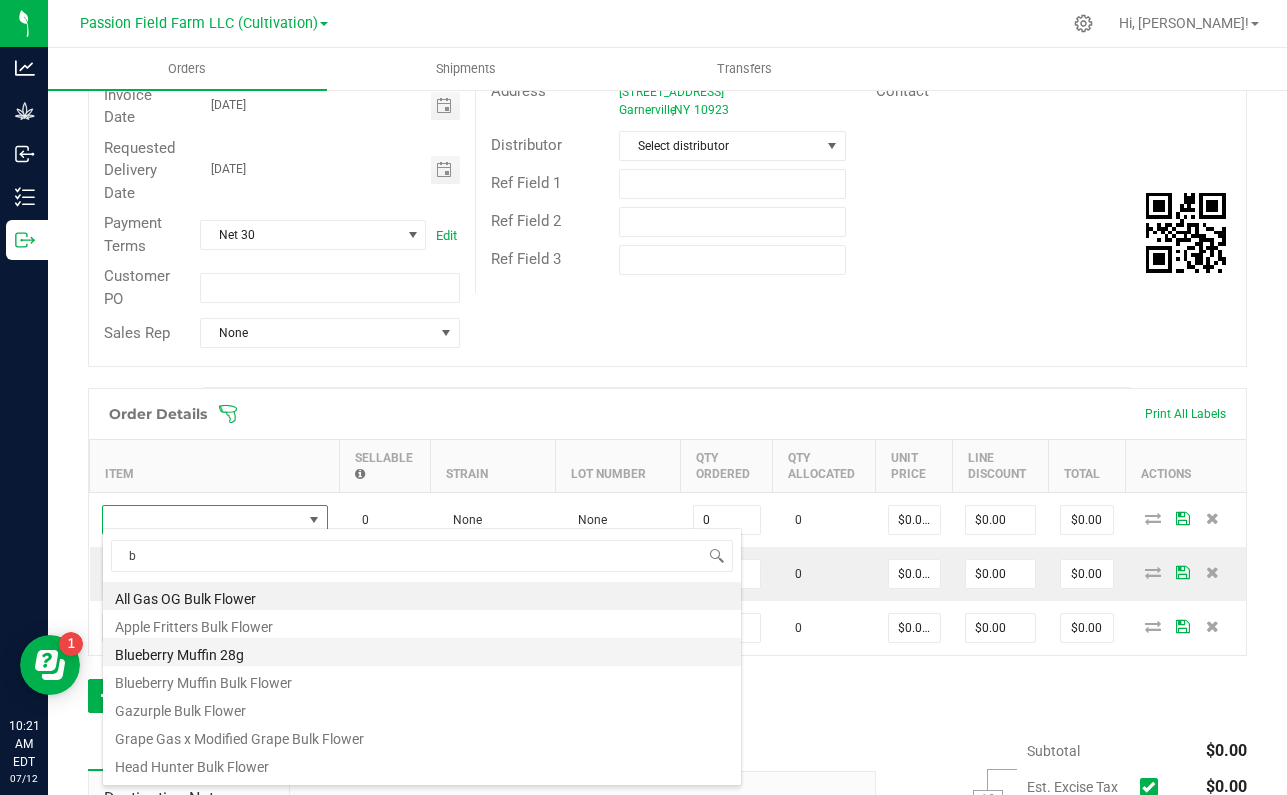 click on "Blueberry Muffin 28g" at bounding box center [422, 652] 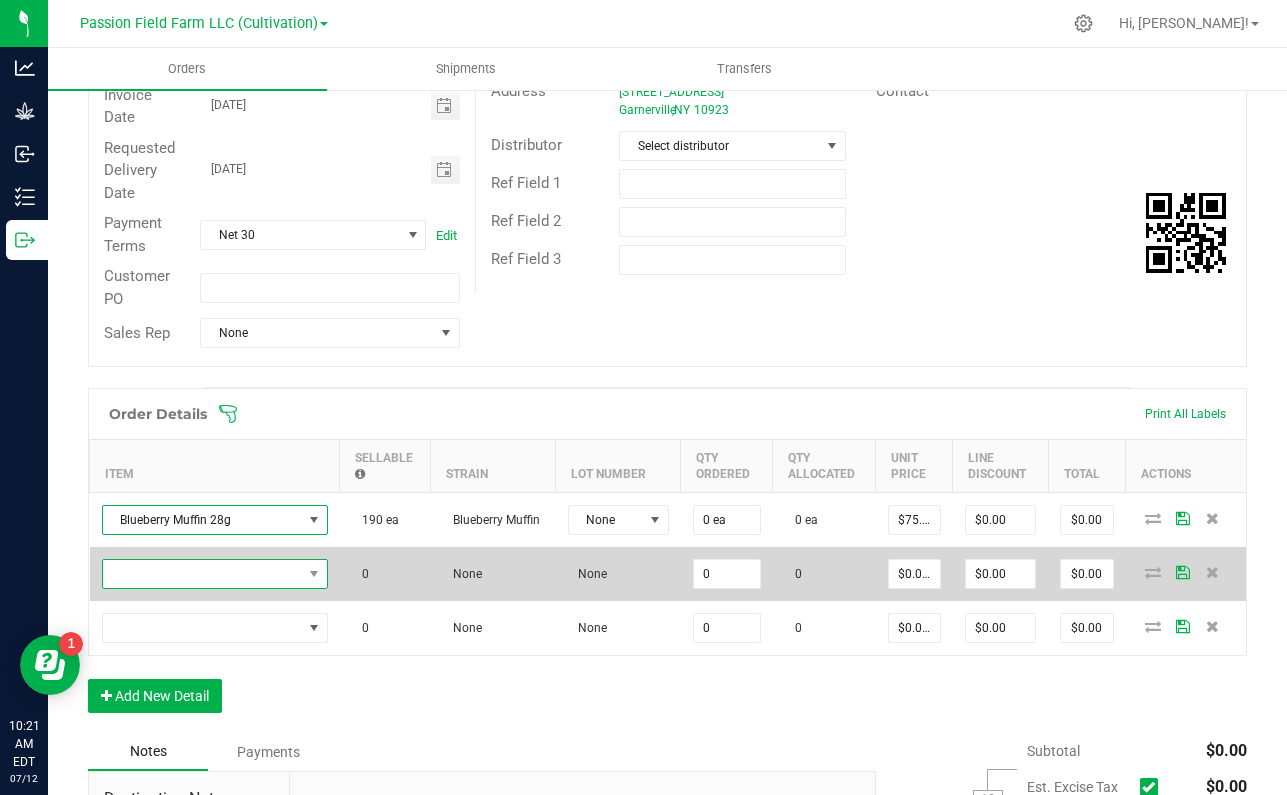 click at bounding box center (202, 574) 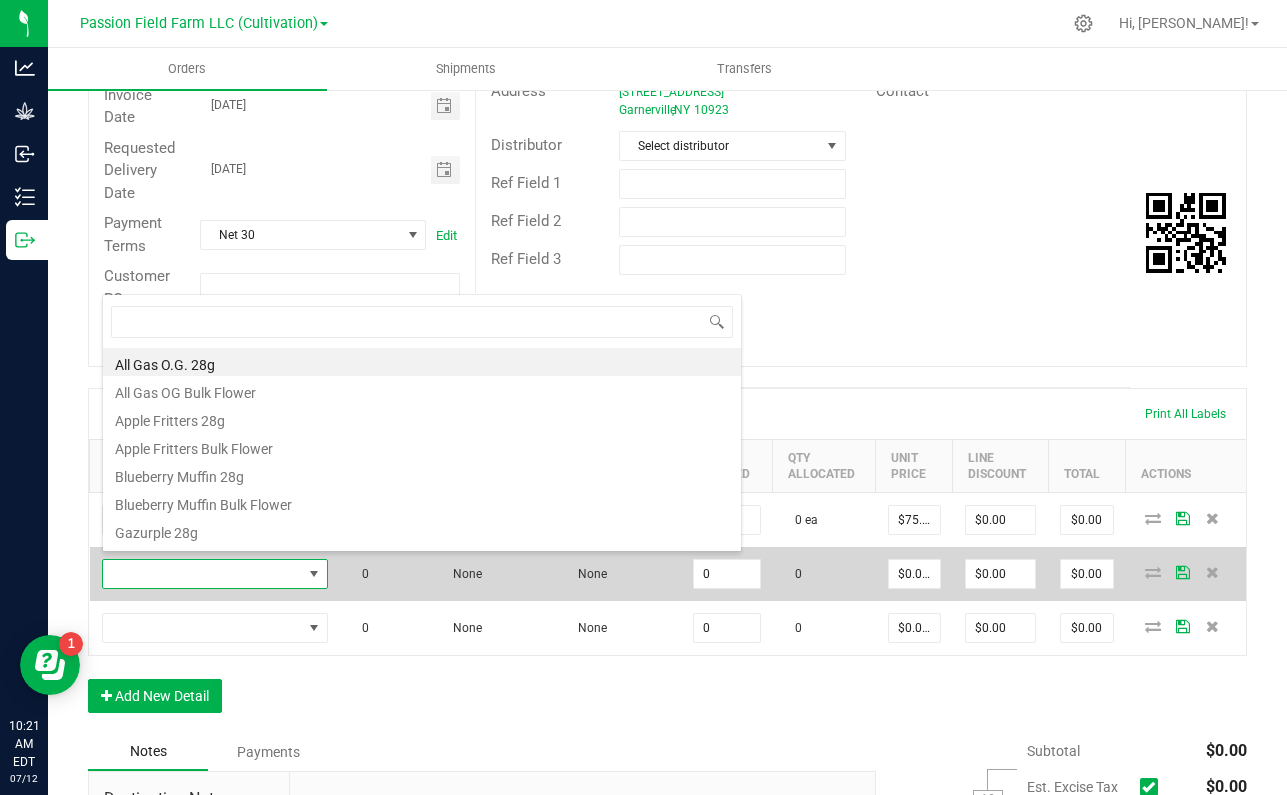 scroll, scrollTop: 99970, scrollLeft: 99774, axis: both 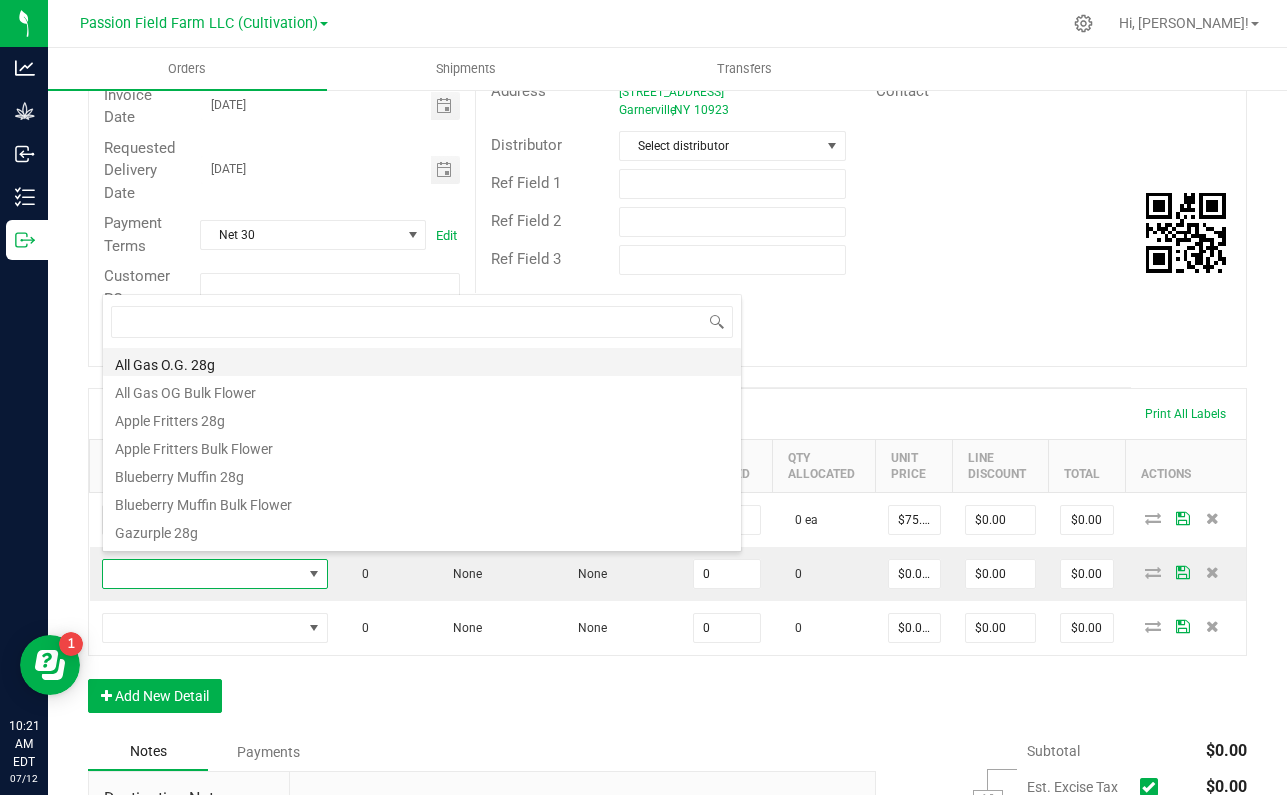 click on "All Gas O.G. 28g" at bounding box center [422, 362] 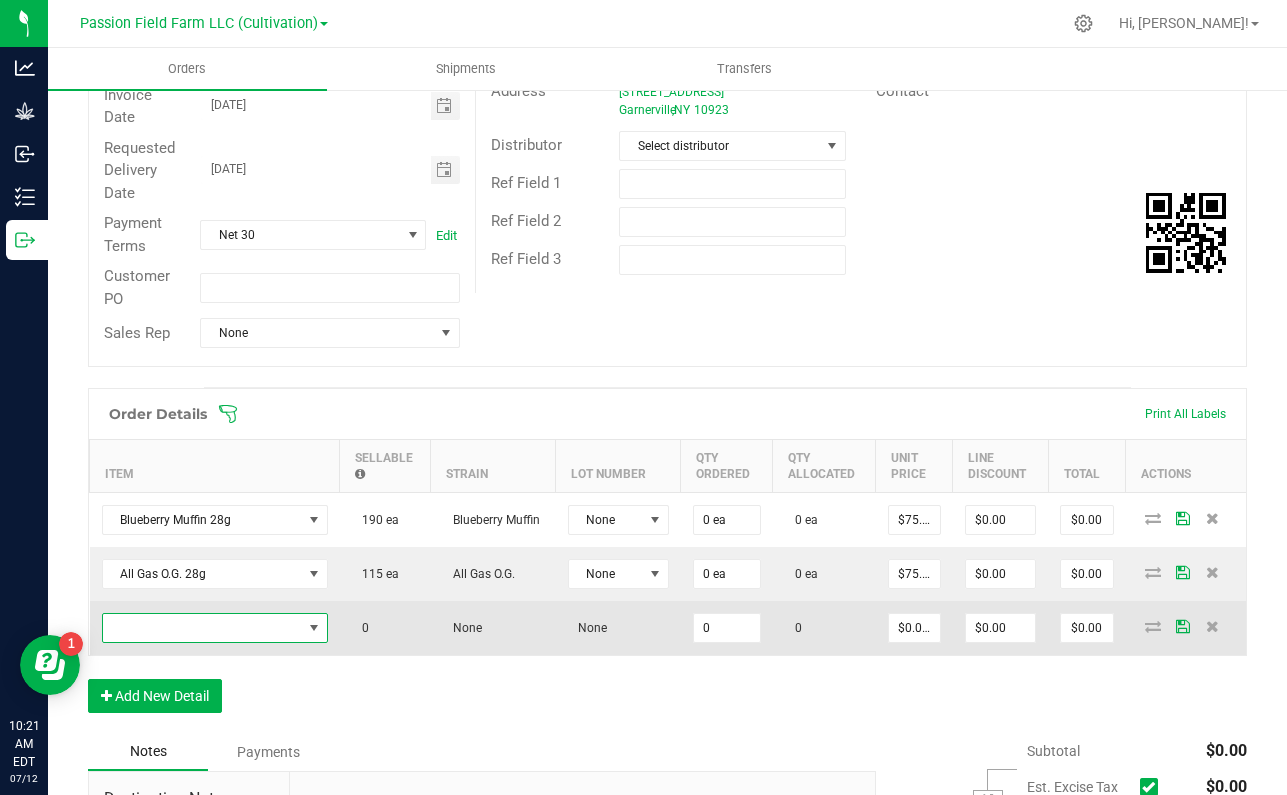 click at bounding box center [202, 628] 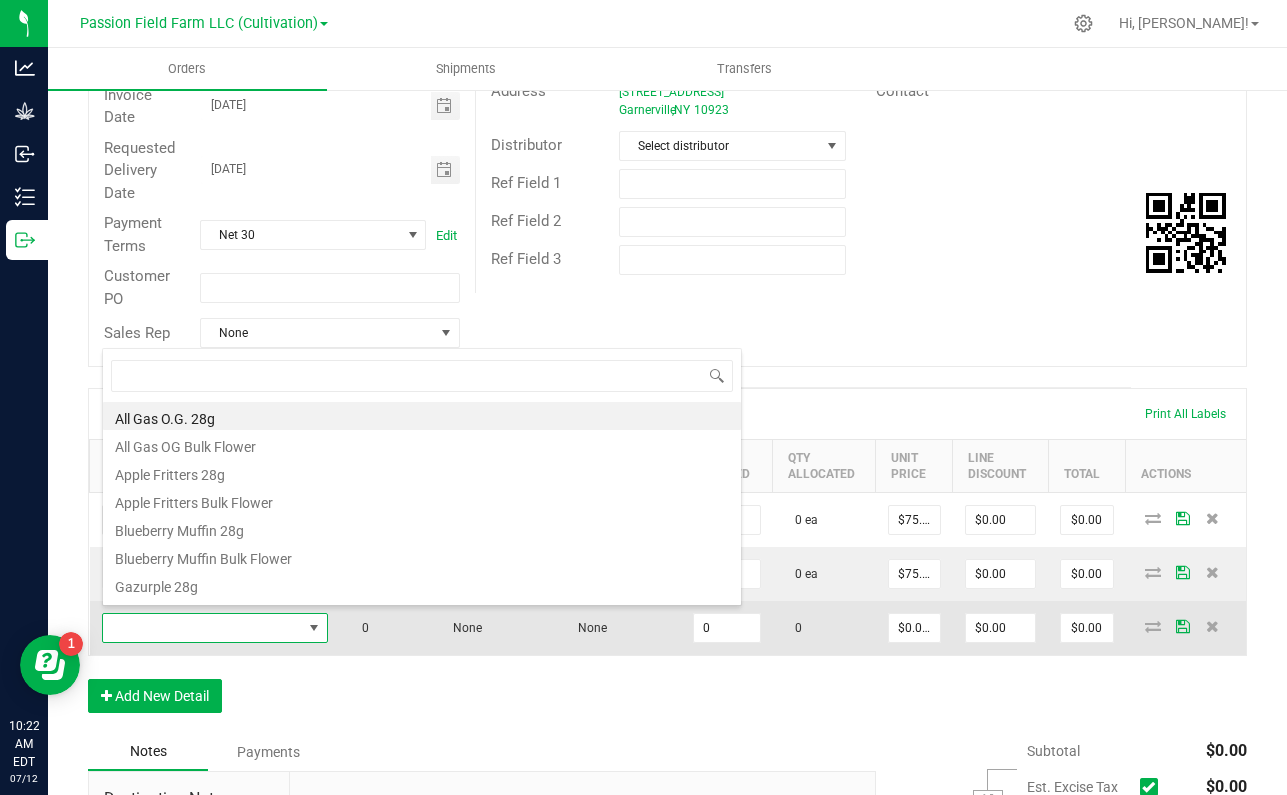 scroll, scrollTop: 99970, scrollLeft: 99774, axis: both 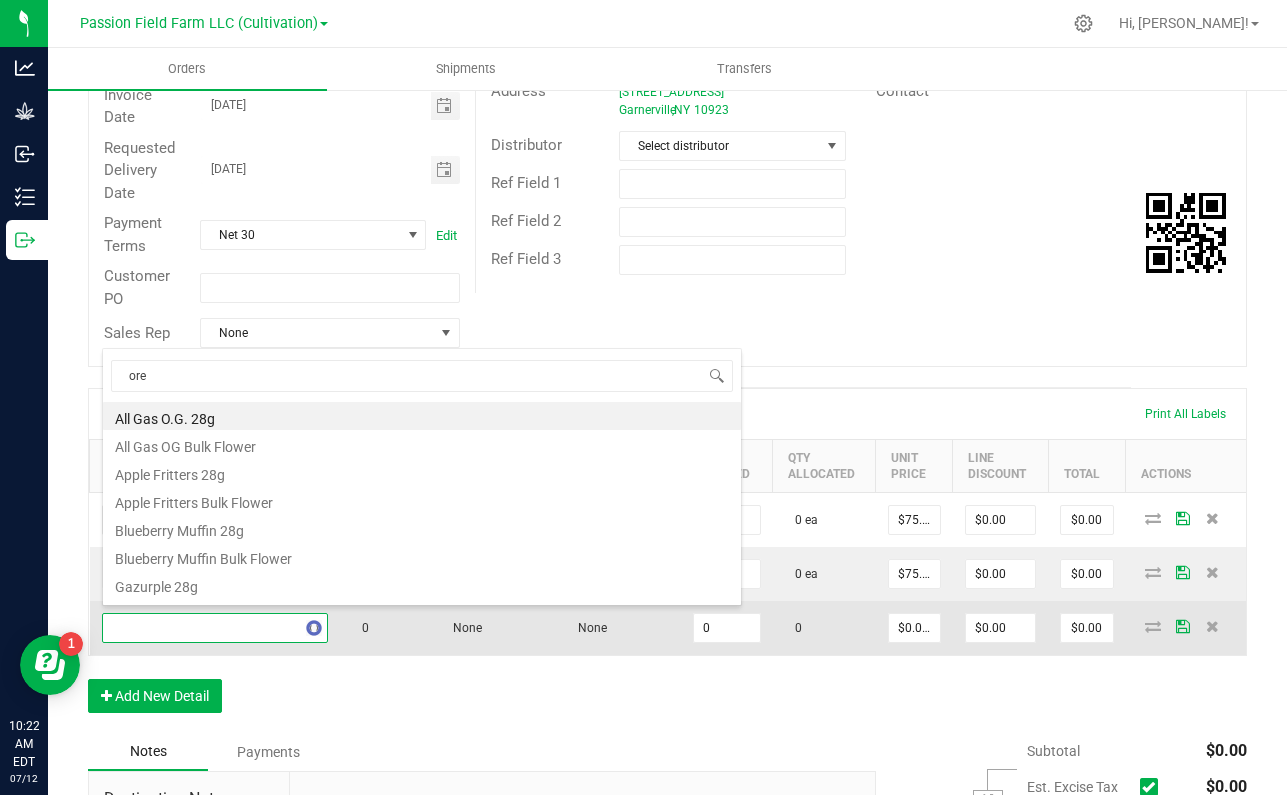 type on "oreo" 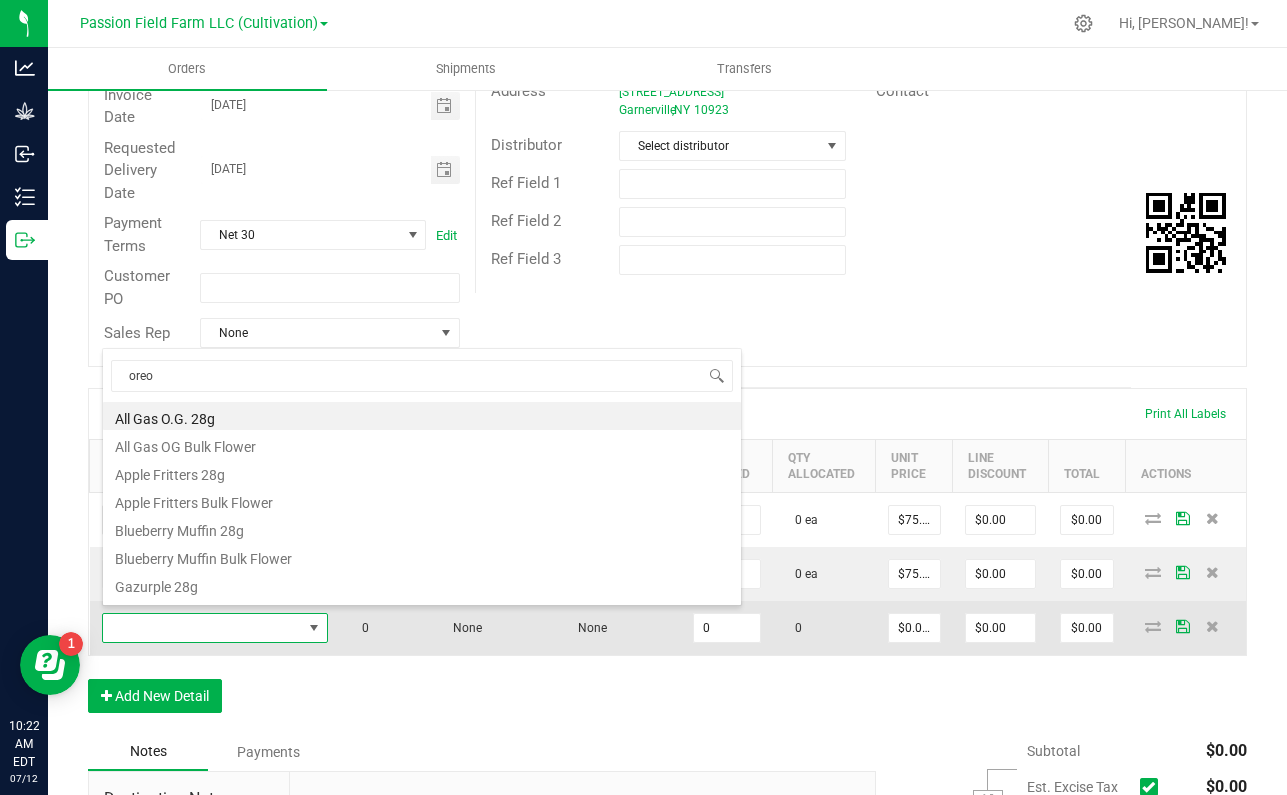 scroll, scrollTop: 0, scrollLeft: 0, axis: both 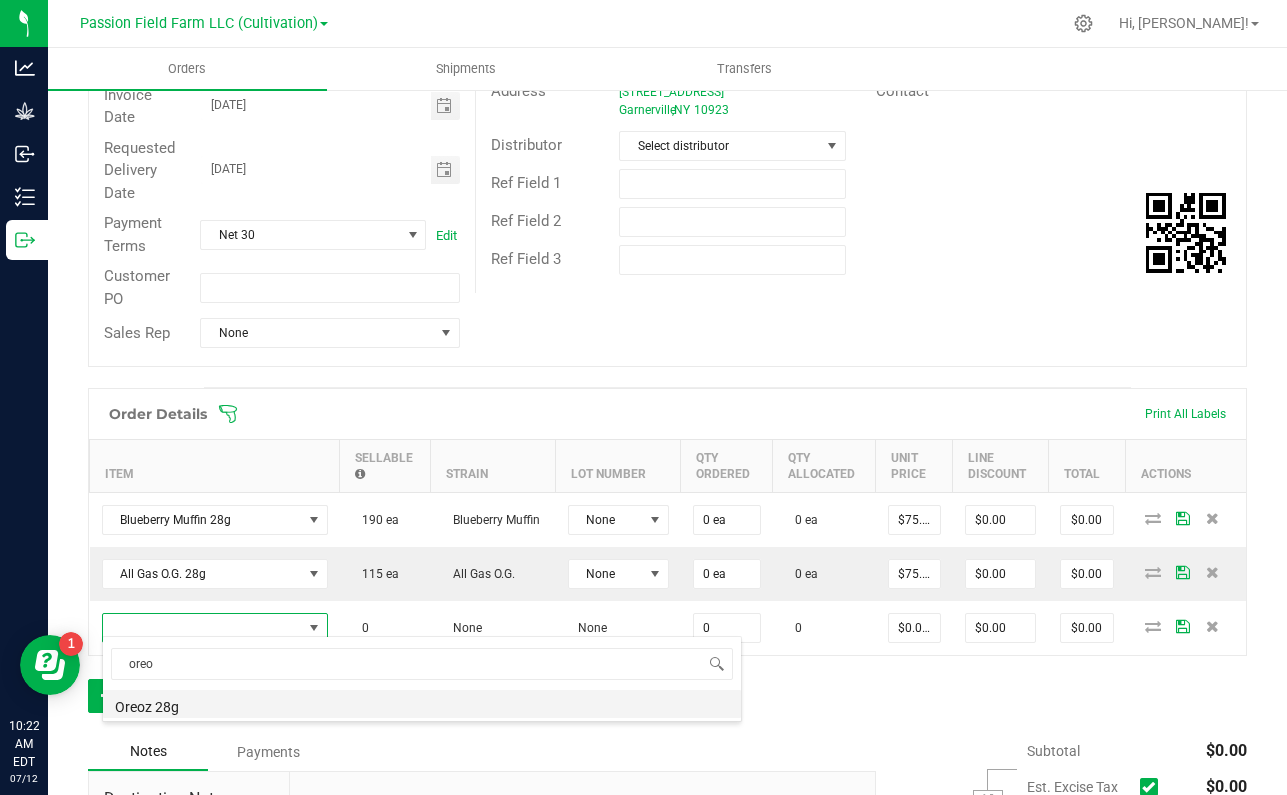 click on "Oreoz 28g" at bounding box center (422, 704) 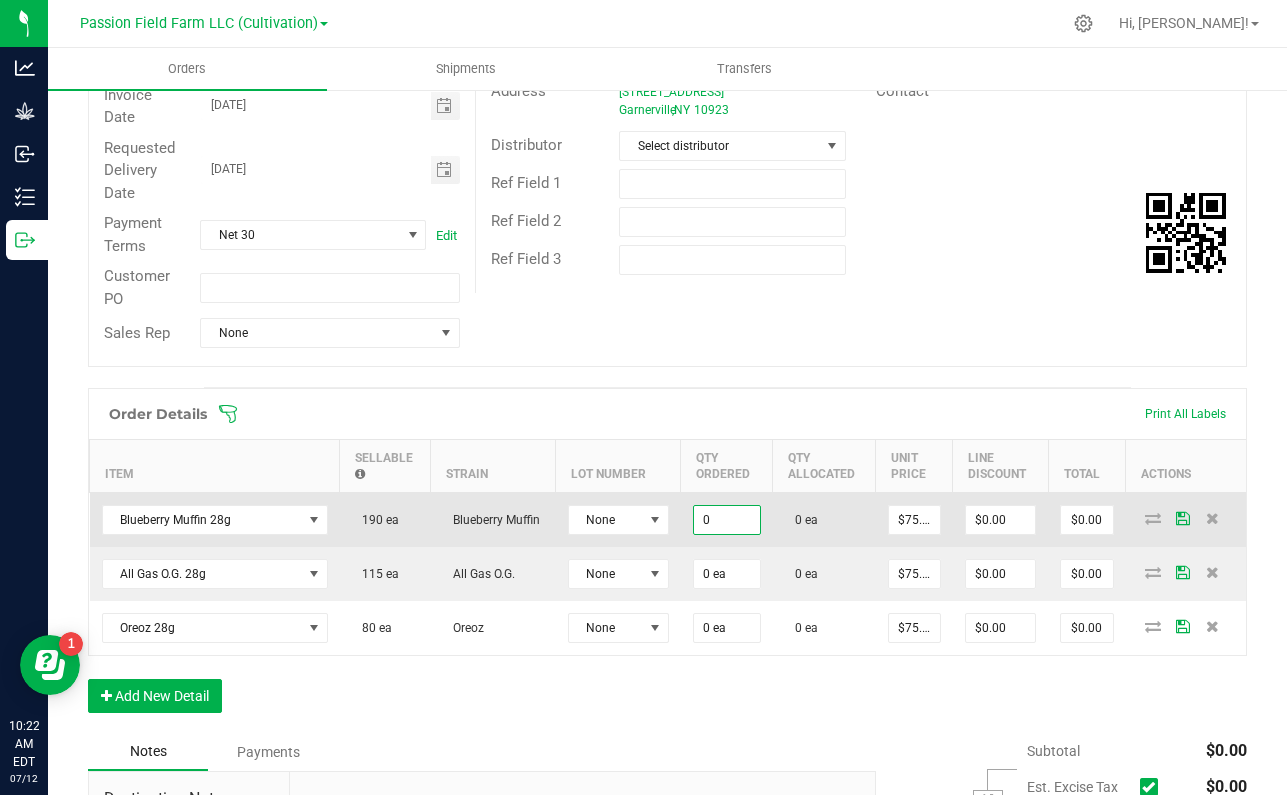 click on "0" at bounding box center (727, 520) 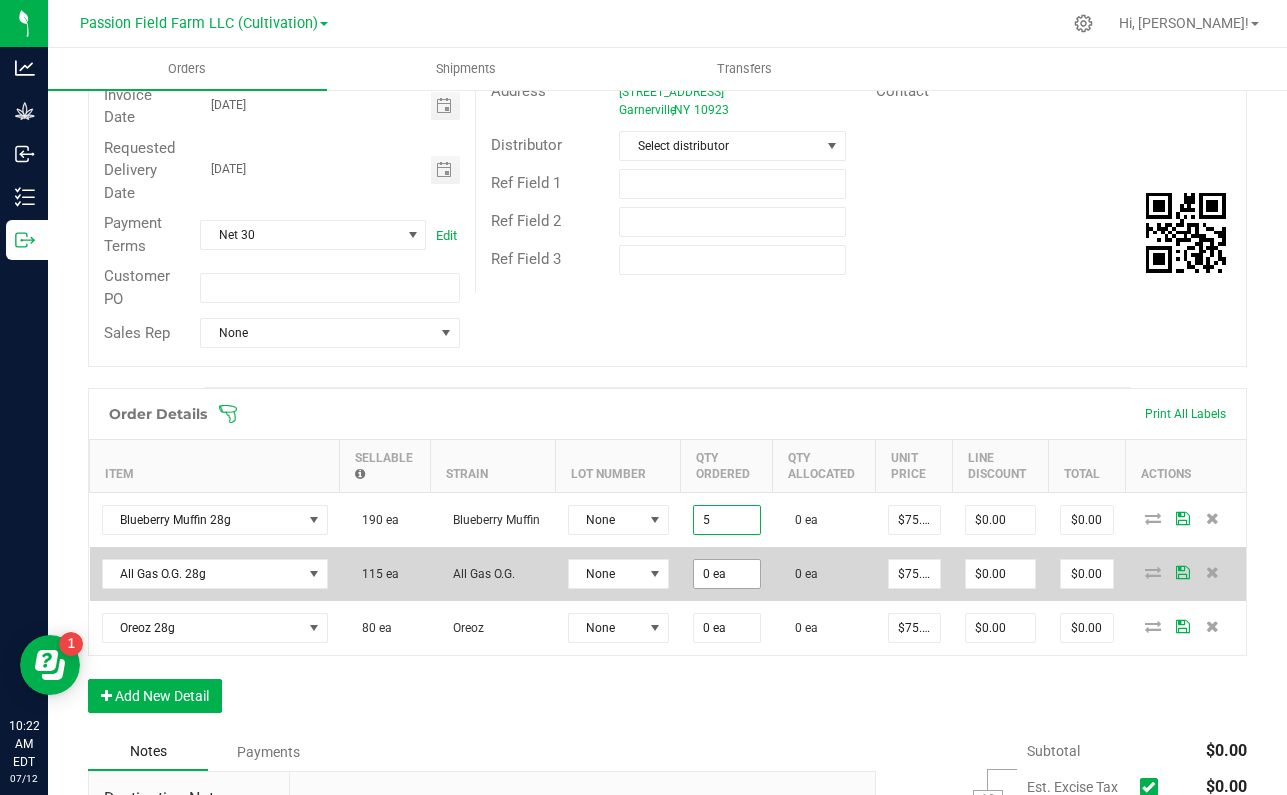 type on "5 ea" 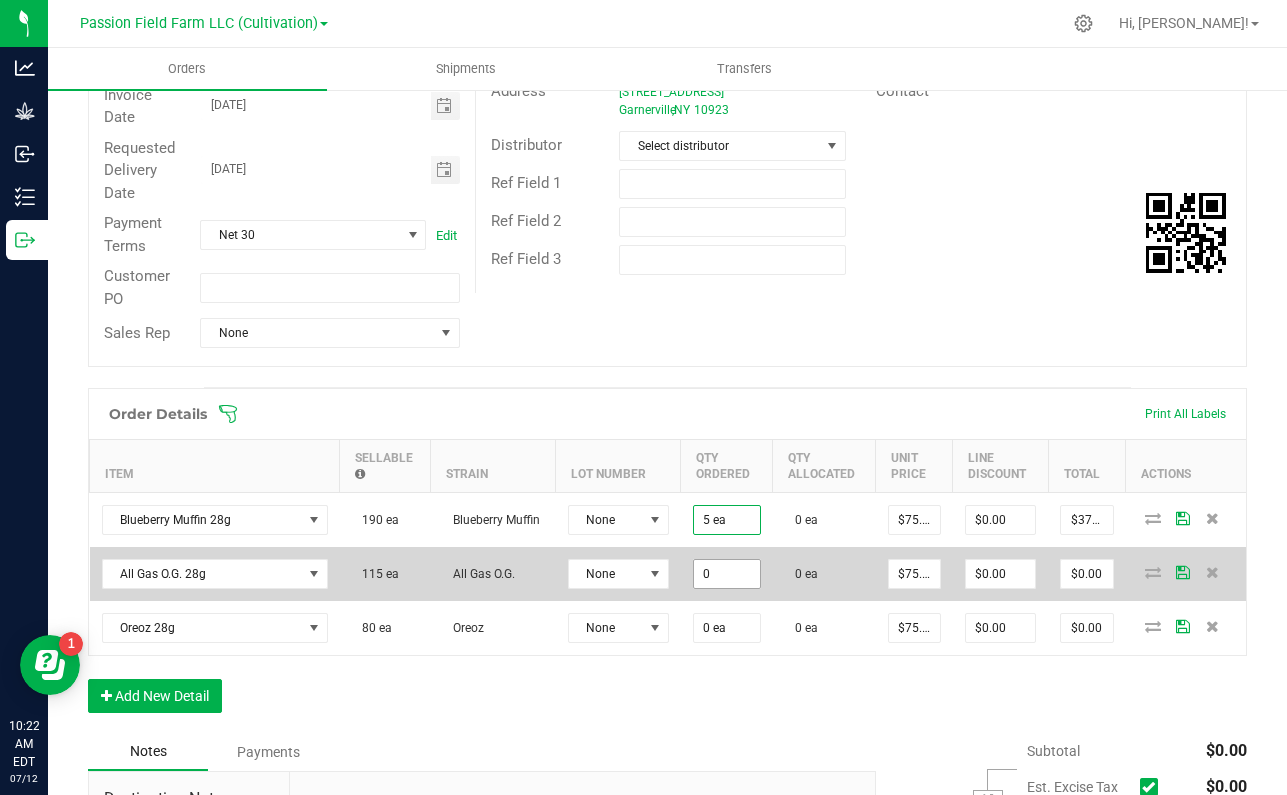 click on "0" at bounding box center [727, 574] 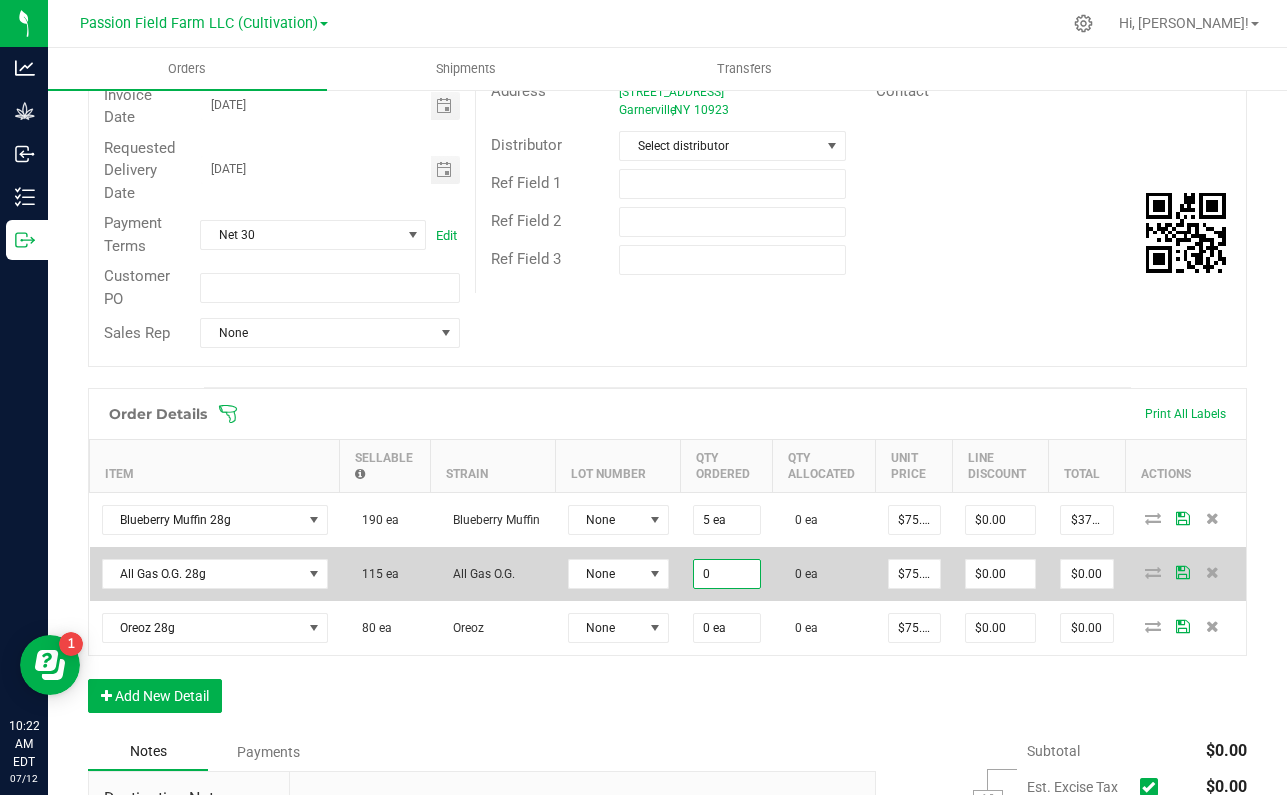 click on "0" at bounding box center (727, 574) 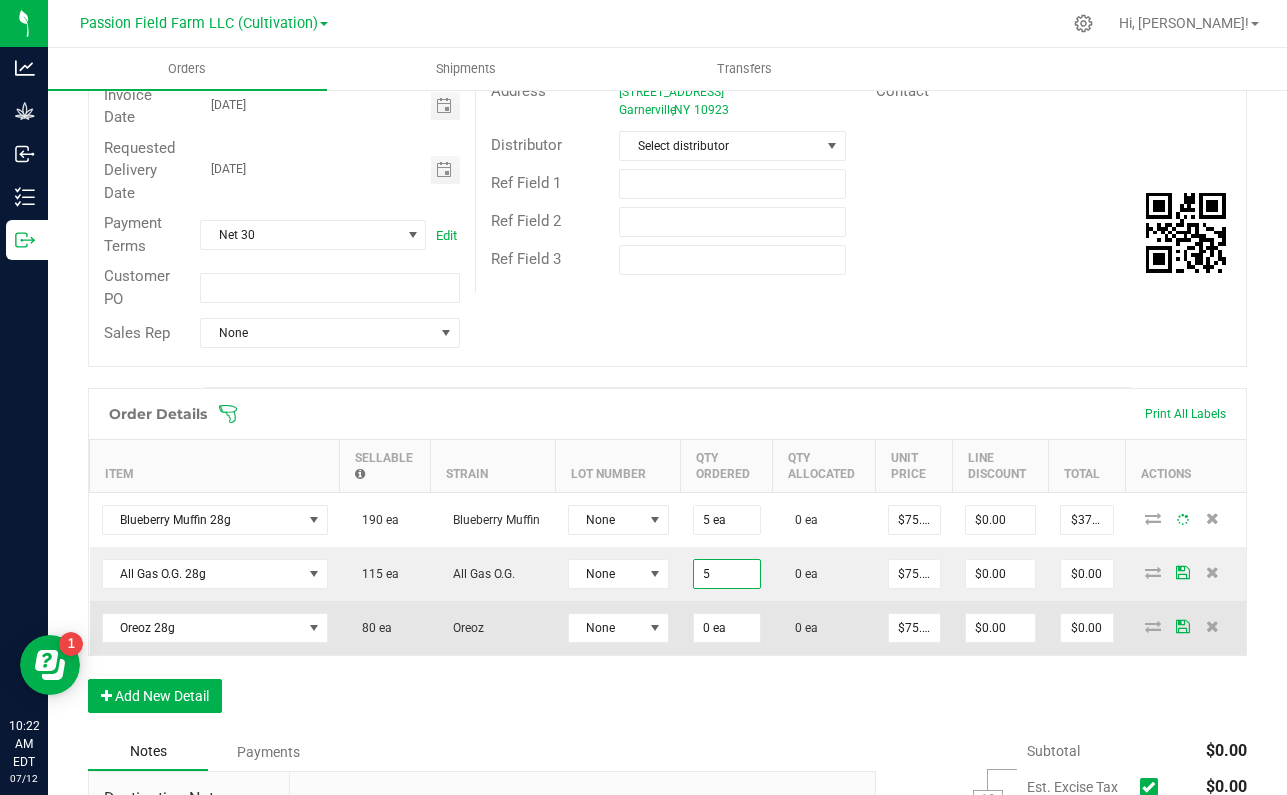 type on "5 ea" 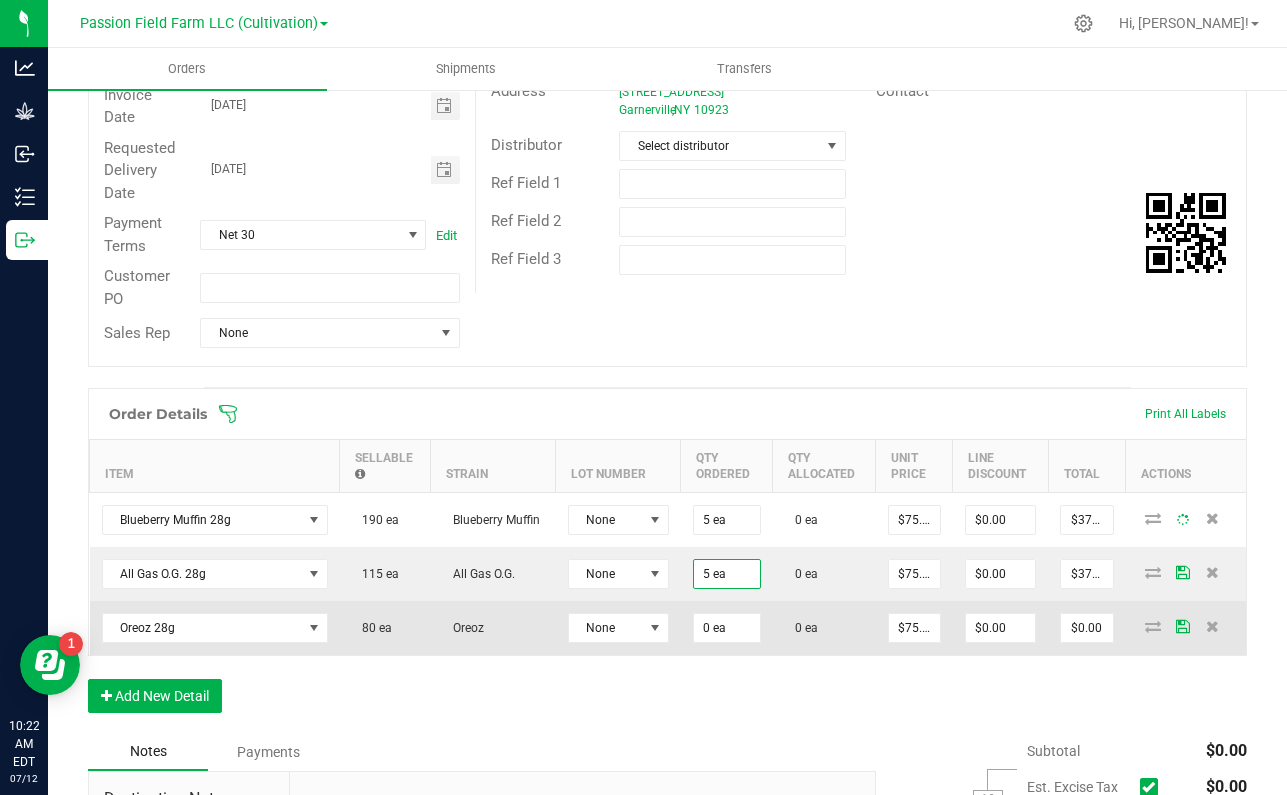 click on "0 ea" at bounding box center (727, 628) 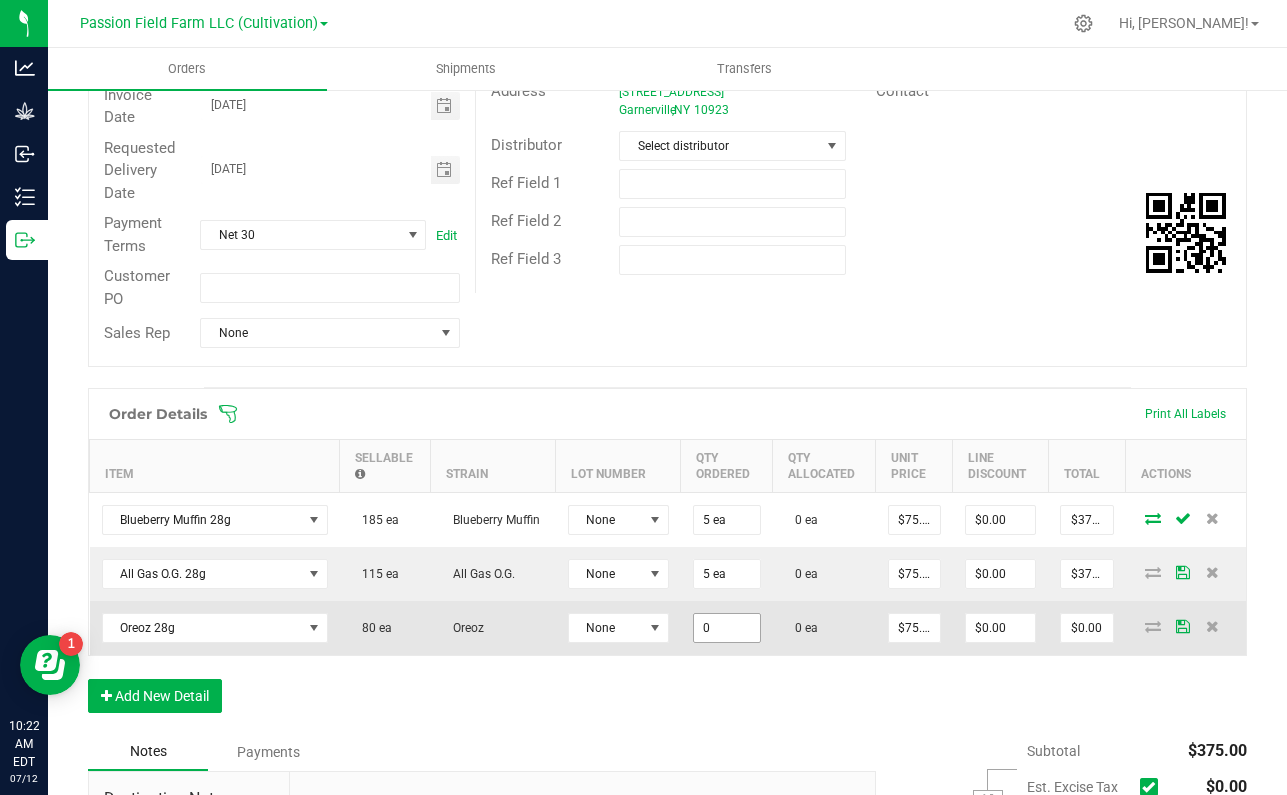 click on "0" at bounding box center [727, 628] 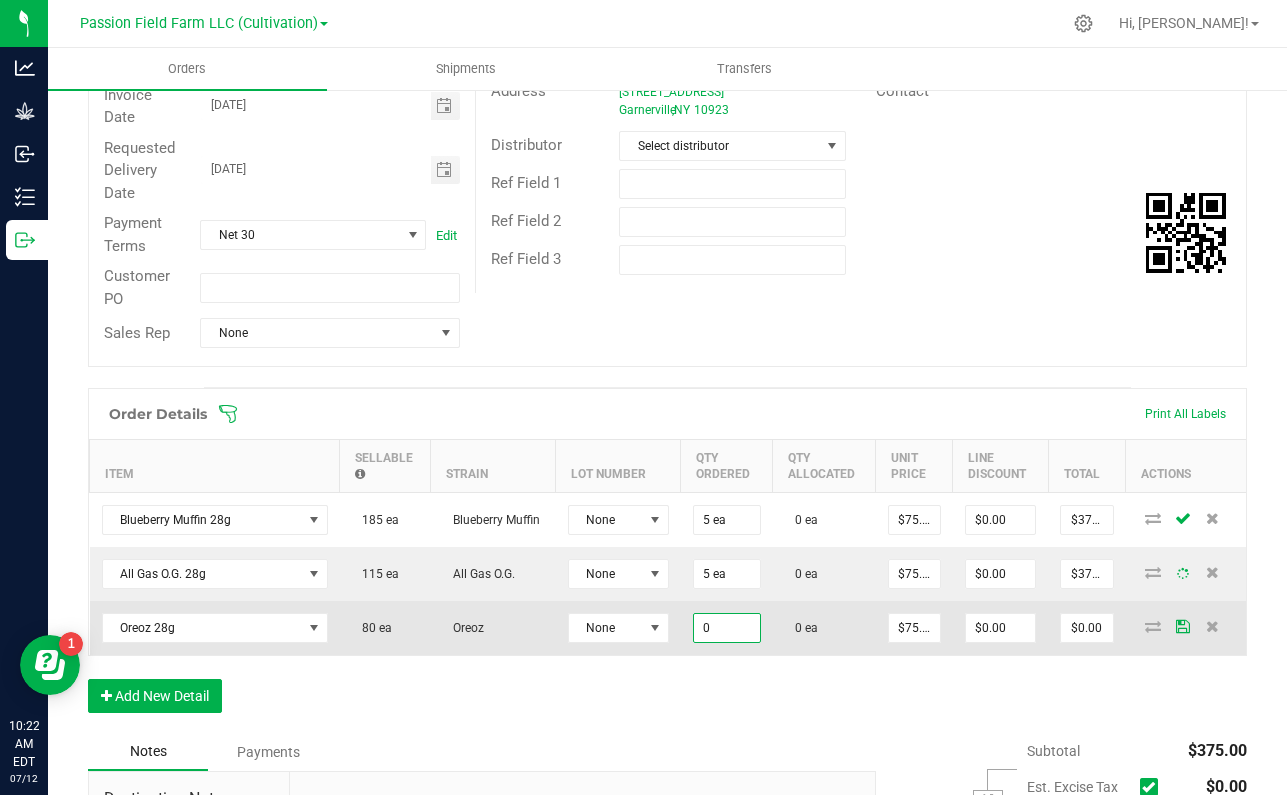 click on "0" at bounding box center (727, 628) 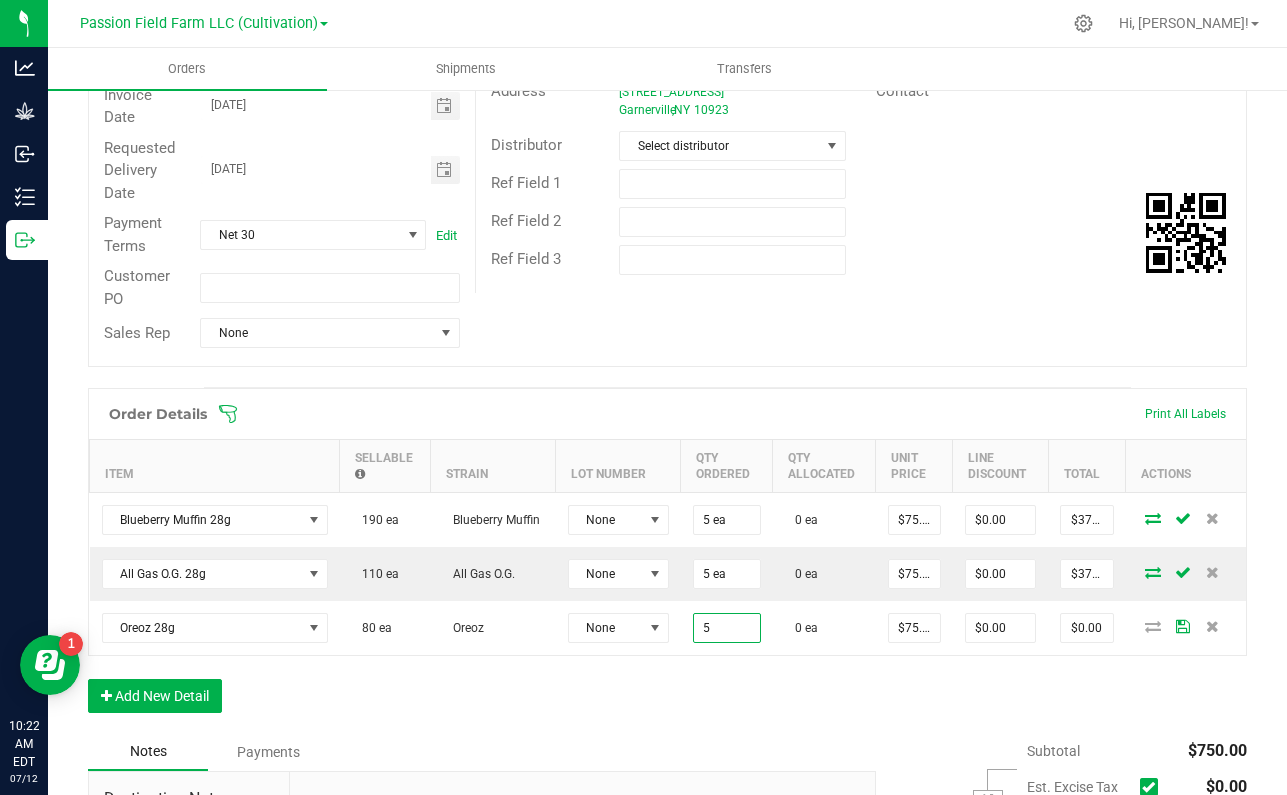 type on "5 ea" 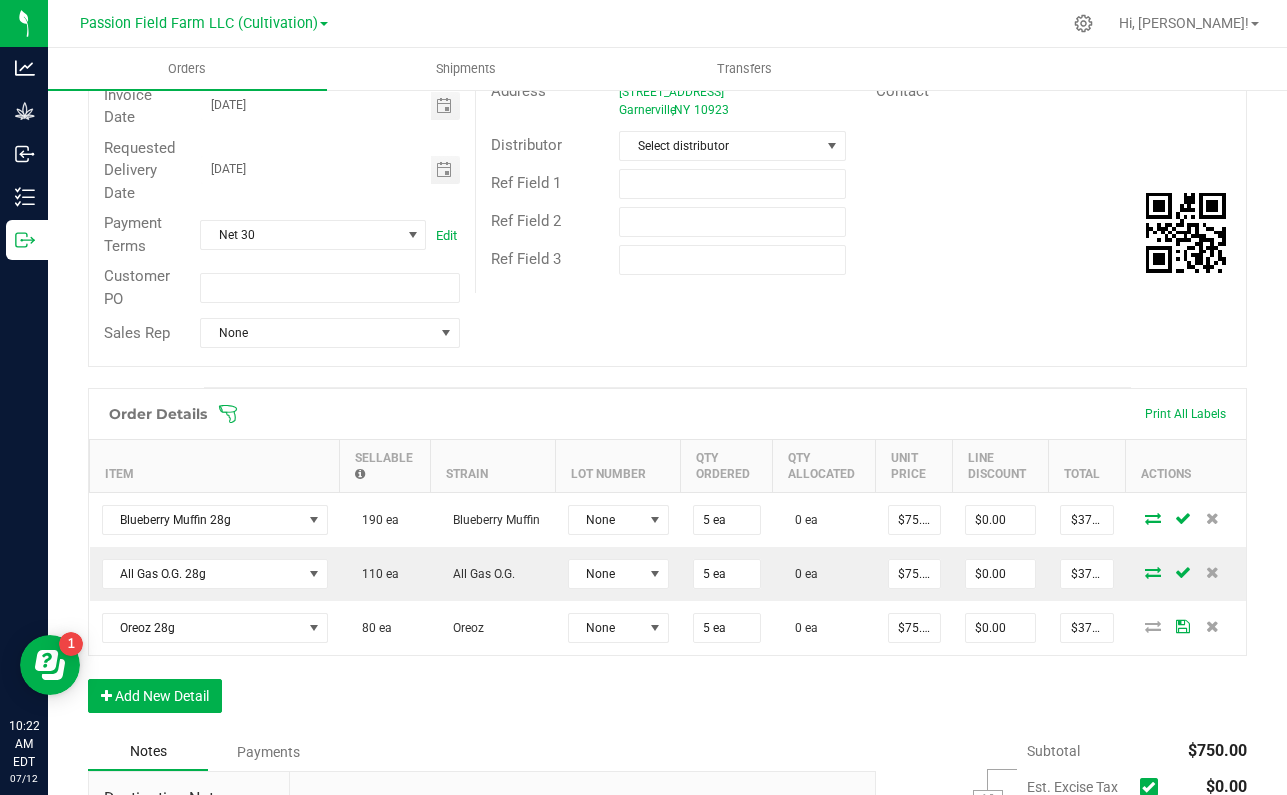 click on "Order Details Print All Labels Item  Sellable  Strain  Lot Number  Qty Ordered Qty Allocated Unit Price Line Discount Total Actions Blueberry Muffin 28g  190 ea   Blueberry Muffin  None 5 ea  0 ea  $75.00000 $0.00 $375.00 All Gas O.G. 28g  110 ea   All Gas O.G.  None 5 ea  0 ea  $75.00000 $0.00 $375.00 Oreoz 28g  80 ea   Oreoz  None 5 ea  0 ea  $75.00000 $0.00 $375.00
Add New Detail" at bounding box center [667, 560] 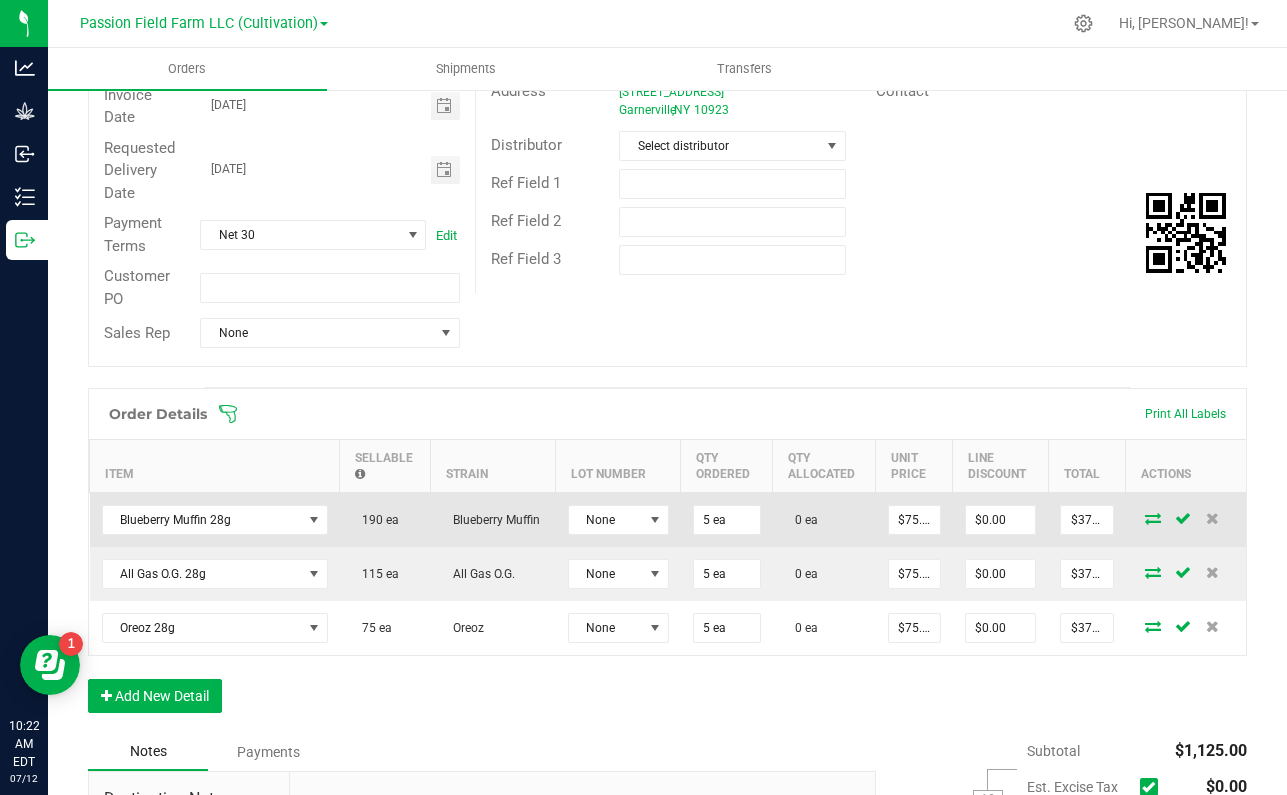 click at bounding box center (1153, 518) 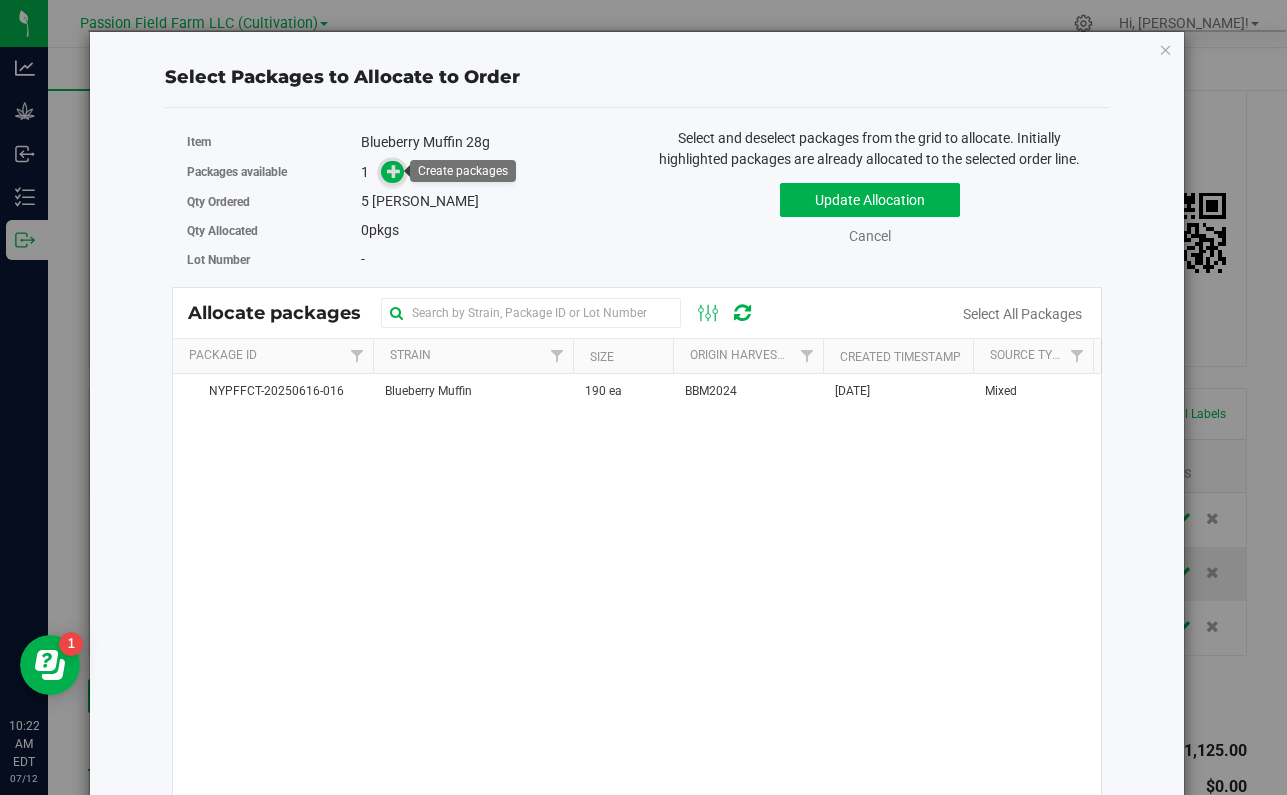 click at bounding box center (392, 172) 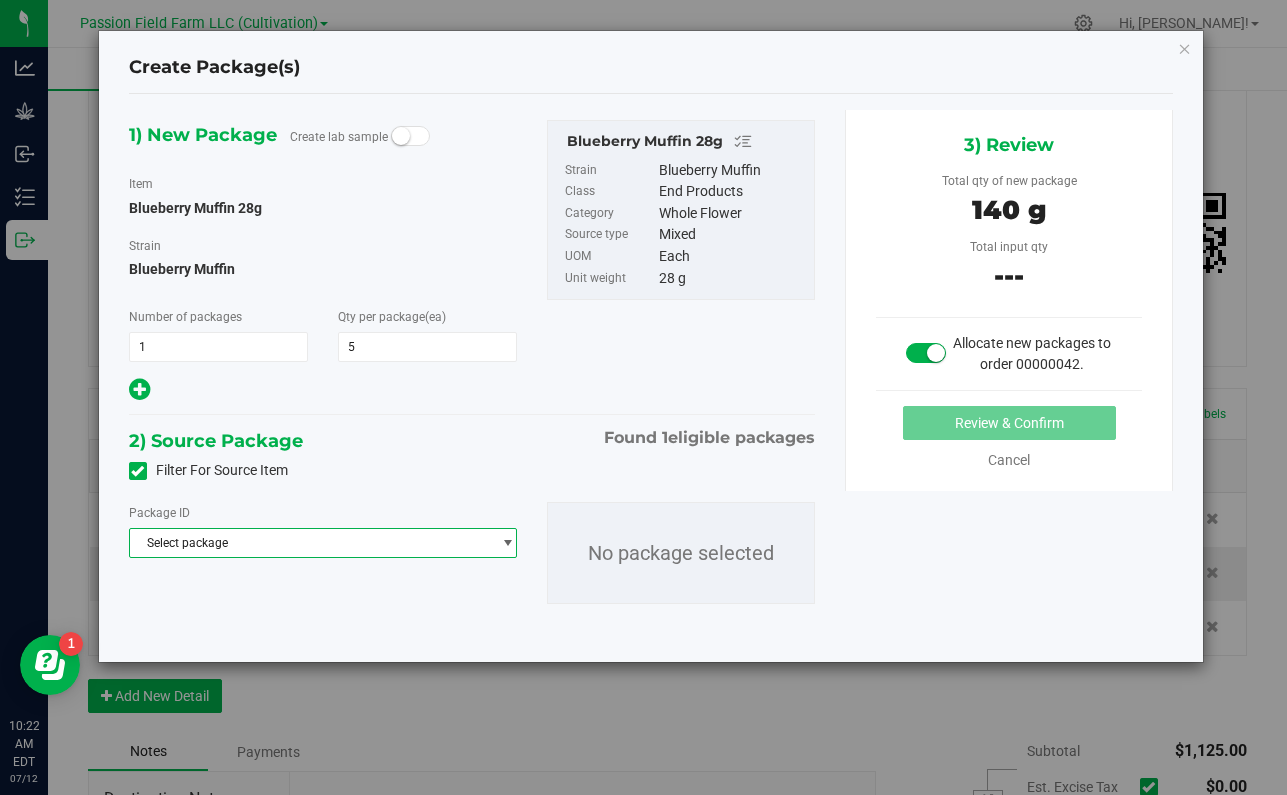 click on "Select package" at bounding box center (310, 543) 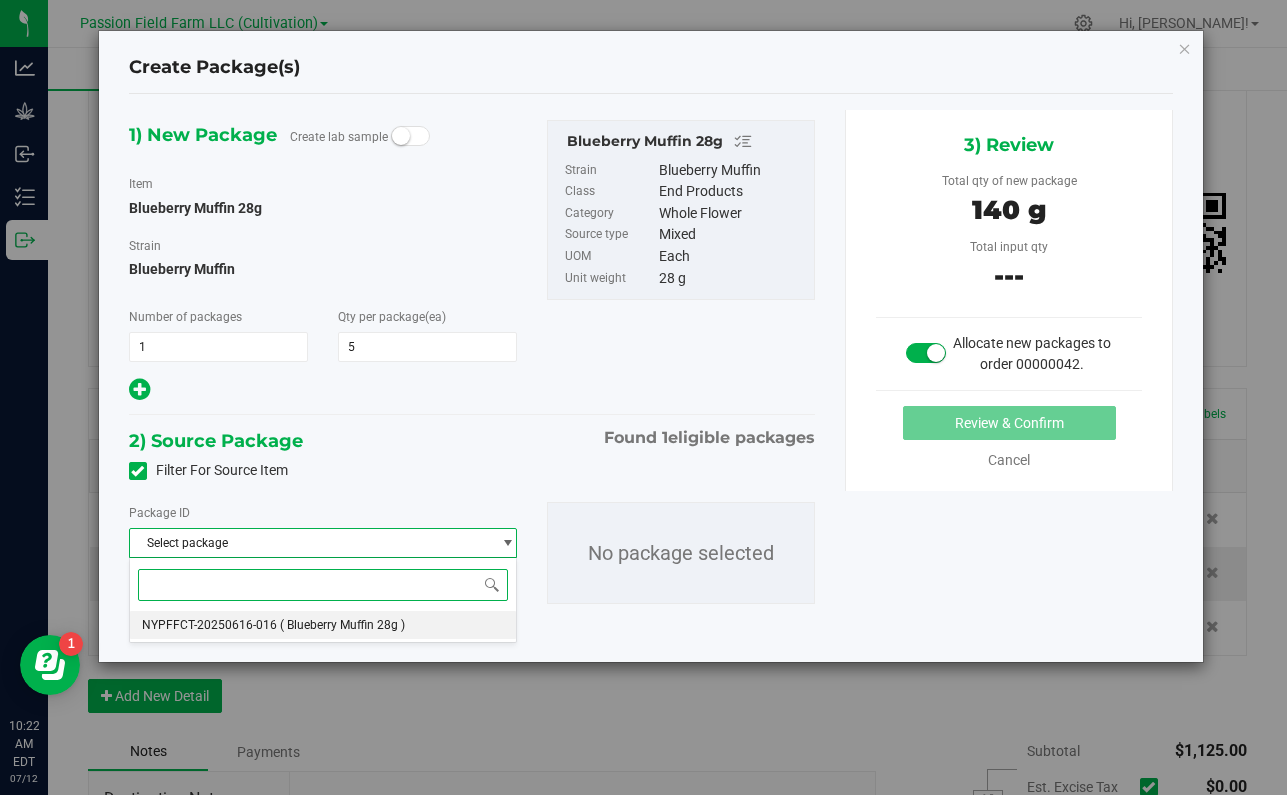 click on "(
Blueberry Muffin 28g
)" at bounding box center [342, 625] 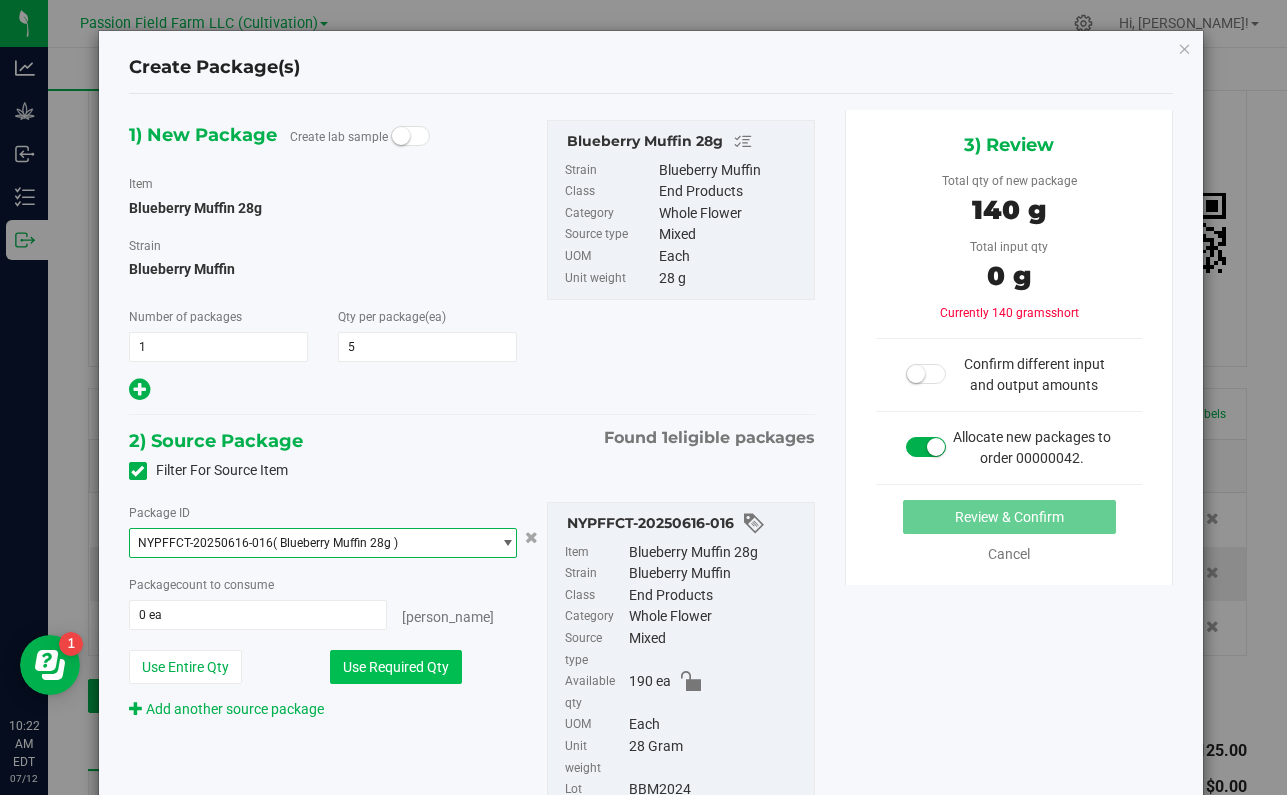 click on "Use Required Qty" at bounding box center (396, 667) 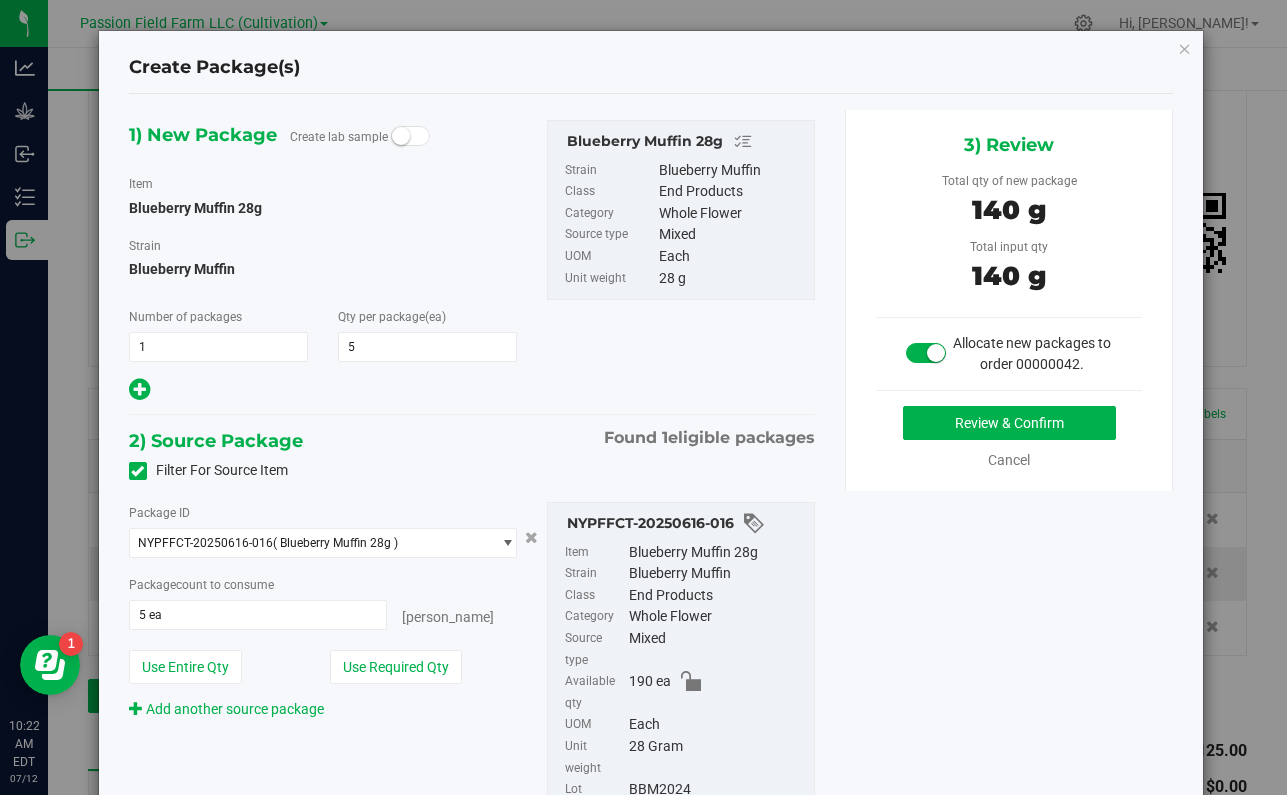 click on "Review & Confirm
Cancel" at bounding box center (1009, 438) 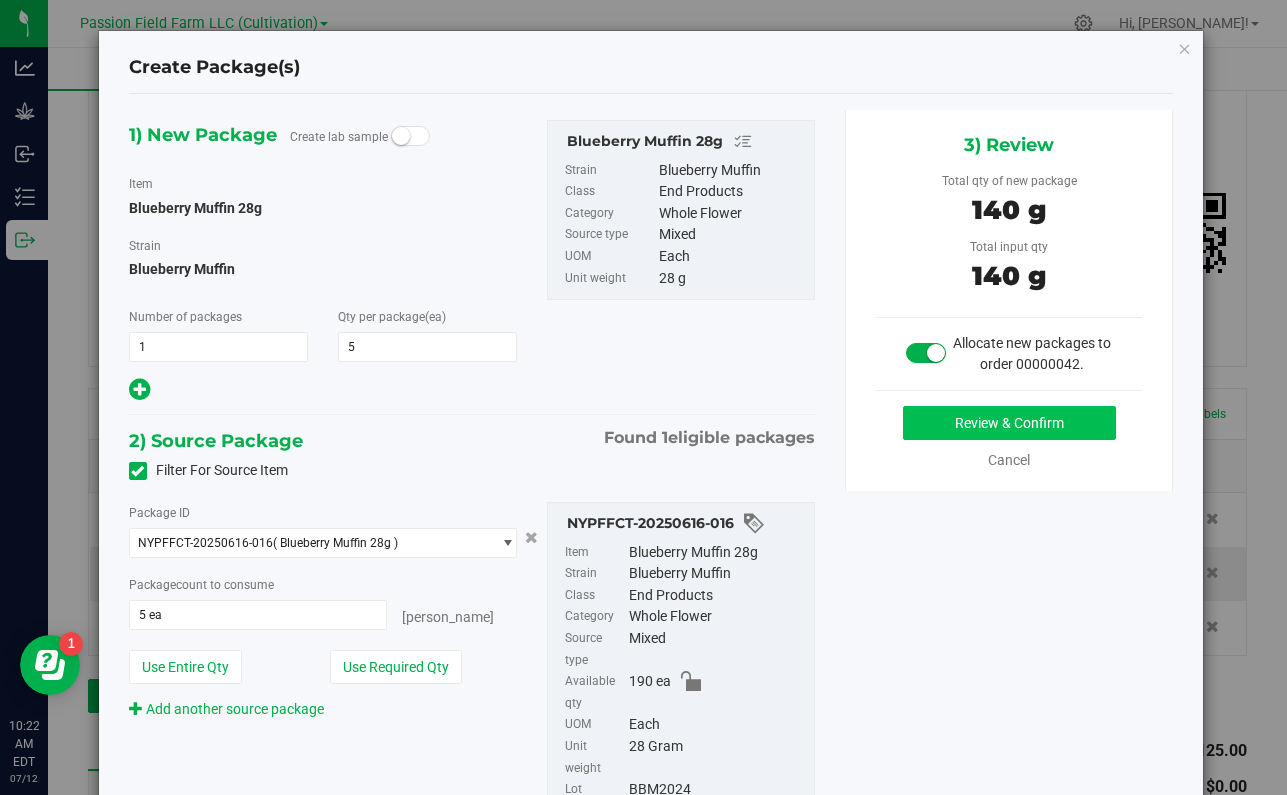 click on "Review & Confirm" at bounding box center [1009, 423] 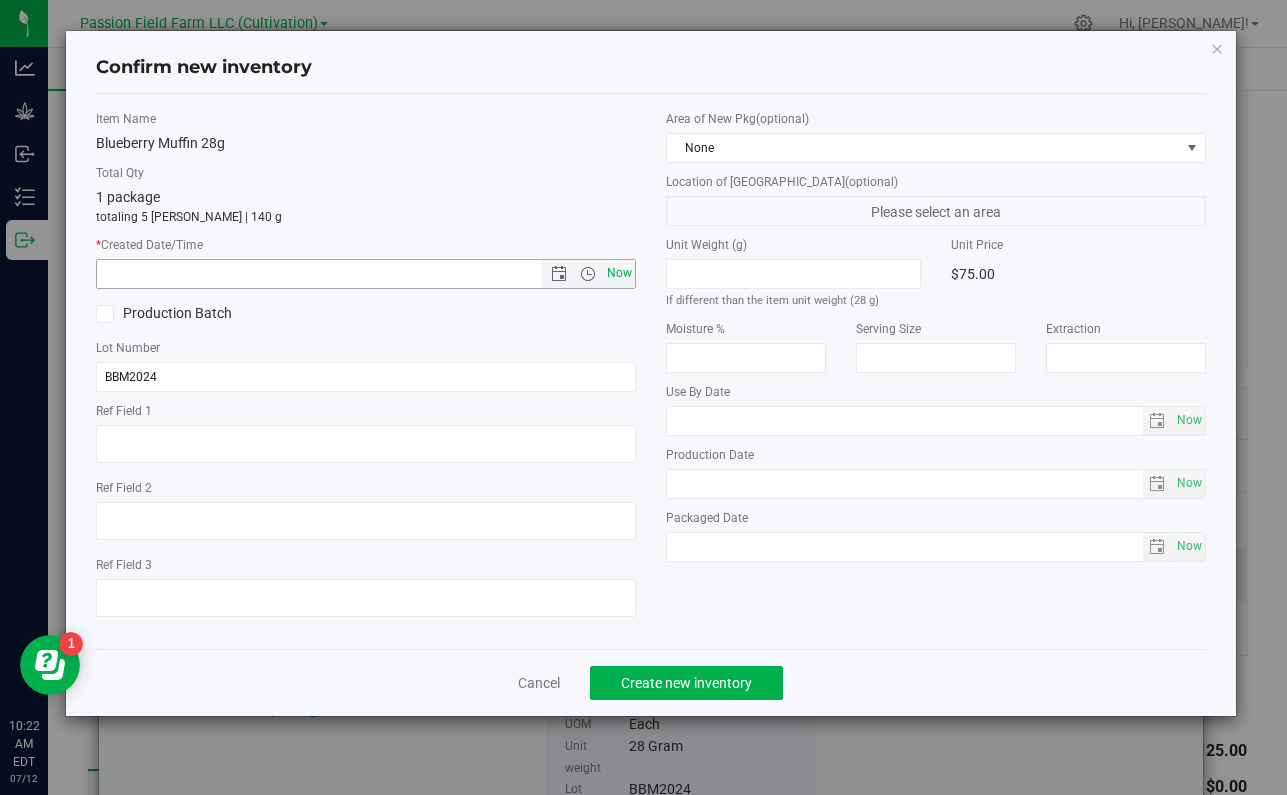 click on "Now" at bounding box center (620, 273) 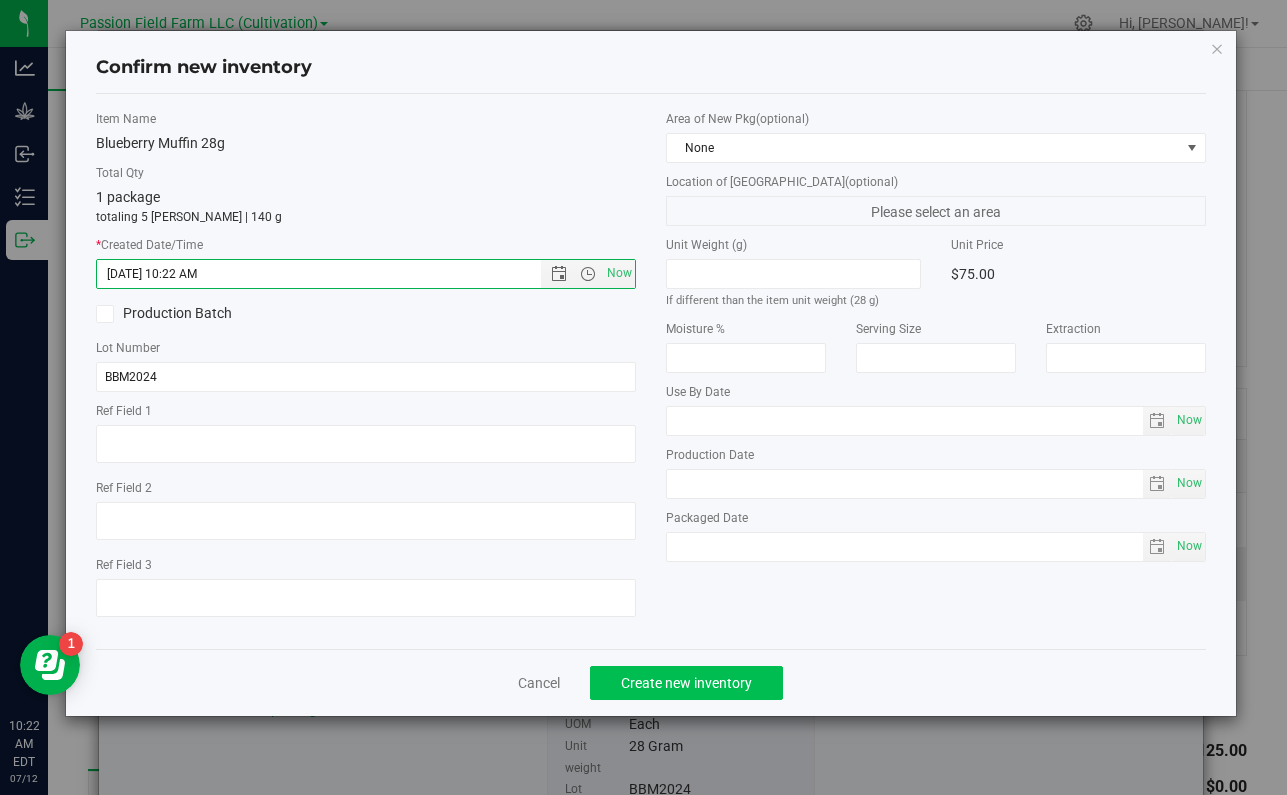 click on "Create new inventory" 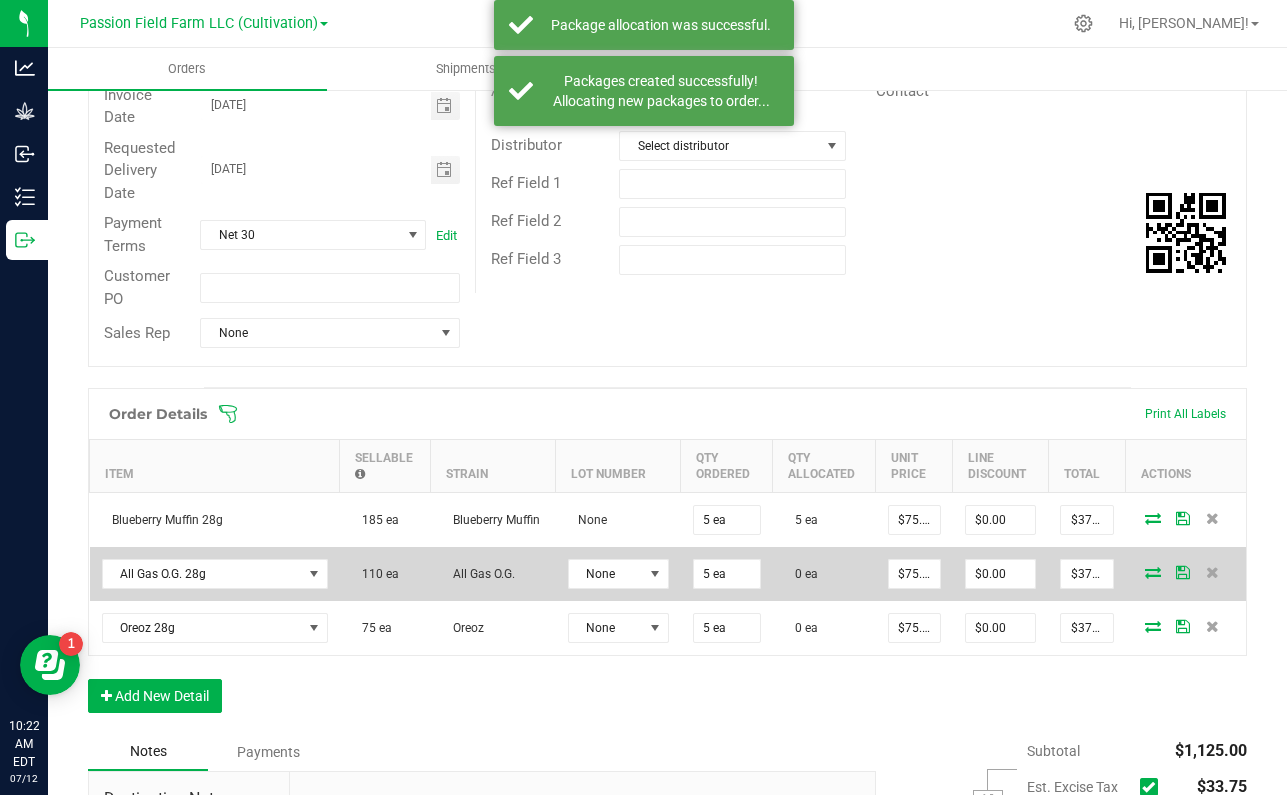 click at bounding box center [1153, 572] 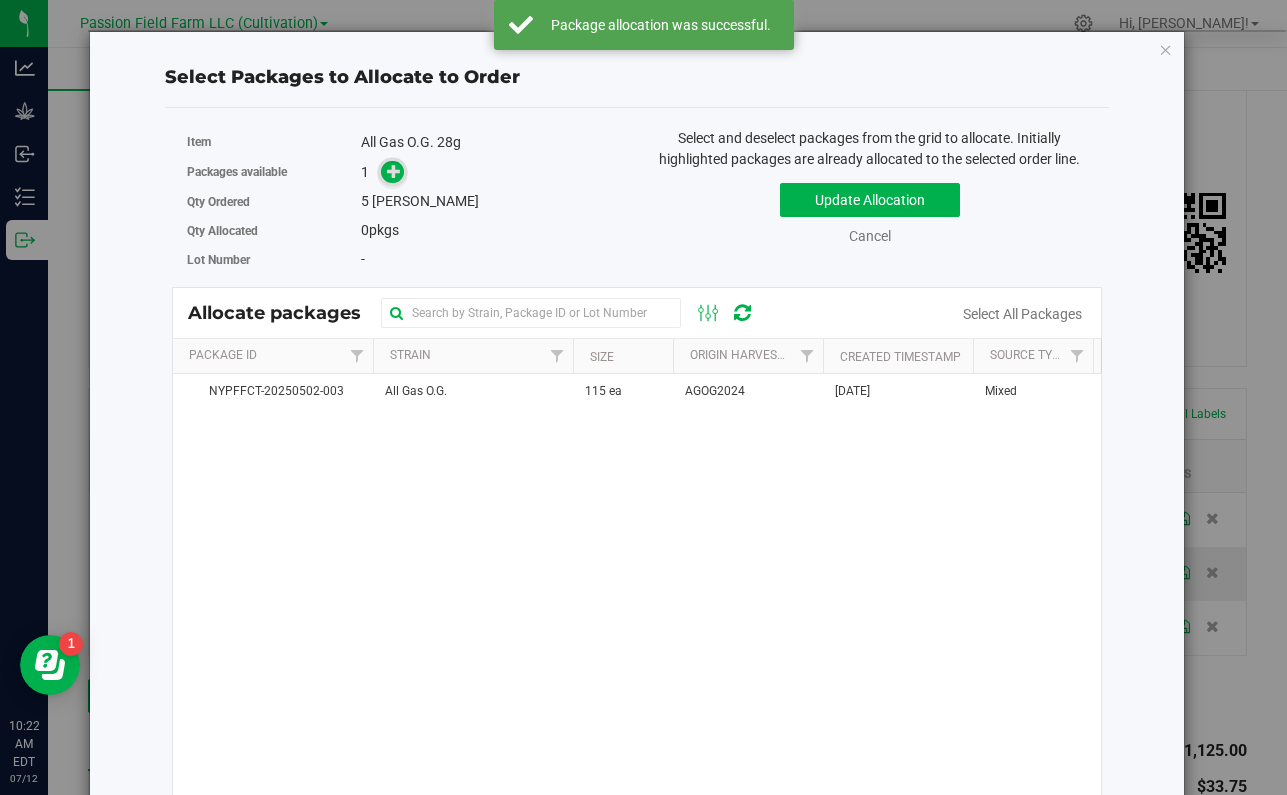 click at bounding box center [394, 171] 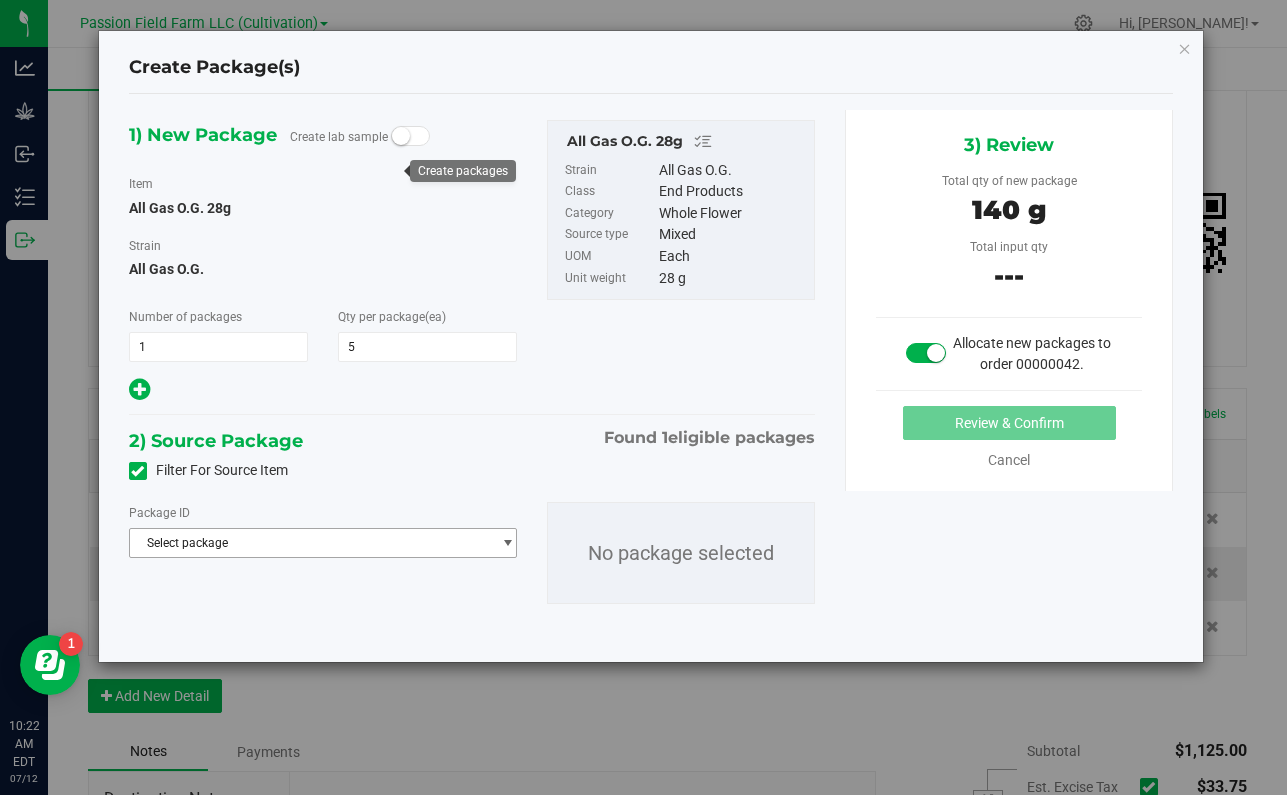 click on "Select package" at bounding box center (310, 543) 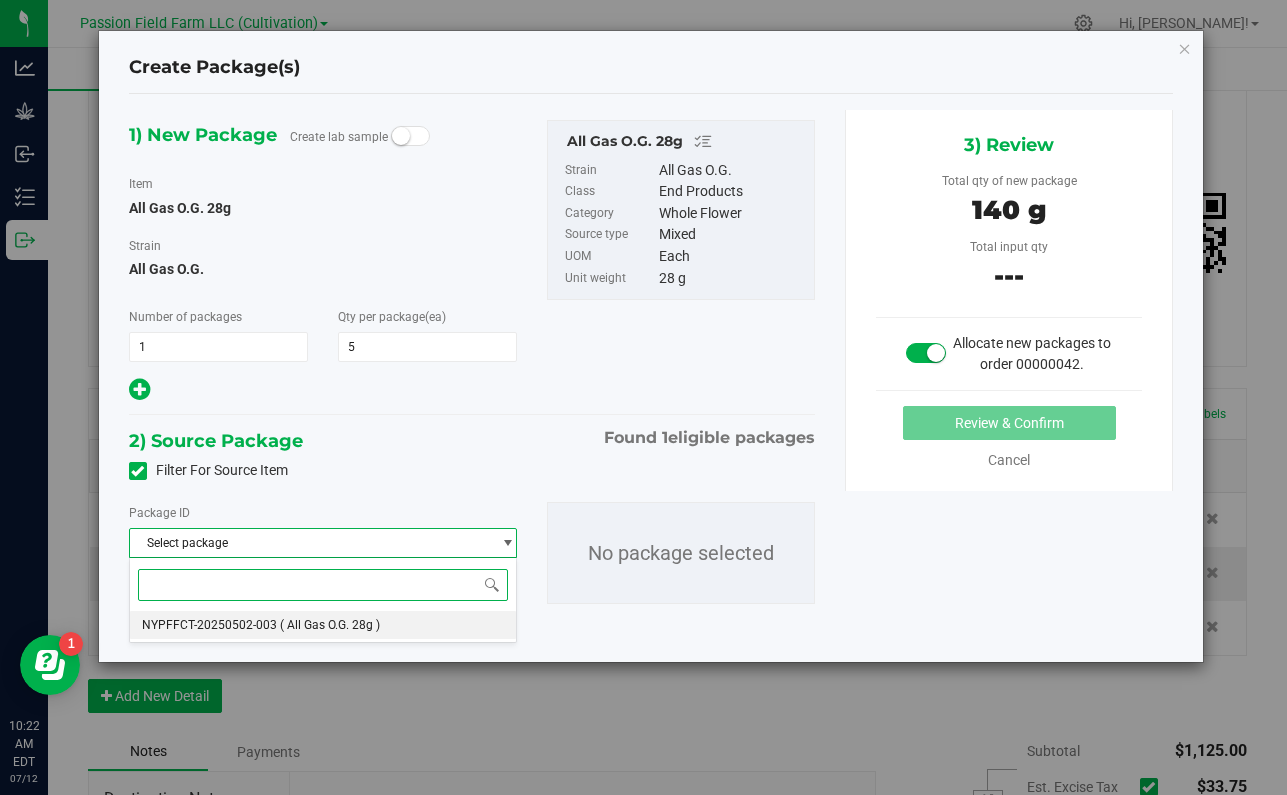 click on "NYPFFCT-20250502-003
(
All Gas O.G. 28g
)" at bounding box center (323, 625) 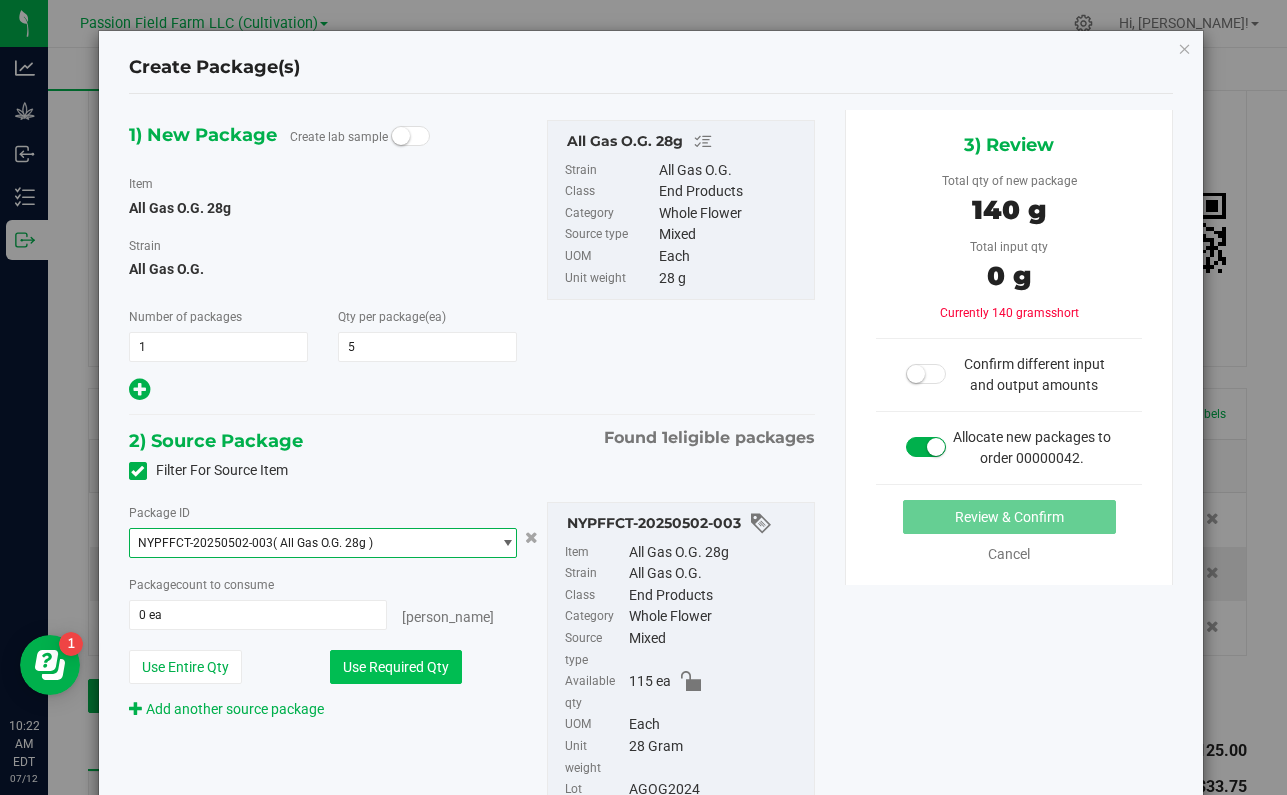 click on "Use Required Qty" at bounding box center (396, 667) 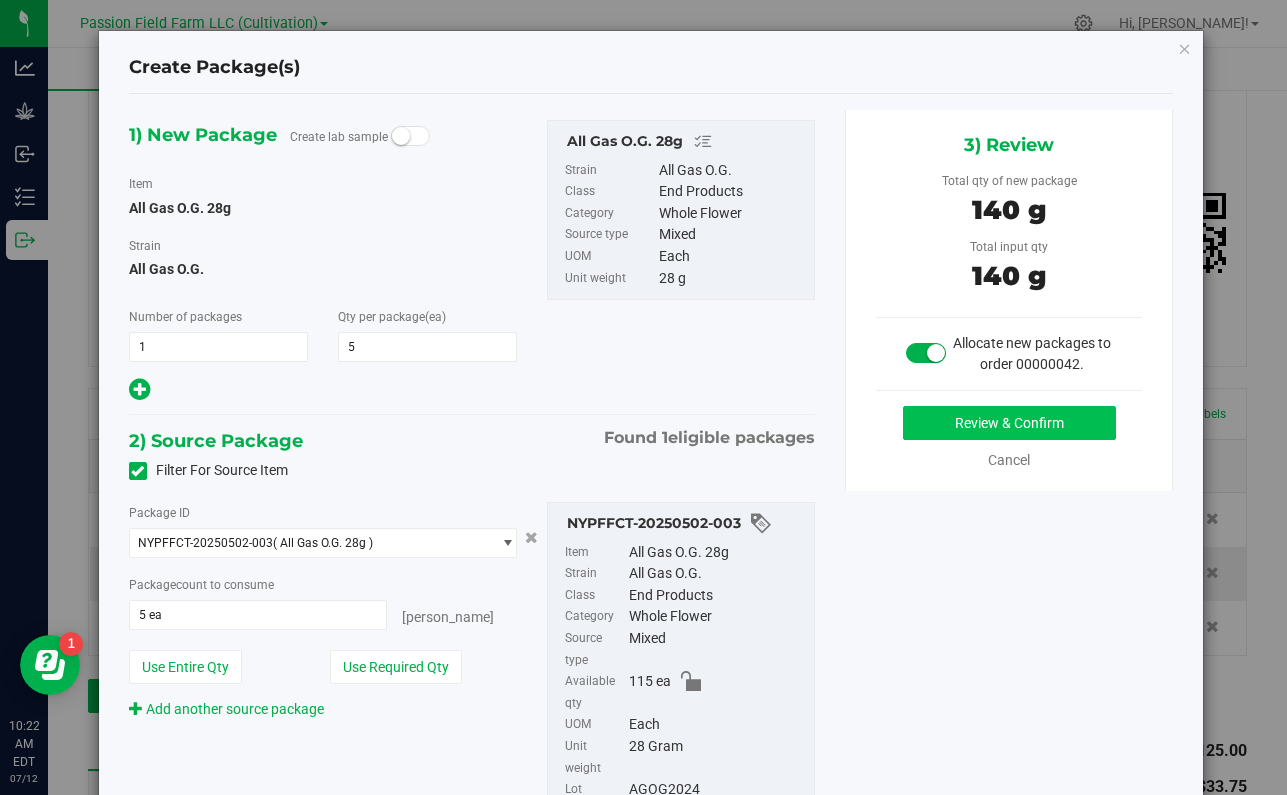click on "Review & Confirm" at bounding box center (1009, 423) 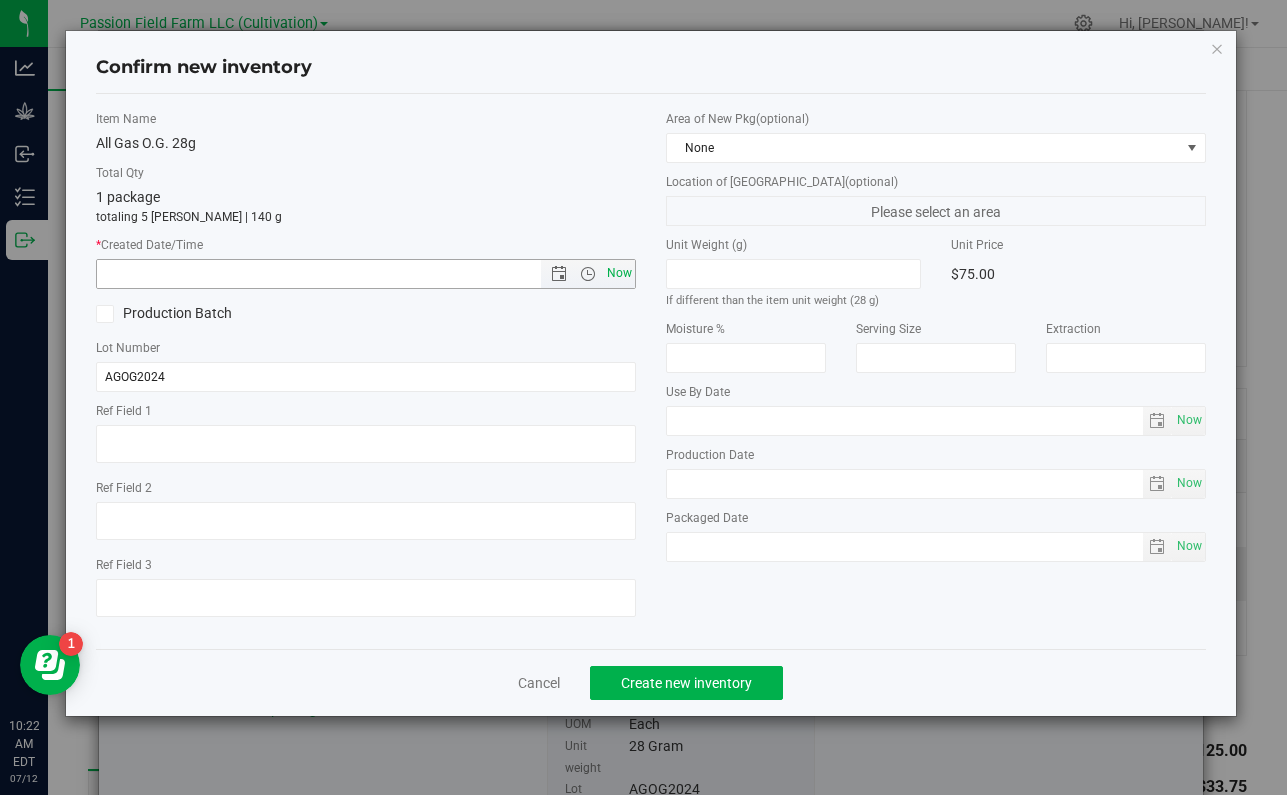 click on "Now" at bounding box center (620, 273) 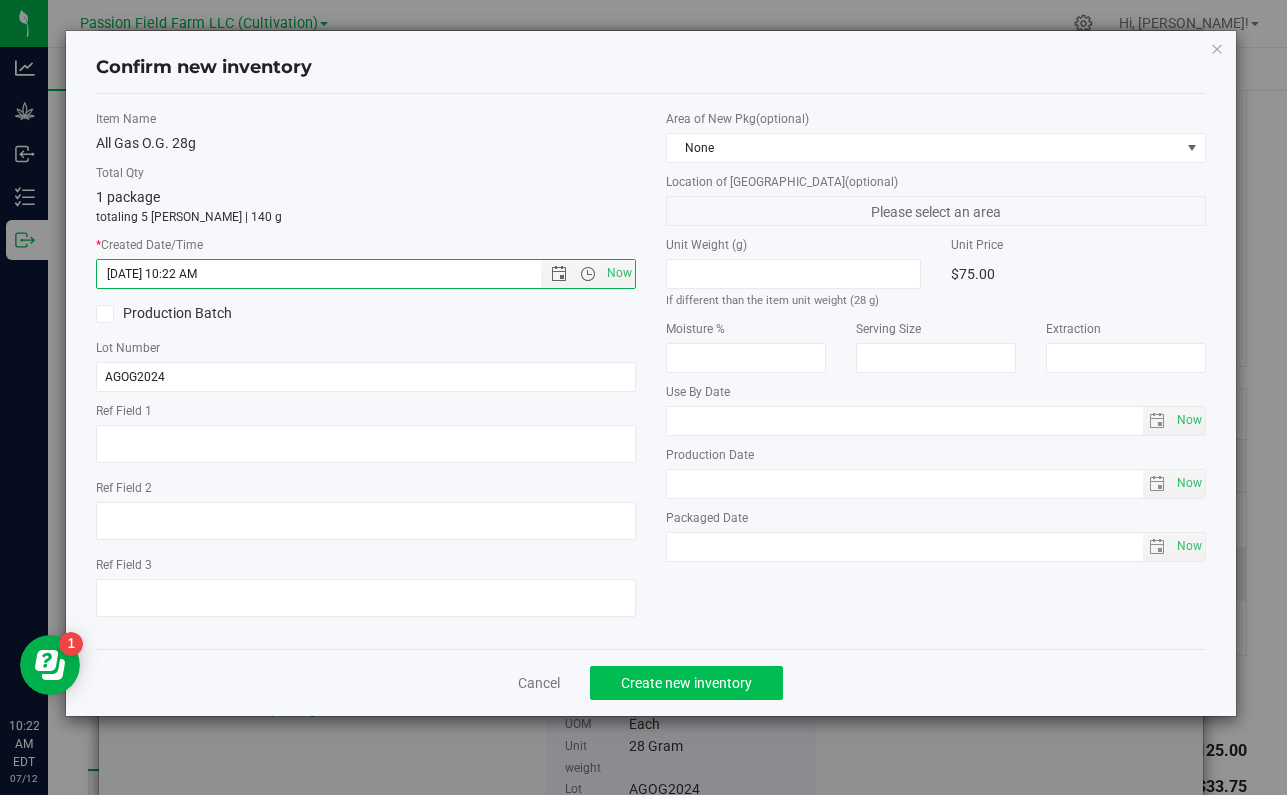 click on "Create new inventory" 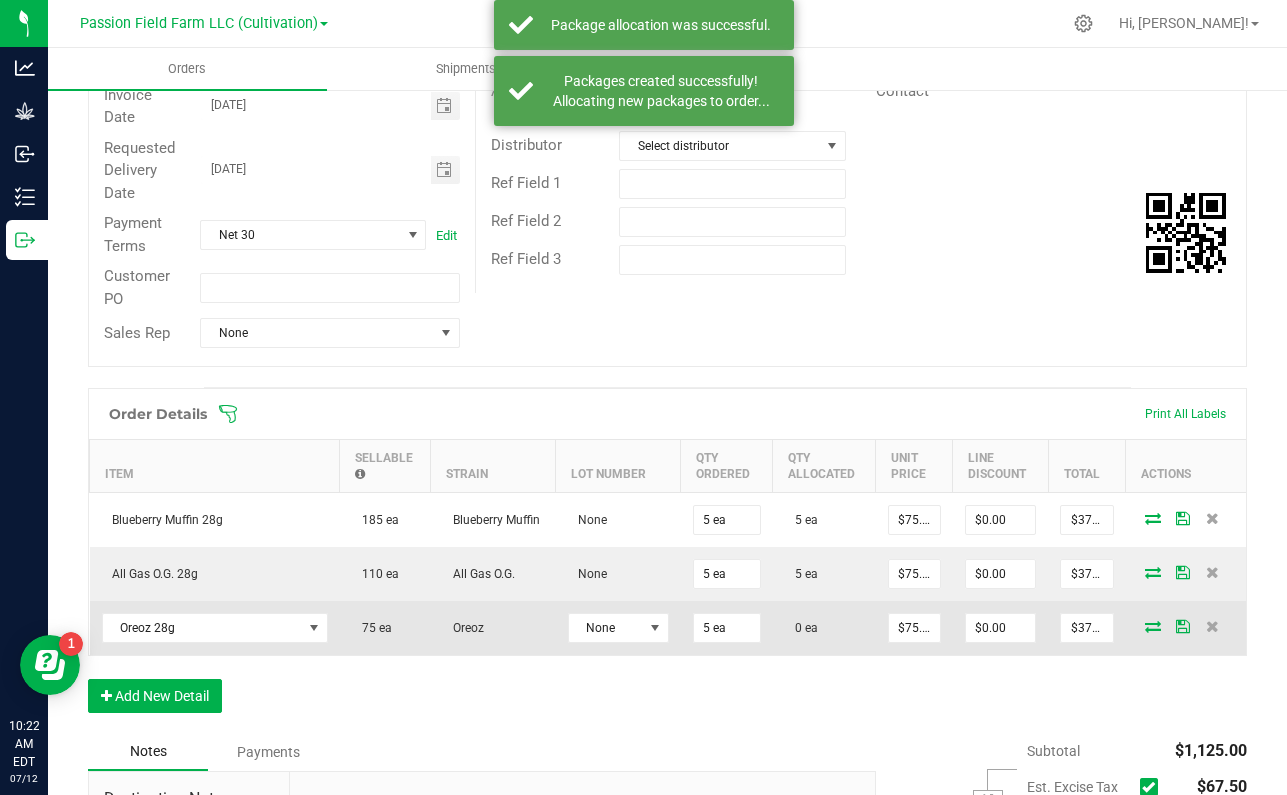 click at bounding box center (1153, 626) 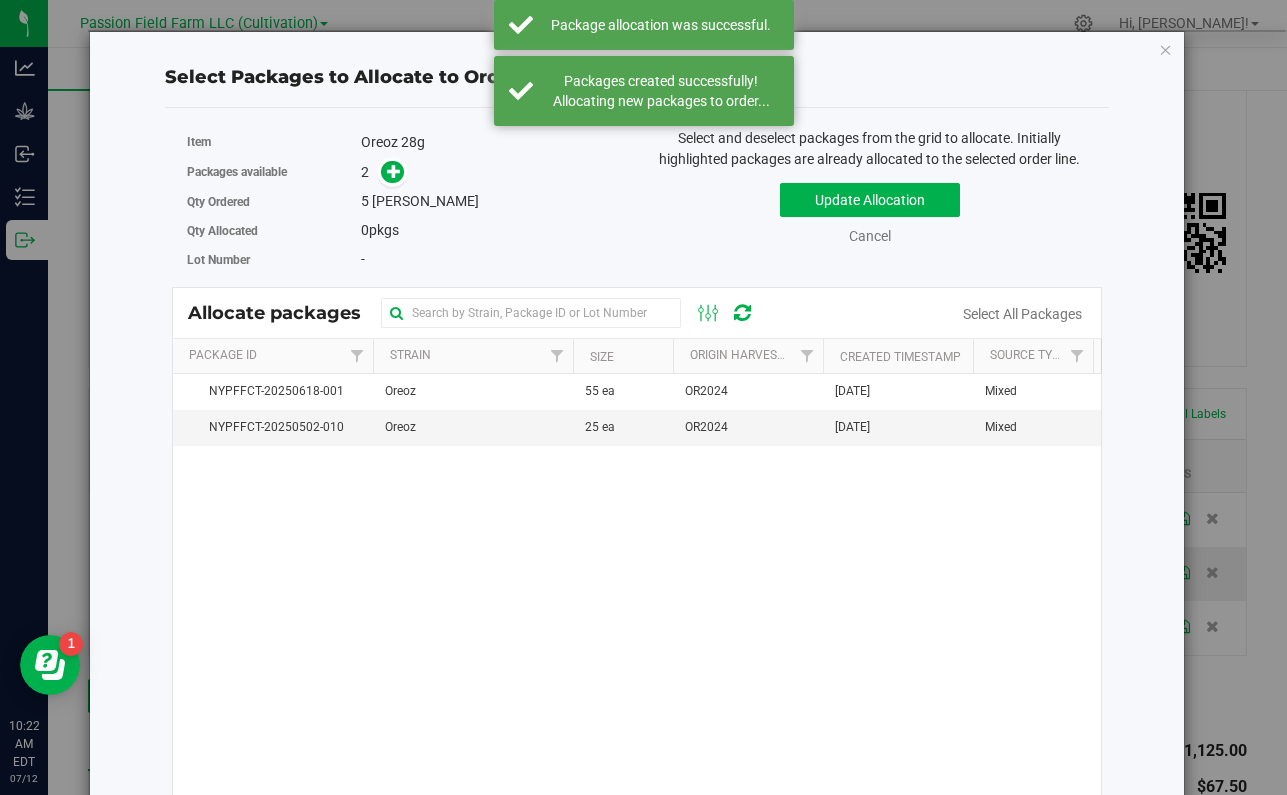 click at bounding box center [388, 172] 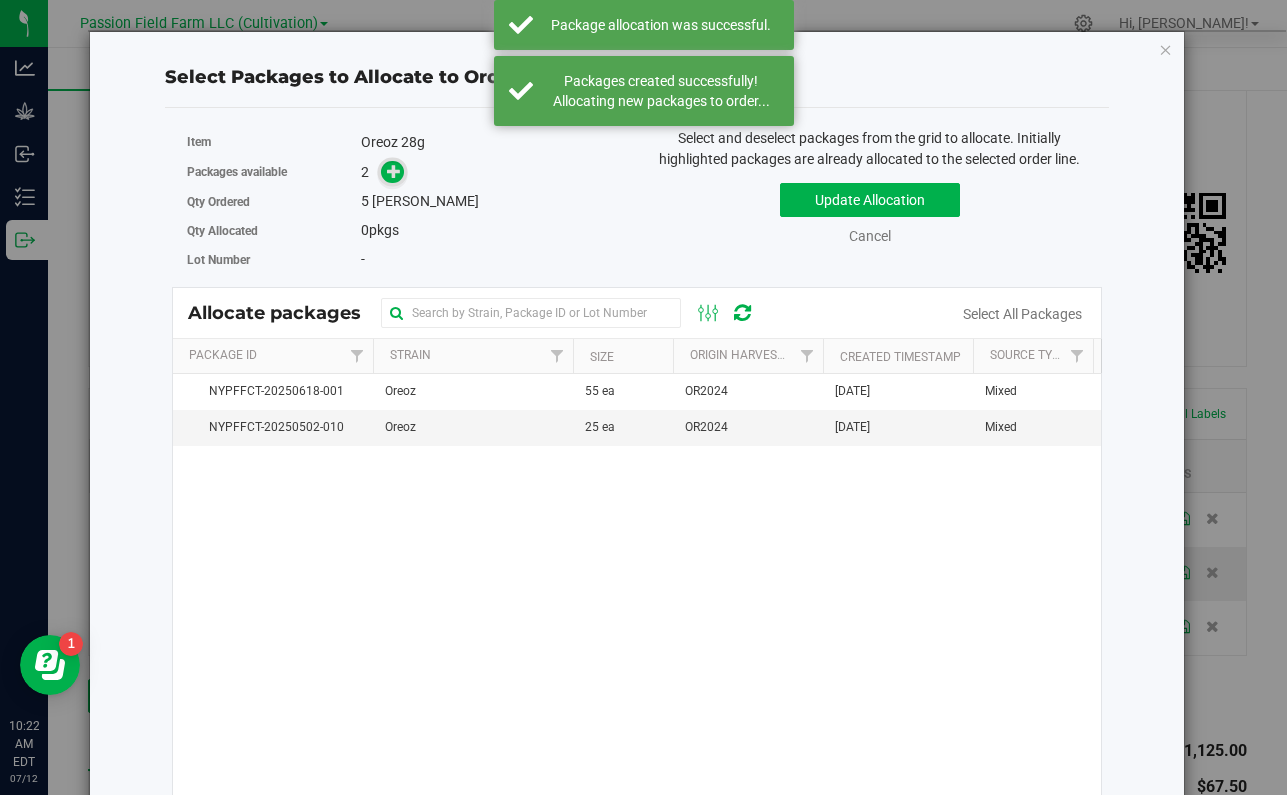 click at bounding box center [394, 171] 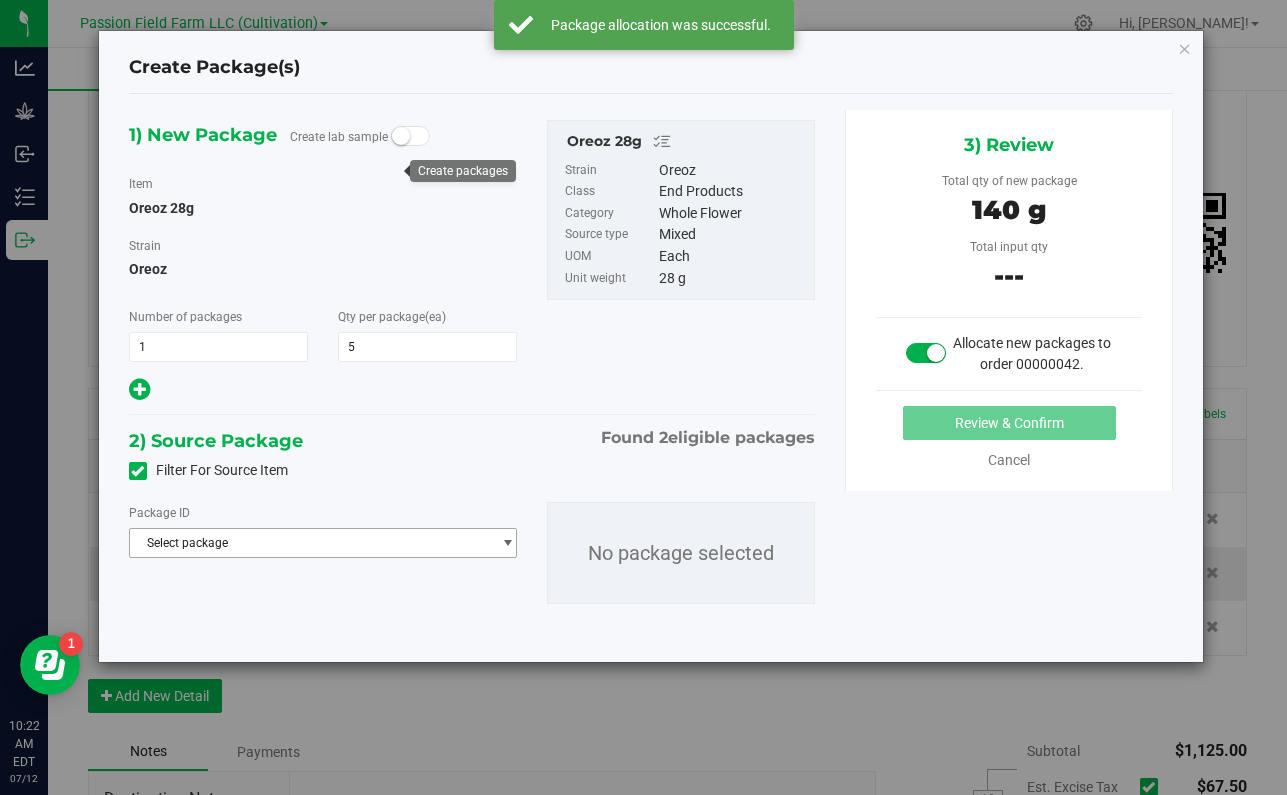 click on "Select package" at bounding box center (310, 543) 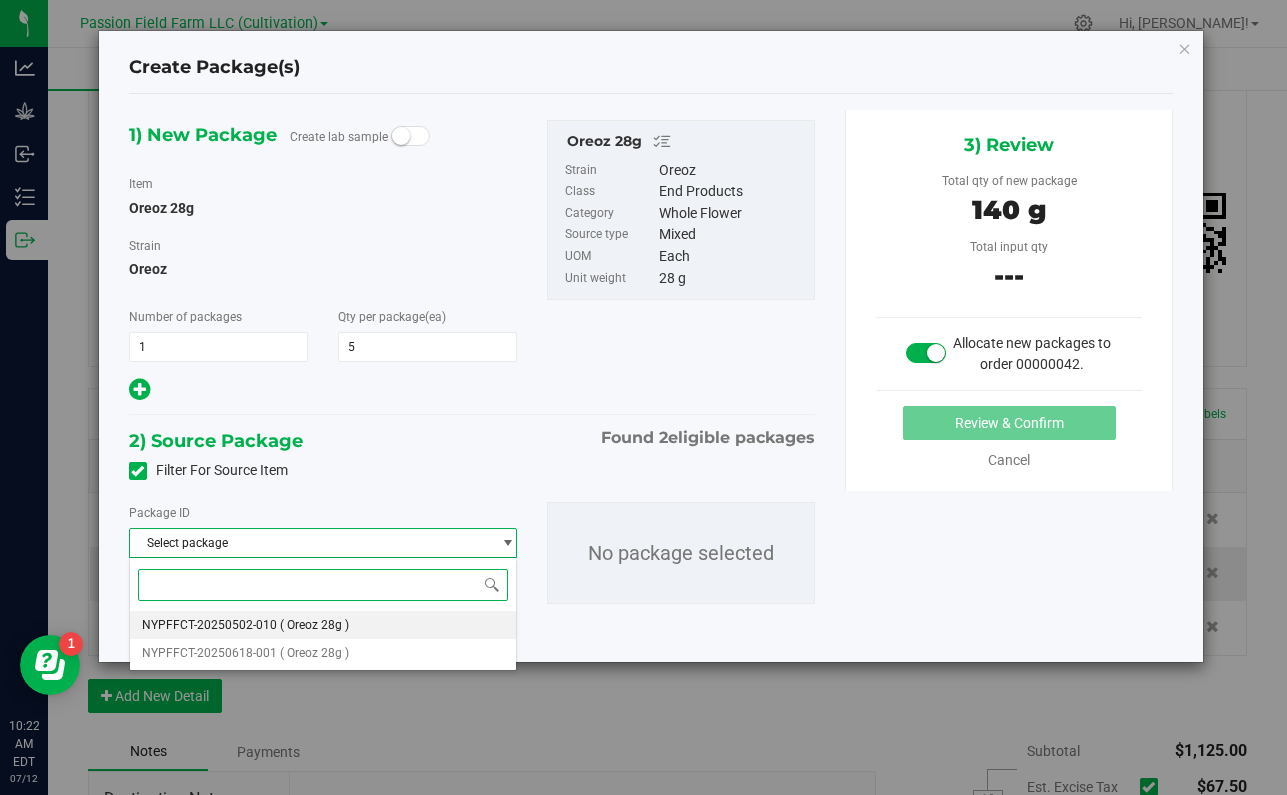 click on "NYPFFCT-20250502-010
(
Oreoz 28g
)" at bounding box center [323, 625] 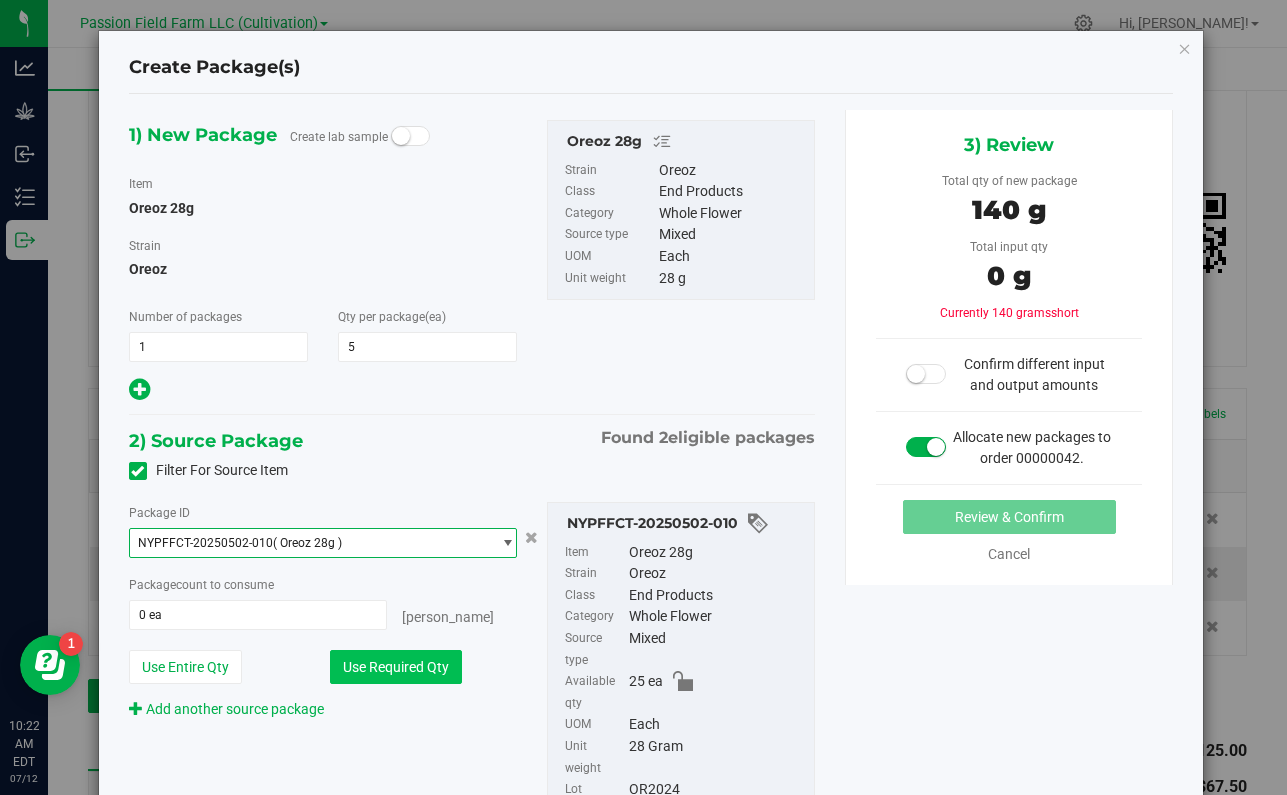 click on "Use Required Qty" at bounding box center [396, 667] 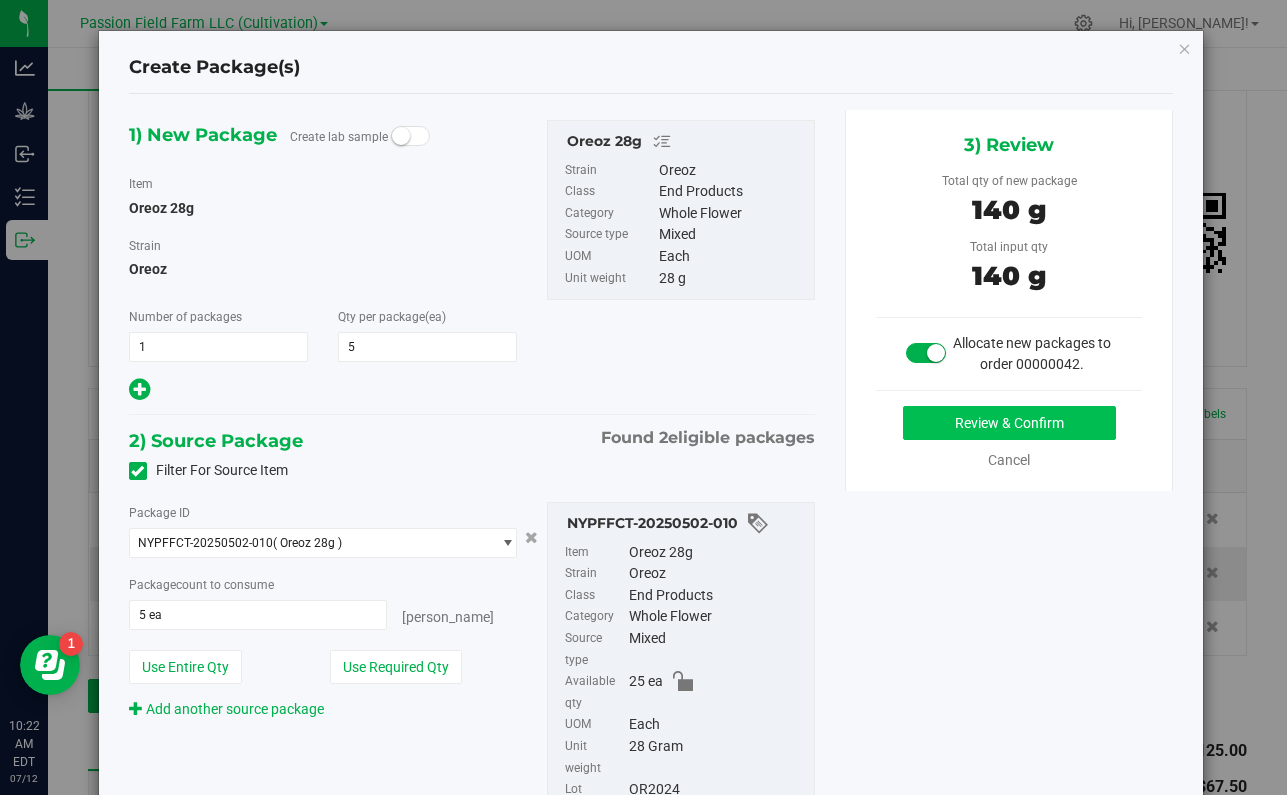 click on "Review & Confirm" at bounding box center (1009, 423) 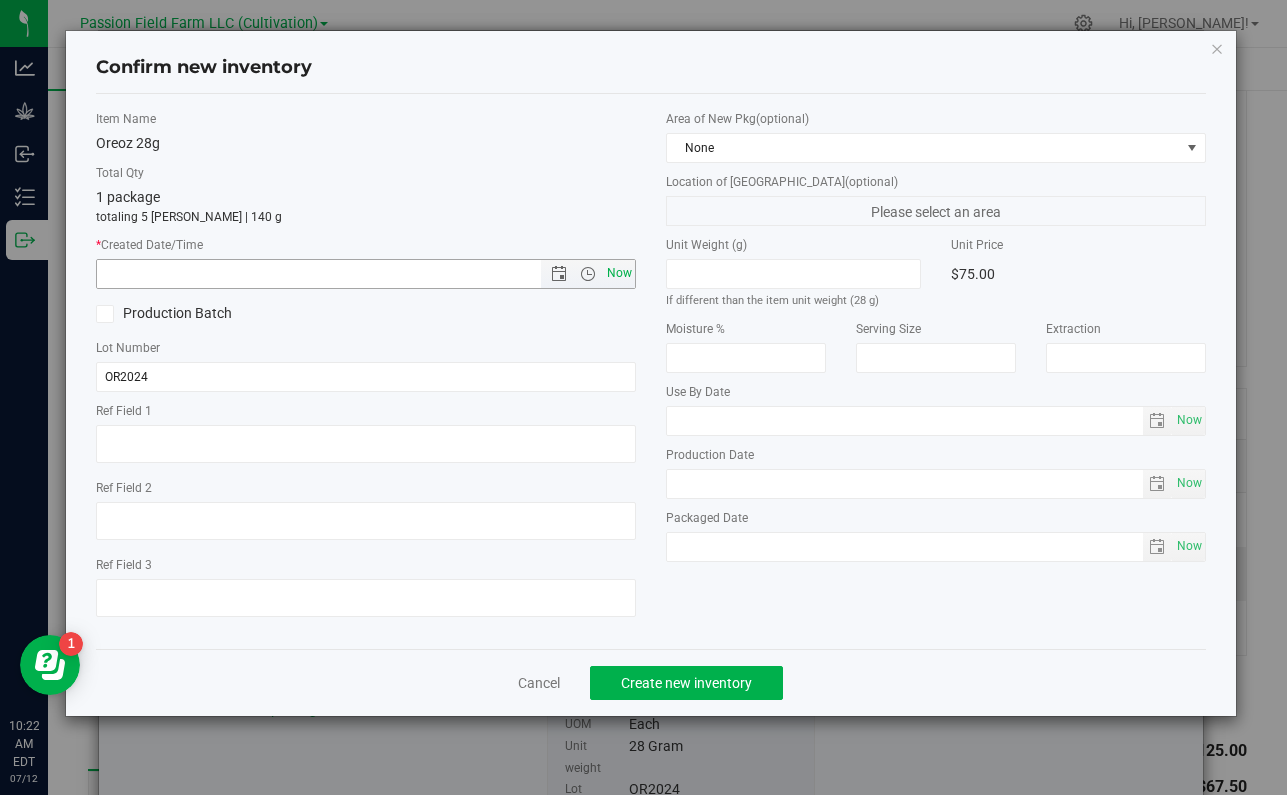 click on "Now" at bounding box center (620, 273) 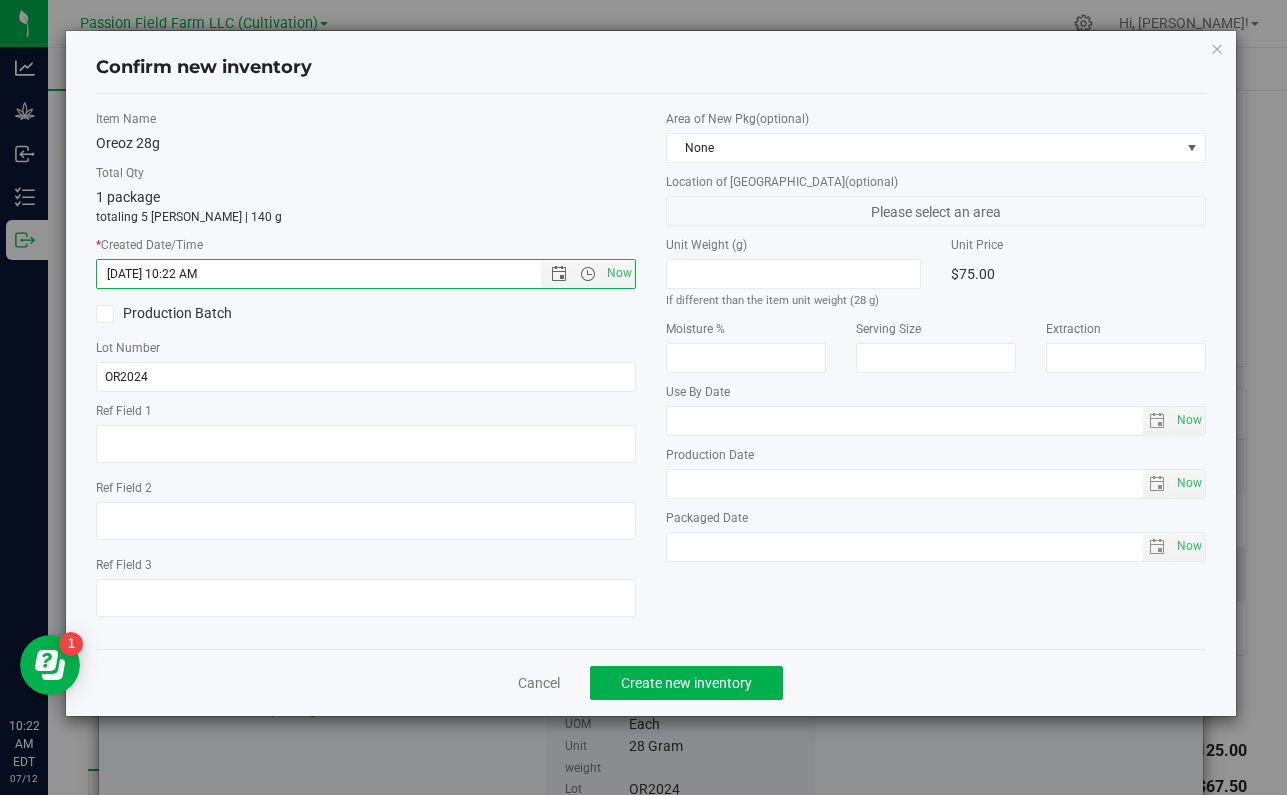 click on "Cancel
Create new inventory" at bounding box center [651, 682] 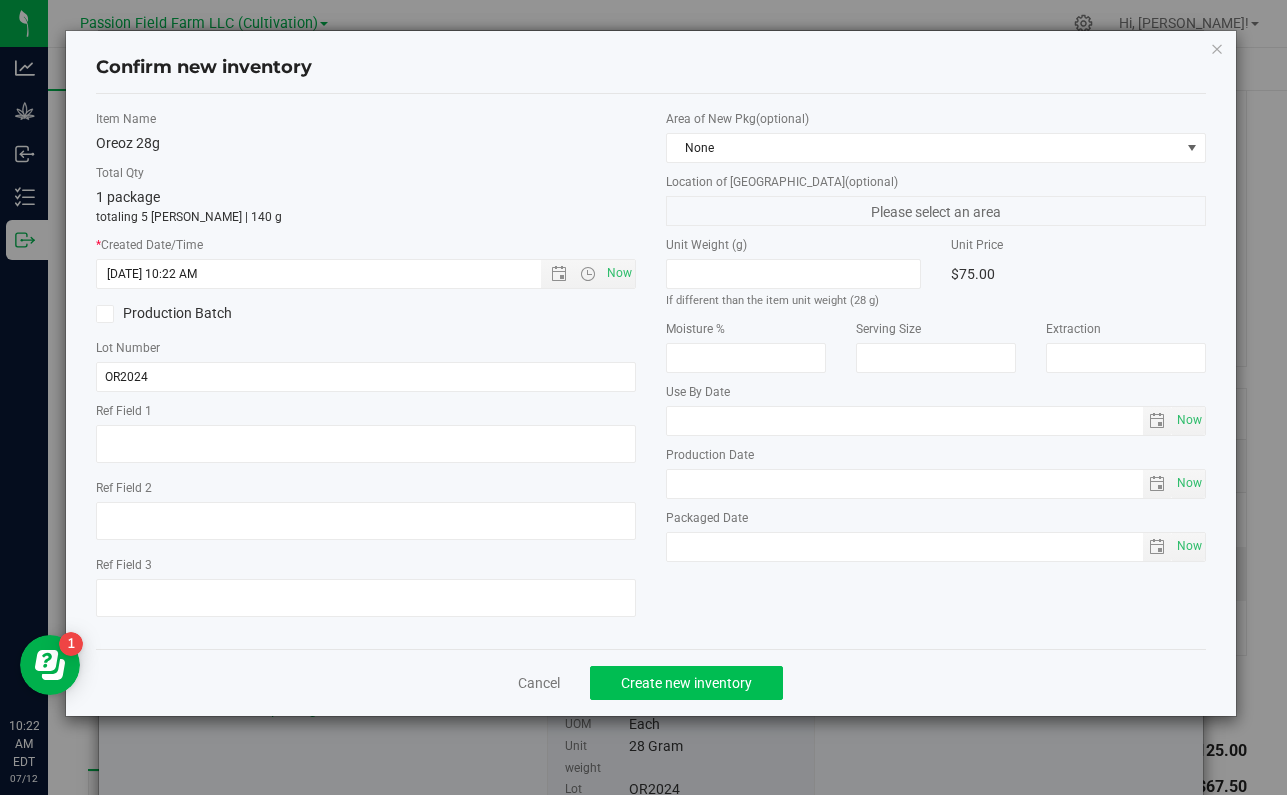 click on "Create new inventory" 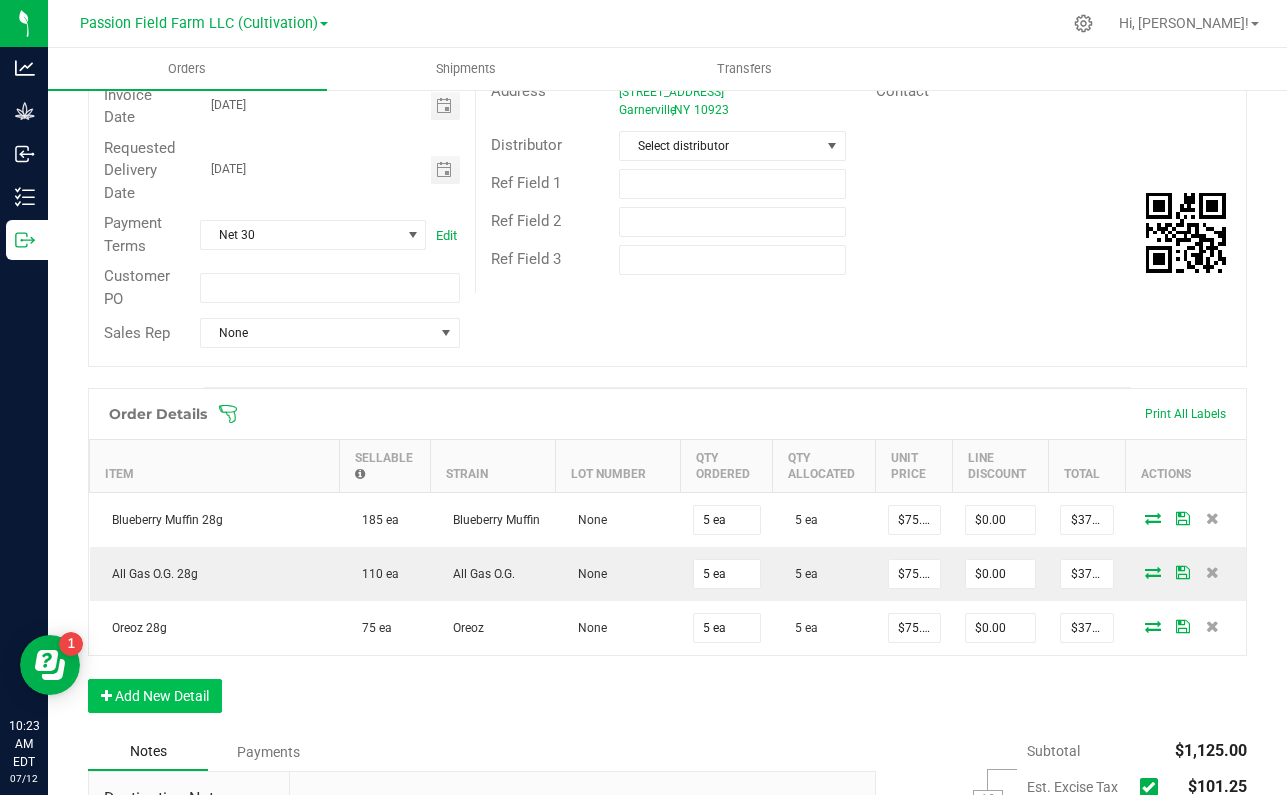 click on "Add New Detail" at bounding box center [155, 696] 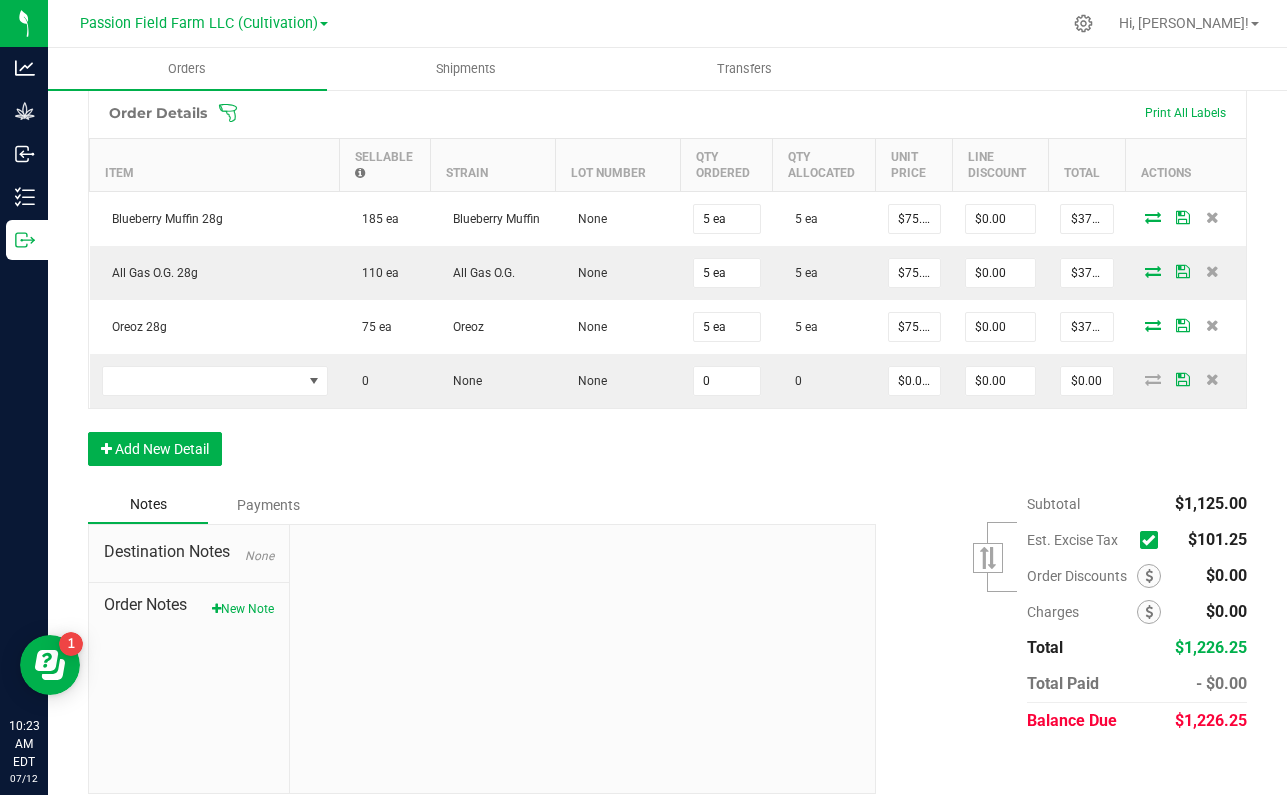 scroll, scrollTop: 584, scrollLeft: 0, axis: vertical 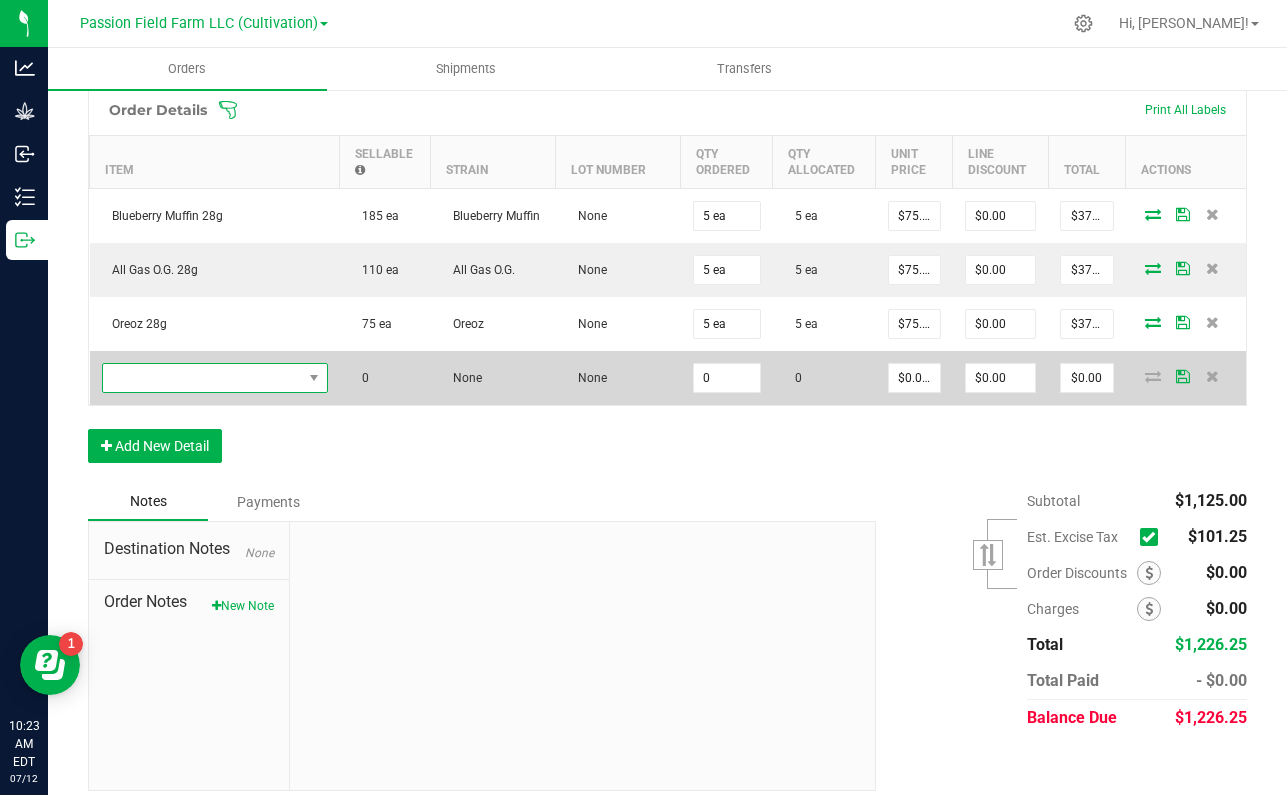 click at bounding box center (202, 378) 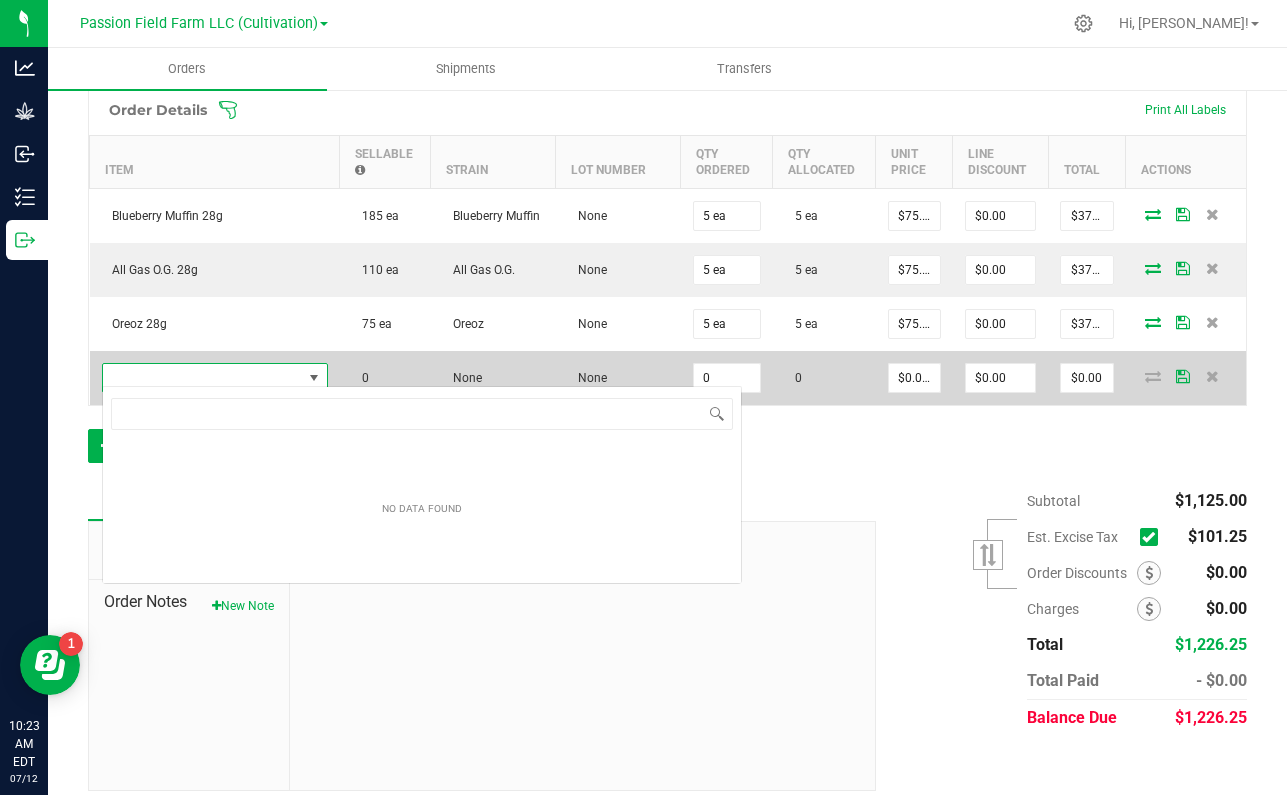 scroll, scrollTop: 99970, scrollLeft: 99774, axis: both 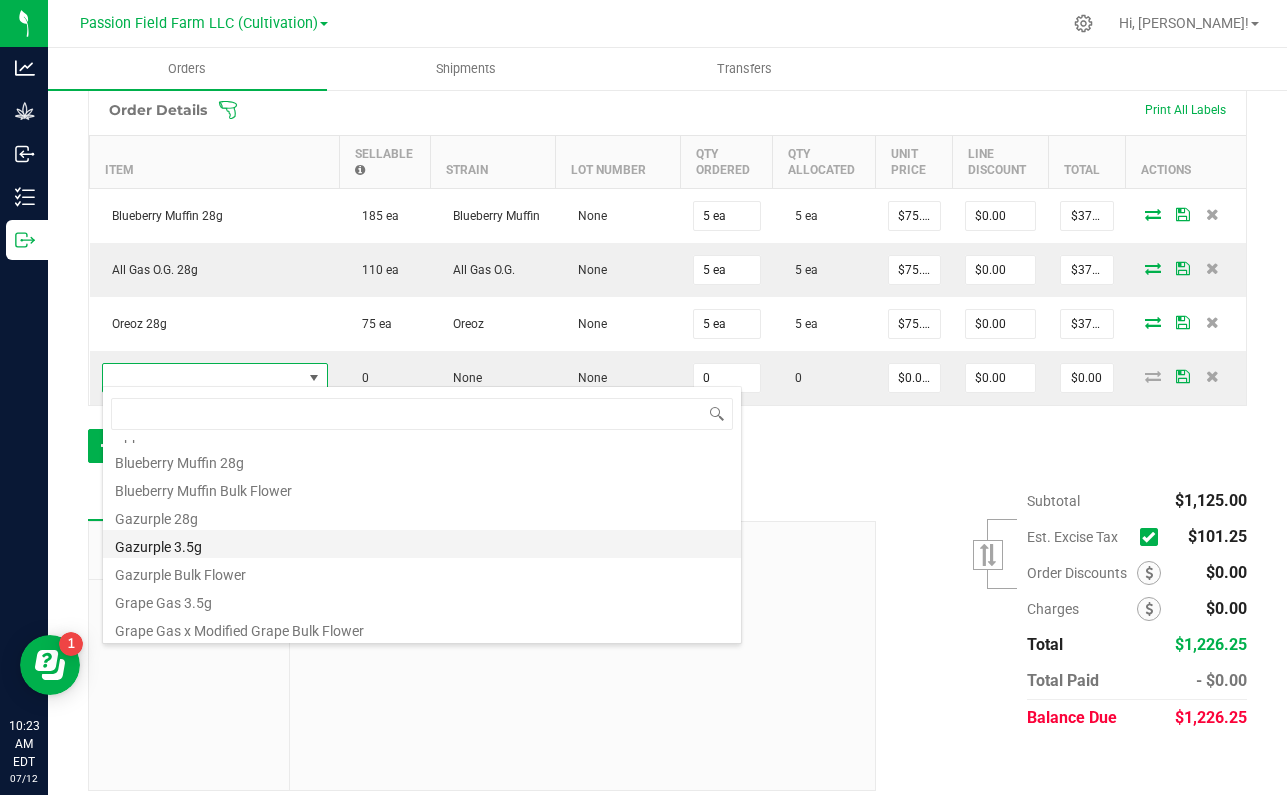 click on "Gazurple 3.5g" at bounding box center [422, 544] 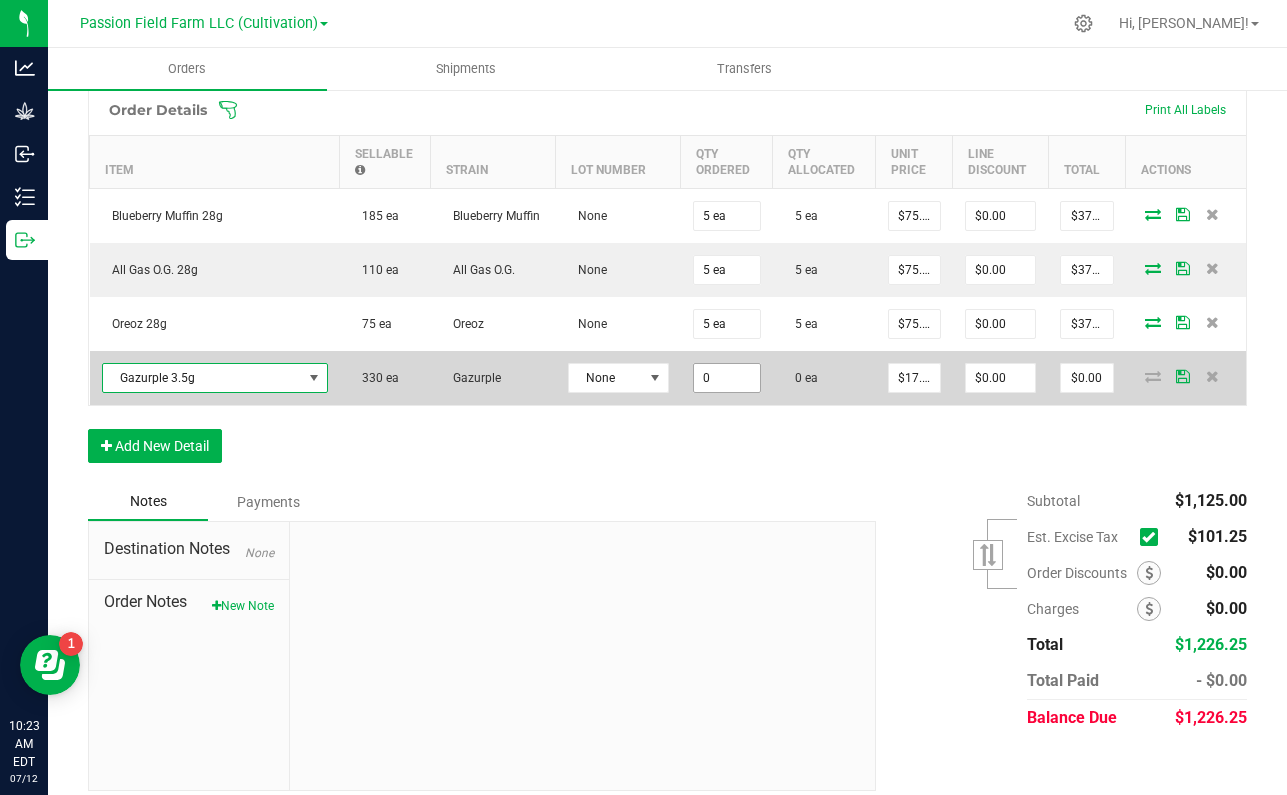 click on "0" at bounding box center [727, 378] 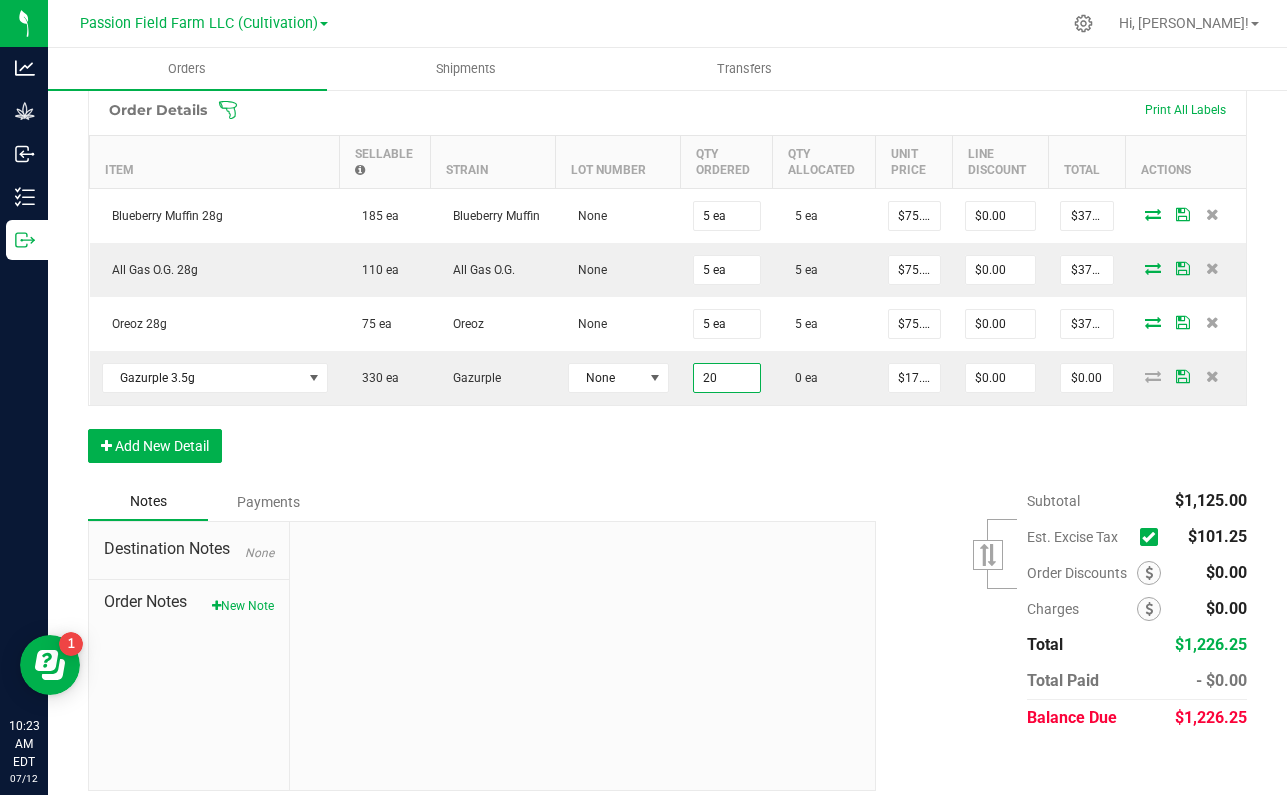 type on "20 ea" 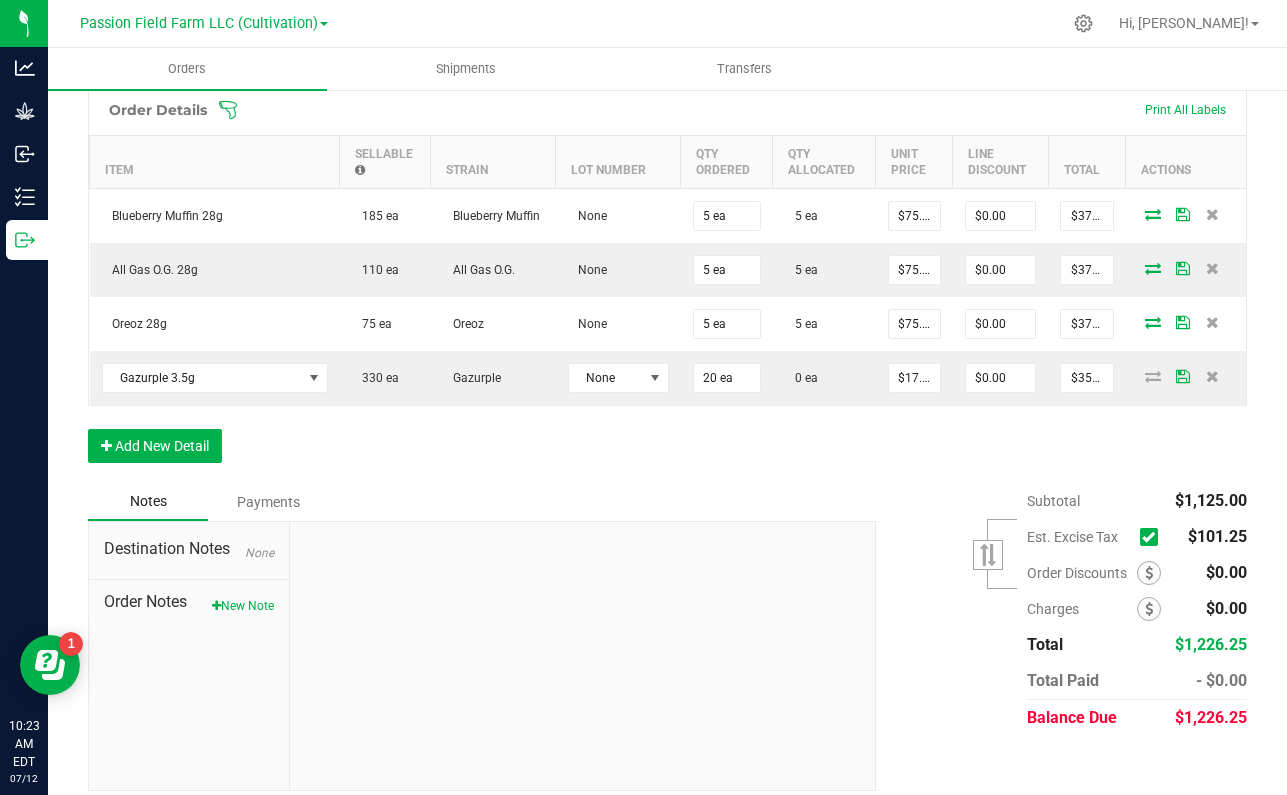 click on "Notes
Payments" at bounding box center [474, 502] 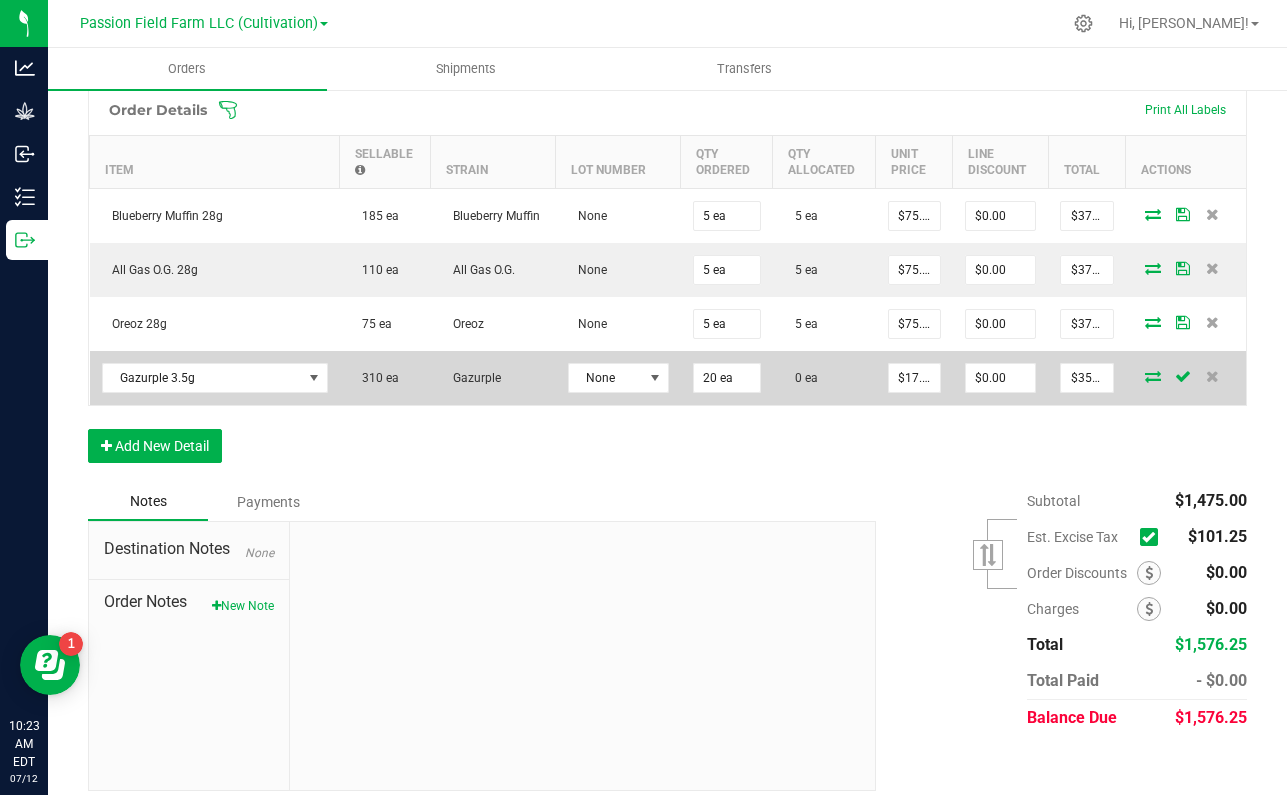 click at bounding box center [1153, 376] 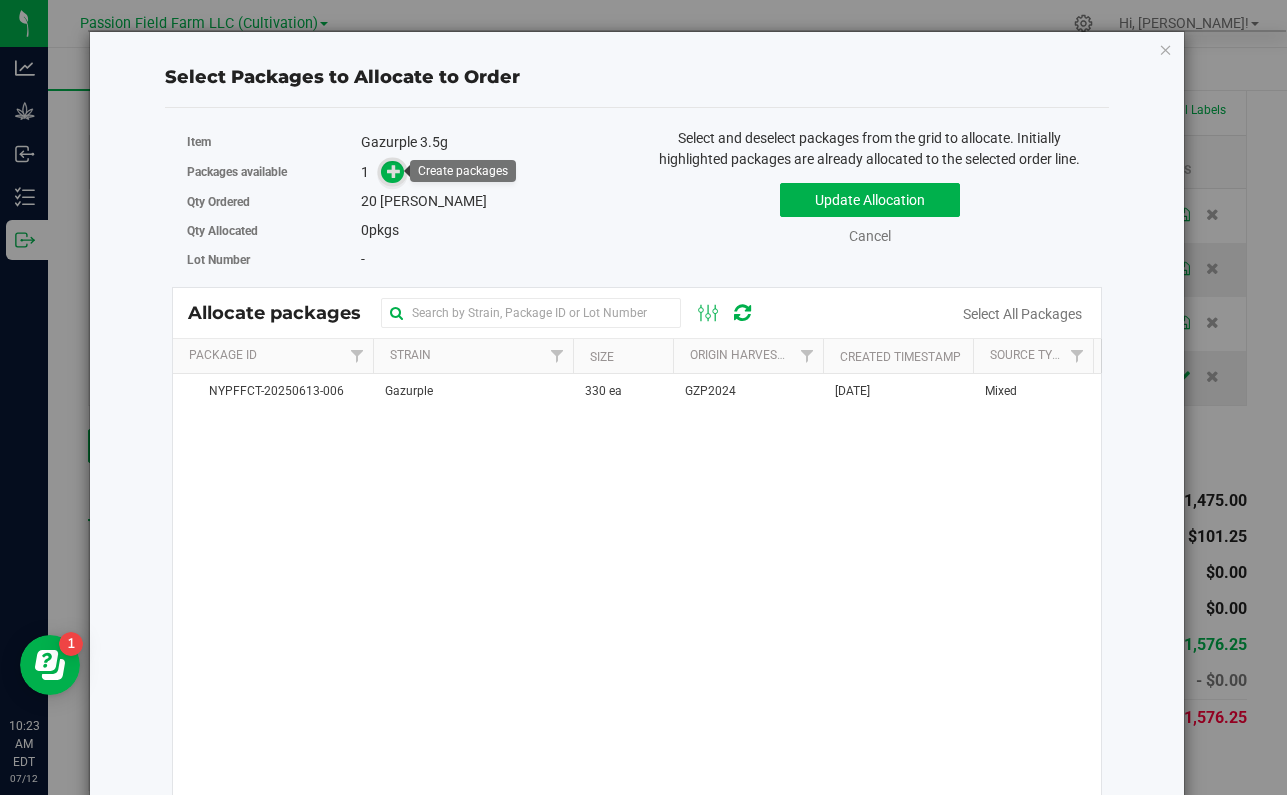 click at bounding box center [394, 171] 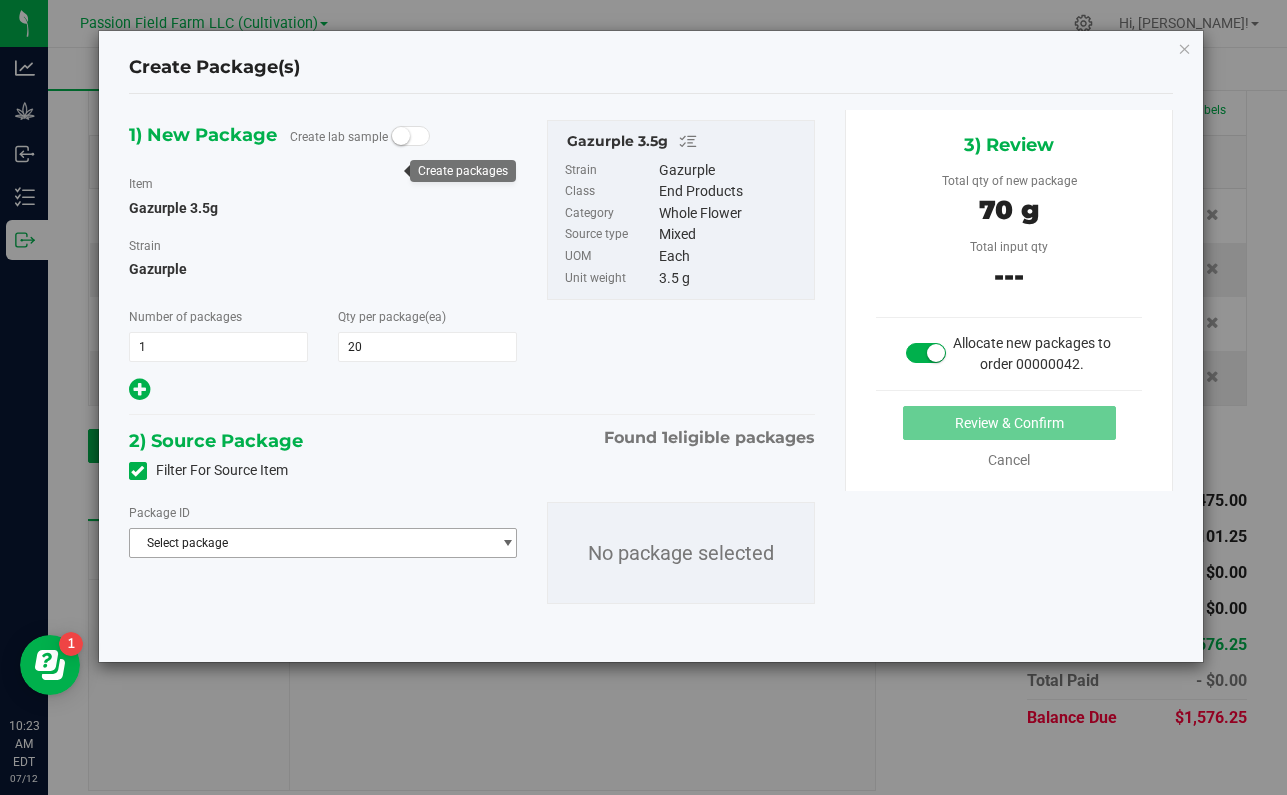 click on "Select package" at bounding box center (310, 543) 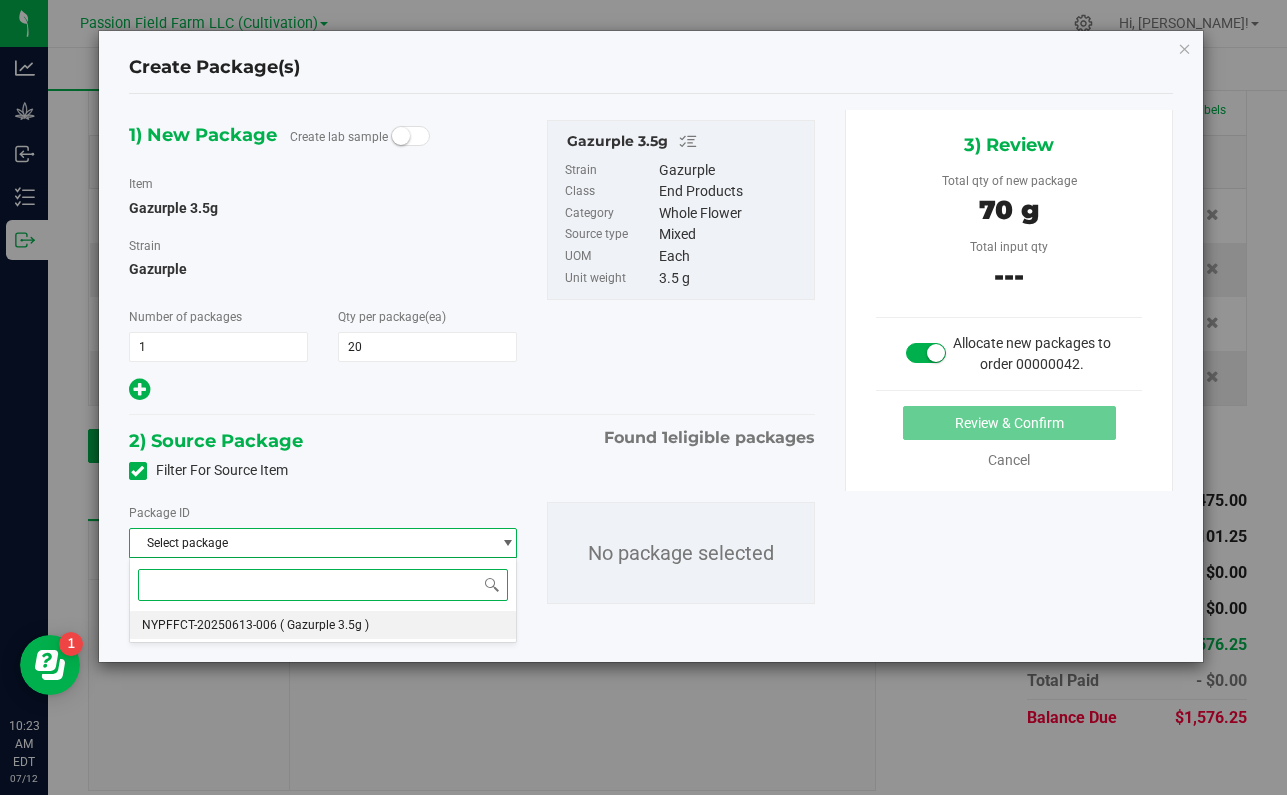 click on "(
Gazurple 3.5g
)" at bounding box center [324, 625] 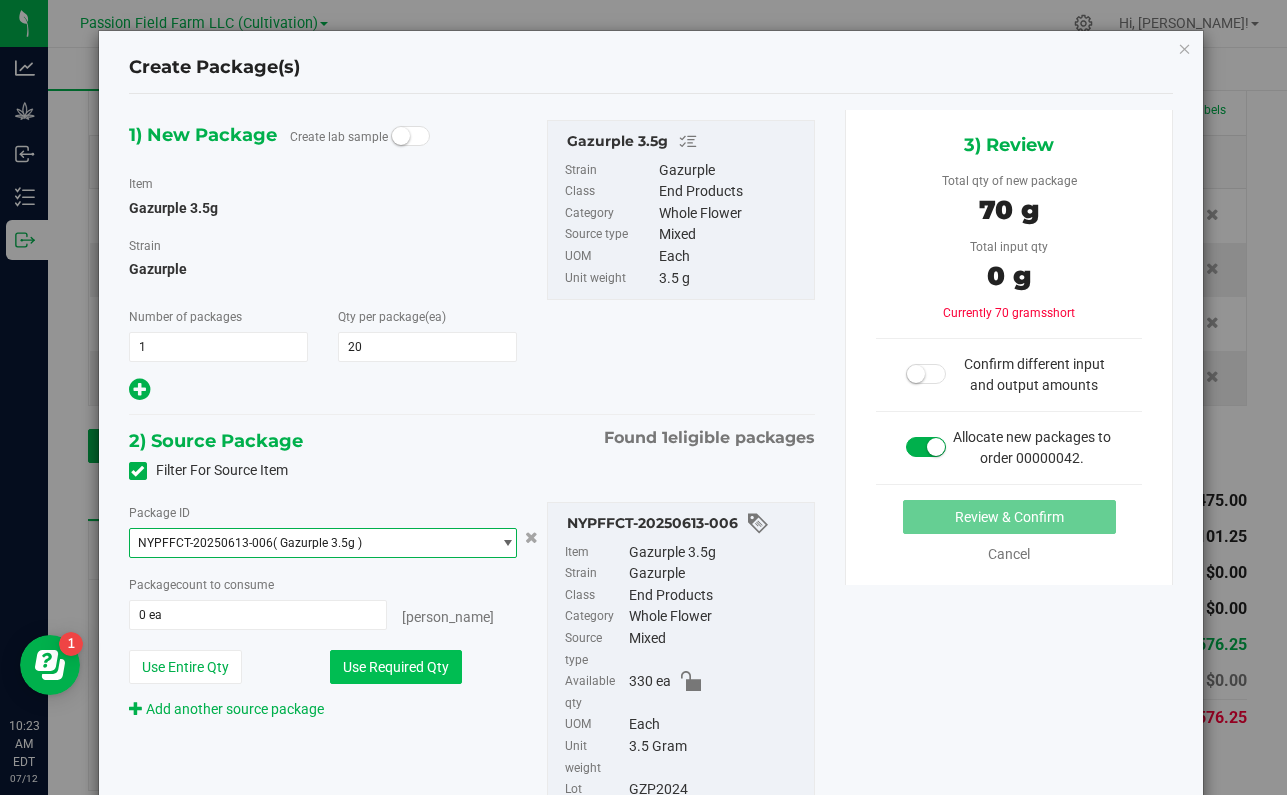 click on "Use Required Qty" at bounding box center [396, 667] 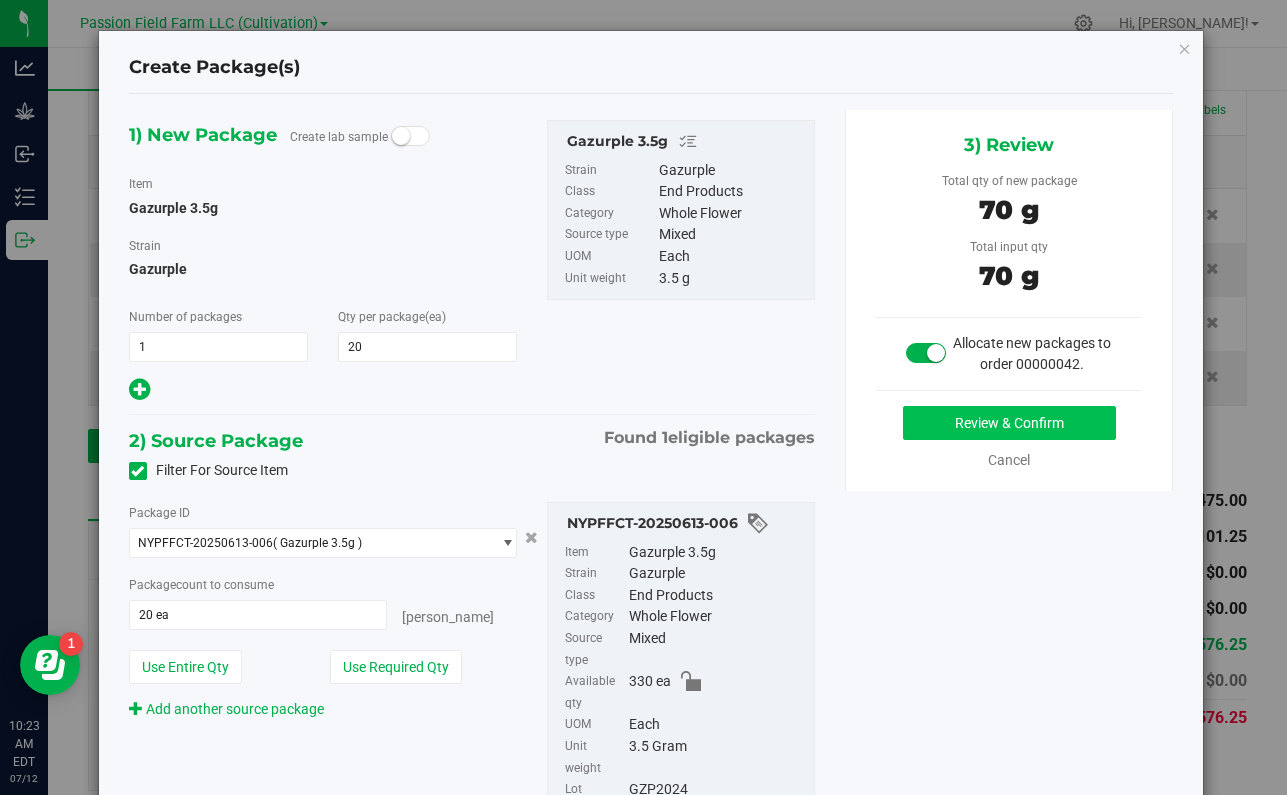 click on "Review & Confirm" at bounding box center (1009, 423) 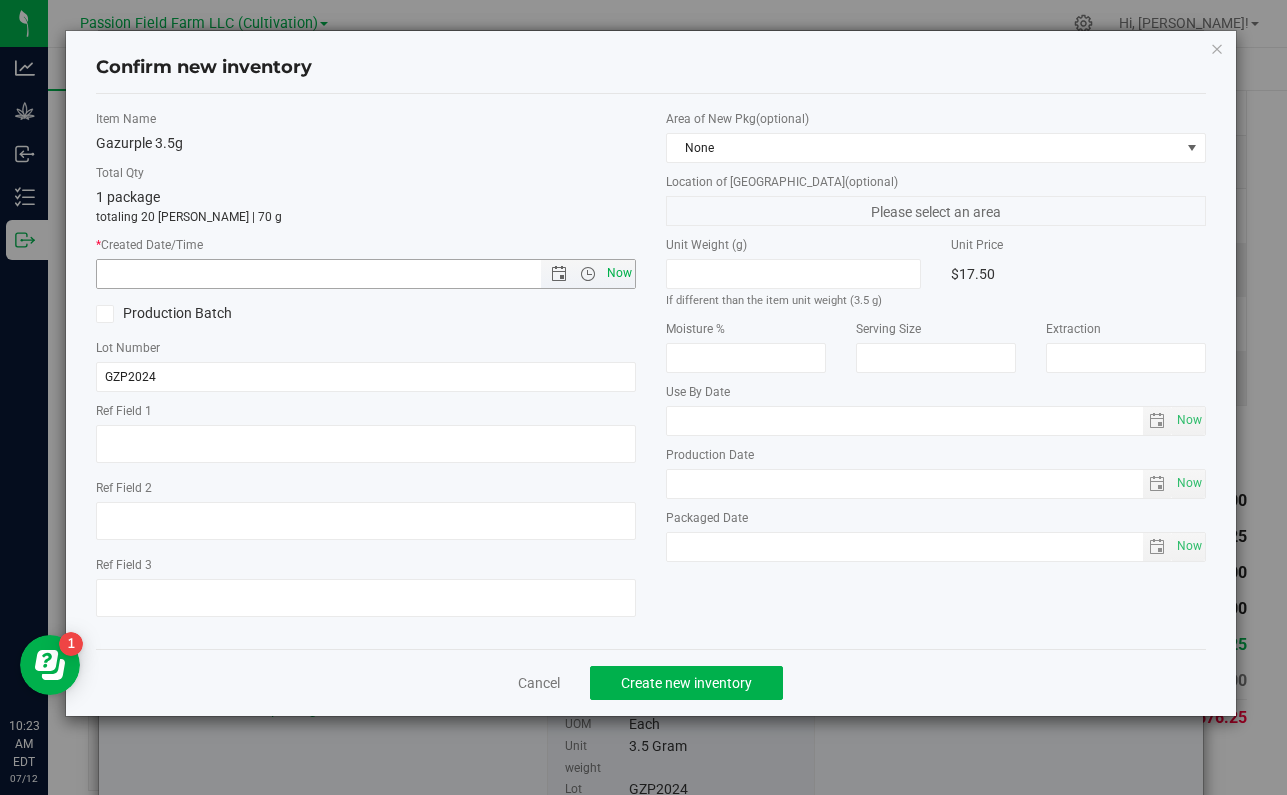 click on "Now" at bounding box center [620, 273] 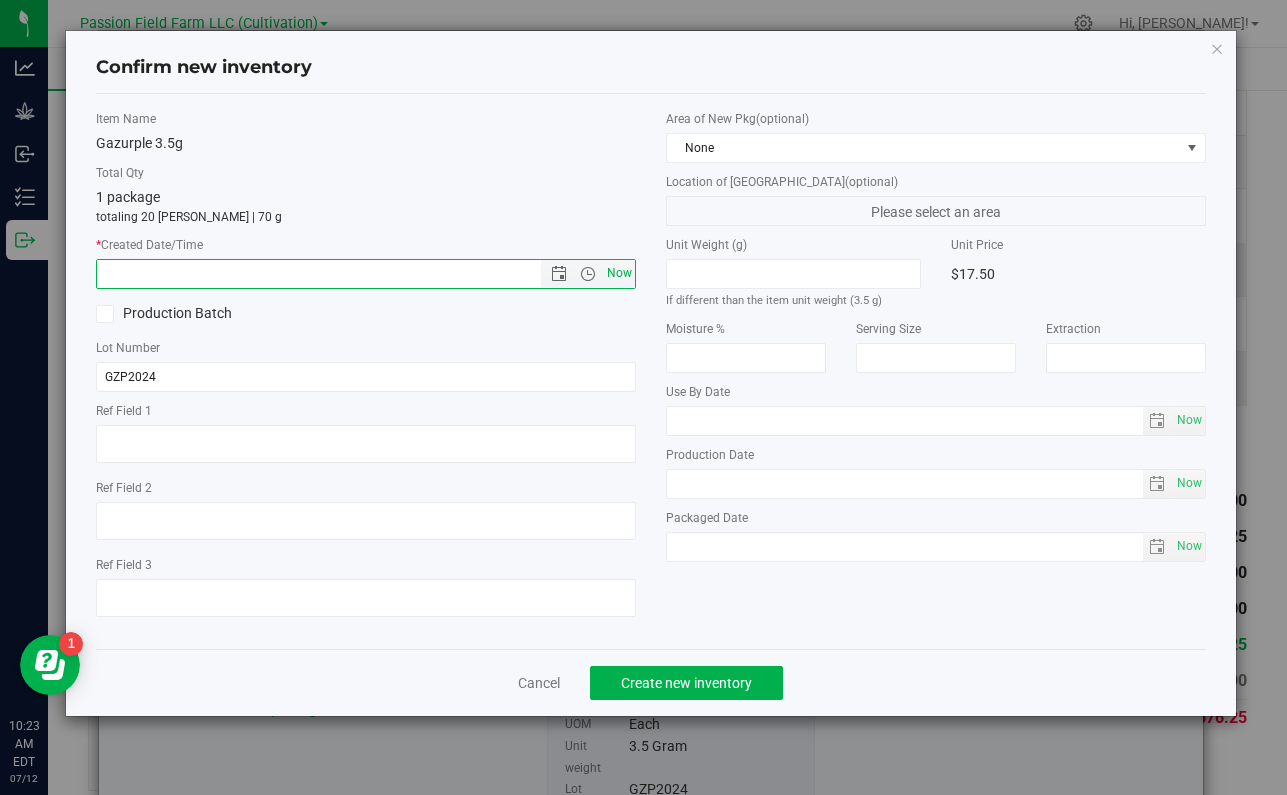 type on "[DATE] 10:23 AM" 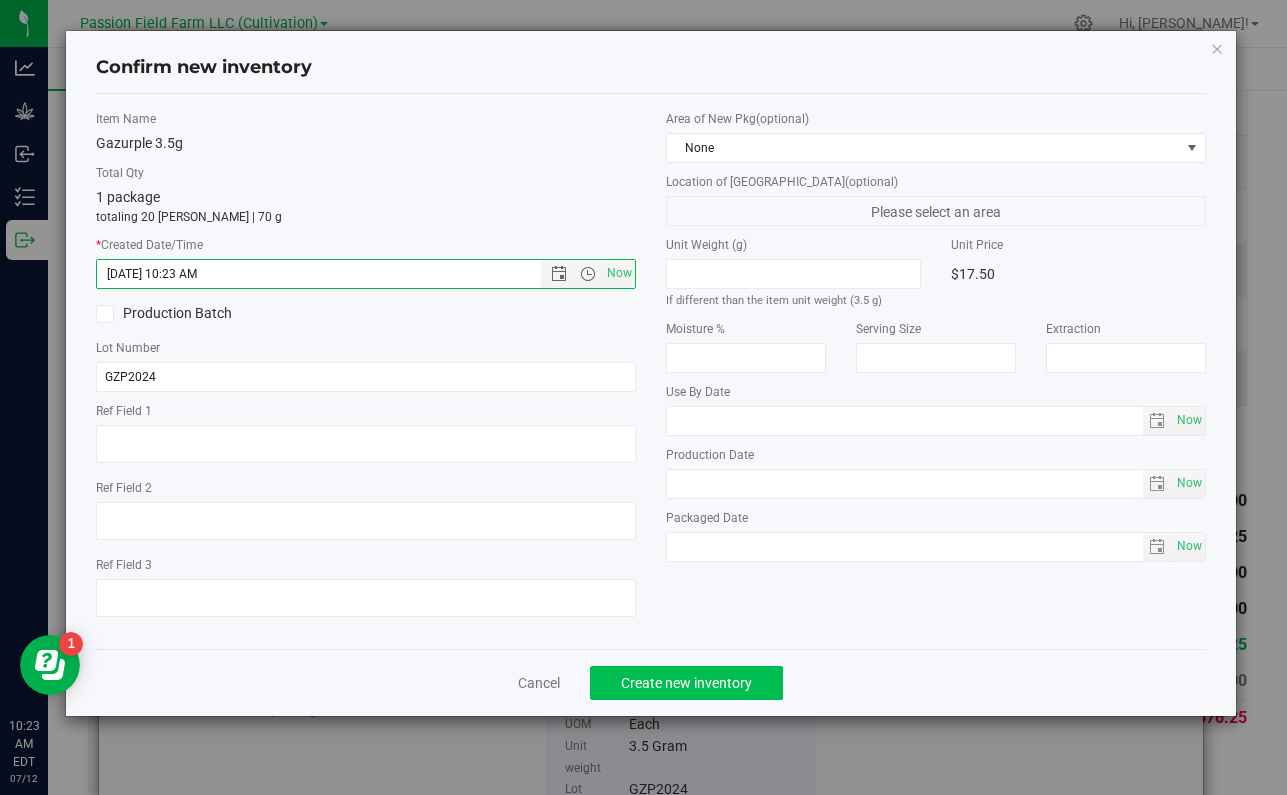 click on "Create new inventory" 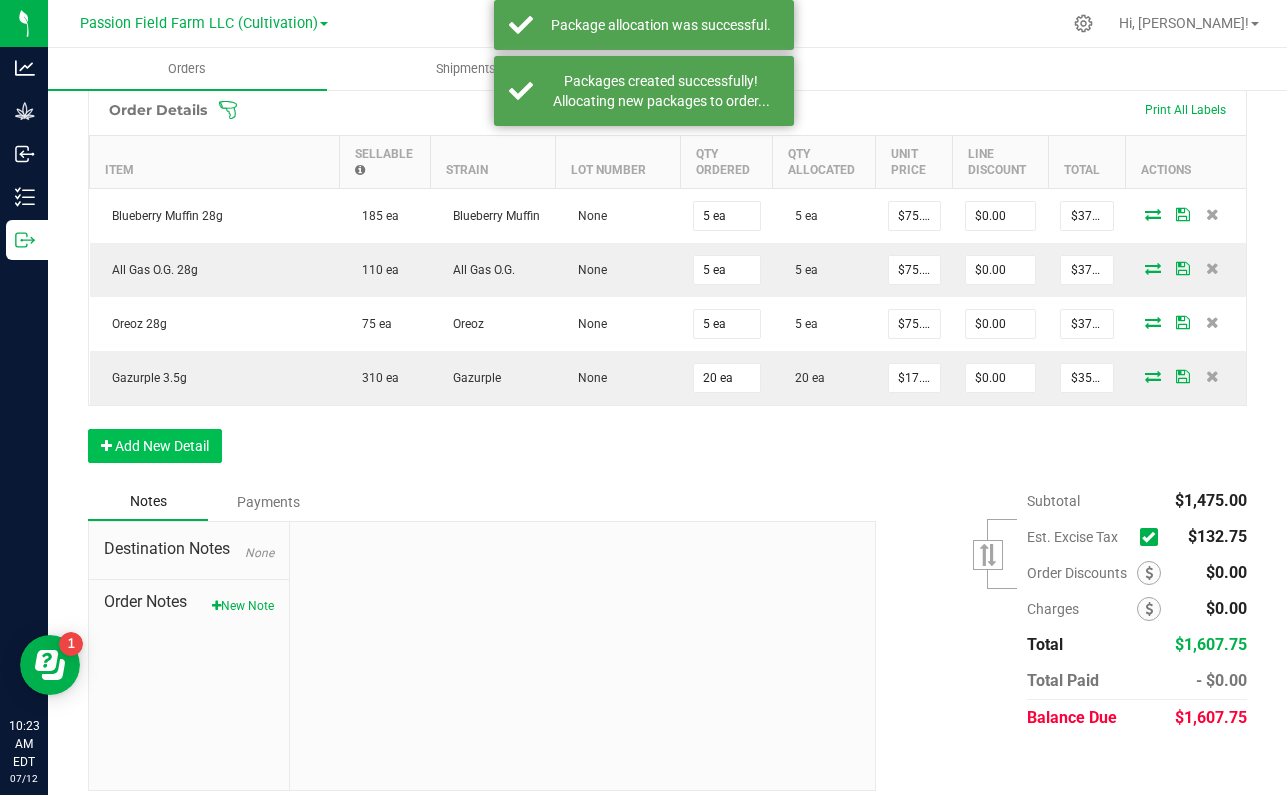 click on "Add New Detail" at bounding box center (155, 446) 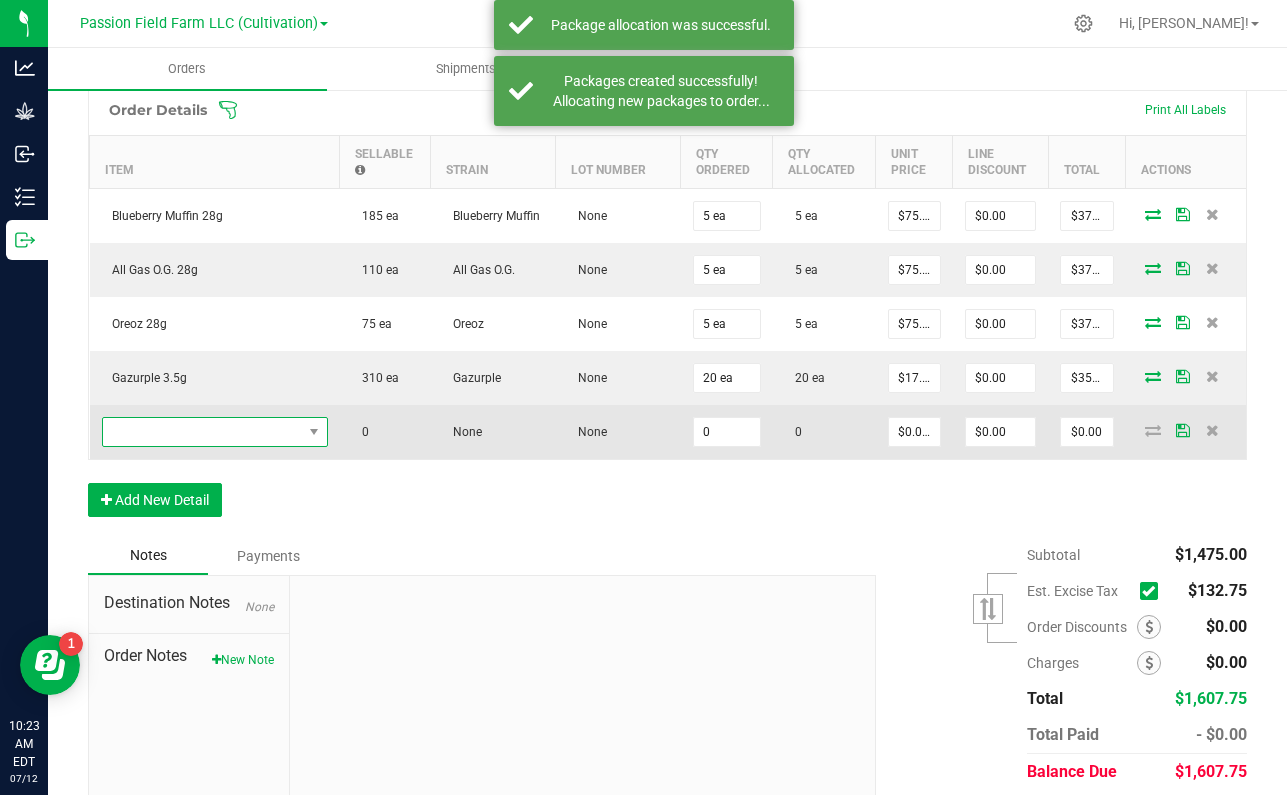 click at bounding box center [202, 432] 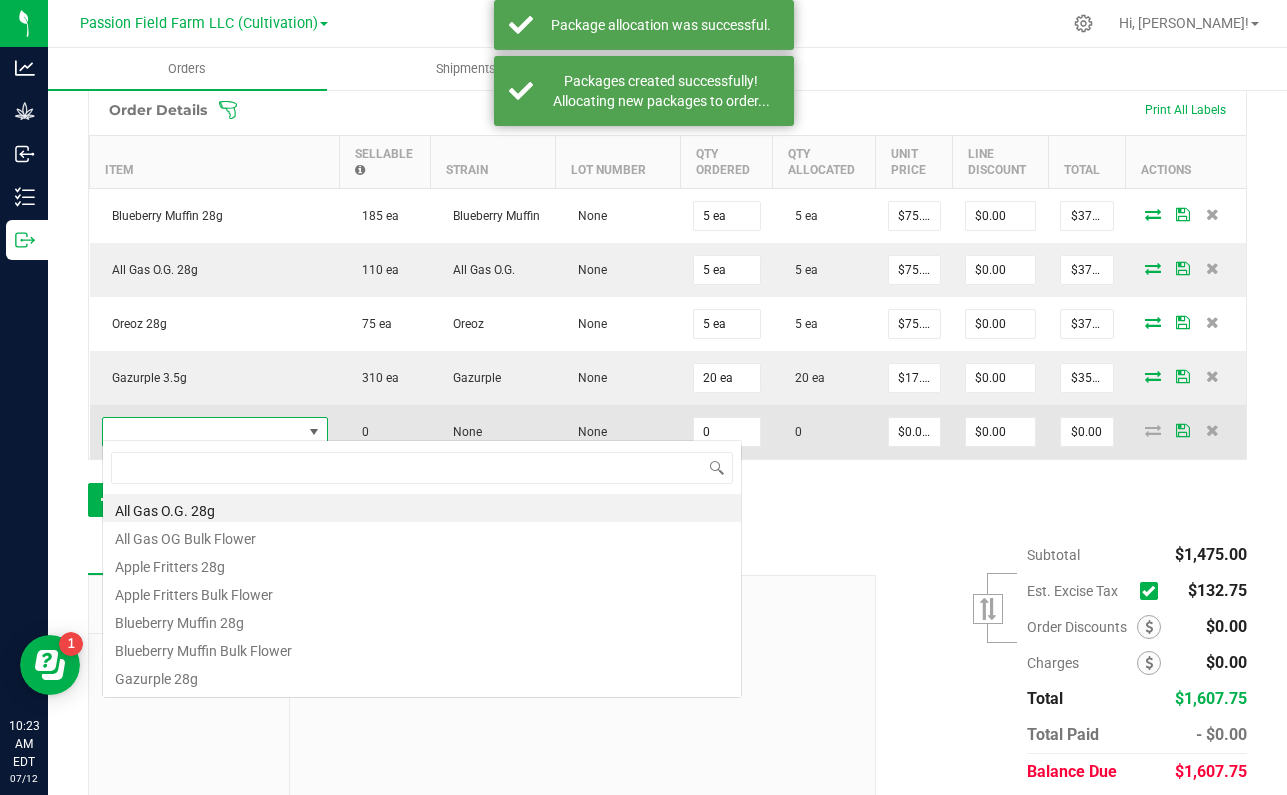 scroll, scrollTop: 99970, scrollLeft: 99774, axis: both 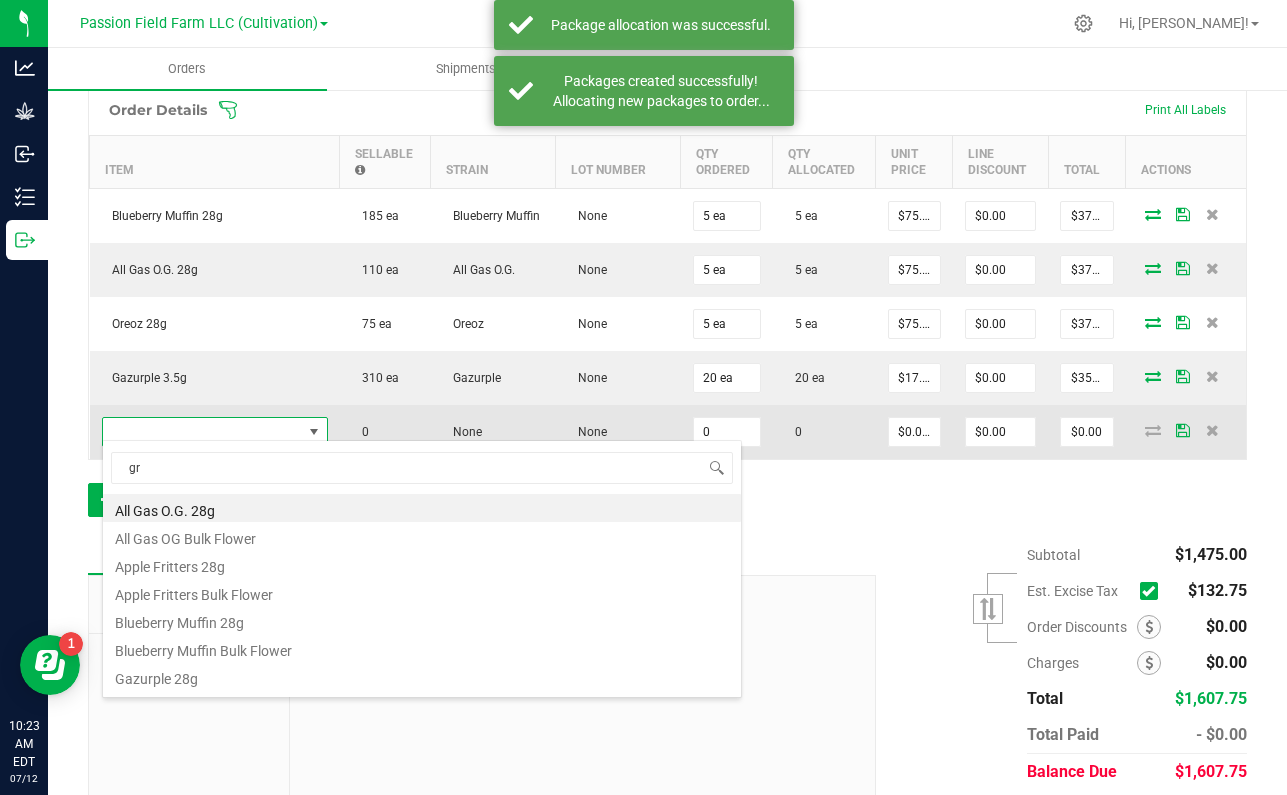 type on "gra" 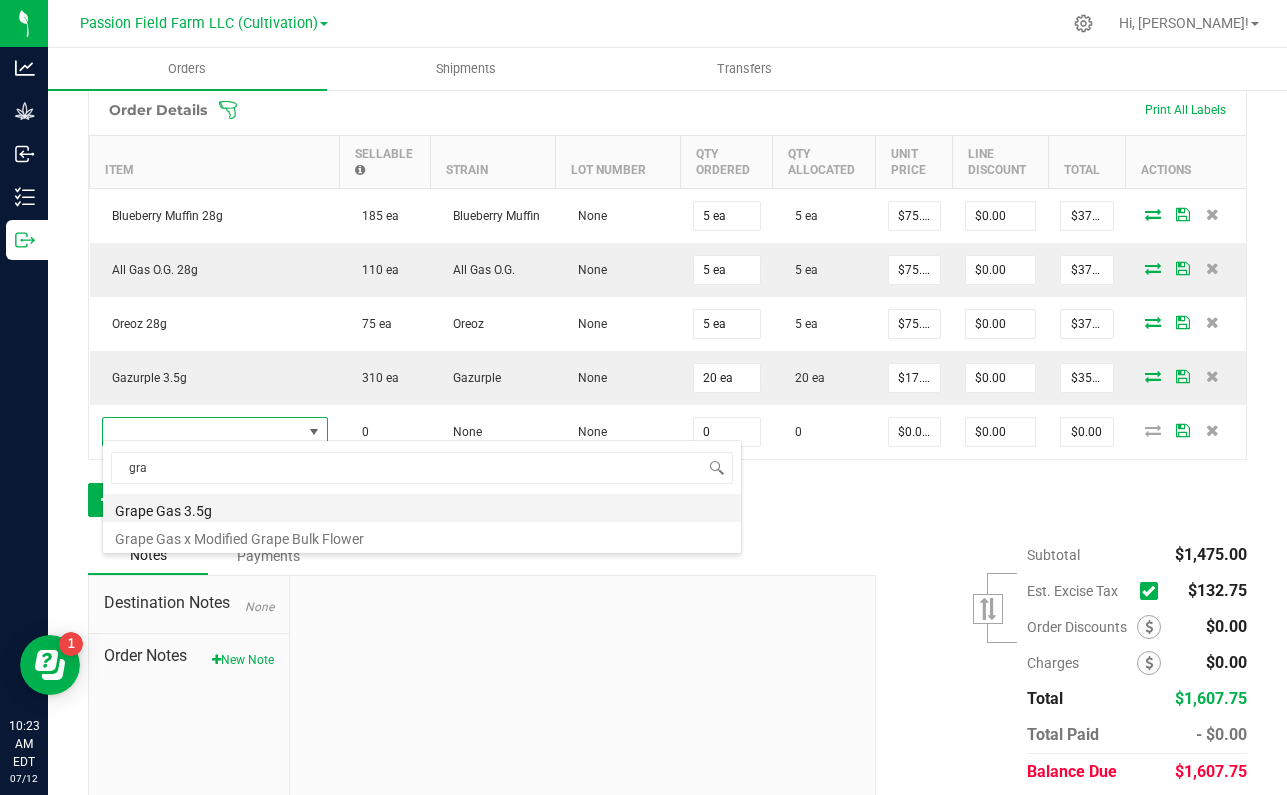 click on "Grape Gas 3.5g" at bounding box center [422, 508] 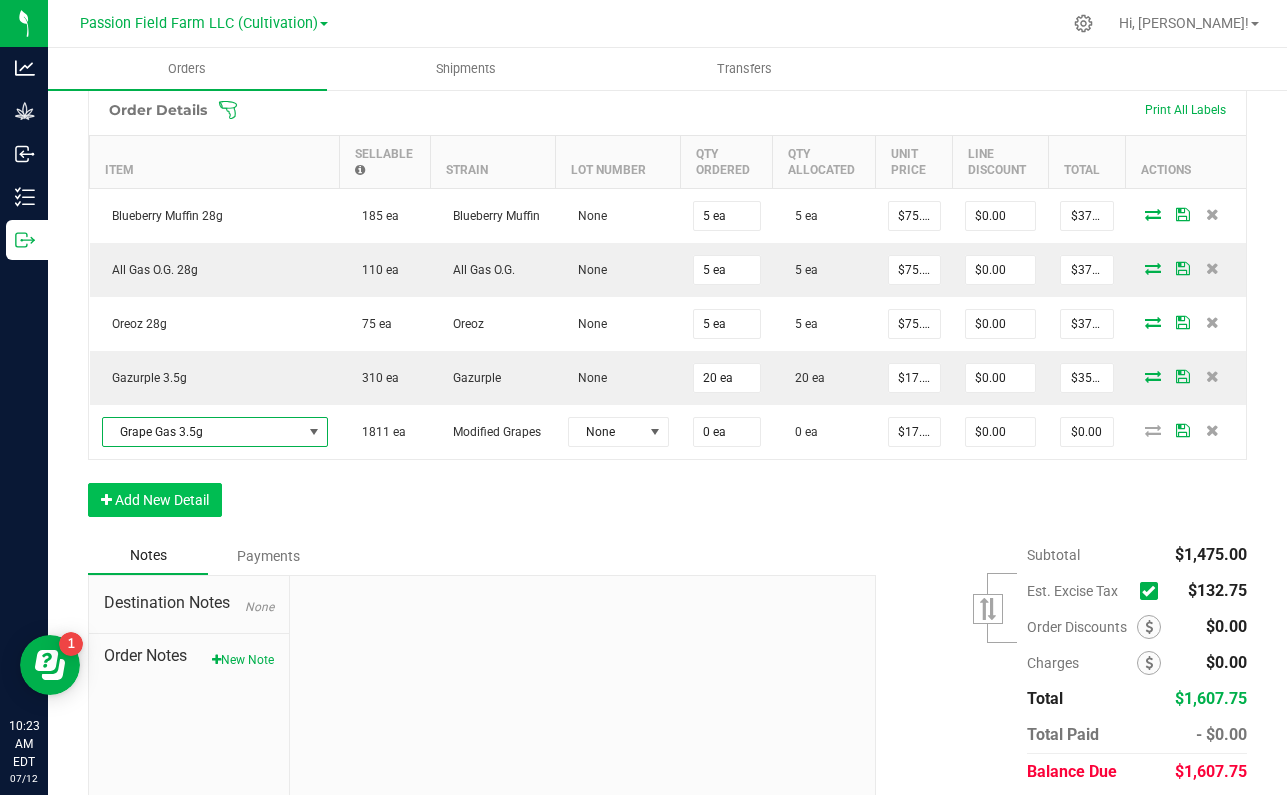 click on "Add New Detail" at bounding box center [155, 500] 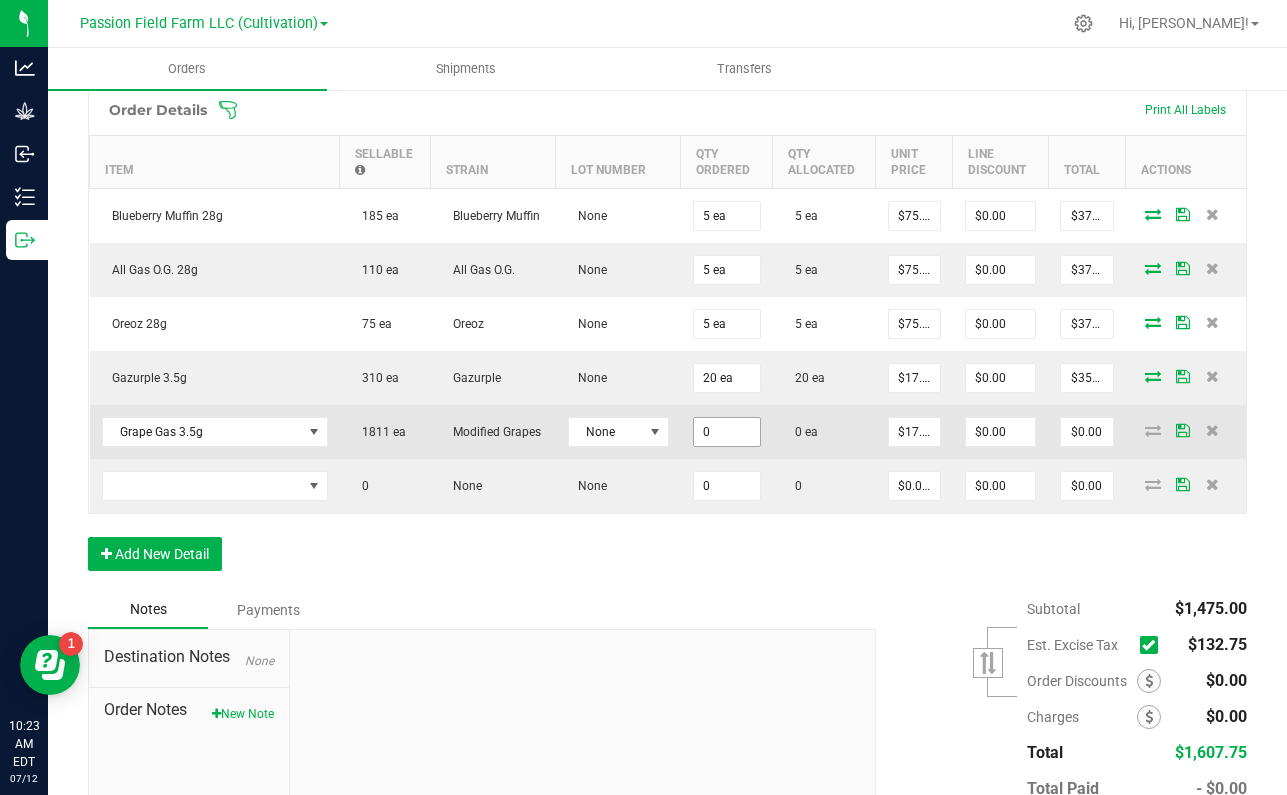 click on "0" at bounding box center [727, 432] 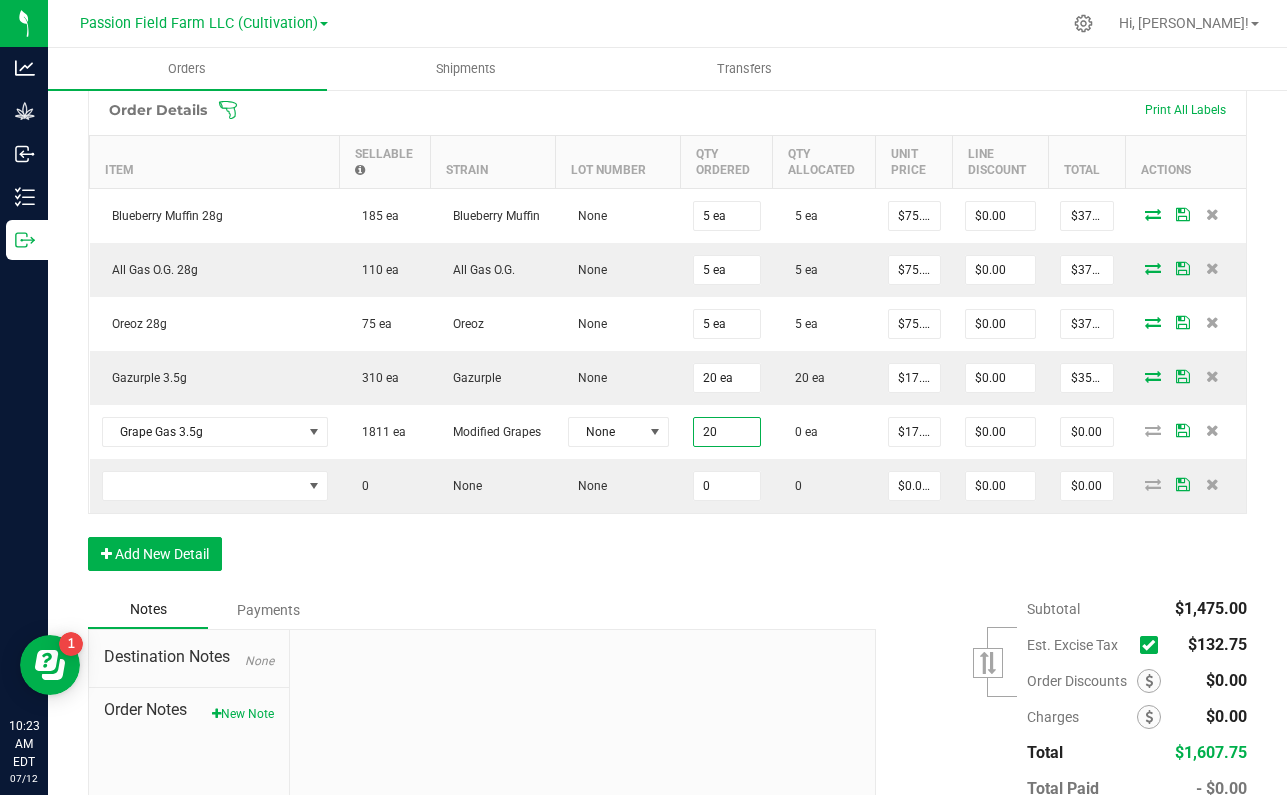 type on "20 ea" 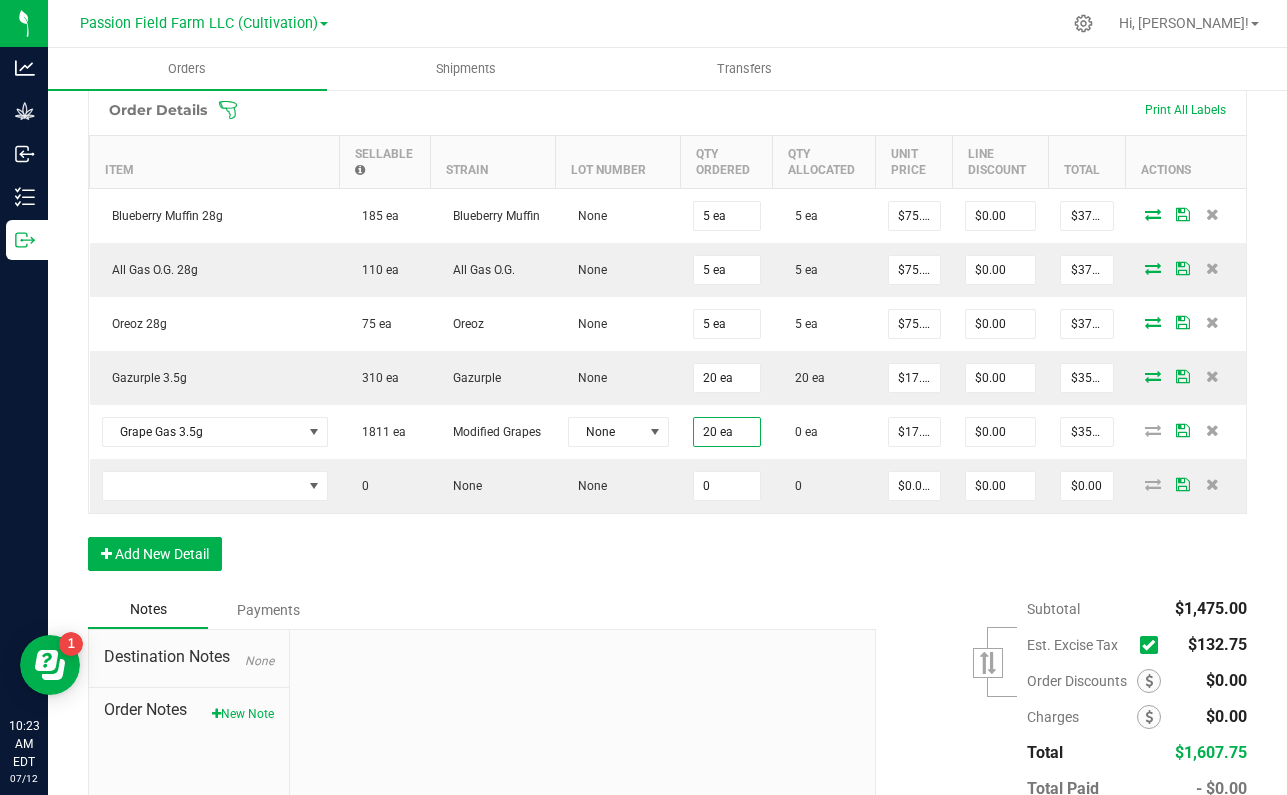 click on "Order Details Print All Labels Item  Sellable  Strain  Lot Number  Qty Ordered Qty Allocated Unit Price Line Discount Total Actions  Blueberry Muffin 28g   185 ea   Blueberry Muffin   None  5 ea  5 ea  $75.00000 $0.00 $375.00  All Gas O.G. 28g   110 ea   All Gas O.G.   None  5 ea  5 ea  $75.00000 $0.00 $375.00  Oreoz 28g   75 ea   Oreoz   None  5 ea  5 ea  $75.00000 $0.00 $375.00  Gazurple 3.5g   310 ea   Gazurple   None  20 ea  20 ea  $17.50000 $0.00 $350.00 Grape Gas 3.5g  1811 ea   Modified Grapes  None 20 ea  0 ea  $17.50000 $0.00 $350.00  0    None   None  0  0   $0.00000 $0.00 $0.00
Add New Detail" at bounding box center (667, 337) 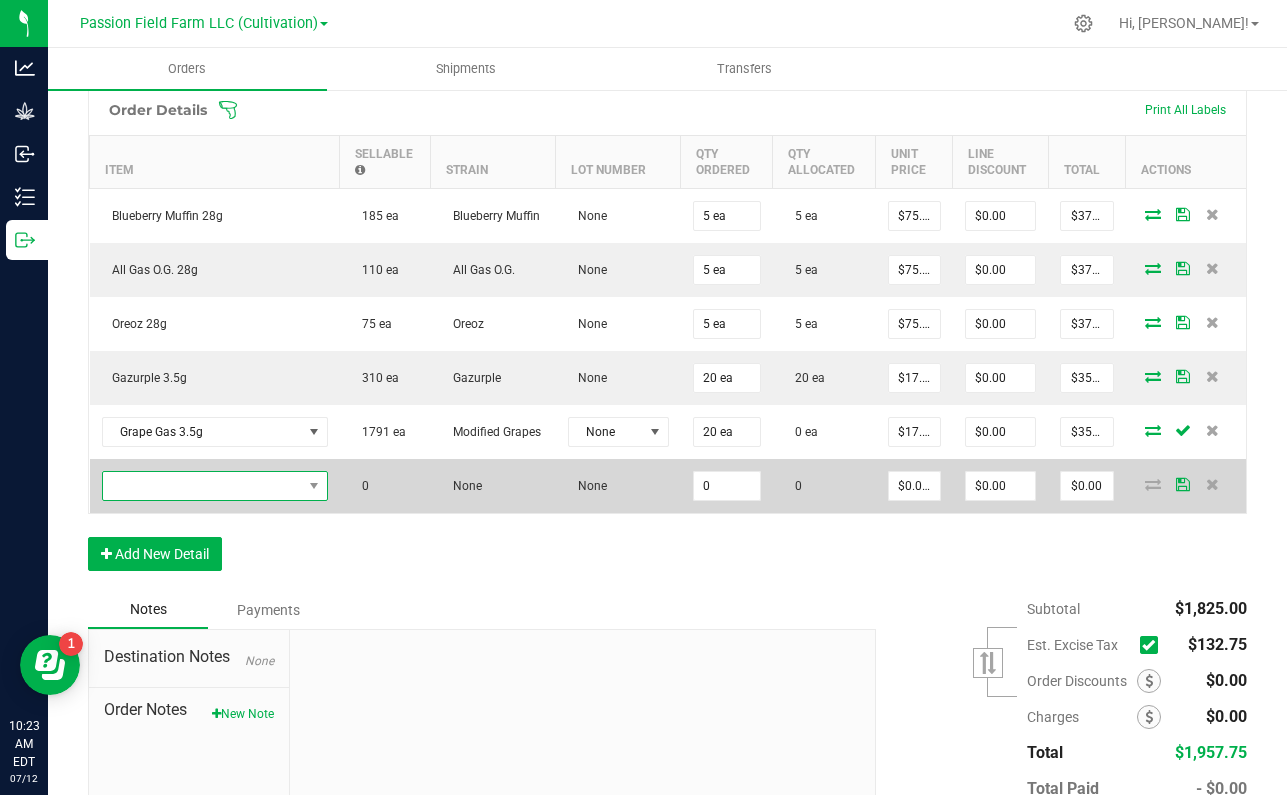 click at bounding box center [202, 486] 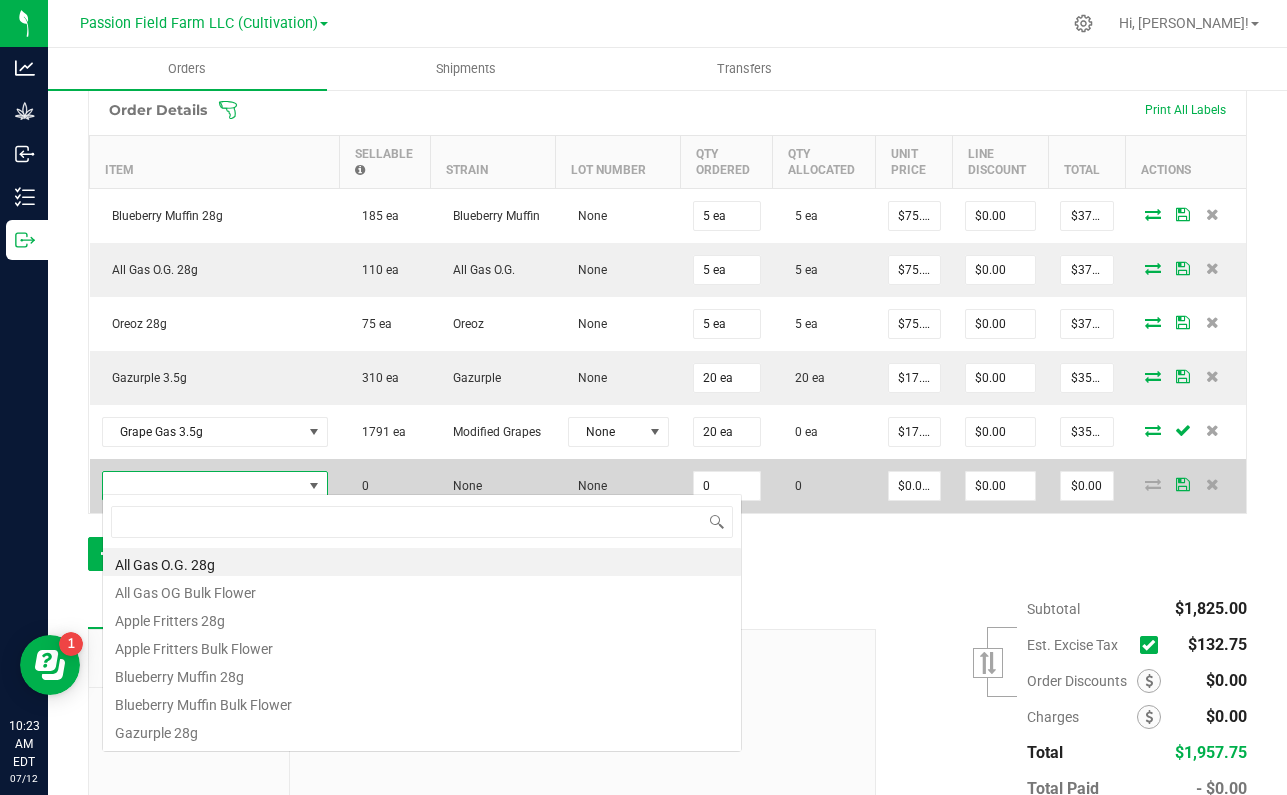 scroll, scrollTop: 99970, scrollLeft: 99774, axis: both 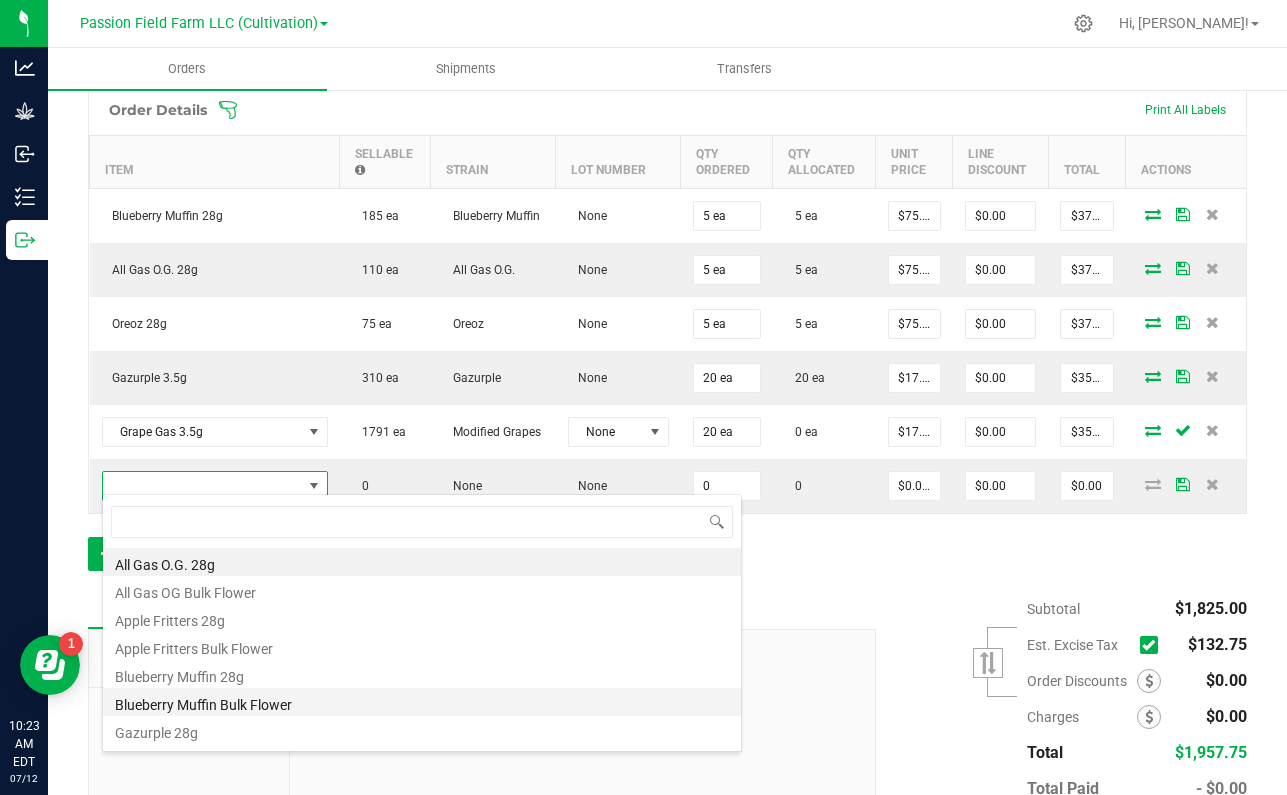 type on "i" 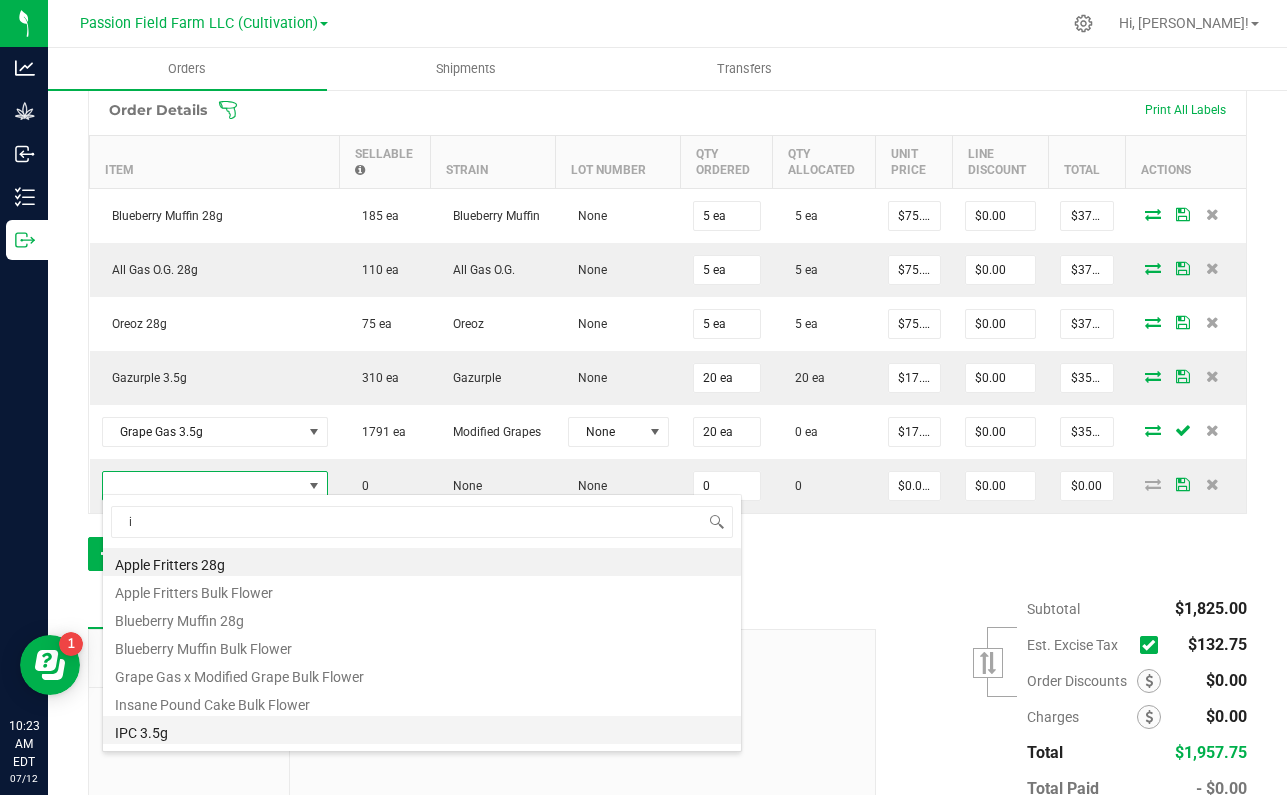 click on "IPC 3.5g" at bounding box center (422, 730) 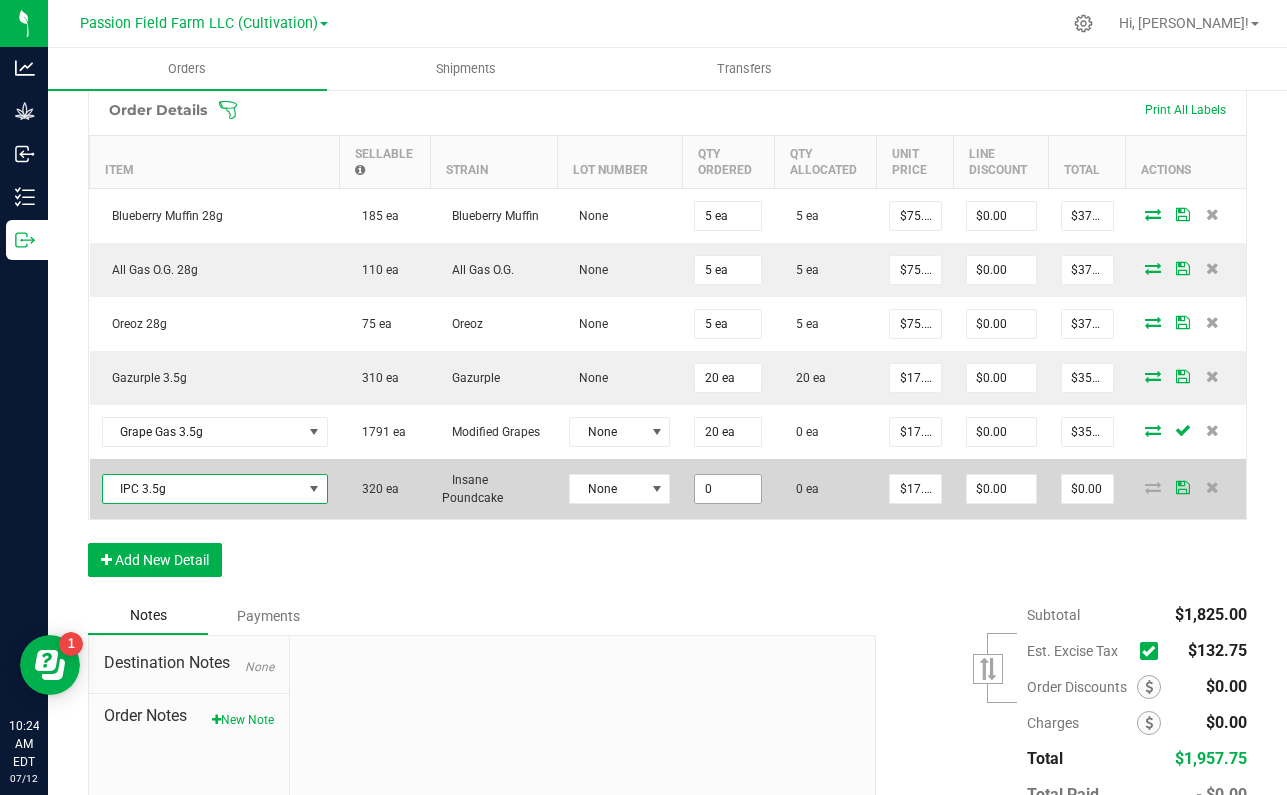 click on "0" at bounding box center [728, 489] 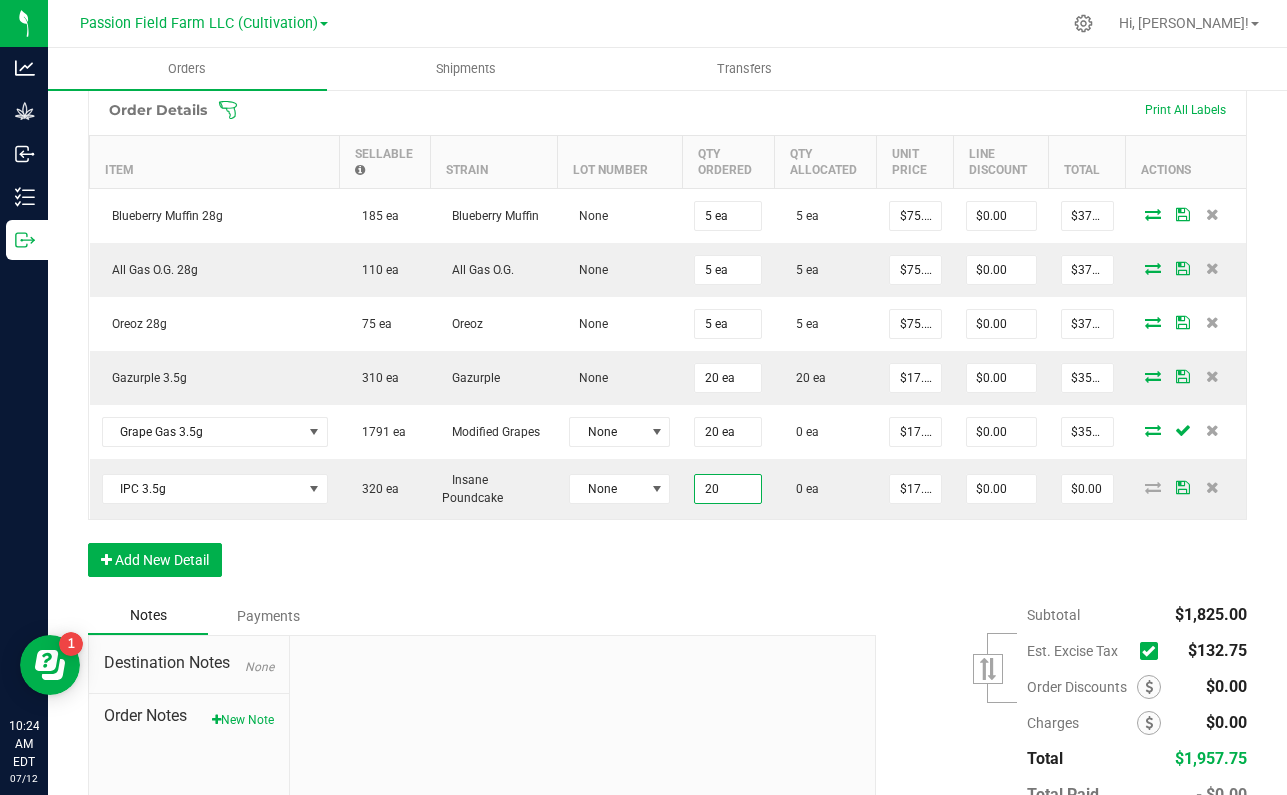 type on "20 ea" 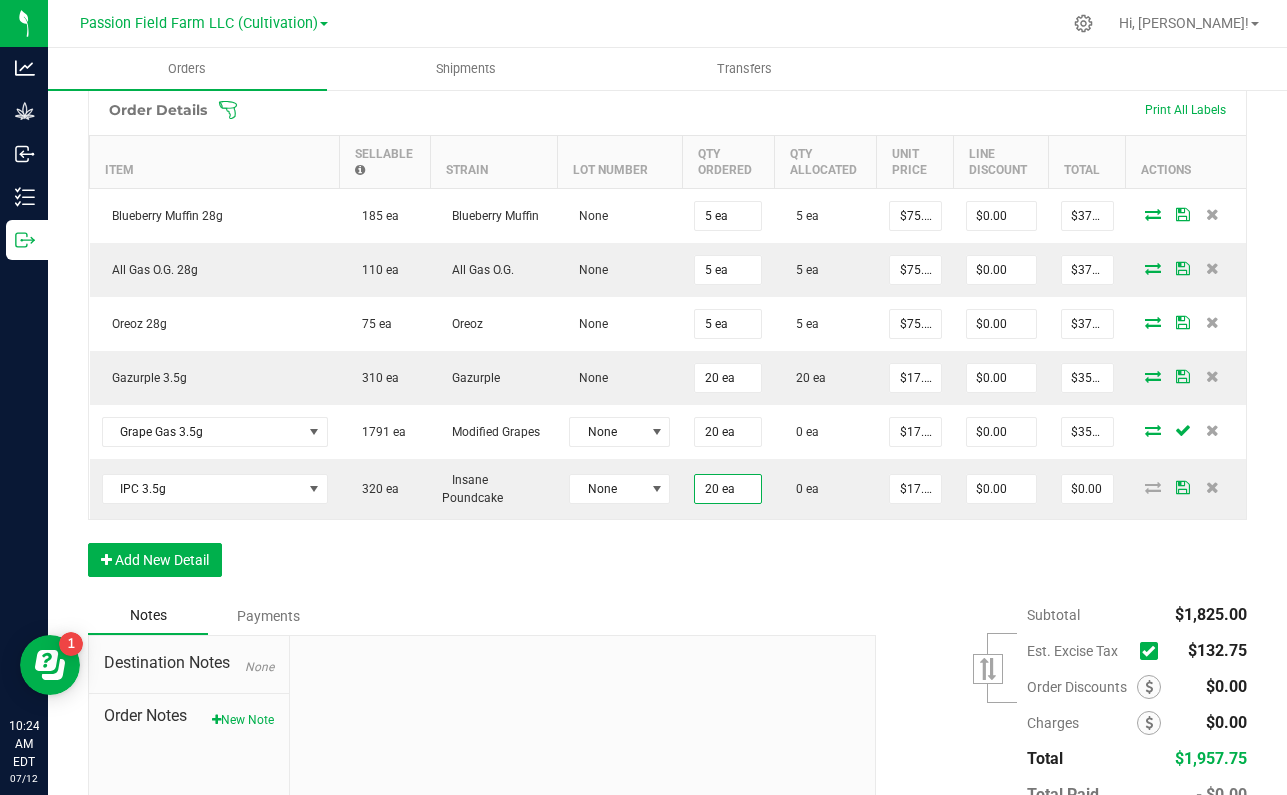 type on "$350.00" 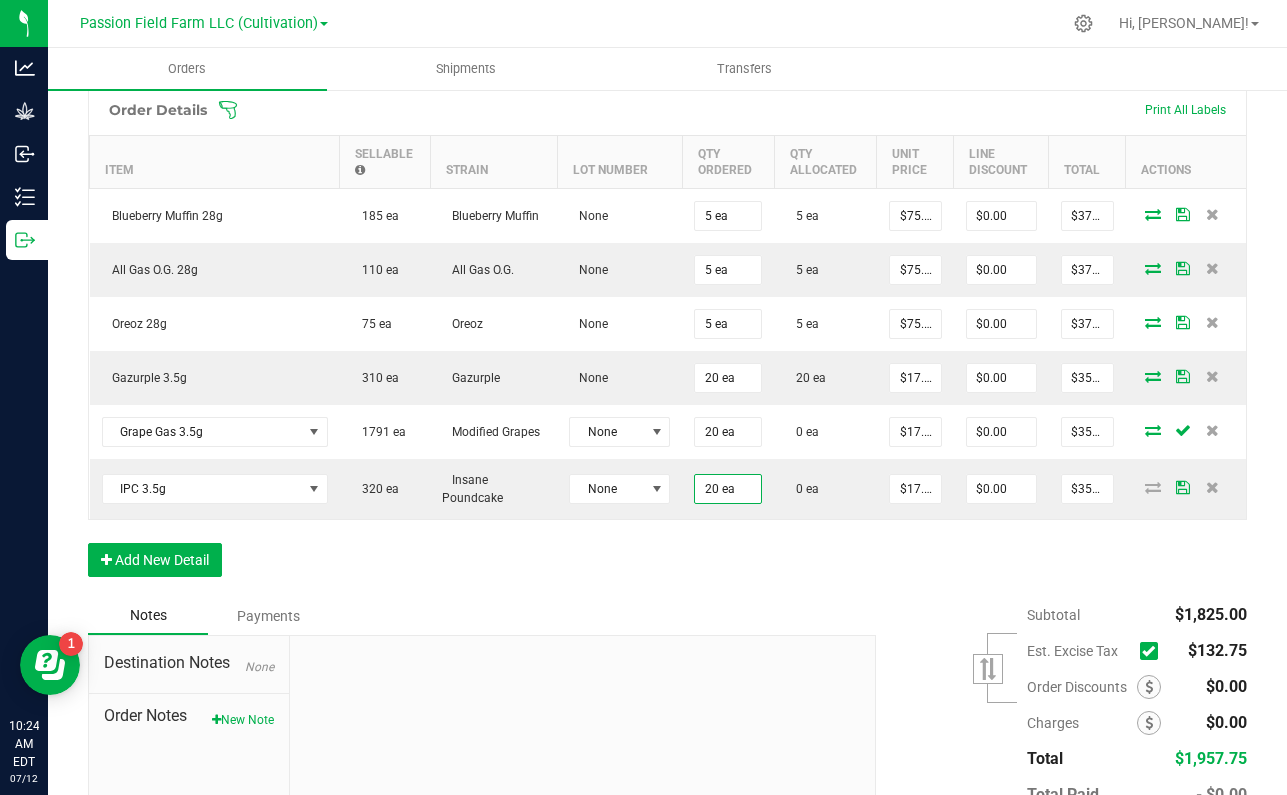 click on "Order Details Print All Labels Item  Sellable  Strain  Lot Number  Qty Ordered Qty Allocated Unit Price Line Discount Total Actions  Blueberry Muffin 28g   185 ea   Blueberry Muffin   None  5 ea  5 ea  $75.00000 $0.00 $375.00  All Gas O.G. 28g   110 ea   All Gas O.G.   None  5 ea  5 ea  $75.00000 $0.00 $375.00  Oreoz 28g   75 ea   Oreoz   None  5 ea  5 ea  $75.00000 $0.00 $375.00  Gazurple 3.5g   310 ea   Gazurple   None  20 ea  20 ea  $17.50000 $0.00 $350.00 Grape Gas 3.5g  1791 ea   Modified Grapes  None 20 ea  0 ea  $17.50000 $0.00 $350.00 IPC 3.5g  320 ea   Insane Poundcake  None 20 ea  0 ea  $17.50000 $0.00 $350.00
Add New Detail" at bounding box center (667, 340) 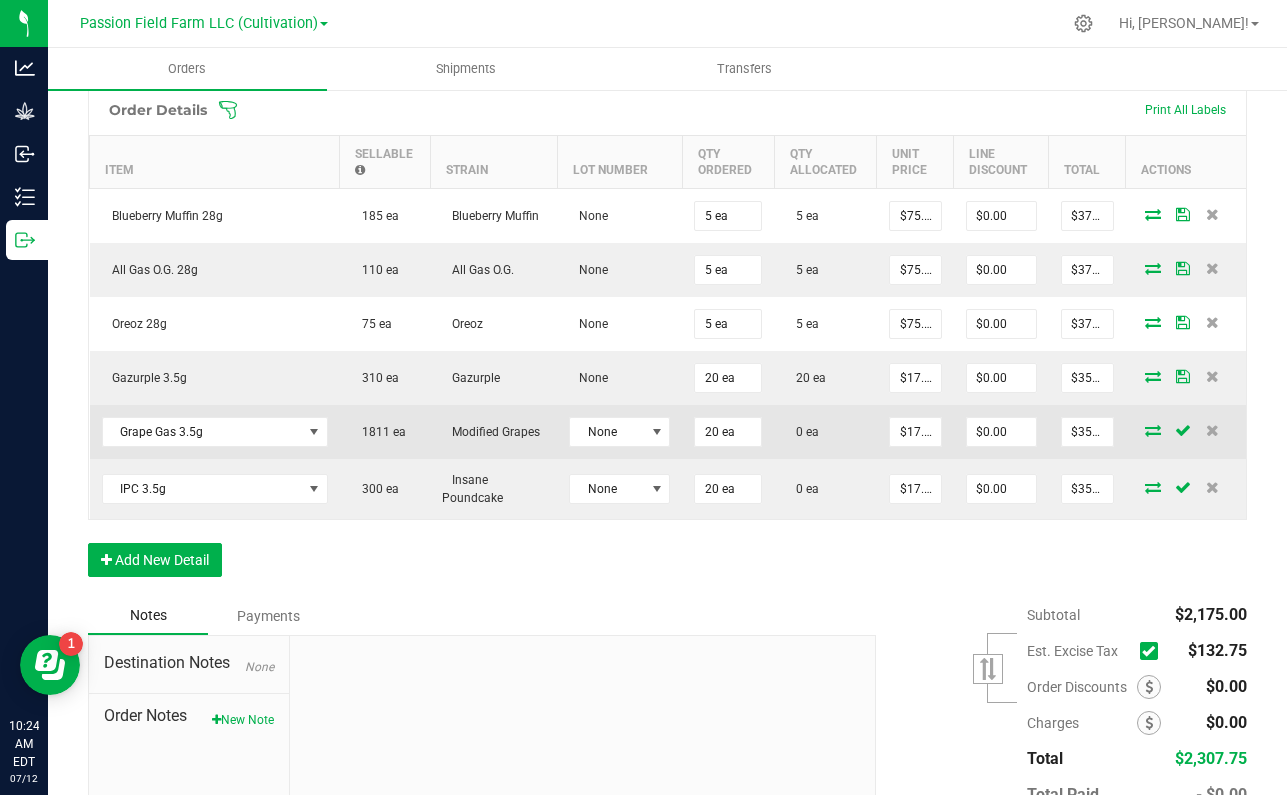 click at bounding box center [1153, 430] 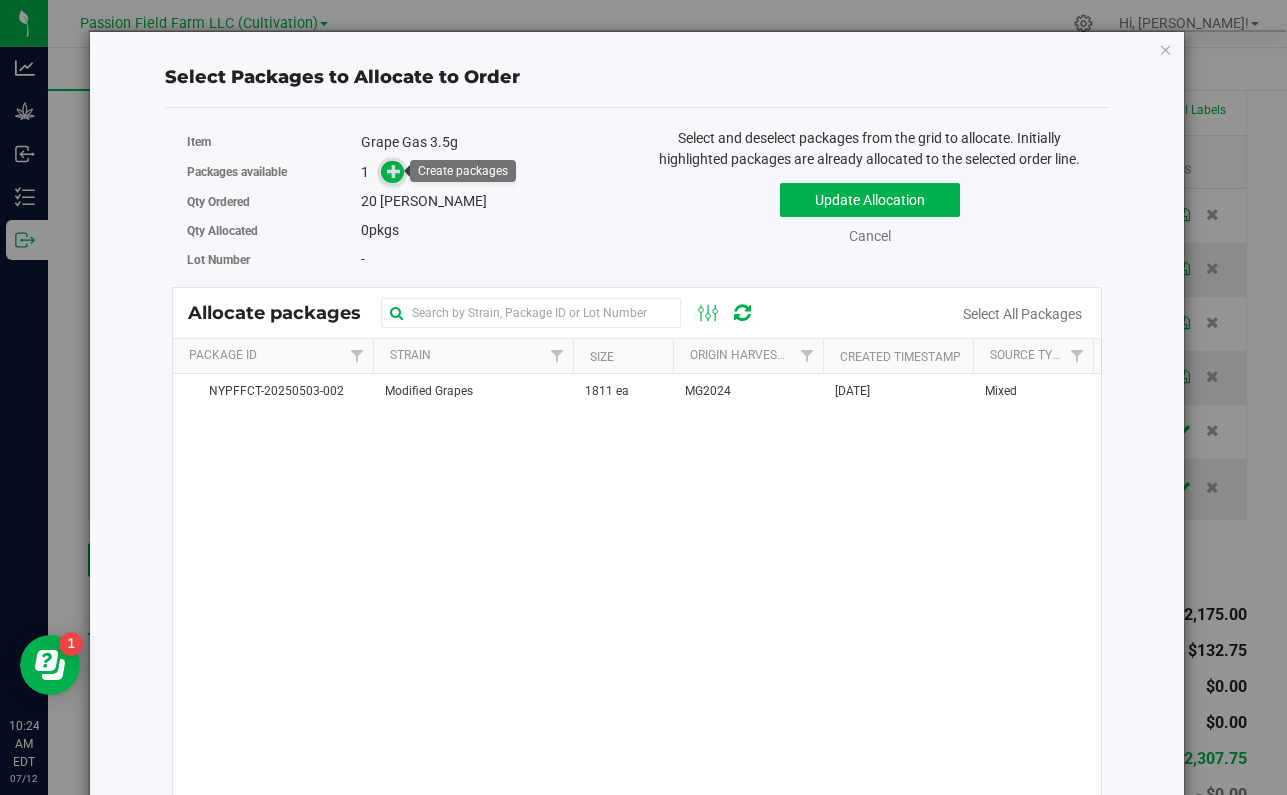 click at bounding box center [392, 172] 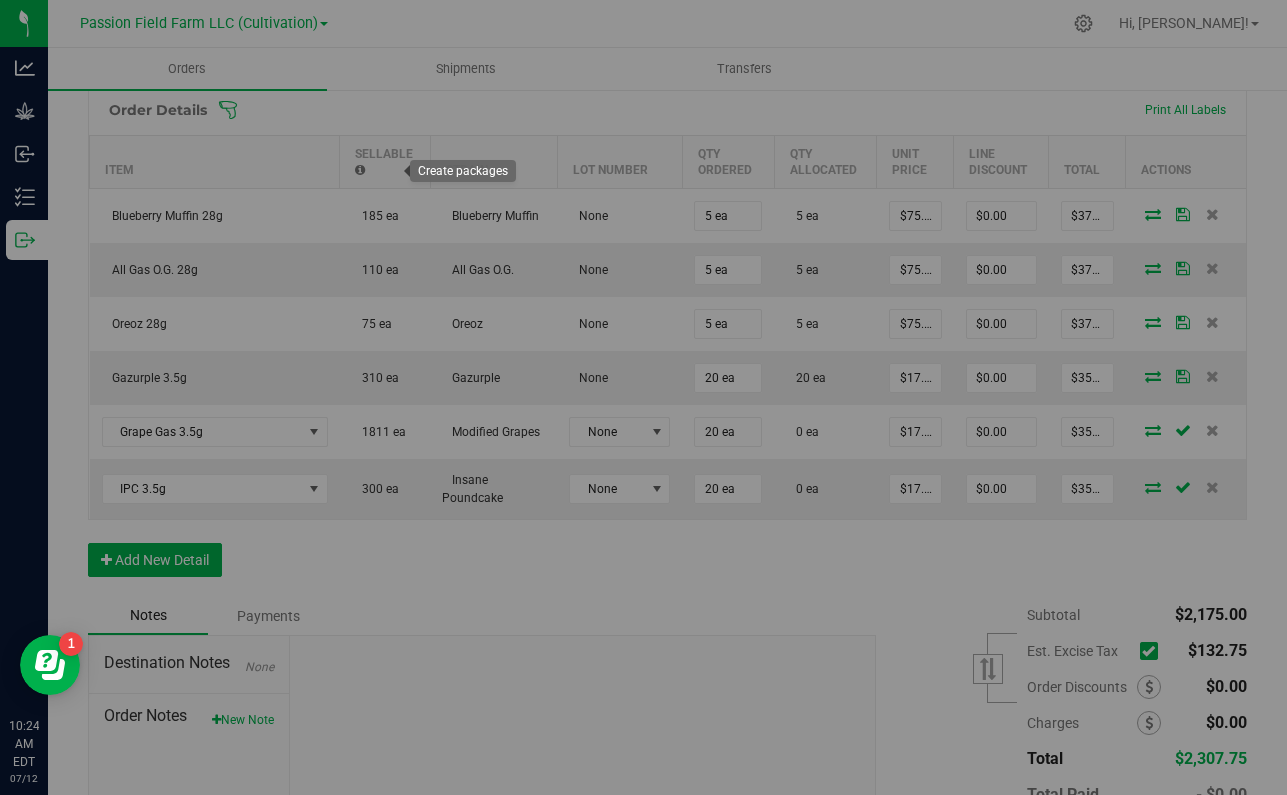 type on "1" 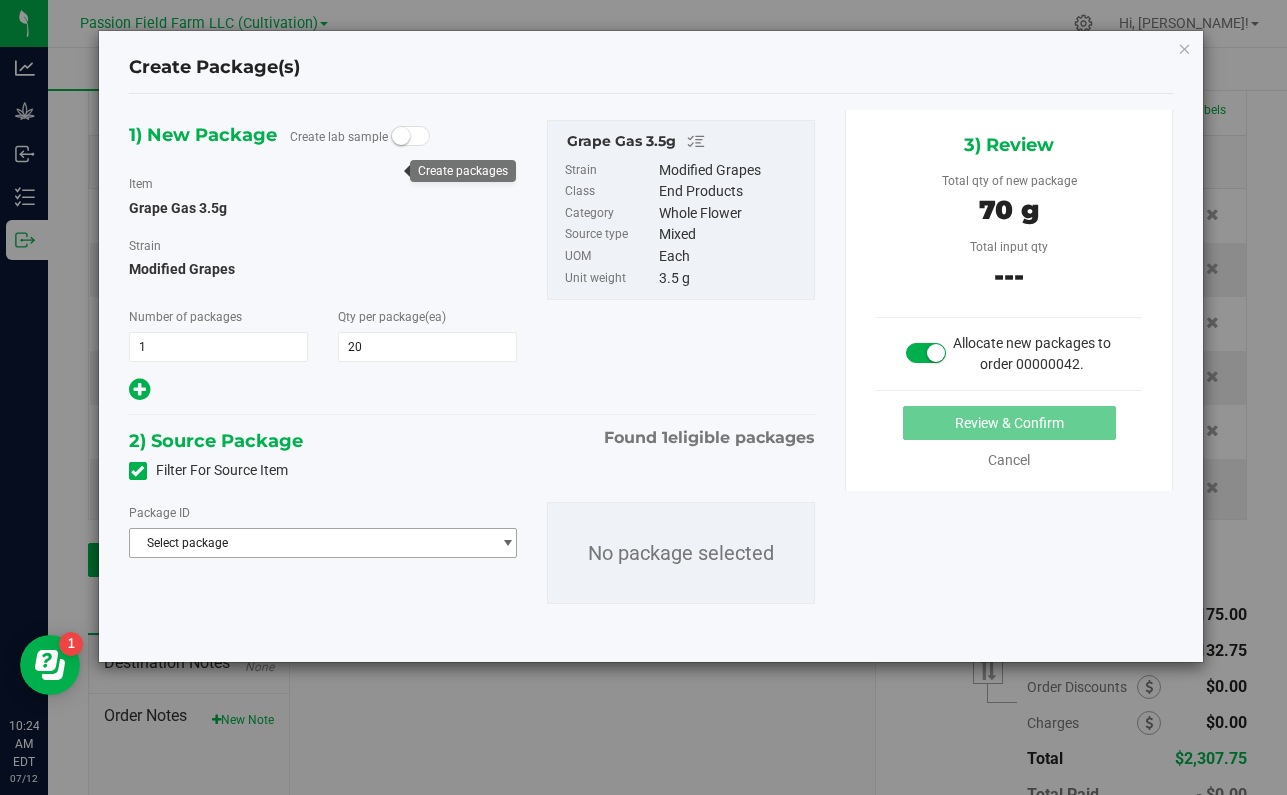 click on "Select package" at bounding box center [310, 543] 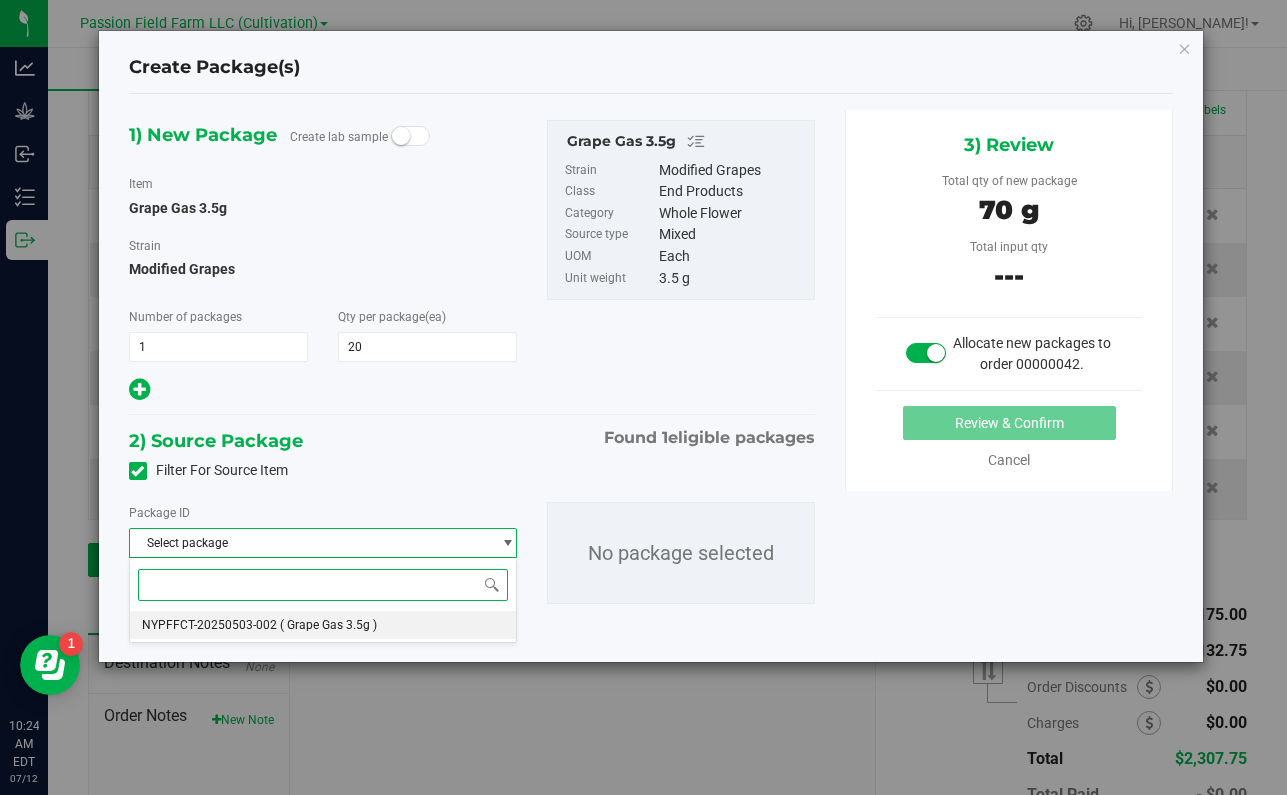 click on "NYPFFCT-20250503-002
(
Grape Gas 3.5g
)" at bounding box center [323, 625] 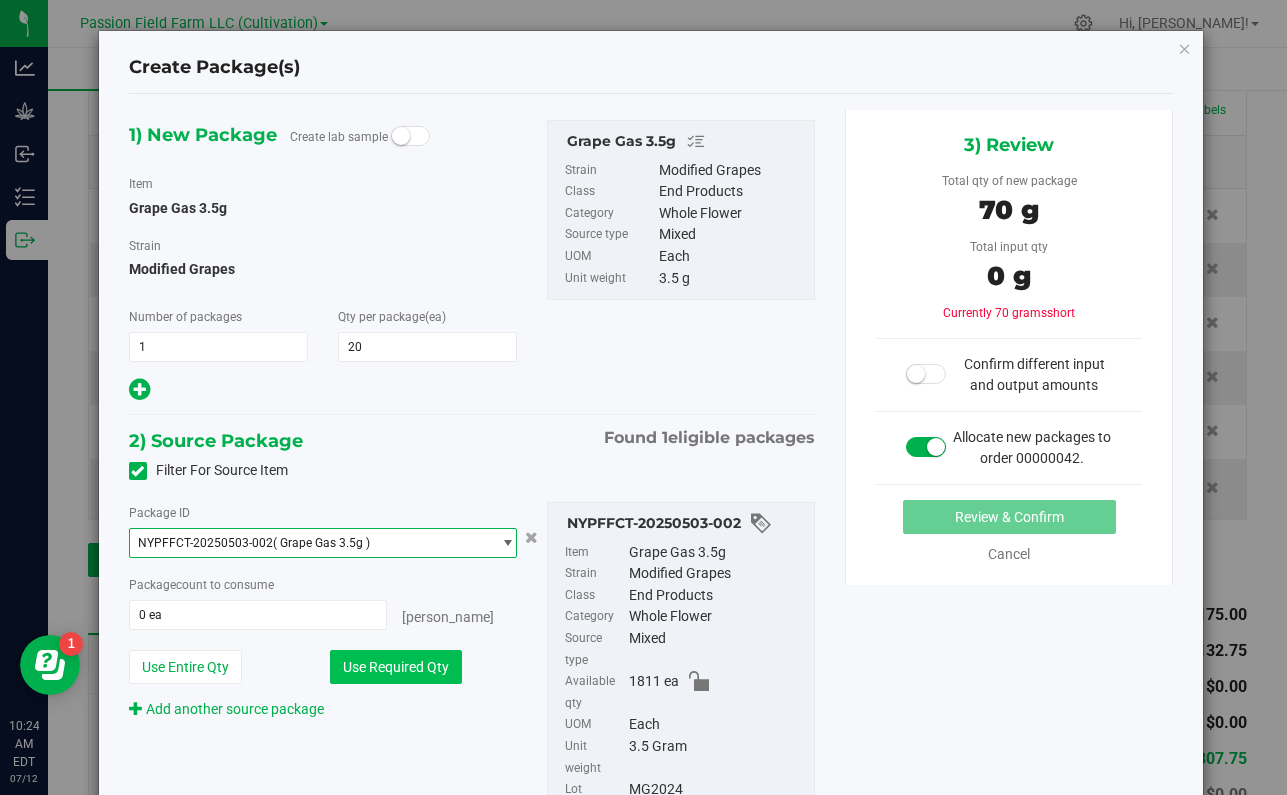 click on "Use Required Qty" at bounding box center (396, 667) 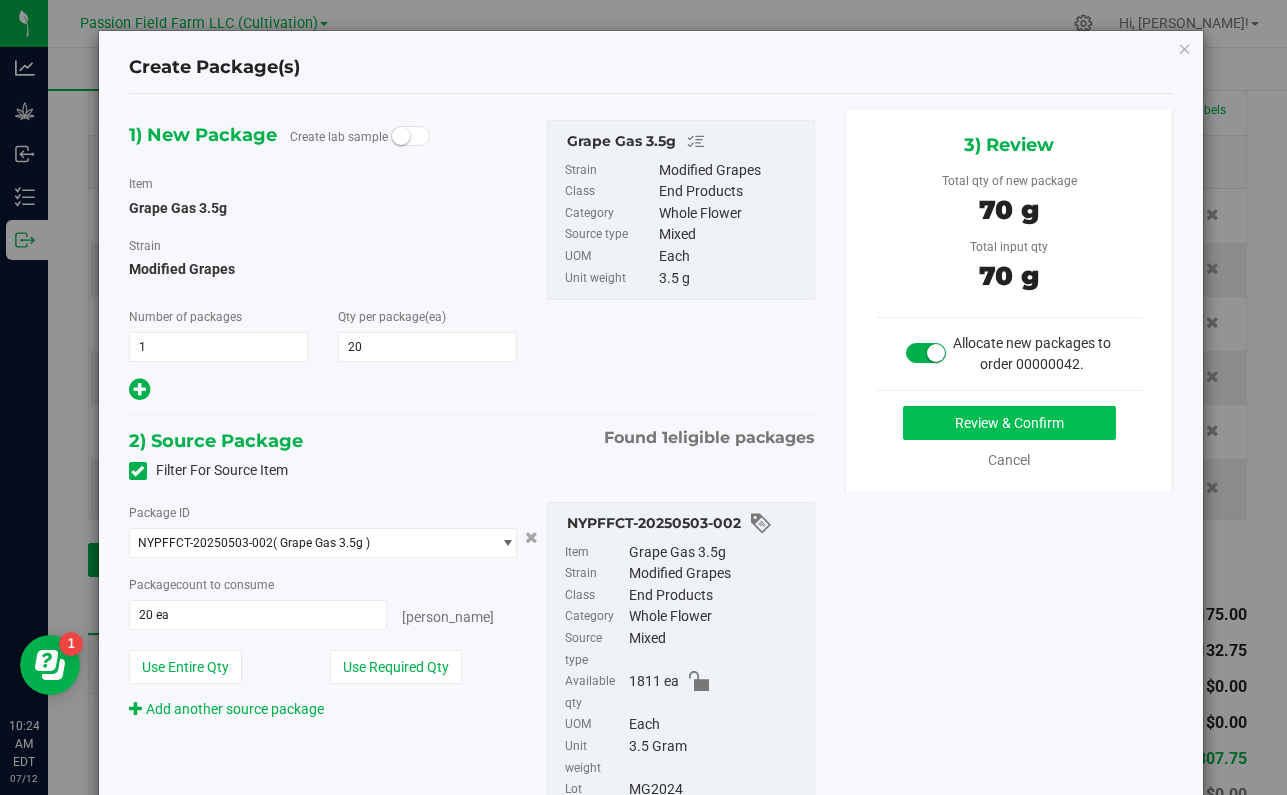 click on "Review & Confirm" at bounding box center [1009, 423] 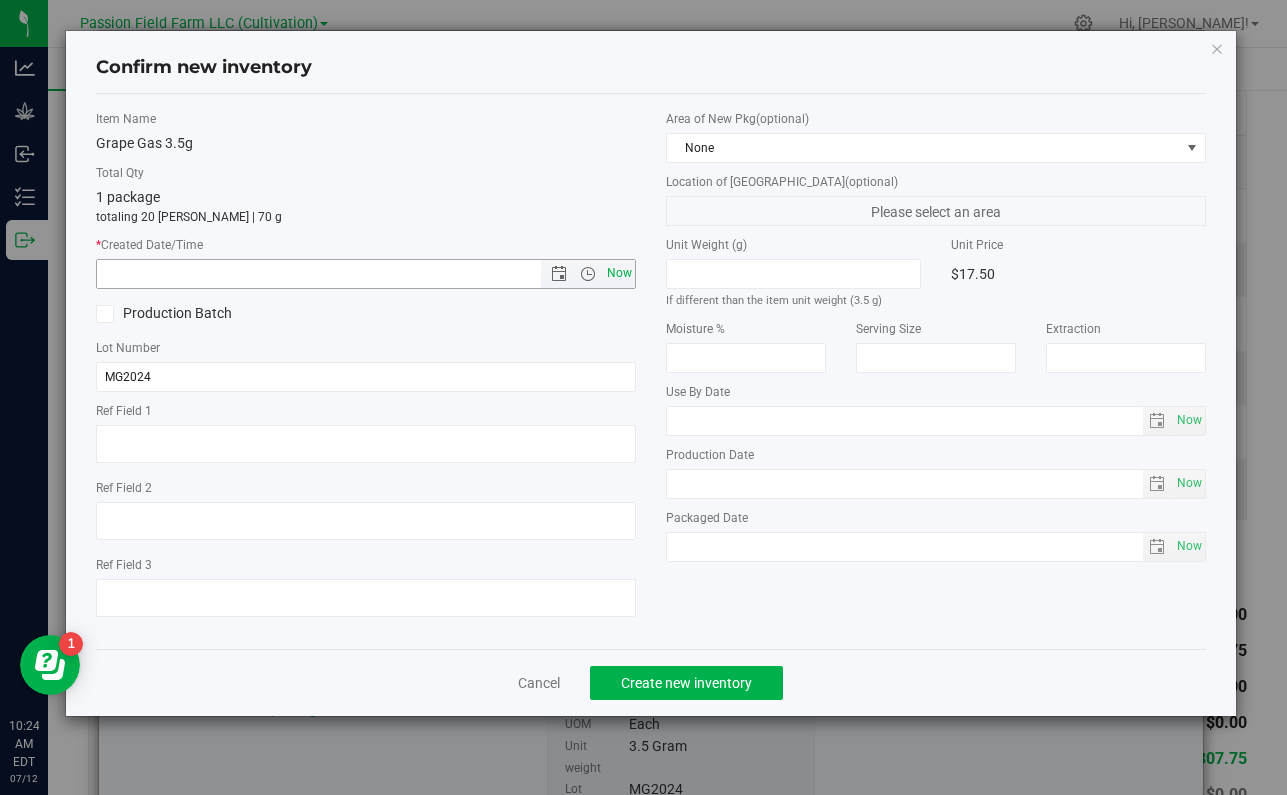 click on "Now" at bounding box center (620, 273) 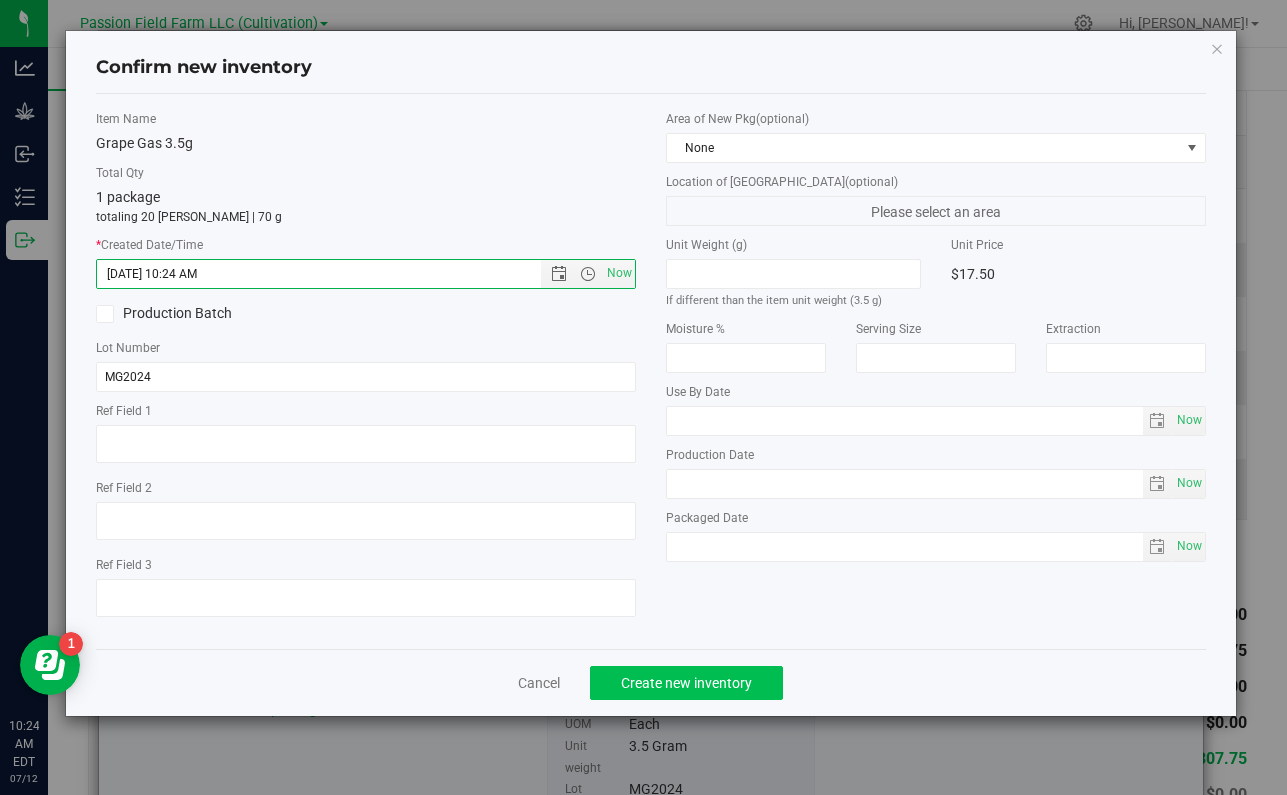 click on "Create new inventory" 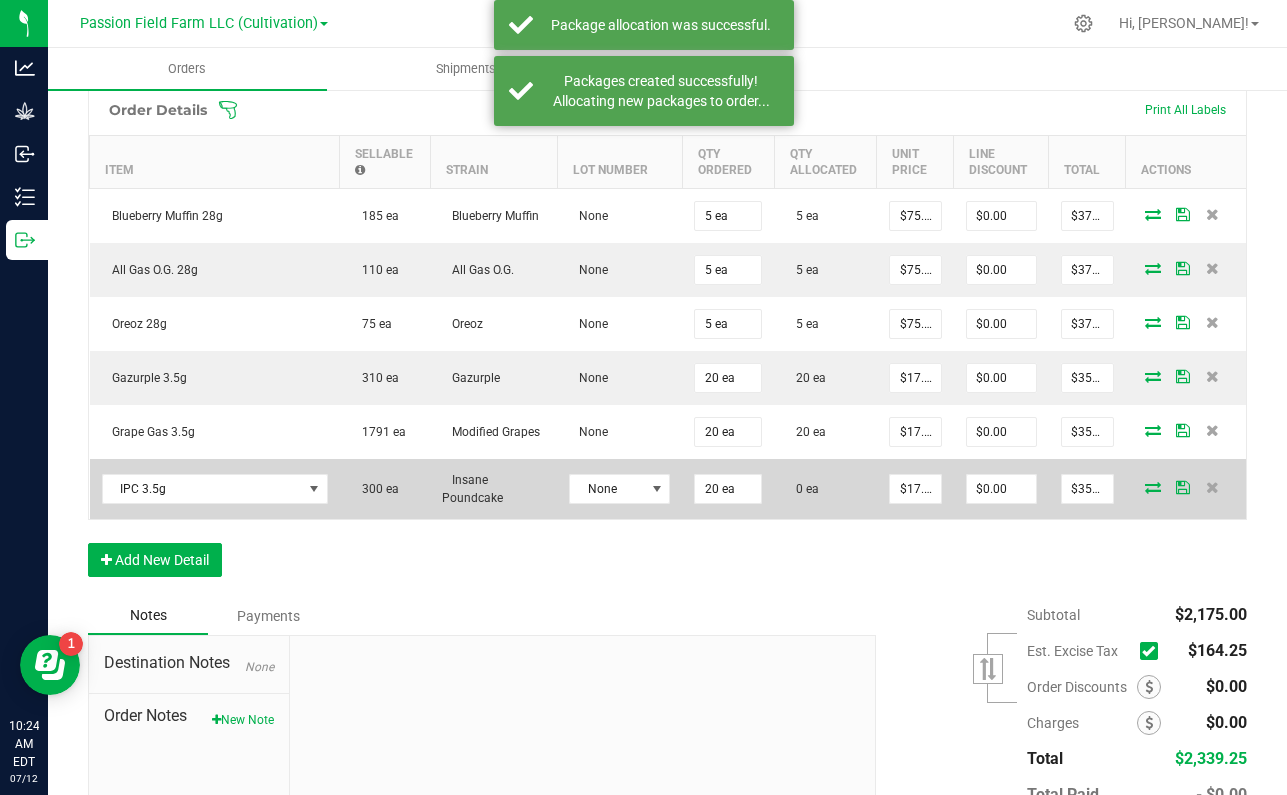 click at bounding box center (1153, 487) 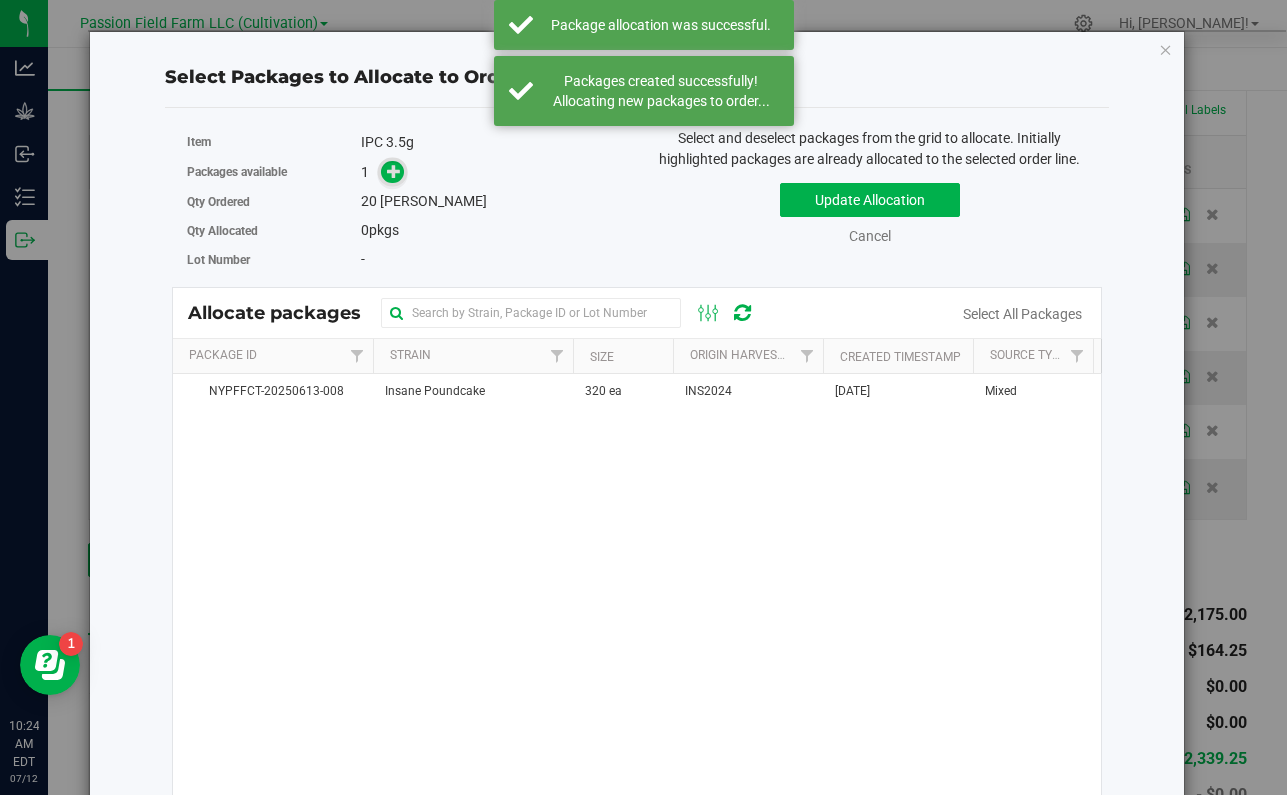 click at bounding box center (392, 172) 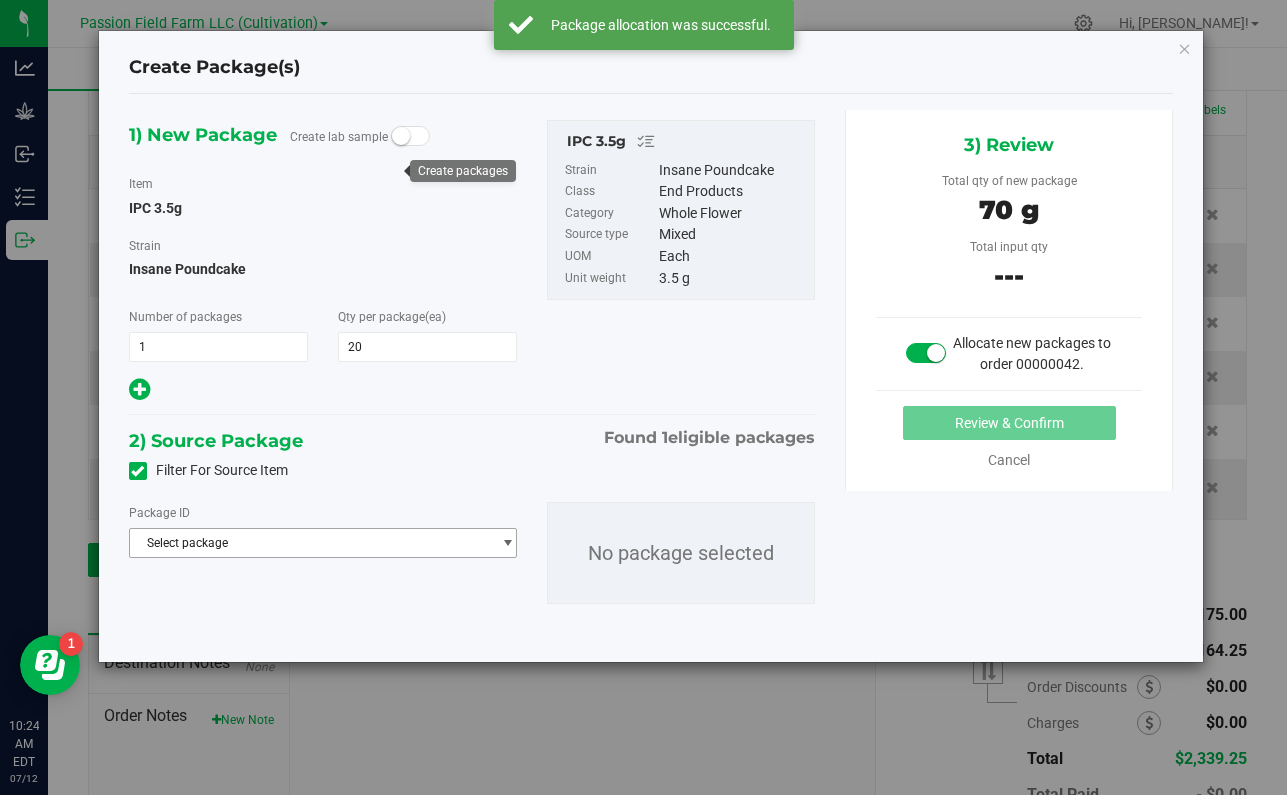 click on "Select package" at bounding box center (310, 543) 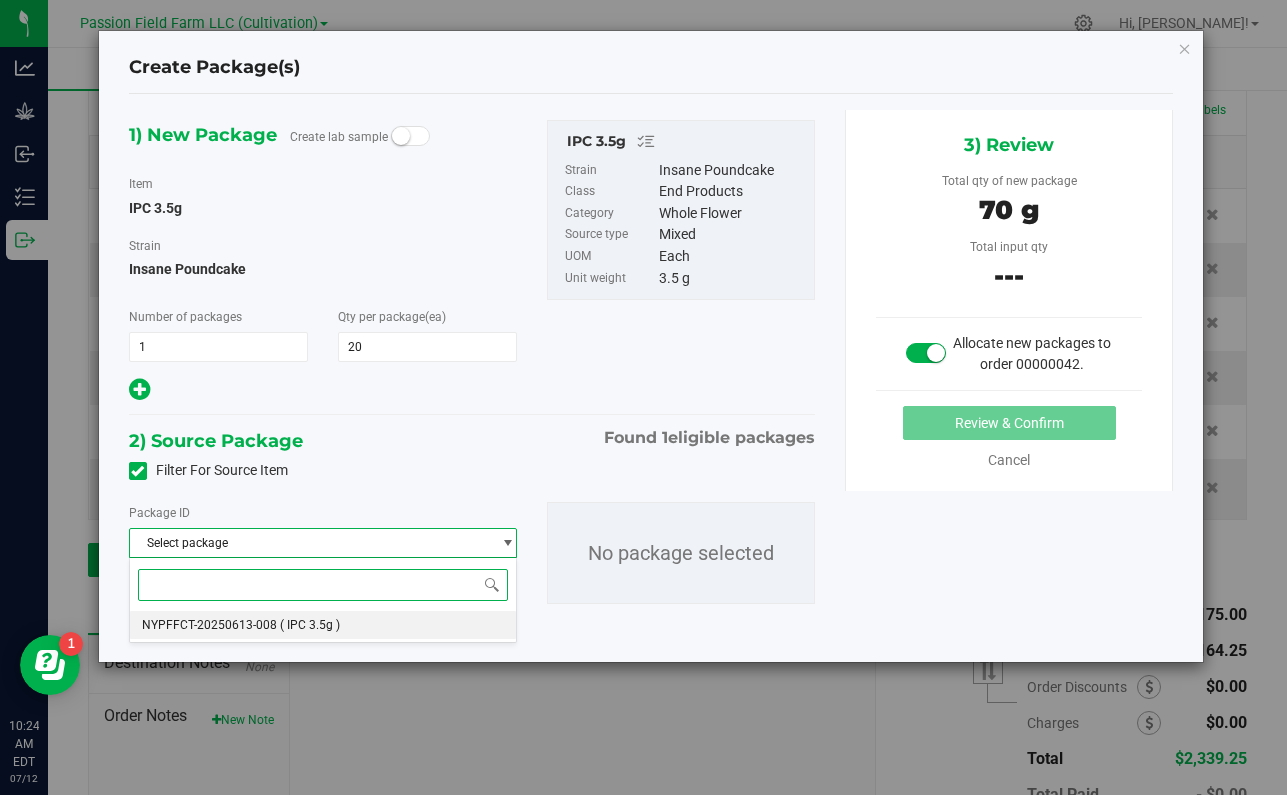 click on "(
IPC 3.5g
)" at bounding box center [310, 625] 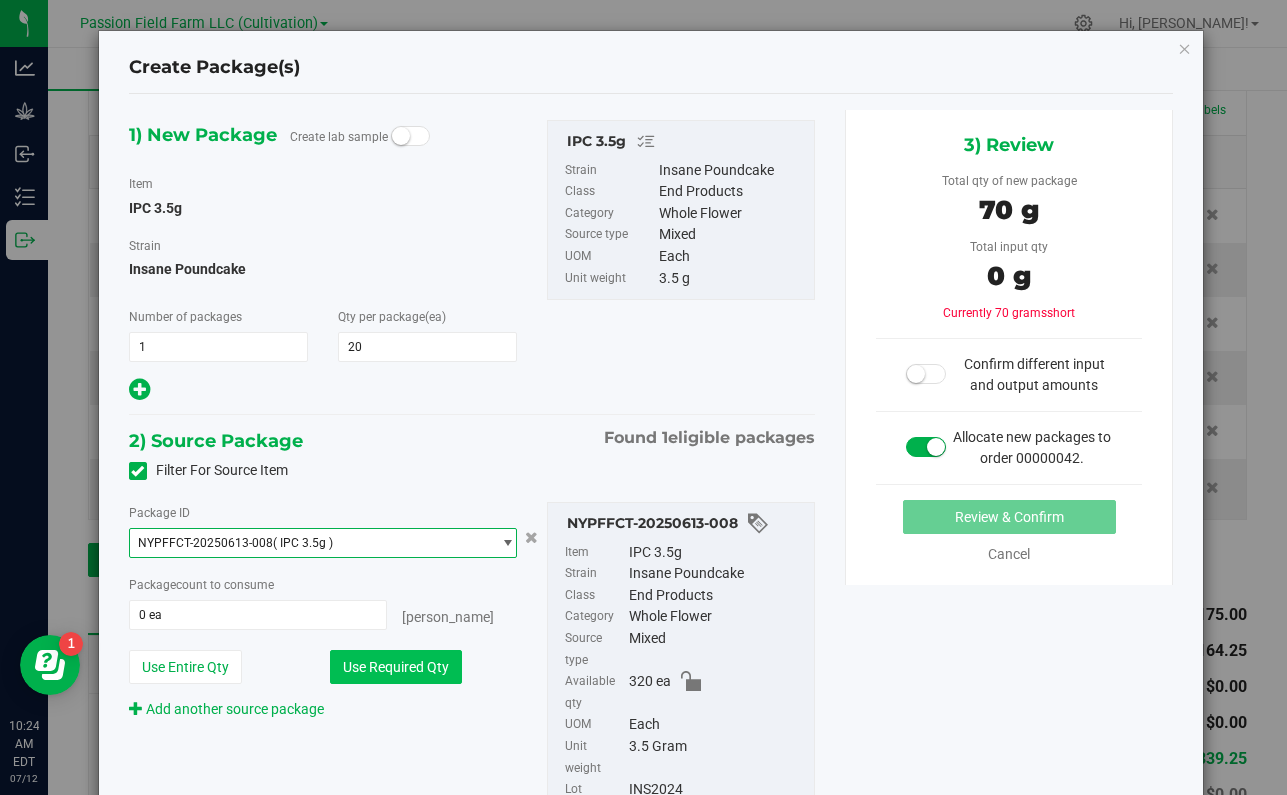 click on "Use Required Qty" at bounding box center (396, 667) 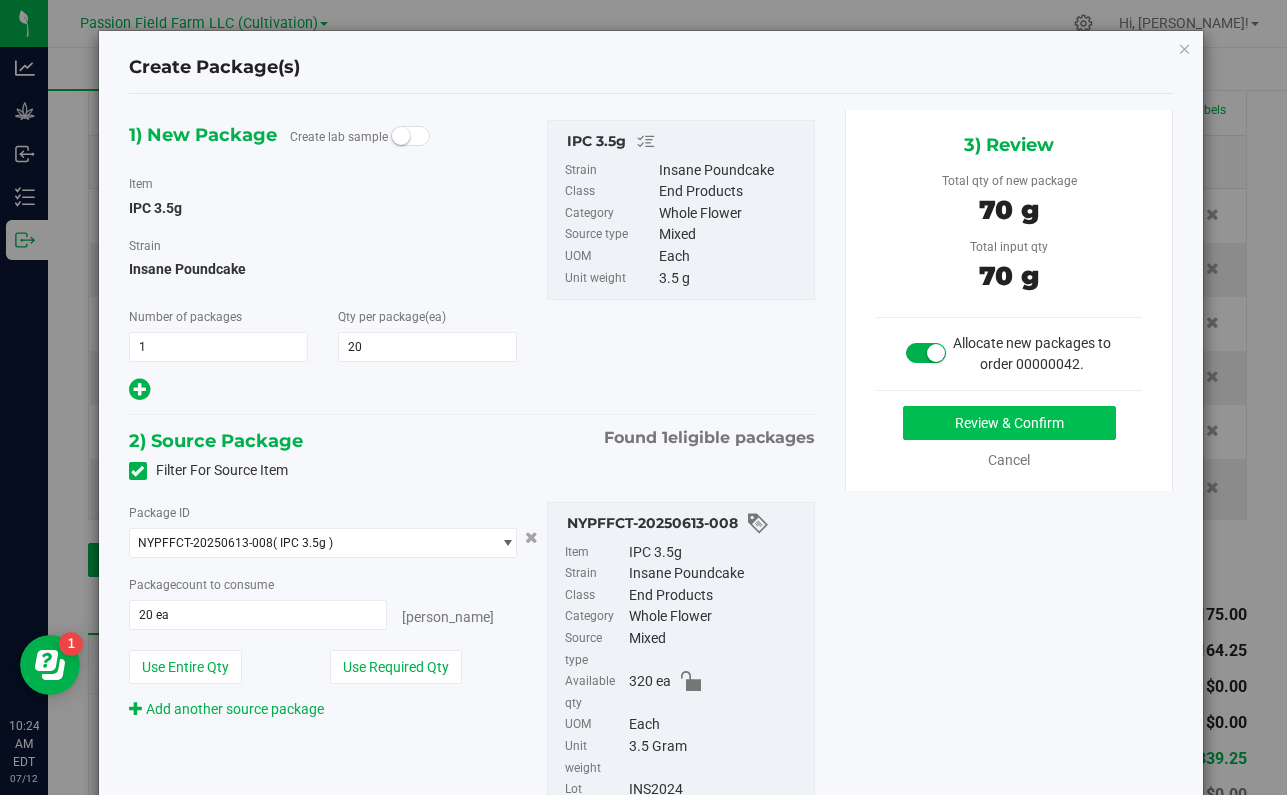 click on "Review & Confirm" at bounding box center (1009, 423) 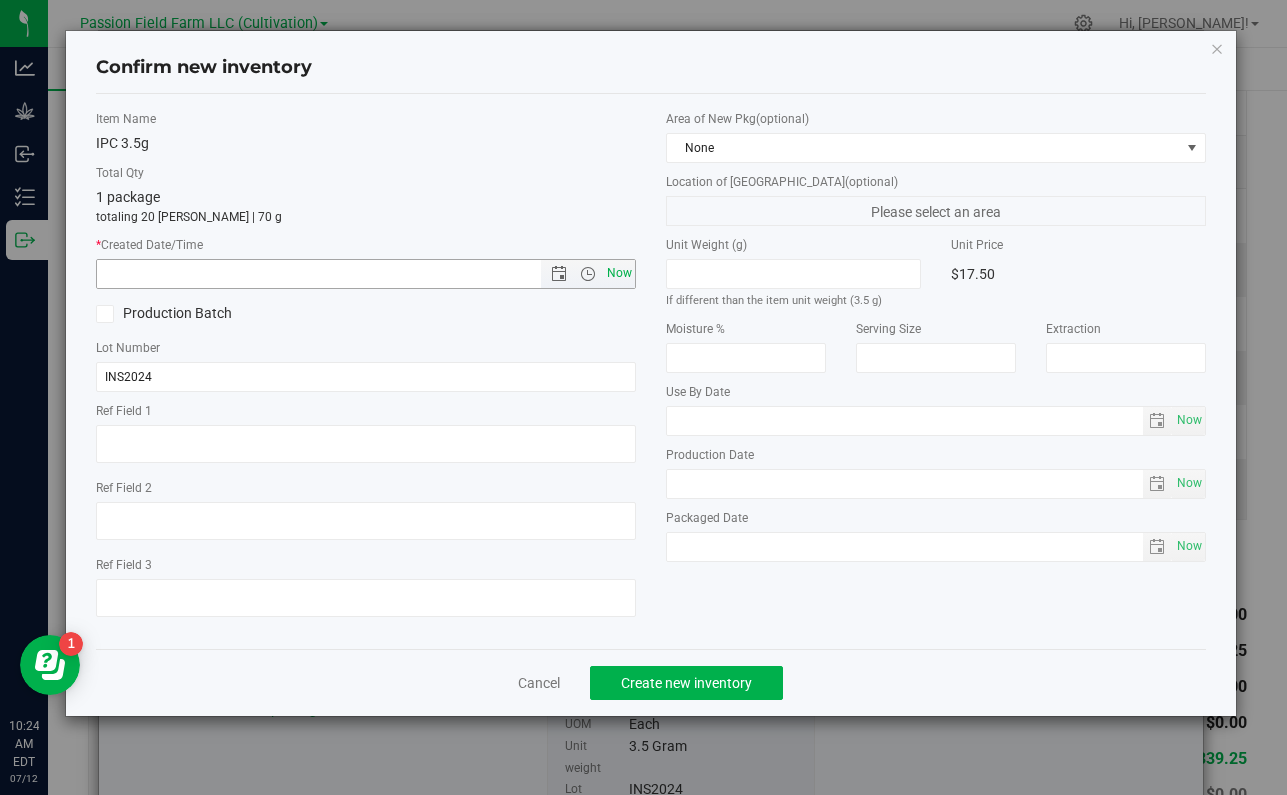 click on "Now" at bounding box center [620, 273] 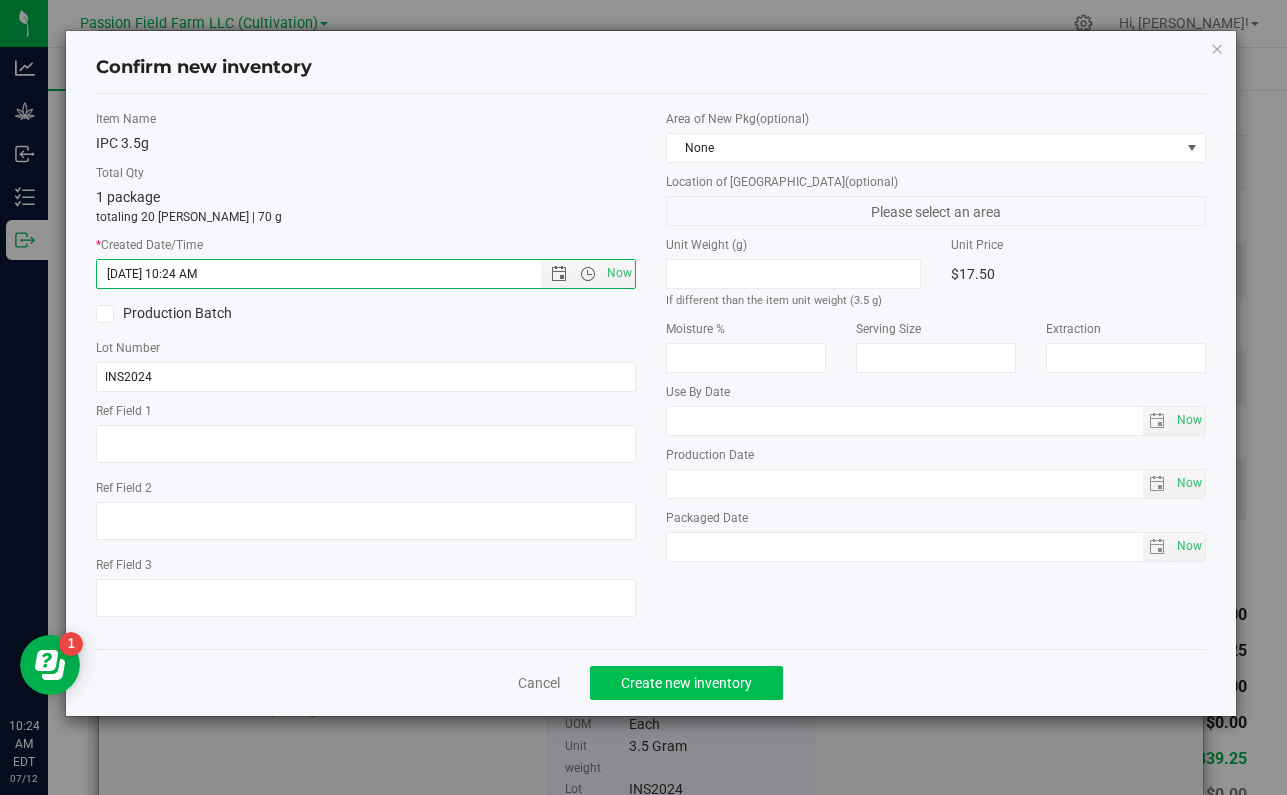 click on "Create new inventory" 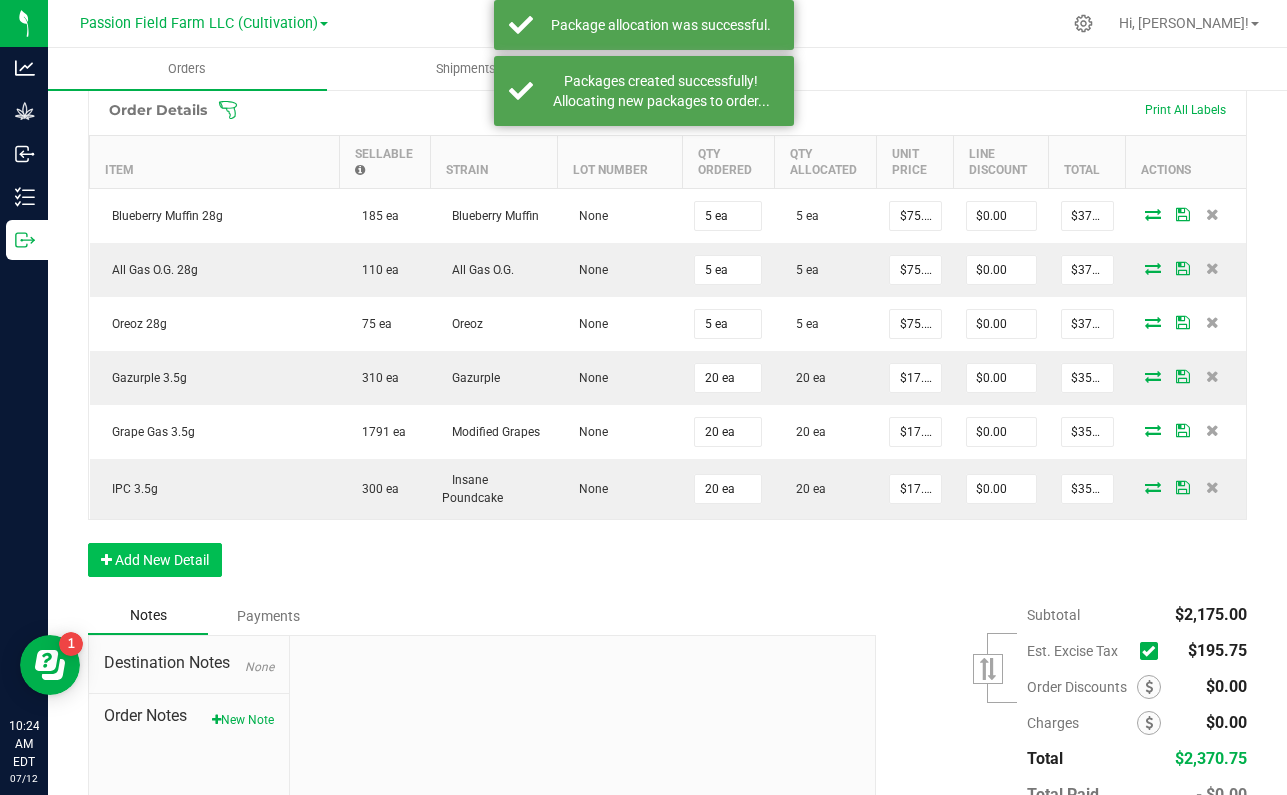 click on "Add New Detail" at bounding box center (155, 560) 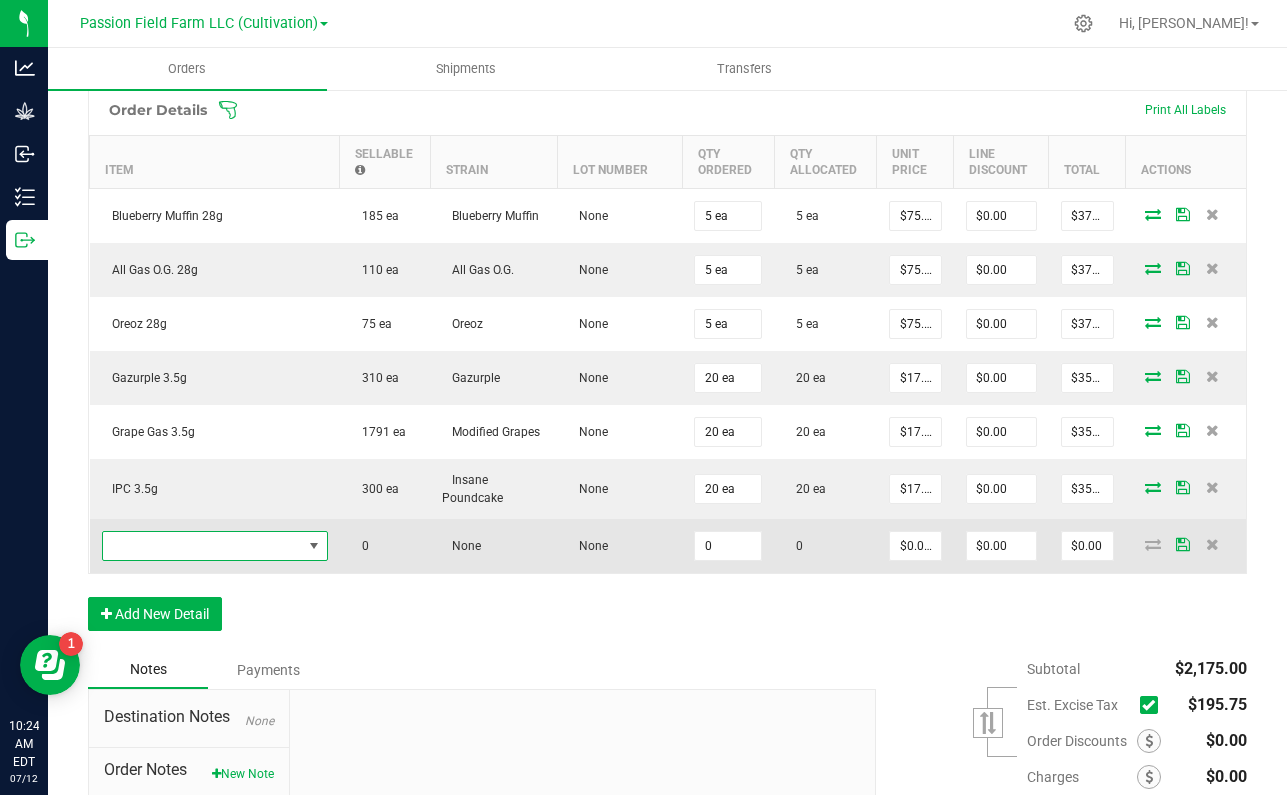 click at bounding box center (202, 546) 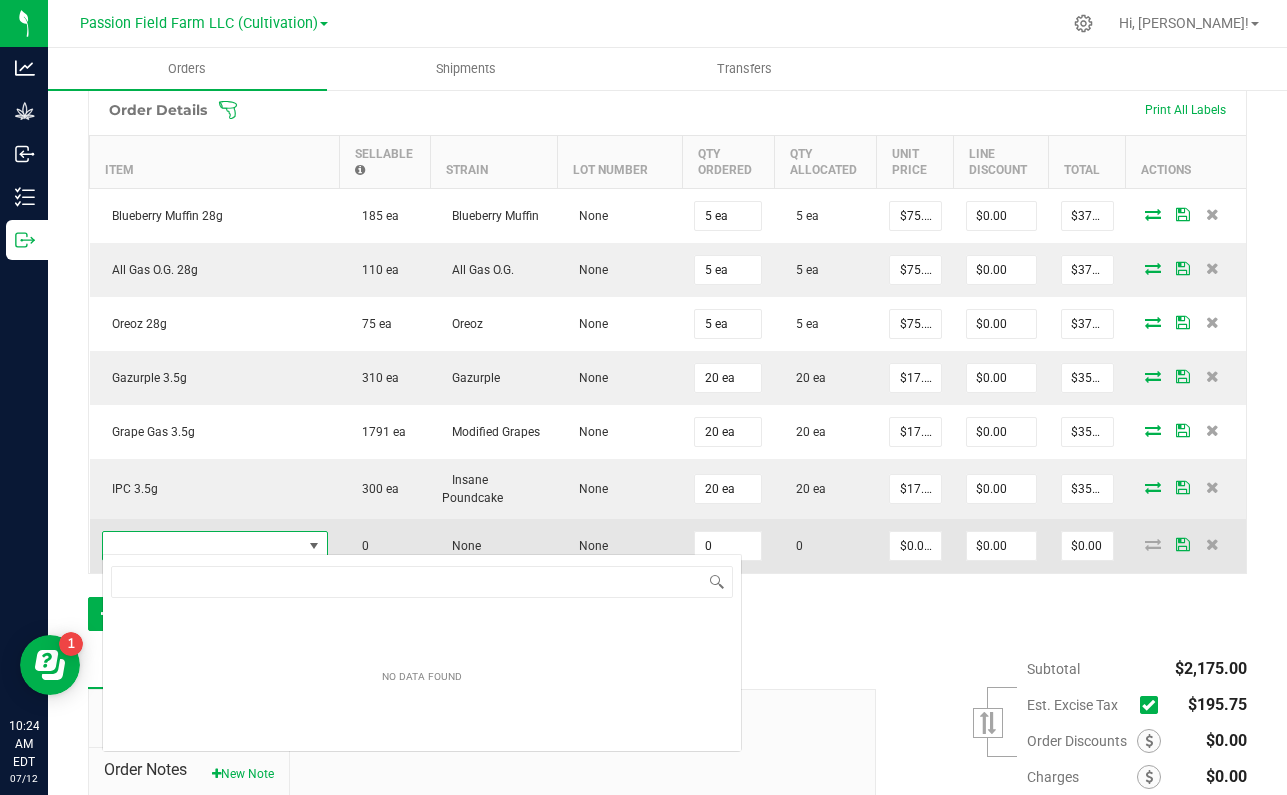 scroll, scrollTop: 99970, scrollLeft: 99774, axis: both 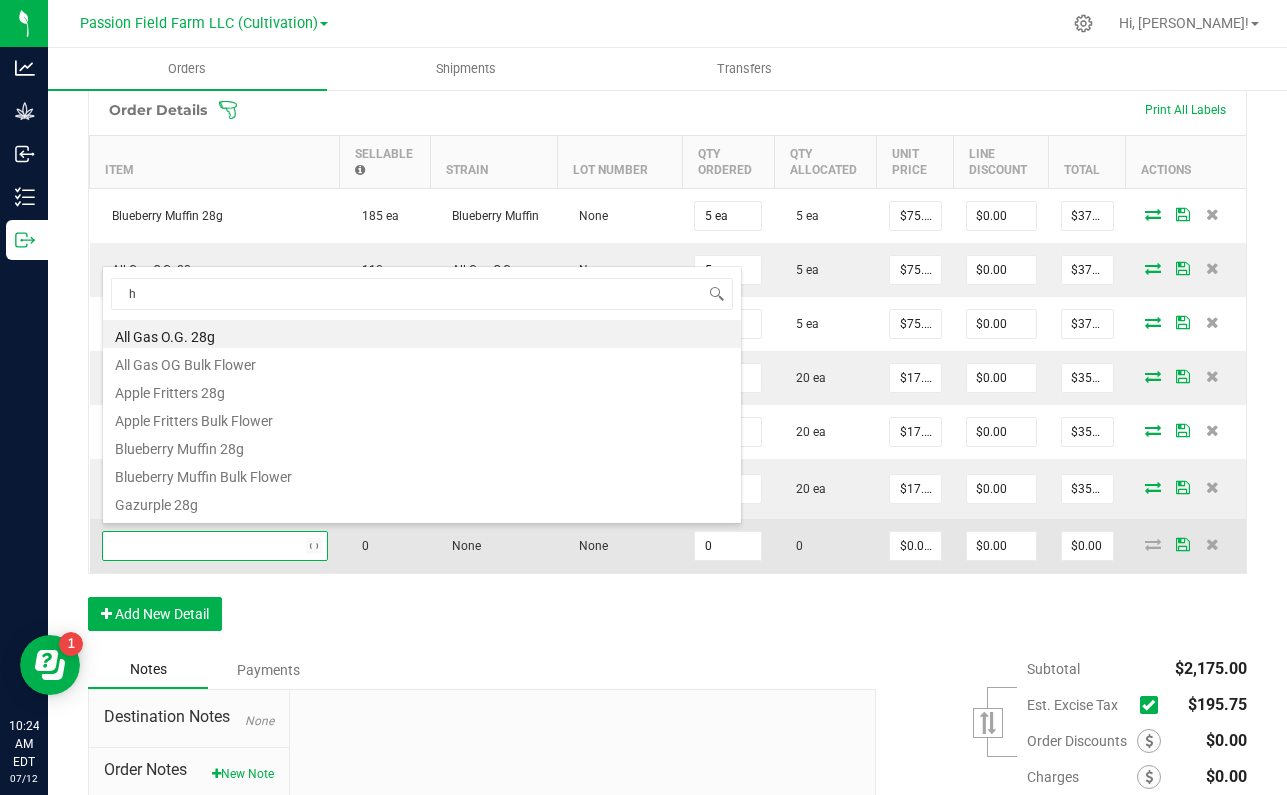 type on "he" 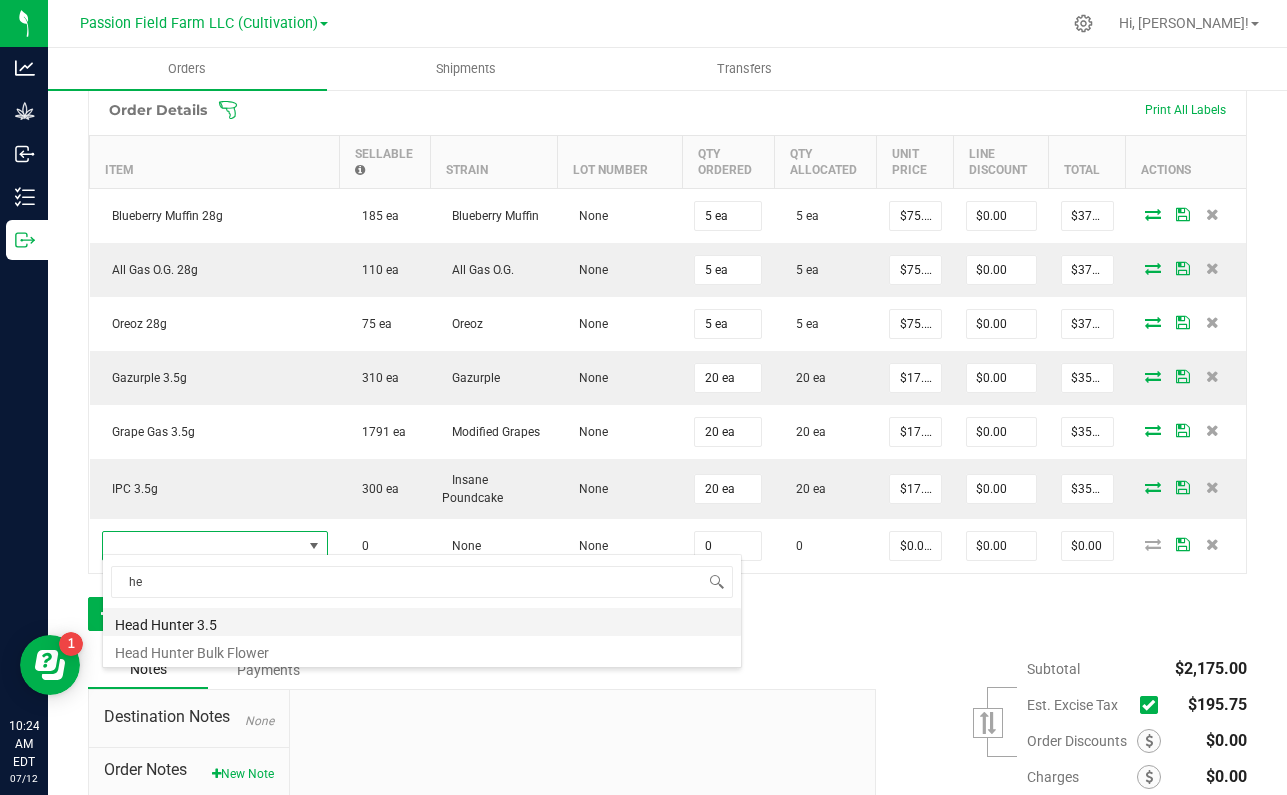 click on "Head Hunter 3.5" at bounding box center (422, 622) 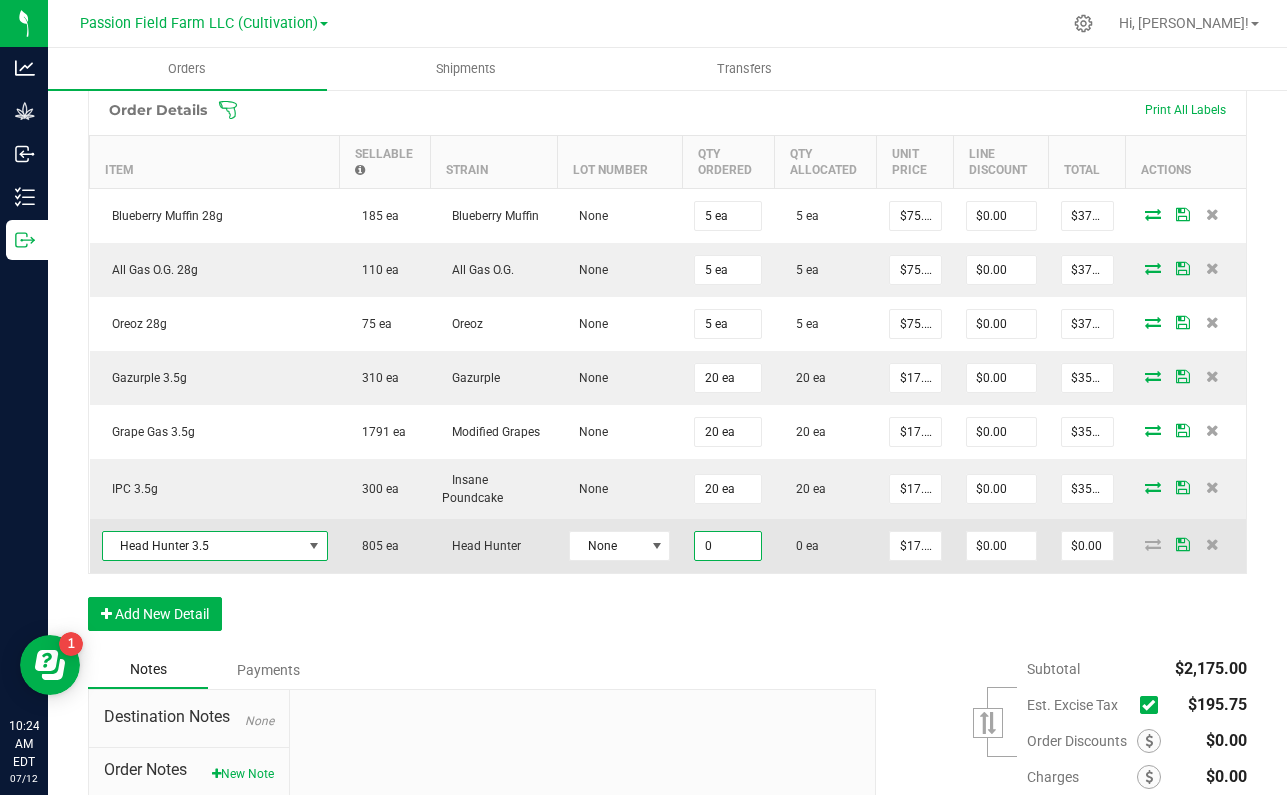 click on "0" at bounding box center (728, 546) 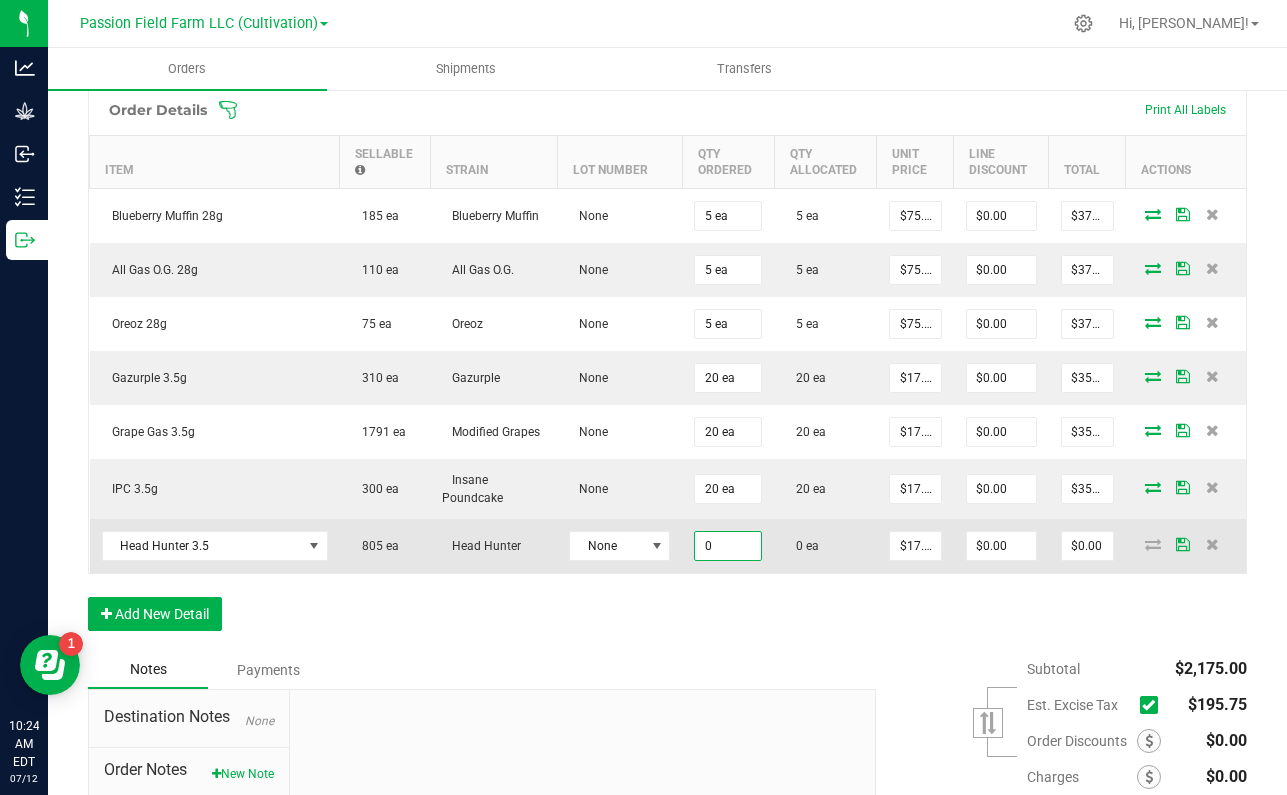 click on "0" at bounding box center (728, 546) 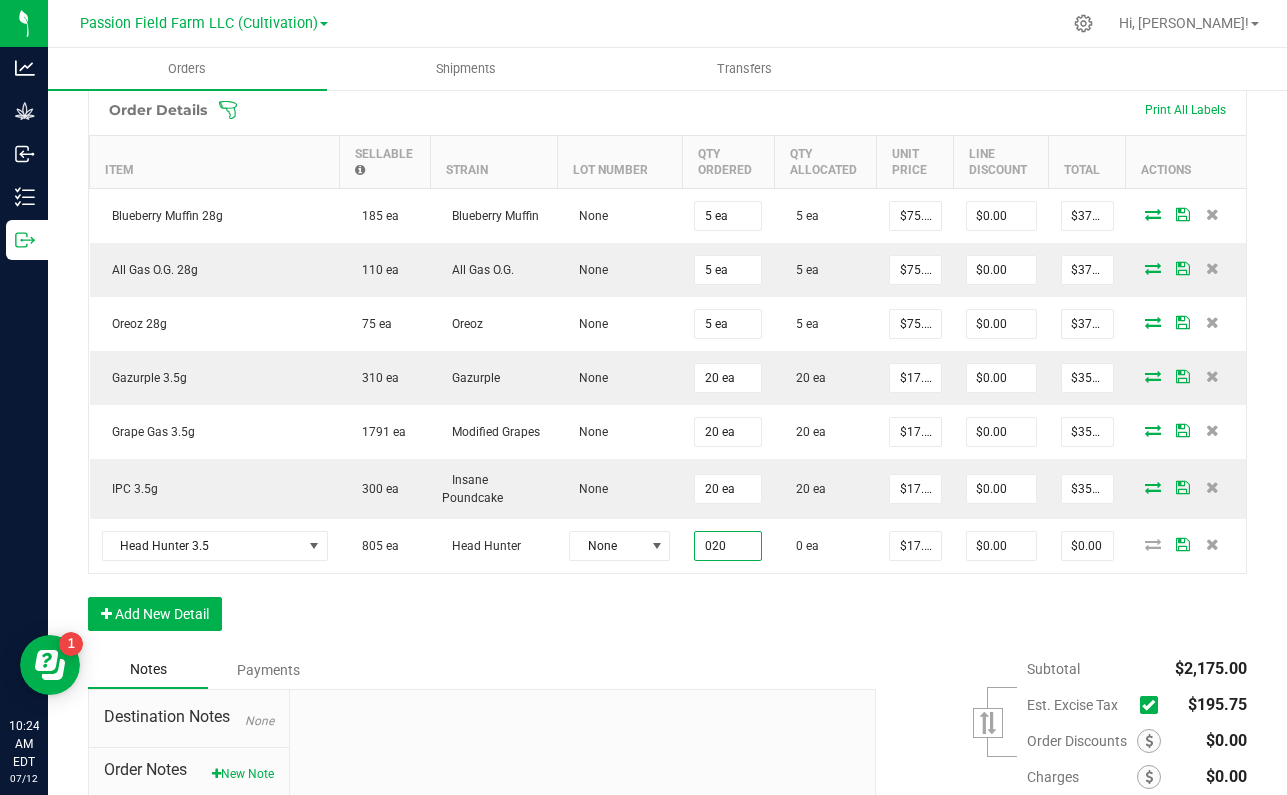 type on "20 ea" 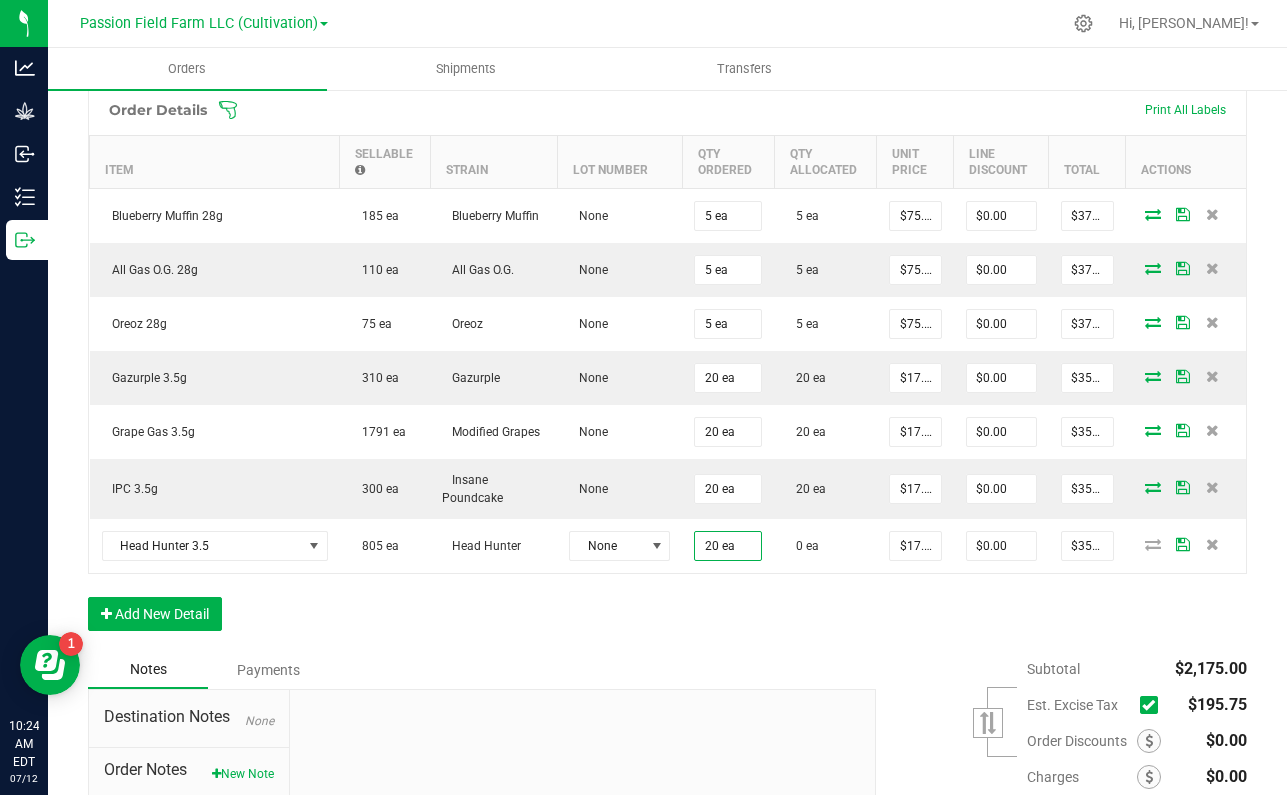 click on "Subtotal
$2,175.00
Est. Excise Tax" at bounding box center (1054, 777) 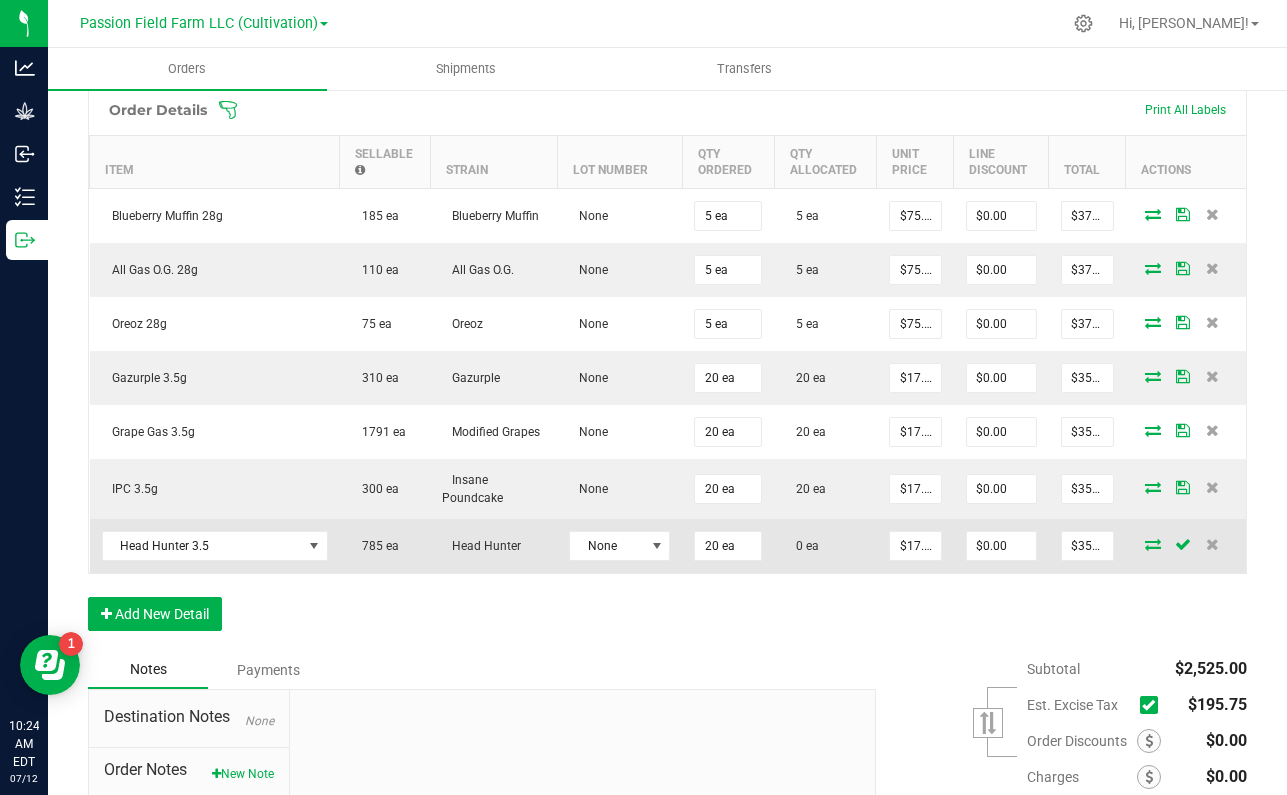 click at bounding box center [1153, 544] 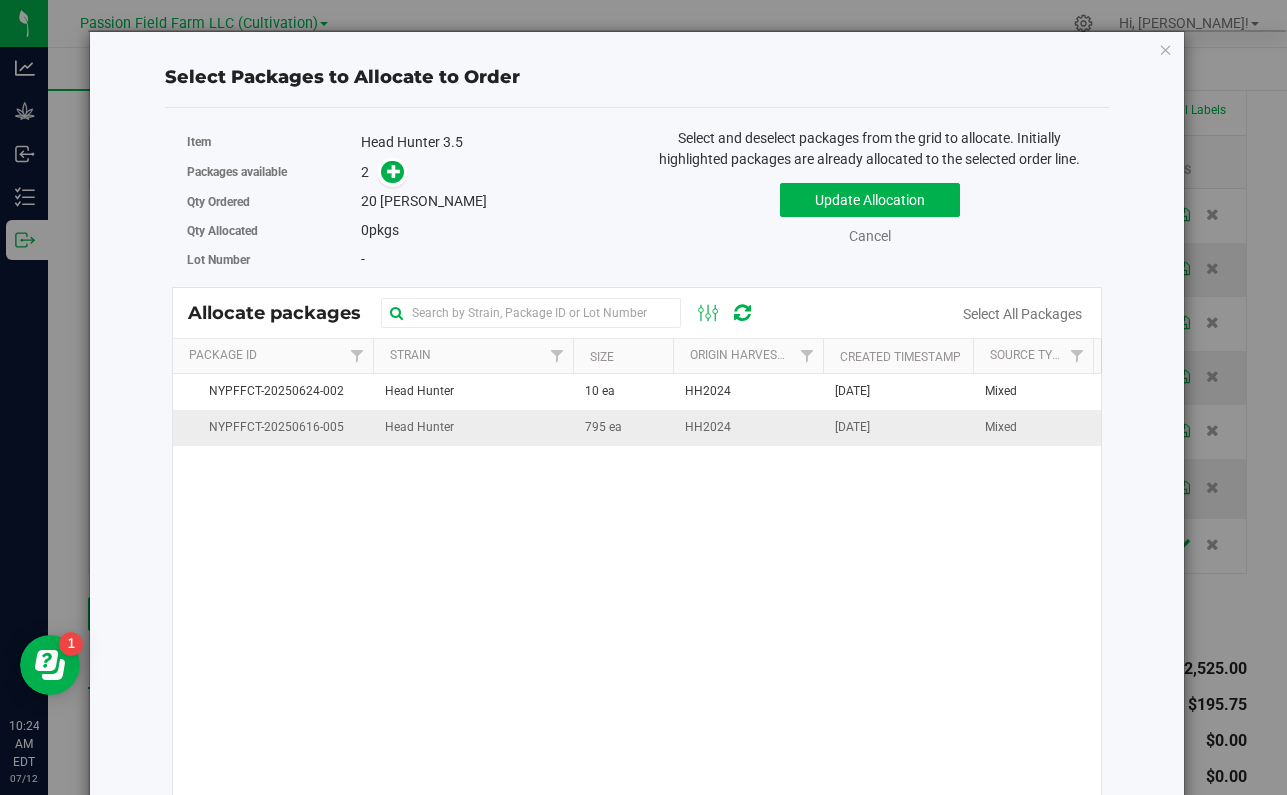 click on "Head Hunter" at bounding box center (473, 427) 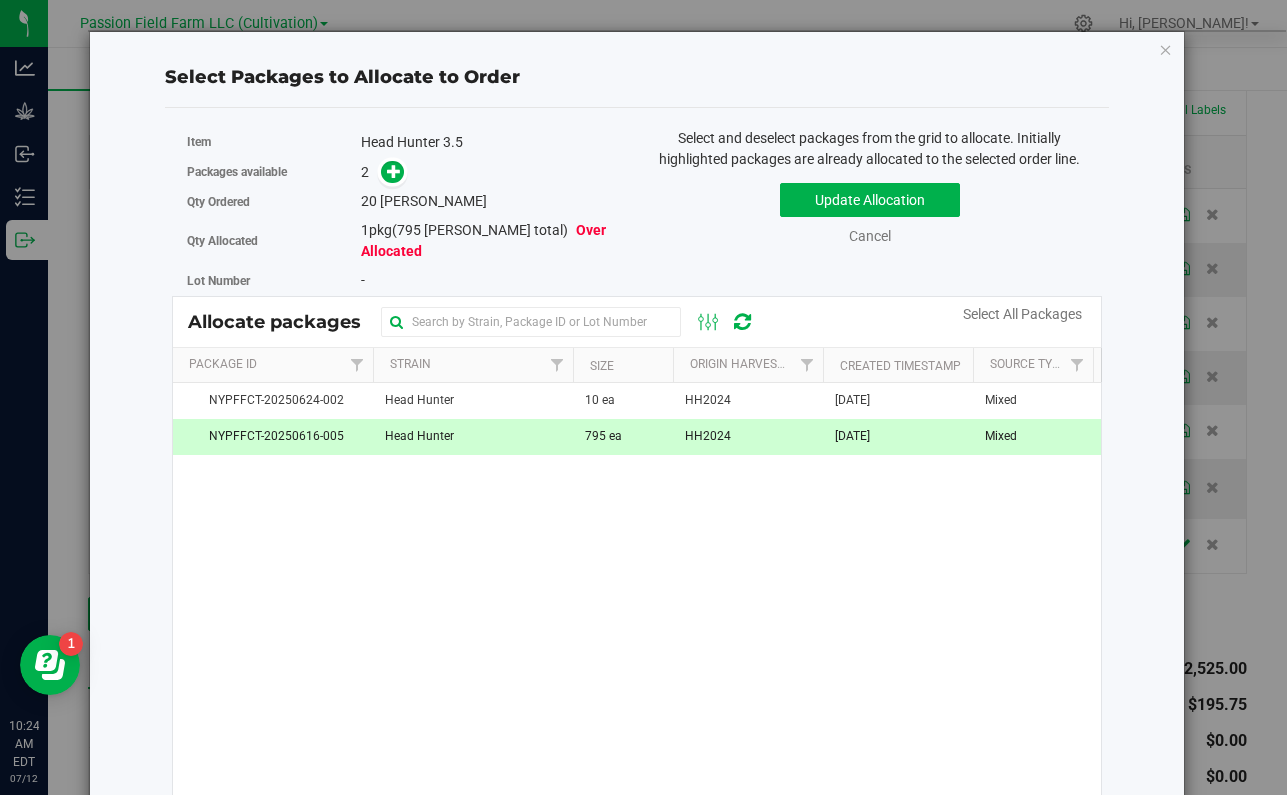 click on "Head Hunter" at bounding box center [473, 436] 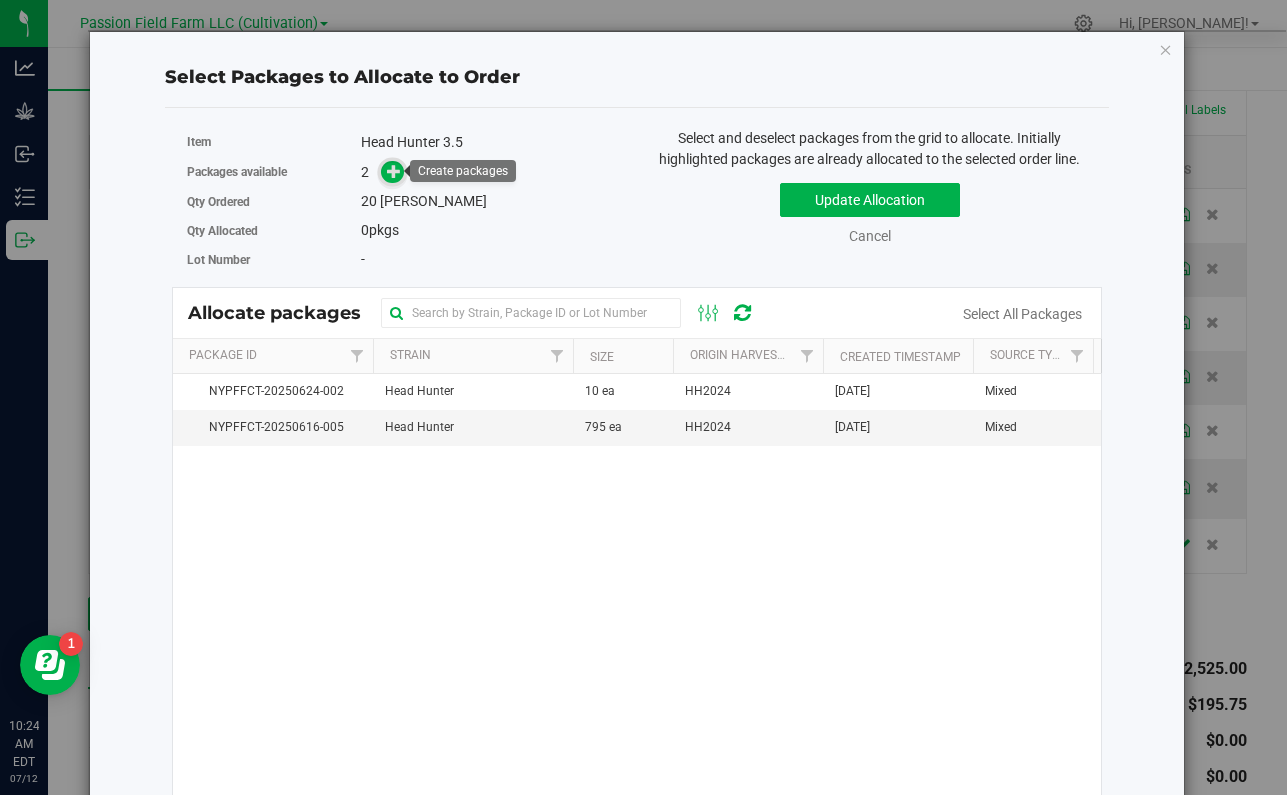 click at bounding box center [394, 171] 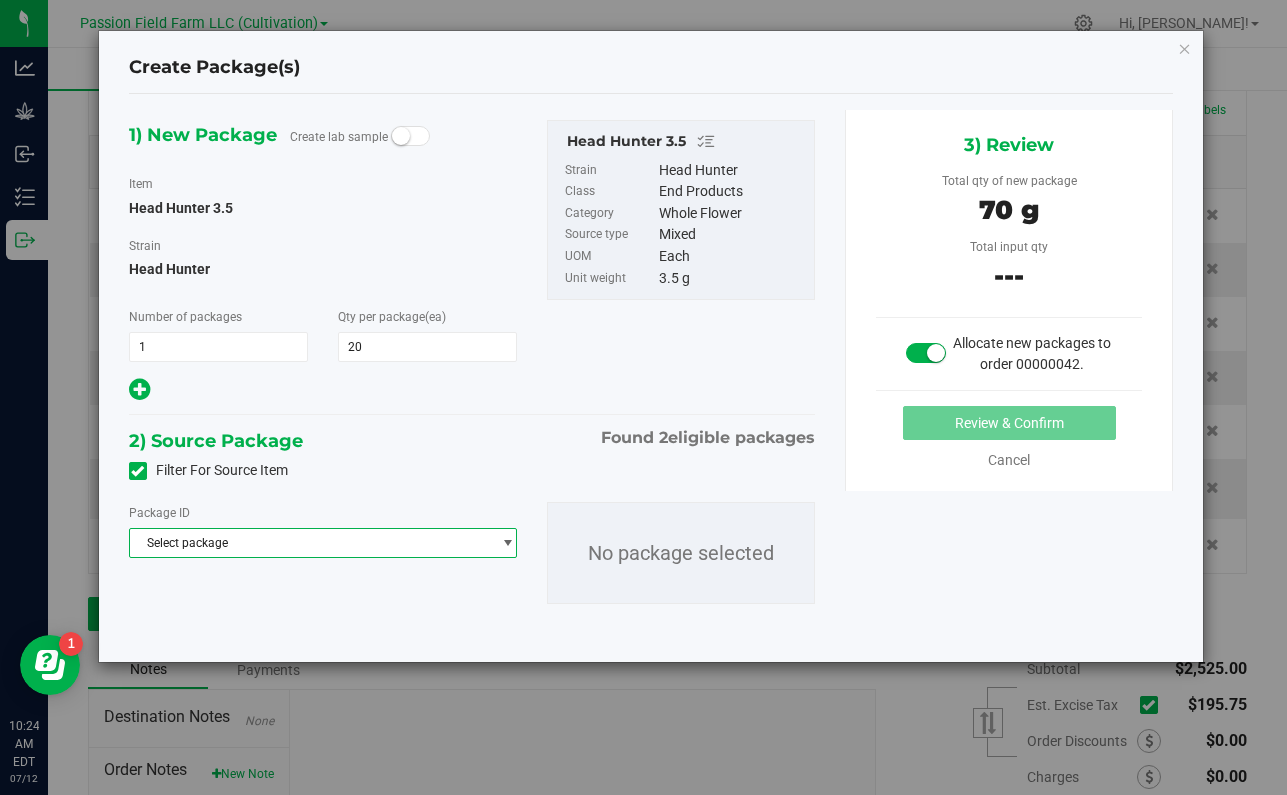 click on "Select package" at bounding box center [310, 543] 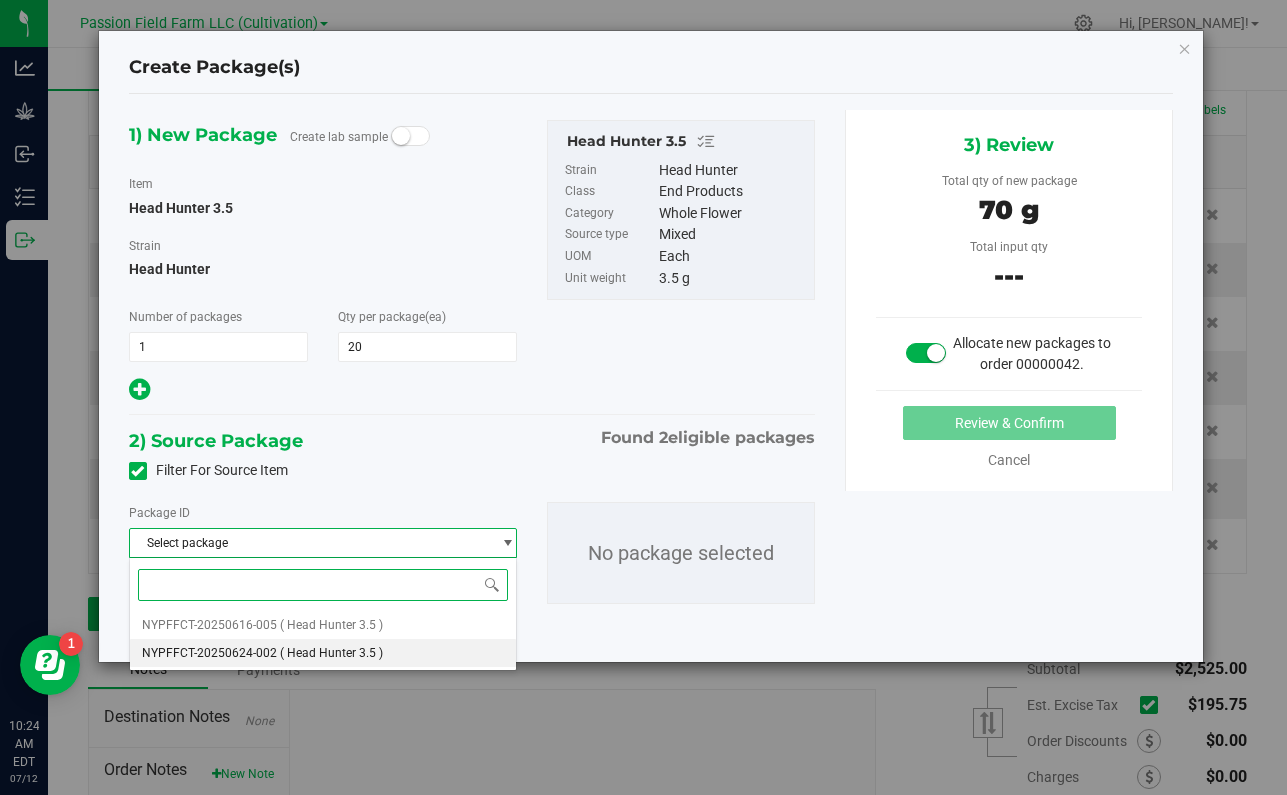 click on "(
Head Hunter 3.5
)" at bounding box center (331, 653) 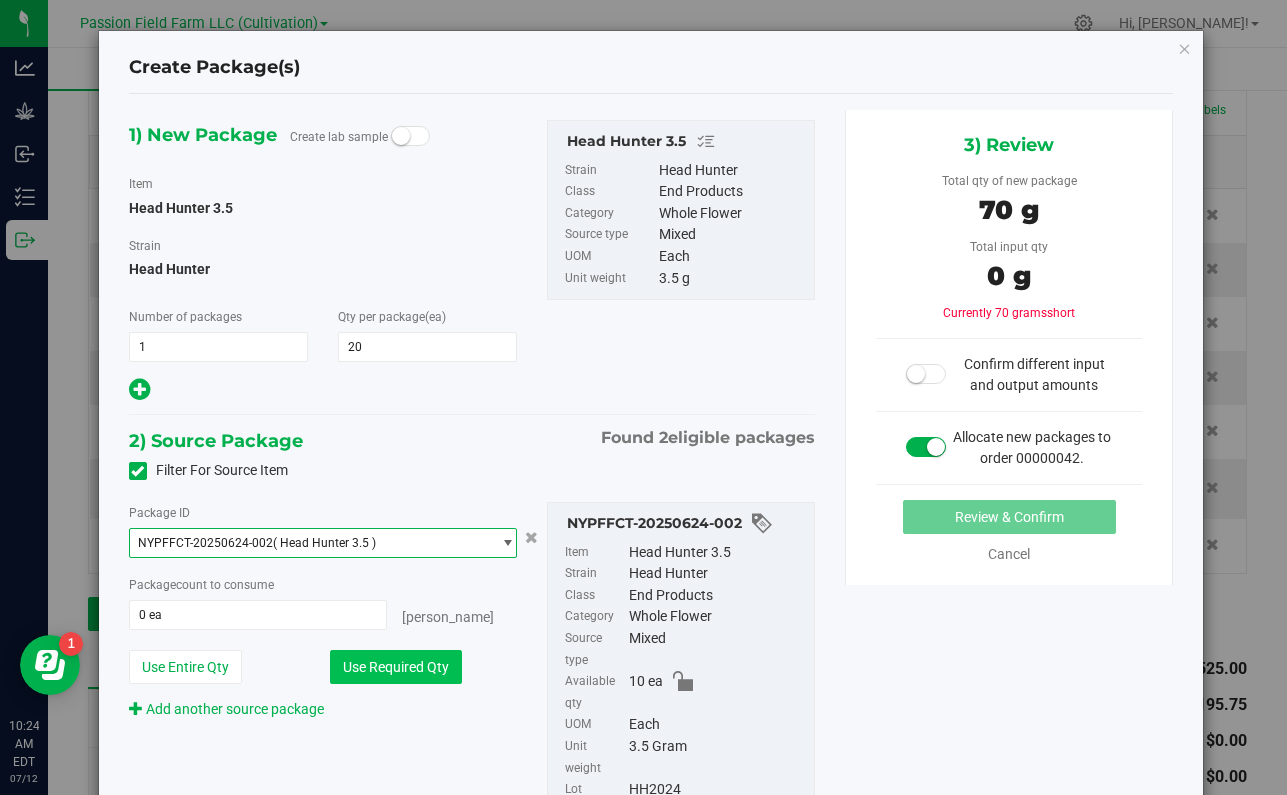 click on "Use Required Qty" at bounding box center (396, 667) 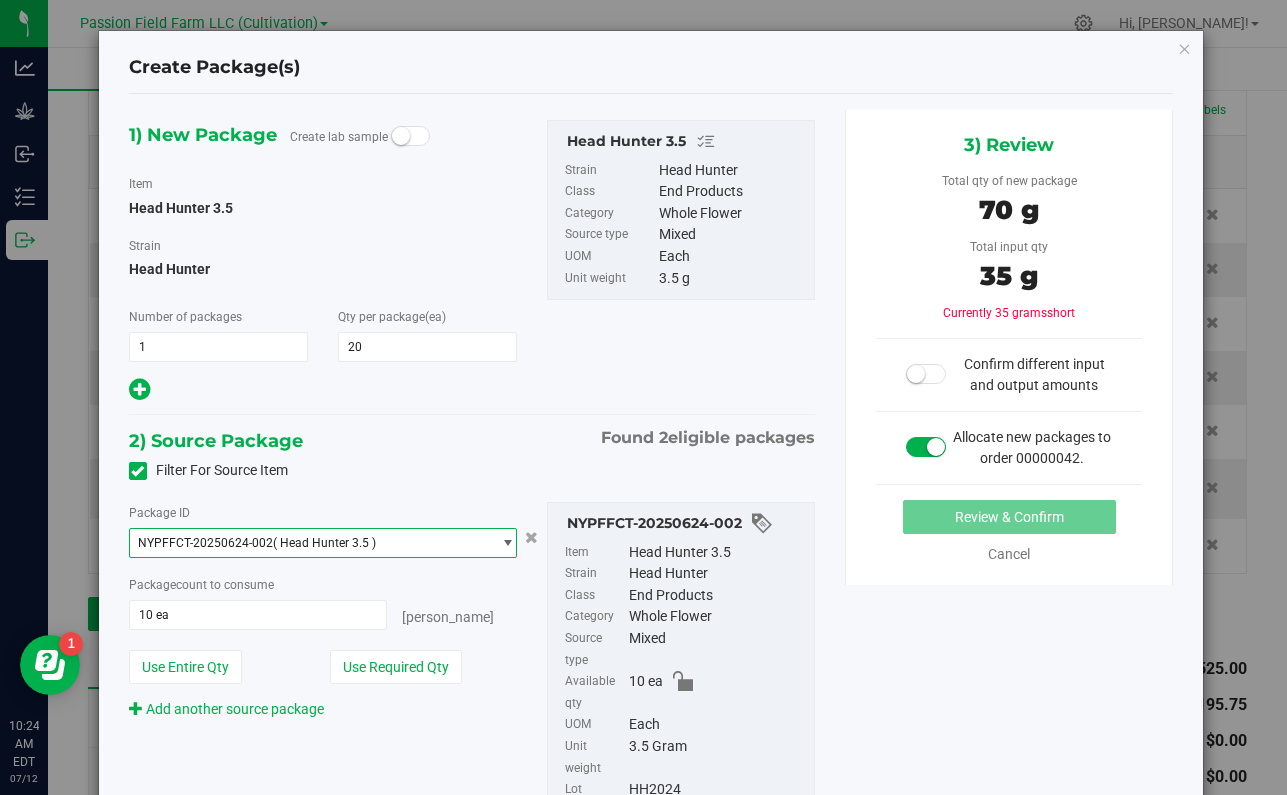 click on "NYPFFCT-20250624-002
(
Head Hunter 3.5
)" at bounding box center [310, 543] 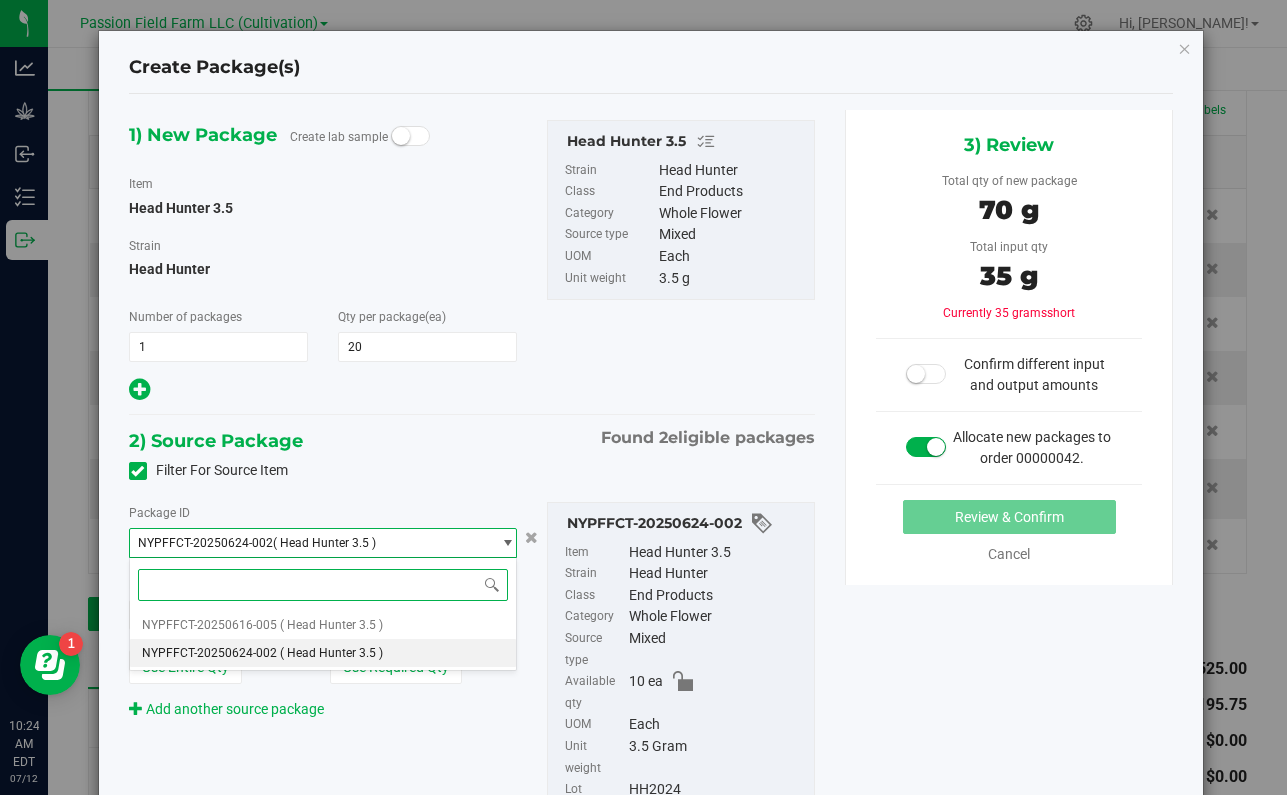 click on "Select package NYPFFCT-20250616-005
(
Head Hunter 3.5
)
NYPFFCT-20250624-002
(
Head Hunter 3.5
)
No data found." at bounding box center (323, 614) 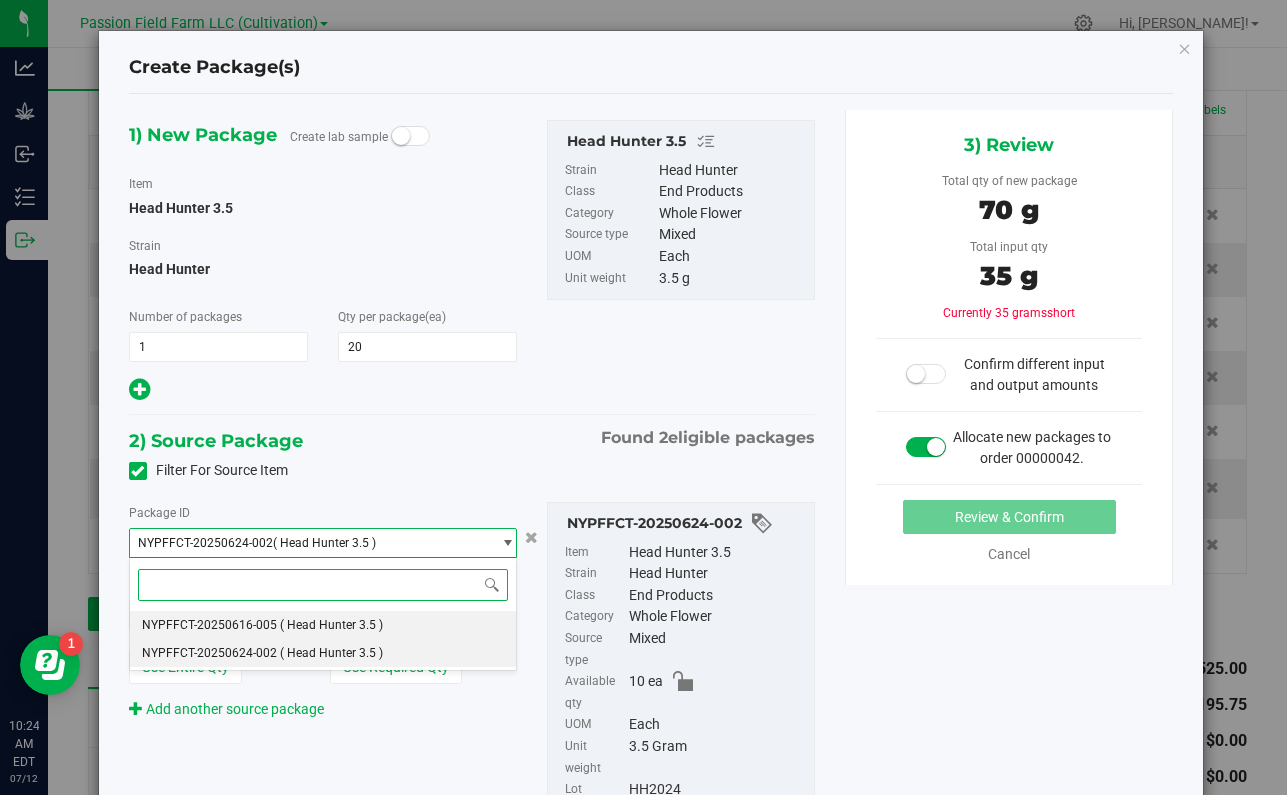 click on "NYPFFCT-20250616-005
(
Head Hunter 3.5
)" at bounding box center [323, 625] 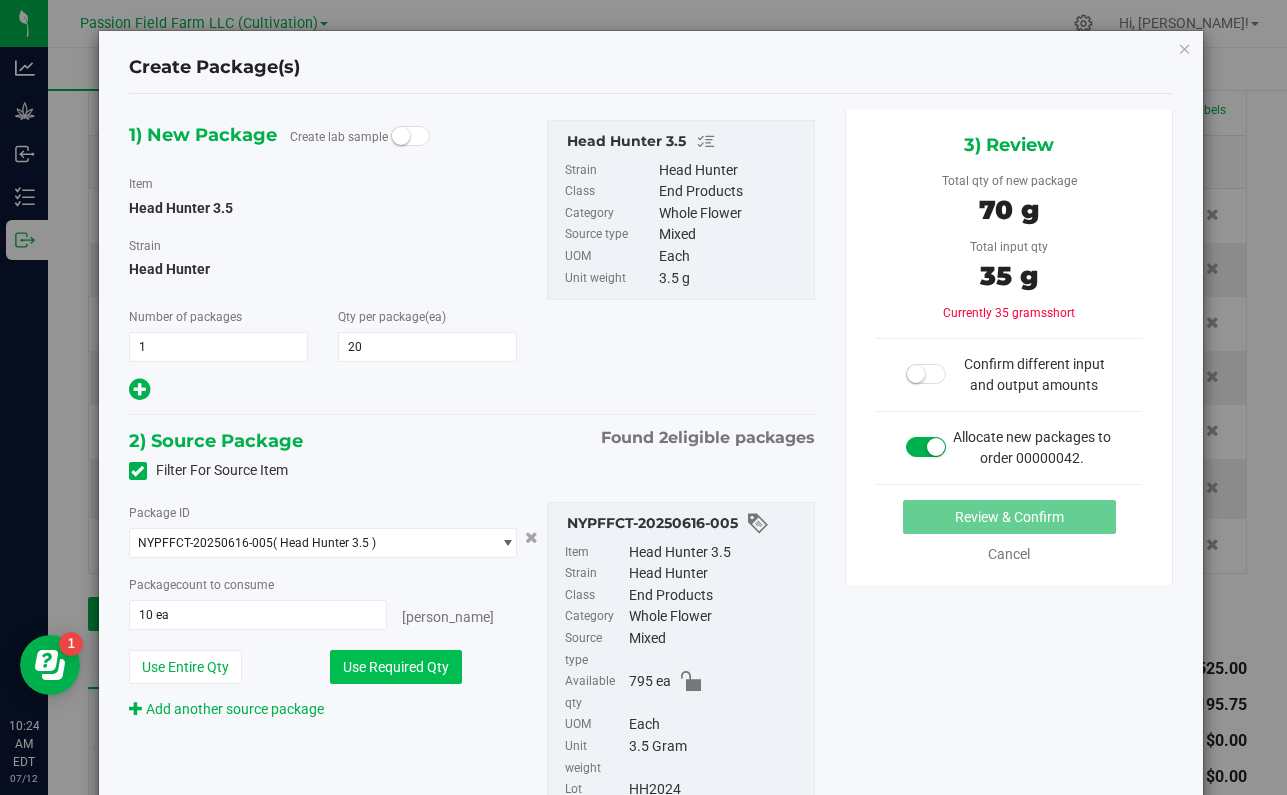 click on "Use Required Qty" at bounding box center [396, 667] 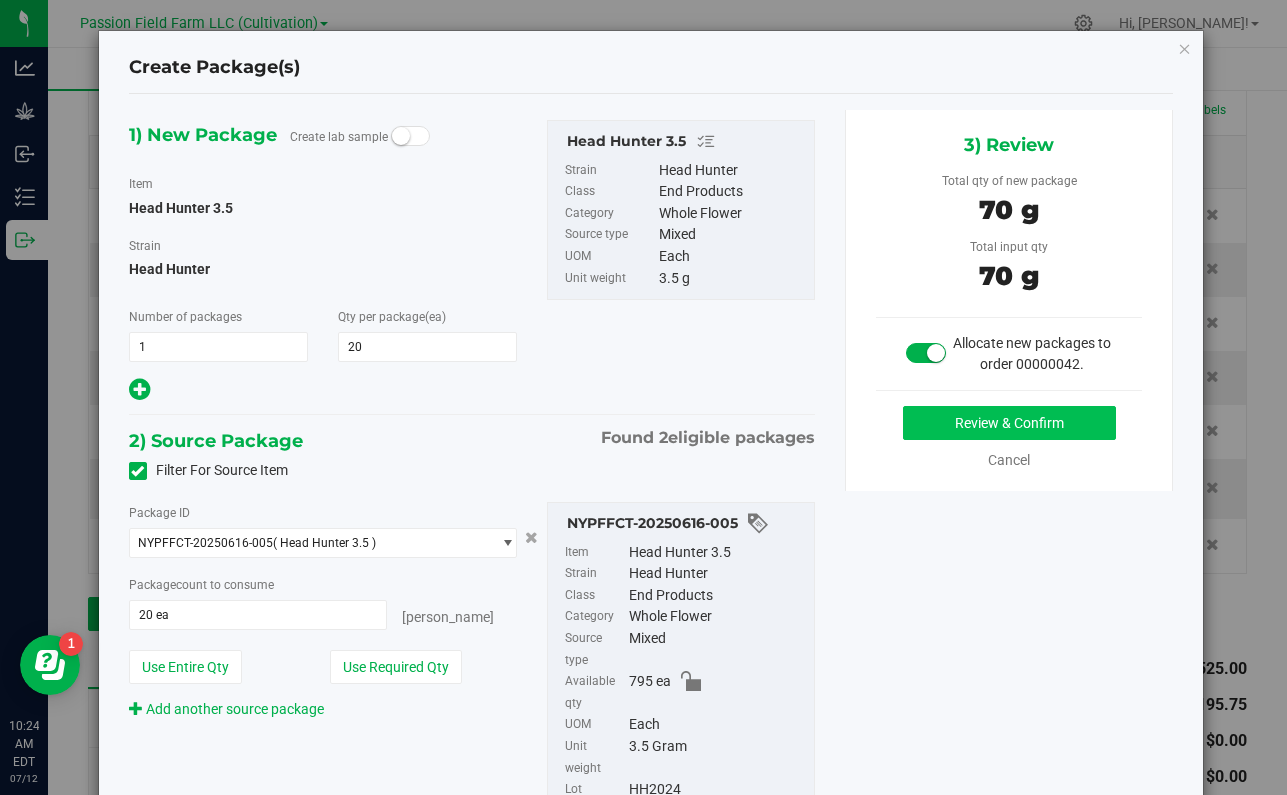 click on "Review & Confirm" at bounding box center (1009, 423) 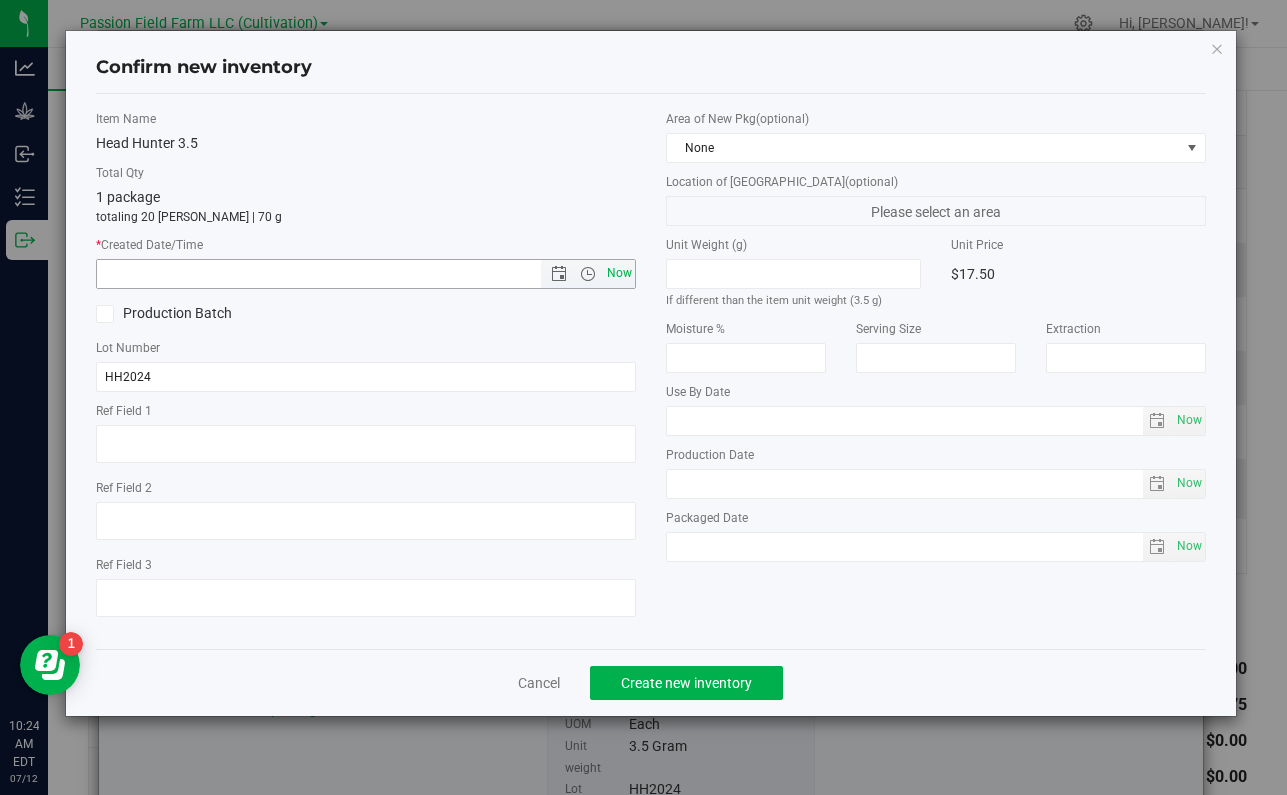 click on "Now" at bounding box center [620, 273] 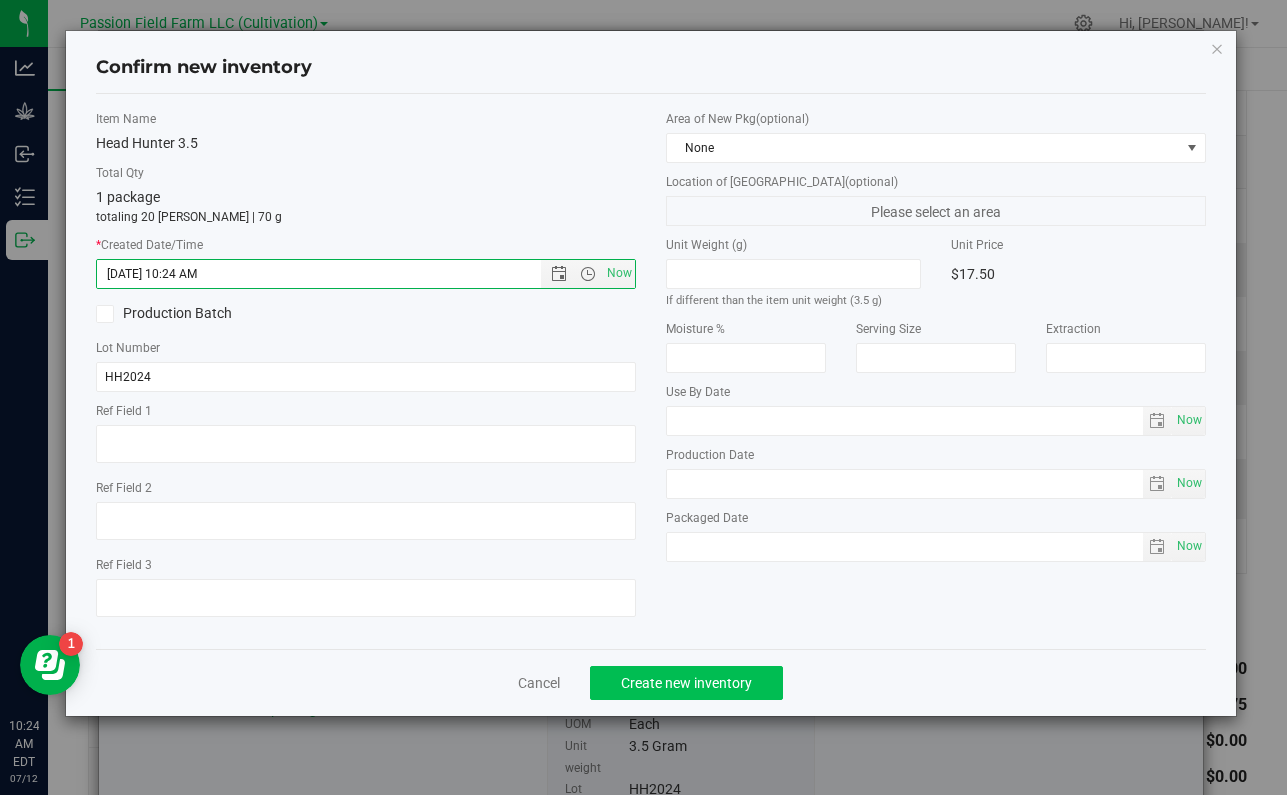 click on "Create new inventory" 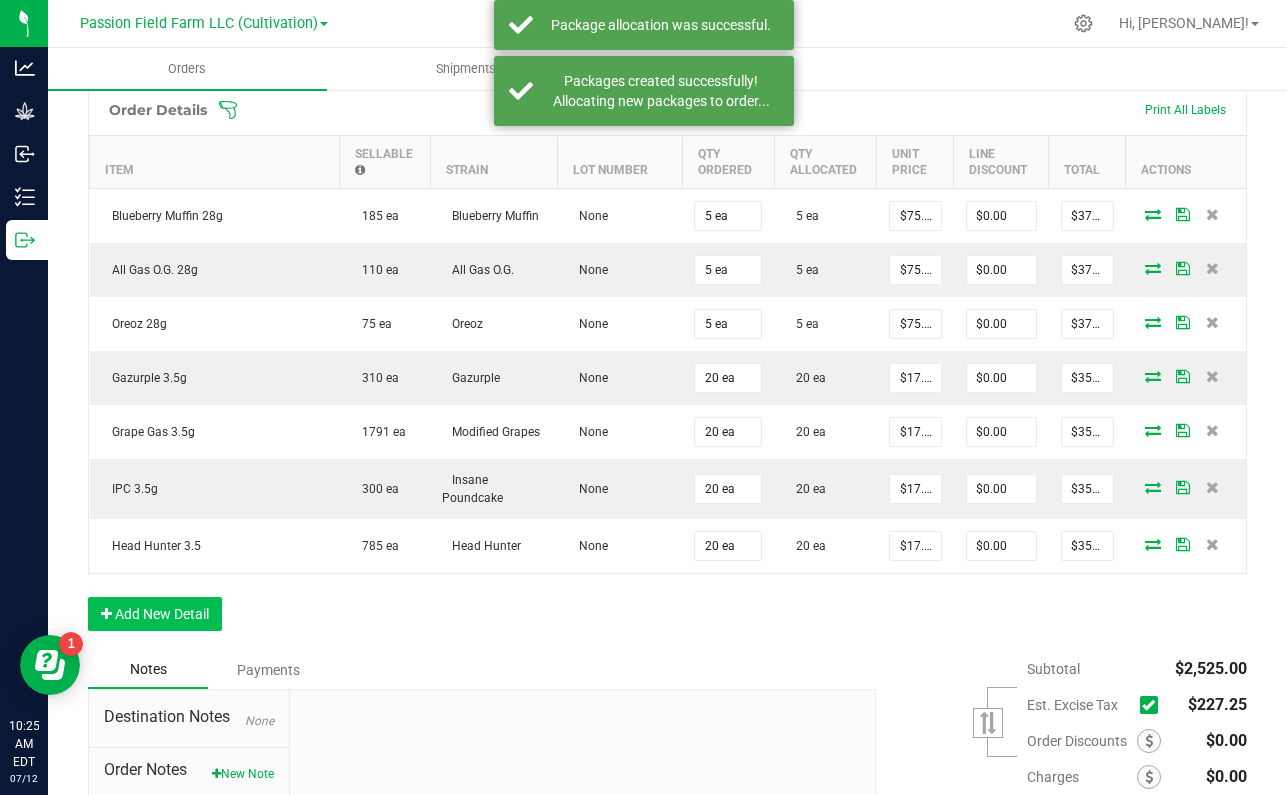 click on "Add New Detail" at bounding box center (155, 614) 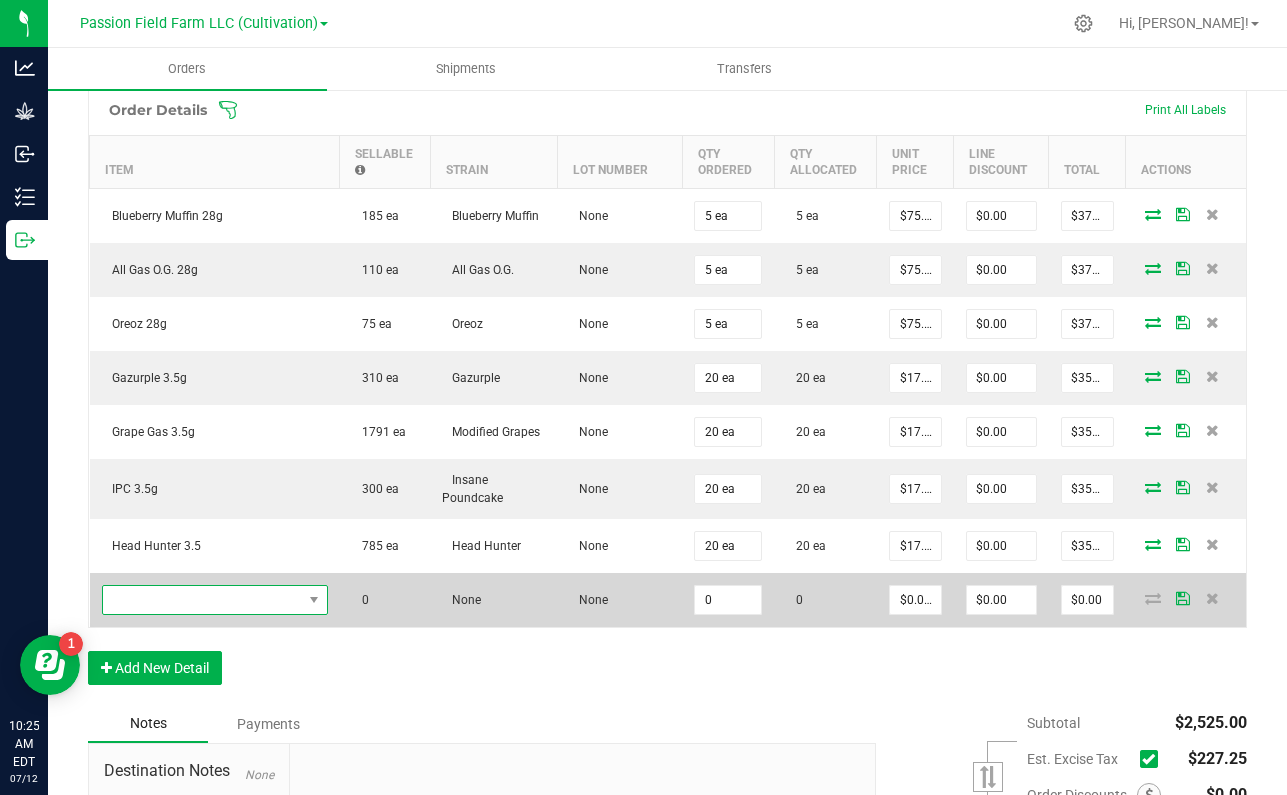 click at bounding box center [202, 600] 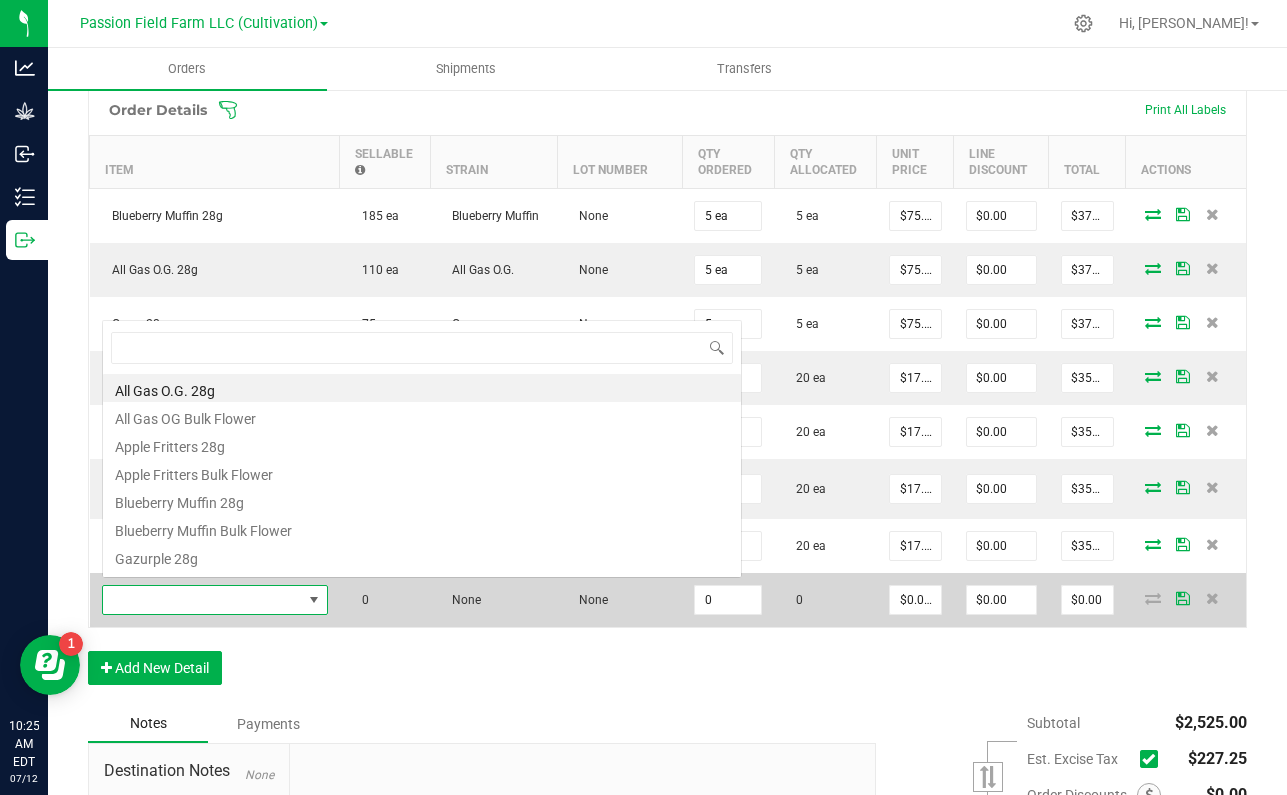 scroll, scrollTop: 0, scrollLeft: 0, axis: both 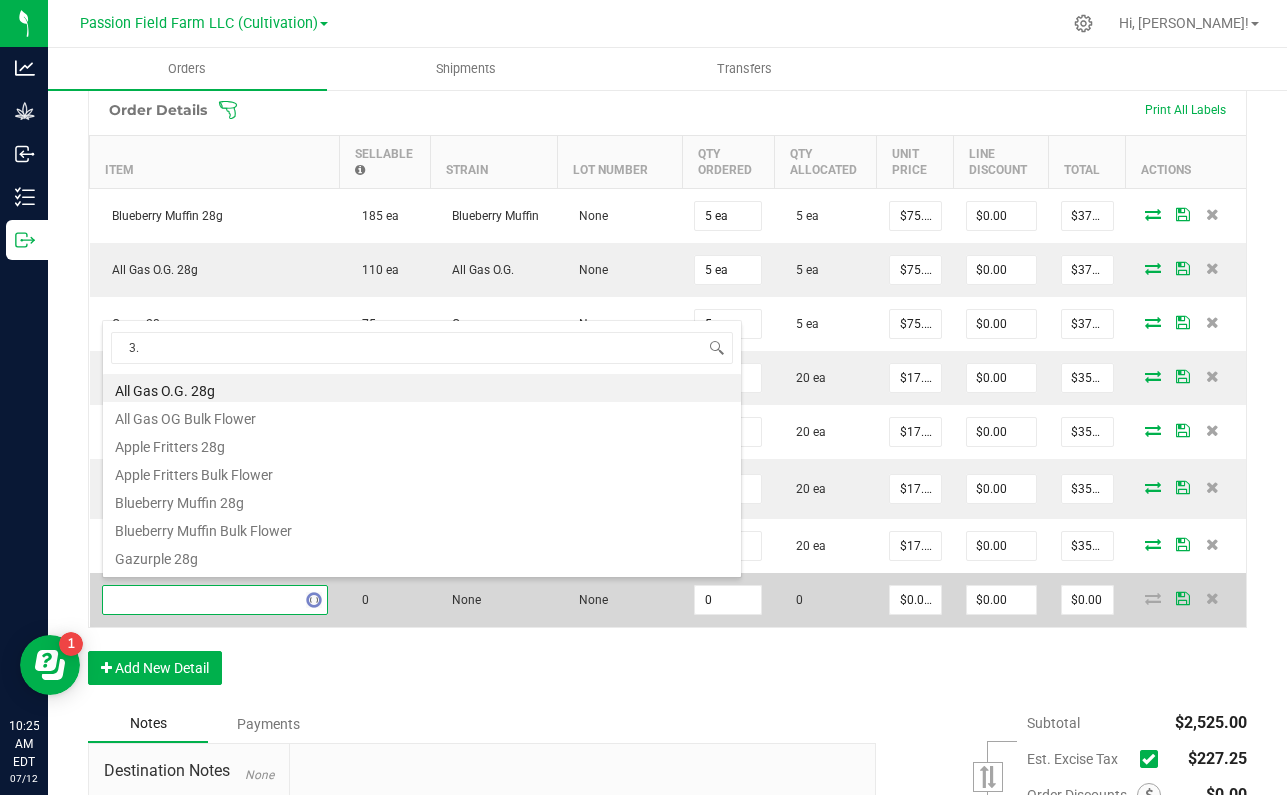 type on "3.5" 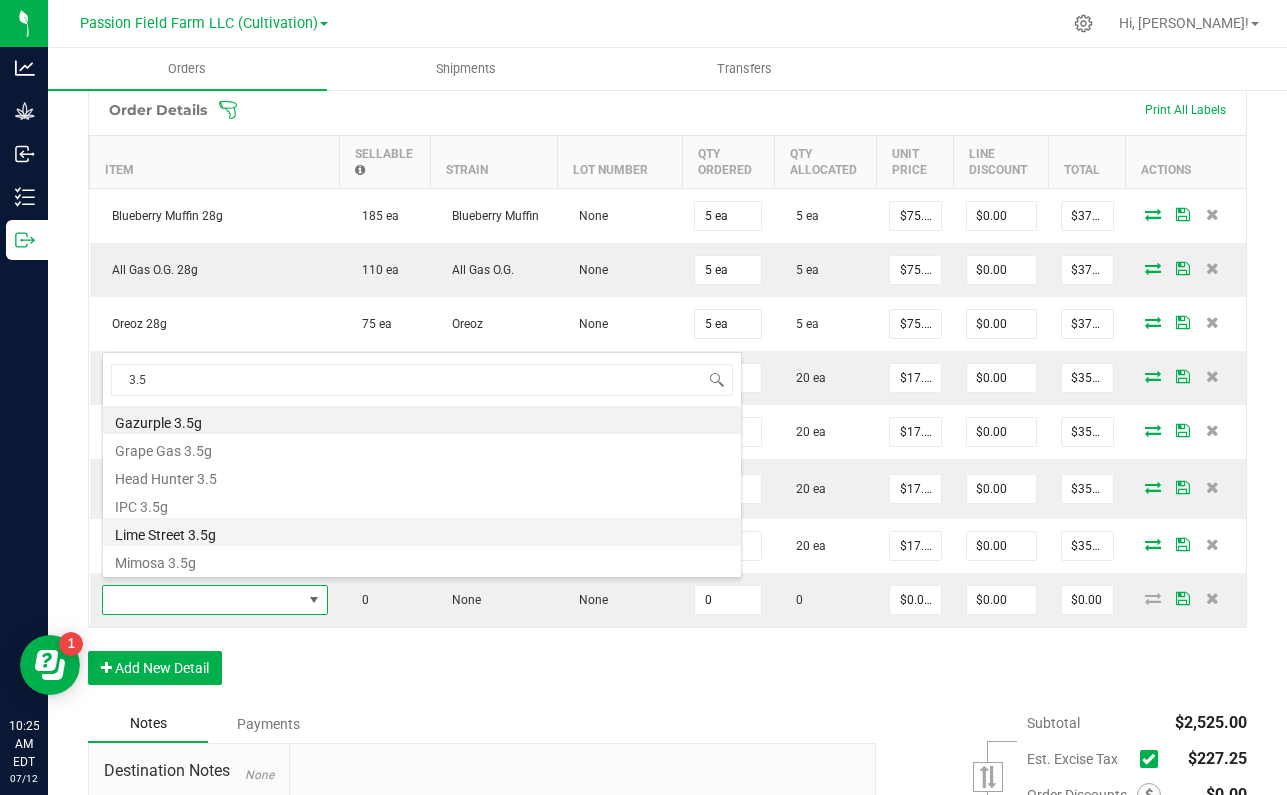 click on "Lime Street 3.5g" at bounding box center (422, 532) 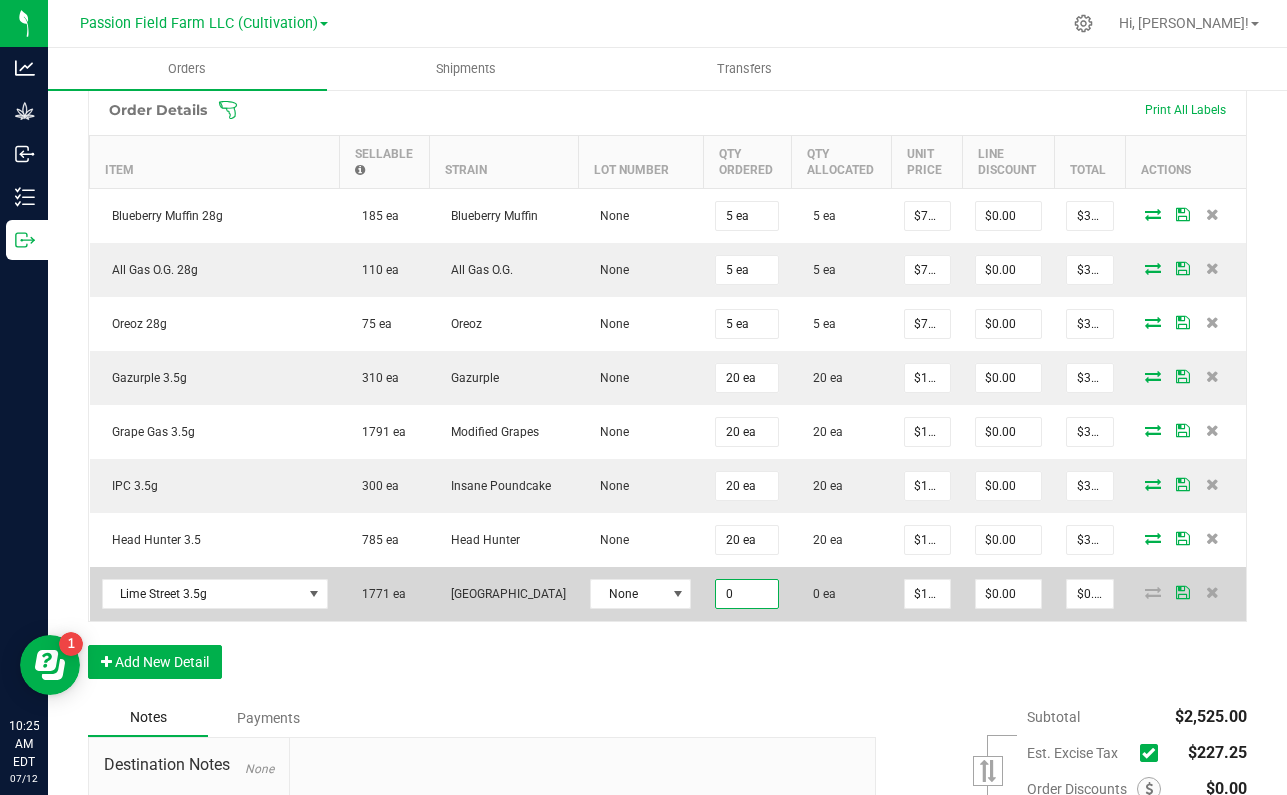 click on "0" at bounding box center (747, 594) 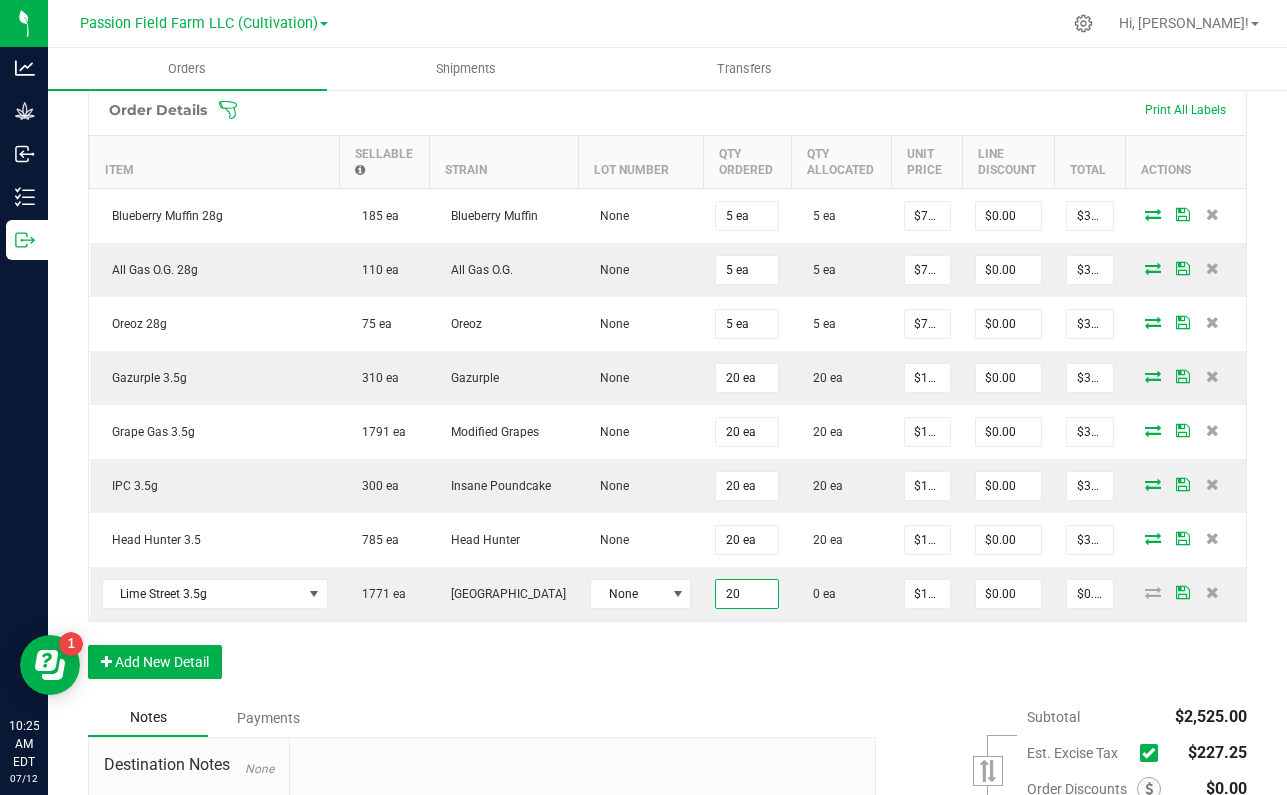 type on "20 ea" 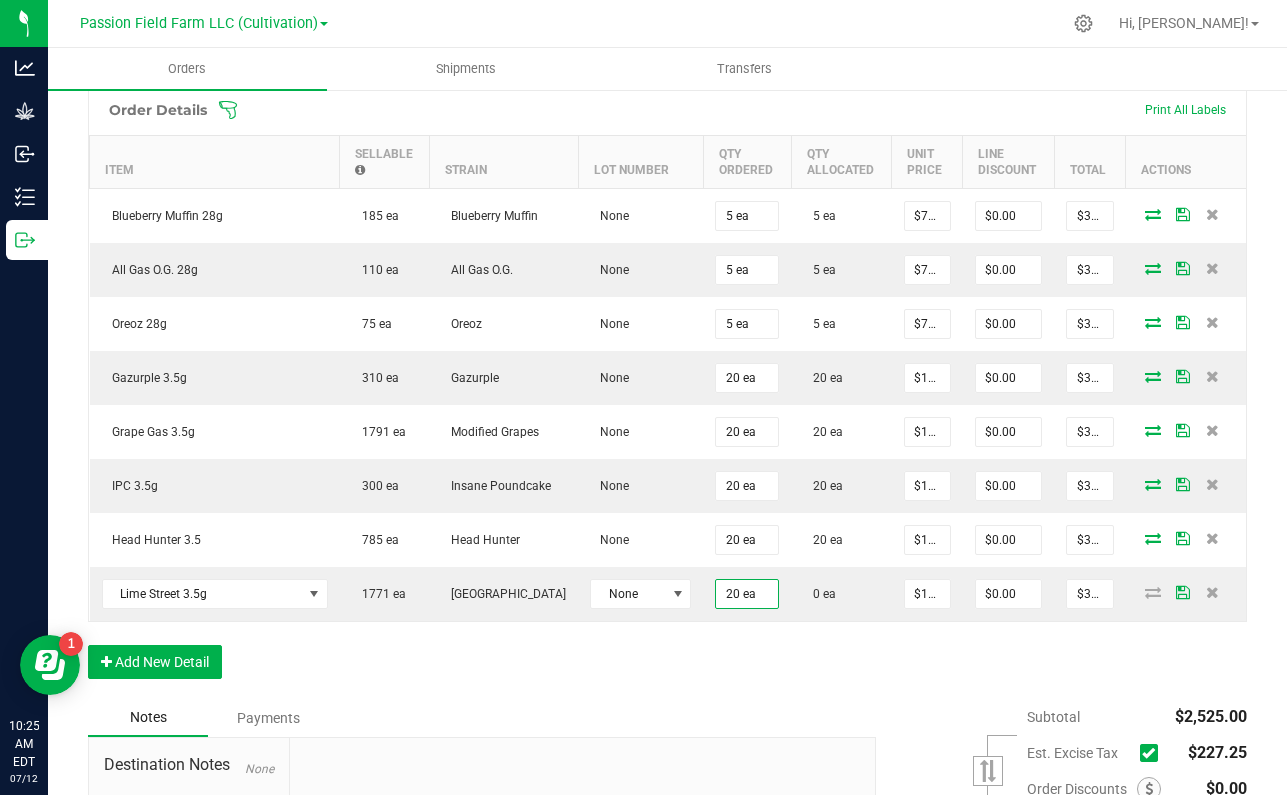 click on "Order Details Print All Labels Item  Sellable  Strain  Lot Number  Qty Ordered Qty Allocated Unit Price Line Discount Total Actions  Blueberry Muffin 28g   185 ea   Blueberry Muffin   None  5 ea  5 ea  $75.00000 $0.00 $375.00  All Gas O.G. 28g   110 ea   All Gas O.G.   None  5 ea  5 ea  $75.00000 $0.00 $375.00  Oreoz 28g   75 ea   Oreoz   None  5 ea  5 ea  $75.00000 $0.00 $375.00  Gazurple 3.5g   310 ea   Gazurple   None  20 ea  20 ea  $17.50000 $0.00 $350.00  Grape Gas 3.5g   1791 ea   Modified Grapes   None  20 ea  20 ea  $17.50000 $0.00 $350.00  IPC 3.5g   300 ea   Insane Poundcake   None  20 ea  20 ea  $17.50000 $0.00 $350.00  Head Hunter 3.5   785 ea   Head Hunter   None  20 ea  20 ea  $17.50000 $0.00 $350.00 [GEOGRAPHIC_DATA] 3.5g  [STREET_ADDRESS]  None 20 ea  0 ea  $17.50000 $0.00 $350.00
Add New Detail" at bounding box center [667, 391] 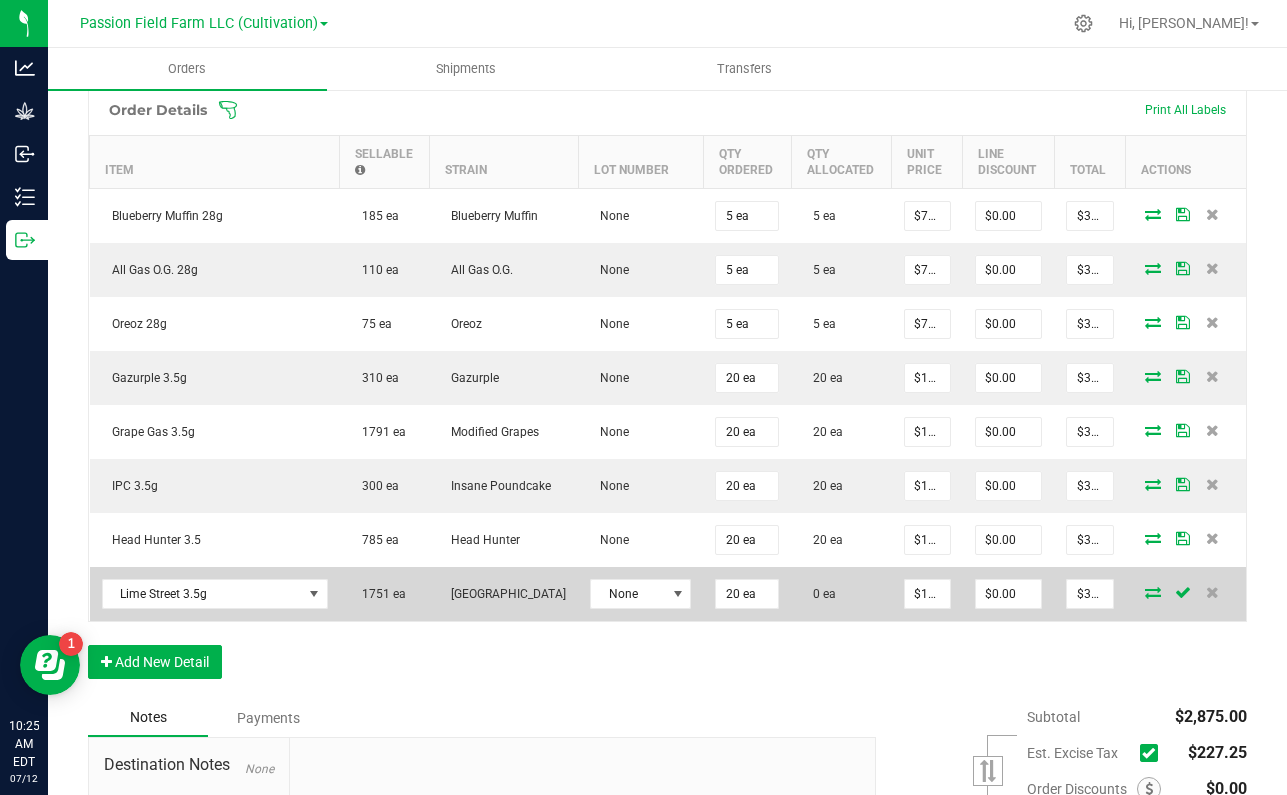 click at bounding box center (1153, 592) 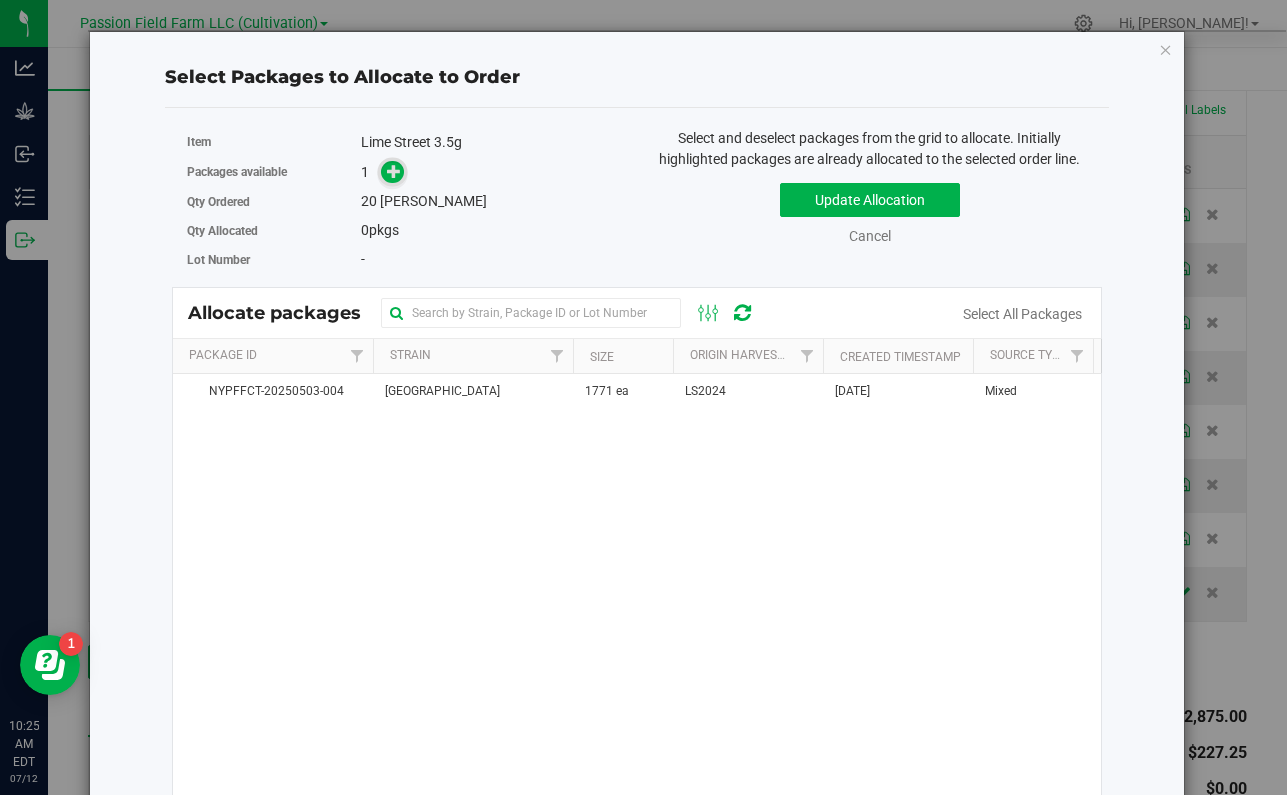 click at bounding box center [394, 171] 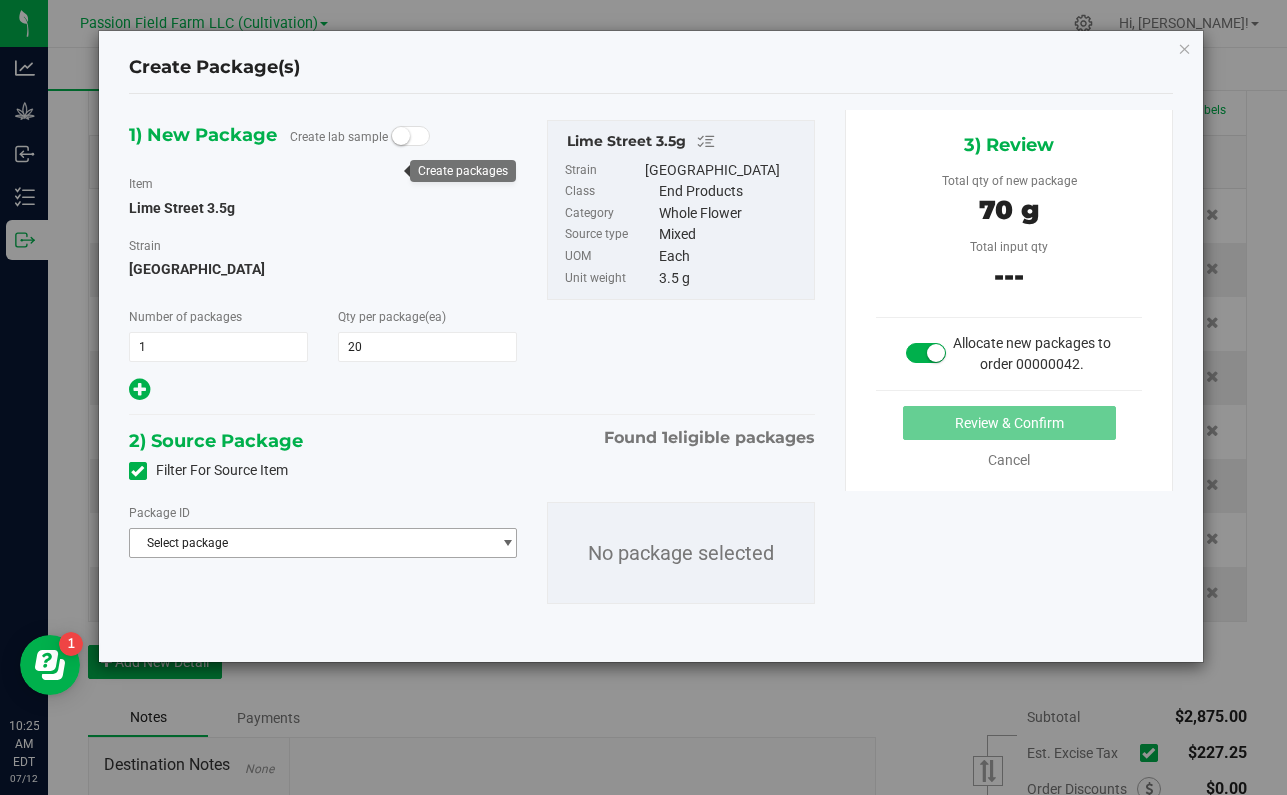 click on "Select package" at bounding box center [310, 543] 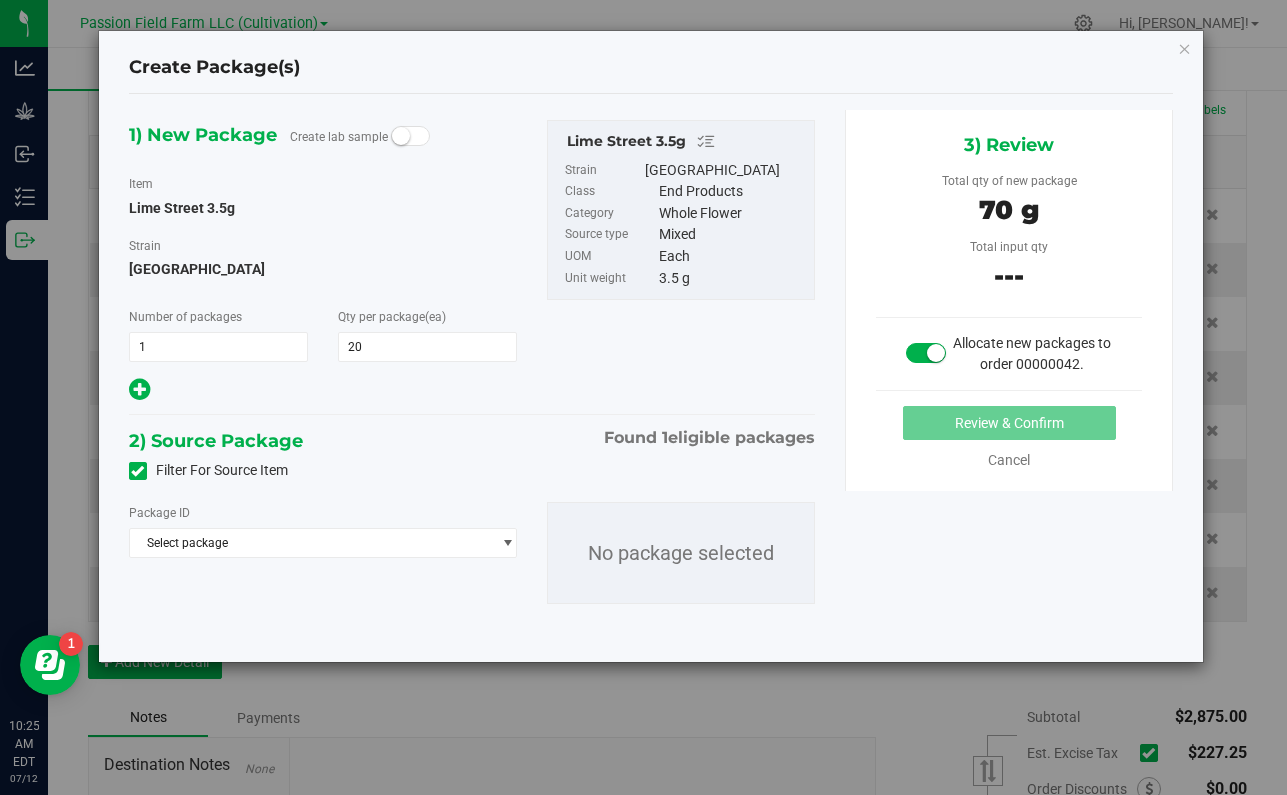 drag, startPoint x: 355, startPoint y: 646, endPoint x: 355, endPoint y: 631, distance: 15 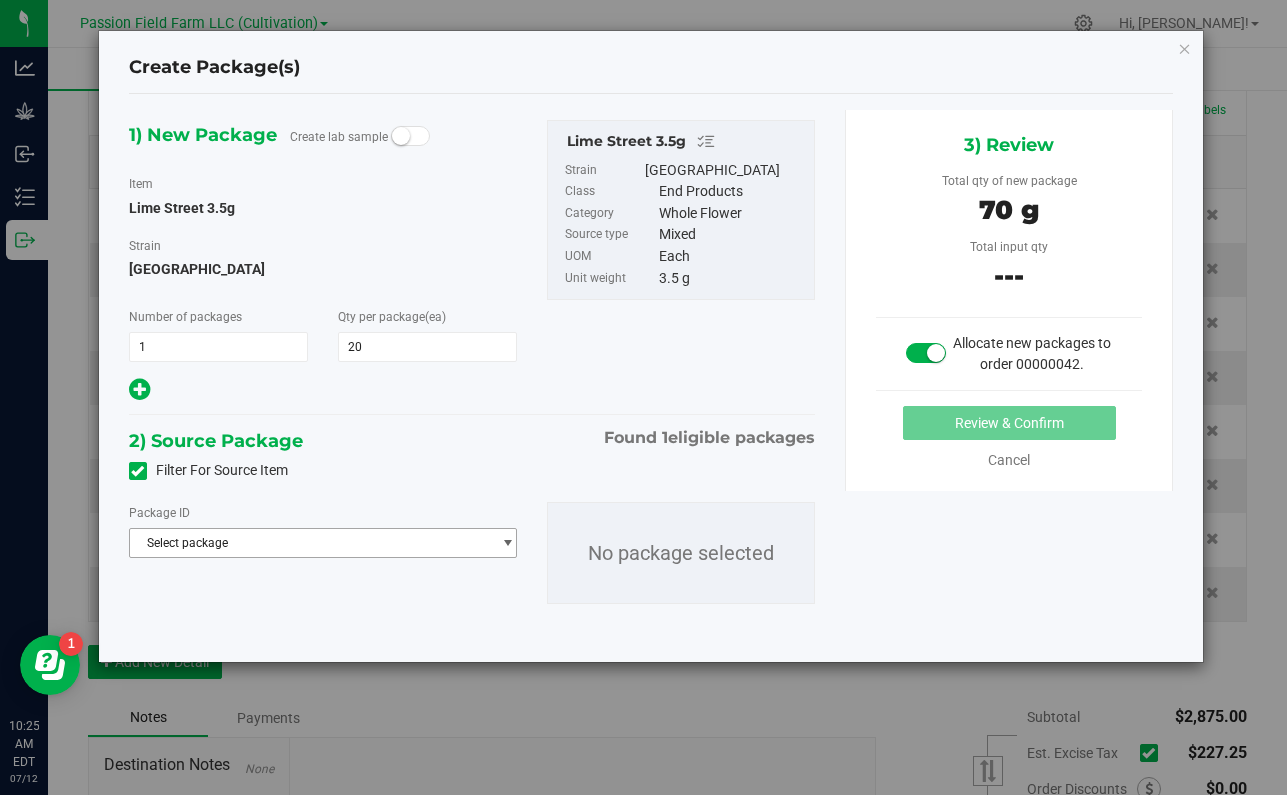 click on "Select package" at bounding box center (310, 543) 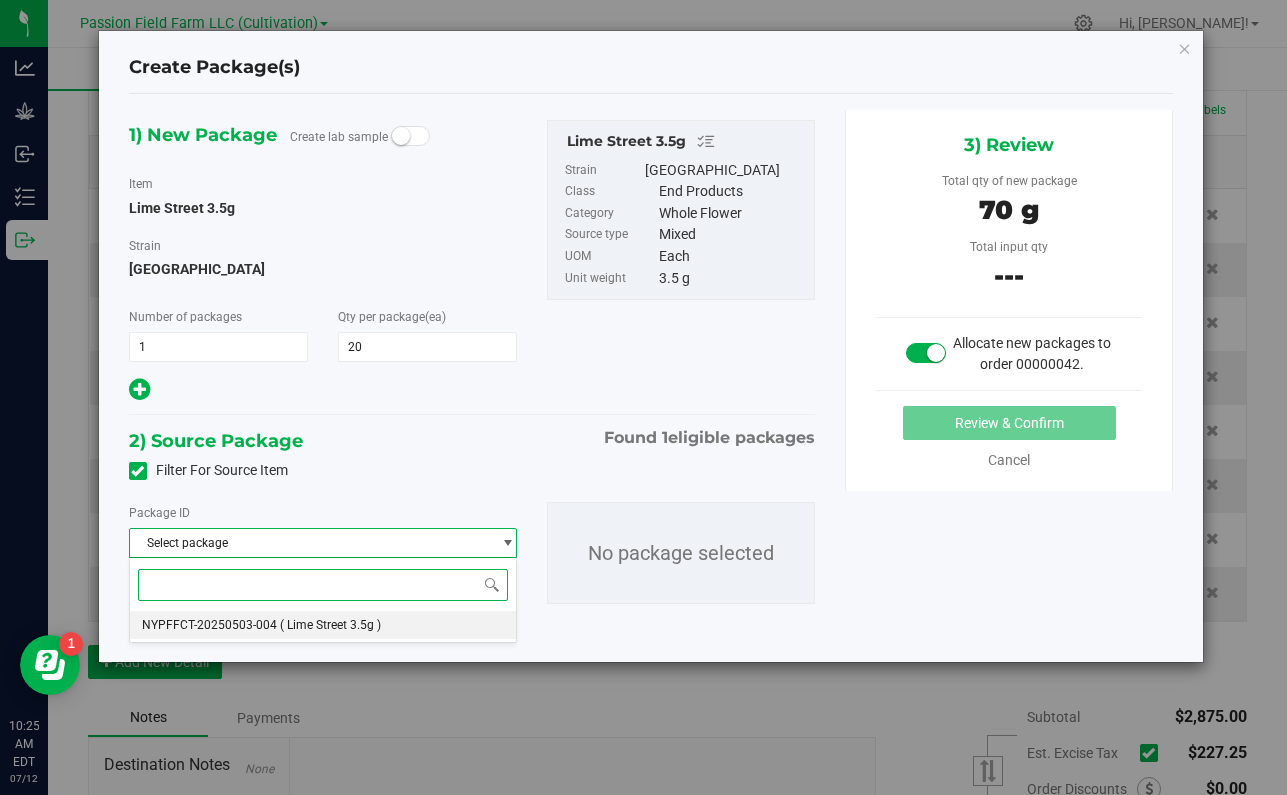 click on "(
Lime Street 3.5g
)" at bounding box center [330, 625] 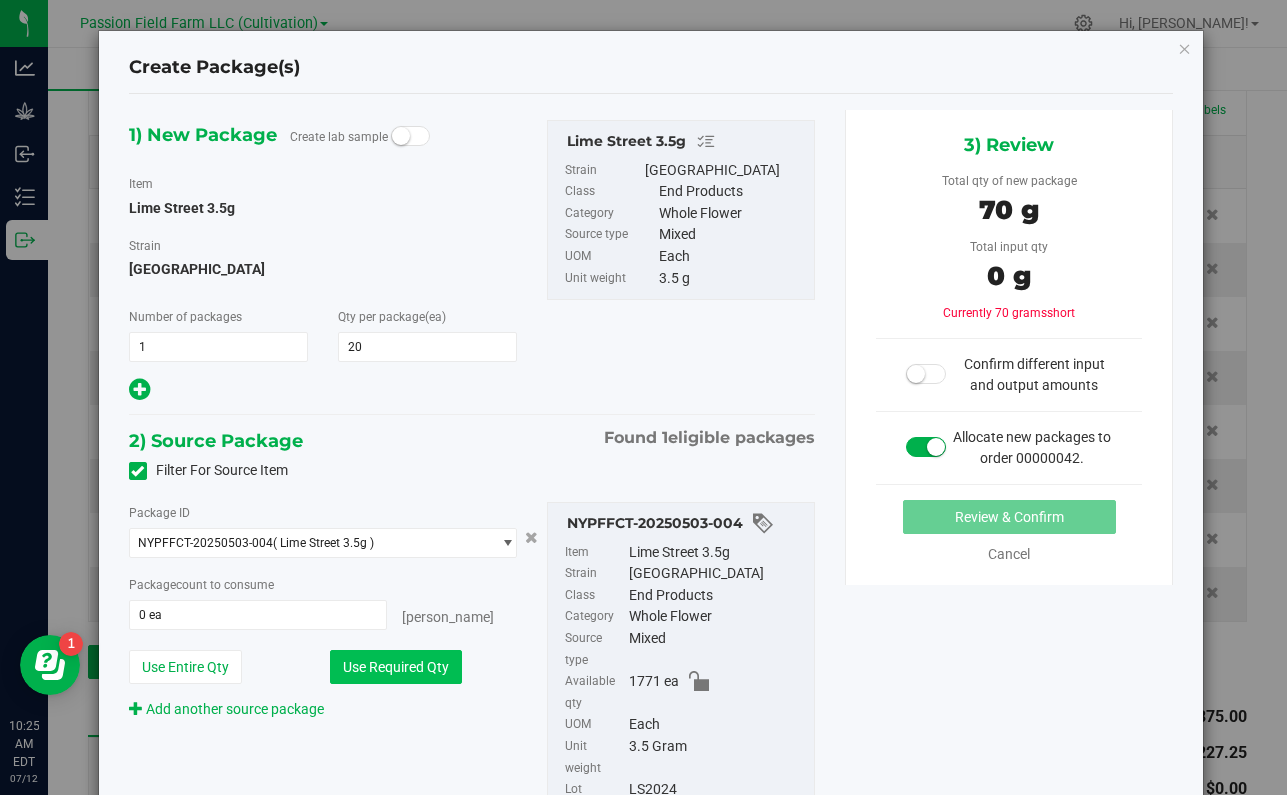 click on "Use Required Qty" at bounding box center (396, 667) 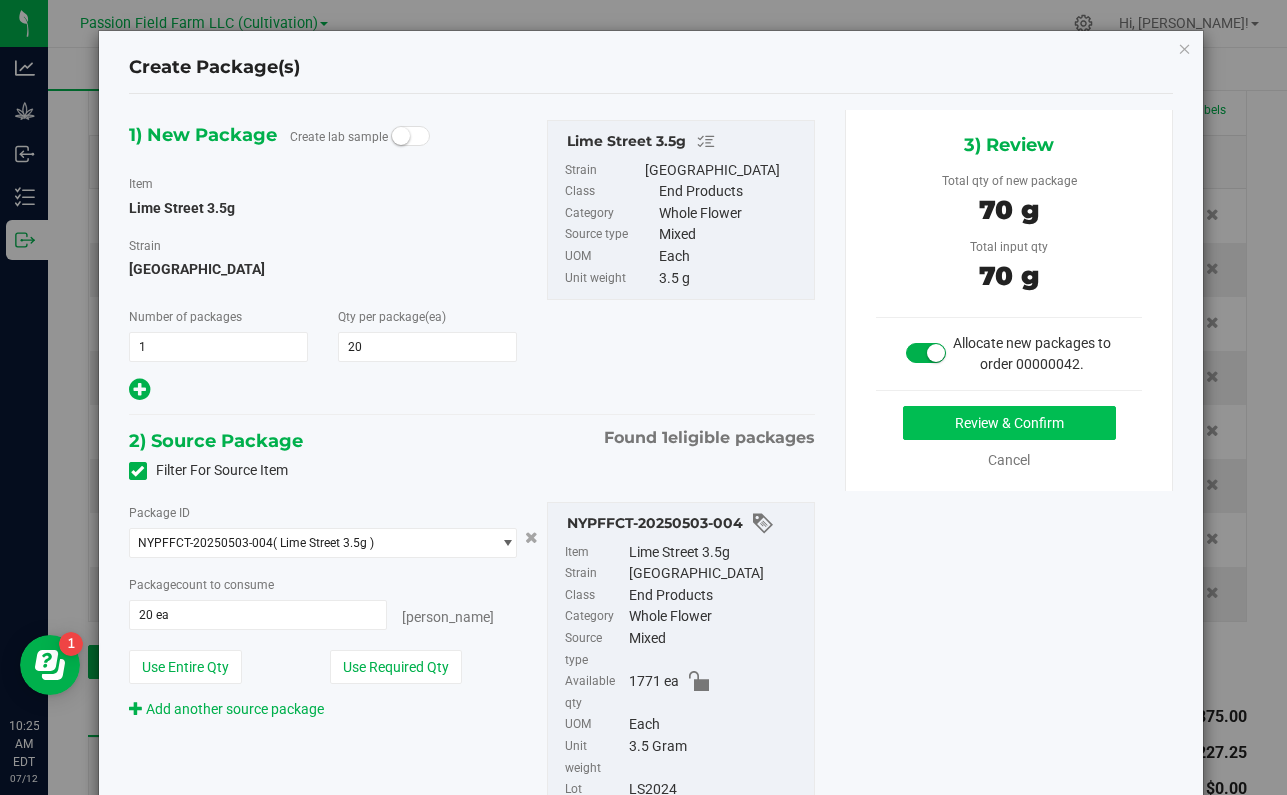 click on "Review & Confirm" at bounding box center (1009, 423) 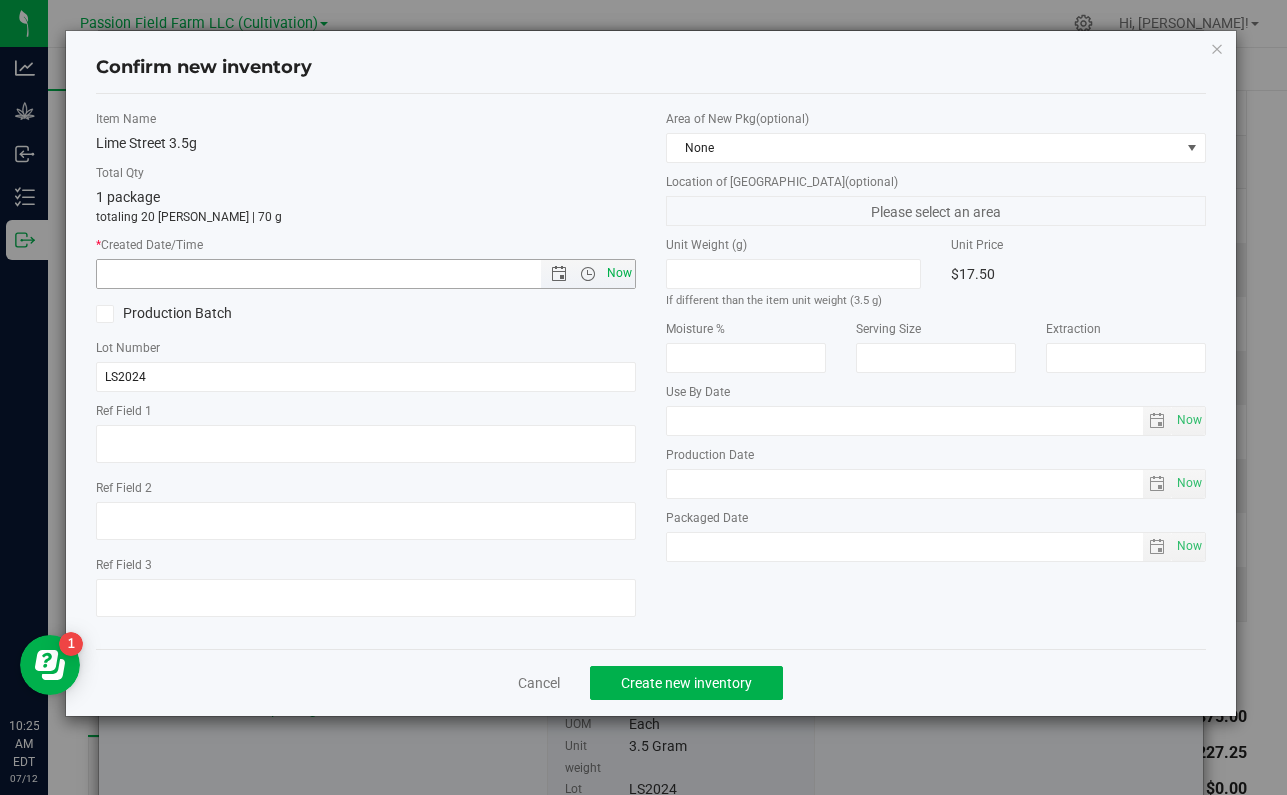 click on "Now" at bounding box center (620, 273) 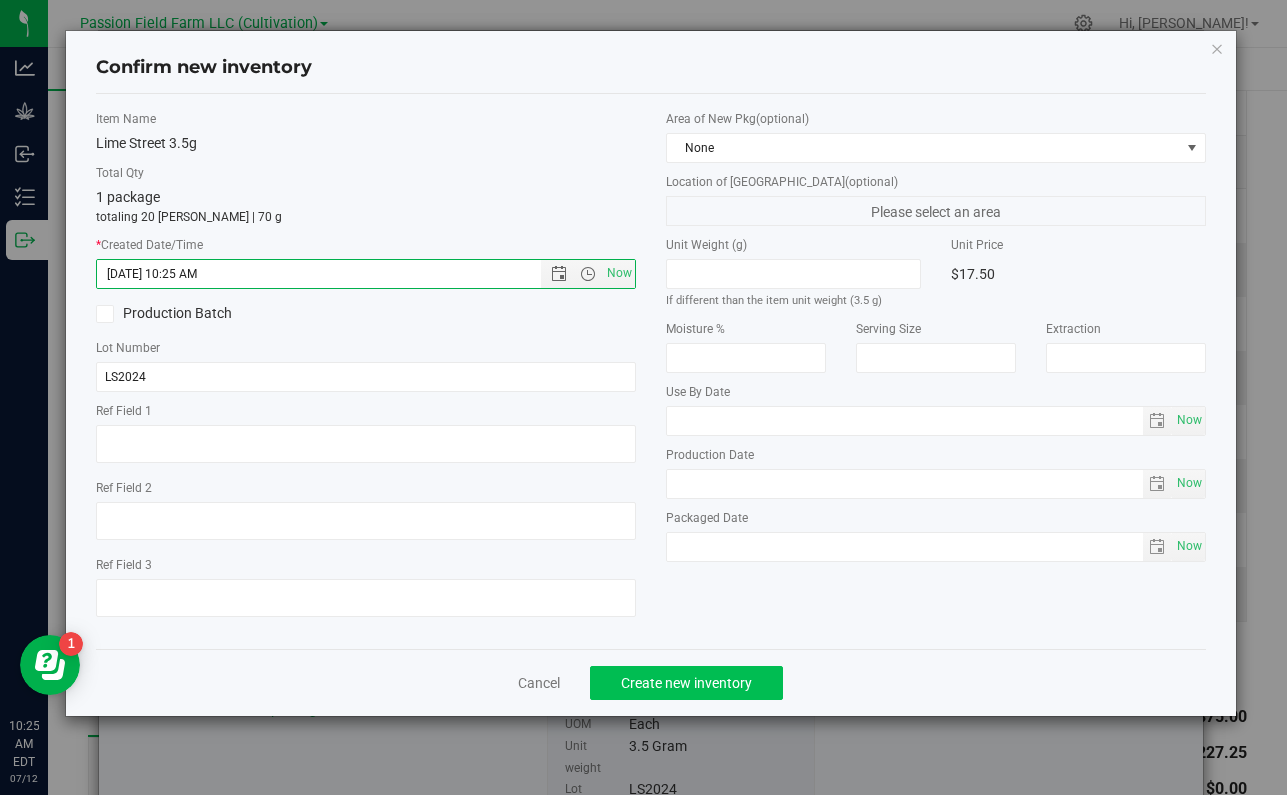 click on "Create new inventory" 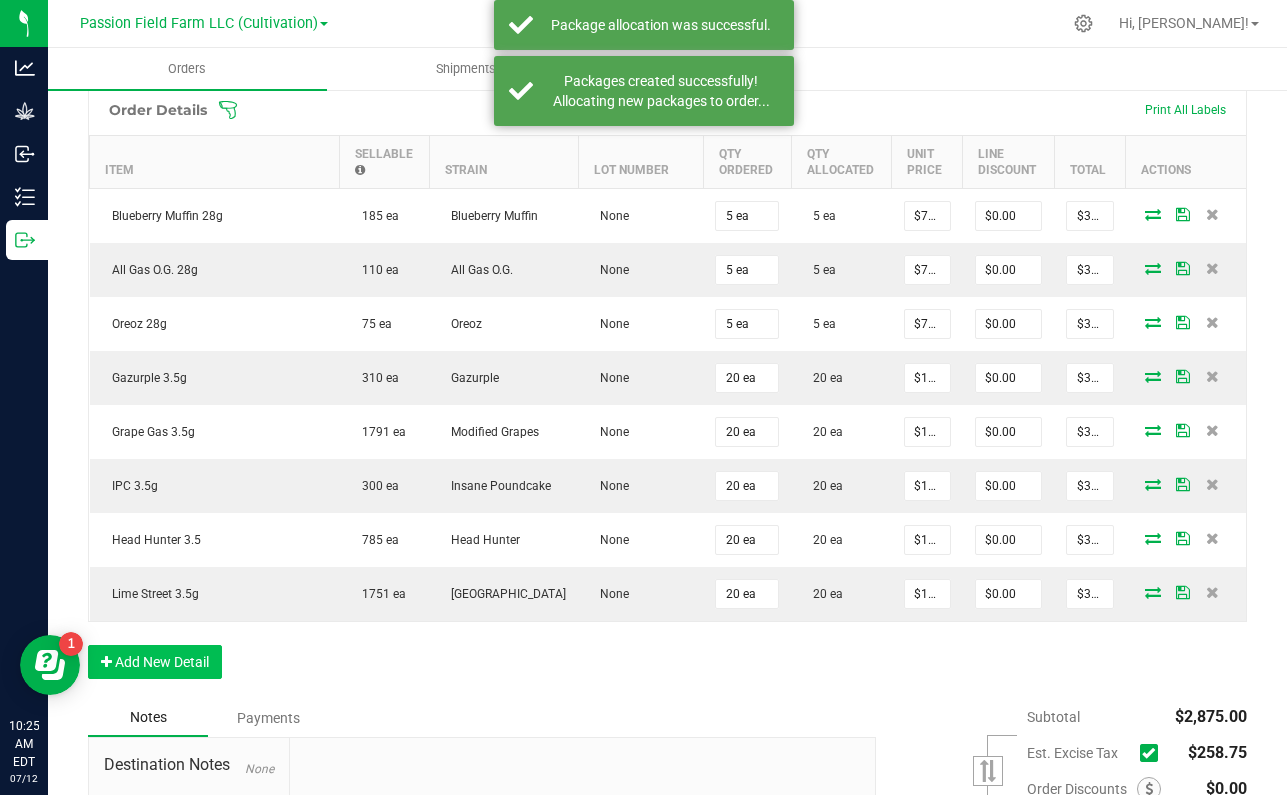 click on "Add New Detail" at bounding box center [155, 662] 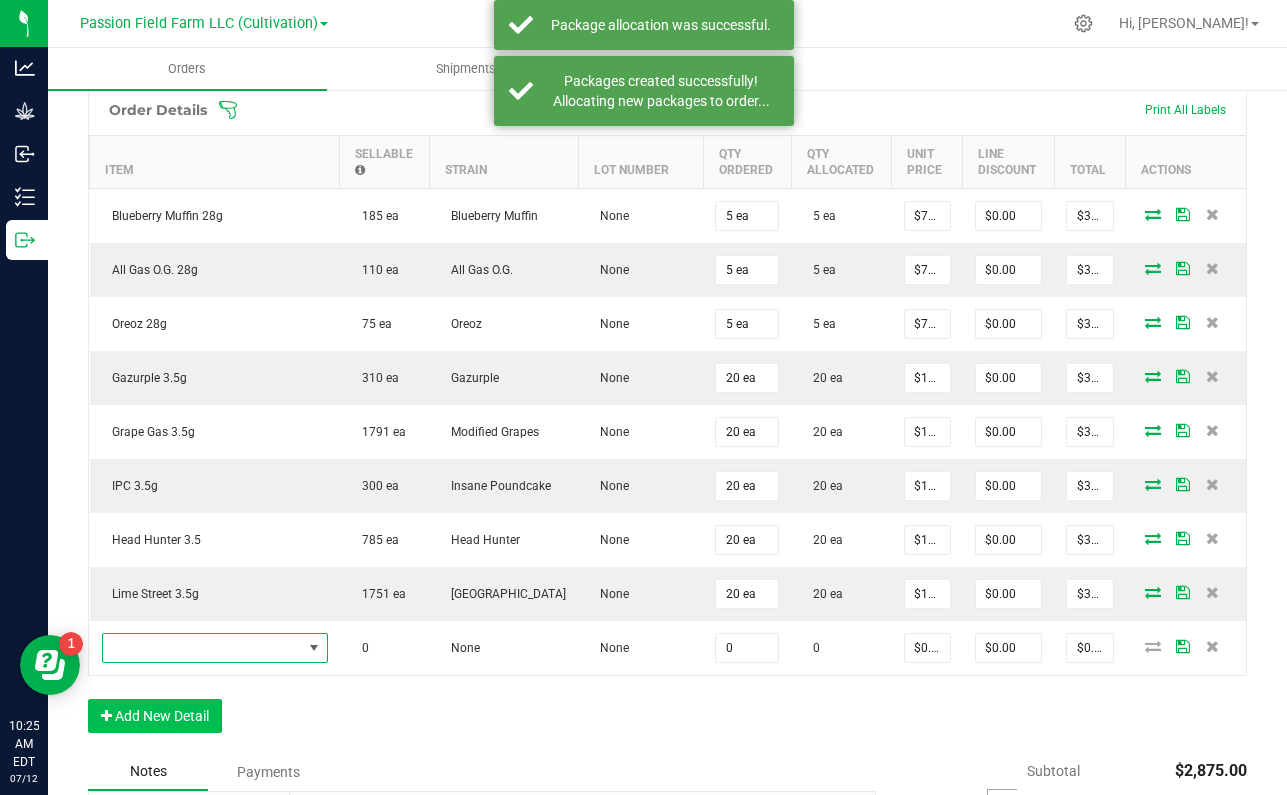 click at bounding box center [202, 648] 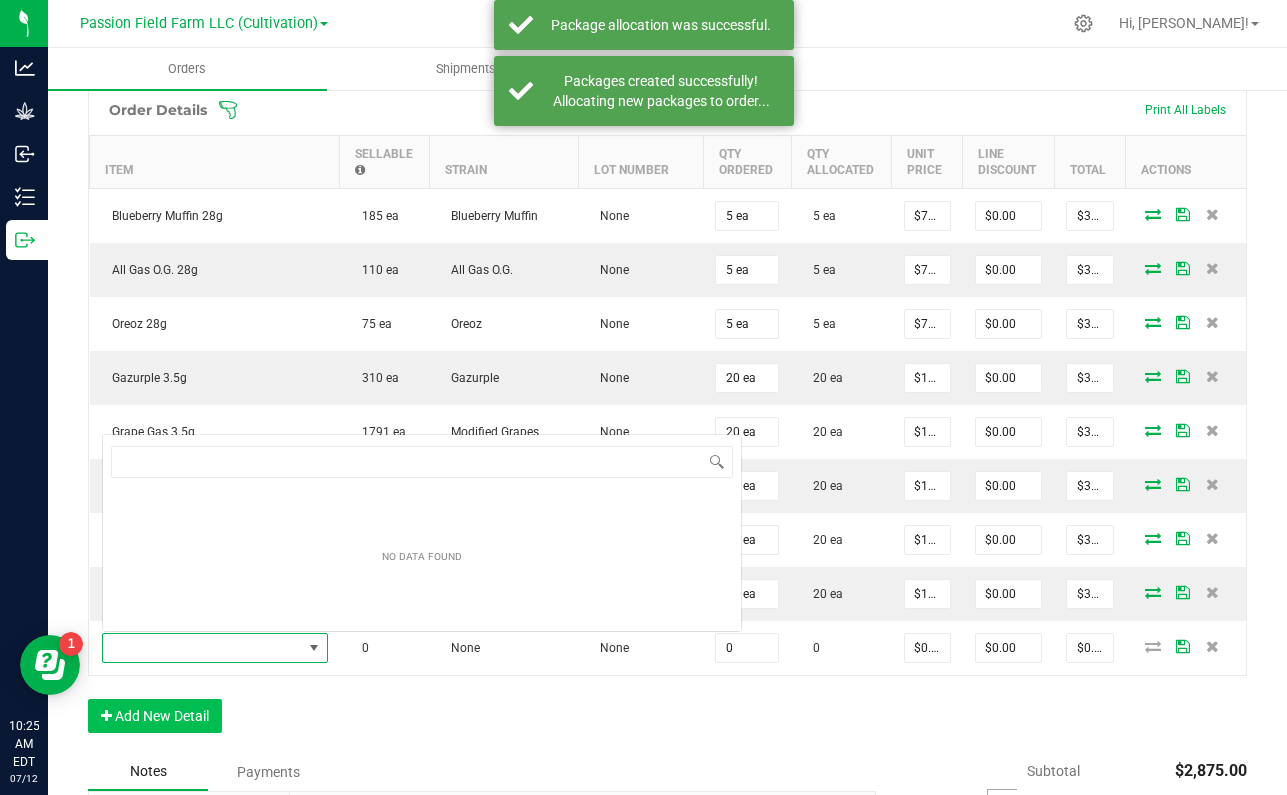 scroll, scrollTop: 0, scrollLeft: 0, axis: both 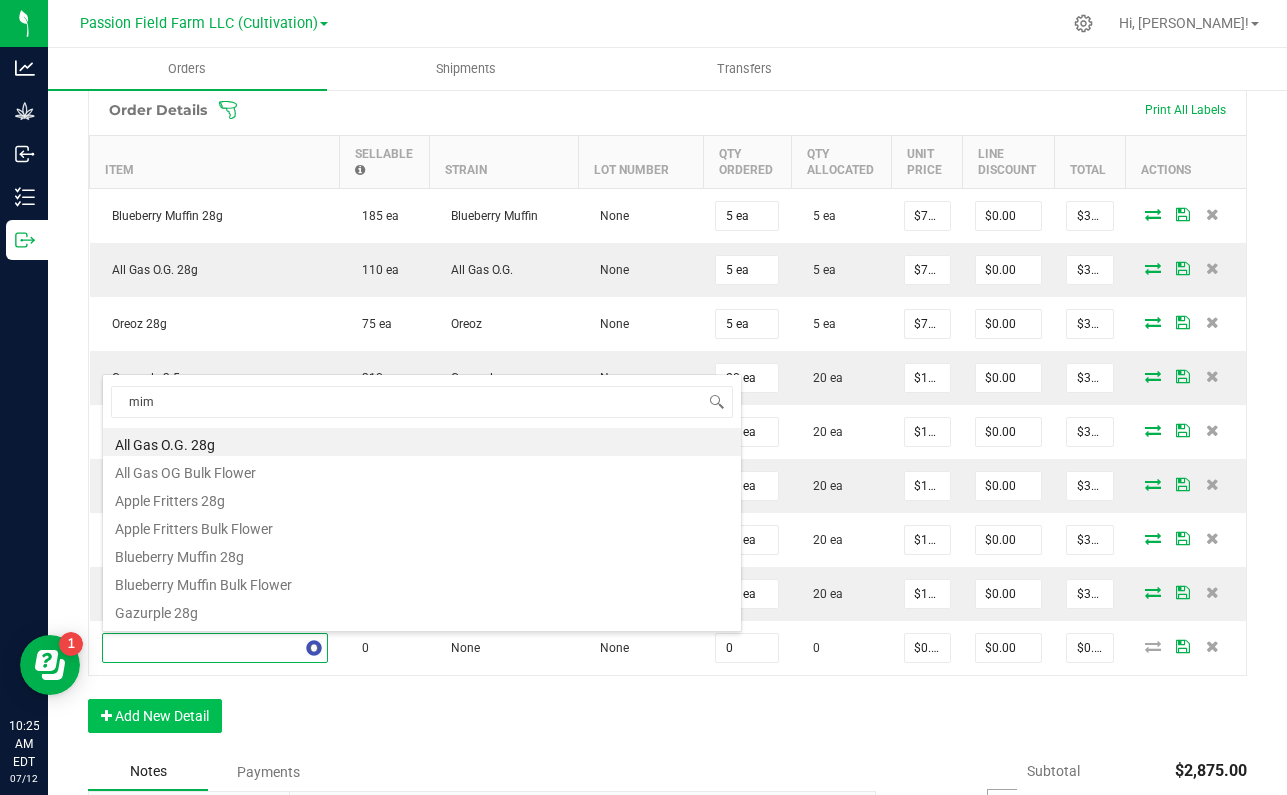 type on "mimo" 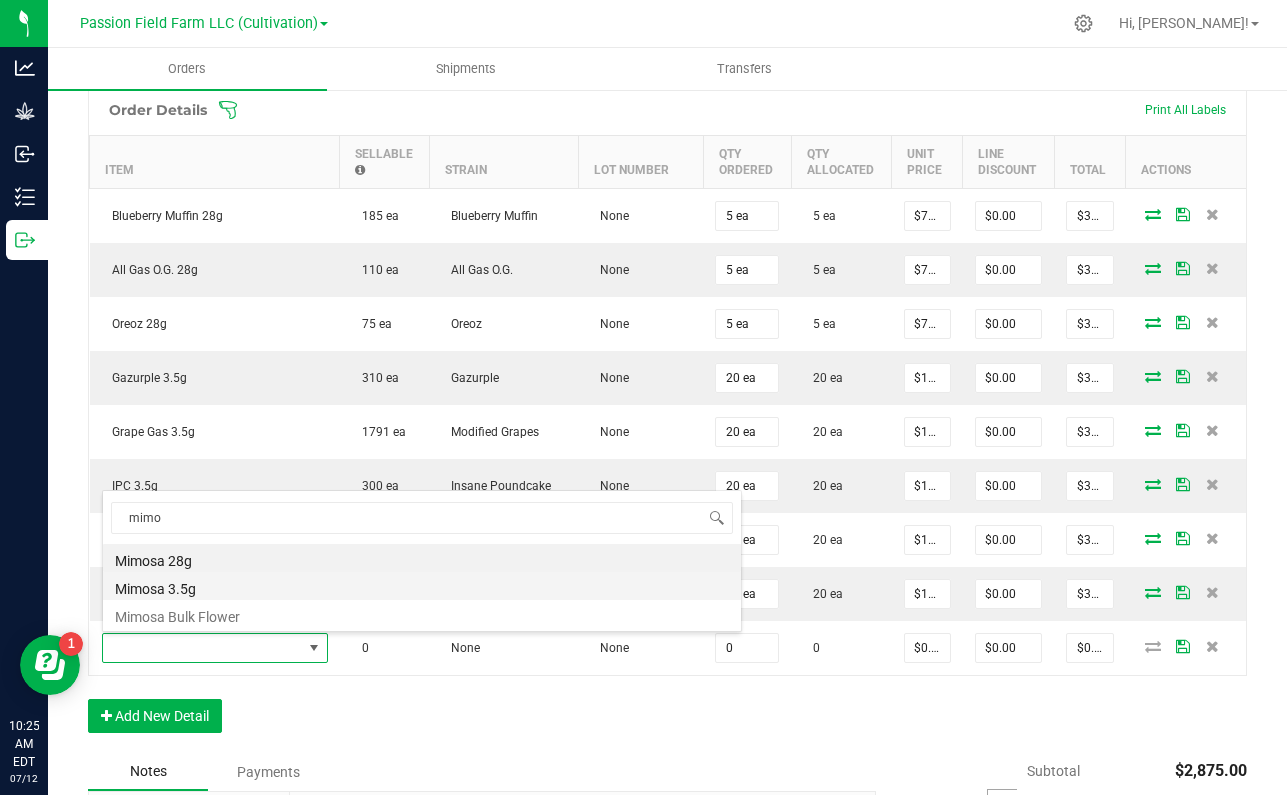 click on "Mimosa 3.5g" at bounding box center (422, 586) 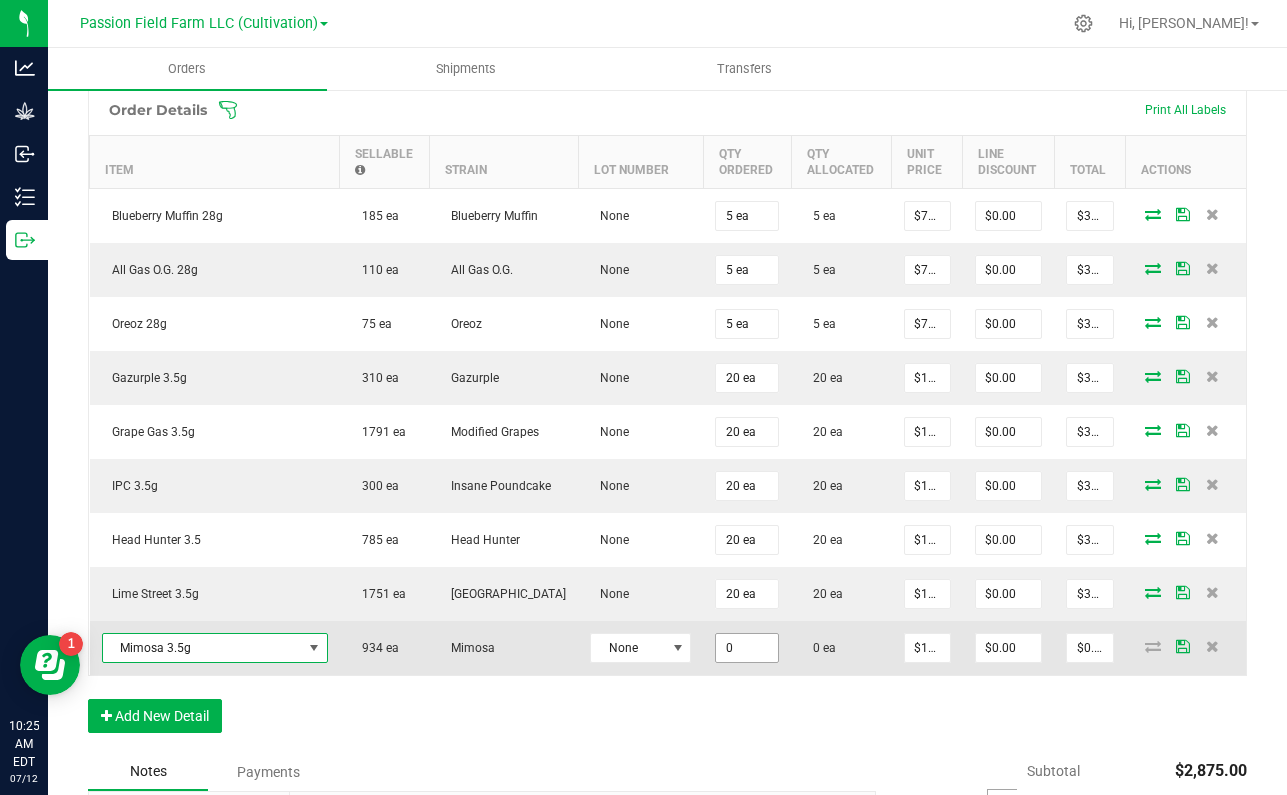 click on "0" at bounding box center (747, 648) 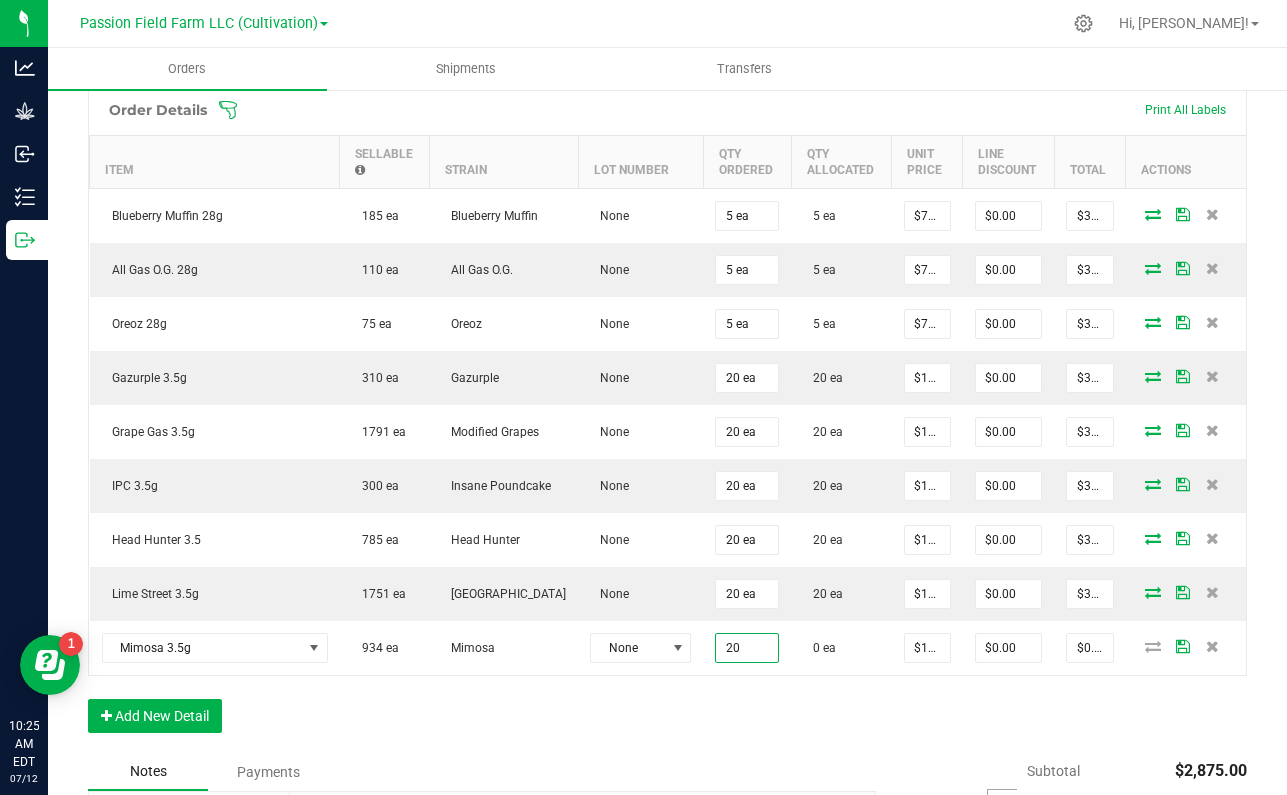 type on "20 ea" 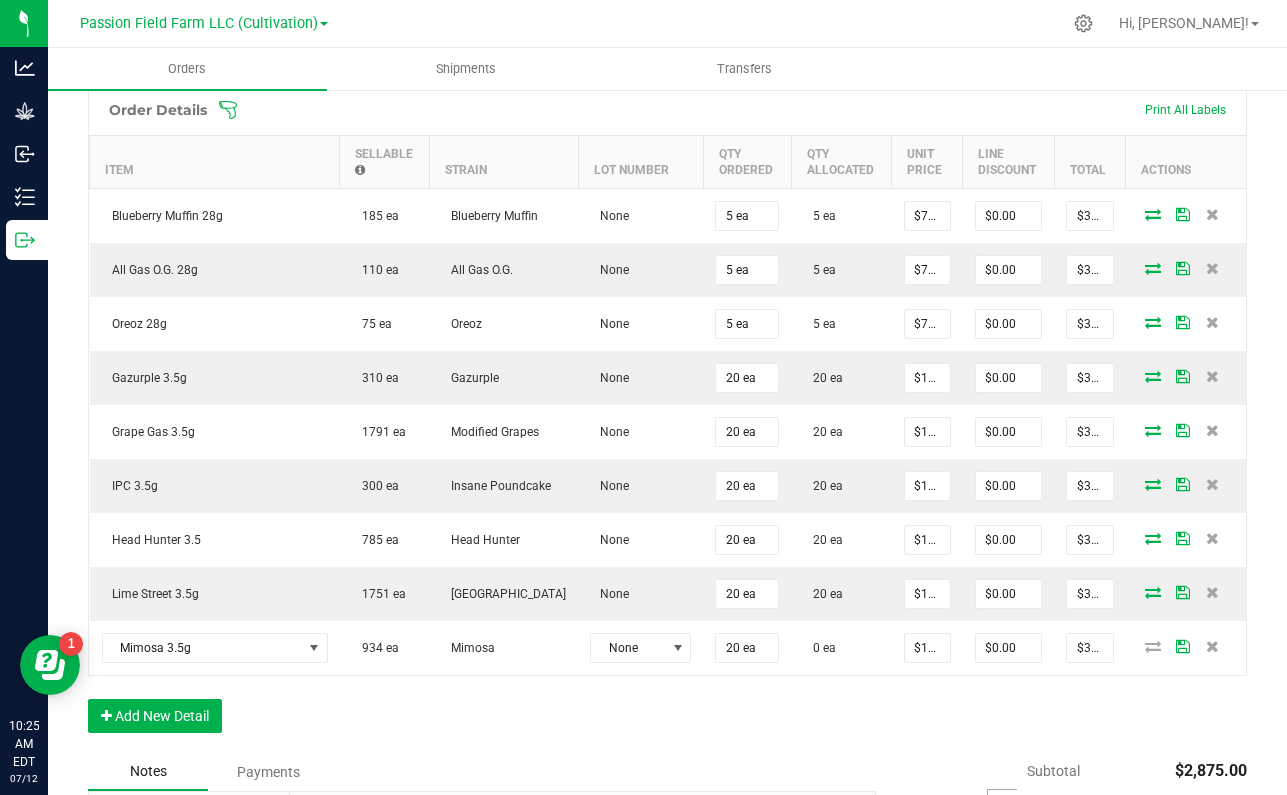 click on "Order Details Print All Labels Item  Sellable  Strain  Lot Number  Qty Ordered Qty Allocated Unit Price Line Discount Total Actions  Blueberry Muffin 28g   185 ea   Blueberry Muffin   None  5 ea  5 ea  $75.00000 $0.00 $375.00  All Gas O.G. 28g   110 ea   All Gas O.G.   None  5 ea  5 ea  $75.00000 $0.00 $375.00  Oreoz 28g   75 ea   Oreoz   None  5 ea  5 ea  $75.00000 $0.00 $375.00  Gazurple 3.5g   310 ea   Gazurple   None  20 ea  20 ea  $17.50000 $0.00 $350.00  Grape Gas 3.5g   1791 ea   Modified Grapes   None  20 ea  20 ea  $17.50000 $0.00 $350.00  IPC 3.5g   300 ea   Insane Poundcake   None  20 ea  20 ea  $17.50000 $0.00 $350.00  Head Hunter 3.5   785 ea   Head Hunter   None  20 ea  20 ea  $17.50000 $0.00 $350.00  [GEOGRAPHIC_DATA] 3.5g   1751 ea   [GEOGRAPHIC_DATA]   None  20 ea  20 ea  $17.50000 $0.00 $350.00 Mimosa 3.5g  934 ea   Mimosa  None 20 ea  0 ea  $17.50000 $0.00 $350.00" at bounding box center (667, 418) 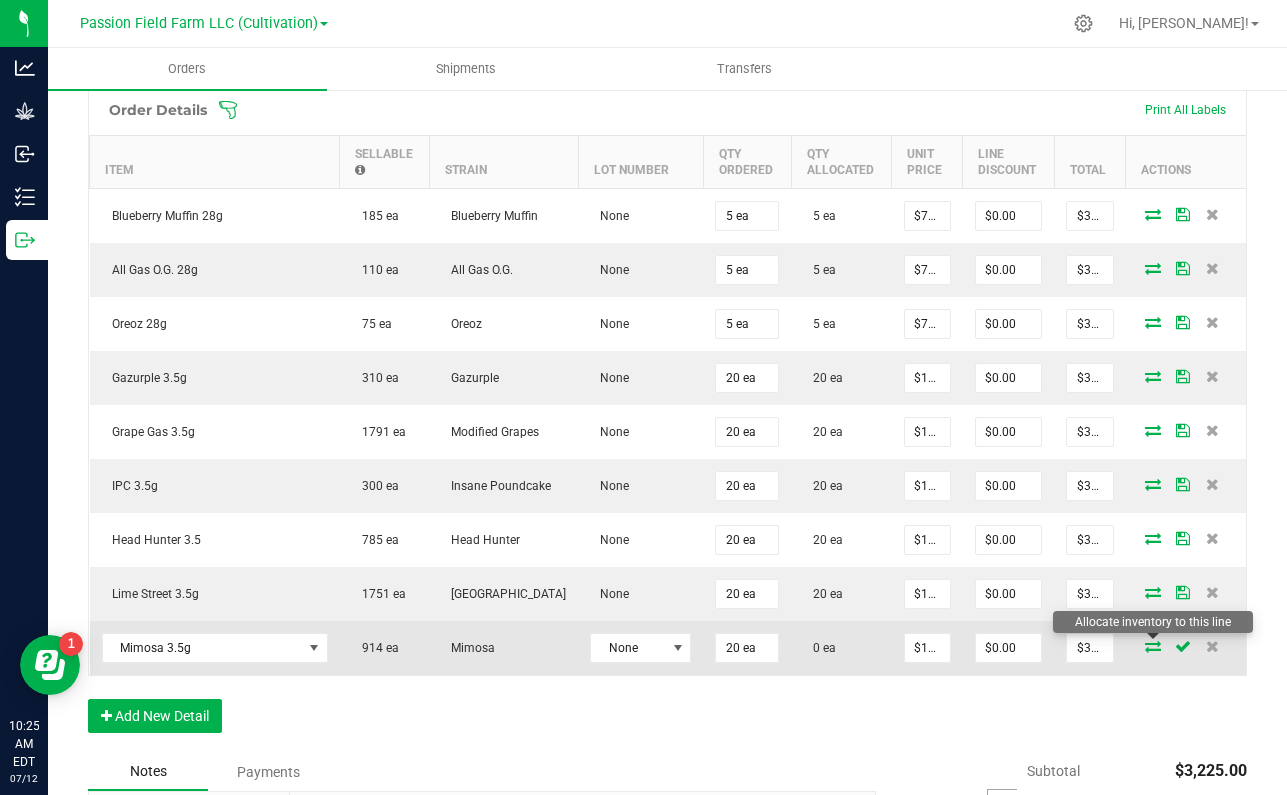 click at bounding box center (1153, 646) 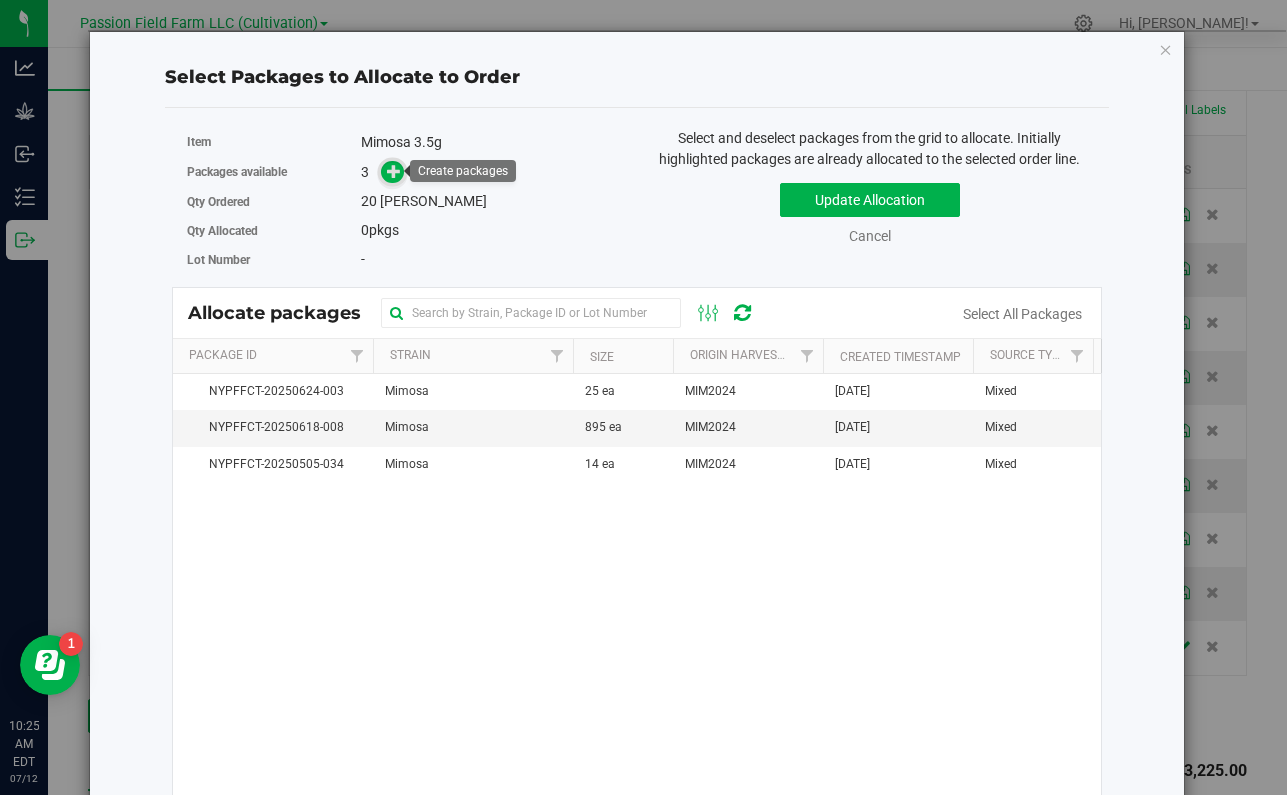 click at bounding box center [394, 171] 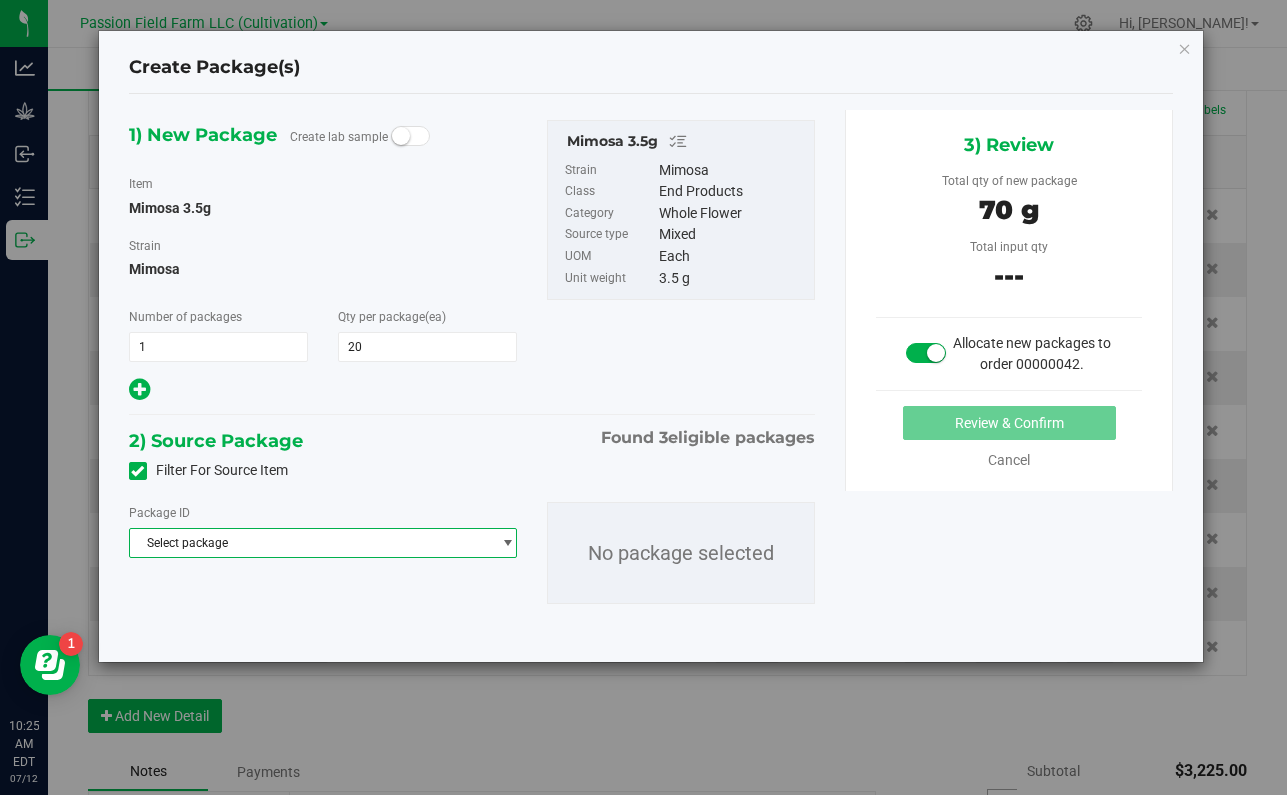 click on "Select package" at bounding box center [310, 543] 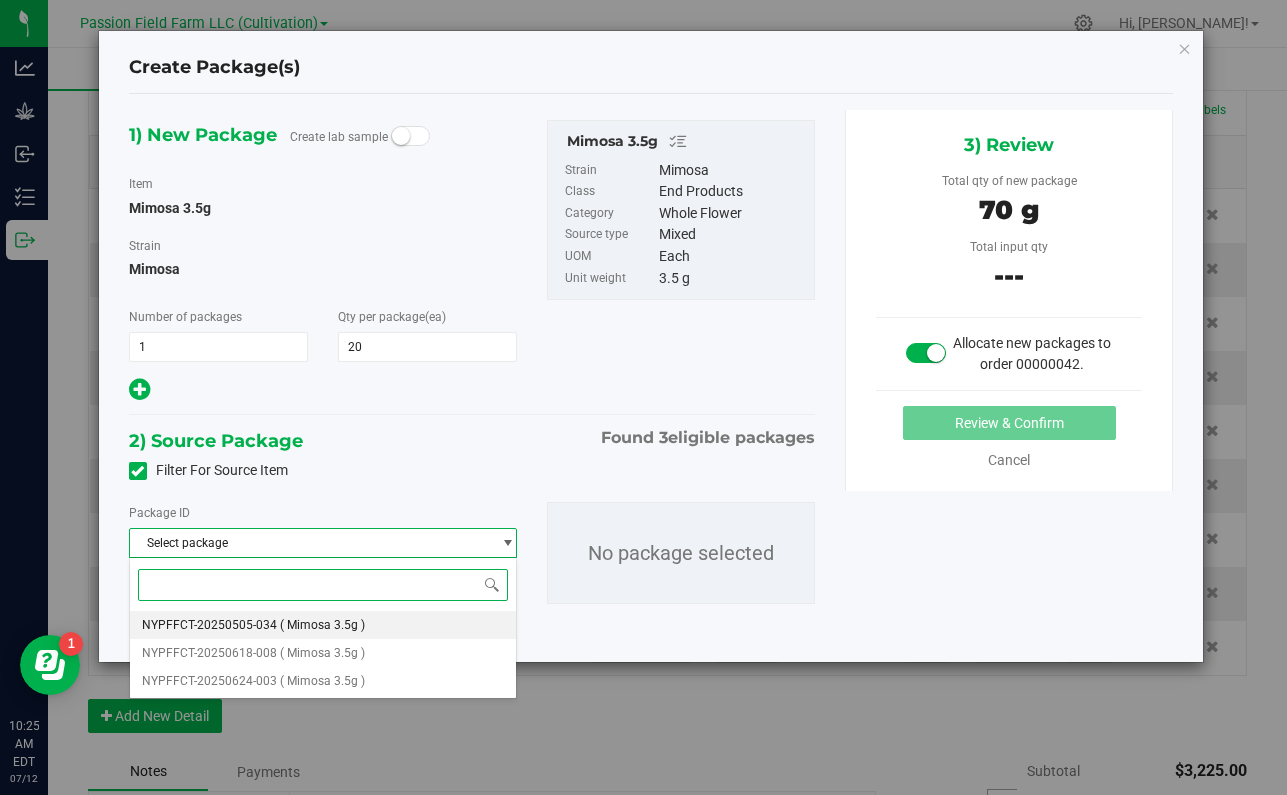 click on "NYPFFCT-20250505-034
(
Mimosa 3.5g
)" at bounding box center (323, 625) 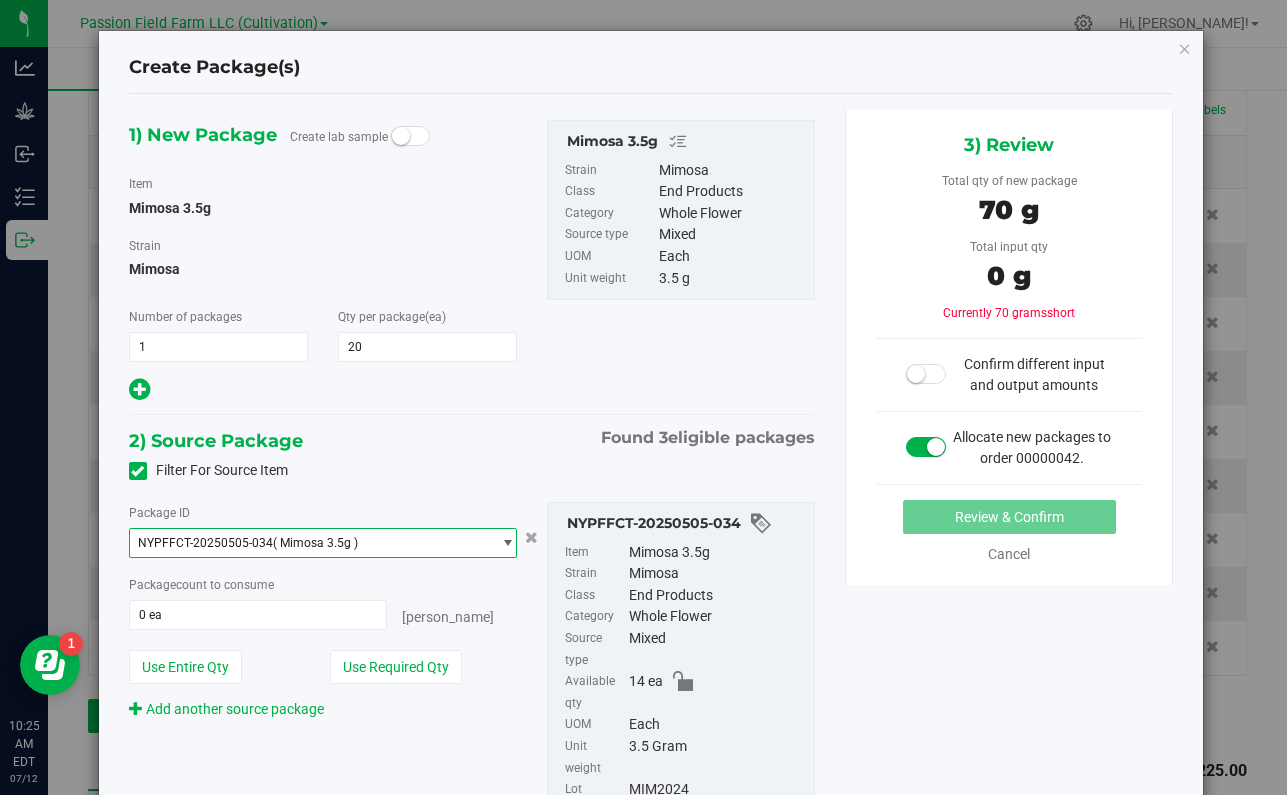 click on "NYPFFCT-20250505-034
(
Mimosa 3.5g
)" at bounding box center (310, 543) 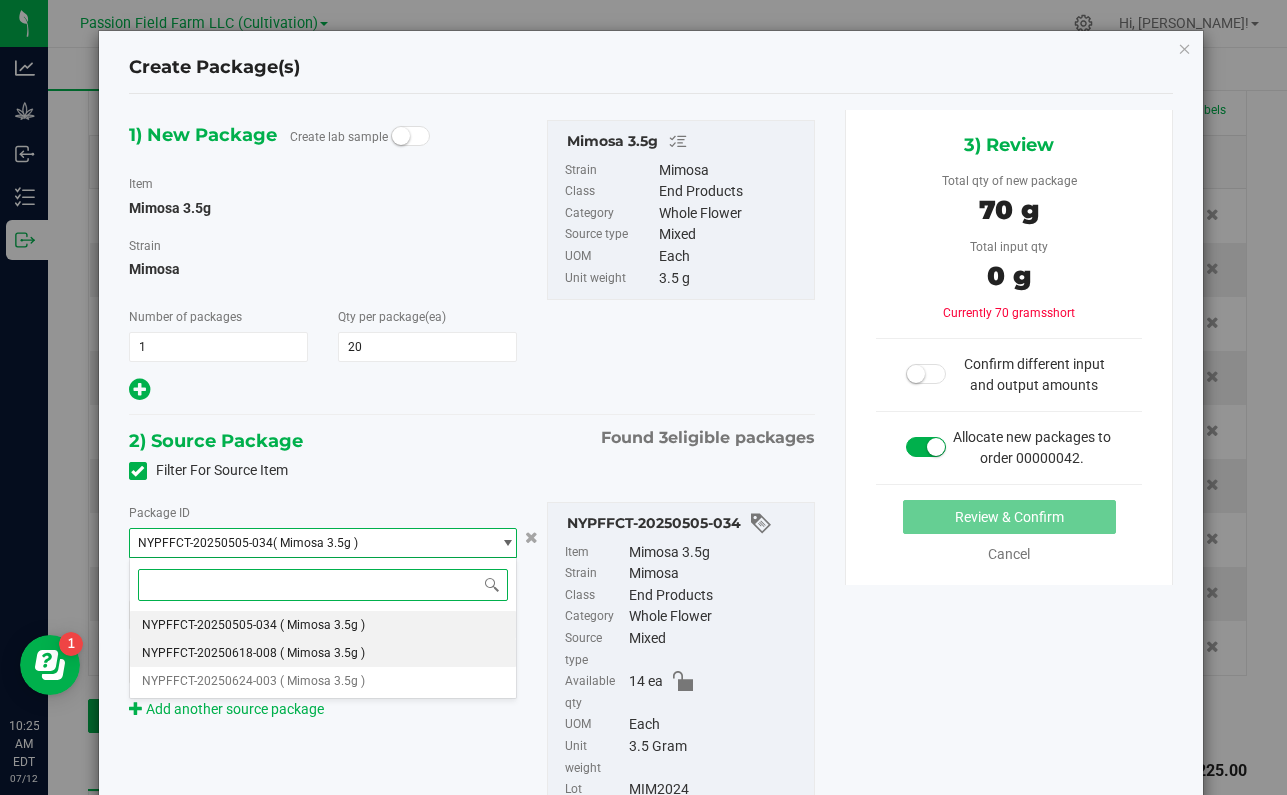 click on "NYPFFCT-20250618-008
(
Mimosa 3.5g
)" at bounding box center [323, 653] 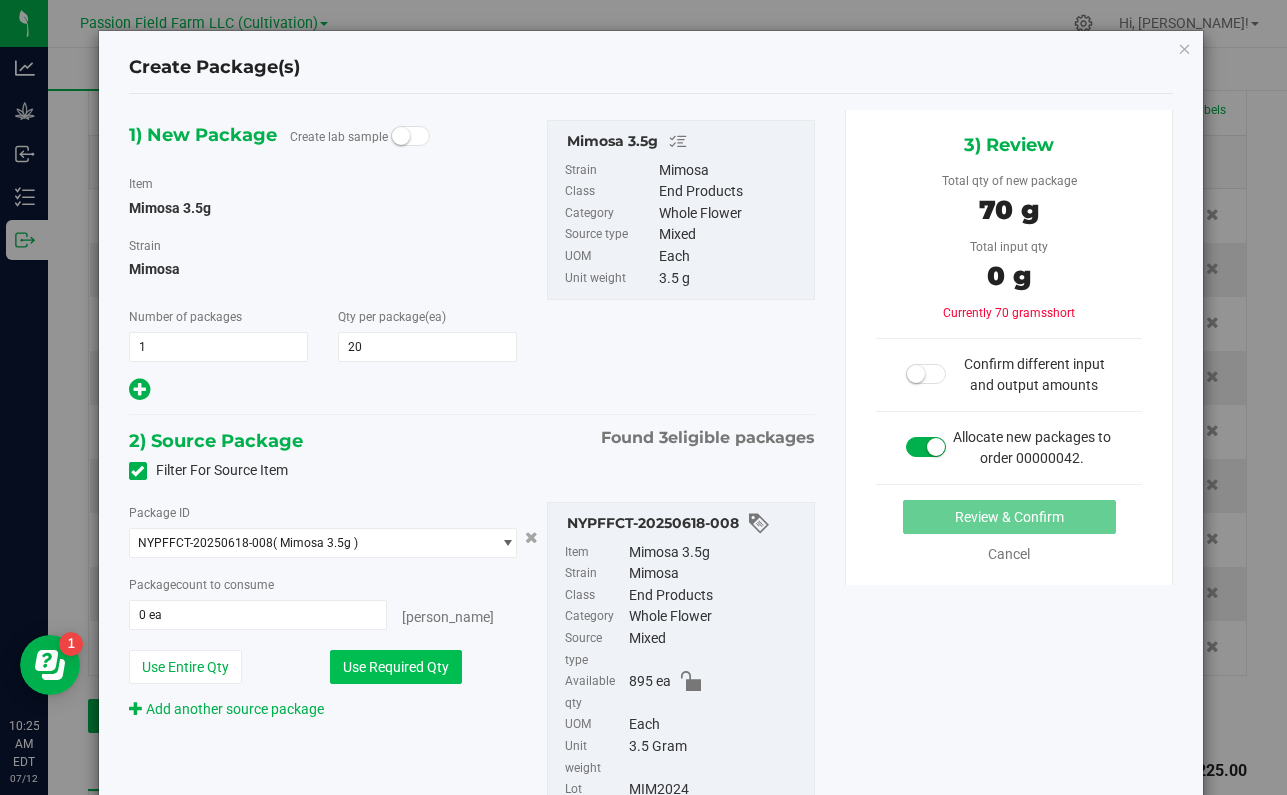 click on "Use Required Qty" at bounding box center (396, 667) 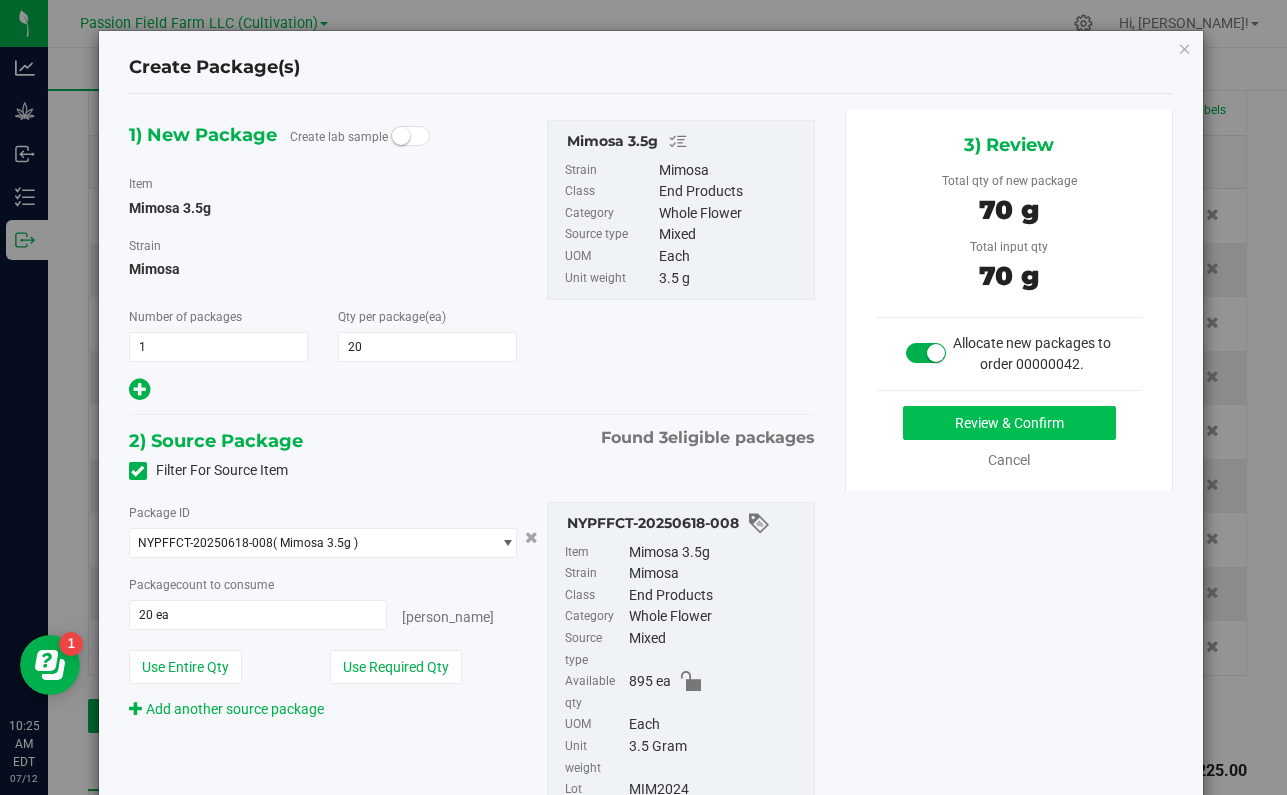 click on "Review & Confirm" at bounding box center (1009, 423) 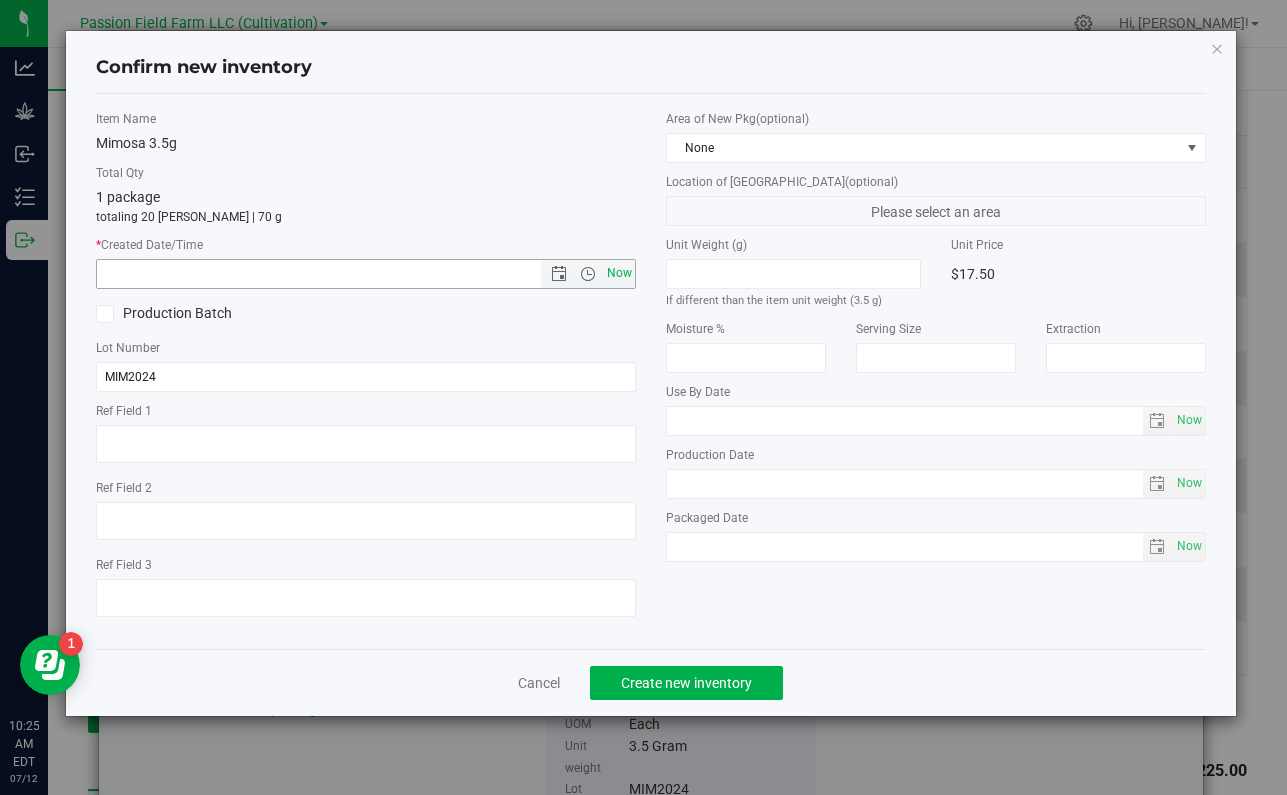 click on "Now" at bounding box center (620, 273) 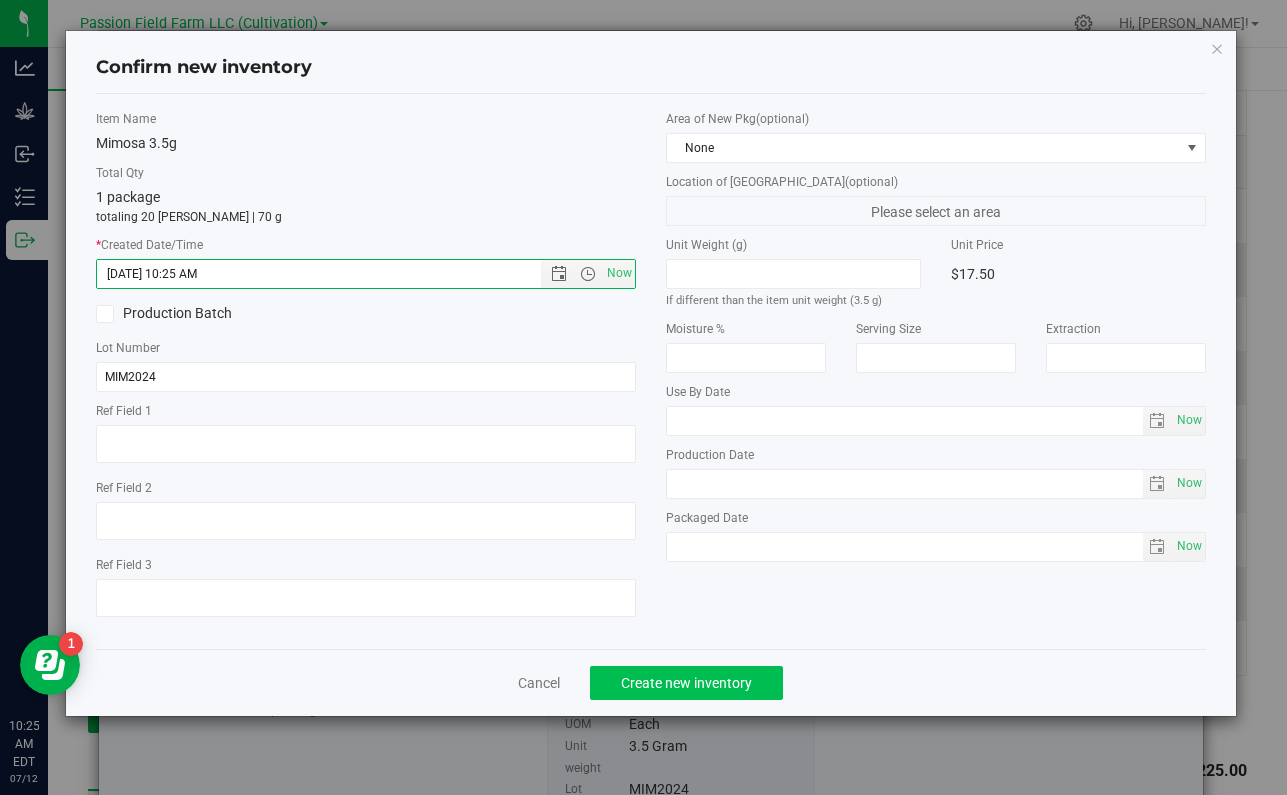 click on "Create new inventory" 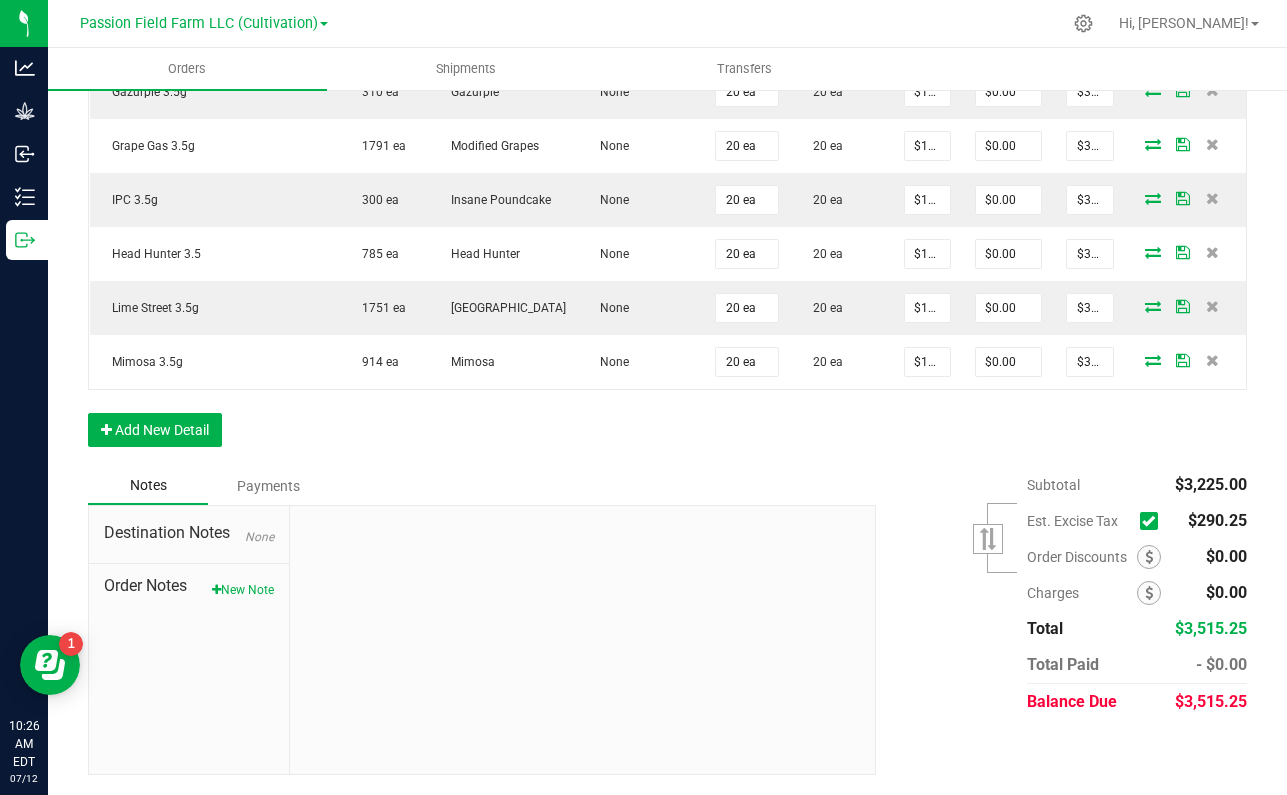 scroll, scrollTop: 869, scrollLeft: 0, axis: vertical 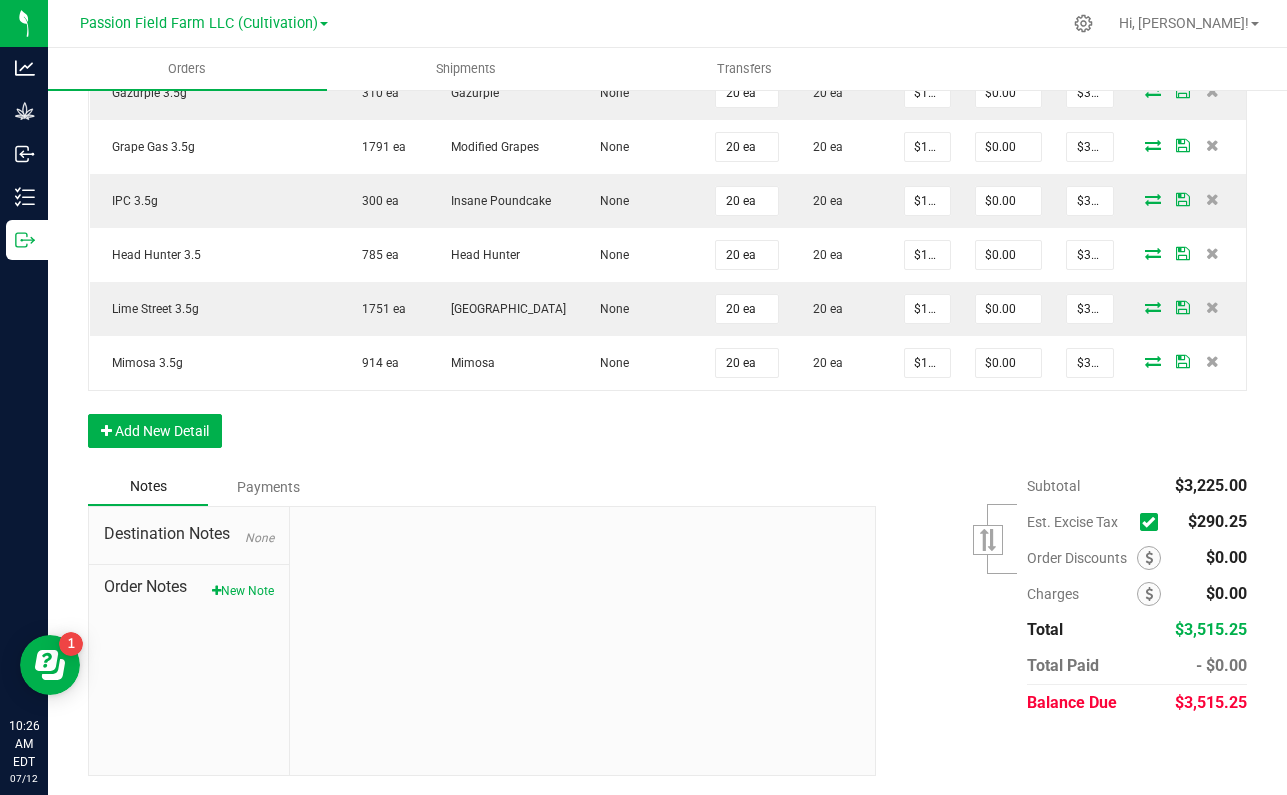 click at bounding box center (1148, 522) 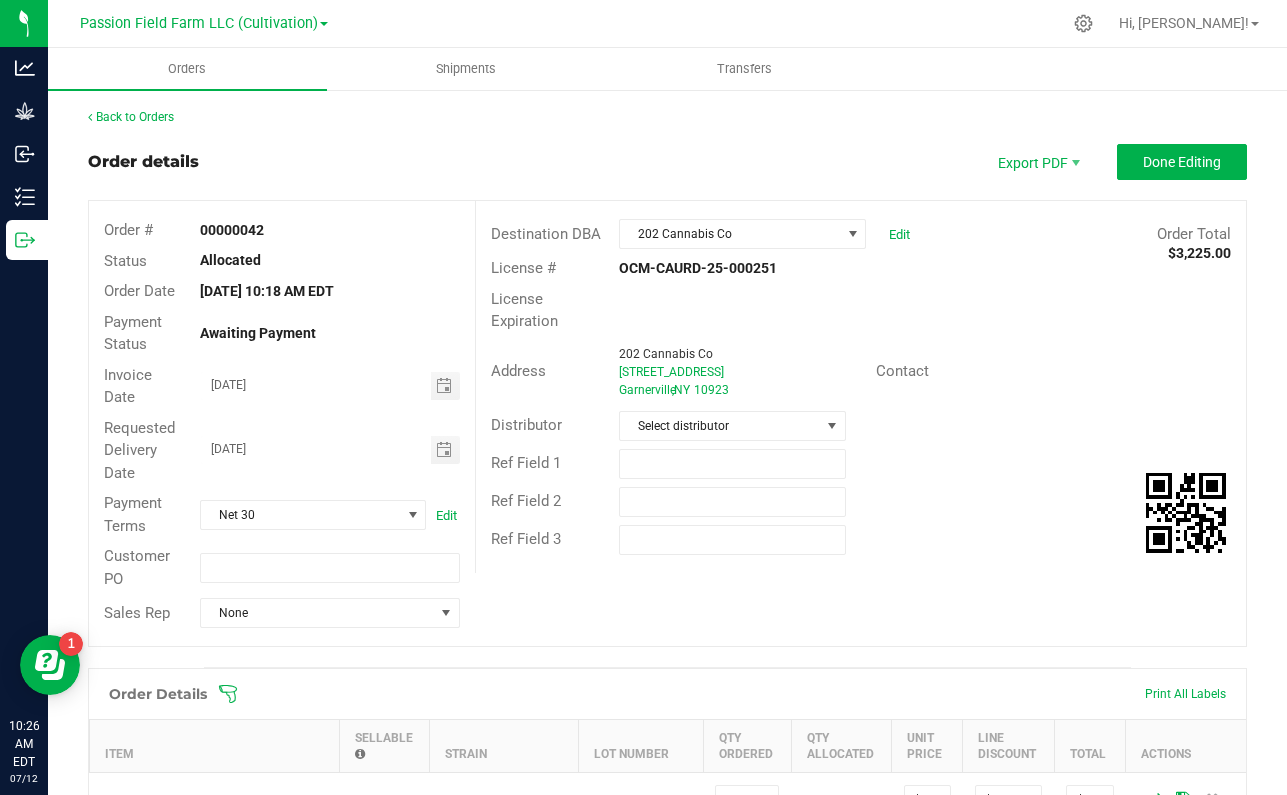 scroll, scrollTop: 0, scrollLeft: 0, axis: both 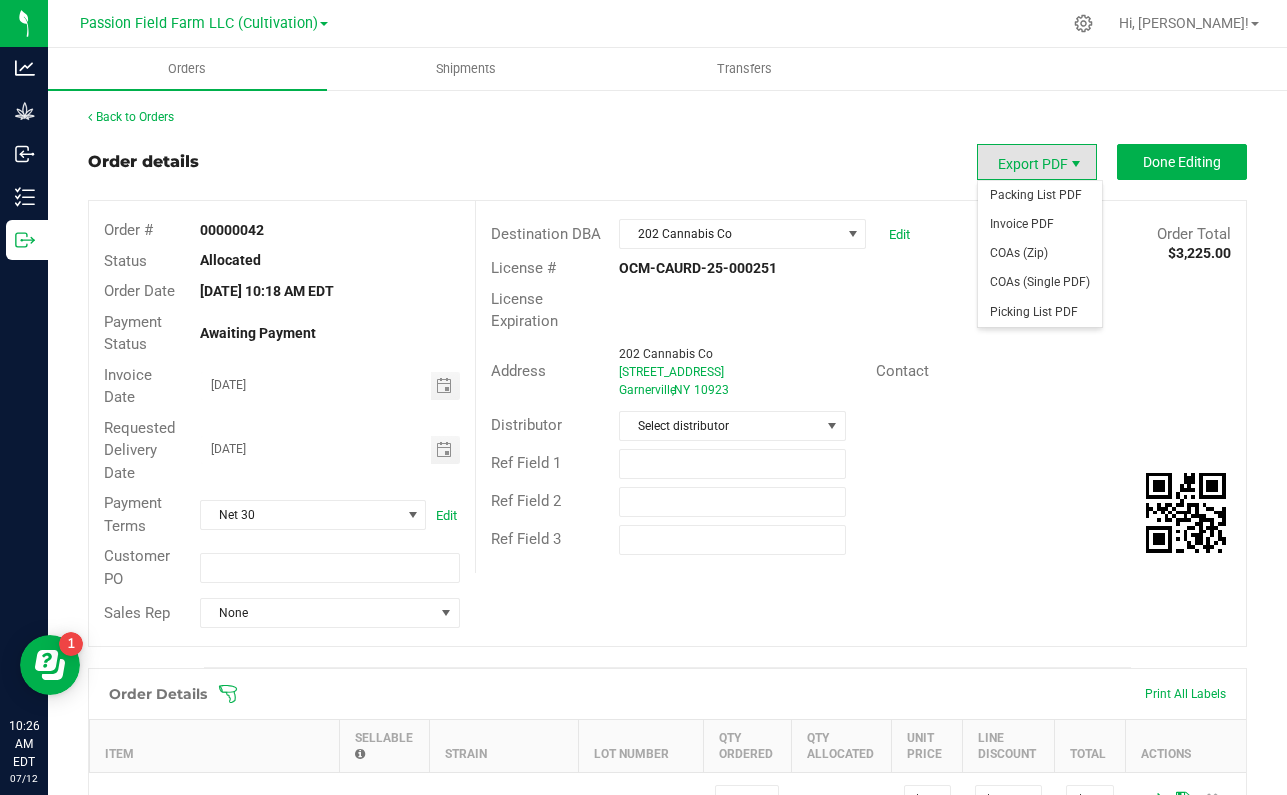 click at bounding box center (1076, 164) 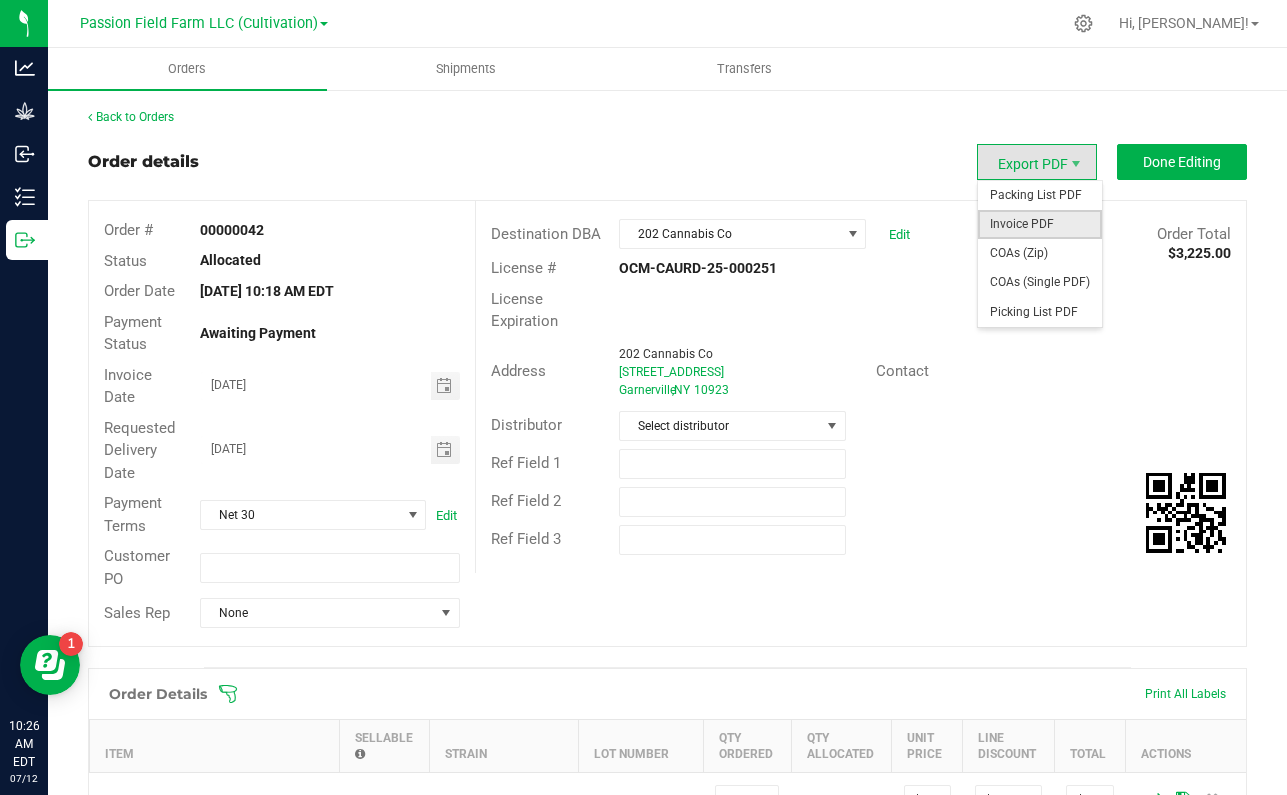 click on "Invoice PDF" at bounding box center (1040, 224) 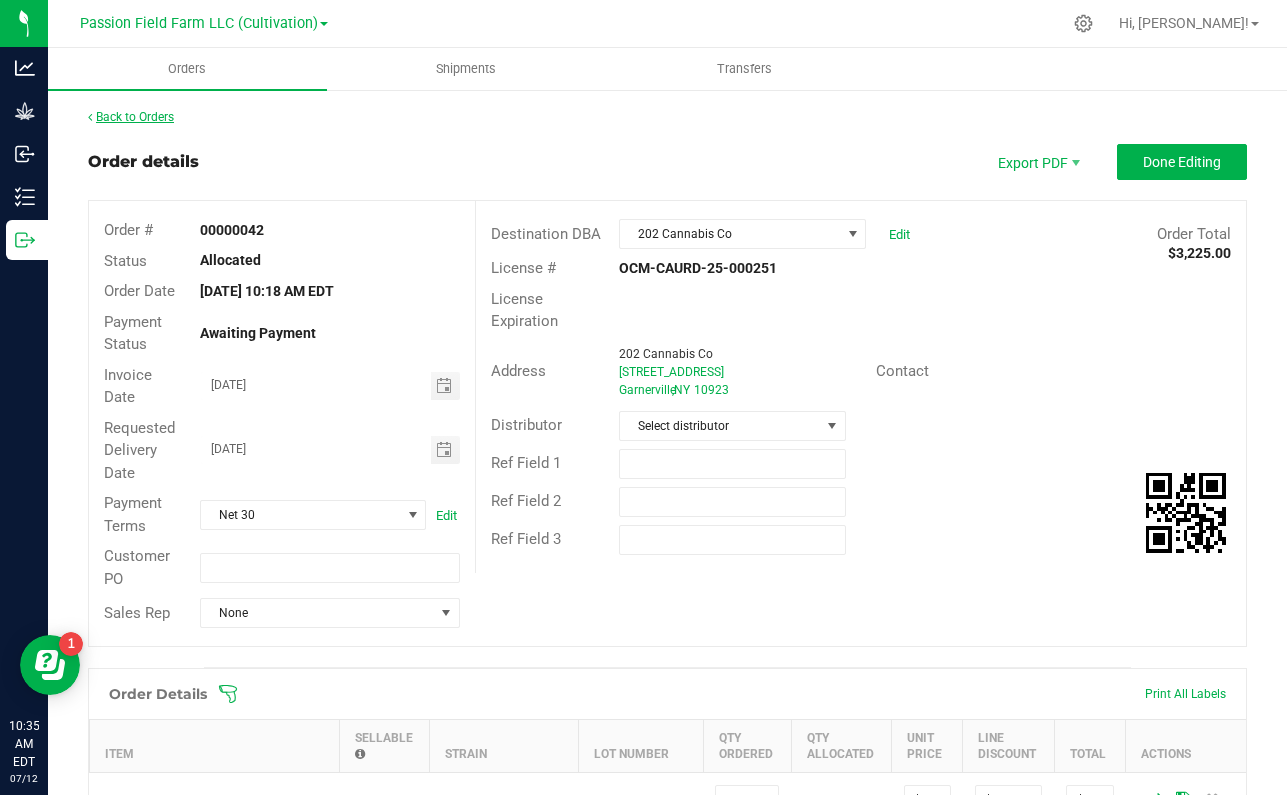 click on "Back to Orders" at bounding box center [131, 117] 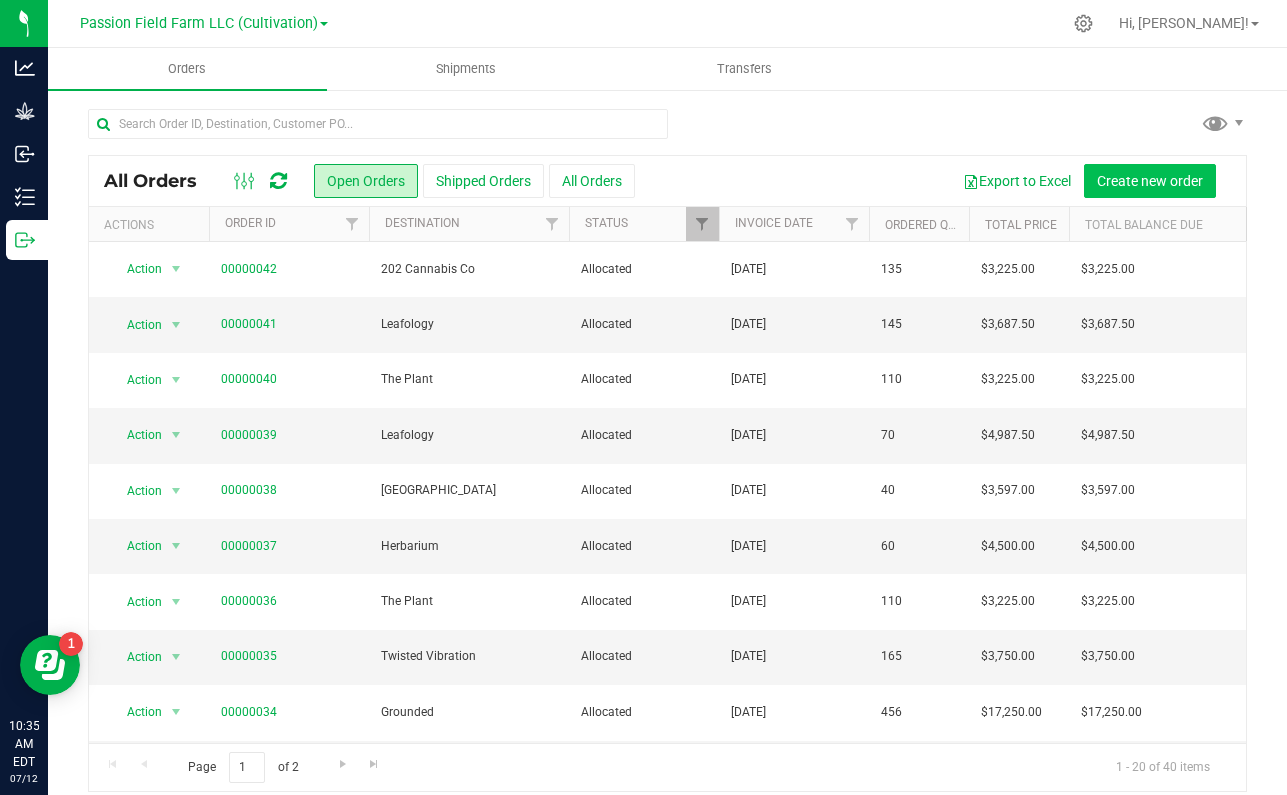click on "Create new order" at bounding box center [1150, 181] 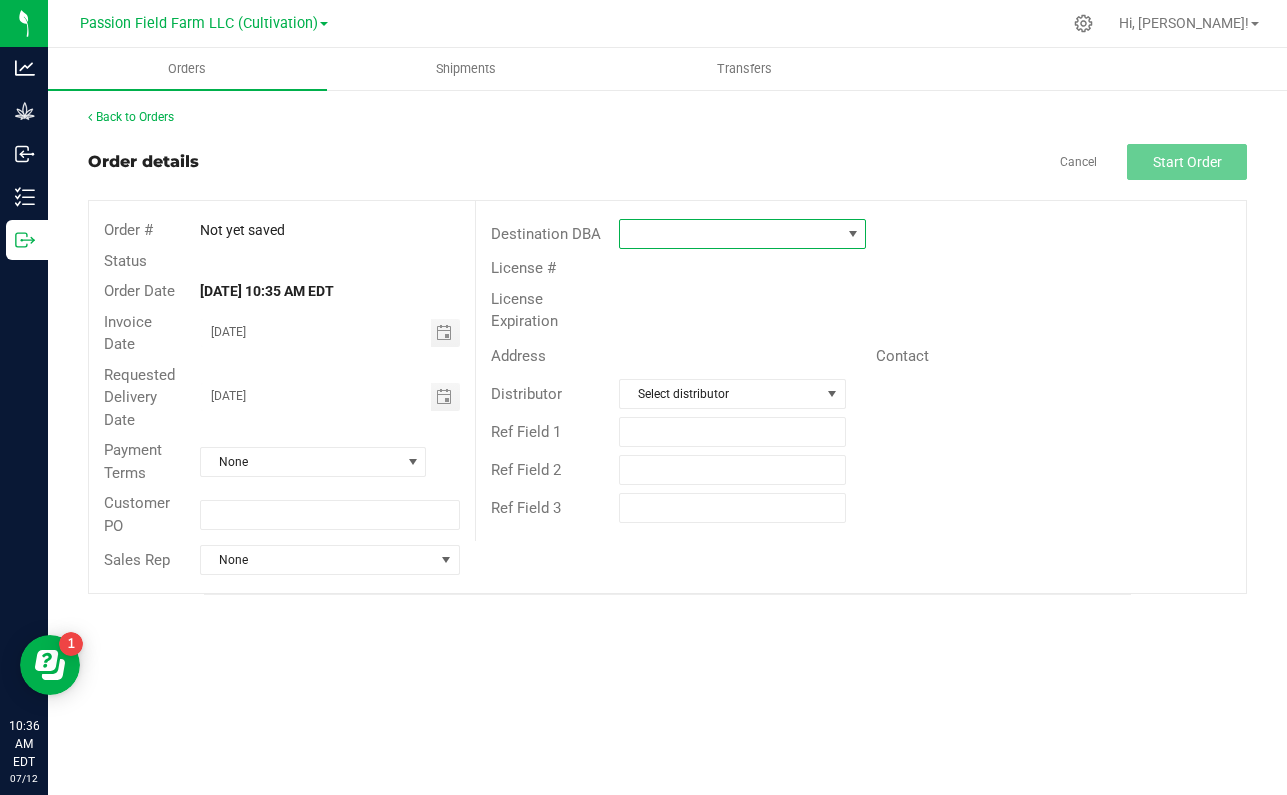 click at bounding box center (730, 234) 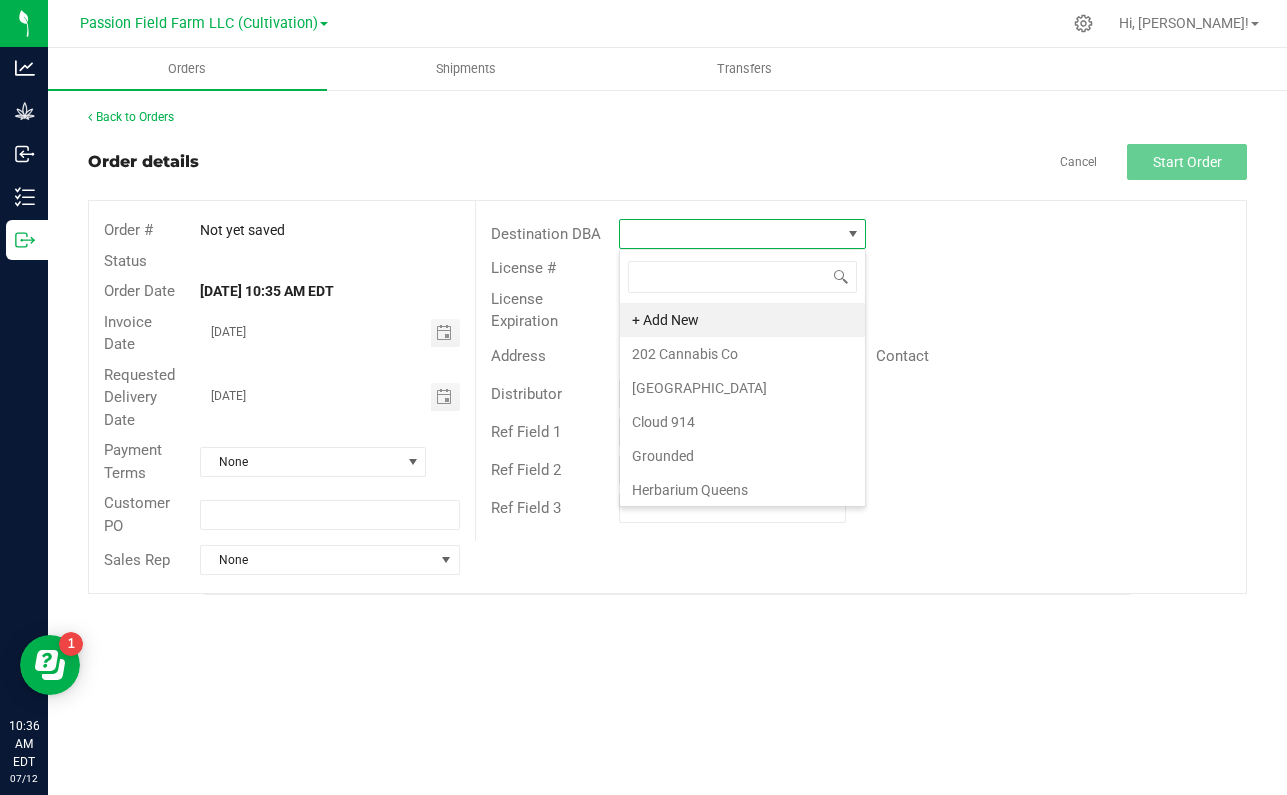 scroll, scrollTop: 99970, scrollLeft: 99753, axis: both 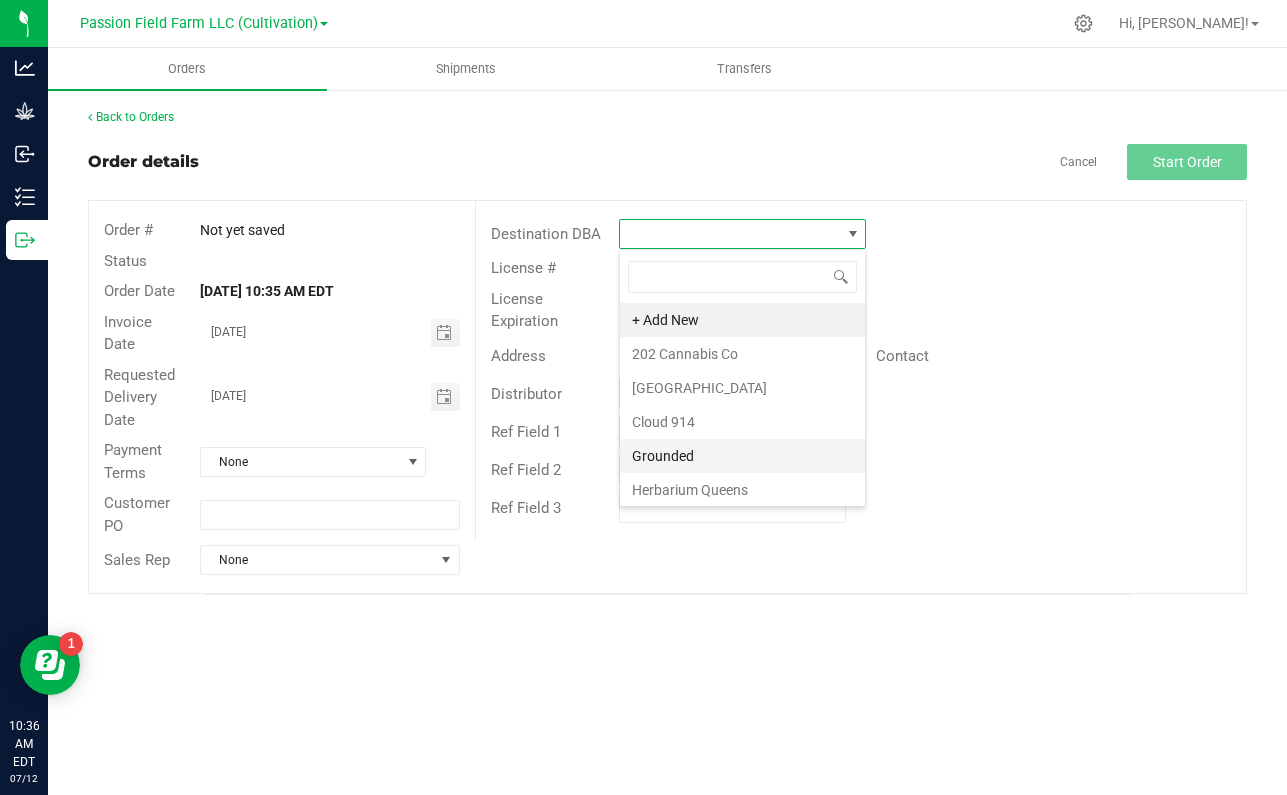 click on "Grounded" at bounding box center (742, 456) 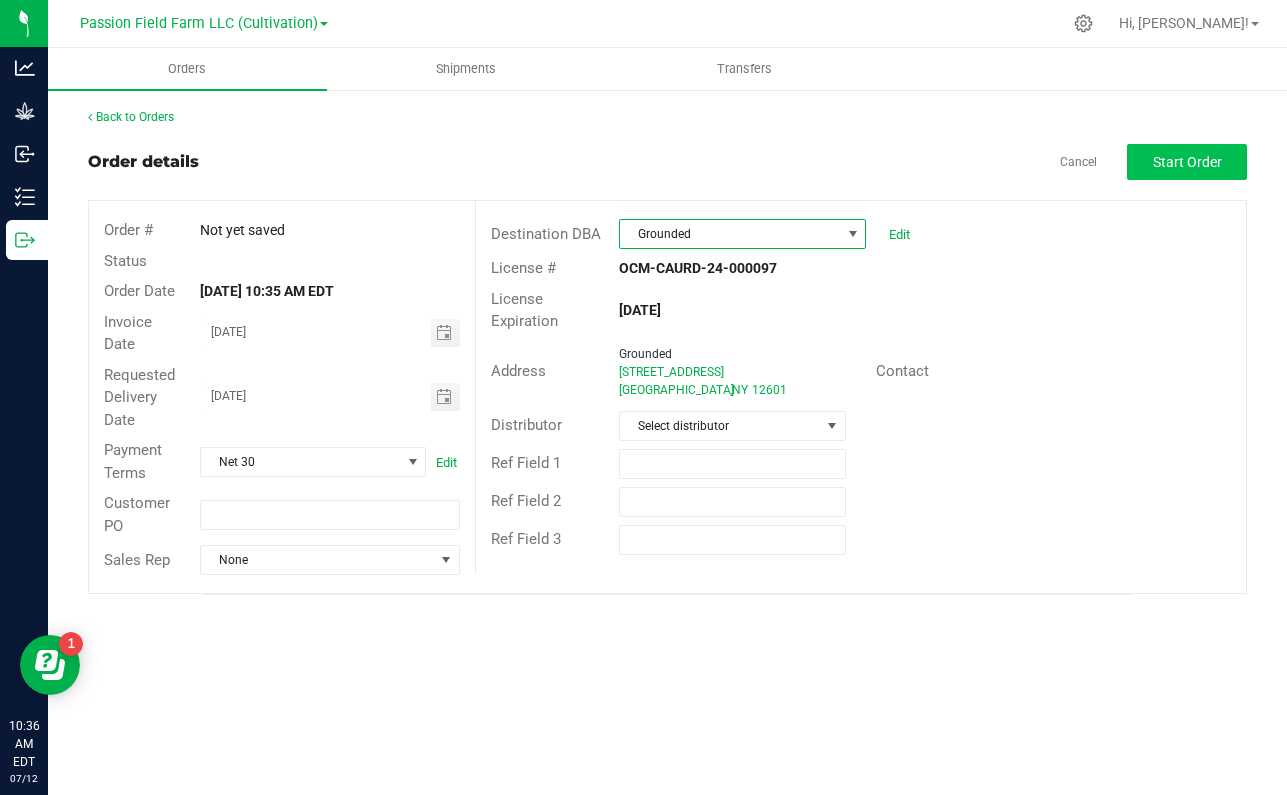 click on "Start Order" at bounding box center (1187, 162) 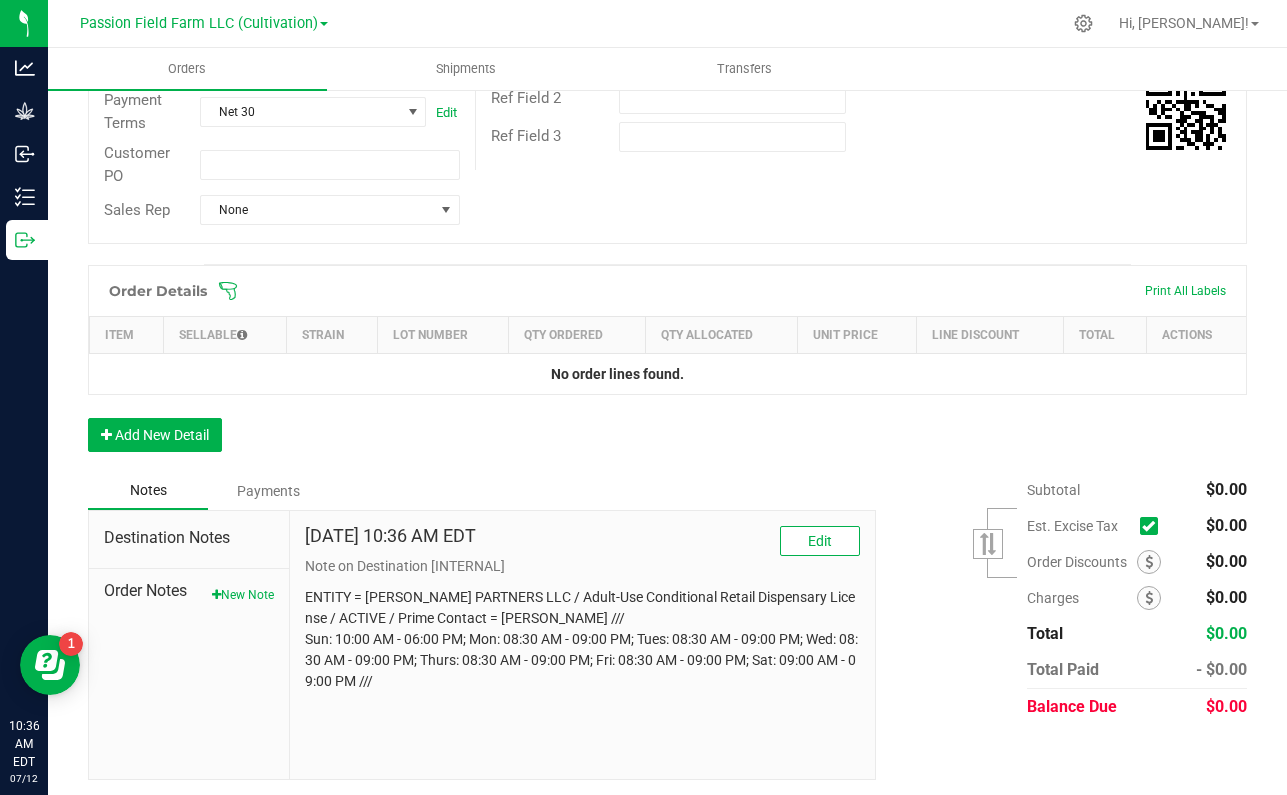 scroll, scrollTop: 401, scrollLeft: 0, axis: vertical 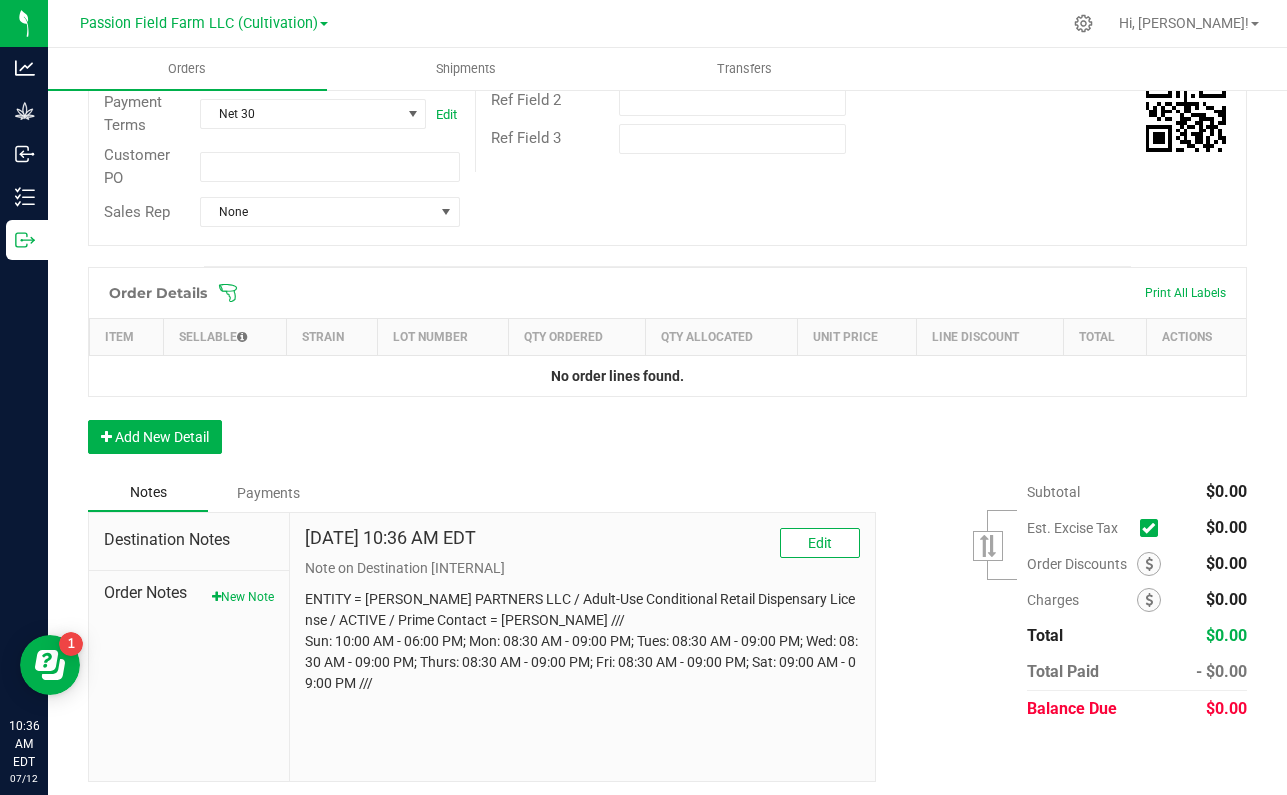 click at bounding box center [1148, 528] 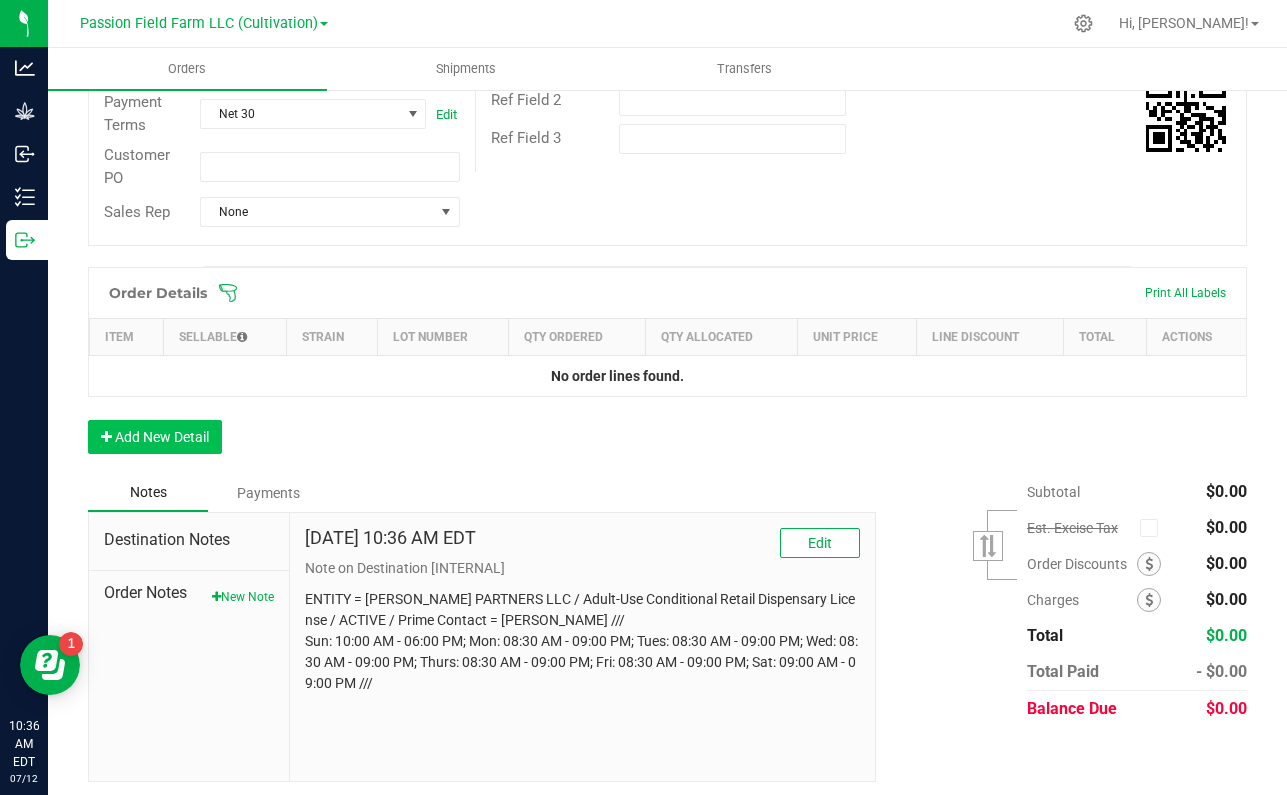 click on "Add New Detail" at bounding box center [155, 437] 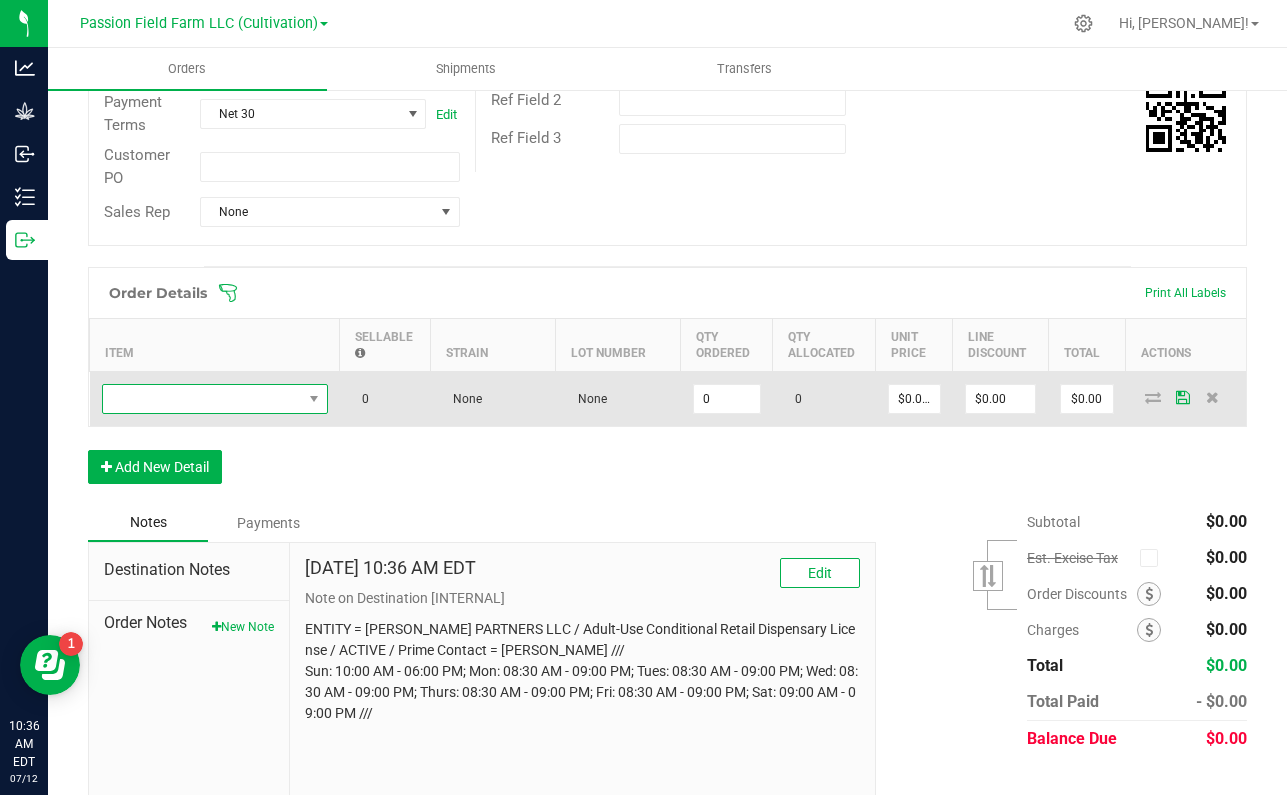 click at bounding box center (202, 399) 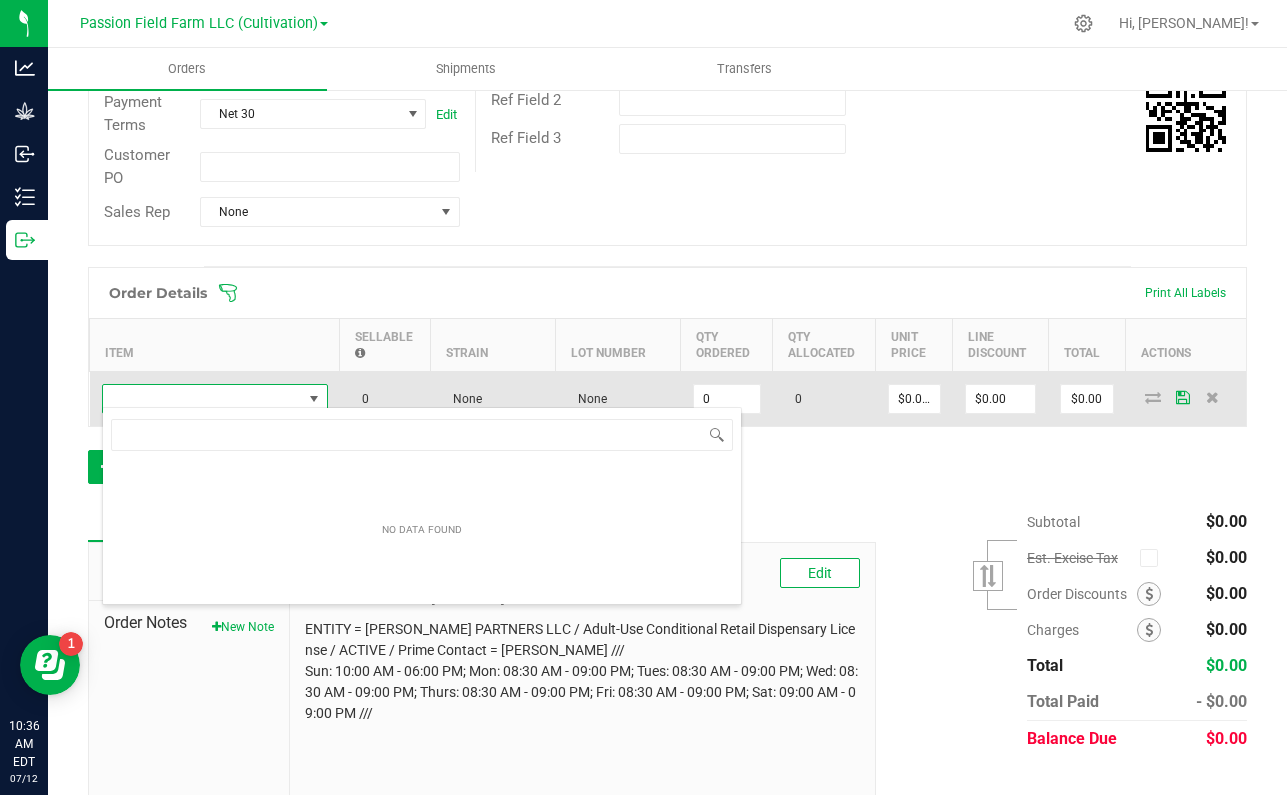 scroll, scrollTop: 99970, scrollLeft: 99774, axis: both 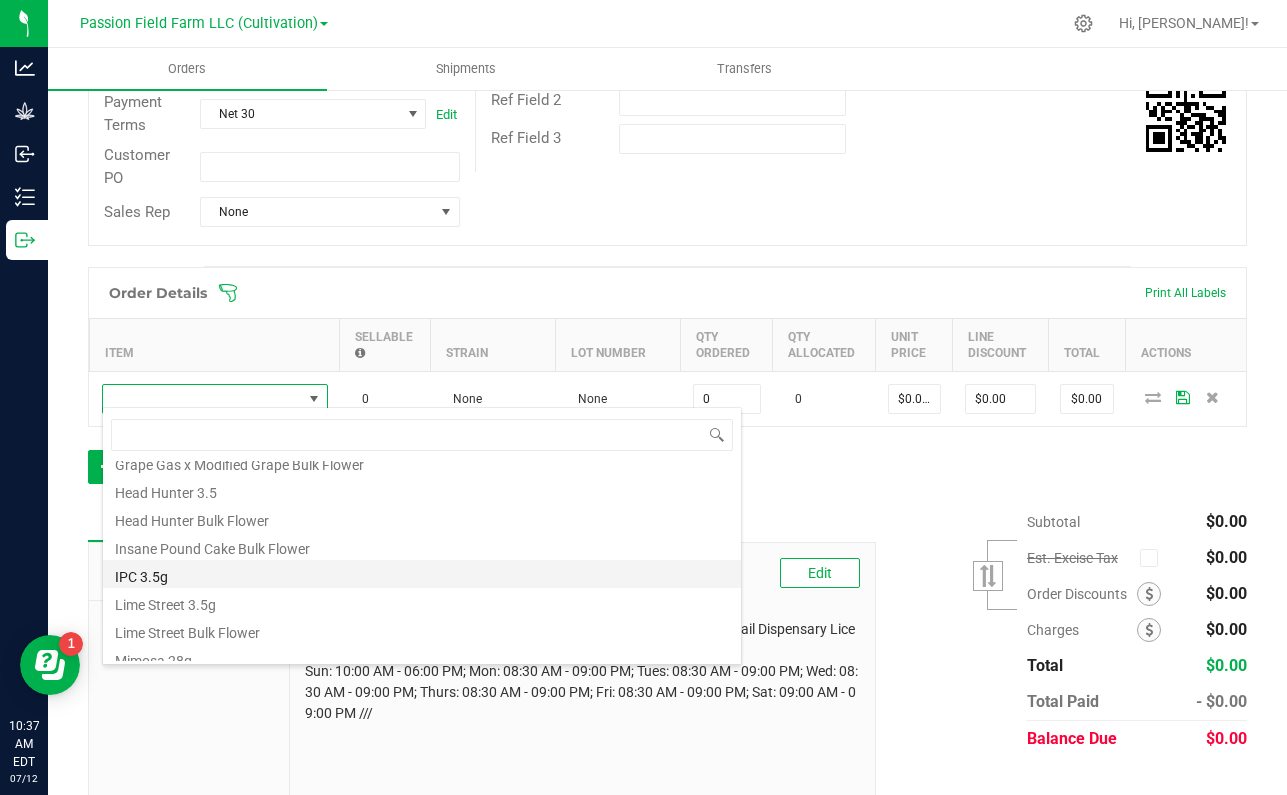 click on "IPC 3.5g" at bounding box center (422, 574) 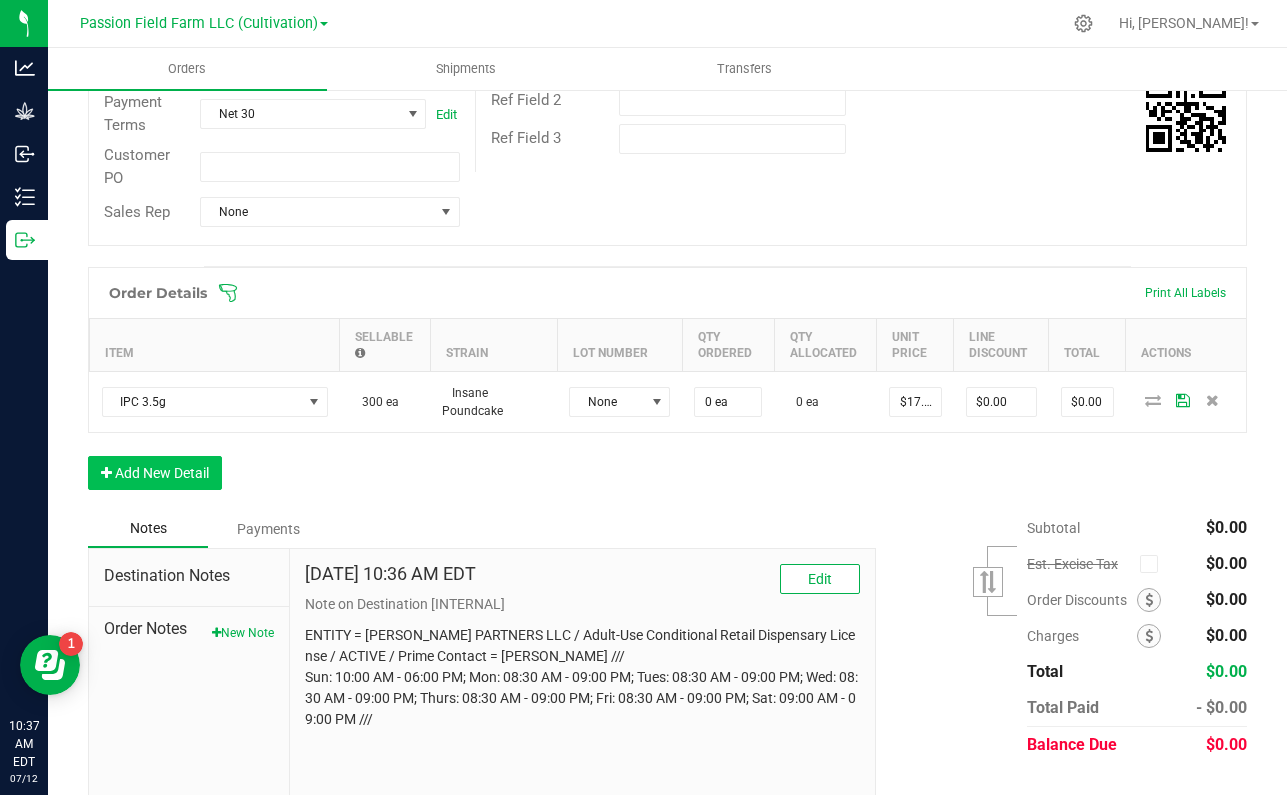 click on "Add New Detail" at bounding box center [155, 473] 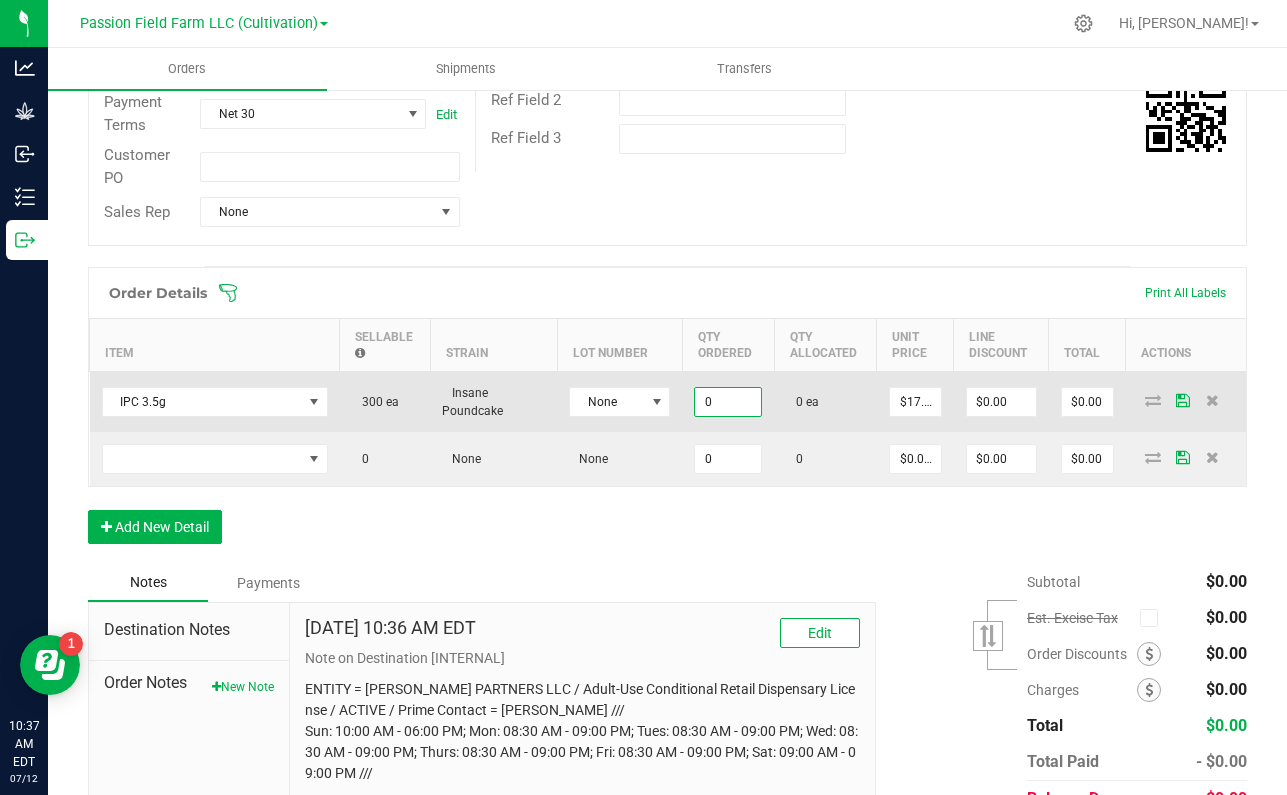 click on "0" at bounding box center (728, 402) 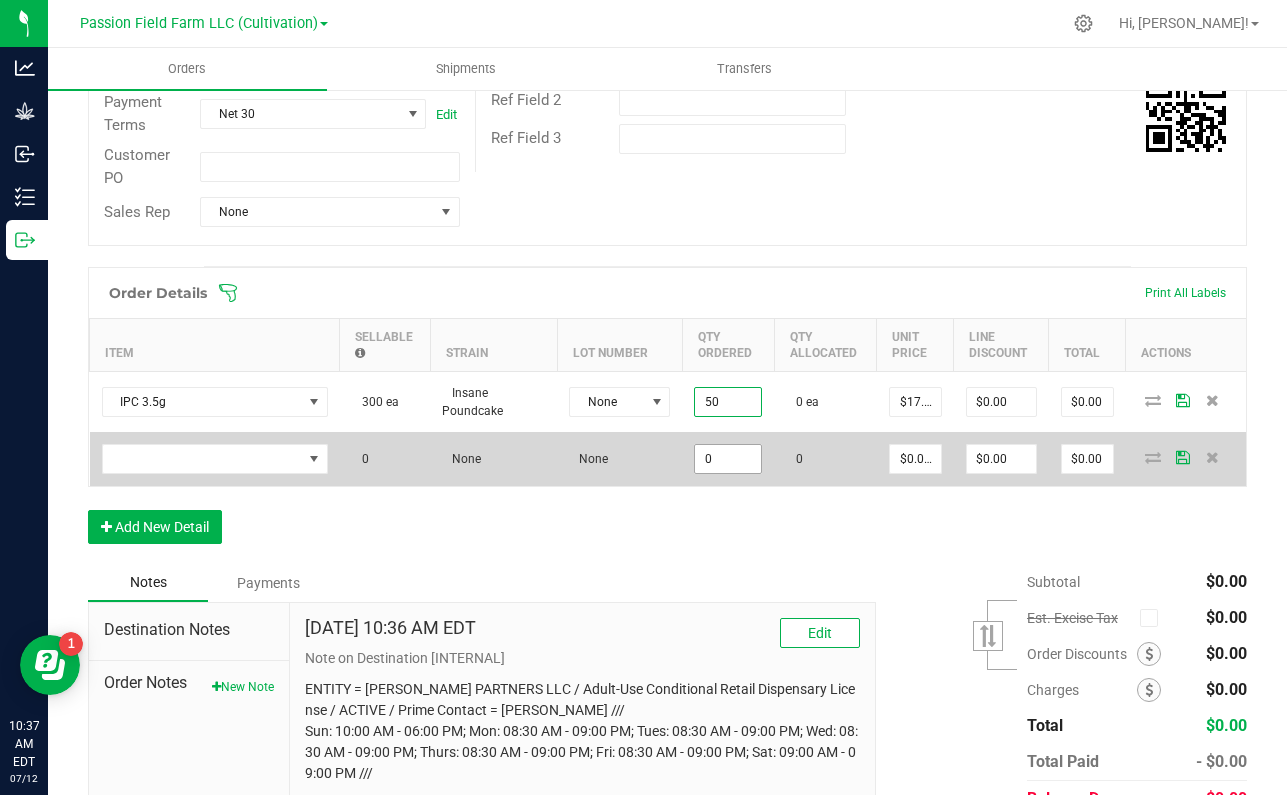 type on "50 ea" 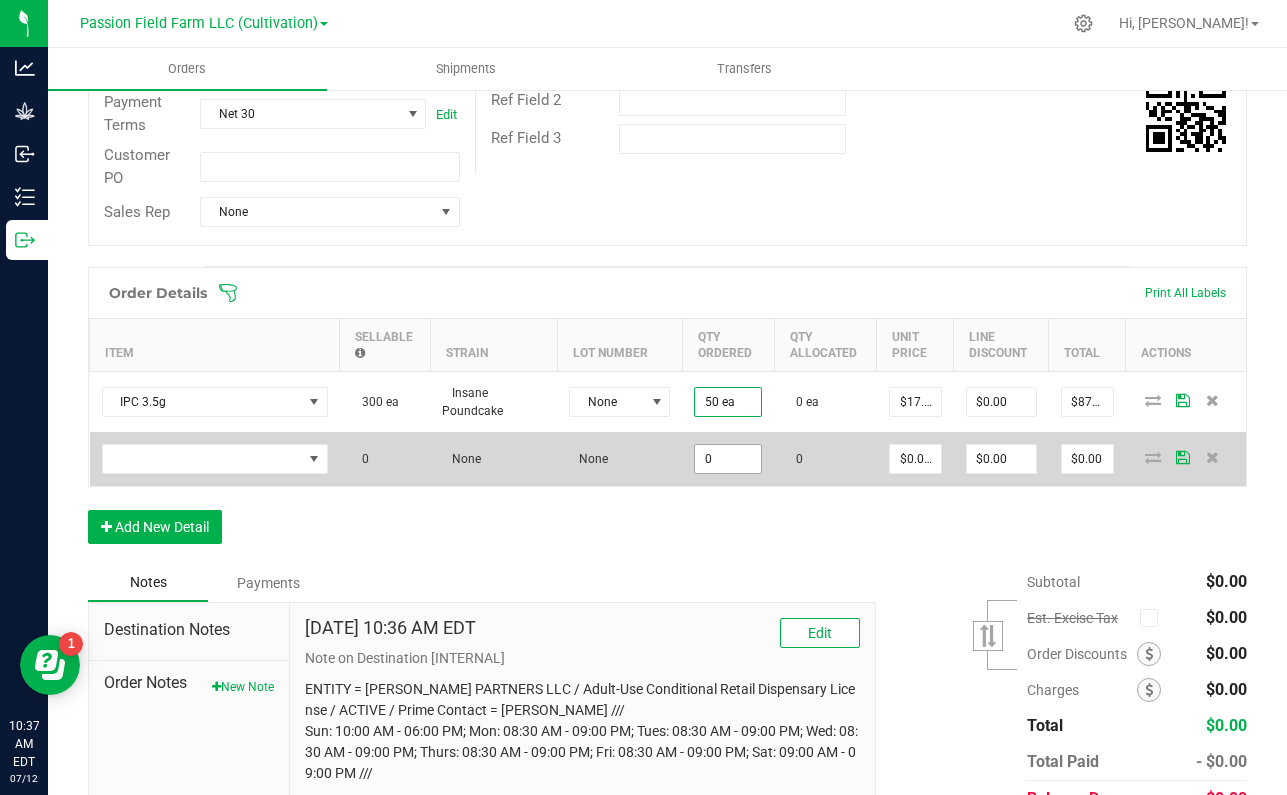 click on "0" at bounding box center [728, 459] 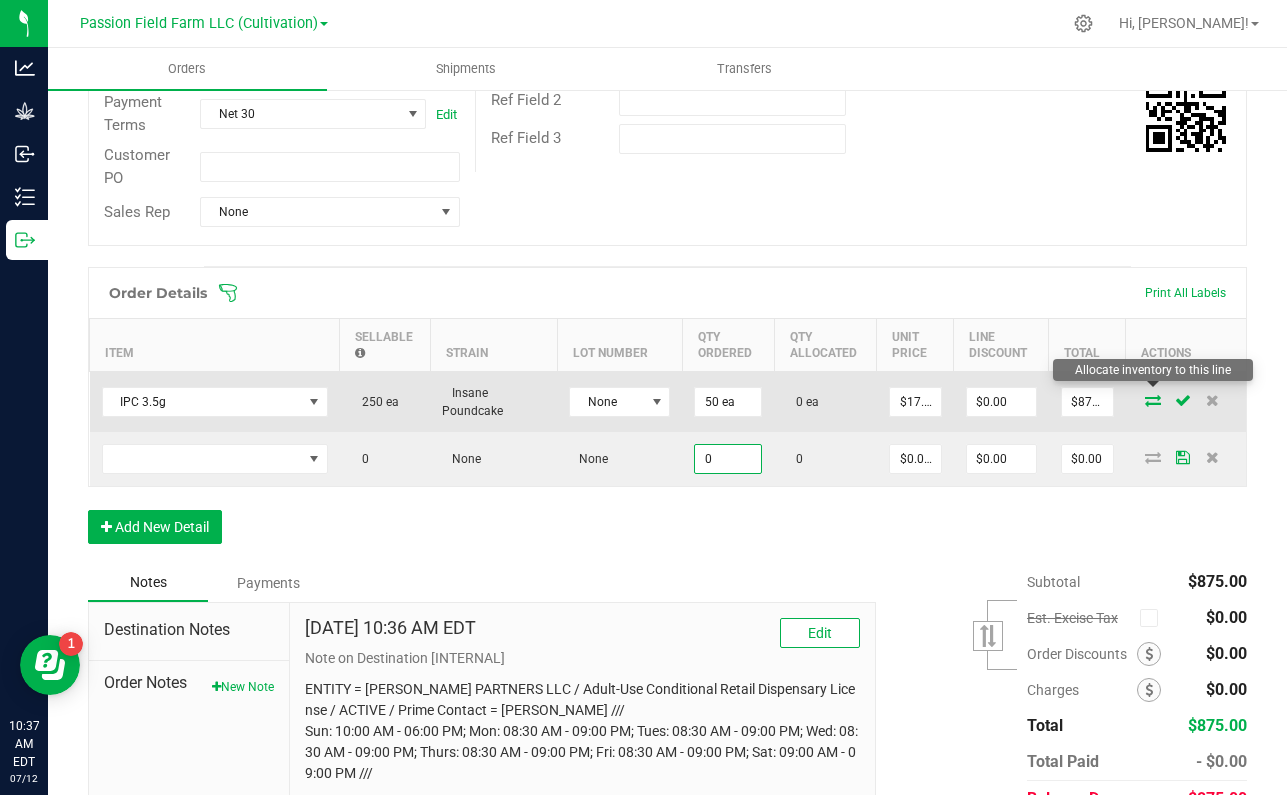 click at bounding box center (1153, 400) 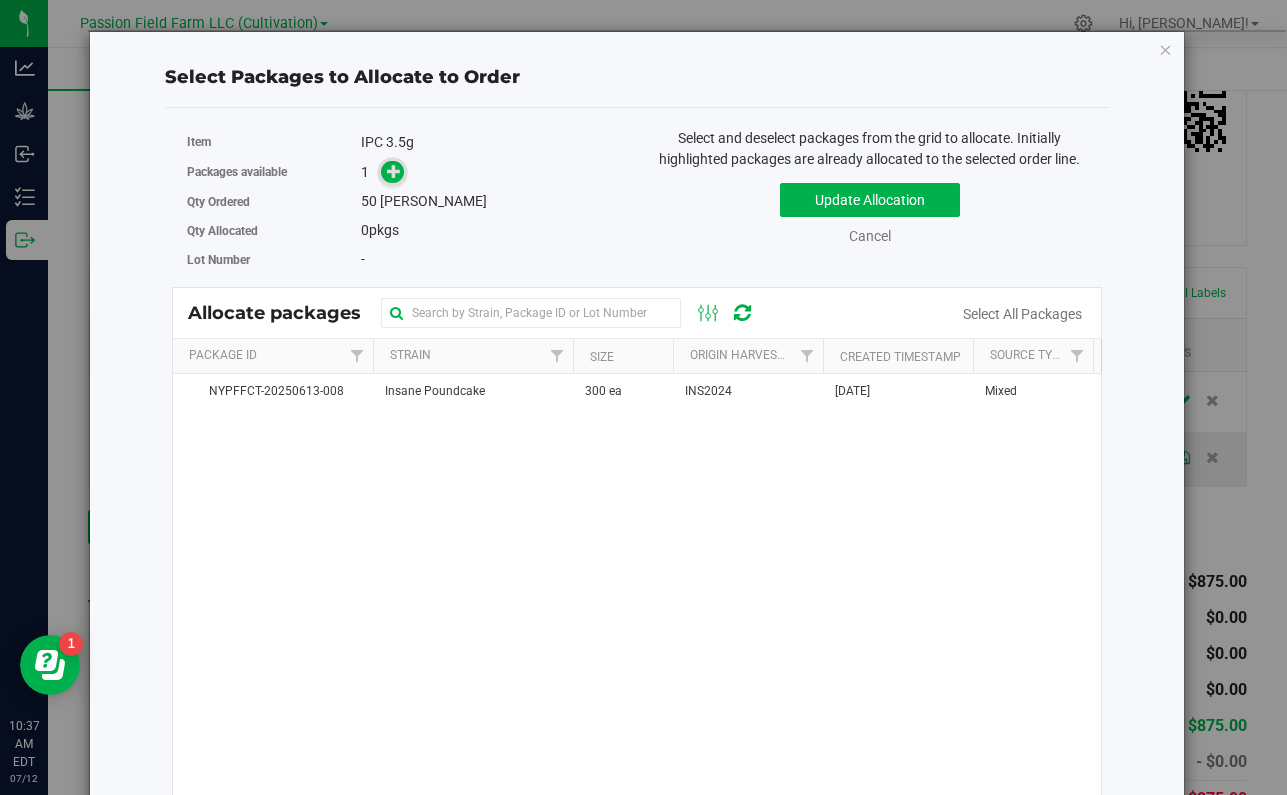 click at bounding box center (394, 171) 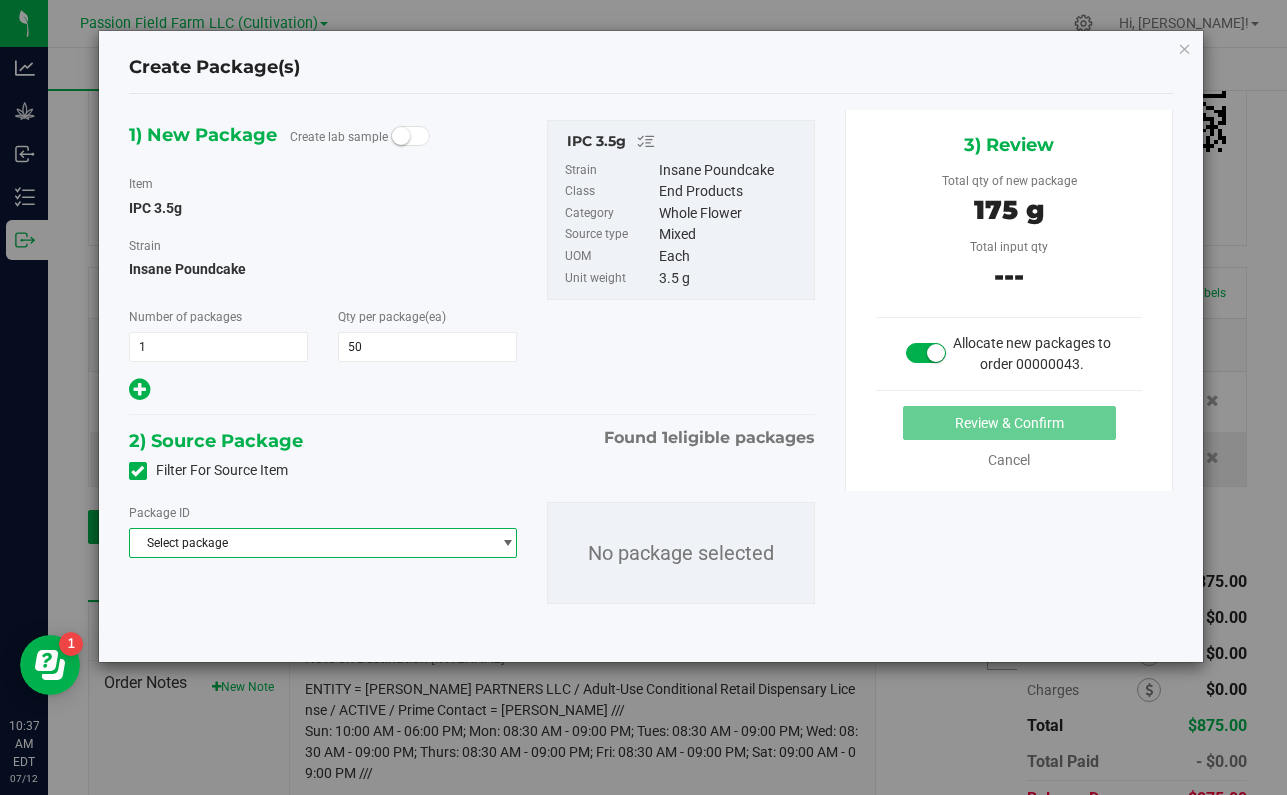 click on "Select package" at bounding box center [310, 543] 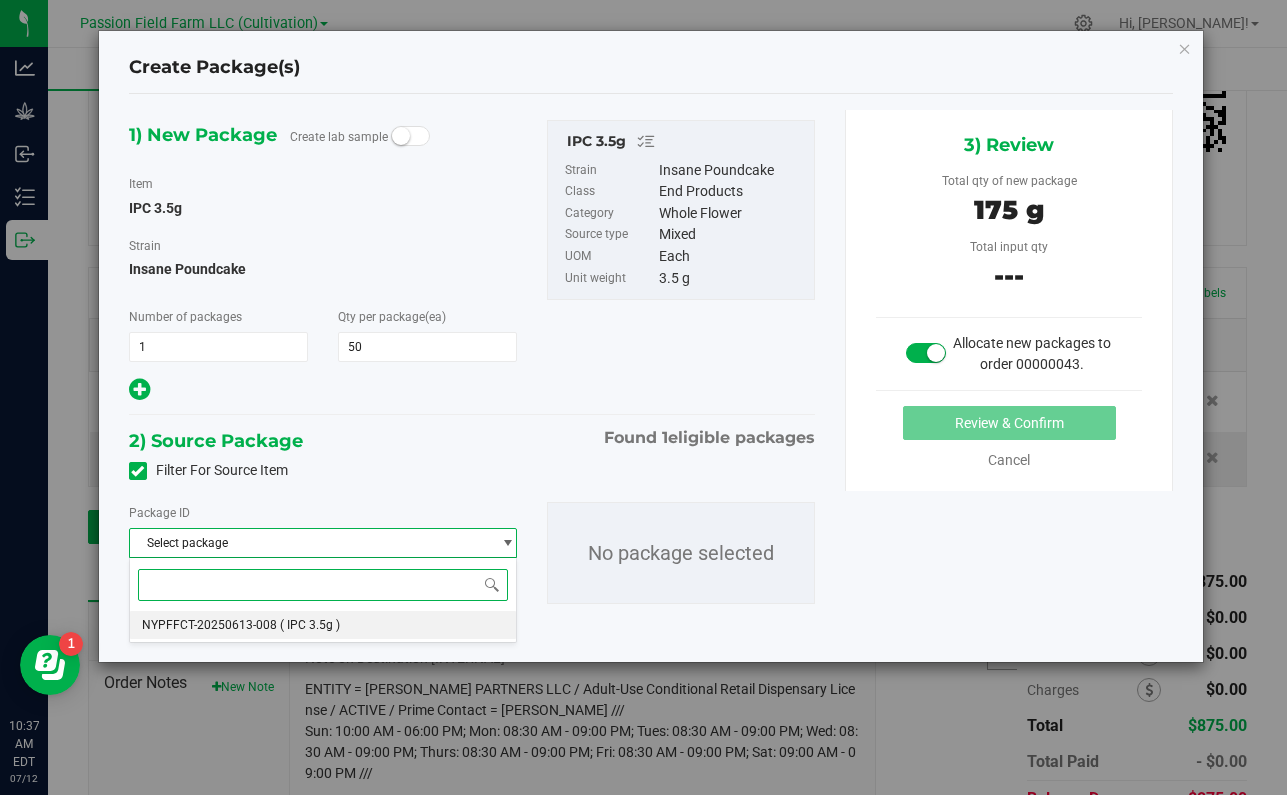 drag, startPoint x: 310, startPoint y: 596, endPoint x: 297, endPoint y: 633, distance: 39.217342 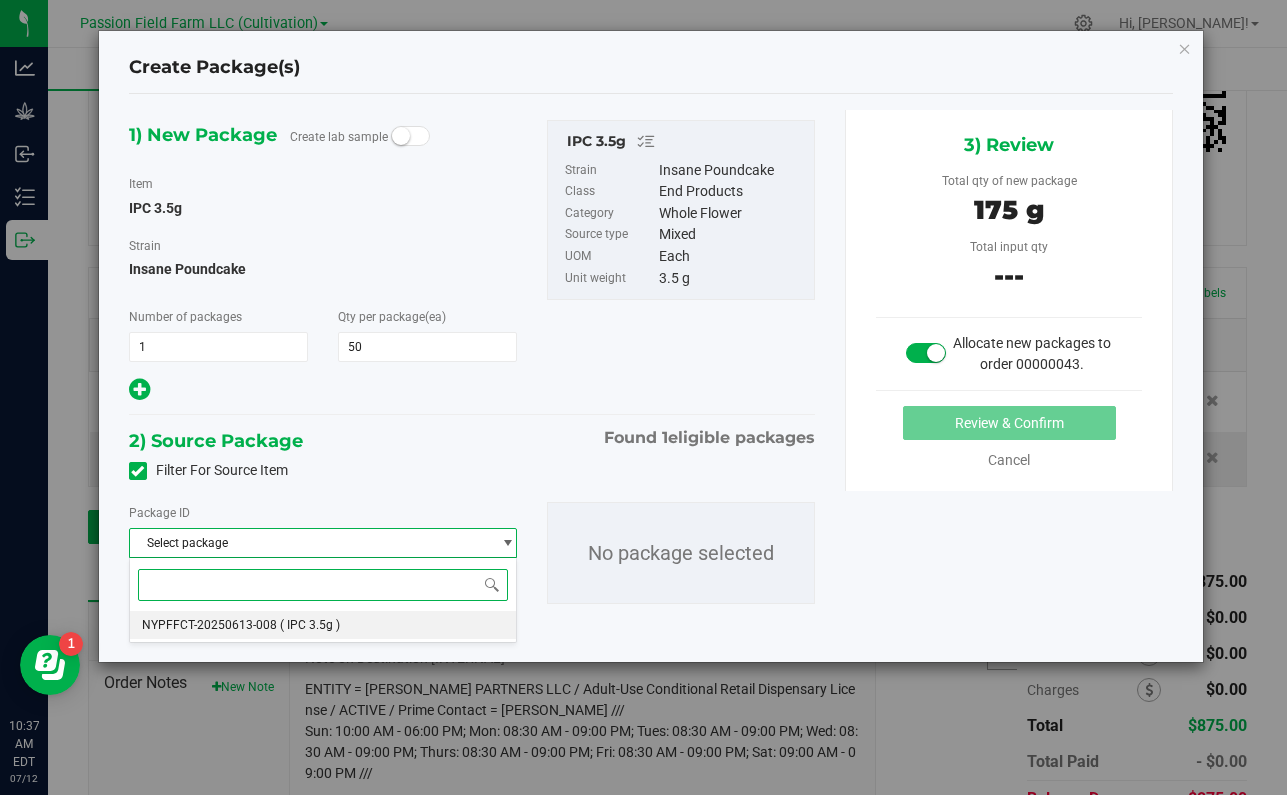 click on "NYPFFCT-20250613-008
(
IPC 3.5g
)" at bounding box center [323, 625] 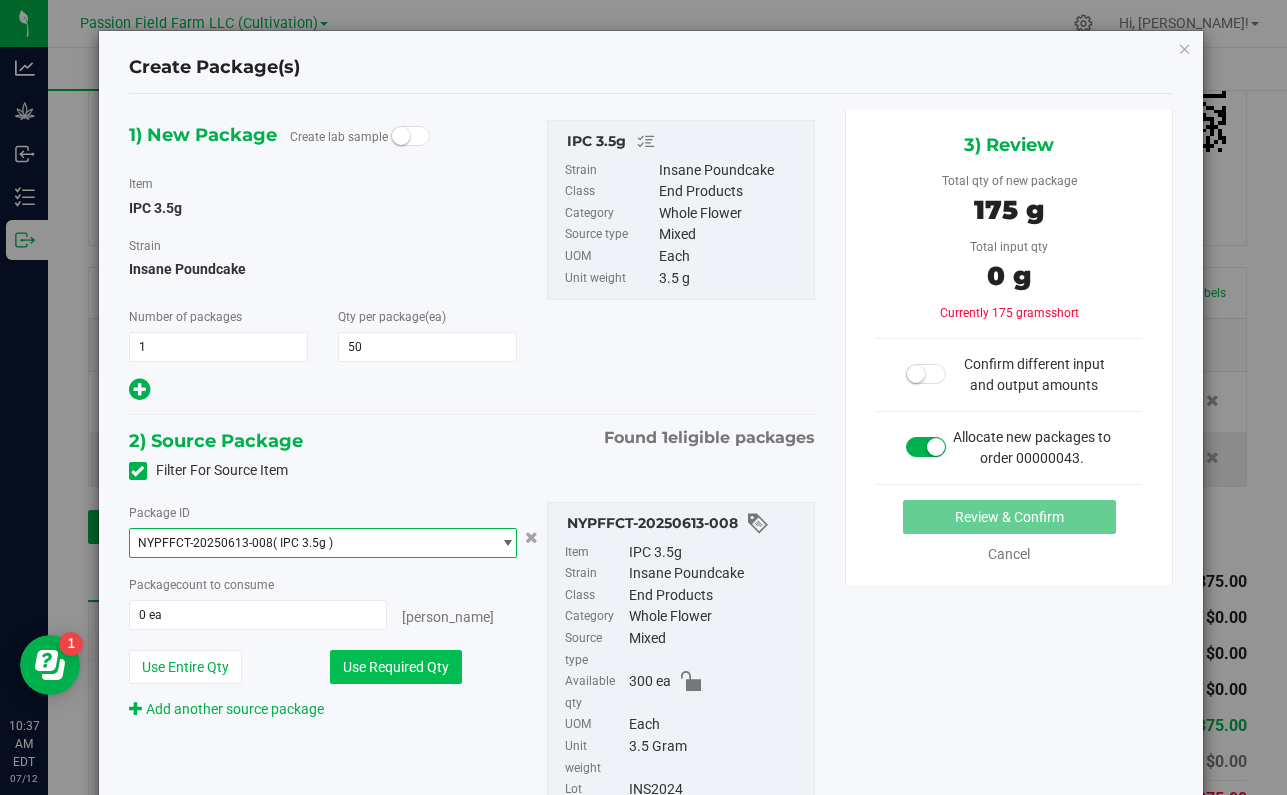 click on "Use Required Qty" at bounding box center [396, 667] 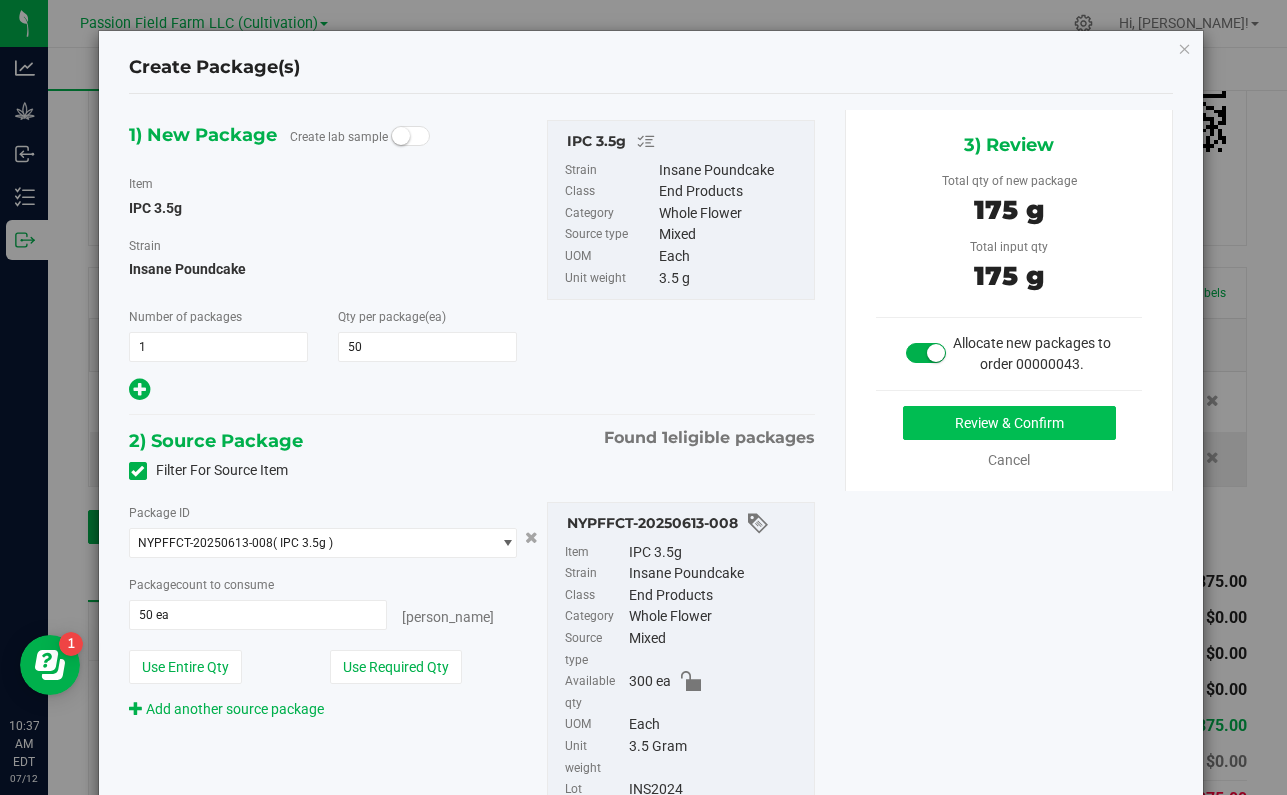 click on "Review & Confirm" at bounding box center [1009, 423] 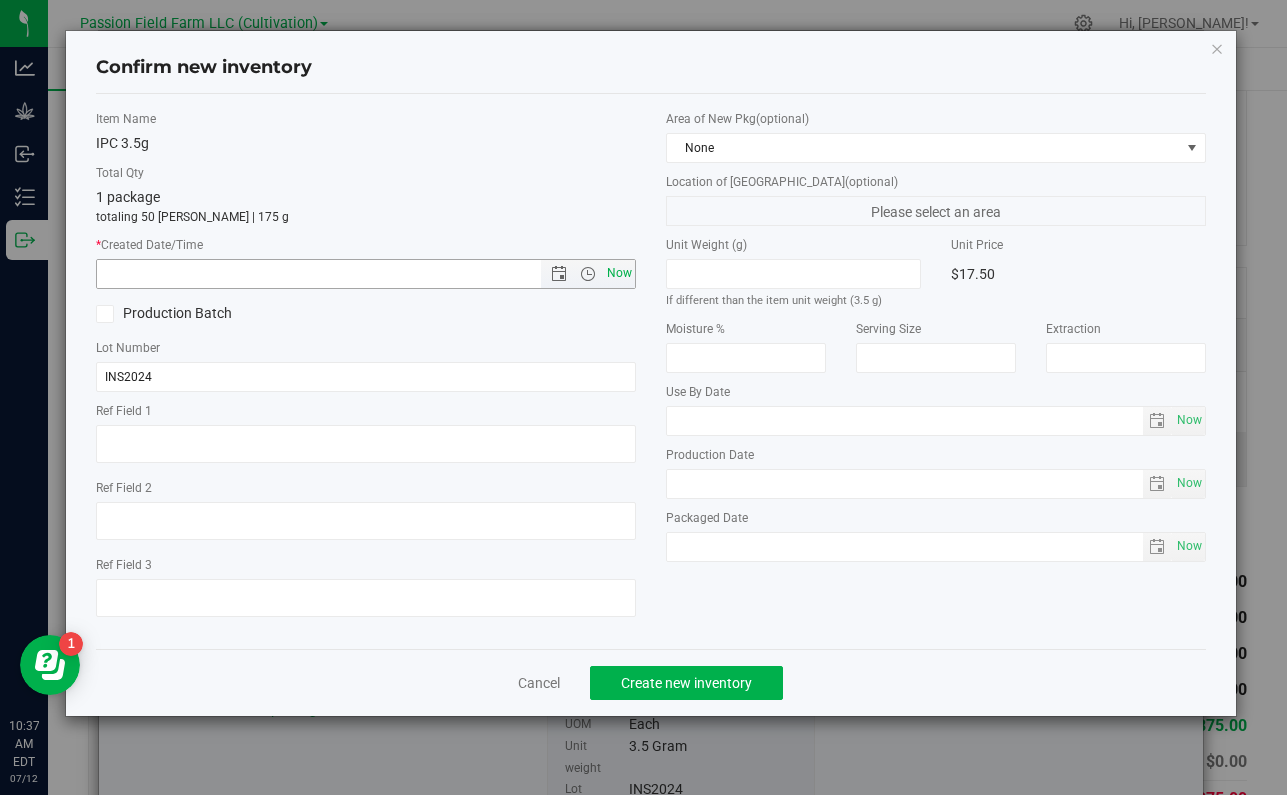 click on "Now" at bounding box center [620, 273] 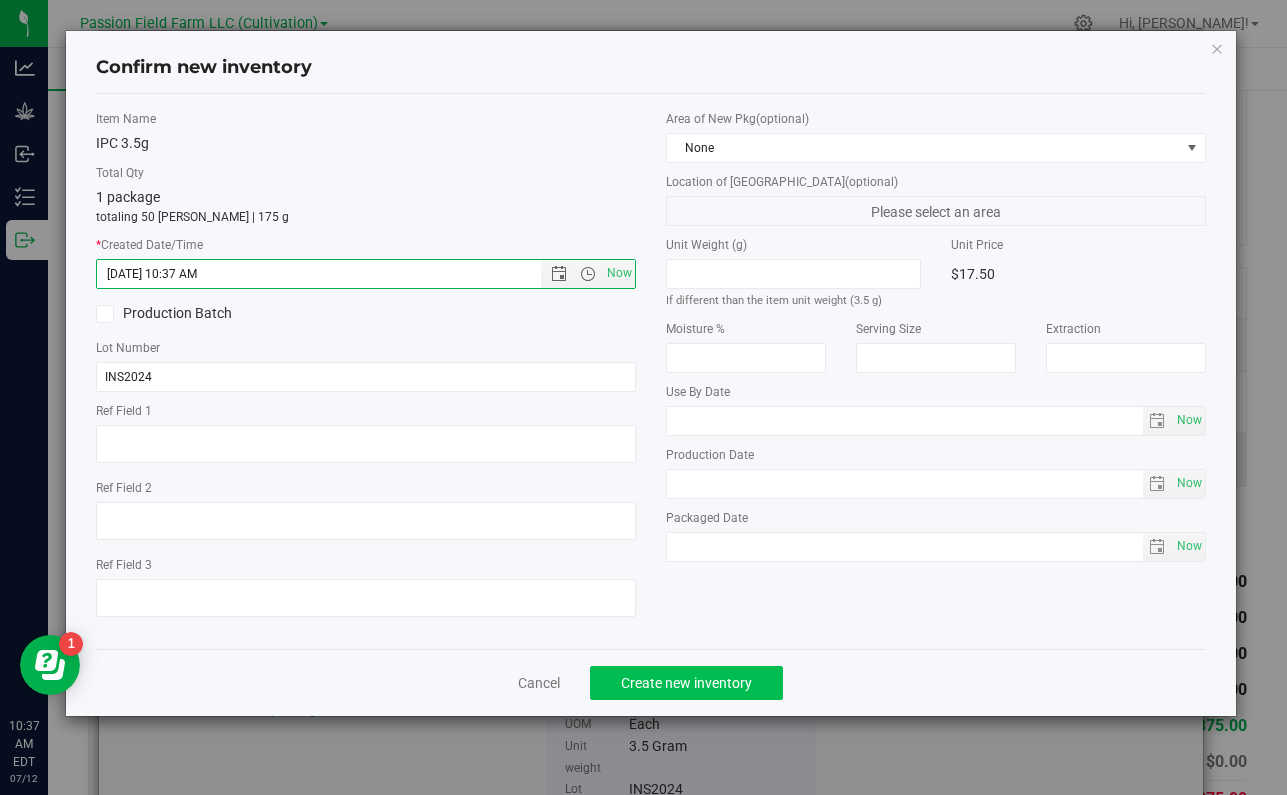 click on "Create new inventory" 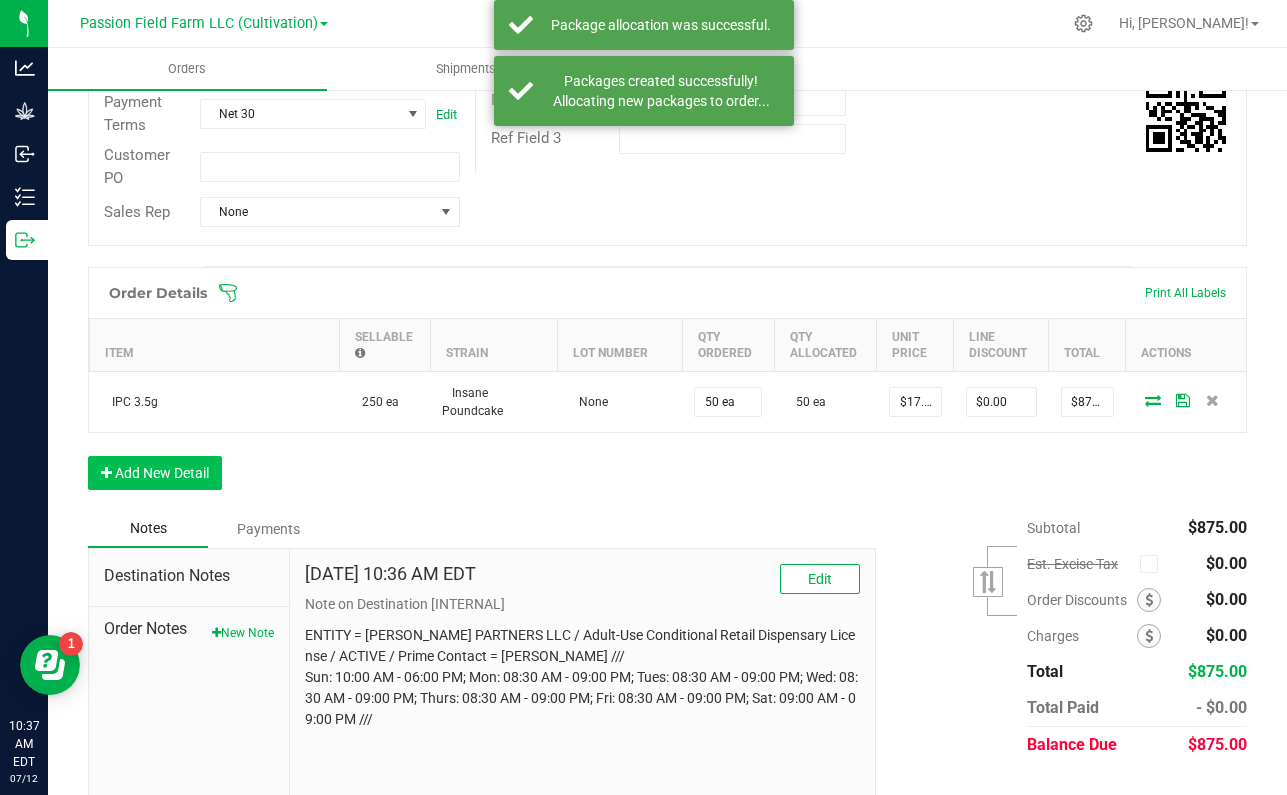 click on "Add New Detail" at bounding box center (155, 473) 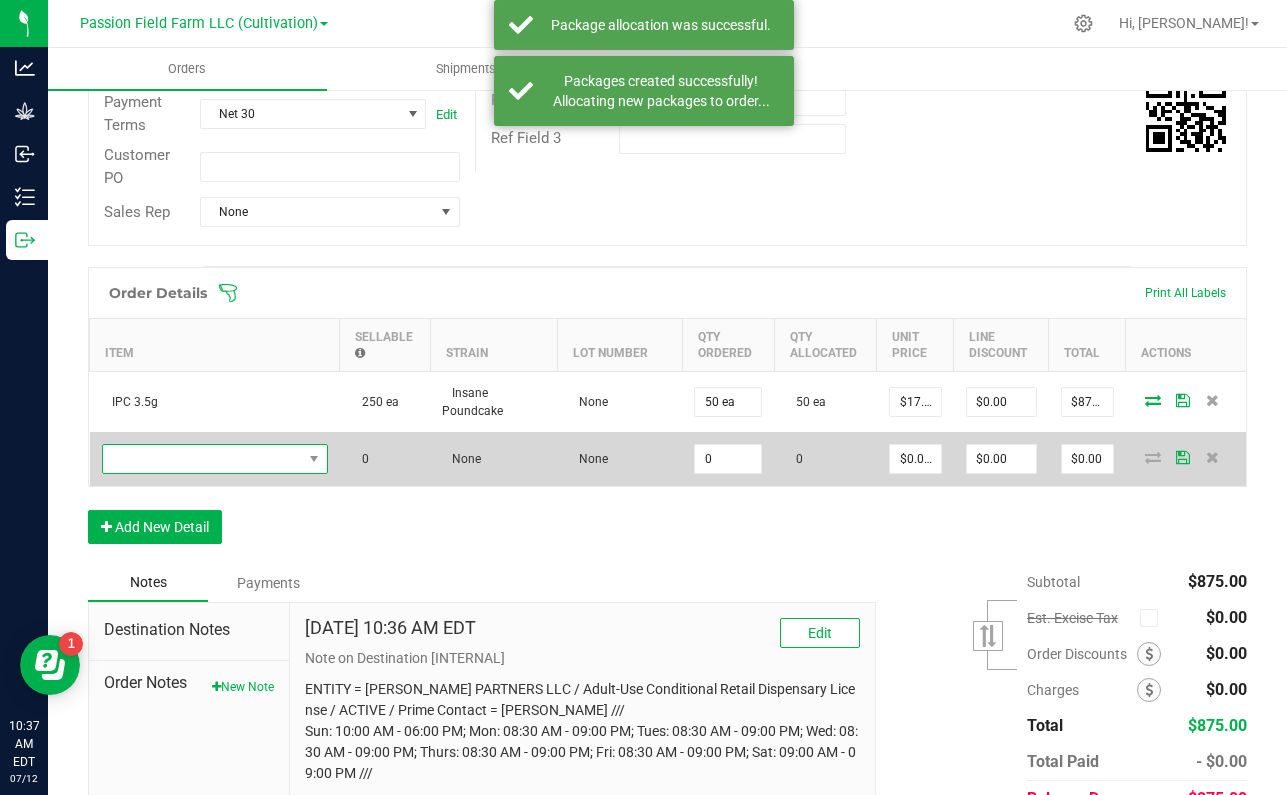 click at bounding box center (202, 459) 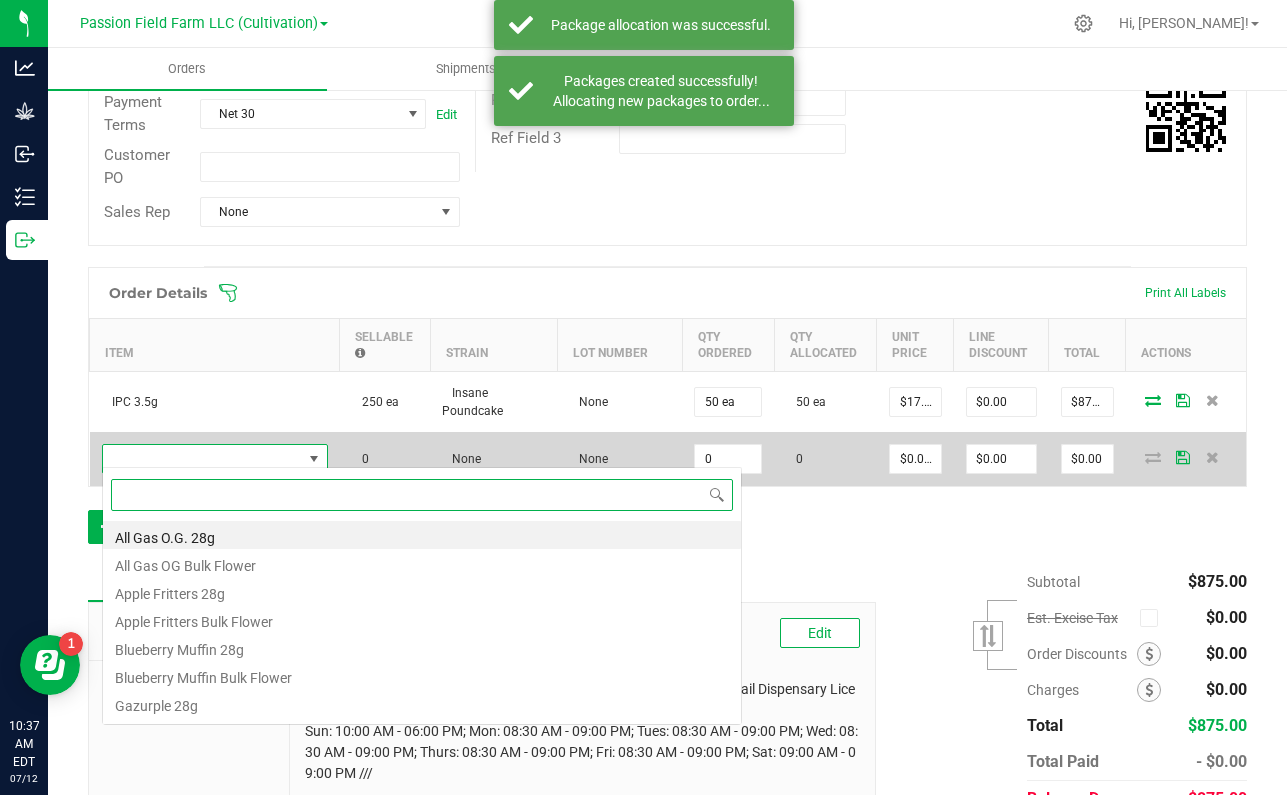 scroll, scrollTop: 99970, scrollLeft: 99774, axis: both 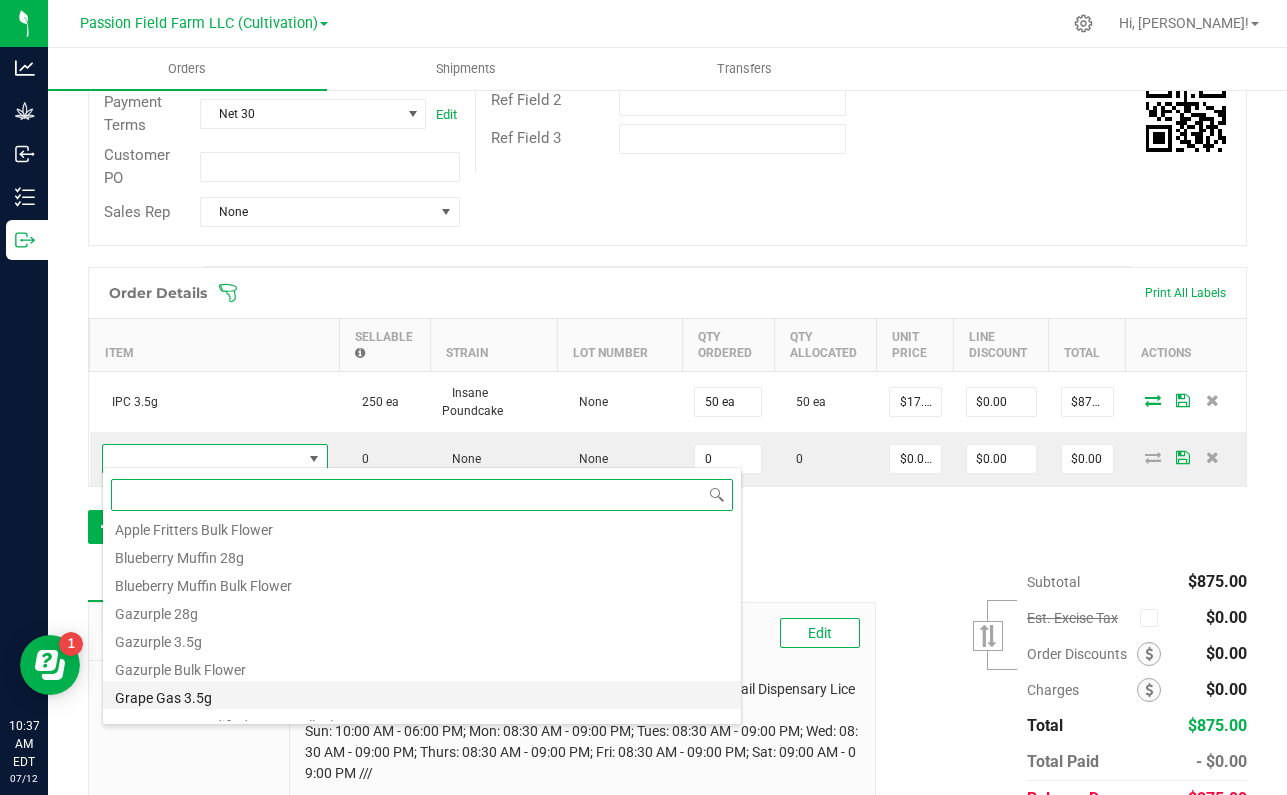 click on "Grape Gas 3.5g" at bounding box center (422, 695) 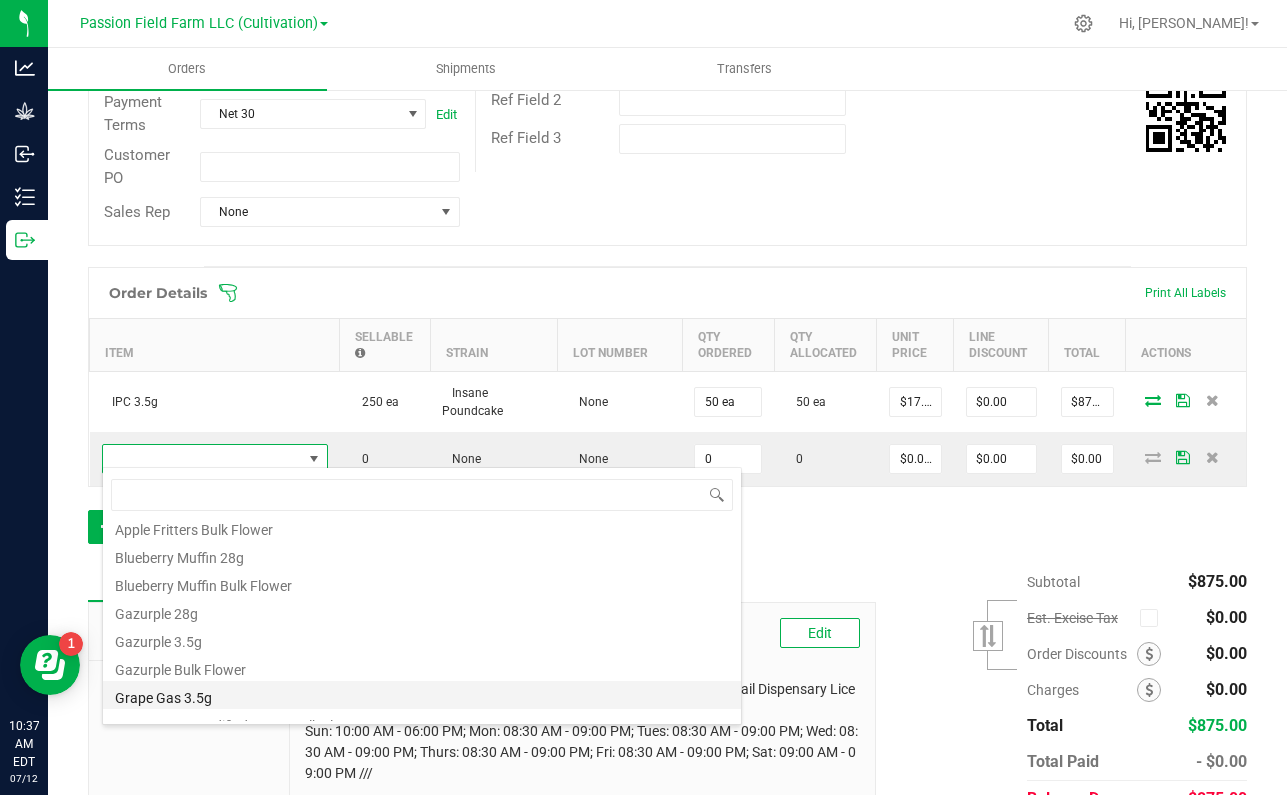 type on "0 ea" 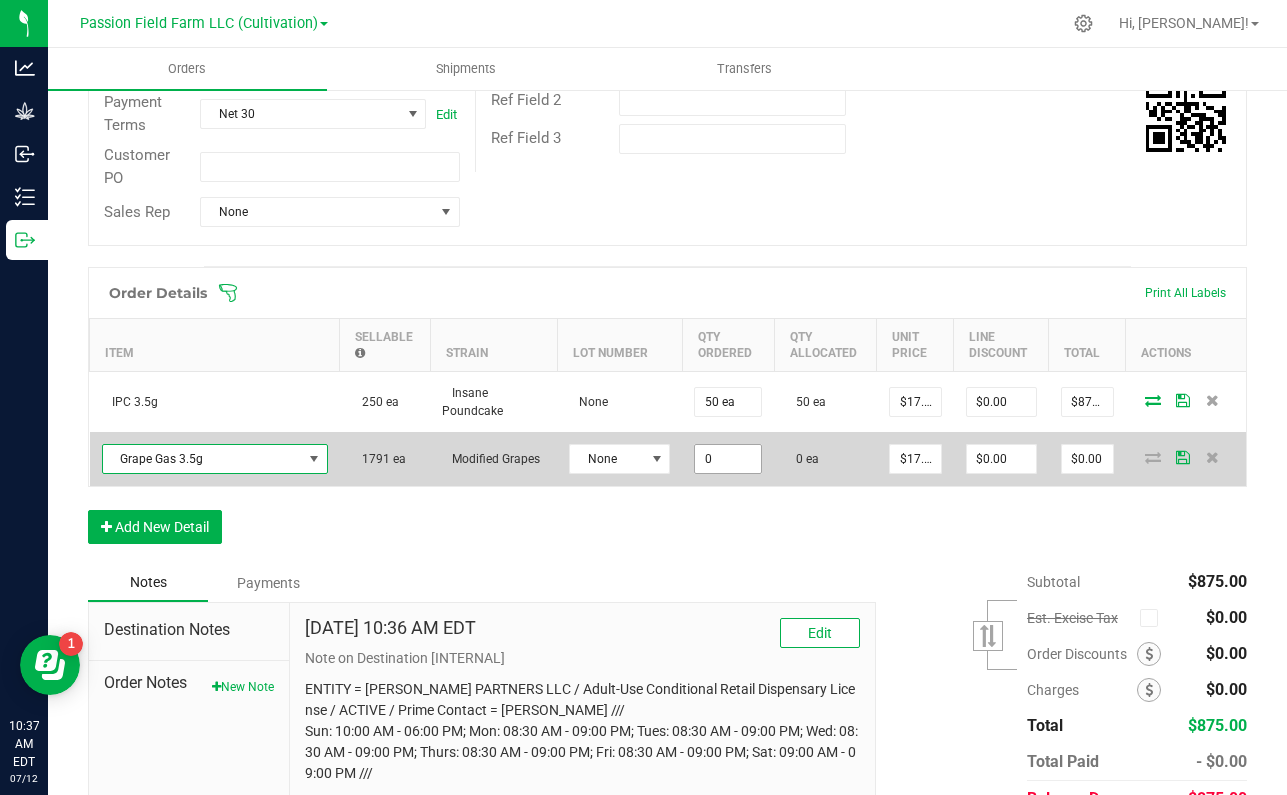 click on "0" at bounding box center [728, 459] 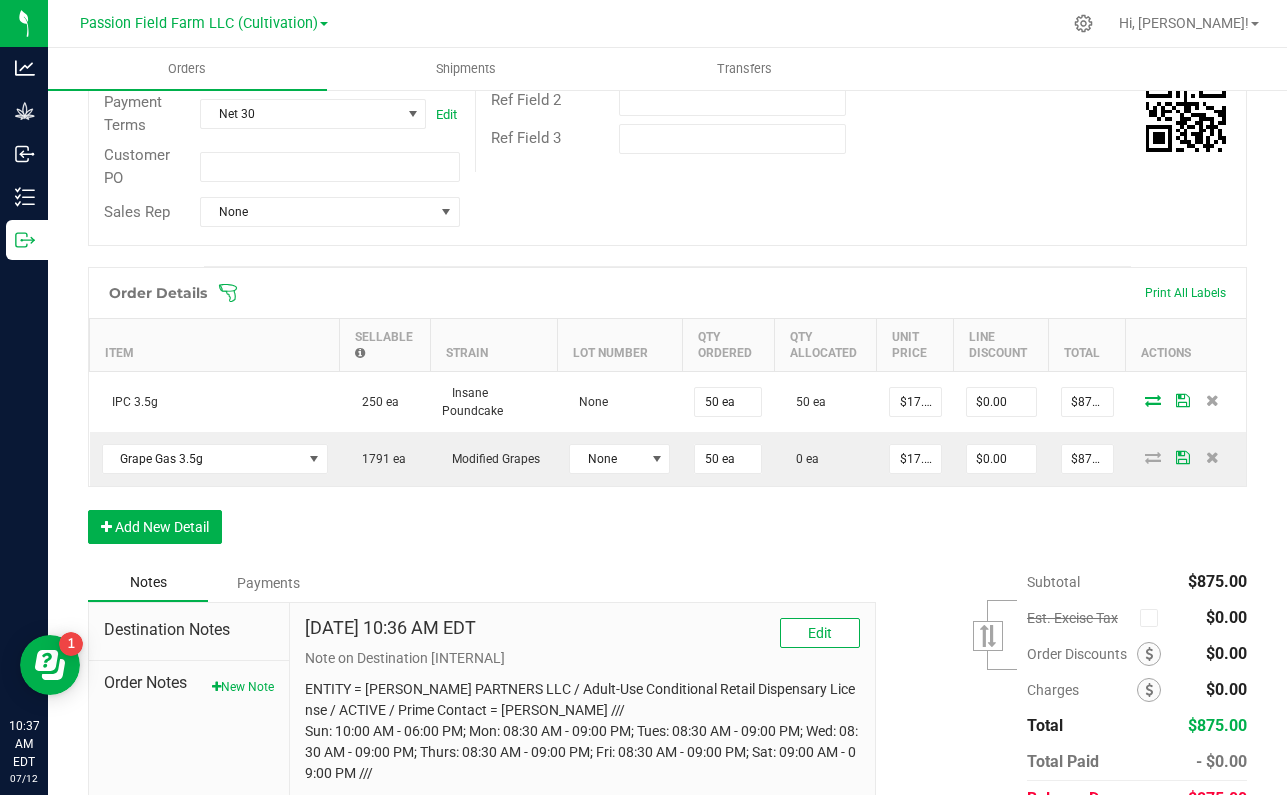 click on "Order Details Print All Labels Item  Sellable  Strain  Lot Number  Qty Ordered Qty Allocated Unit Price Line Discount Total Actions  IPC 3.5g   250 ea   Insane Poundcake   None  50 ea  50 ea  $17.50000 $0.00 $875.00 Grape Gas 3.5g  1791 ea   Modified Grapes  None 50 ea  0 ea  $17.50000 $0.00 $875.00
Add New Detail" at bounding box center [667, 415] 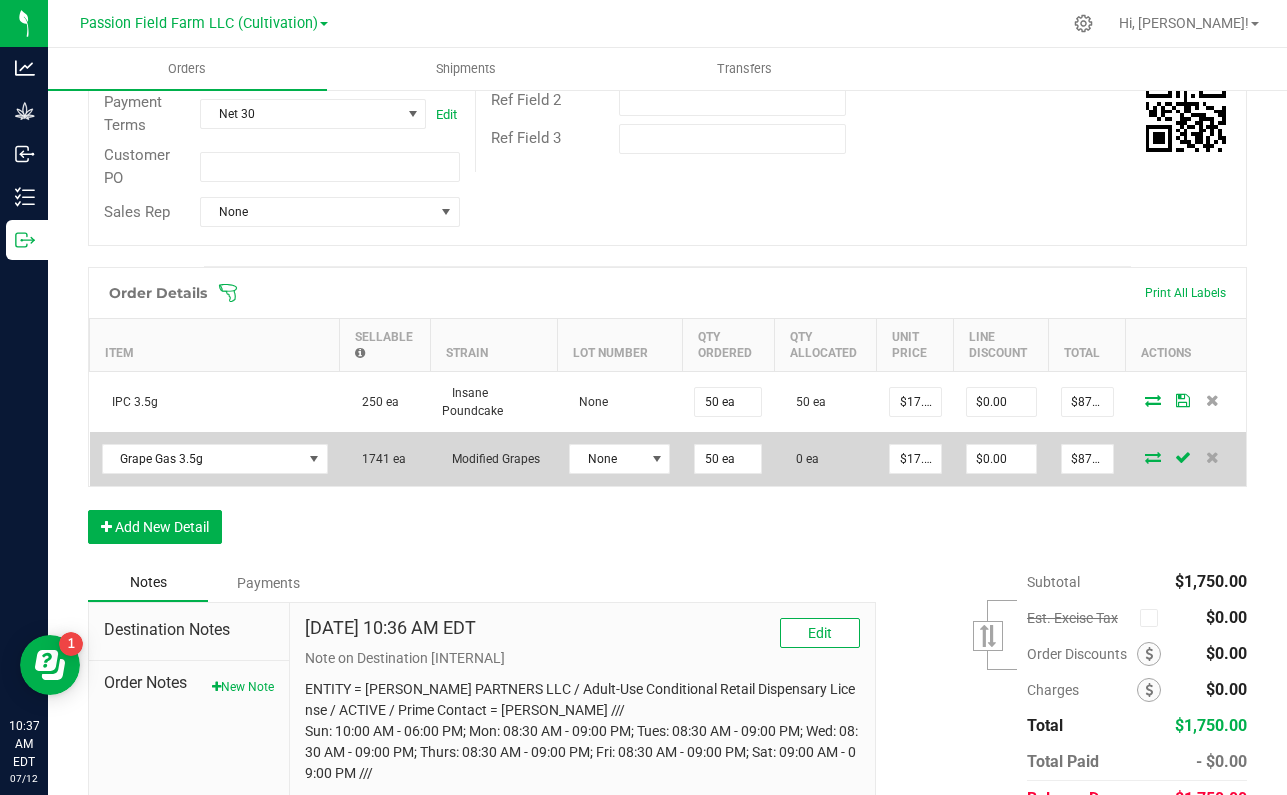 click at bounding box center (1153, 457) 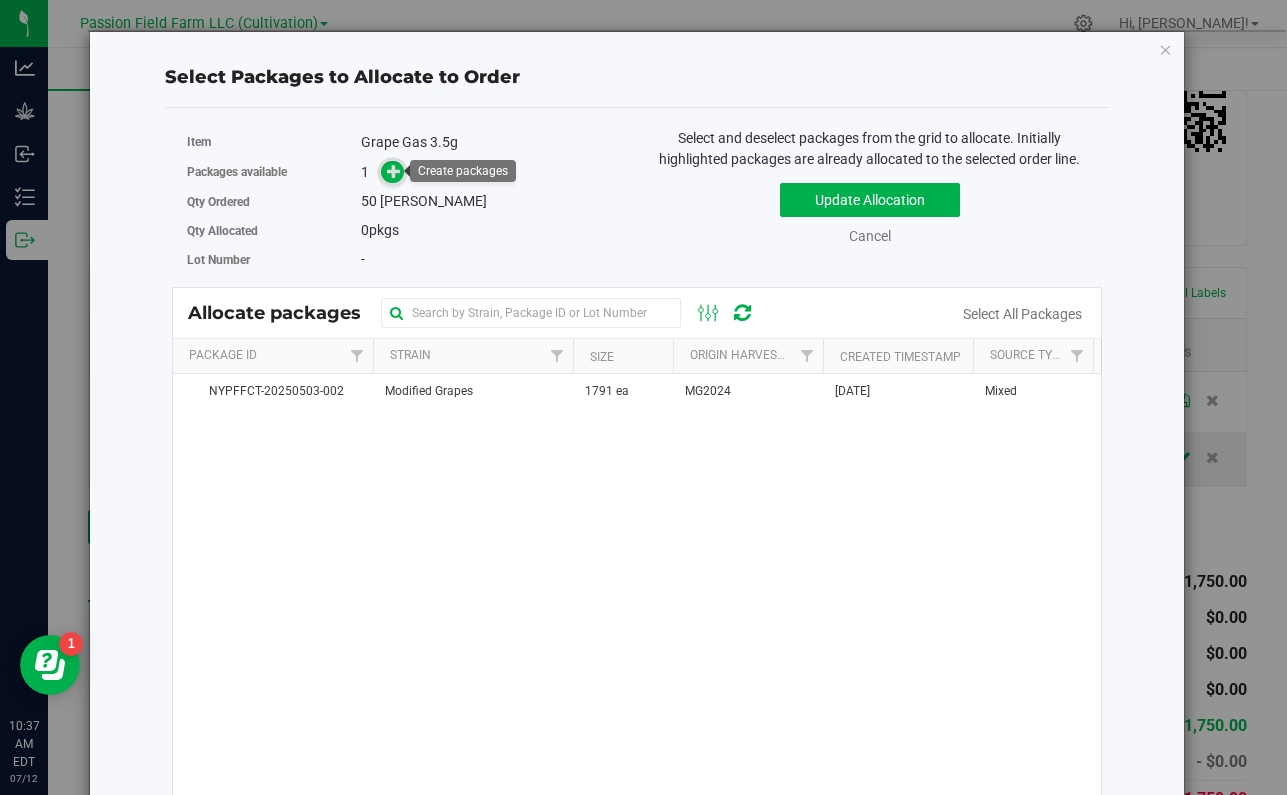 click at bounding box center (392, 172) 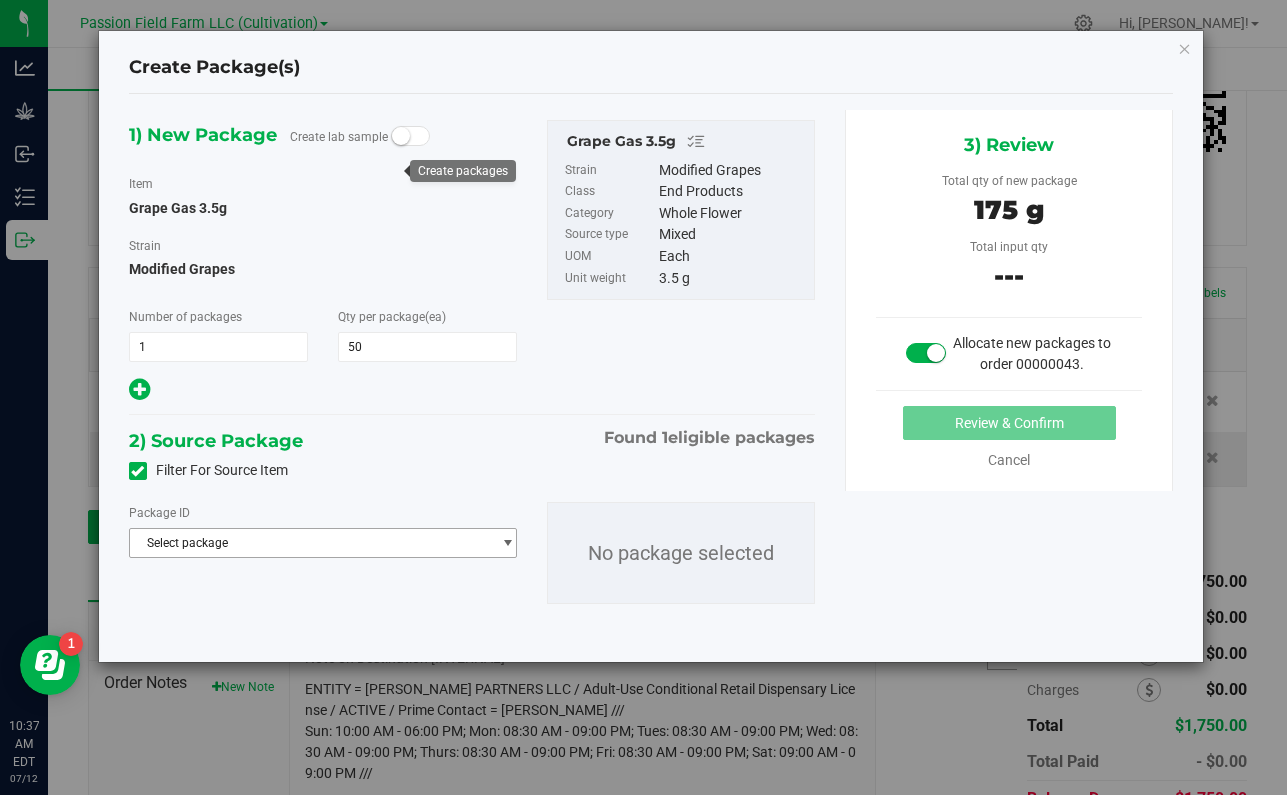 click on "Select package" at bounding box center (310, 543) 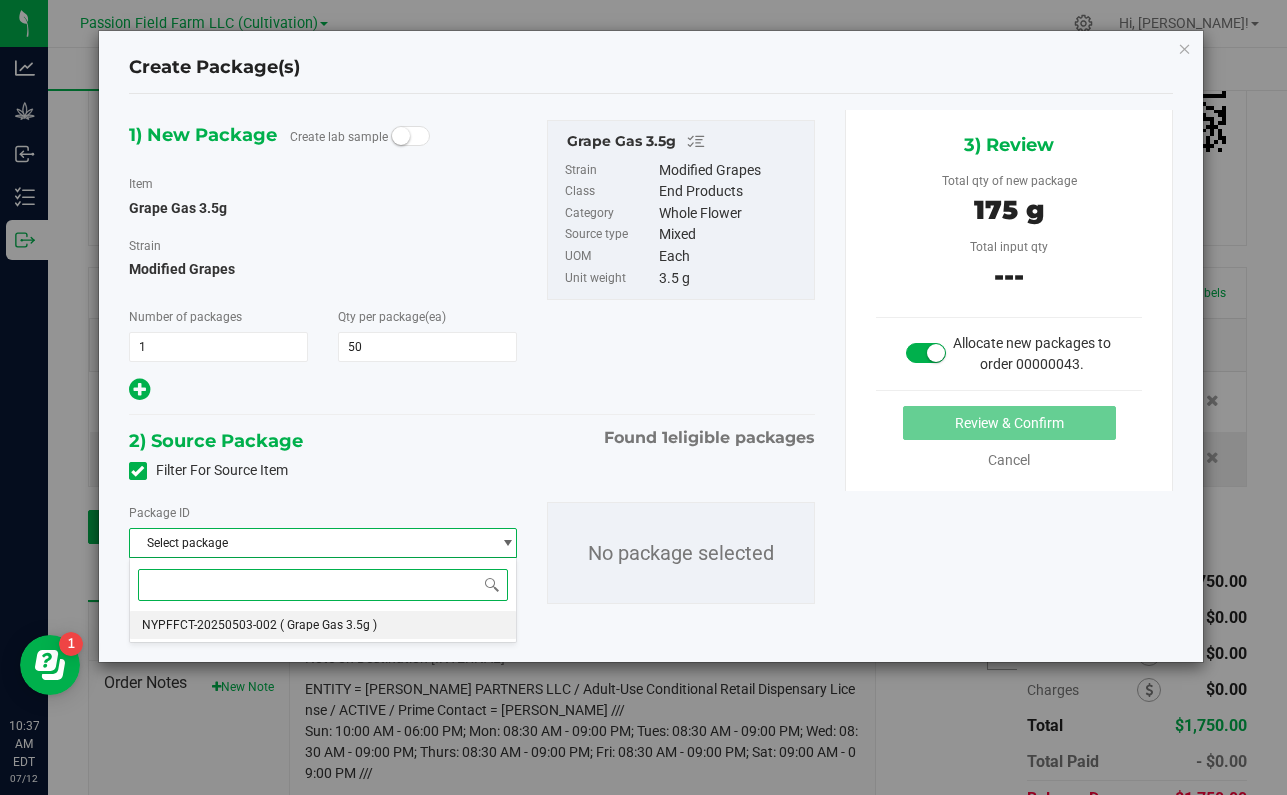 click on "(
Grape Gas 3.5g
)" at bounding box center (328, 625) 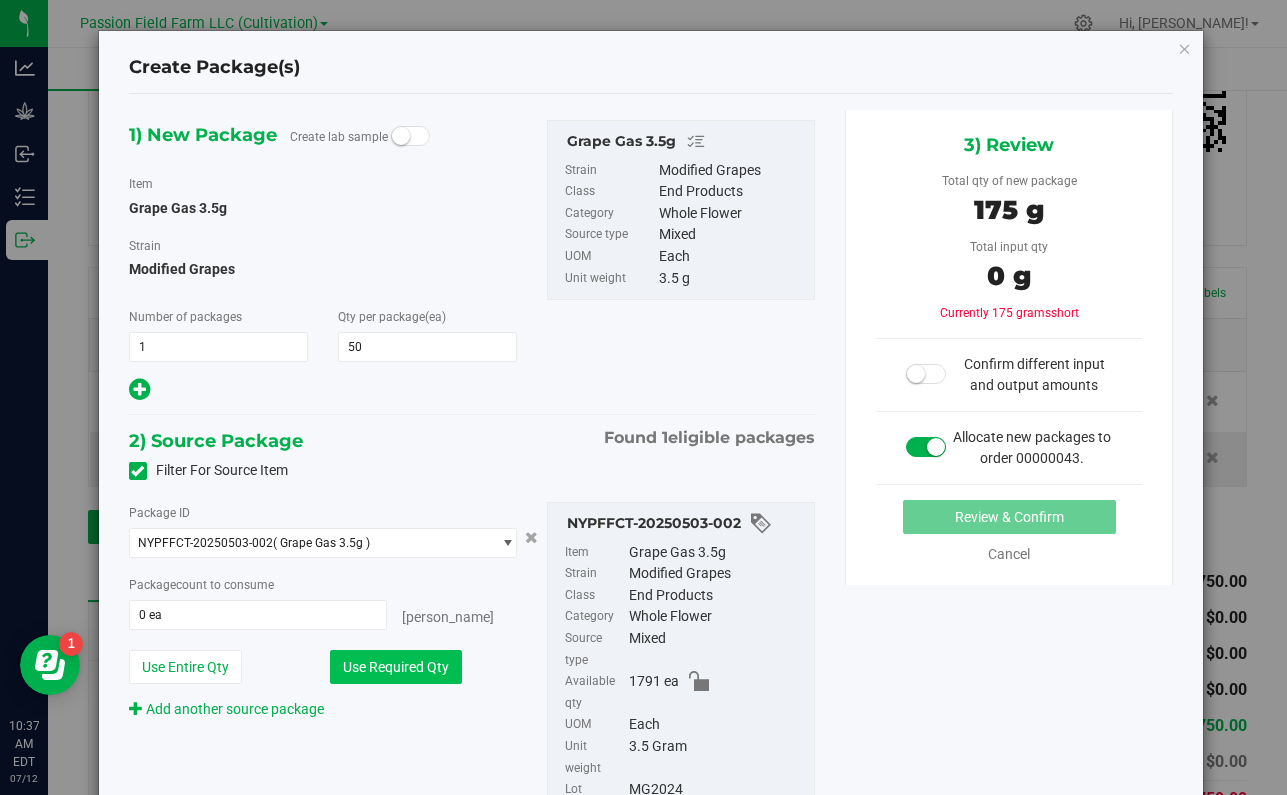 click on "Use Required Qty" at bounding box center [396, 667] 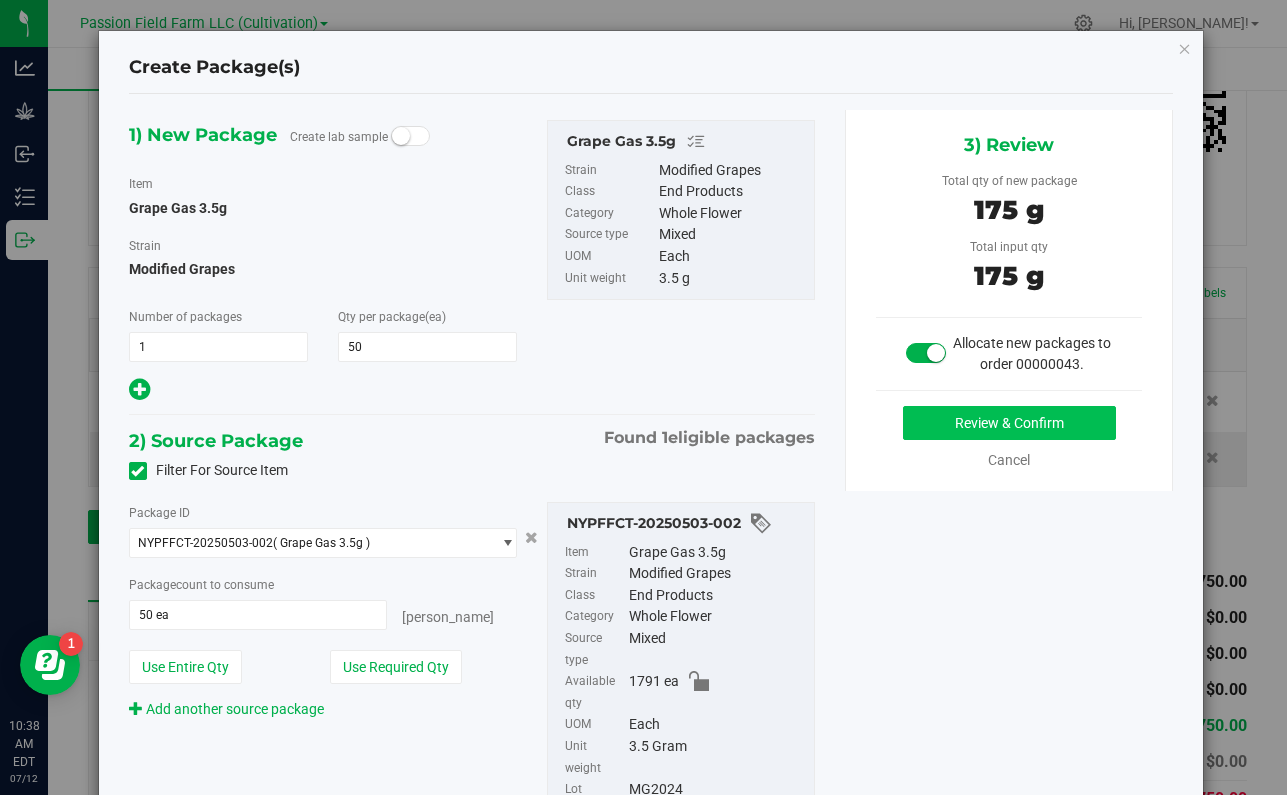 click on "Review & Confirm" at bounding box center (1009, 423) 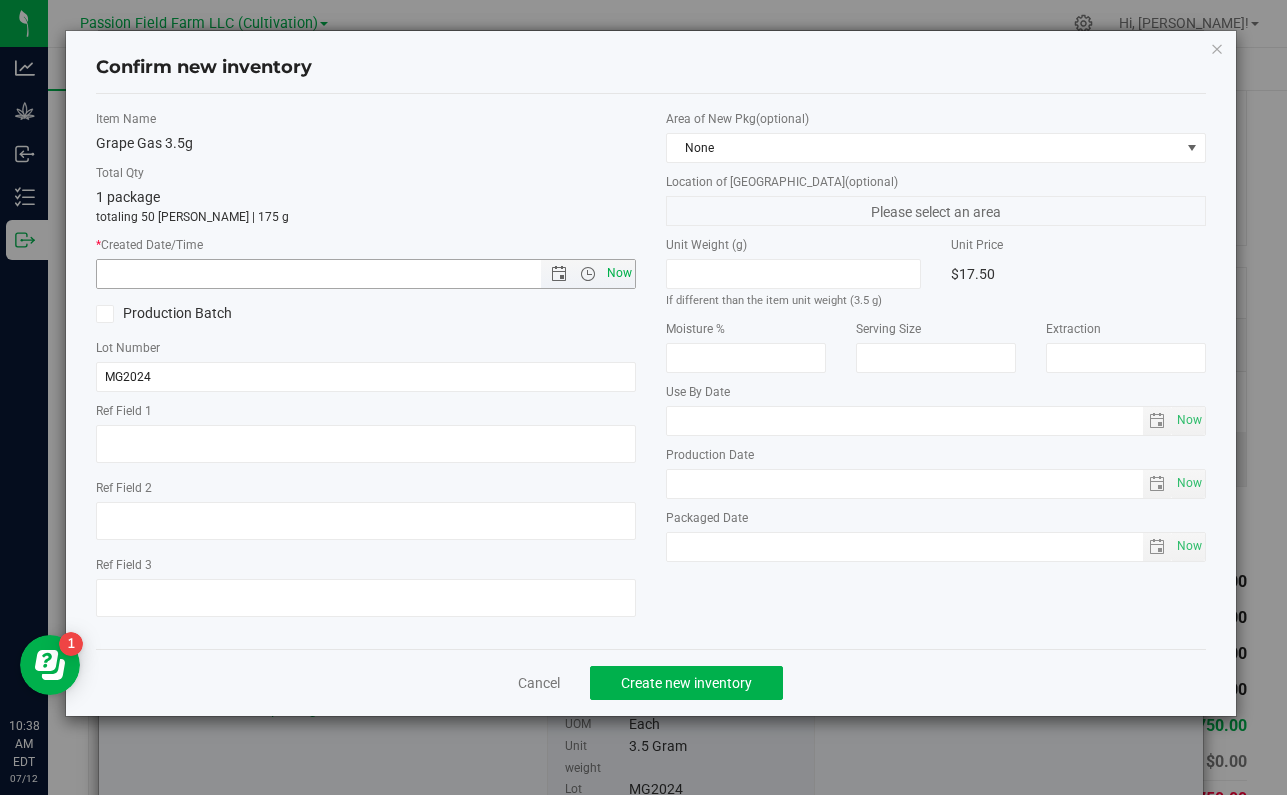click on "Now" at bounding box center (620, 273) 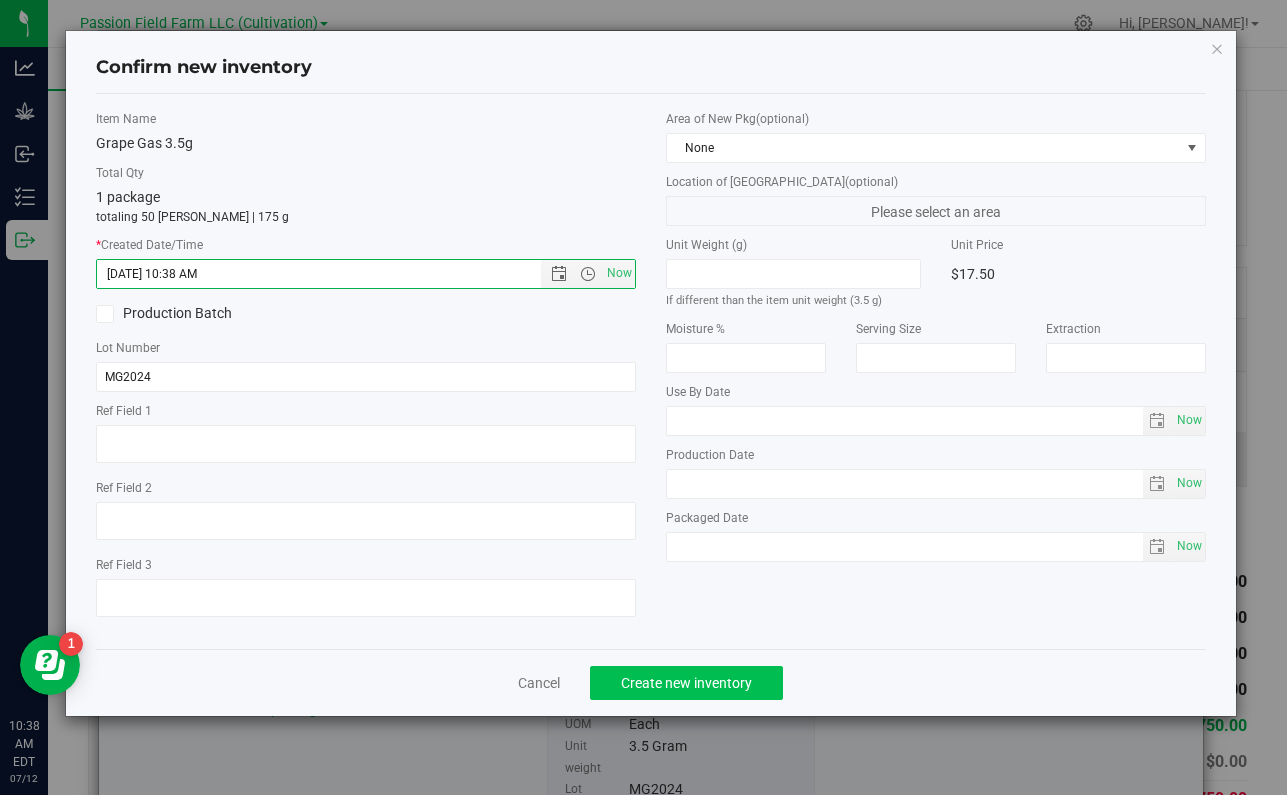 click on "Create new inventory" 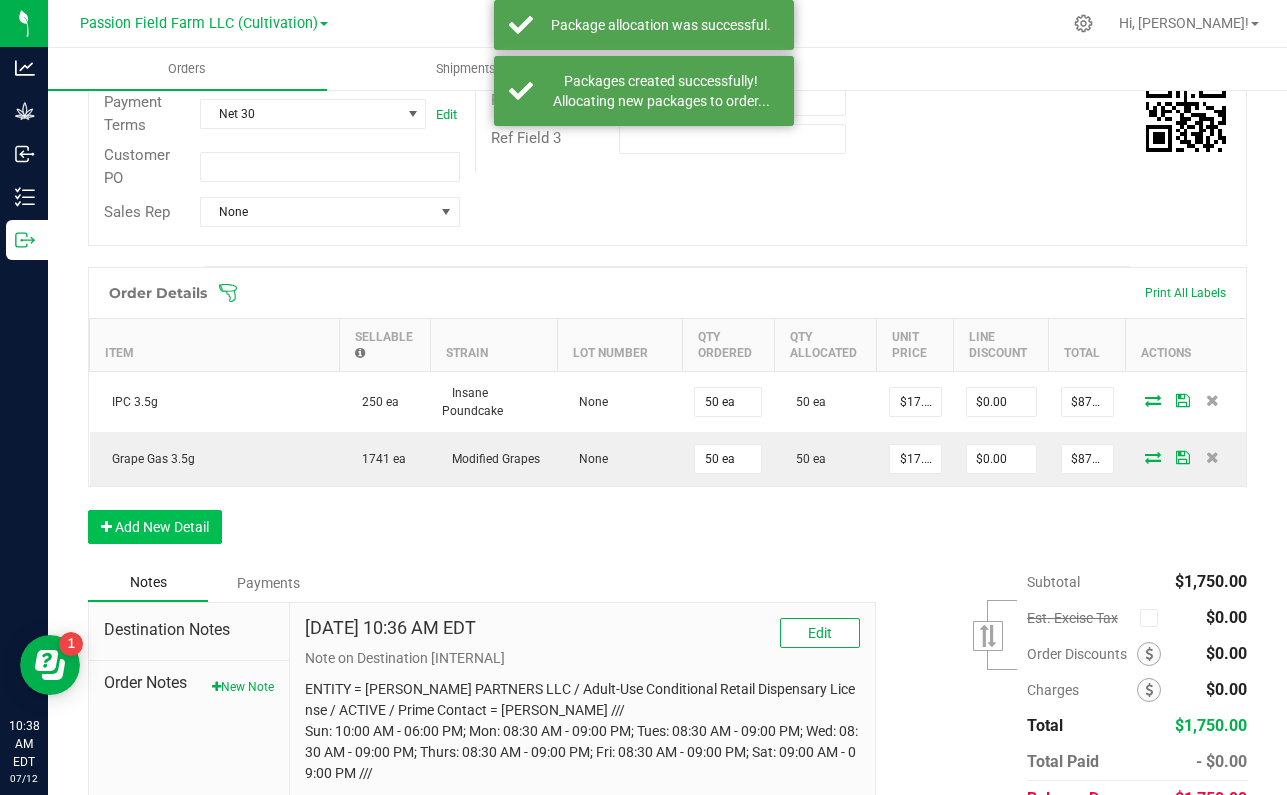 click on "Add New Detail" at bounding box center [155, 527] 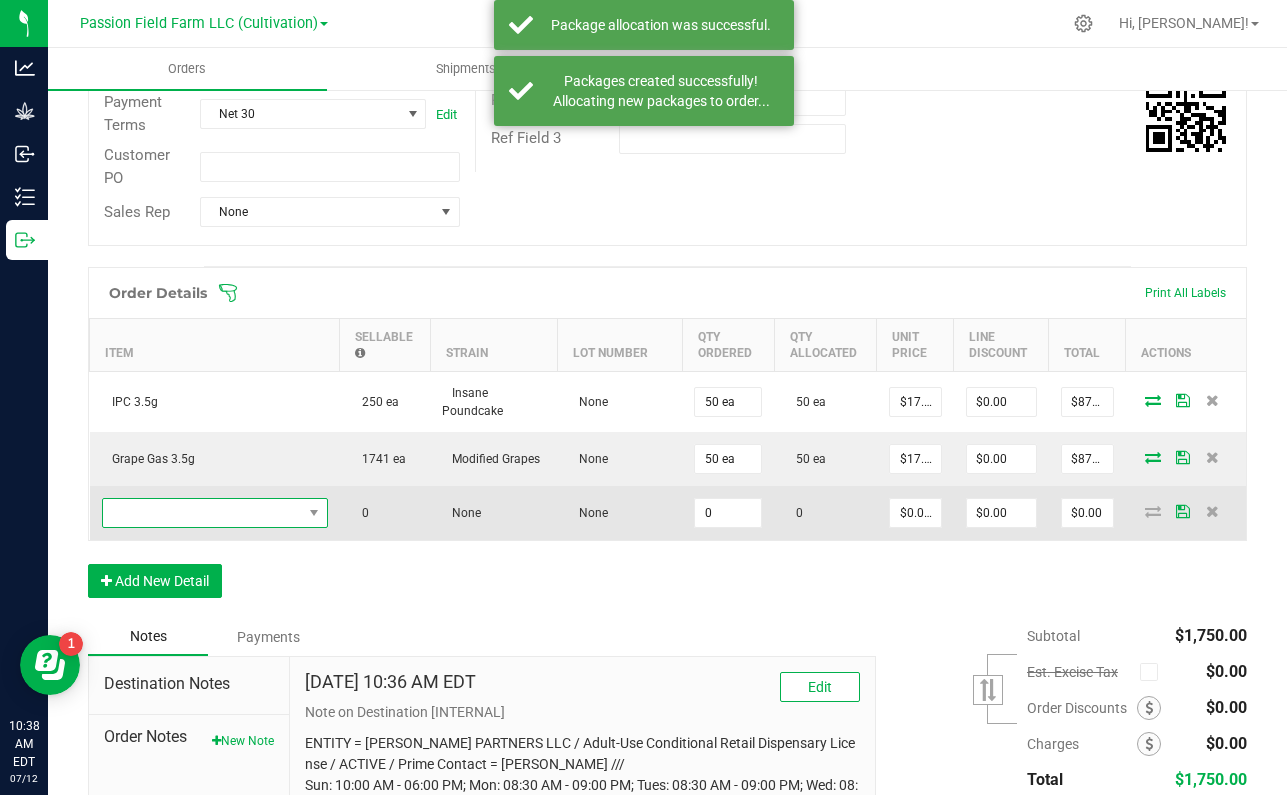 click at bounding box center (202, 513) 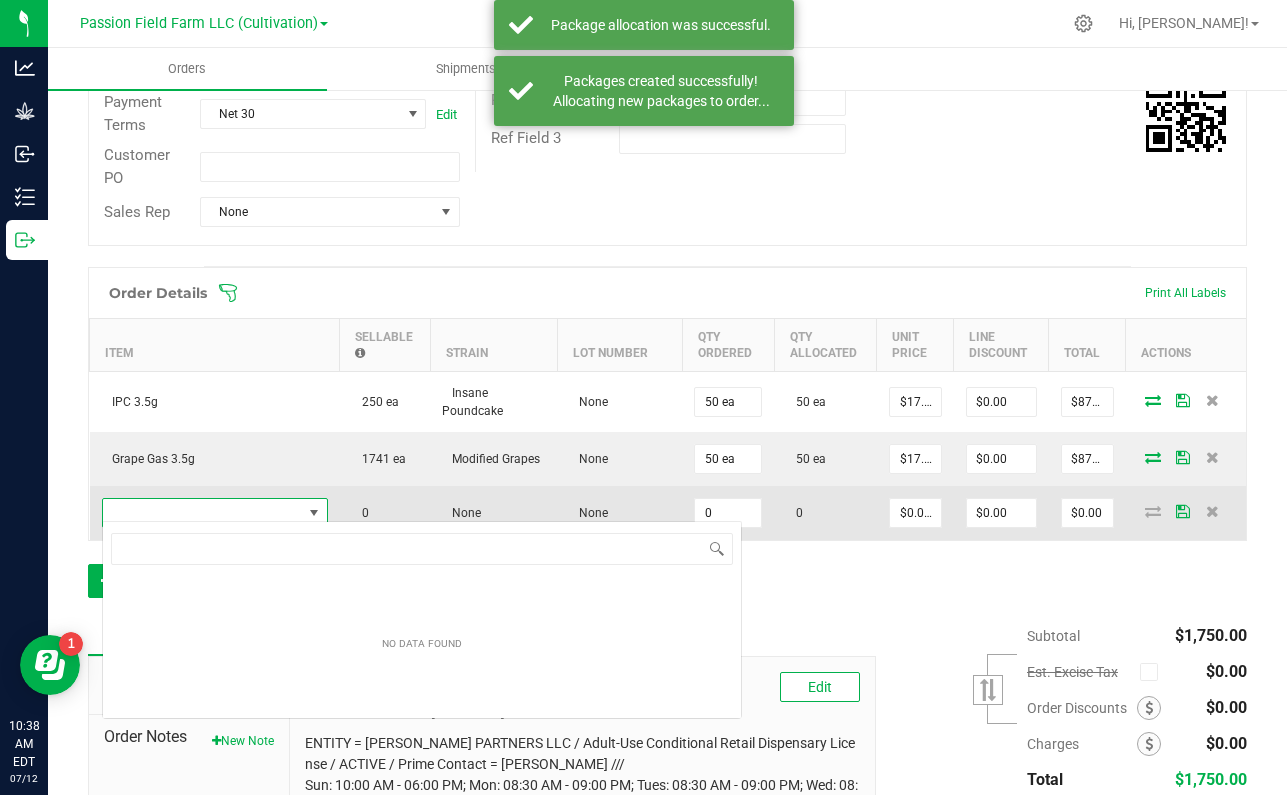 scroll, scrollTop: 99970, scrollLeft: 99774, axis: both 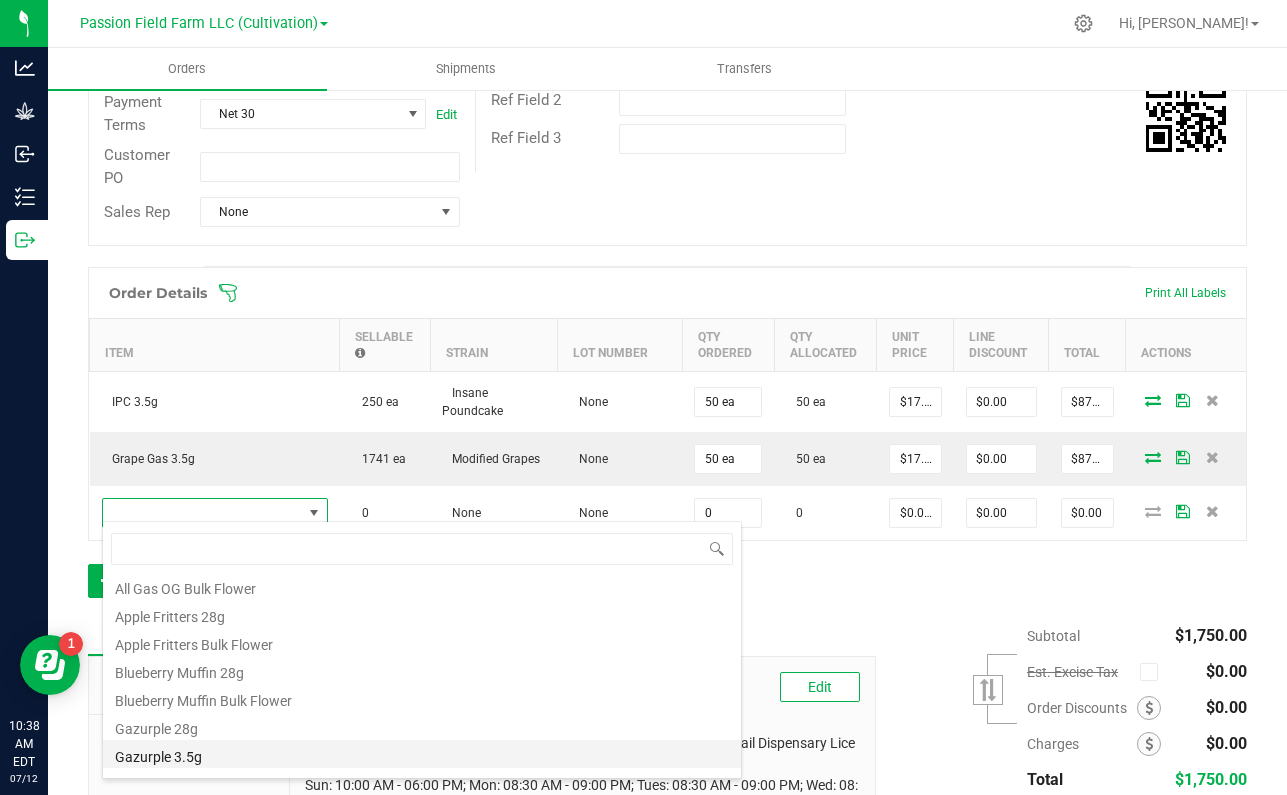 click on "Gazurple 3.5g" at bounding box center [422, 754] 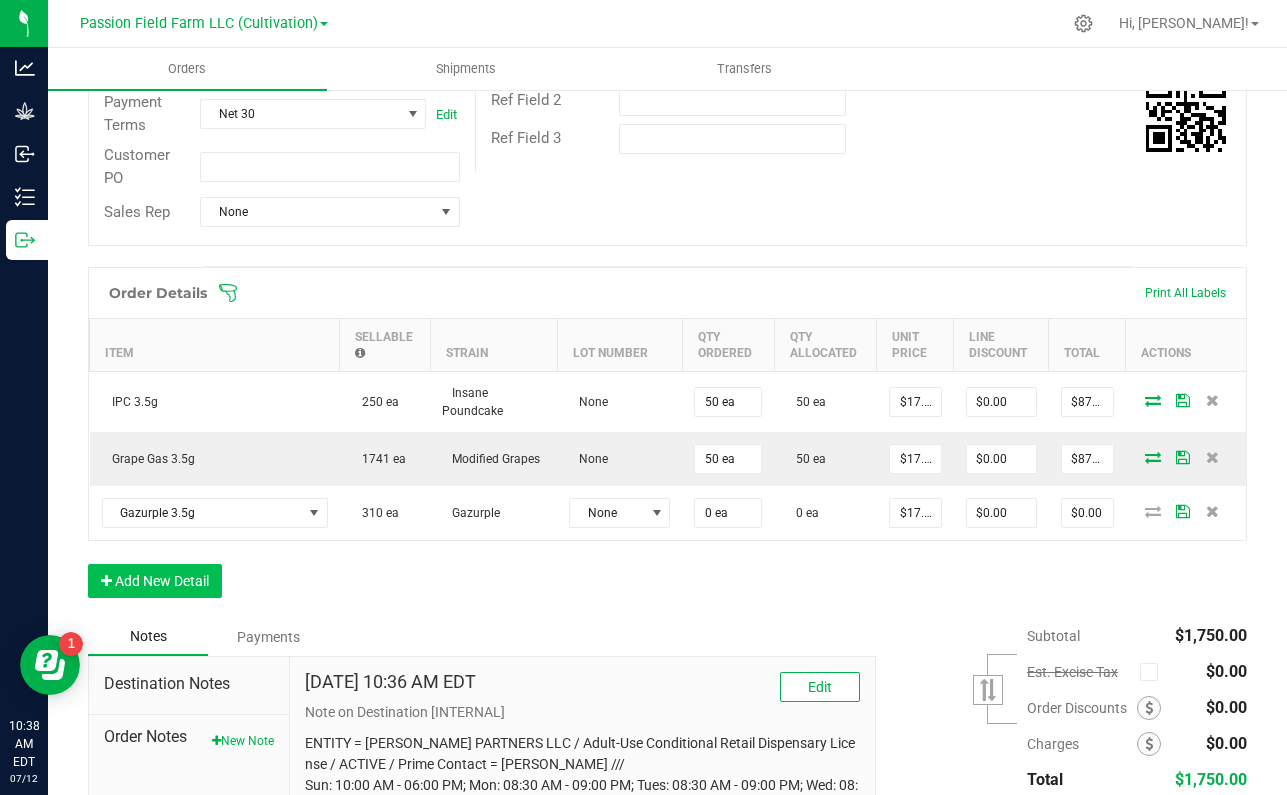 click on "Add New Detail" at bounding box center [155, 581] 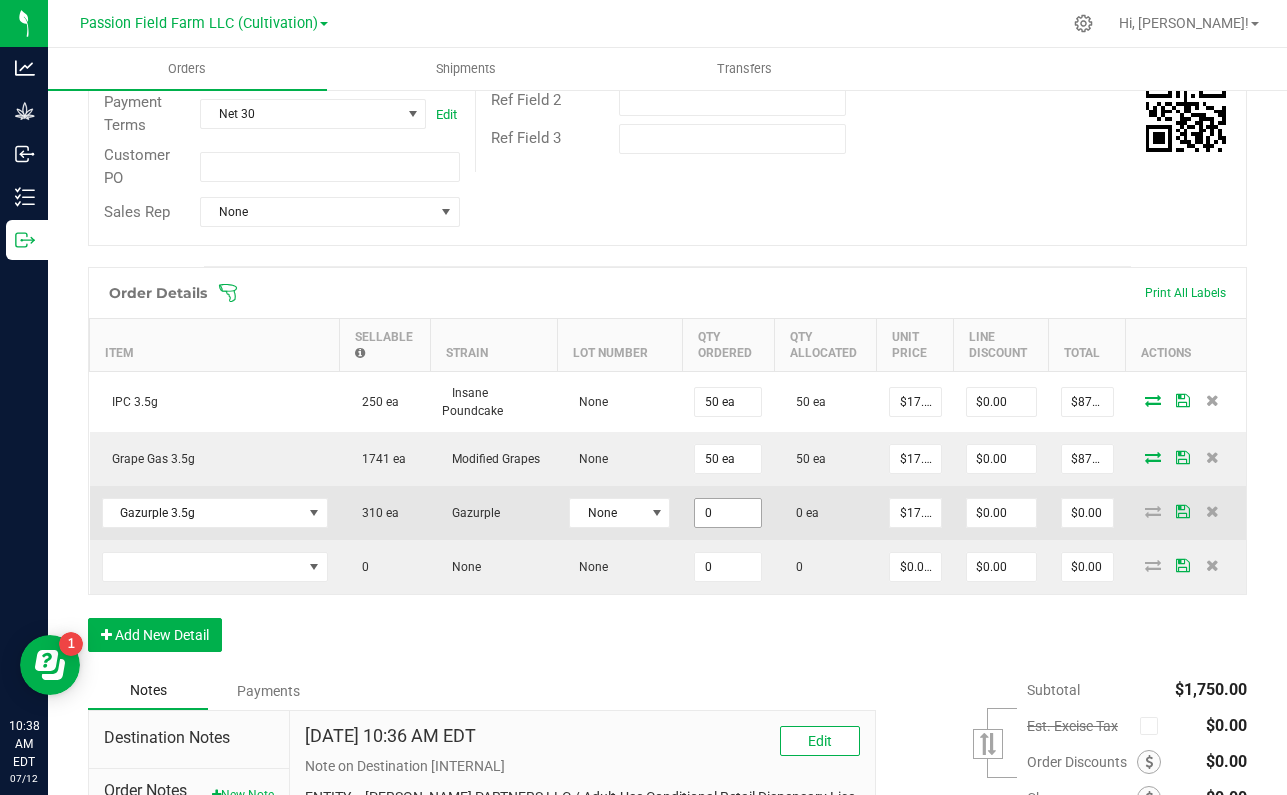 click on "0" at bounding box center [728, 513] 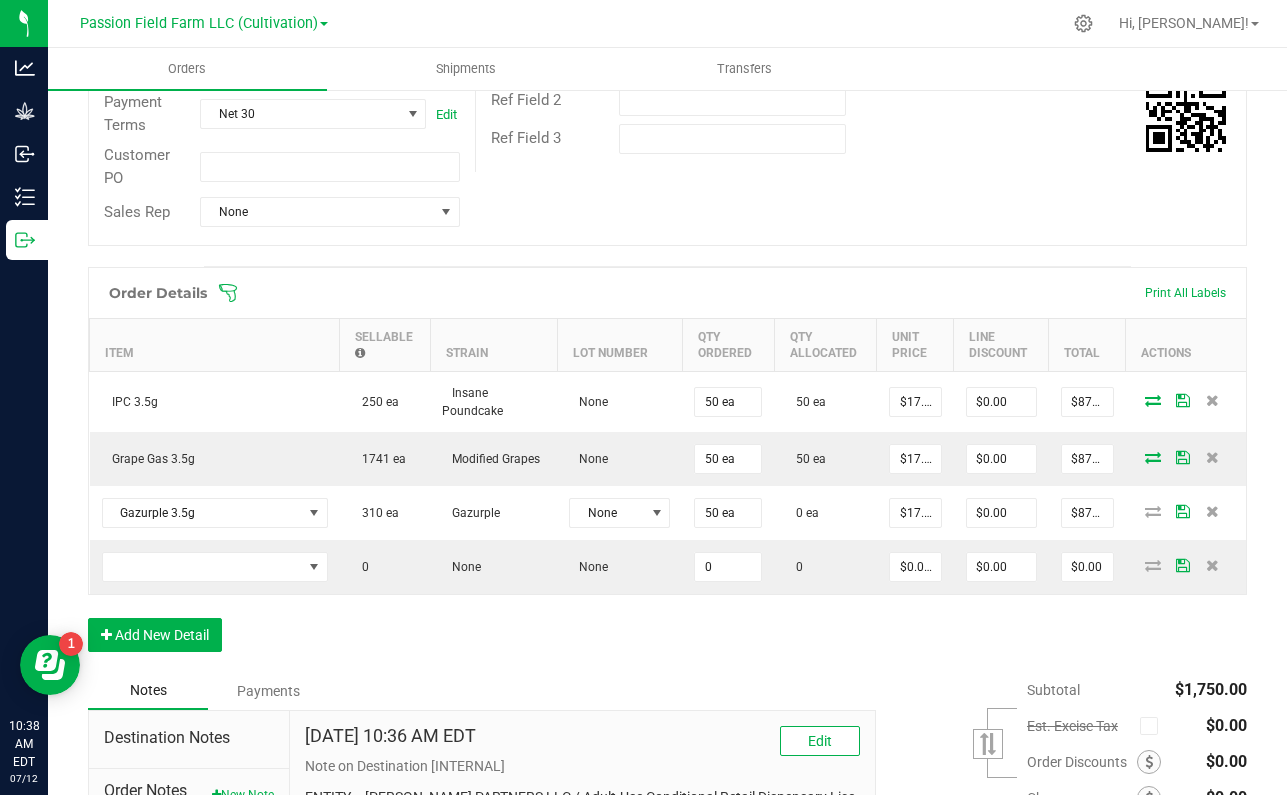 click on "Order Details Print All Labels Item  Sellable  Strain  Lot Number  Qty Ordered Qty Allocated Unit Price Line Discount Total Actions  IPC 3.5g   250 ea   Insane Poundcake   None  50 ea  50 ea  $17.50000 $0.00 $875.00  Grape Gas 3.5g   1741 ea   Modified Grapes   None  50 ea  50 ea  $17.50000 $0.00 $875.00 Gazurple 3.5g  310 ea   Gazurple  None 50 ea  0 ea  $17.50000 $0.00 $875.00  0    None   None  0  0   $0.00000 $0.00 $0.00
Add New Detail" at bounding box center [667, 469] 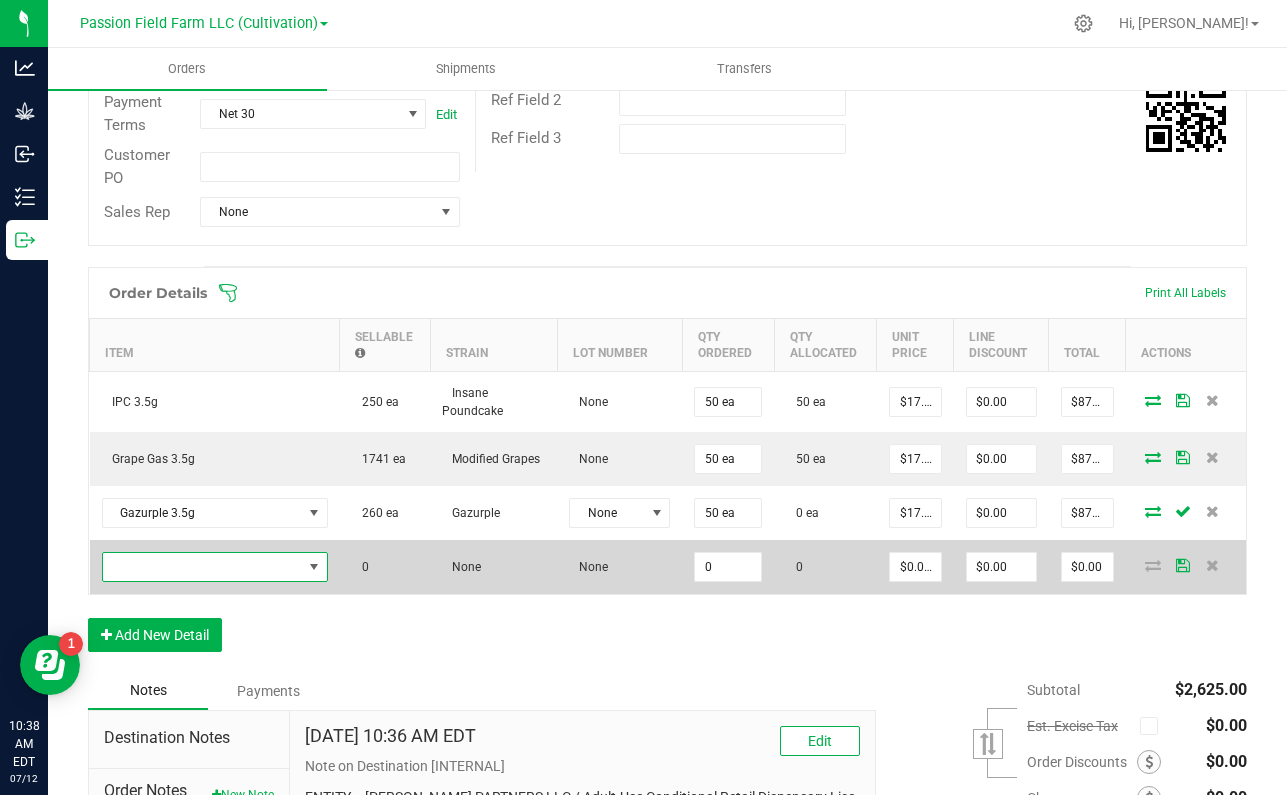 click at bounding box center [202, 567] 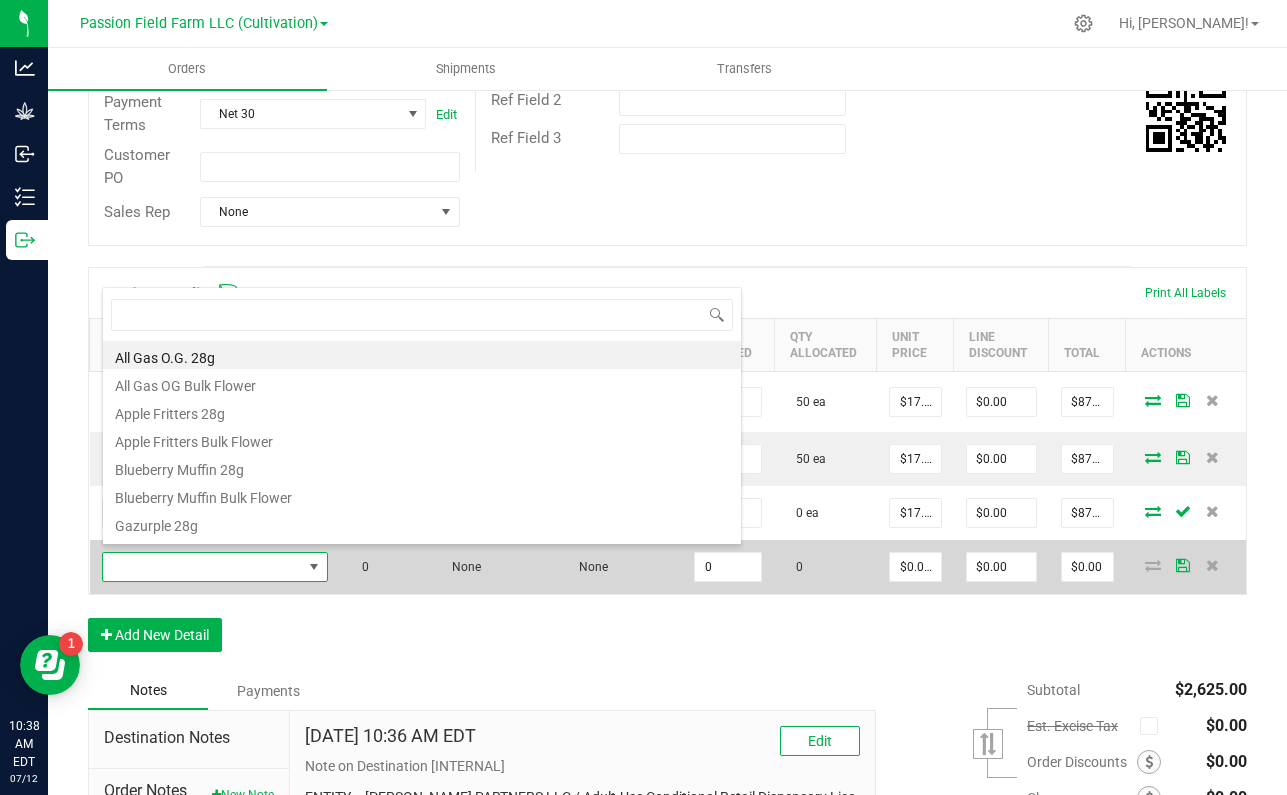 scroll, scrollTop: 99970, scrollLeft: 99774, axis: both 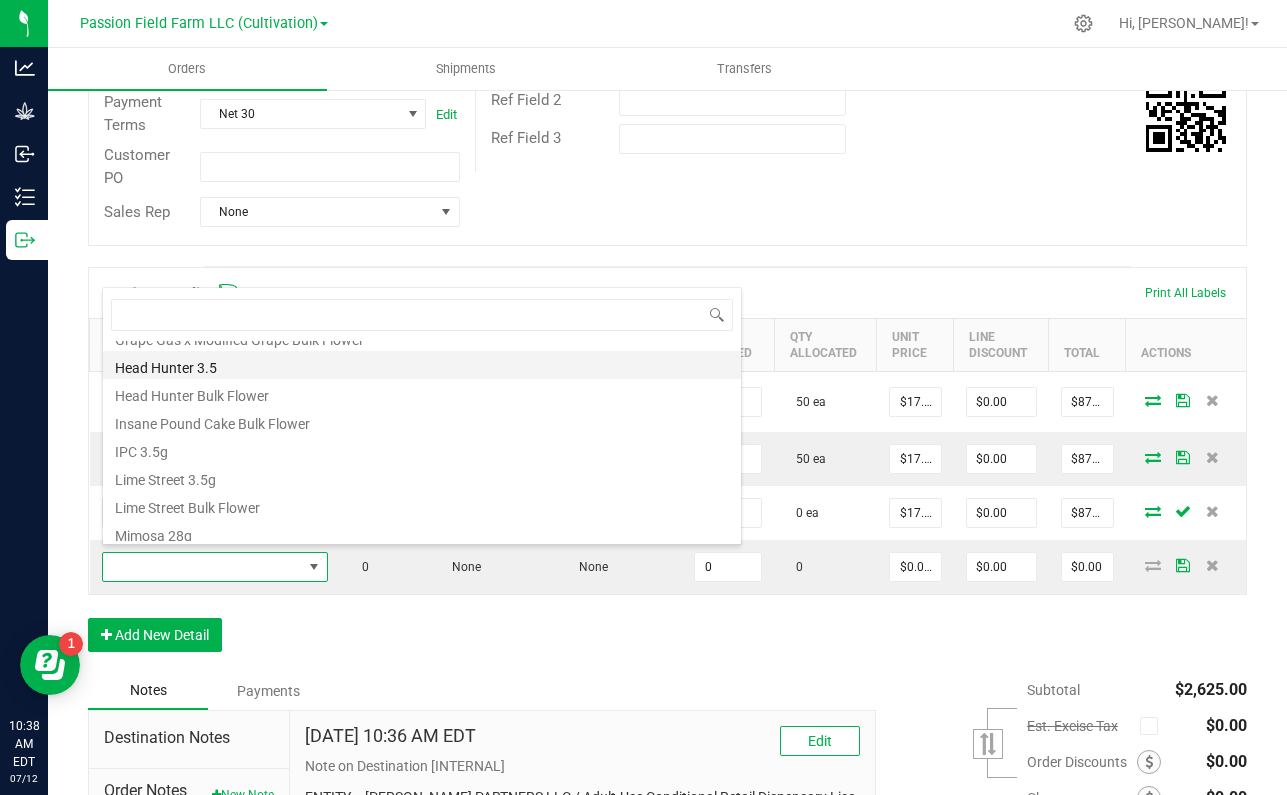 click on "Head Hunter 3.5" at bounding box center [422, 365] 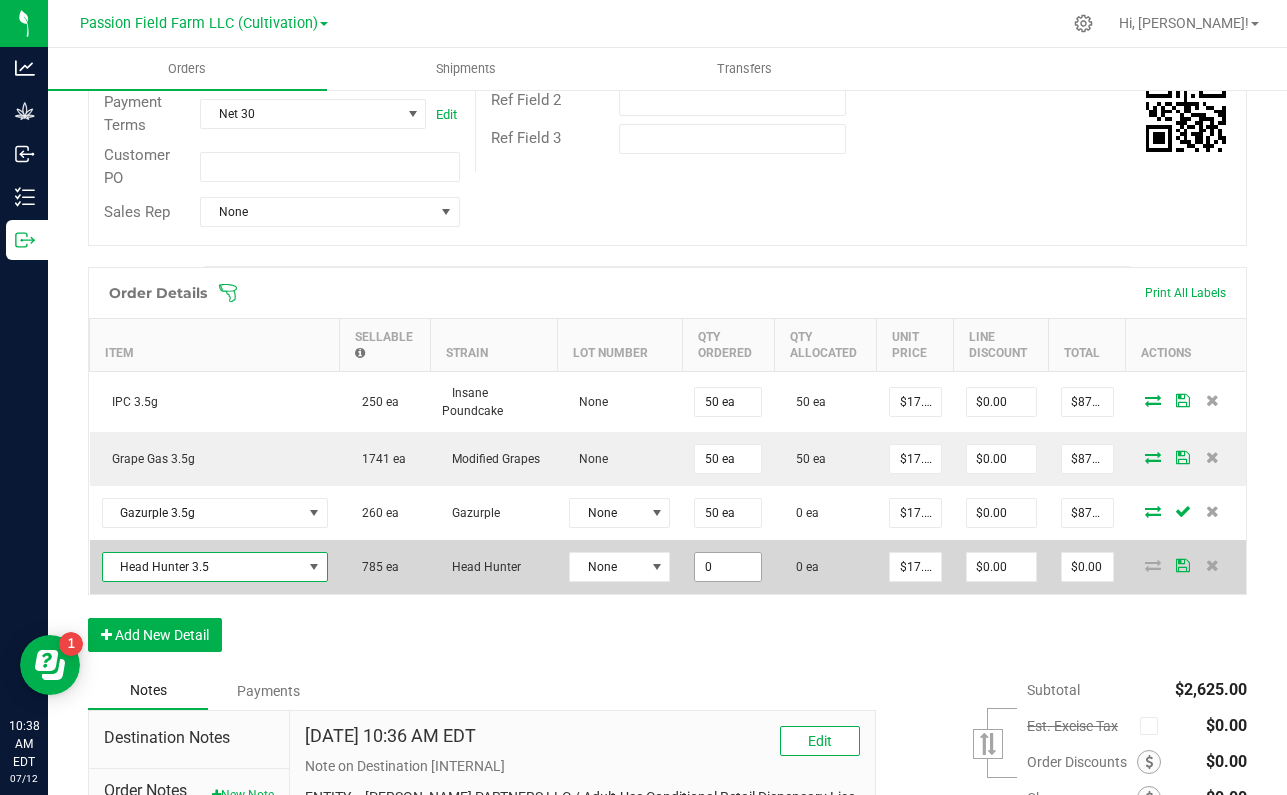 click on "0" at bounding box center (728, 567) 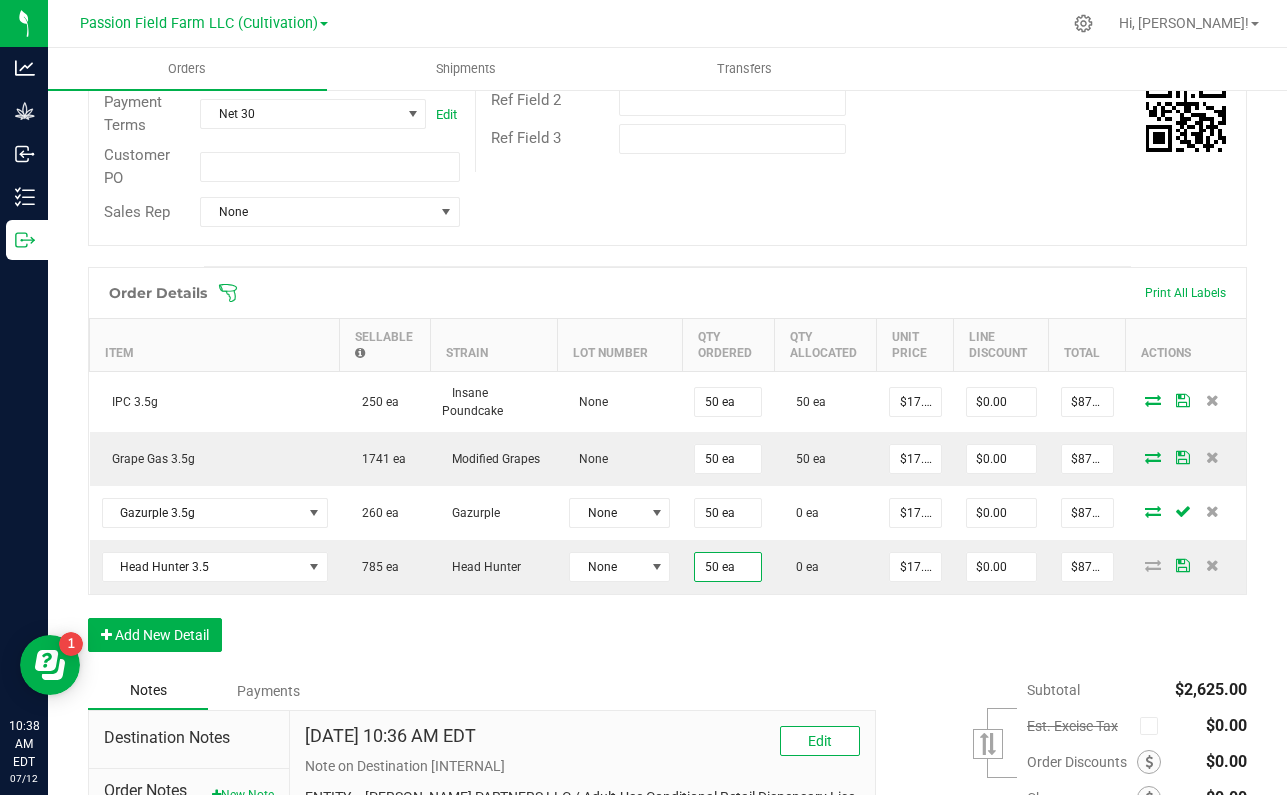 click on "Order Details Print All Labels Item  Sellable  Strain  Lot Number  Qty Ordered Qty Allocated Unit Price Line Discount Total Actions  IPC 3.5g   250 ea   Insane Poundcake   None  50 ea  50 ea  $17.50000 $0.00 $875.00  Grape Gas 3.5g   1741 ea   Modified Grapes   None  50 ea  50 ea  $17.50000 $0.00 $875.00 Gazurple 3.5g  260 ea   Gazurple  None 50 ea  0 ea  $17.50000 $0.00 $875.00 Head Hunter 3.5  785 ea   Head Hunter  None 50 ea  0 ea  $17.50000 $0.00 $875.00
Add New Detail" at bounding box center [667, 469] 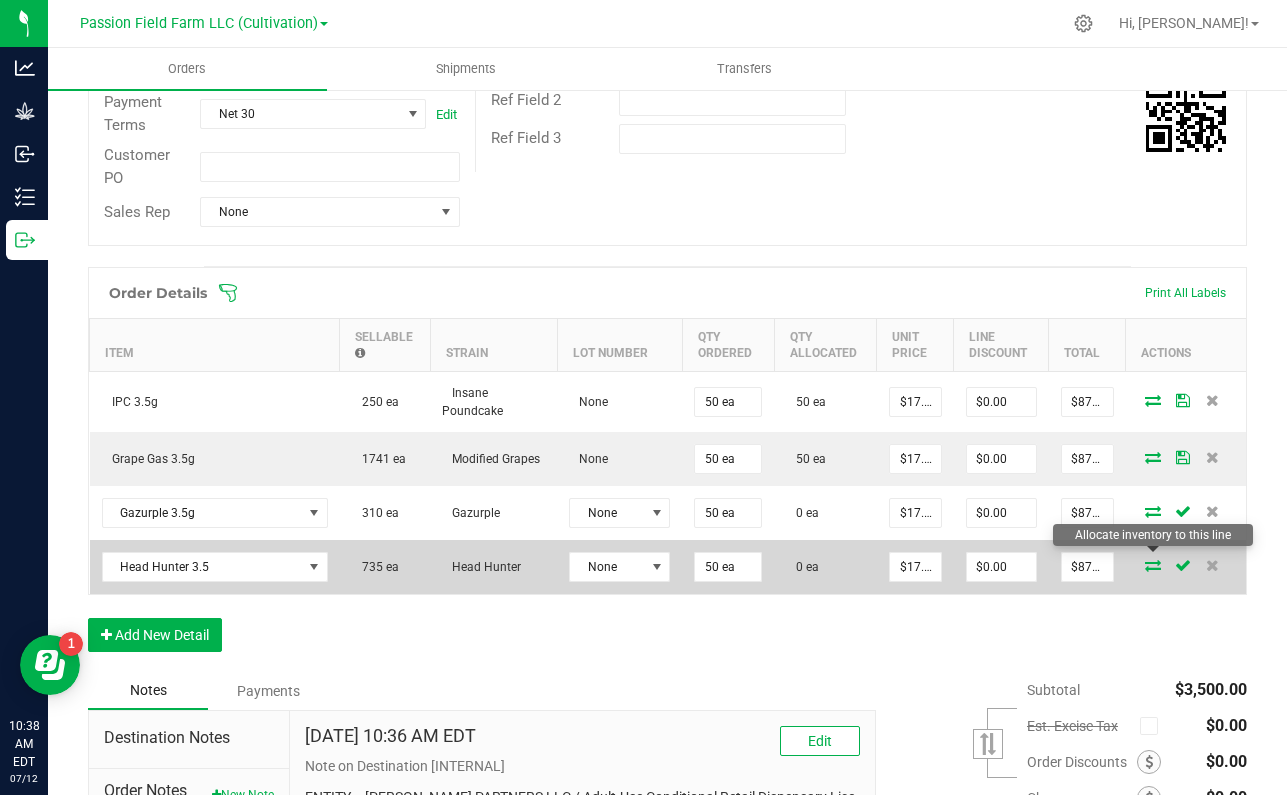 click at bounding box center [1153, 565] 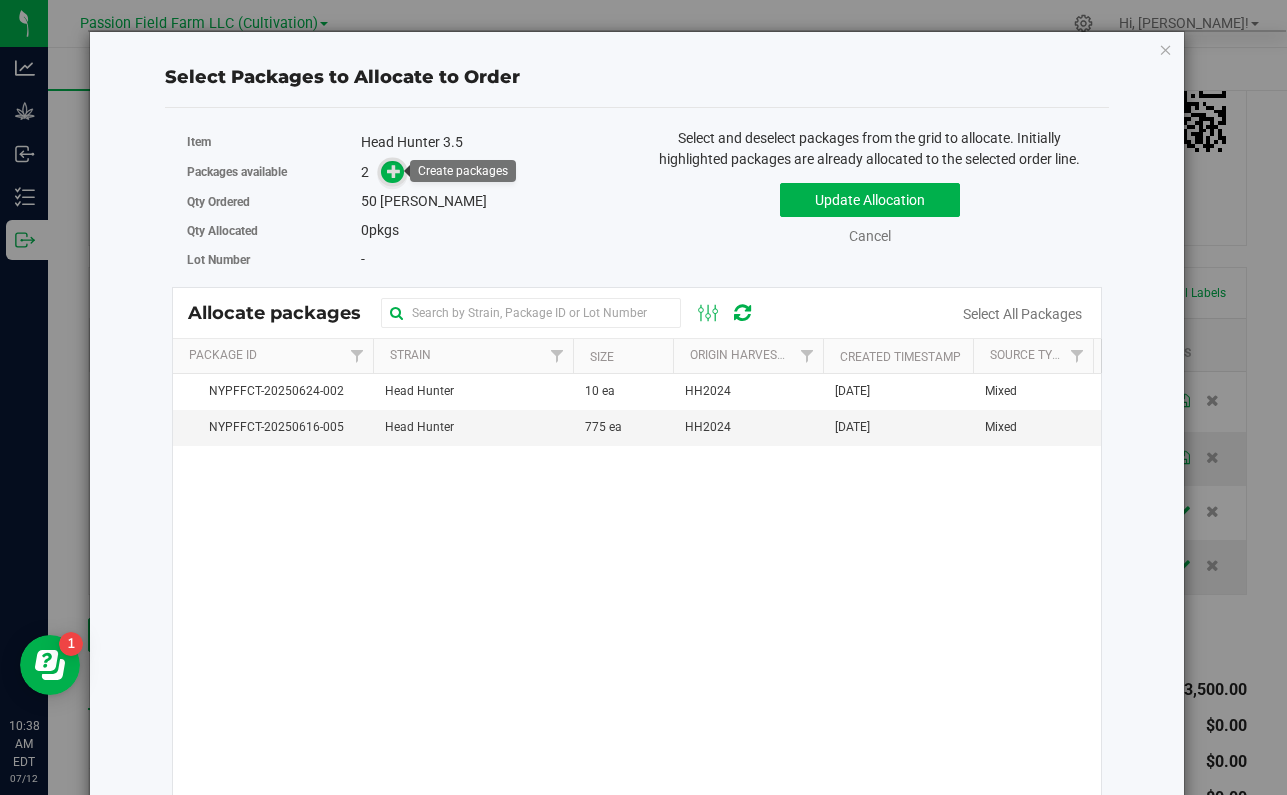 click at bounding box center [394, 171] 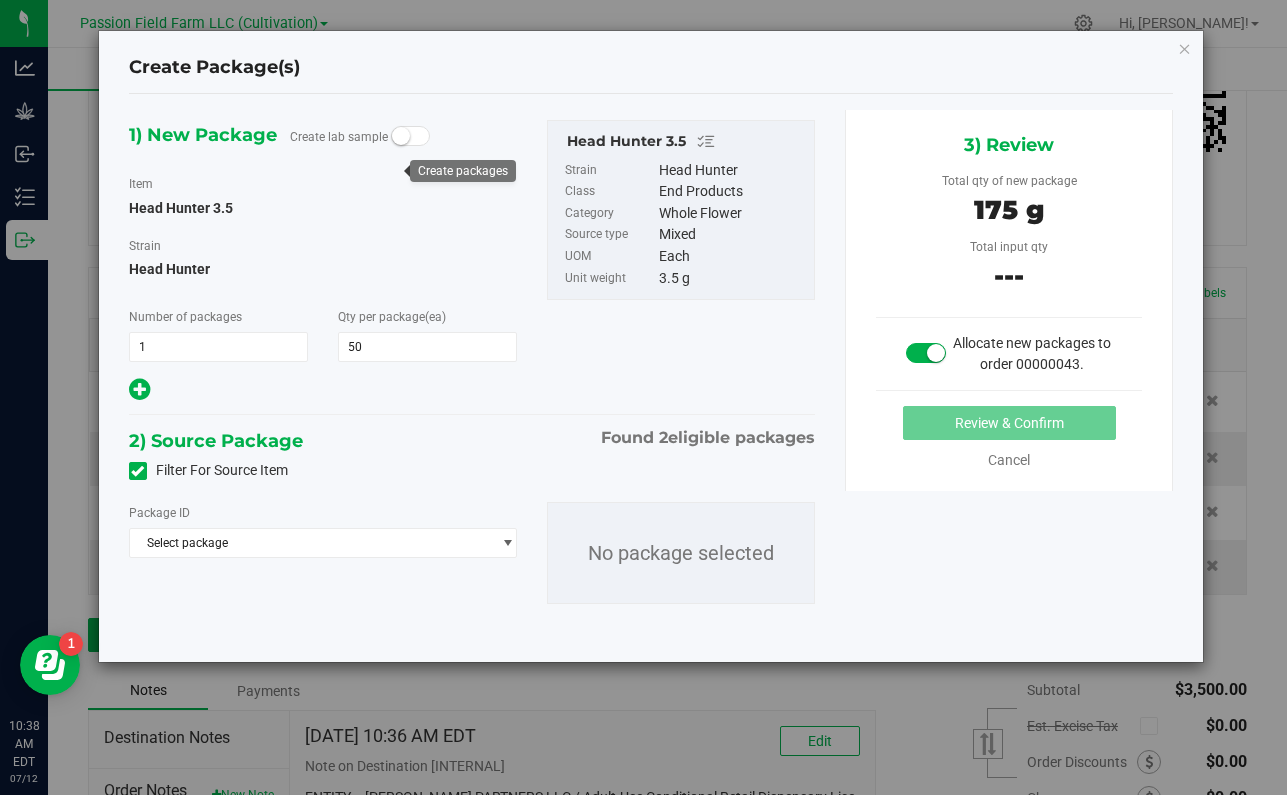 click on "Package ID
Select package NYPFFCT-20250616-005 NYPFFCT-20250624-002
No package selected" at bounding box center (472, 553) 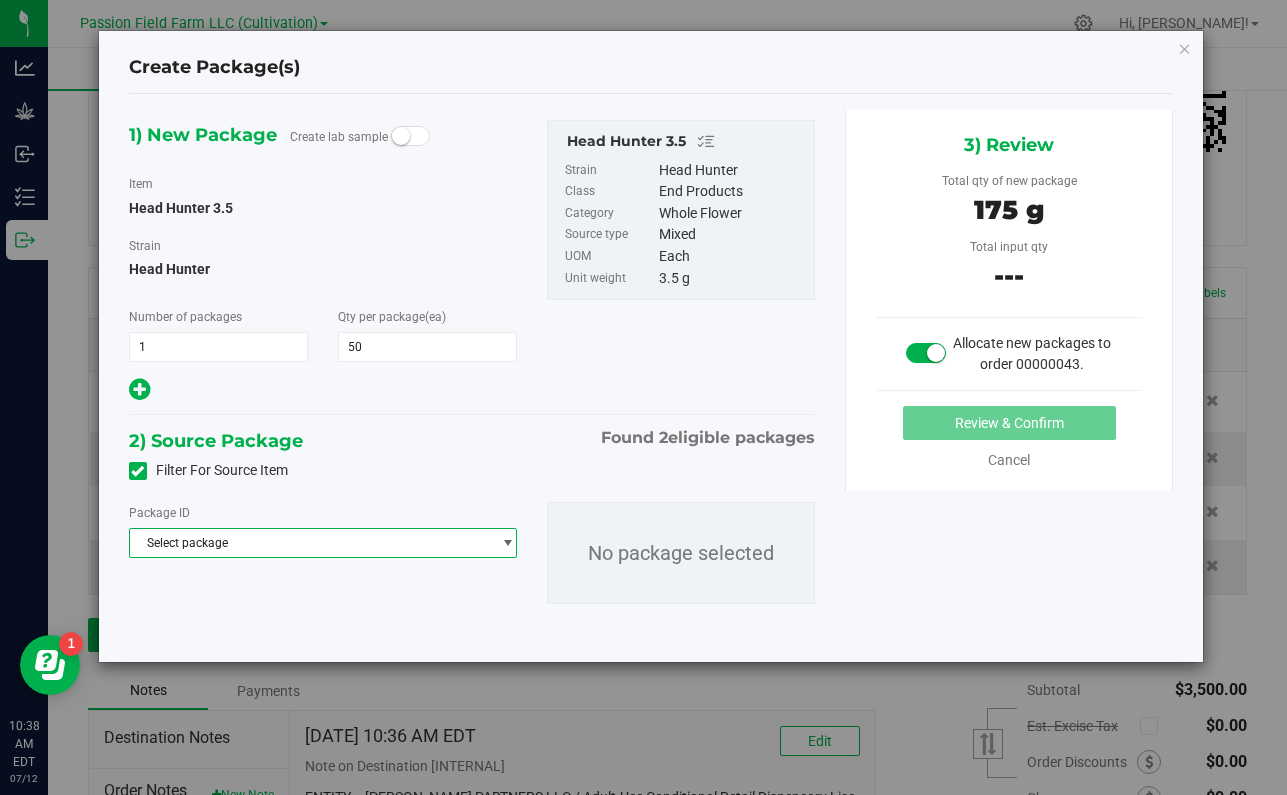 click on "Select package" at bounding box center (310, 543) 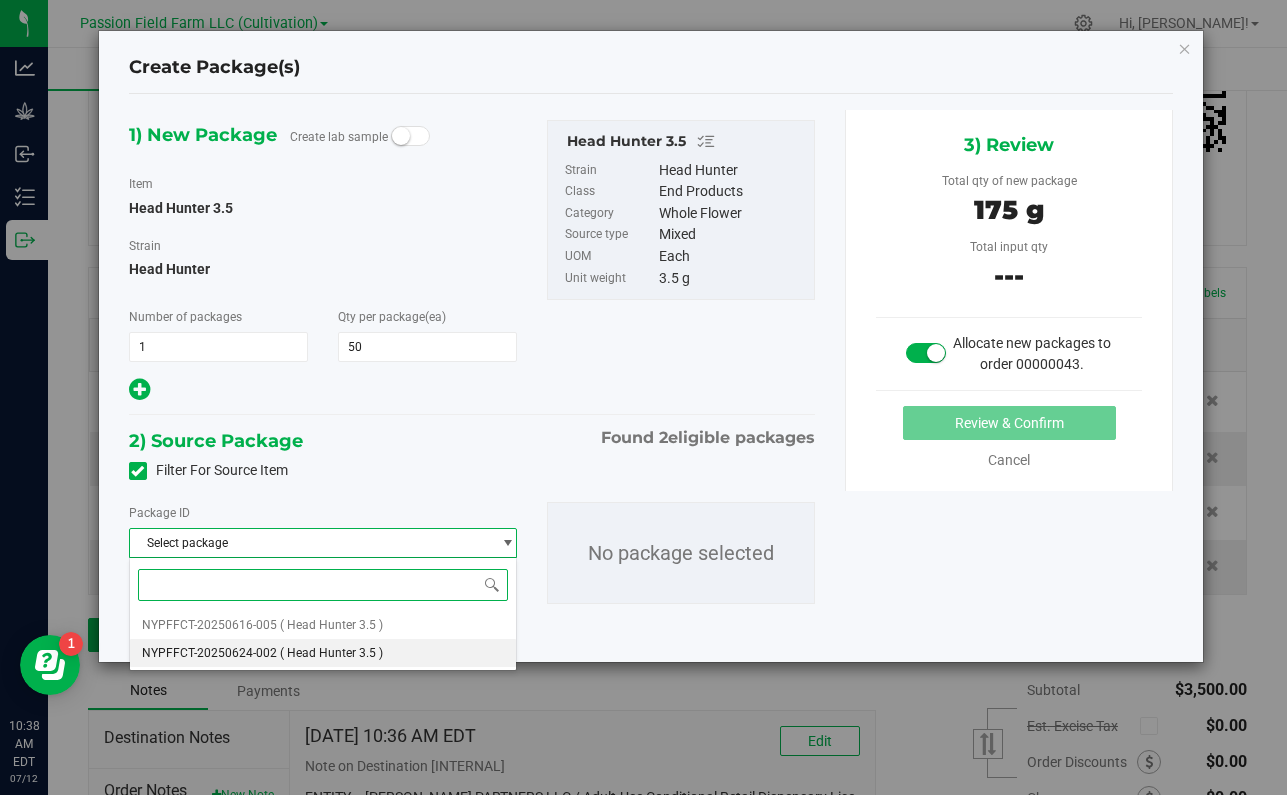 click on "(
Head Hunter 3.5
)" at bounding box center [331, 653] 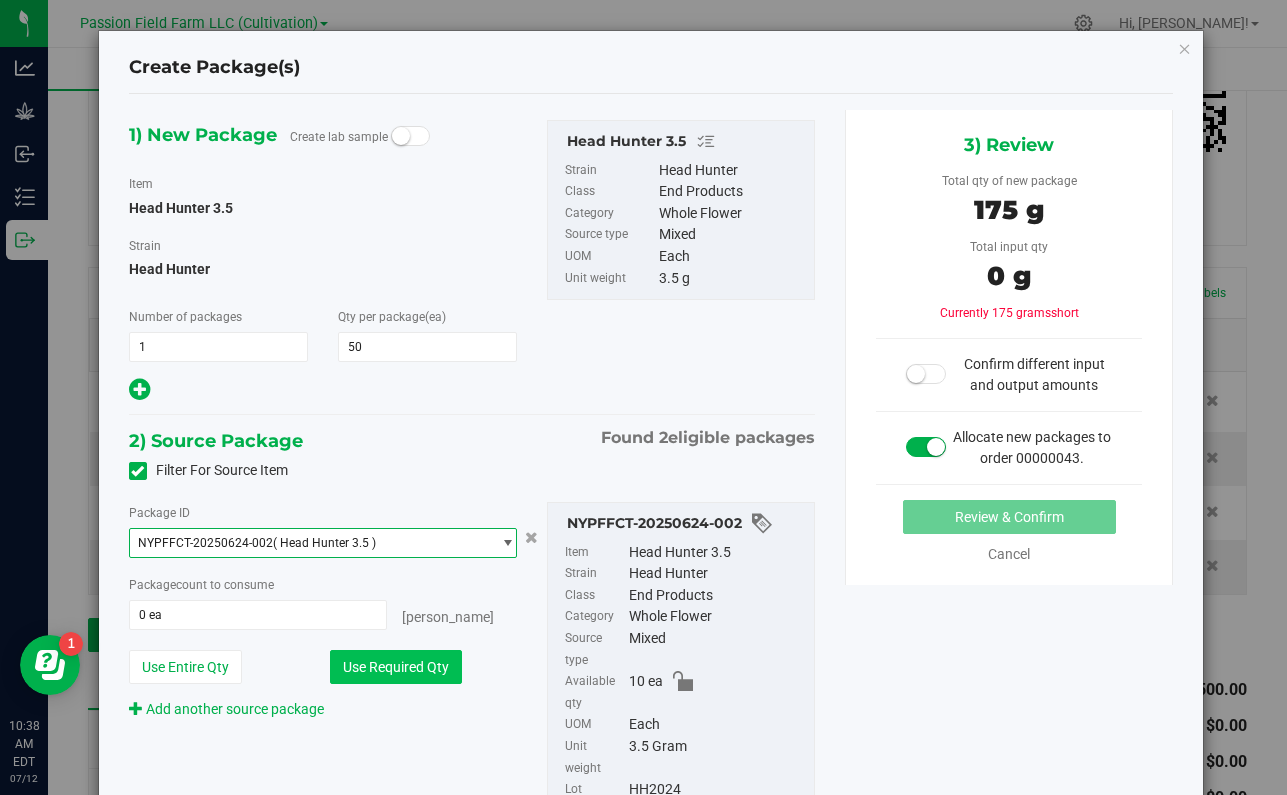 click on "Use Required Qty" at bounding box center (396, 667) 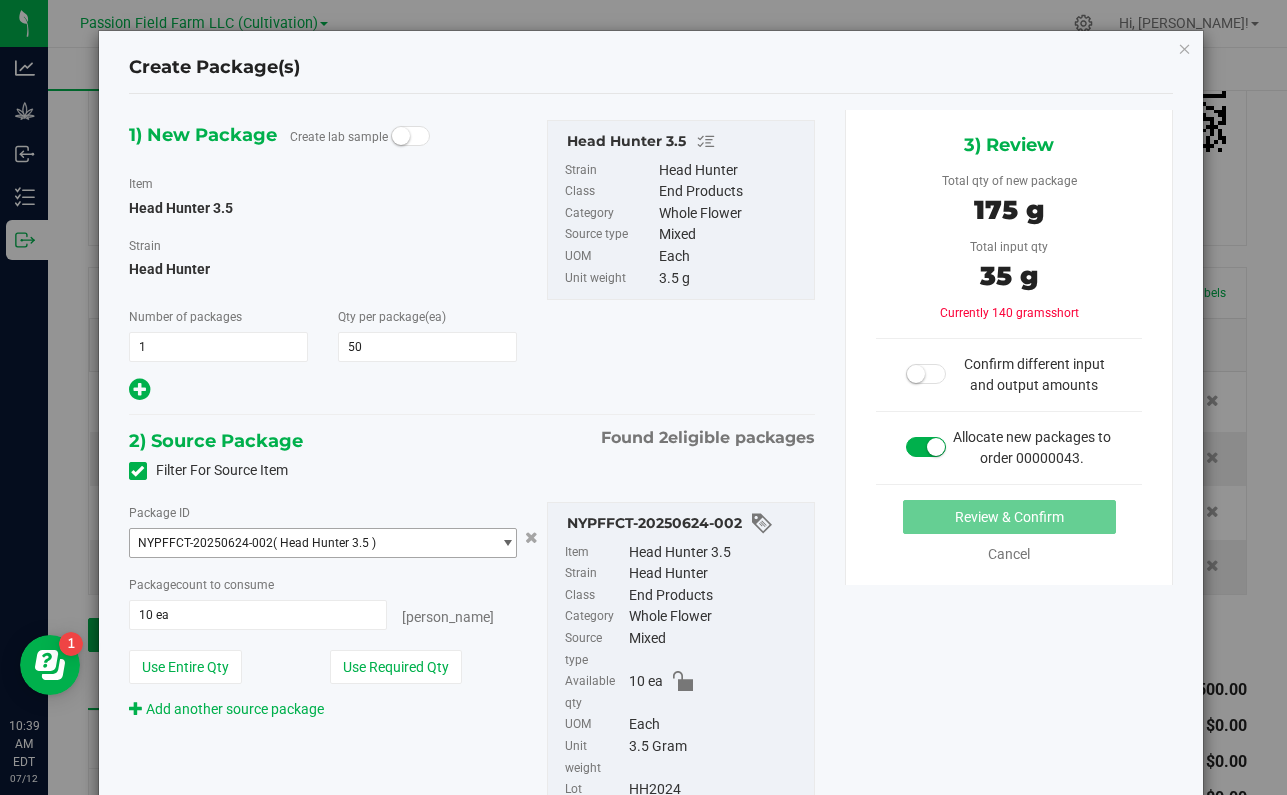 click on "(
Head Hunter 3.5
)" at bounding box center (324, 543) 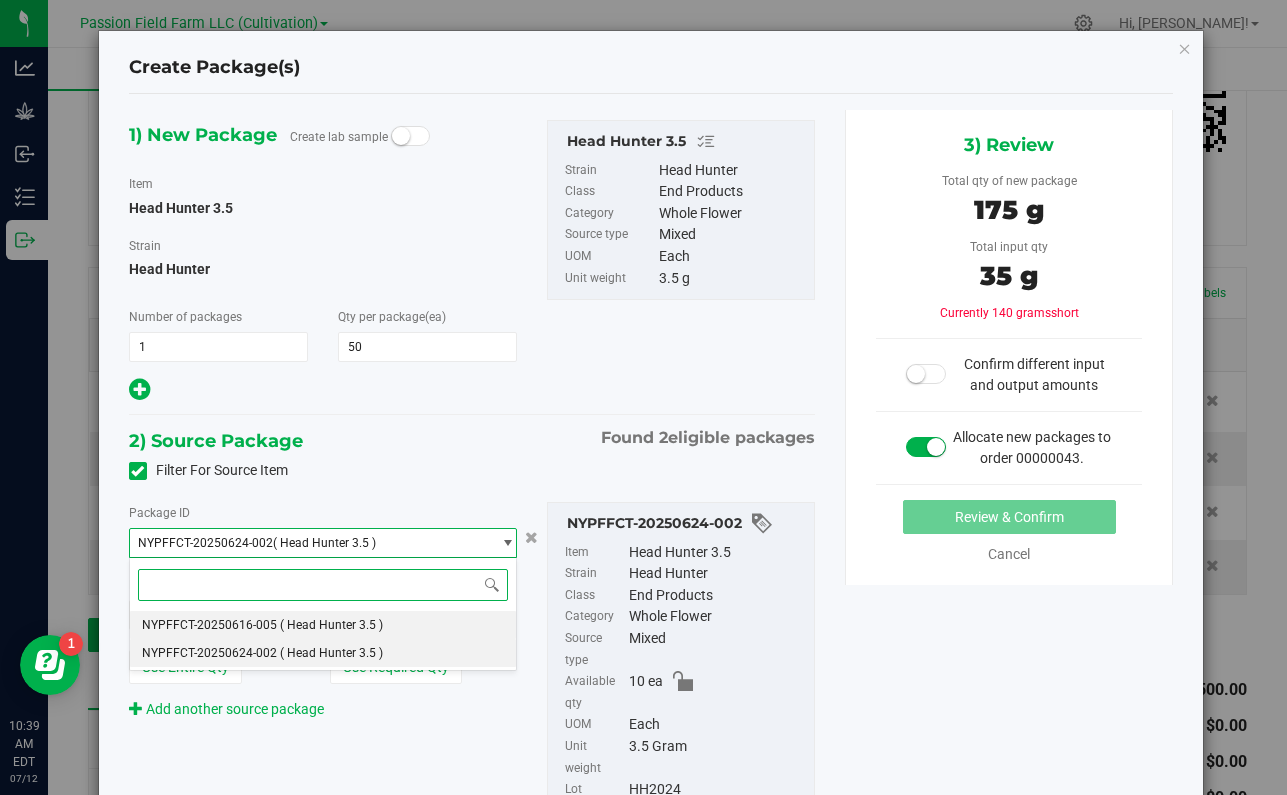 click on "(
Head Hunter 3.5
)" at bounding box center [331, 625] 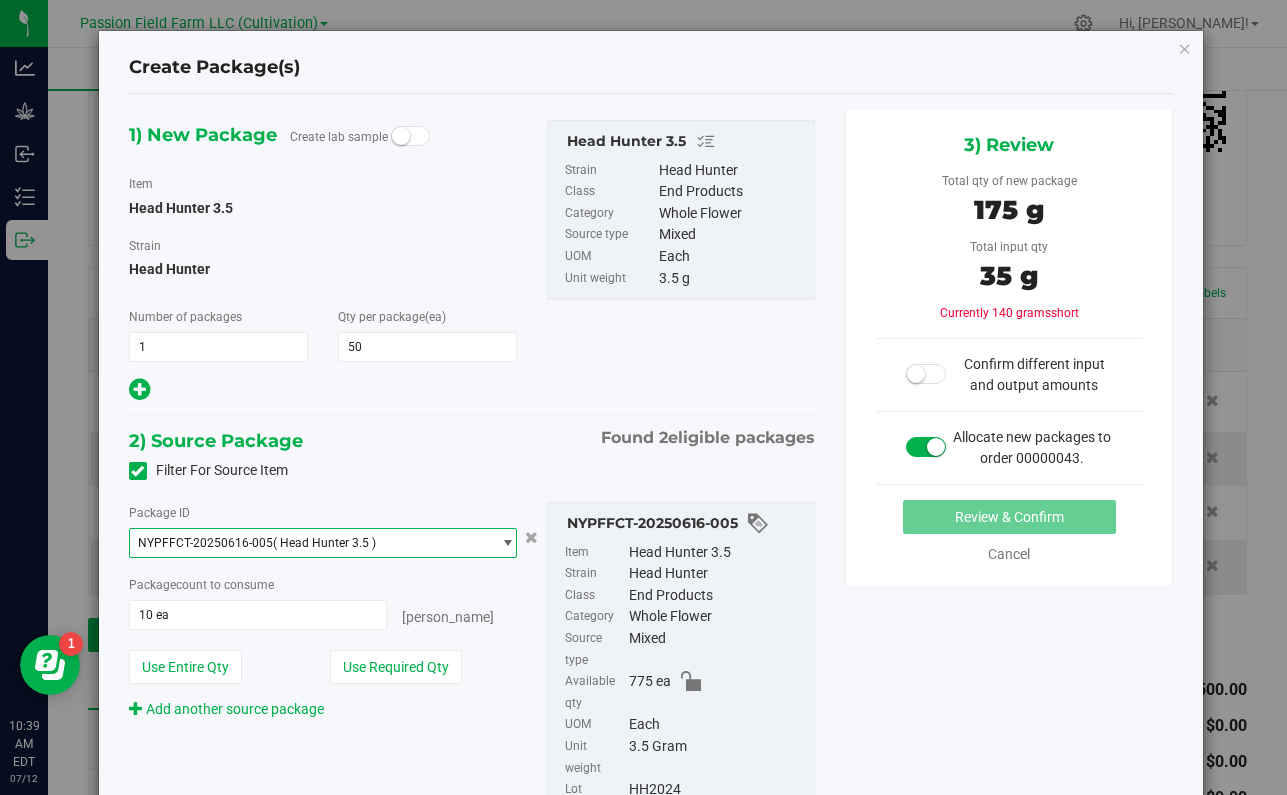 click on "Package ID
NYPFFCT-20250616-005
(
Head Hunter 3.5
)
NYPFFCT-20250616-005 NYPFFCT-20250624-002
Package
count
to consume
10 ea 10
[PERSON_NAME]" at bounding box center [323, 611] 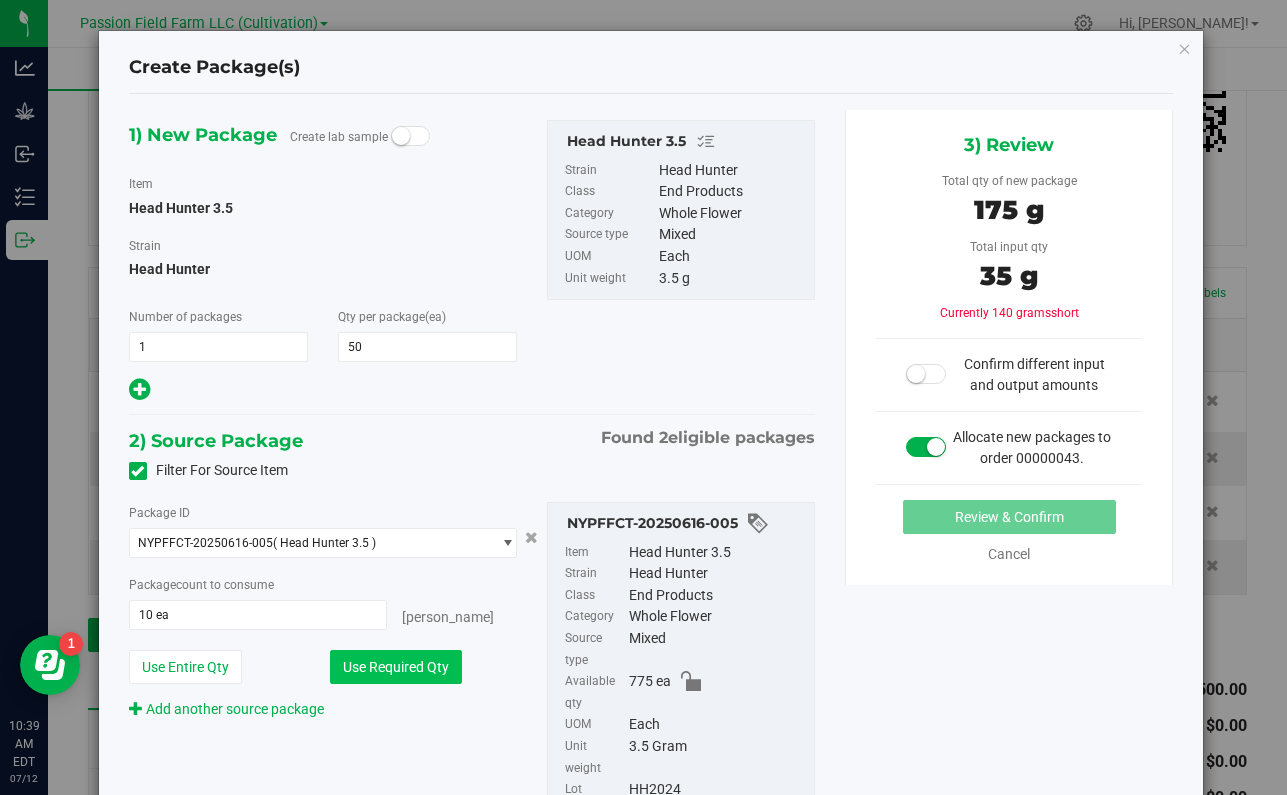 click on "Use Required Qty" at bounding box center (396, 667) 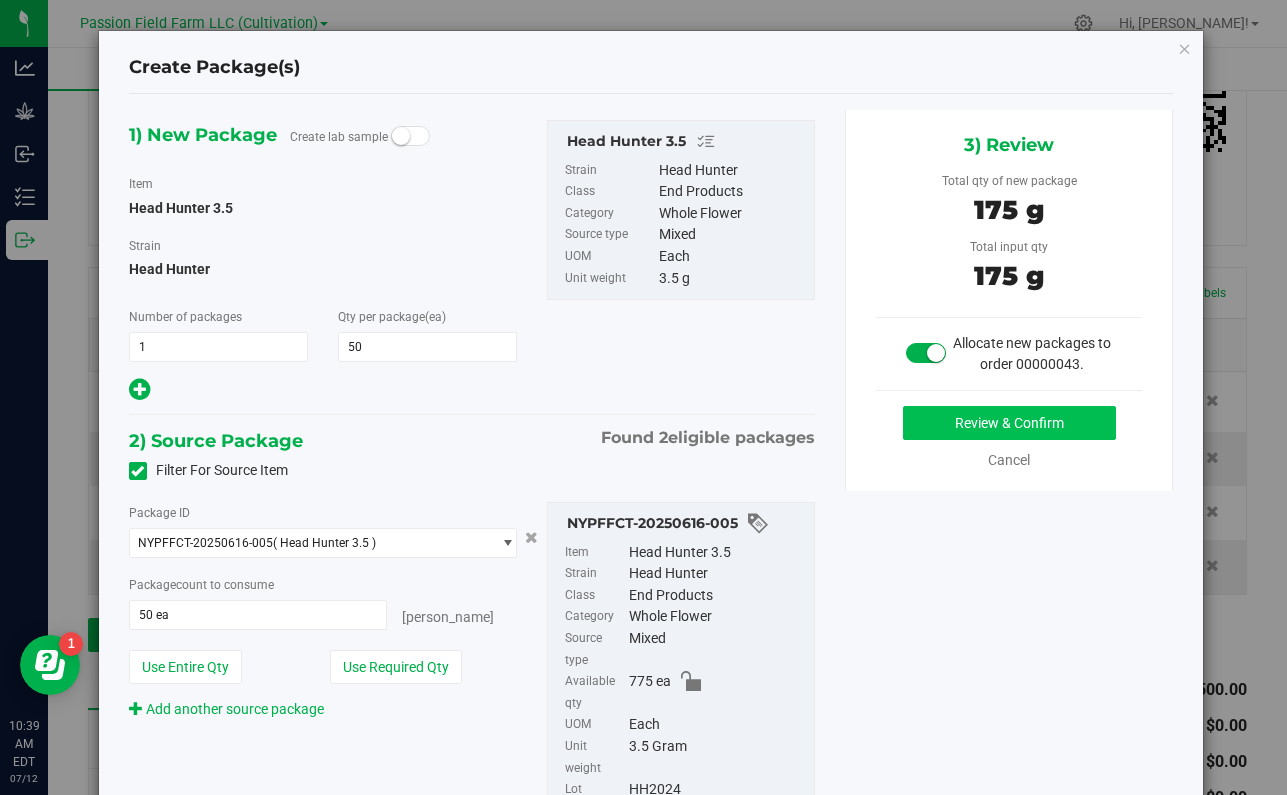 click on "Review & Confirm" at bounding box center [1009, 423] 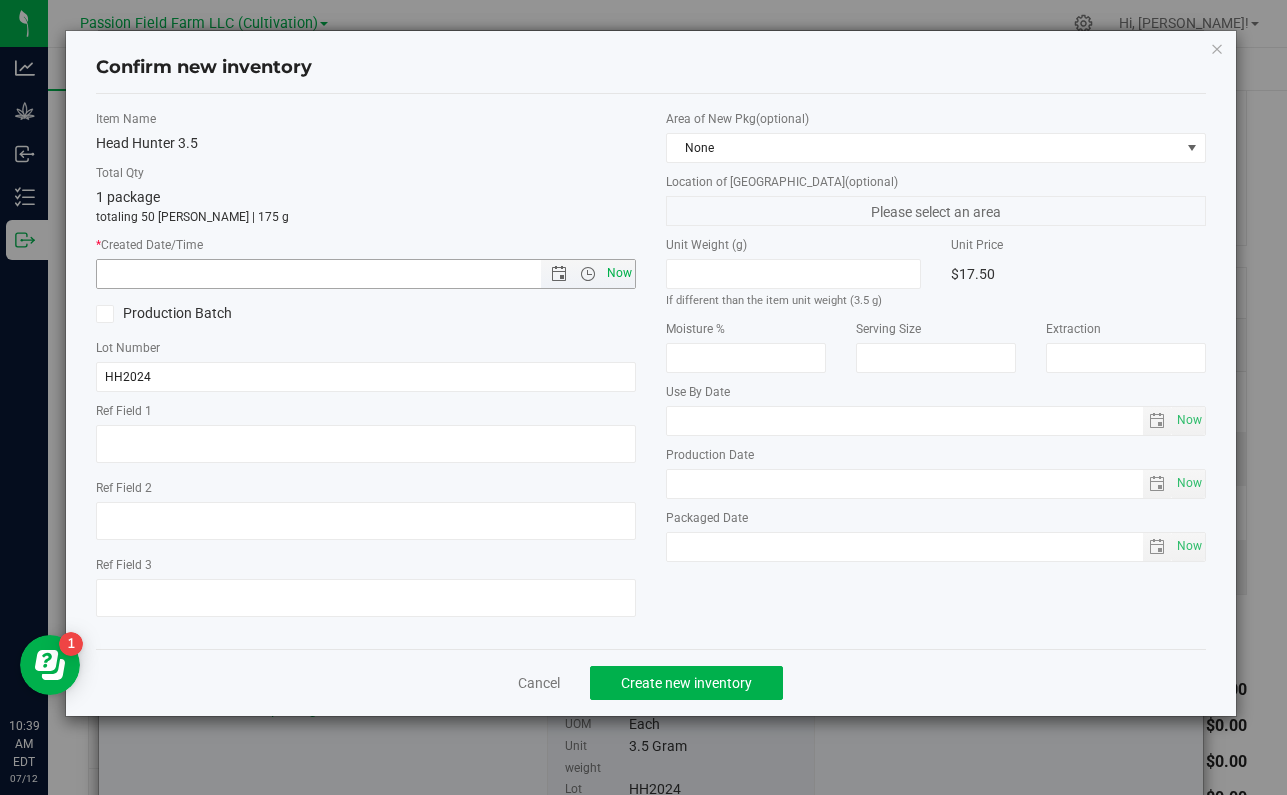 click on "Now" at bounding box center (620, 273) 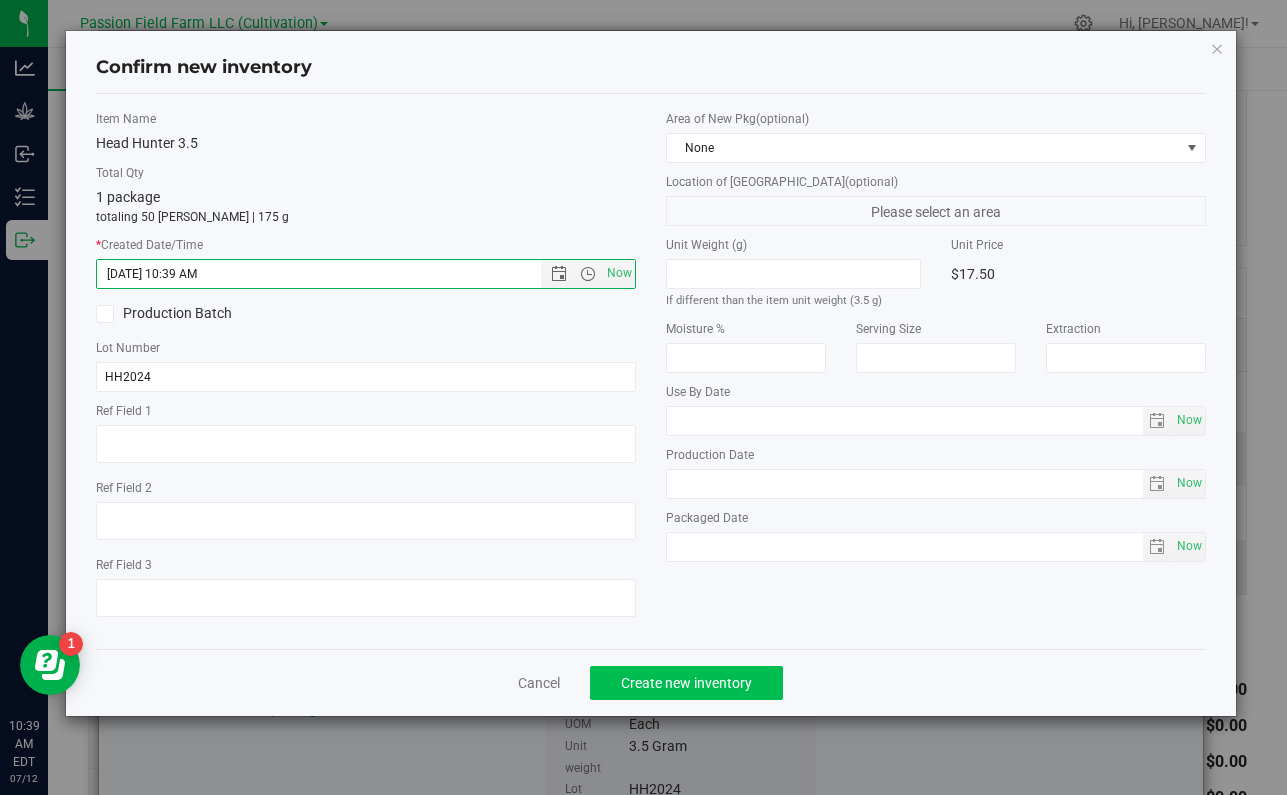click on "Create new inventory" 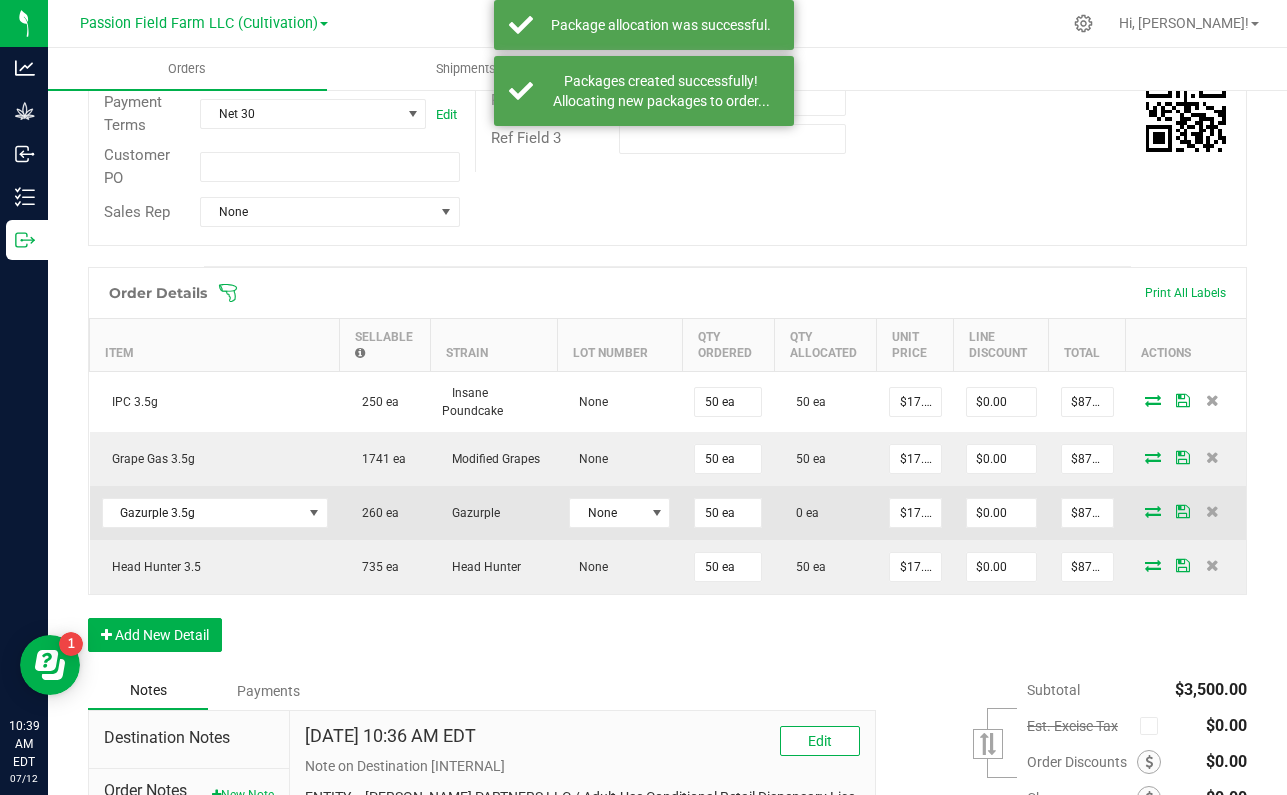 click at bounding box center (1153, 511) 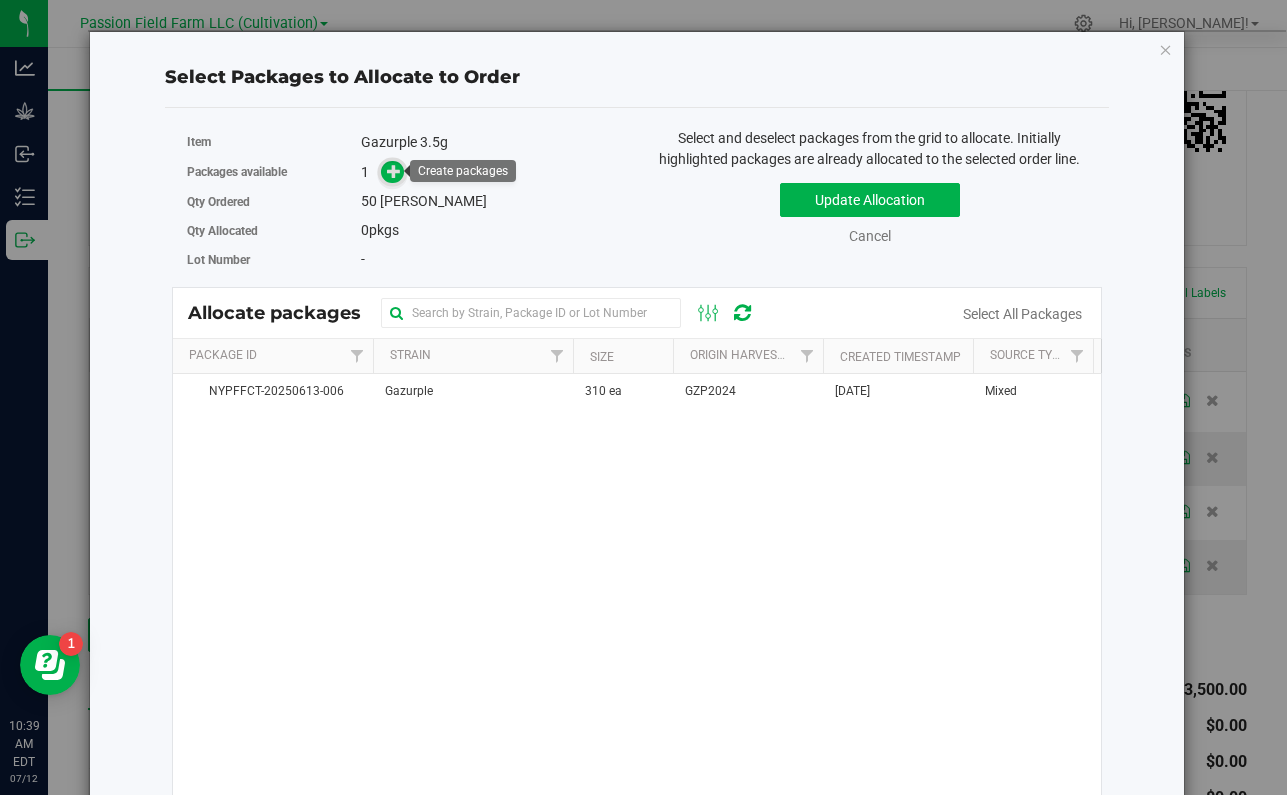 click at bounding box center [392, 172] 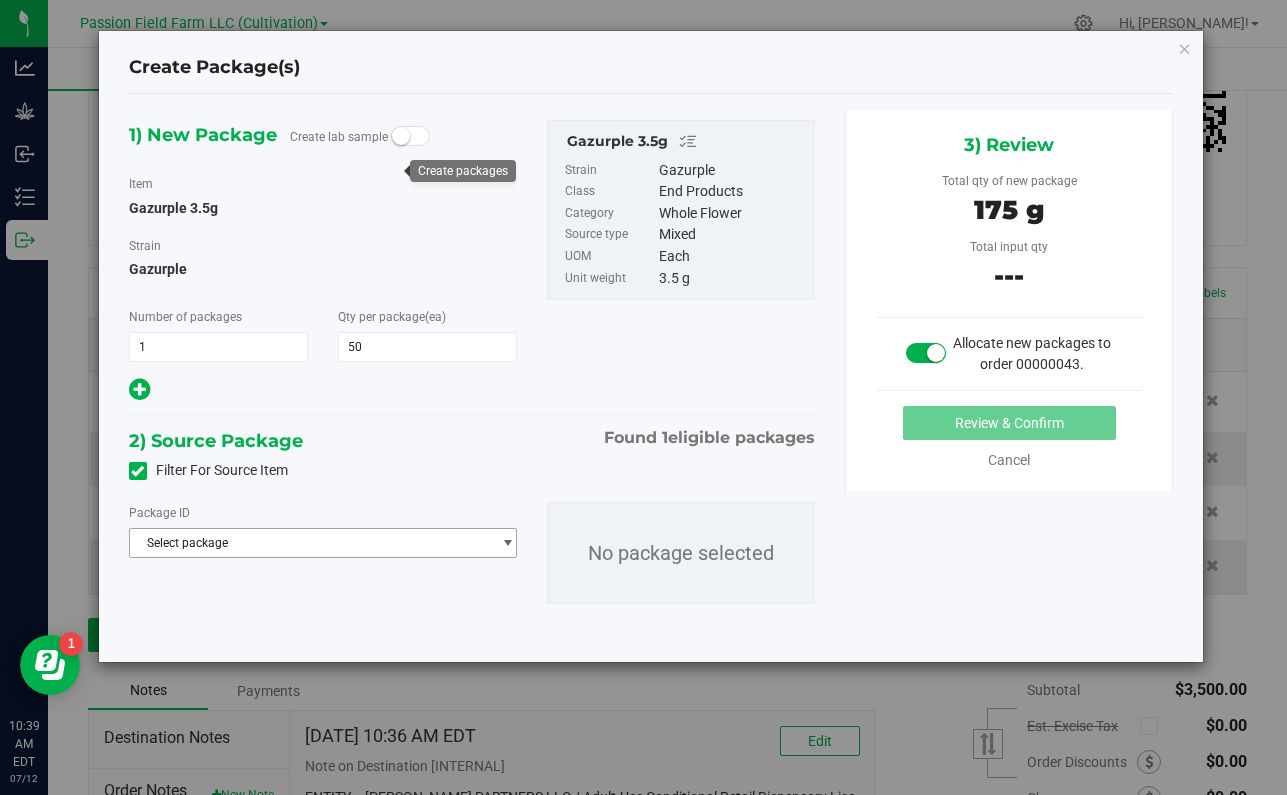 click on "Select package" at bounding box center (310, 543) 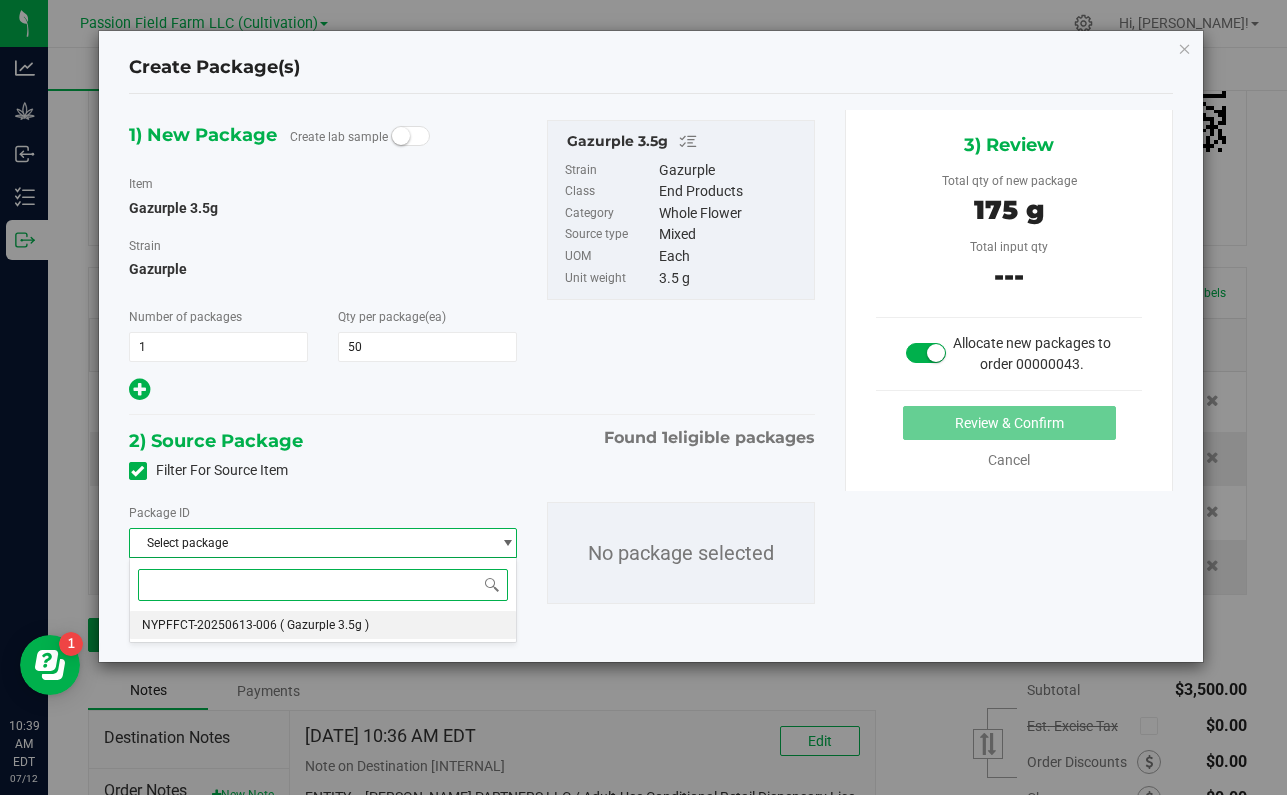 click on "NYPFFCT-20250613-006
(
Gazurple 3.5g
)" at bounding box center [323, 625] 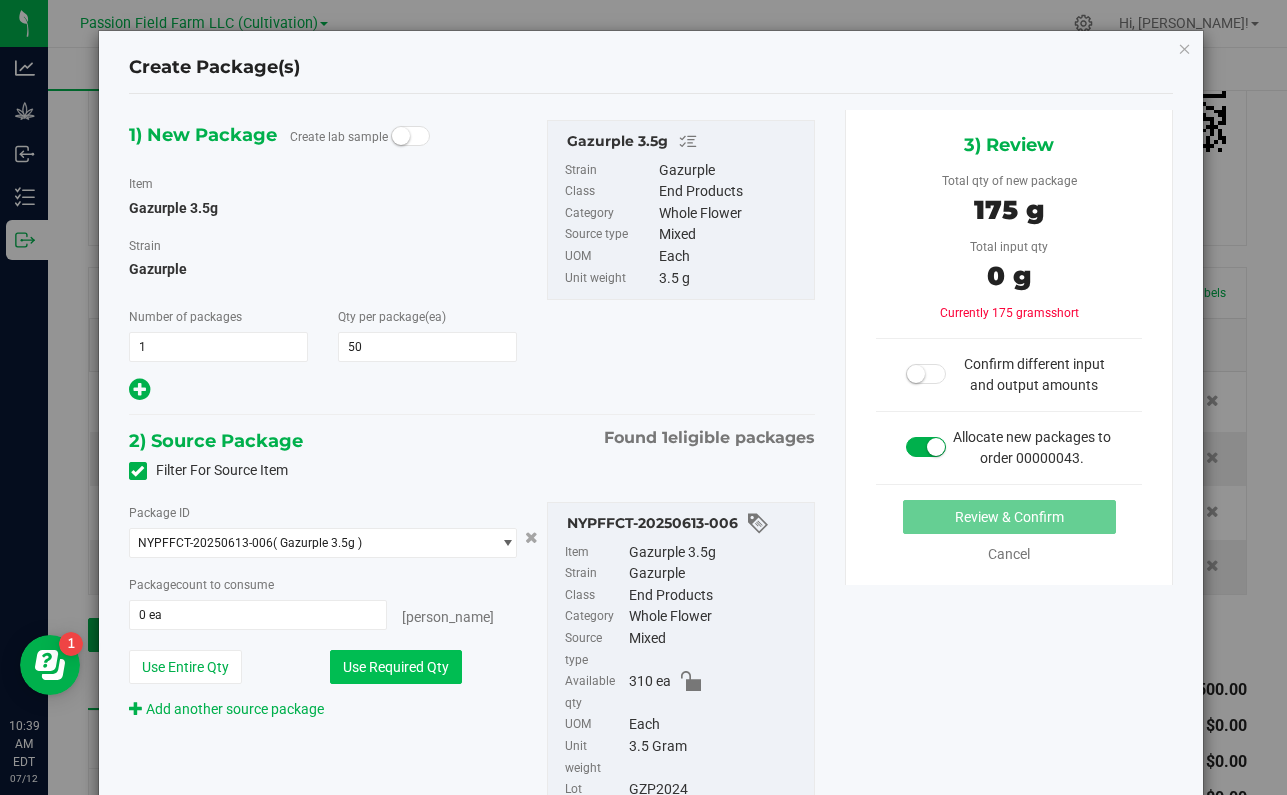click on "Use Required Qty" at bounding box center (396, 667) 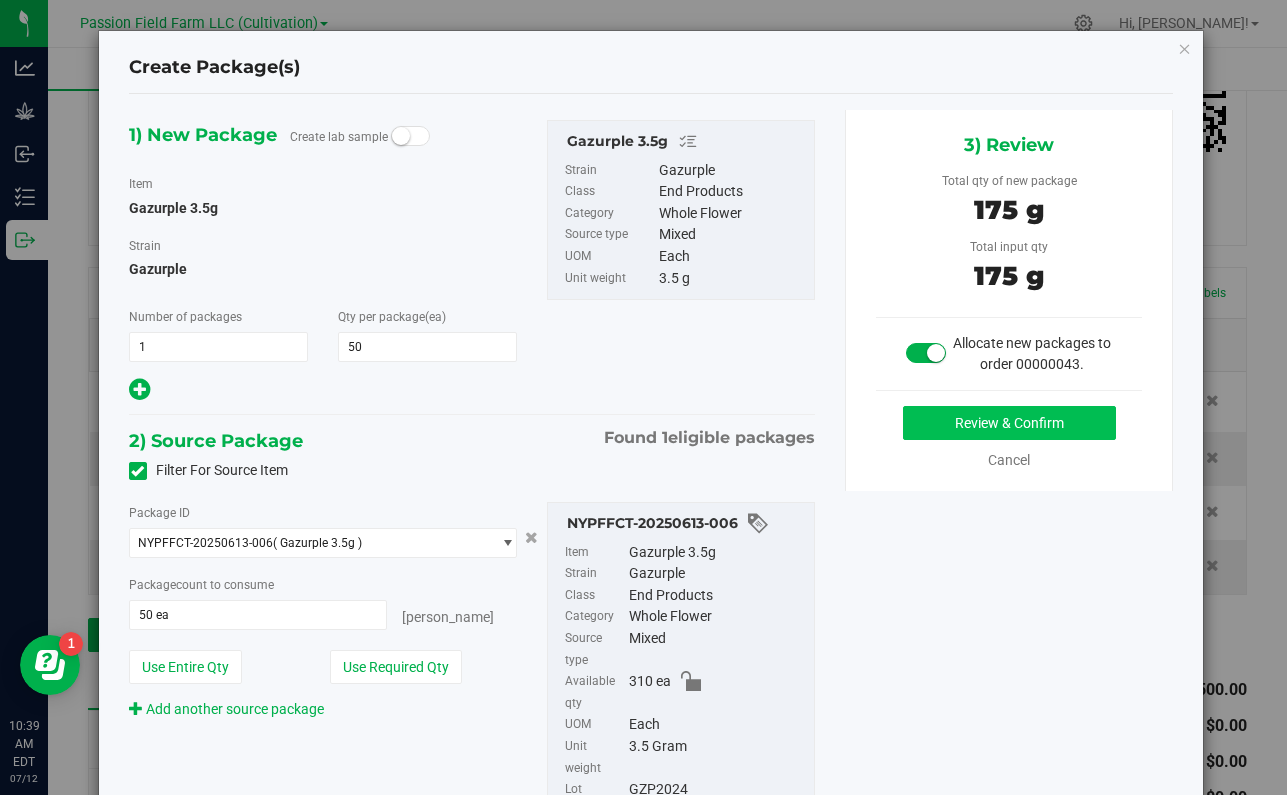 click on "Review & Confirm" at bounding box center [1009, 423] 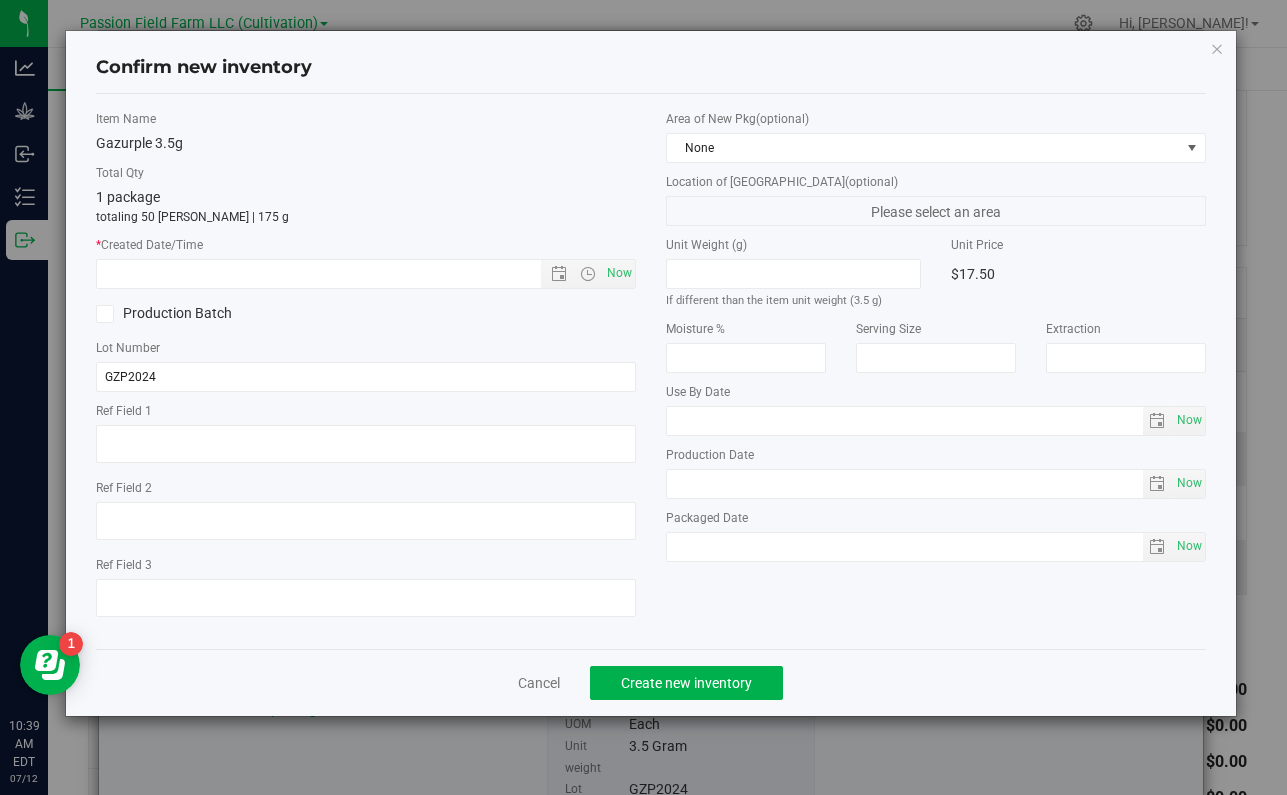 click on "*
Created Date/Time
Now" at bounding box center [366, 262] 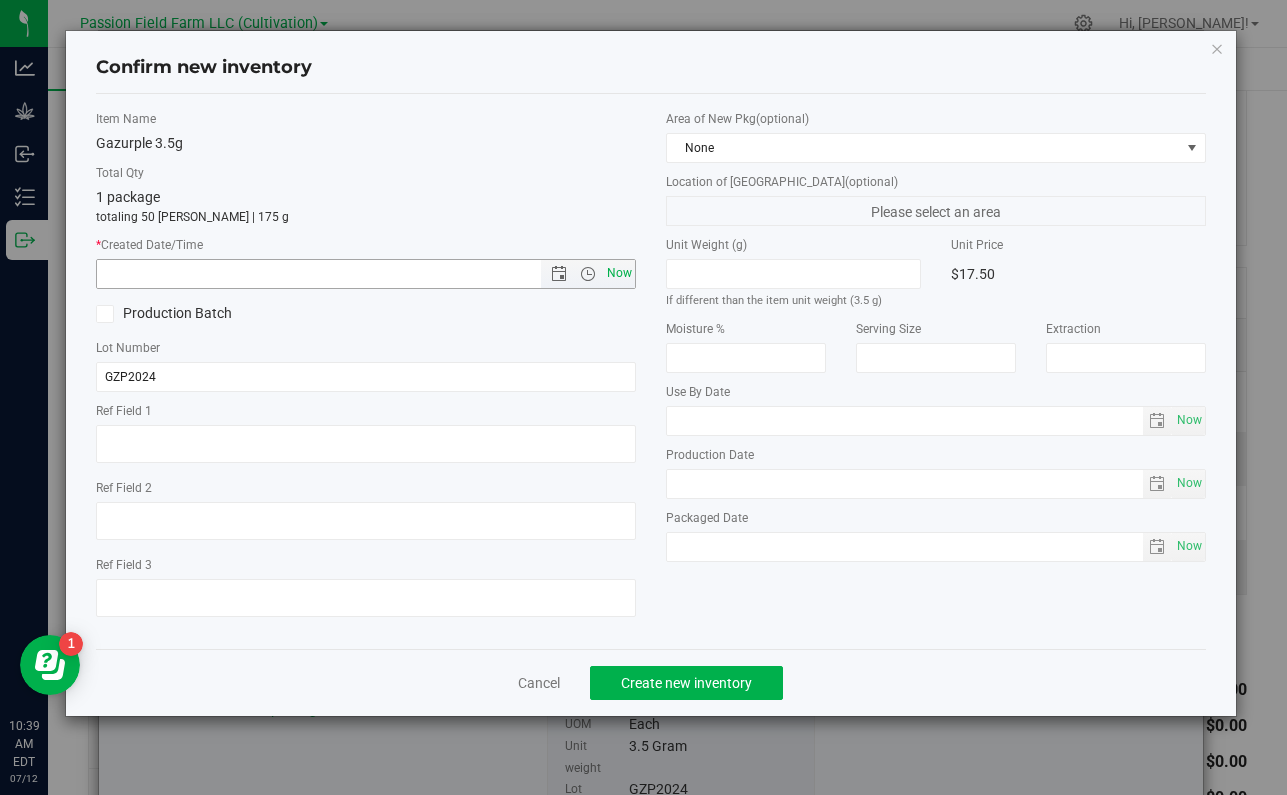 click on "Now" at bounding box center [620, 273] 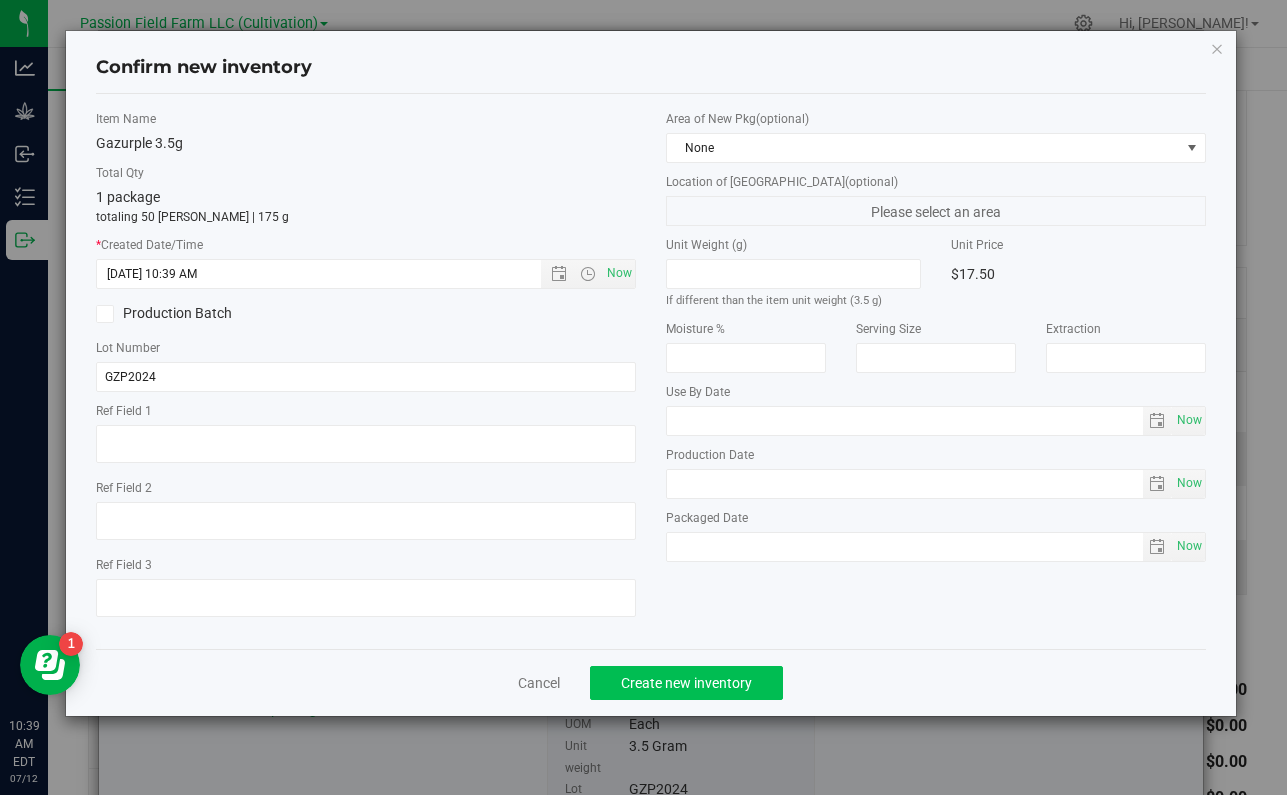 click on "Create new inventory" 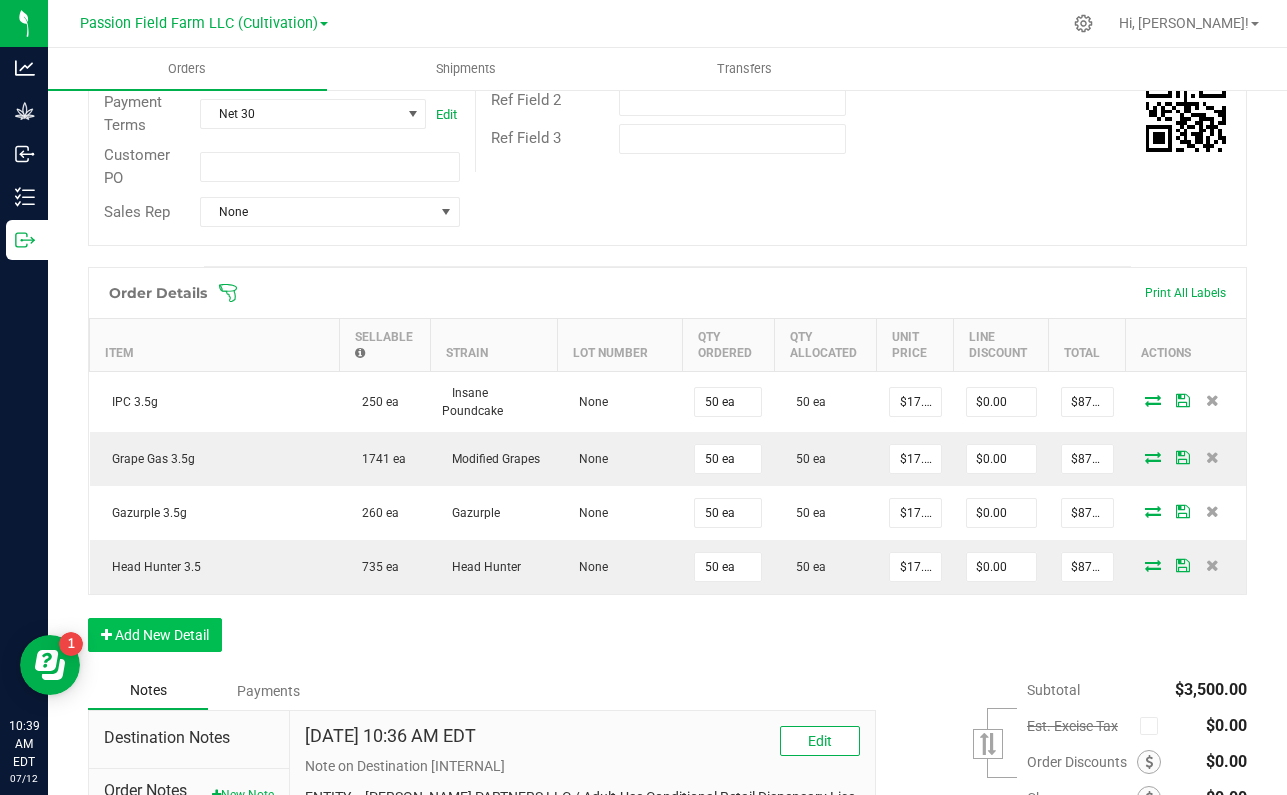 click on "Add New Detail" at bounding box center (155, 635) 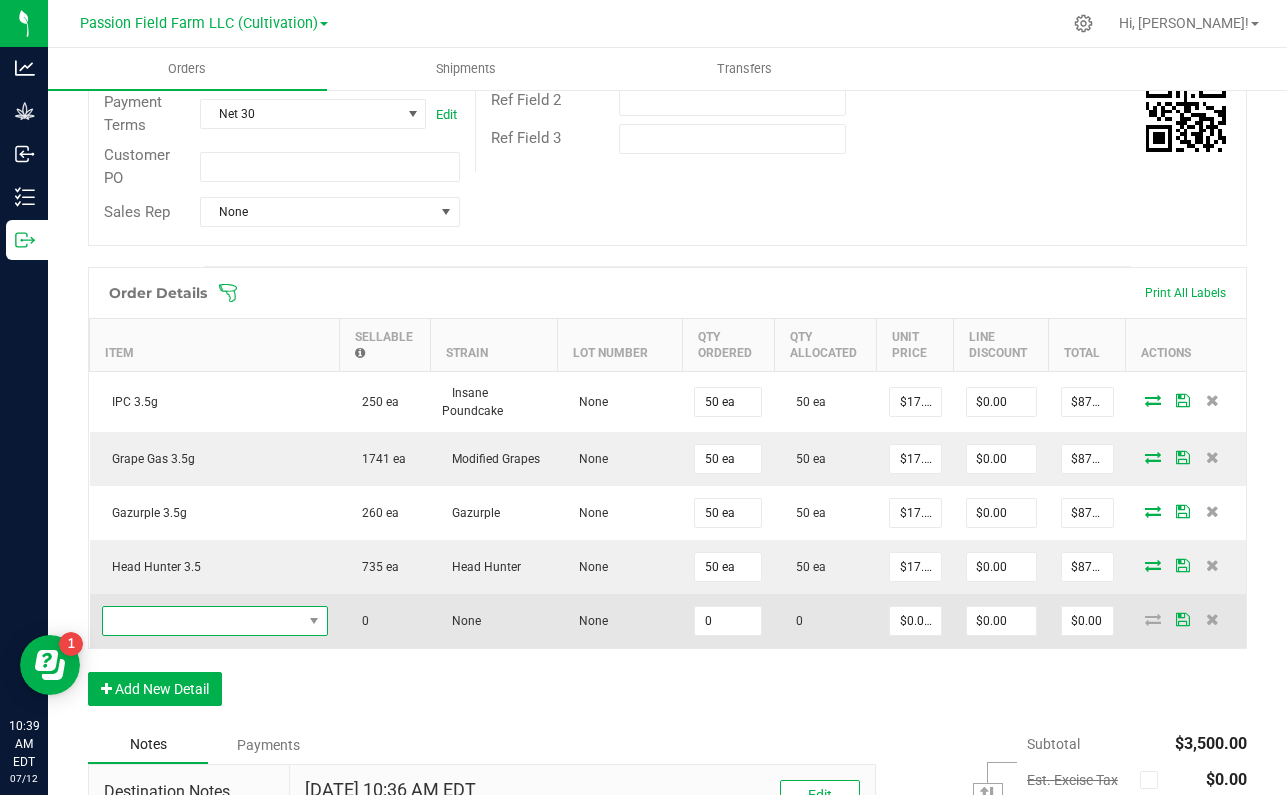click at bounding box center (202, 621) 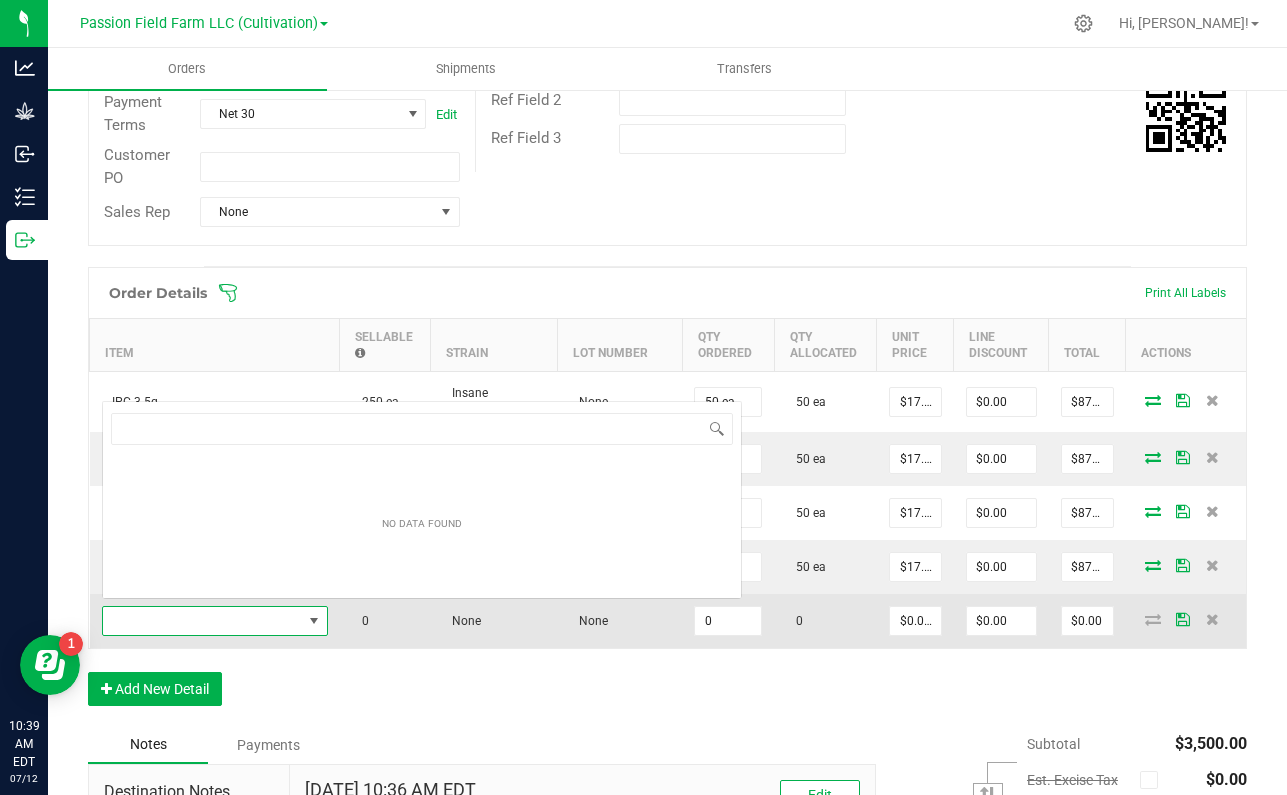 scroll, scrollTop: 0, scrollLeft: 0, axis: both 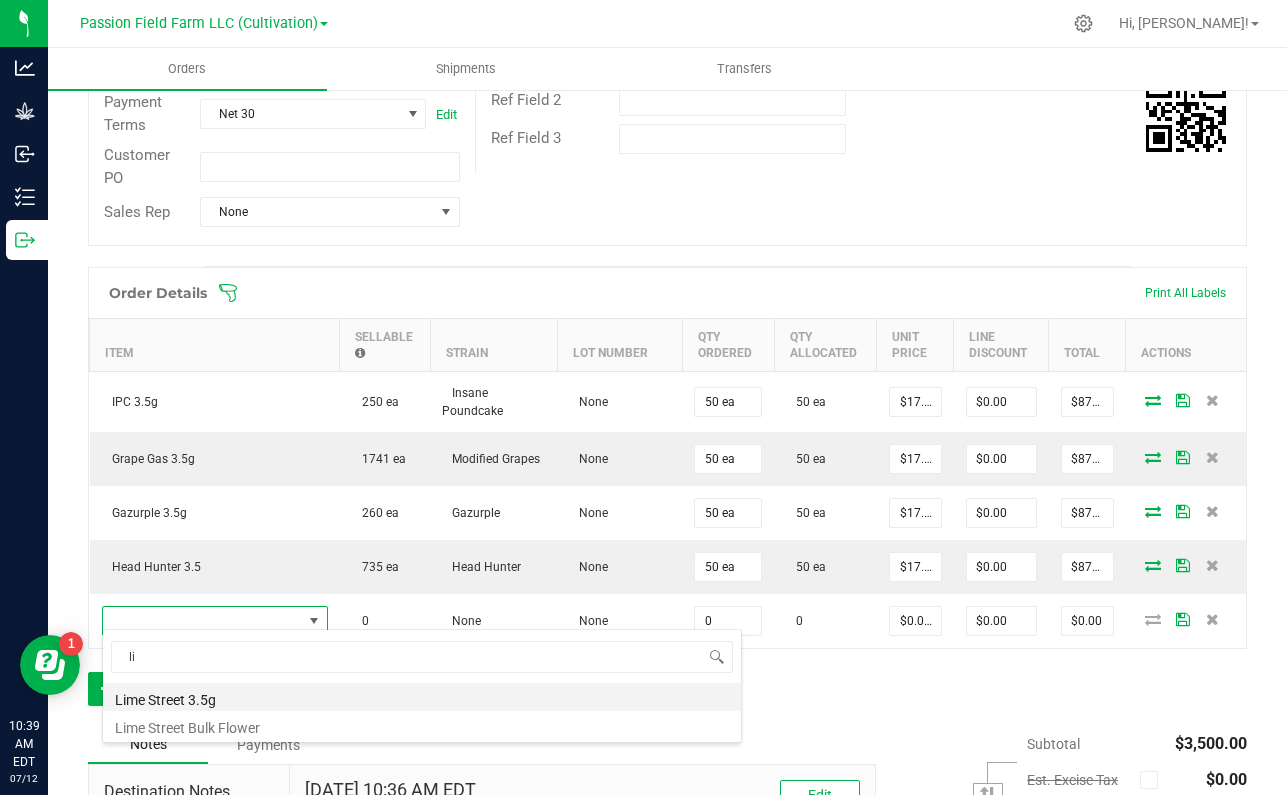 click on "Lime Street 3.5g" at bounding box center [422, 697] 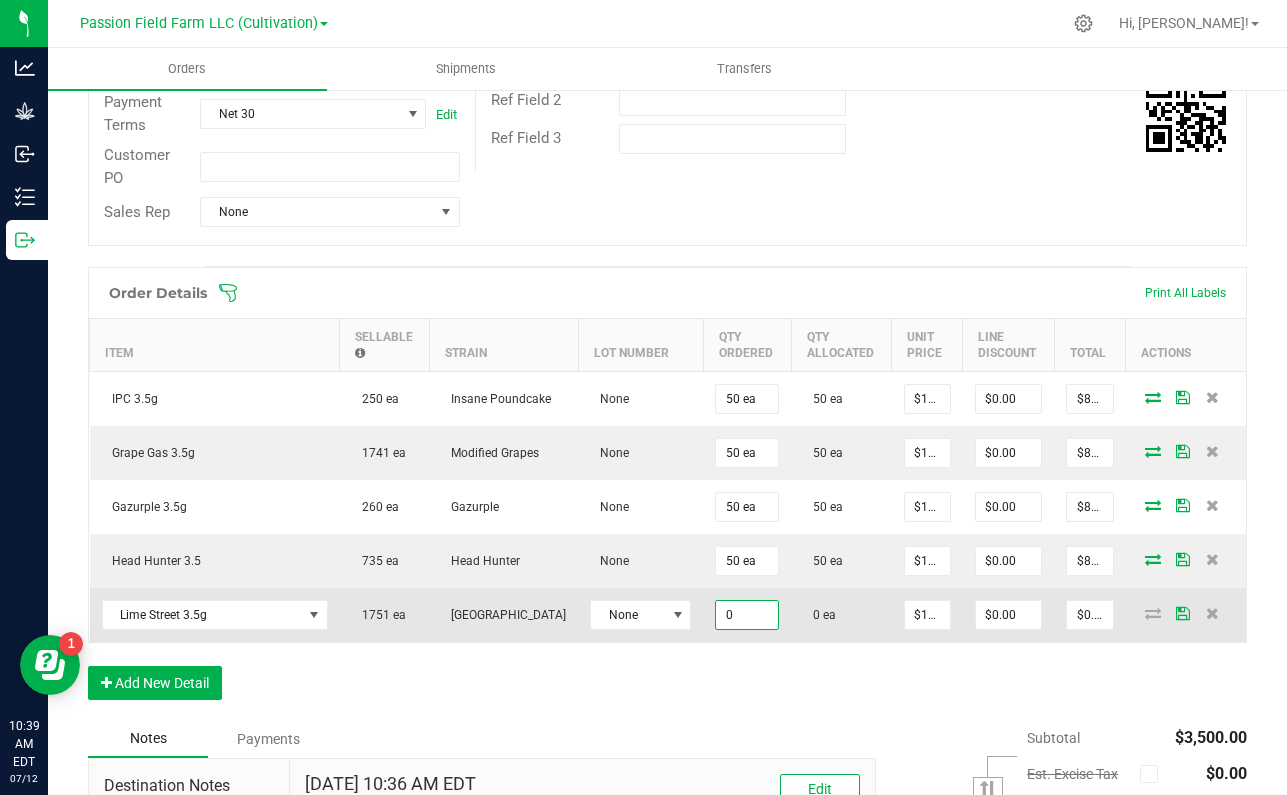 click on "0" at bounding box center (747, 615) 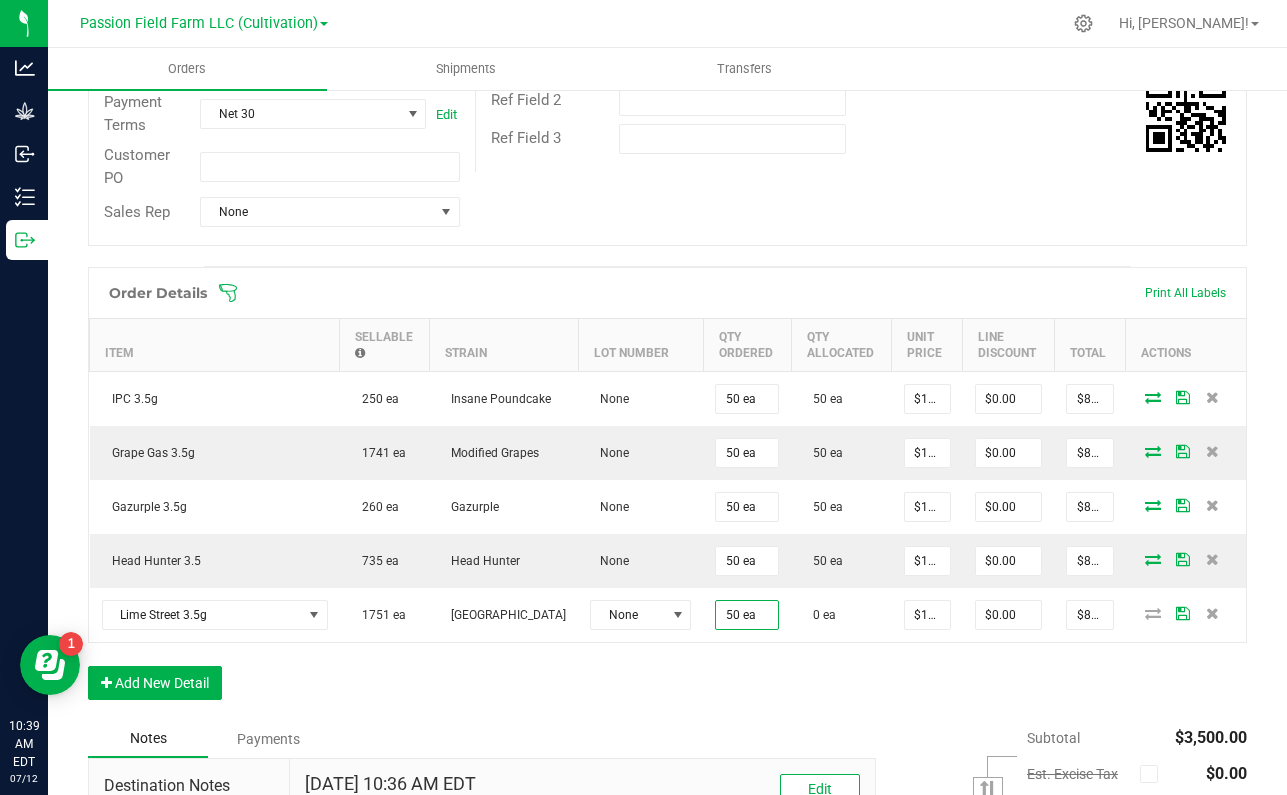 click on "Order Details Print All Labels Item  Sellable  Strain  Lot Number  Qty Ordered Qty Allocated Unit Price Line Discount Total Actions  IPC 3.5g   250 ea   Insane Poundcake   None  50 ea  50 ea  $17.50000 $0.00 $875.00  Grape Gas 3.5g   1741 ea   Modified Grapes   None  50 ea  50 ea  $17.50000 $0.00 $875.00  Gazurple 3.5g   260 ea   Gazurple   None  50 ea  50 ea  $17.50000 $0.00 $875.00  Head Hunter 3.5   735 ea   Head Hunter   None  50 ea  50 ea  $17.50000 $0.00 $875.00 [GEOGRAPHIC_DATA] 3.5g  [STREET_ADDRESS]  None 50 ea  0 ea  $17.50000 $0.00 $875.00
Add New Detail" at bounding box center (667, 493) 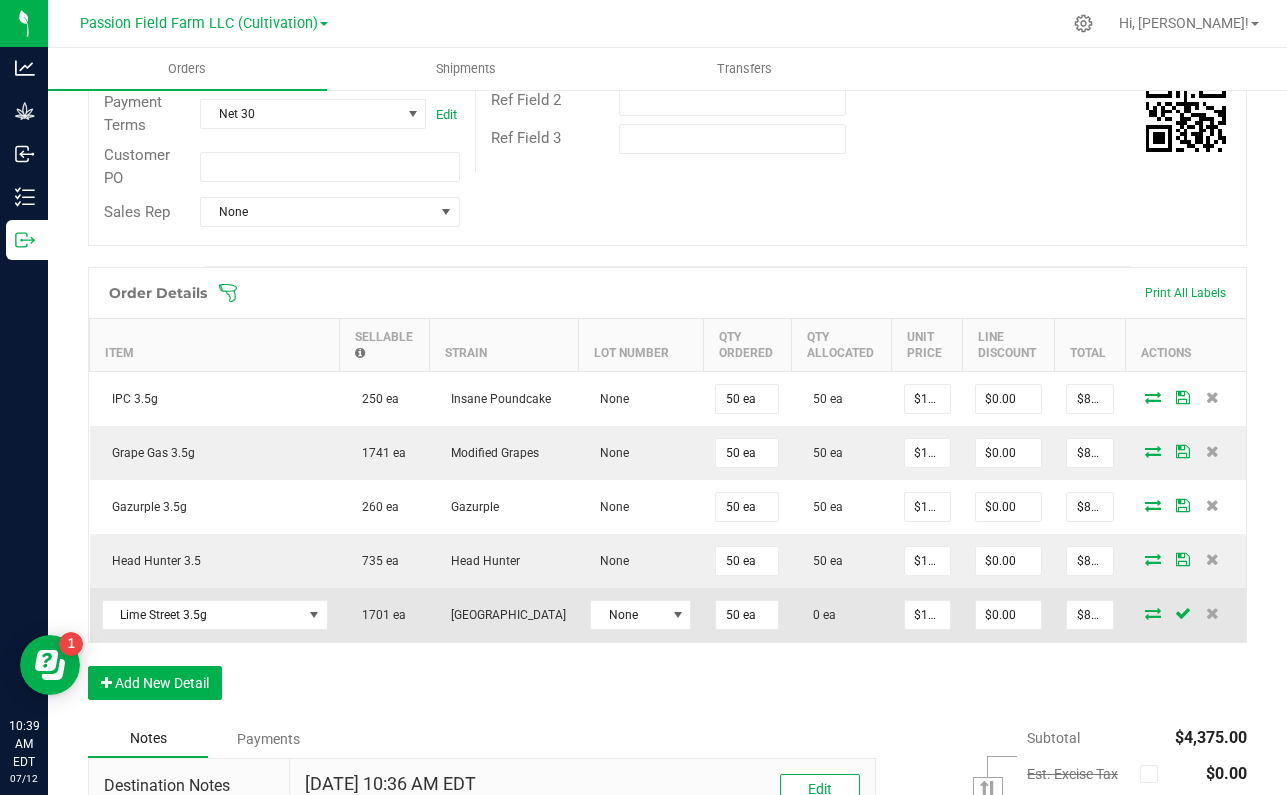 click at bounding box center (1153, 613) 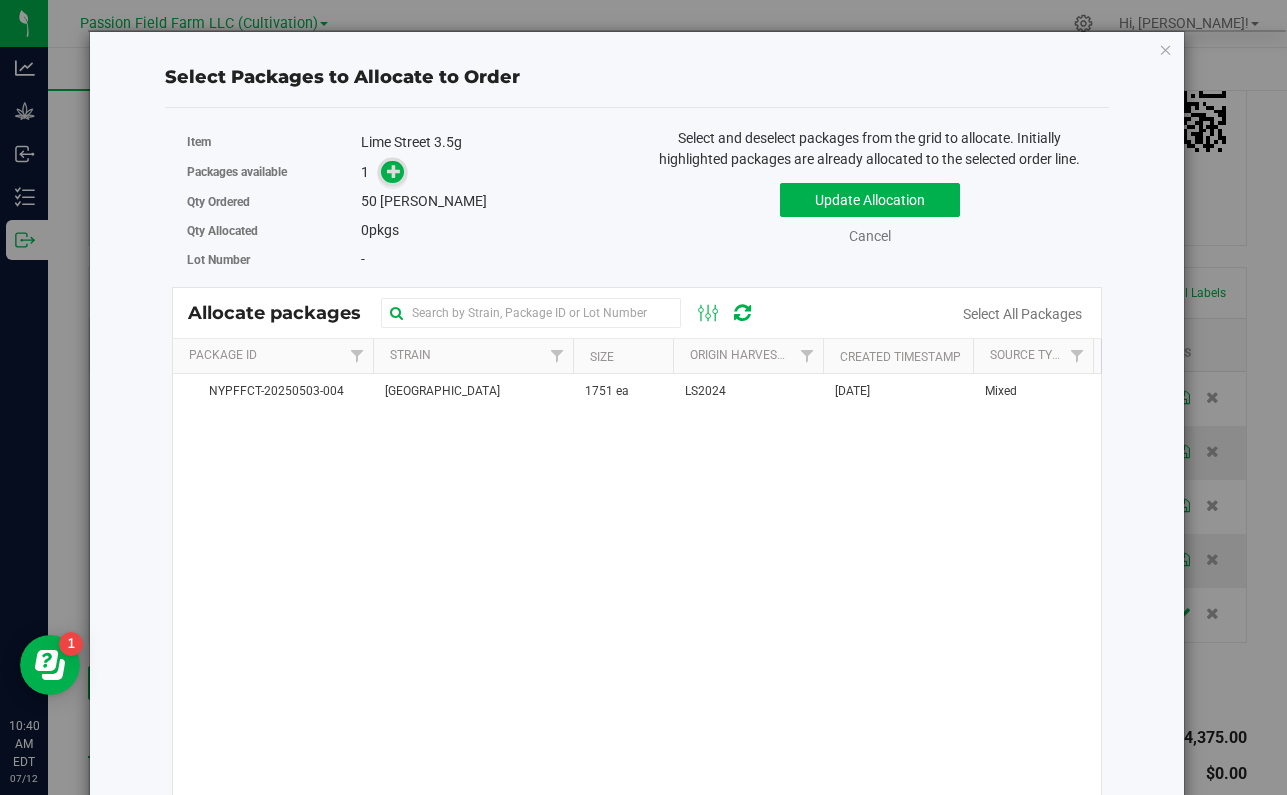 click at bounding box center [394, 171] 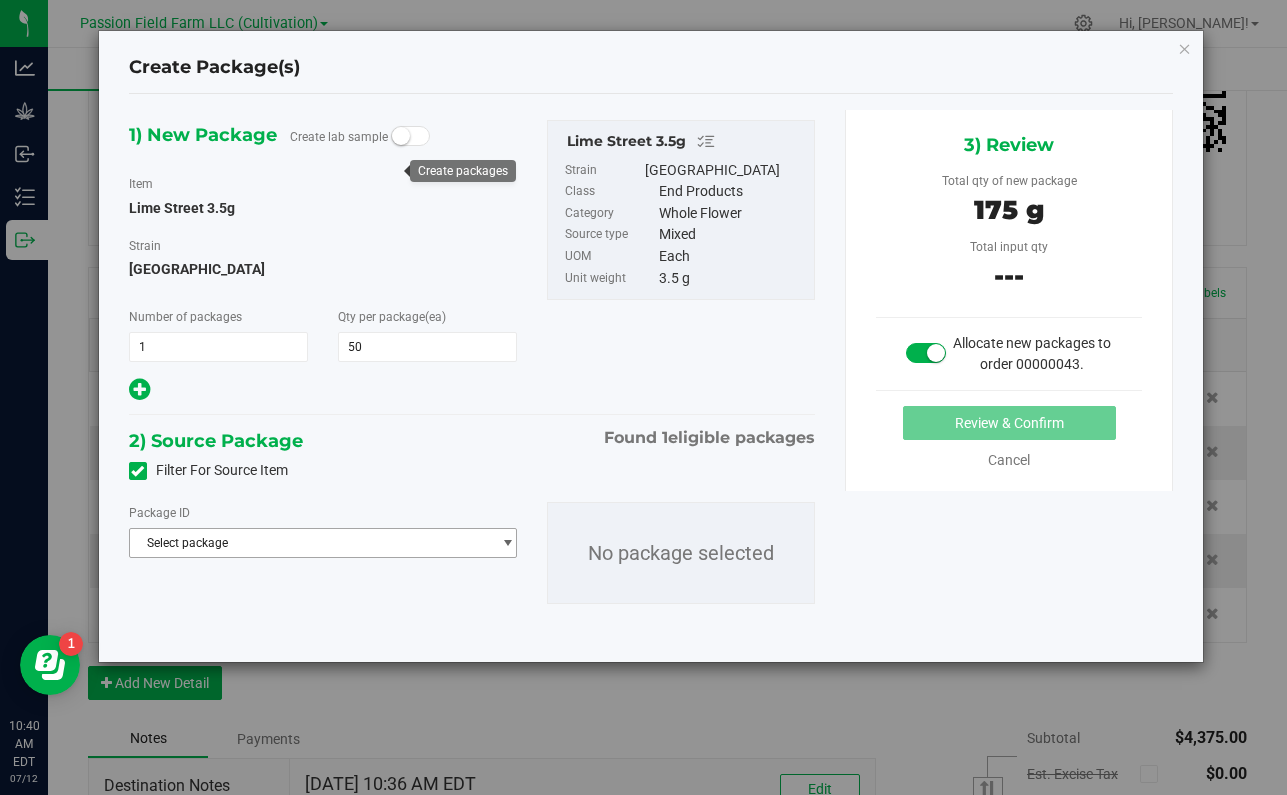 click on "Select package" at bounding box center (310, 543) 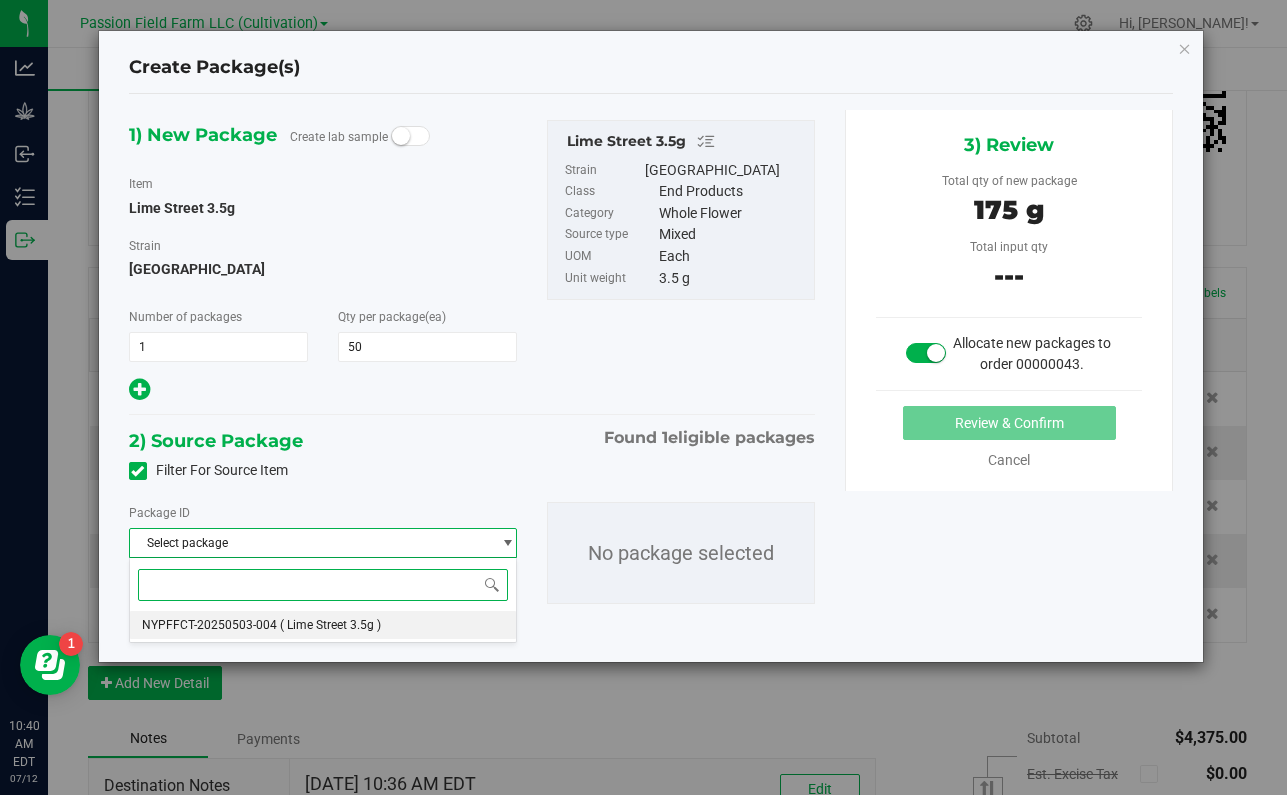 click on "NYPFFCT-20250503-004
(
Lime Street 3.5g
)" at bounding box center (323, 625) 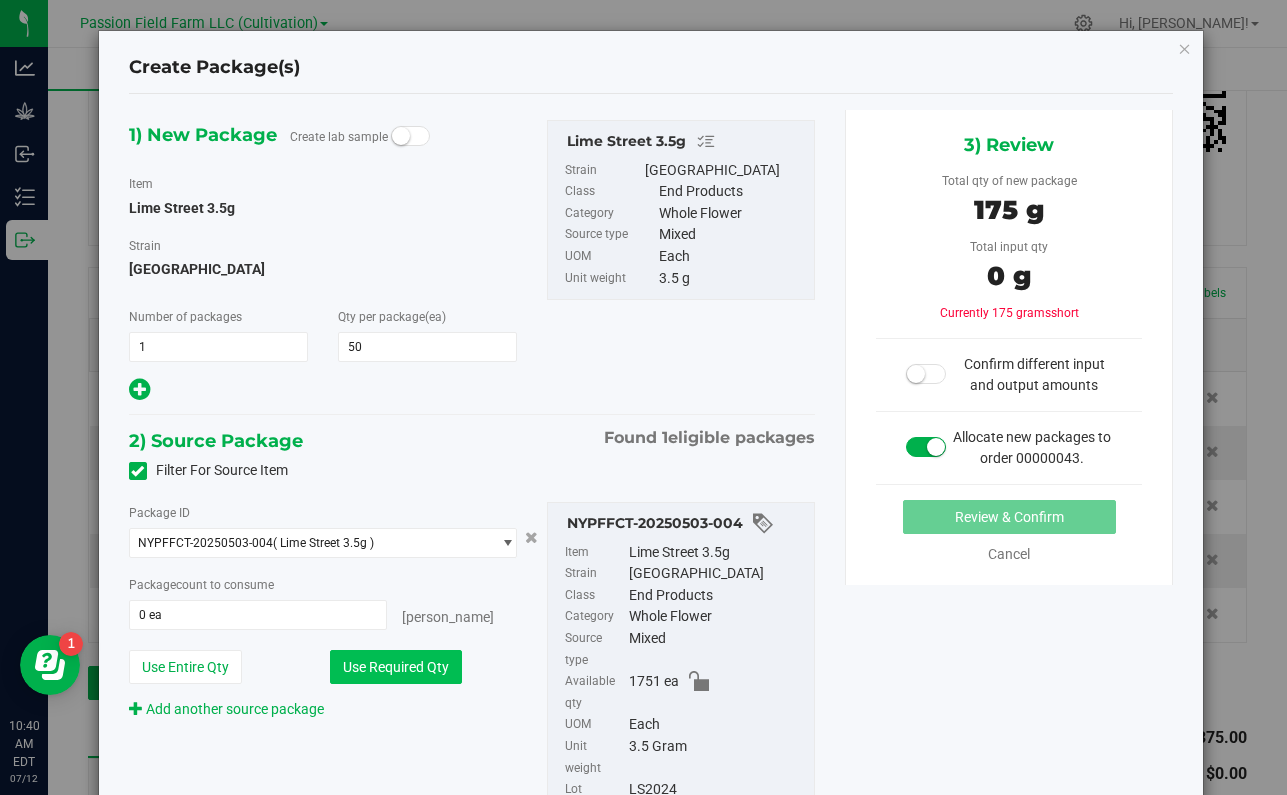 click on "Use Required Qty" at bounding box center [396, 667] 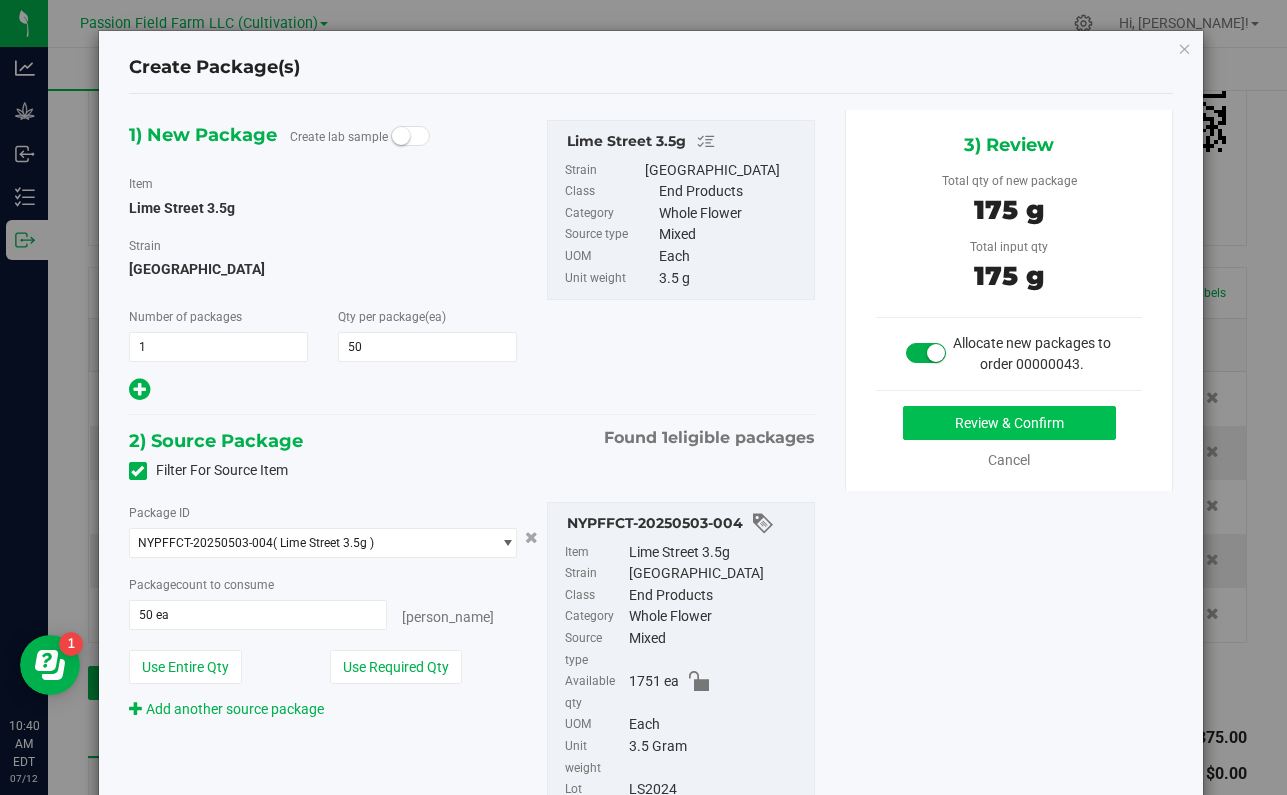 click on "Review & Confirm" at bounding box center [1009, 423] 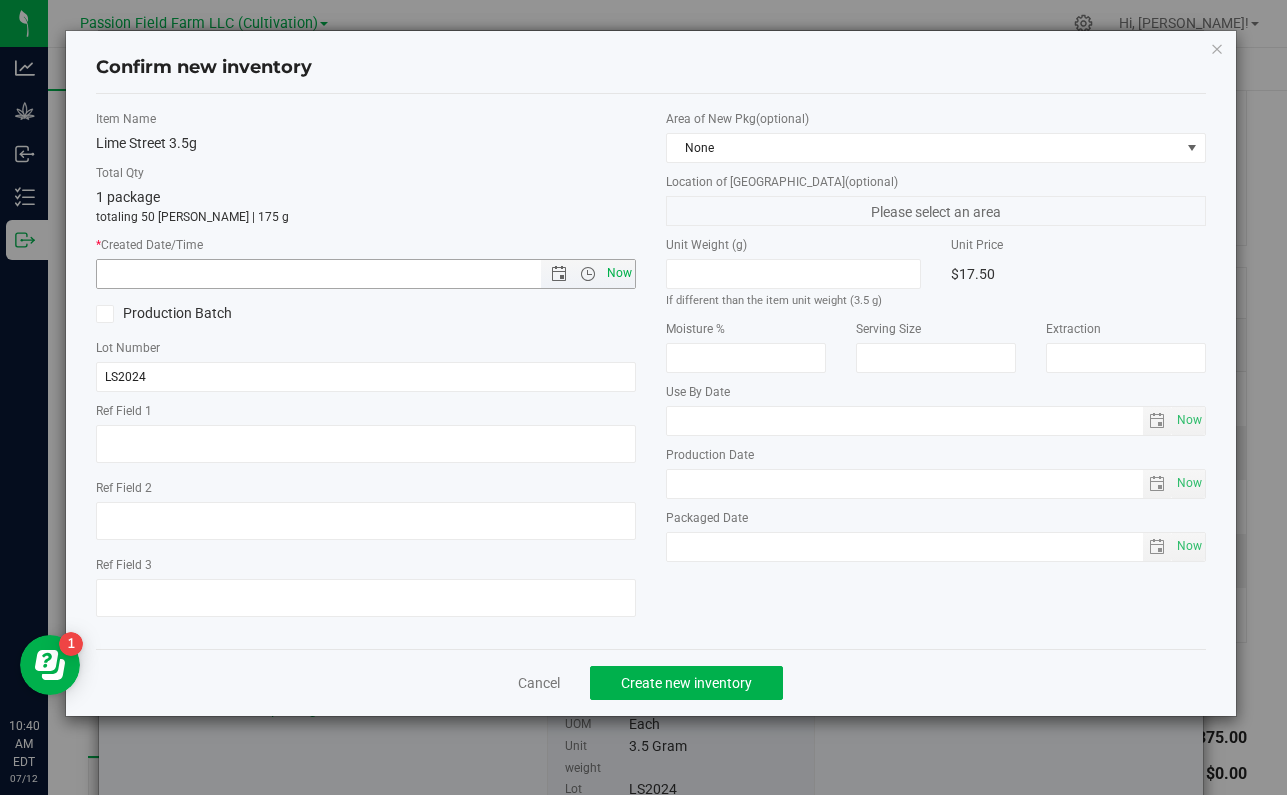 click on "Now" at bounding box center [620, 273] 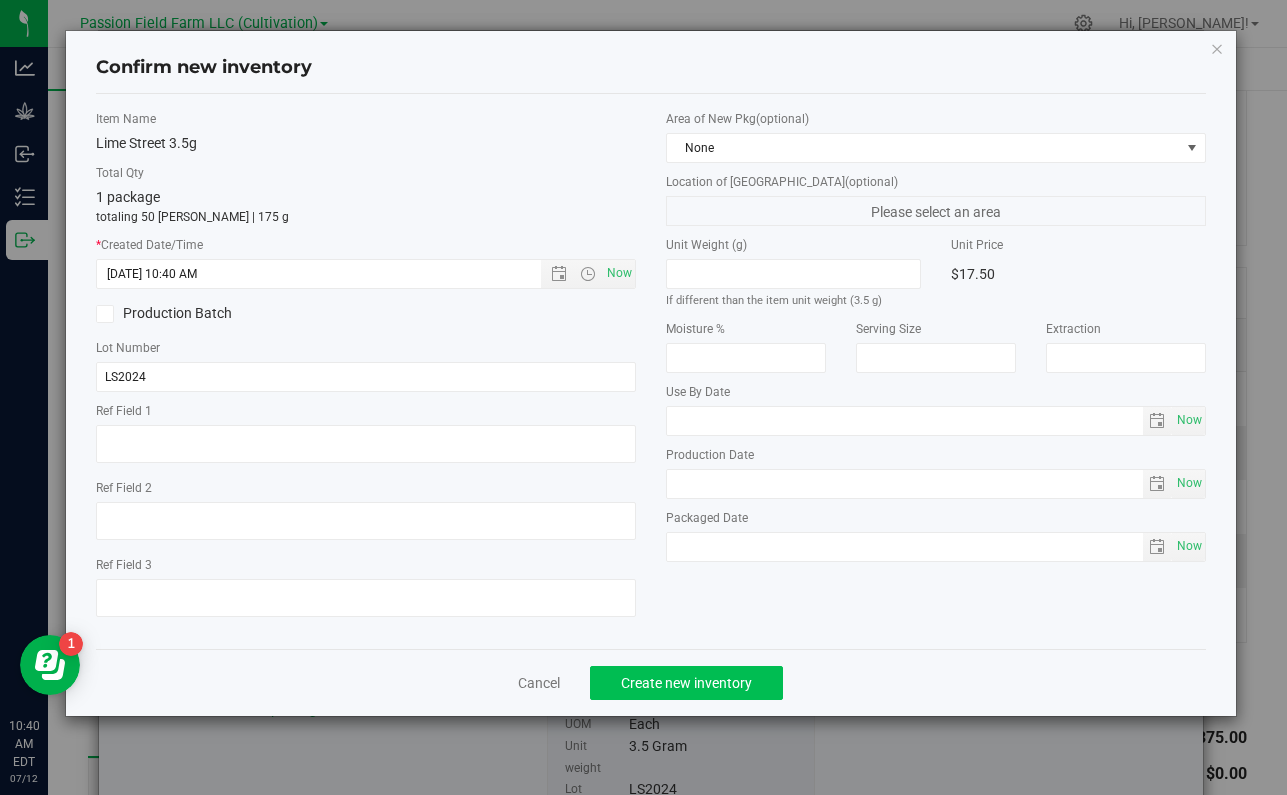 click on "Create new inventory" 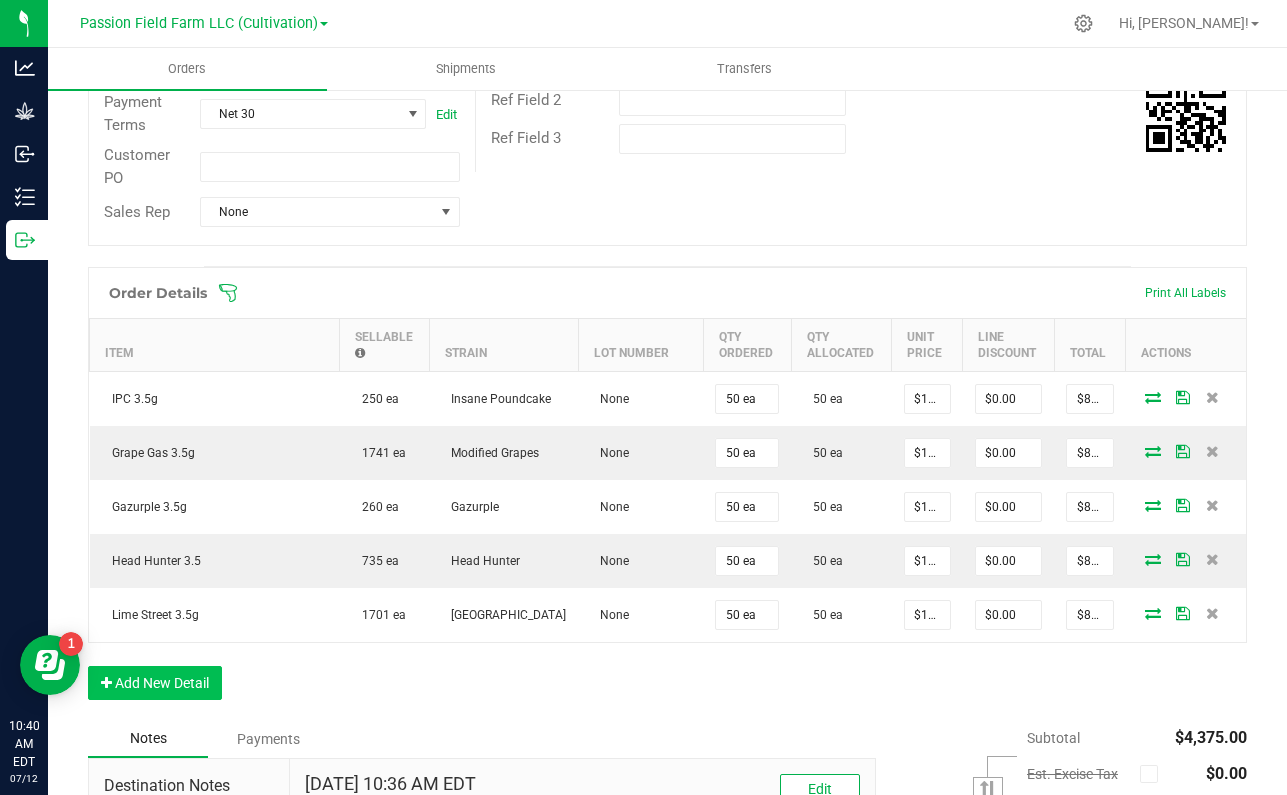 click on "Add New Detail" at bounding box center [155, 683] 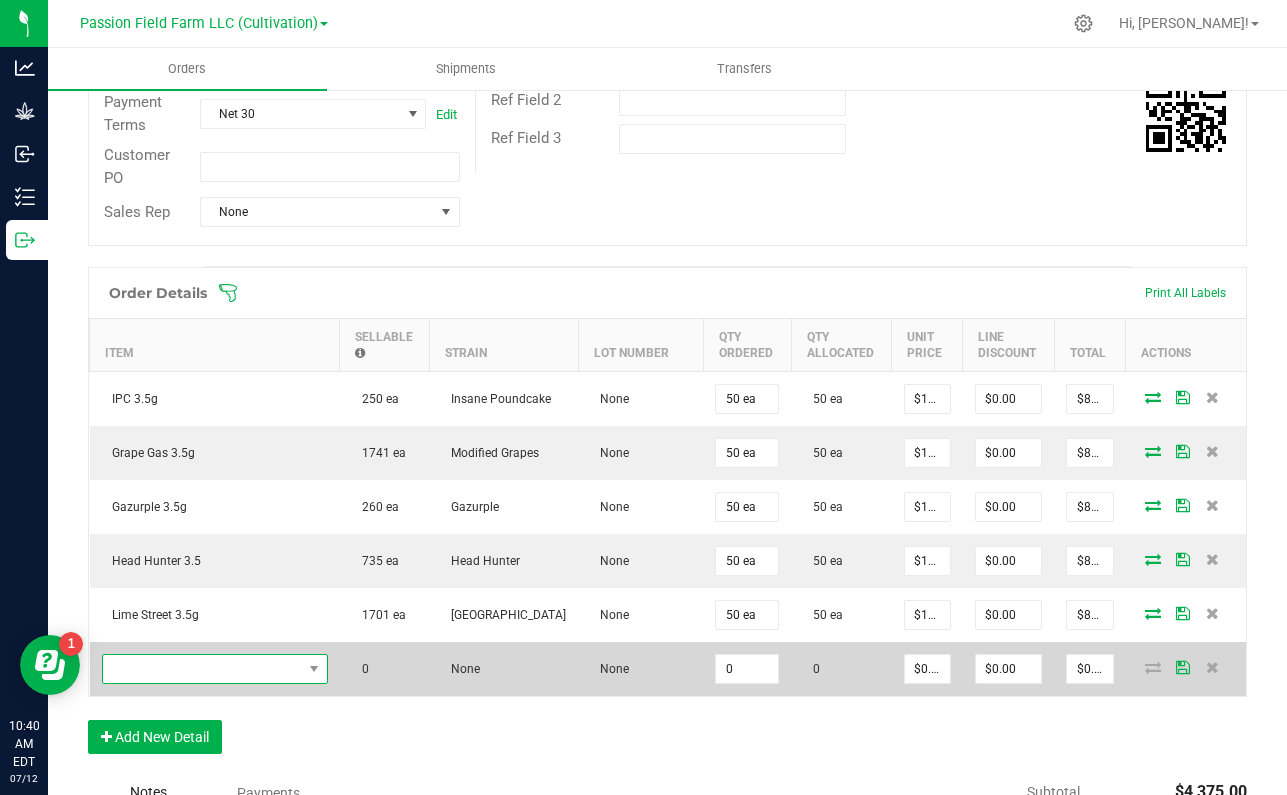 click at bounding box center [202, 669] 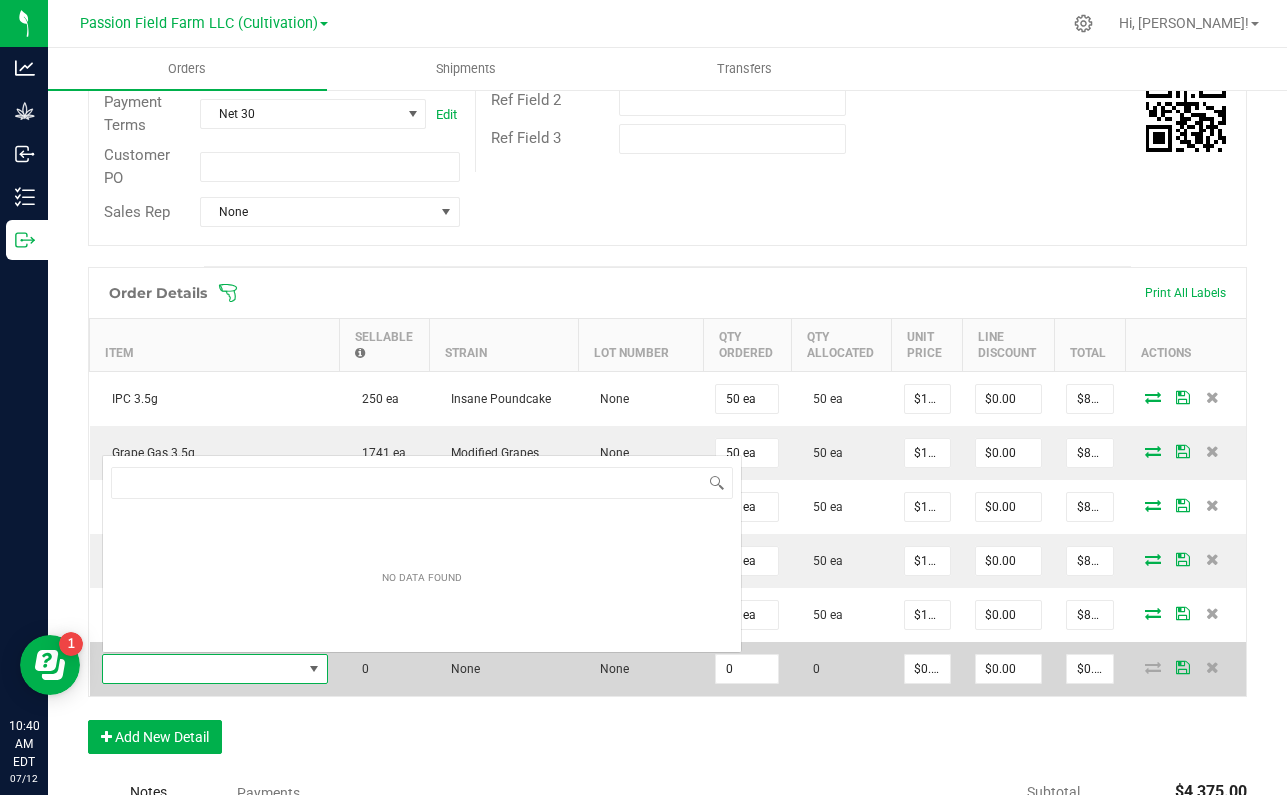 scroll, scrollTop: 0, scrollLeft: 0, axis: both 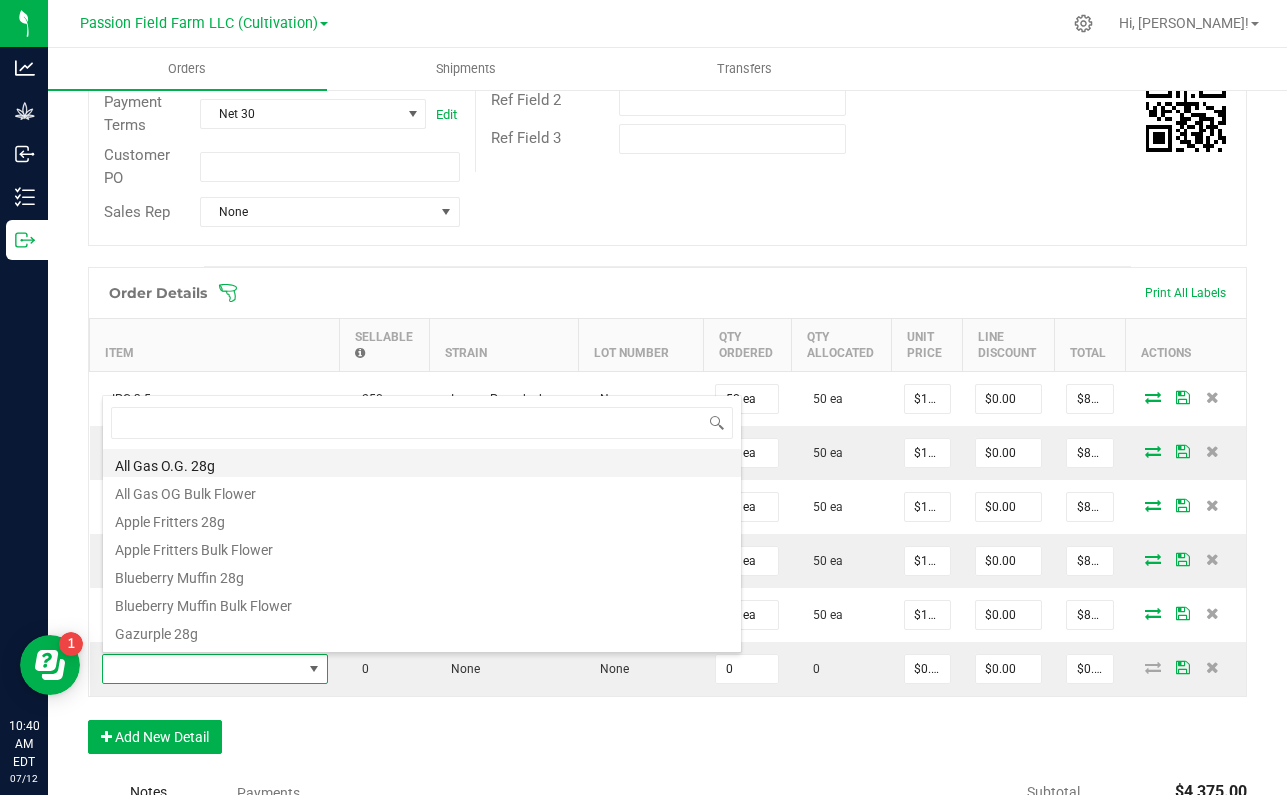 click on "All Gas O.G. 28g" at bounding box center (422, 463) 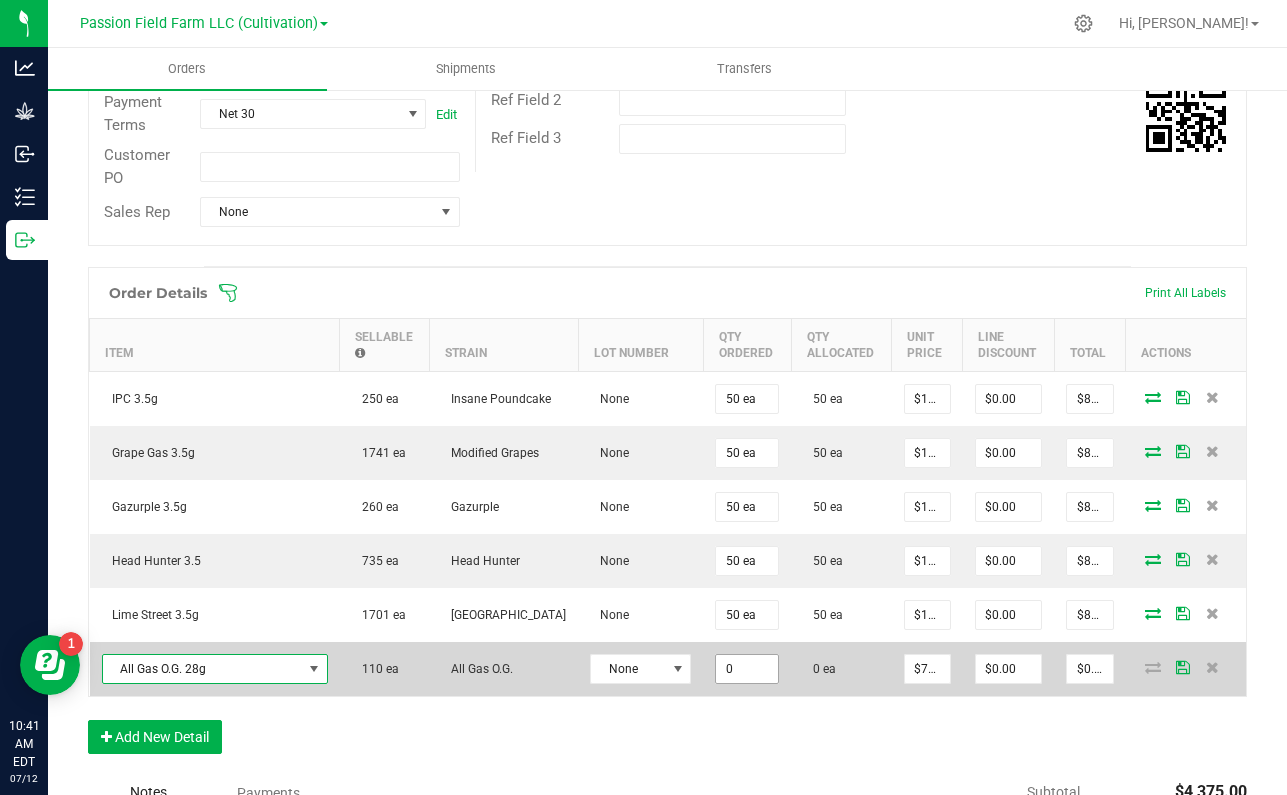 click on "0" at bounding box center [747, 669] 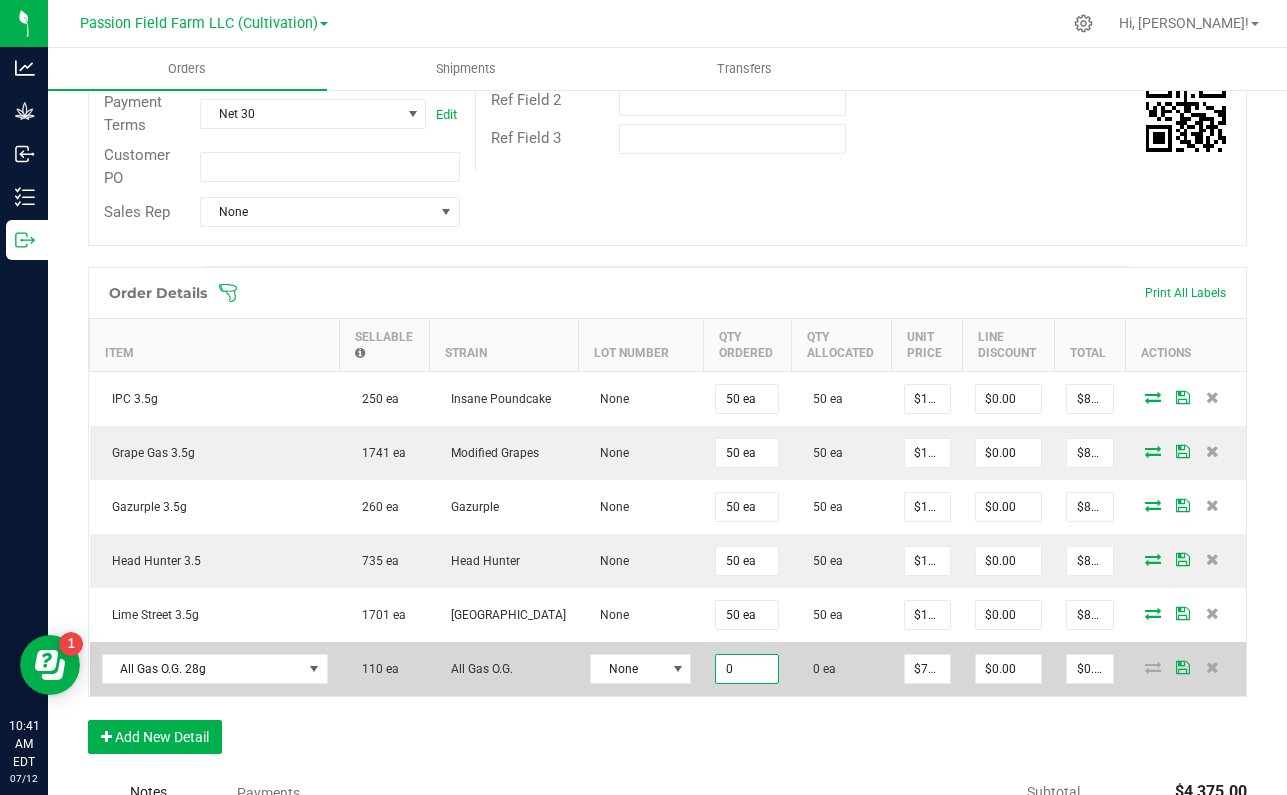 click on "0" at bounding box center (747, 669) 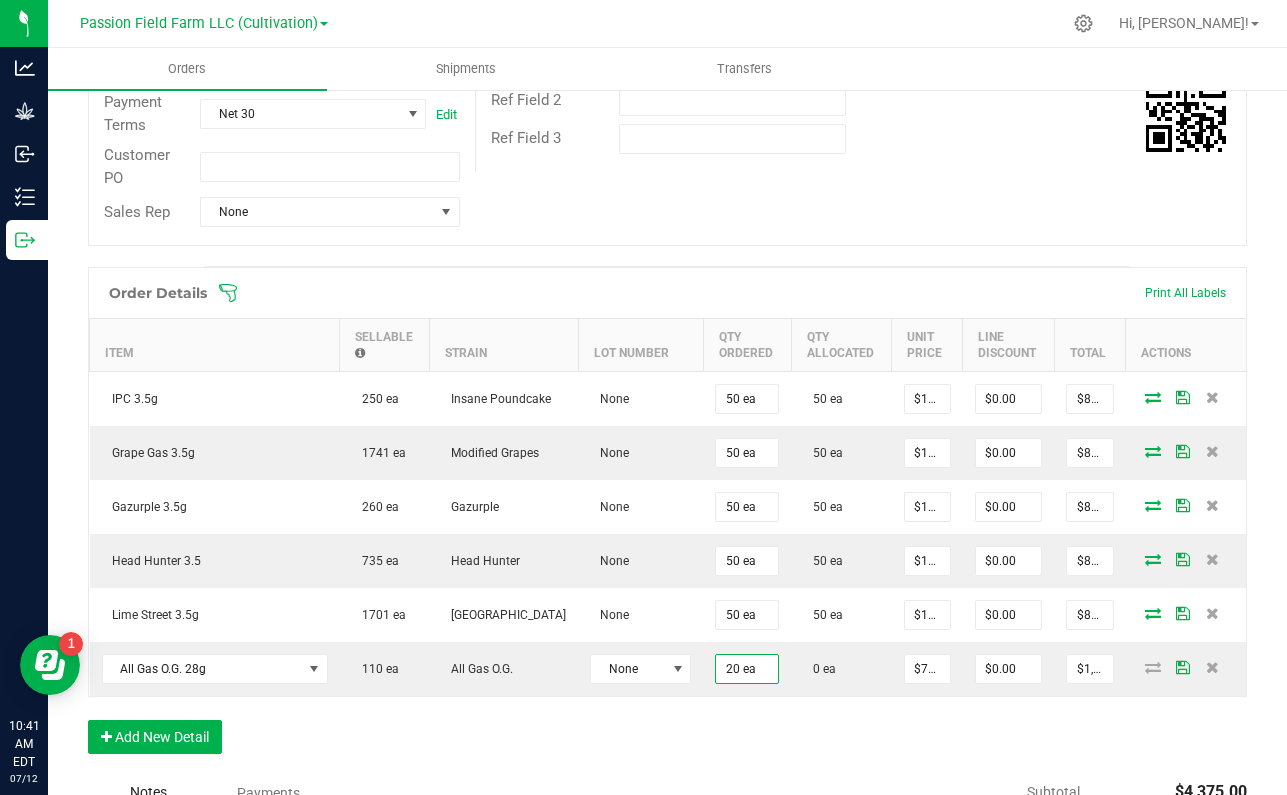 click on "Order Details Print All Labels Item  Sellable  Strain  Lot Number  Qty Ordered Qty Allocated Unit Price Line Discount Total Actions  IPC 3.5g   250 ea   Insane Poundcake   None  50 ea  50 ea  $17.50000 $0.00 $875.00  Grape Gas 3.5g   1741 ea   Modified Grapes   None  50 ea  50 ea  $17.50000 $0.00 $875.00  Gazurple 3.5g   260 ea   Gazurple   None  50 ea  50 ea  $17.50000 $0.00 $875.00  Head Hunter 3.5   735 ea   Head Hunter   None  50 ea  50 ea  $17.50000 $0.00 $875.00  [GEOGRAPHIC_DATA] 3.5g   [STREET_ADDRESS]   None  50 ea  50 ea  $17.50000 $0.00 $875.00 All Gas O.G. 28g  110 ea   All Gas O.G.  None 20 ea  0 ea  $75.00000 $0.00 $1,500.00
Add New Detail" at bounding box center [667, 520] 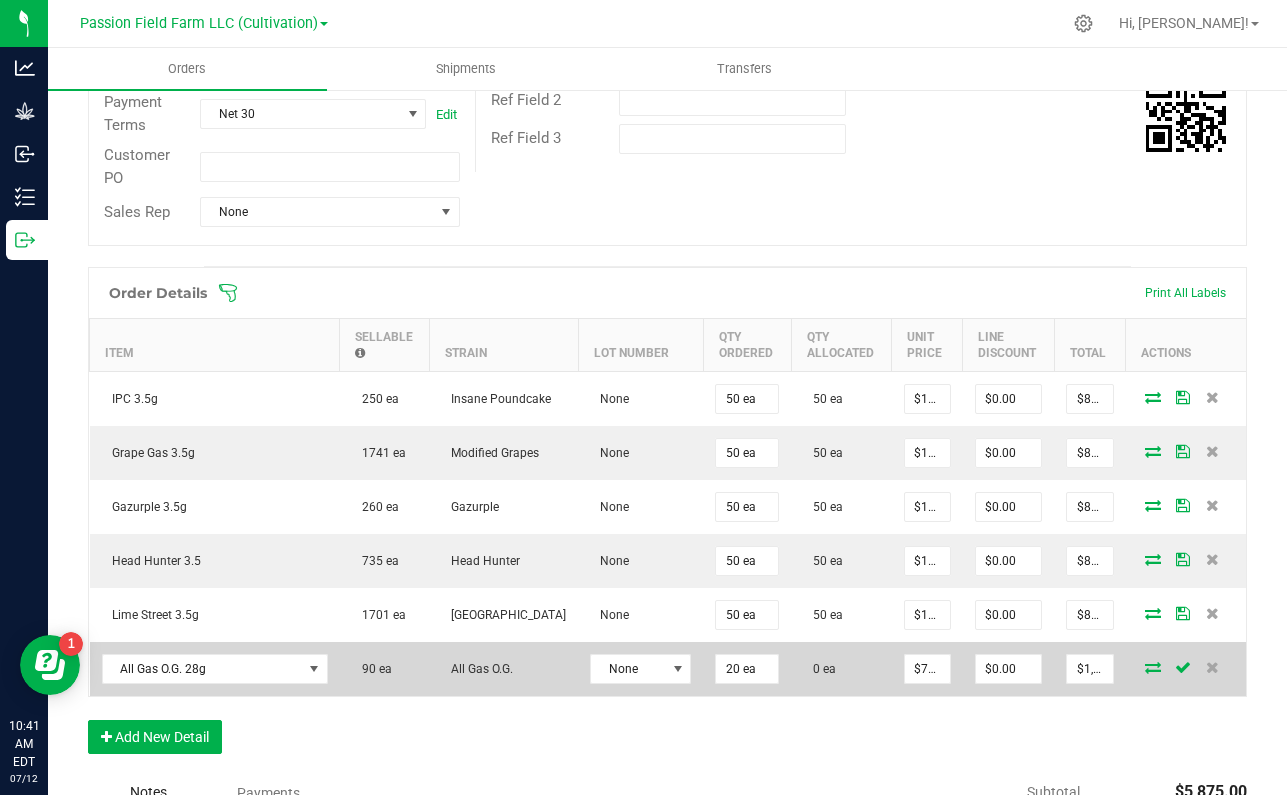 click at bounding box center [1153, 667] 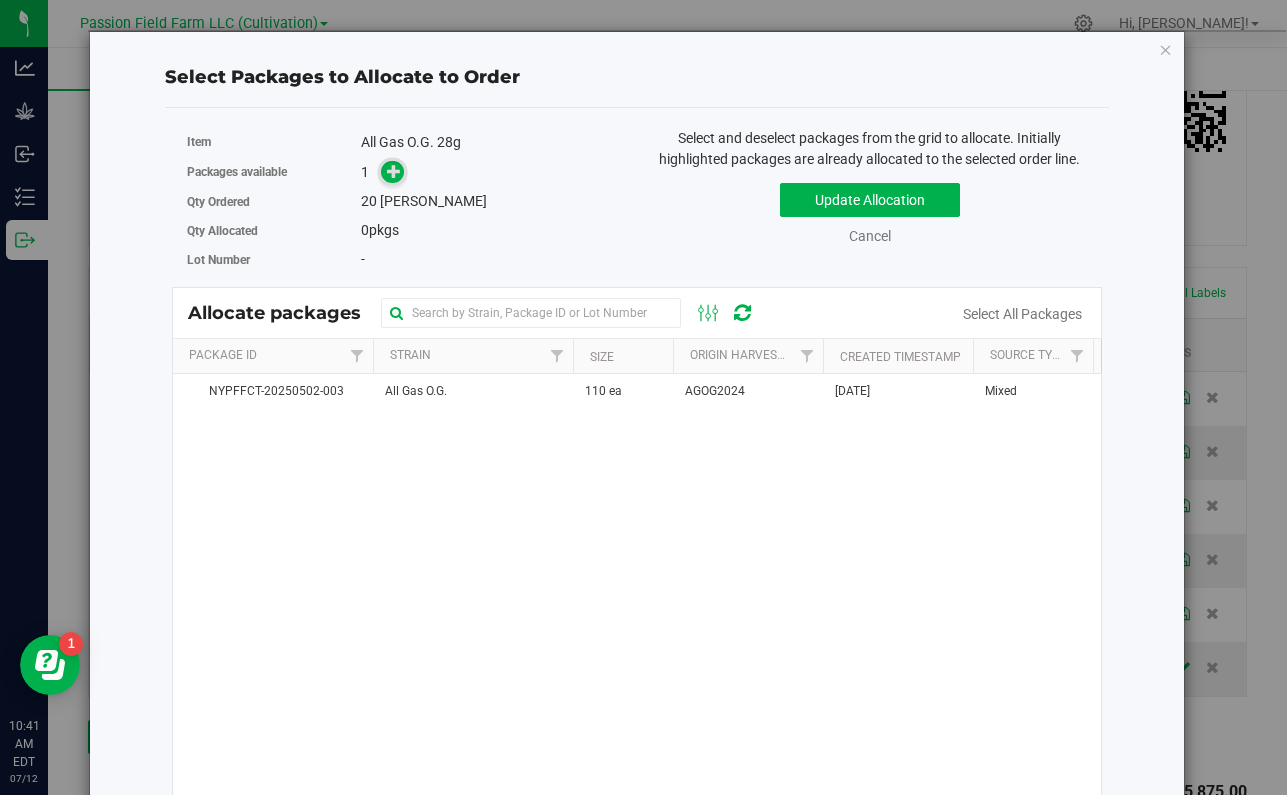 click at bounding box center [392, 172] 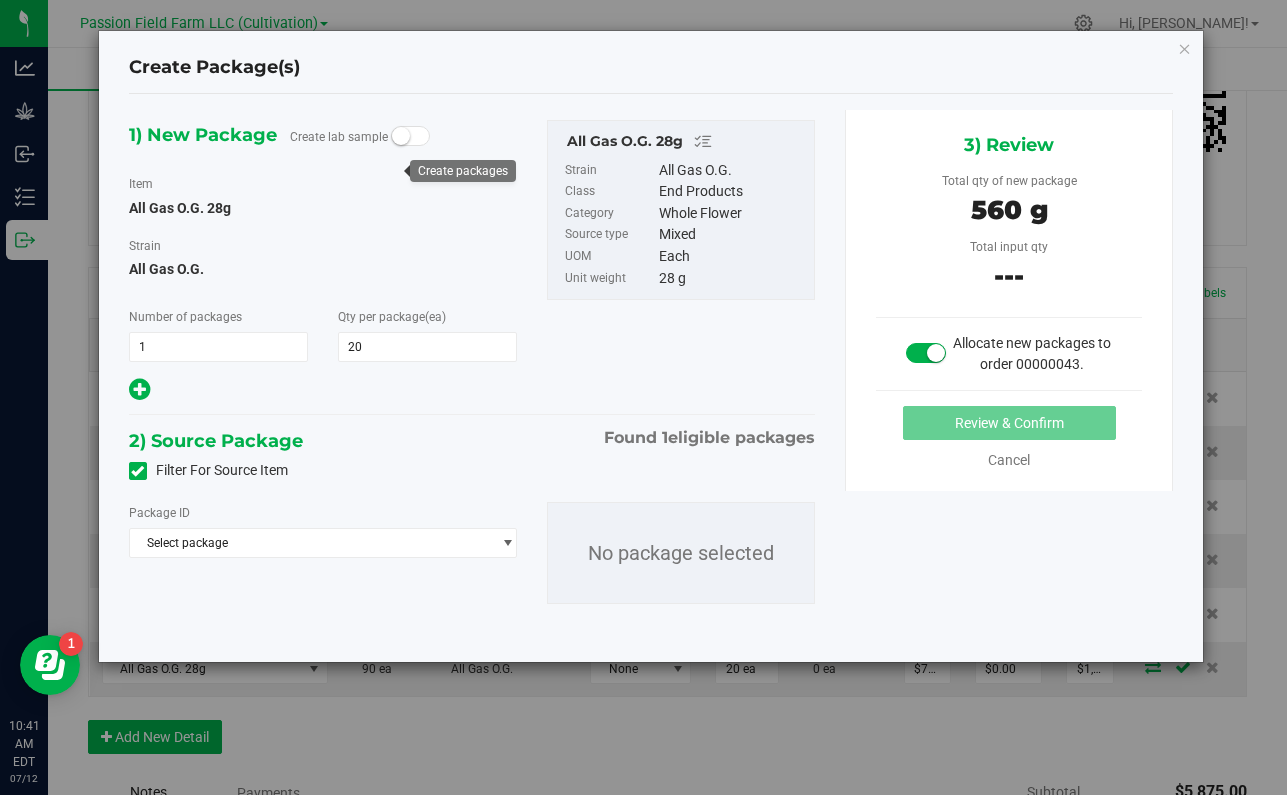 click on "Package ID
Select package NYPFFCT-20250502-003
No package selected" at bounding box center (472, 553) 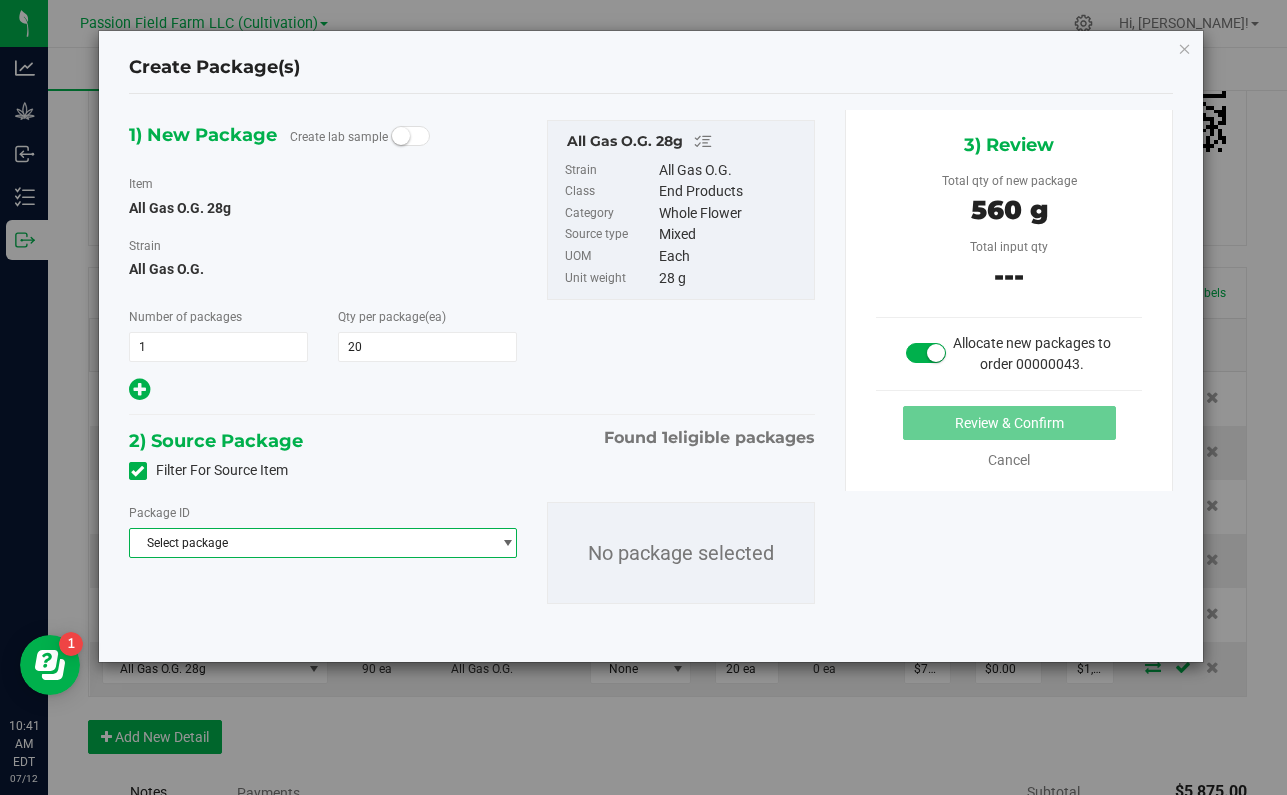 click on "Select package" at bounding box center (310, 543) 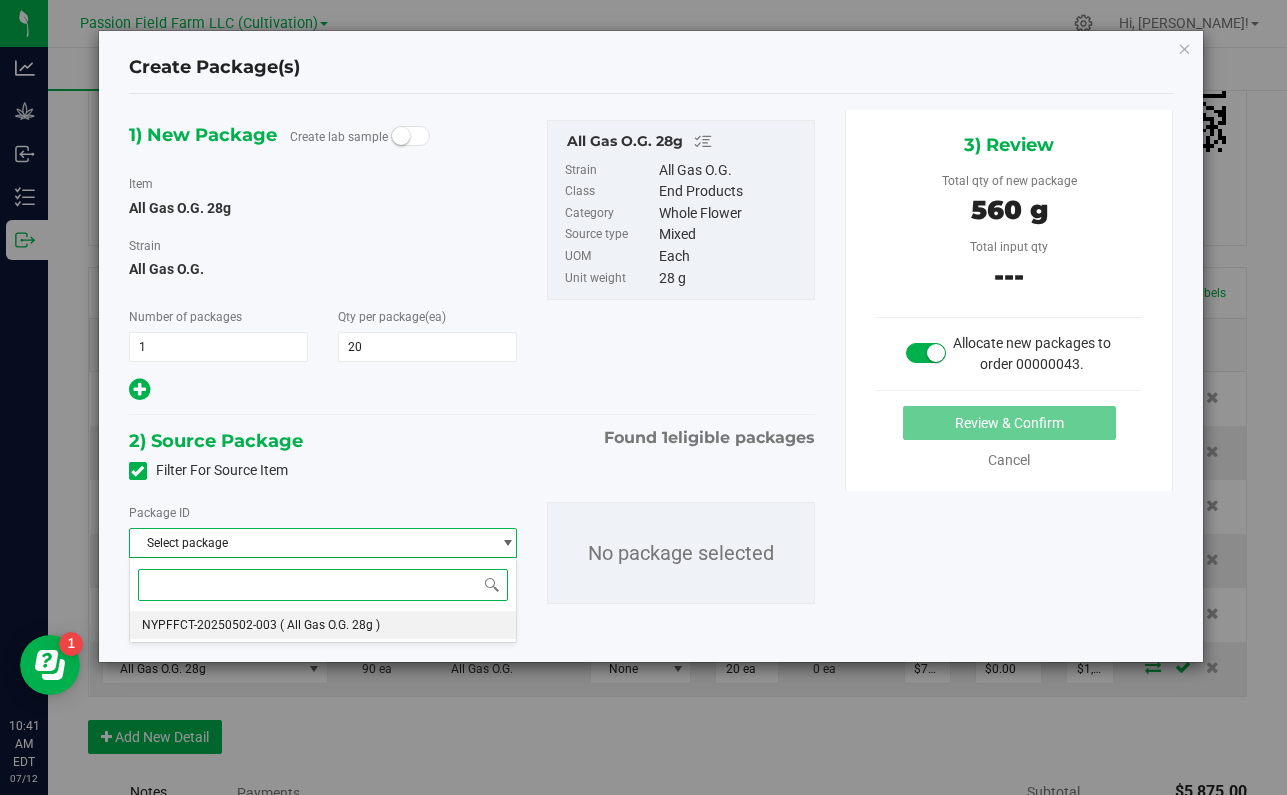 click on "(
All Gas O.G. 28g
)" at bounding box center [330, 625] 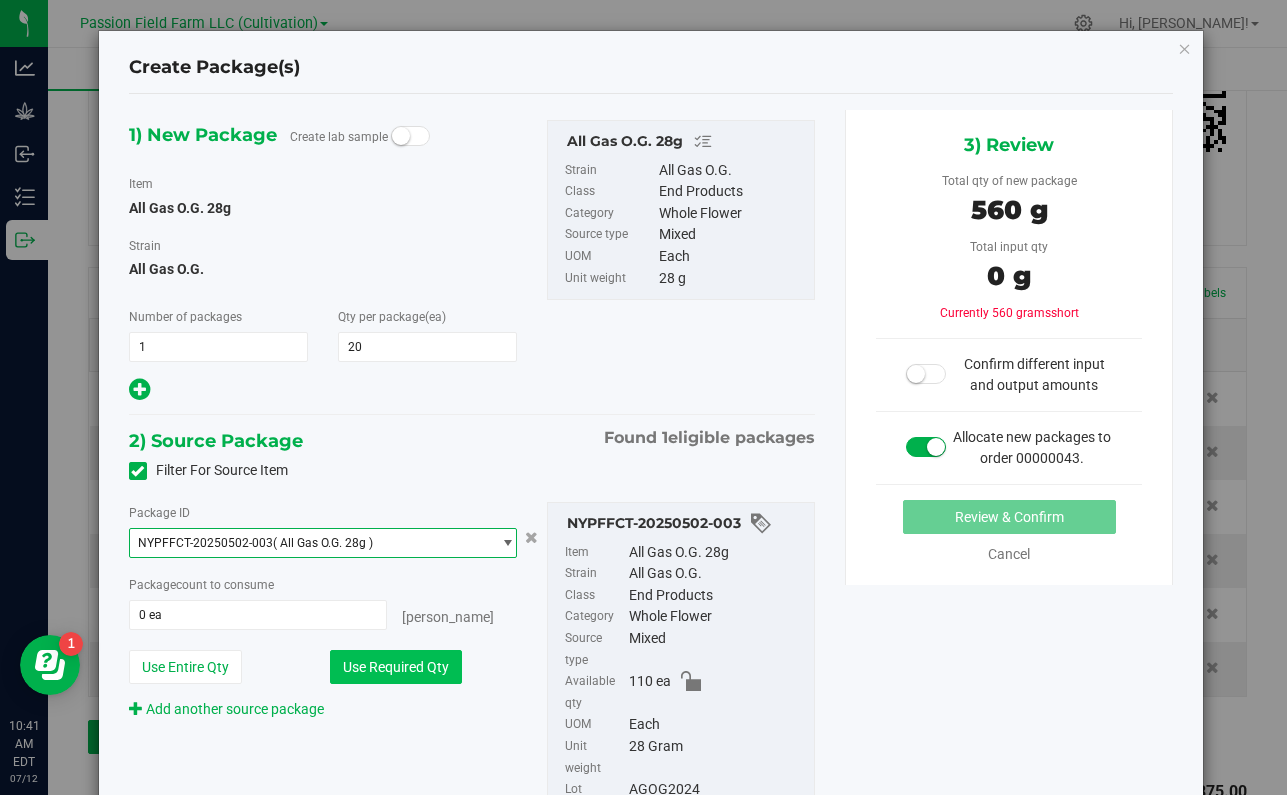 click on "Use Required Qty" at bounding box center (396, 667) 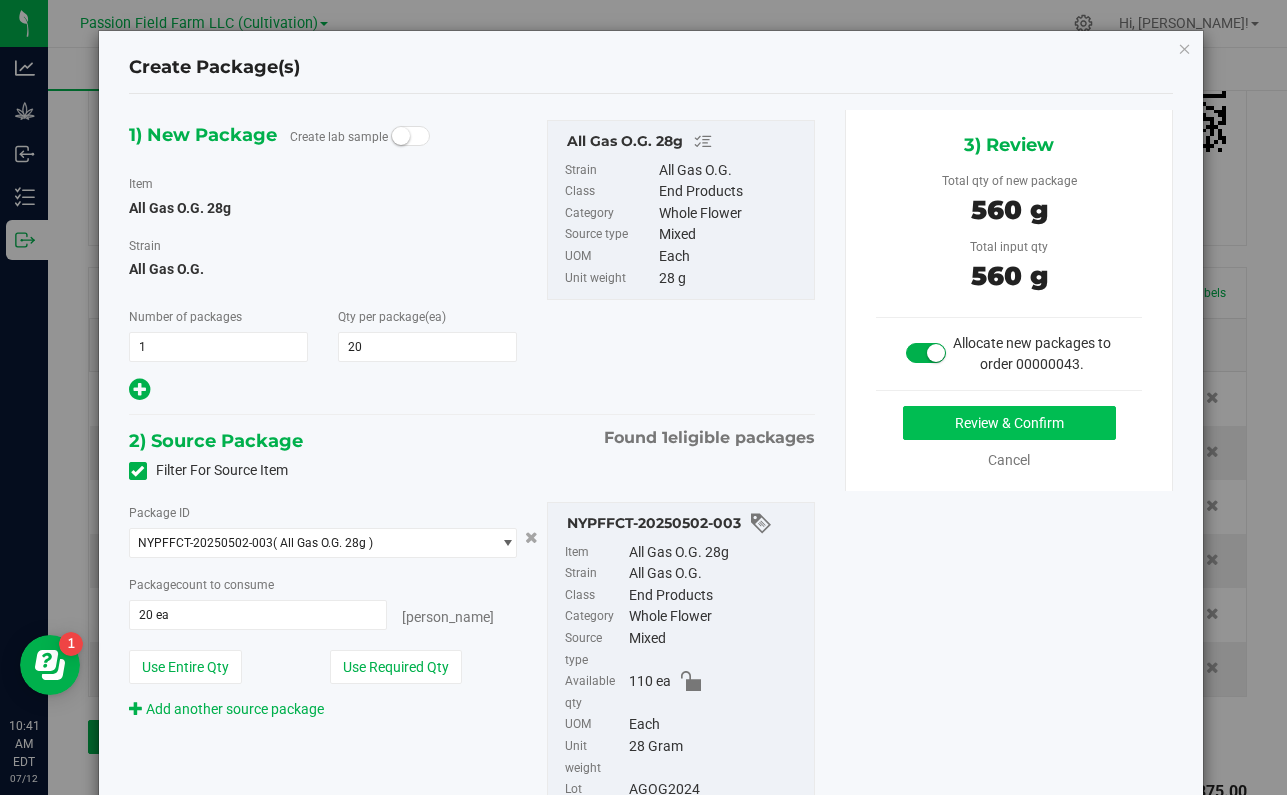 click on "Review & Confirm" at bounding box center (1009, 423) 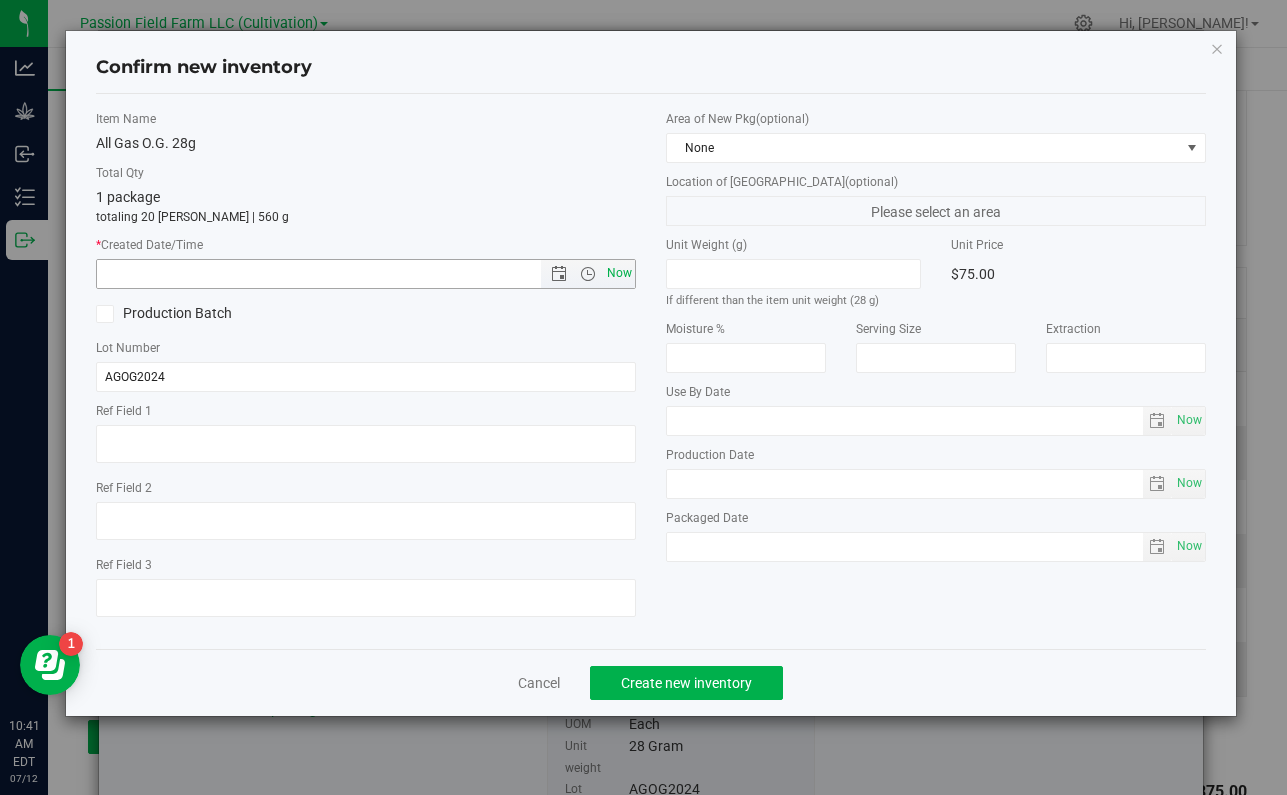 click on "Now" at bounding box center [620, 273] 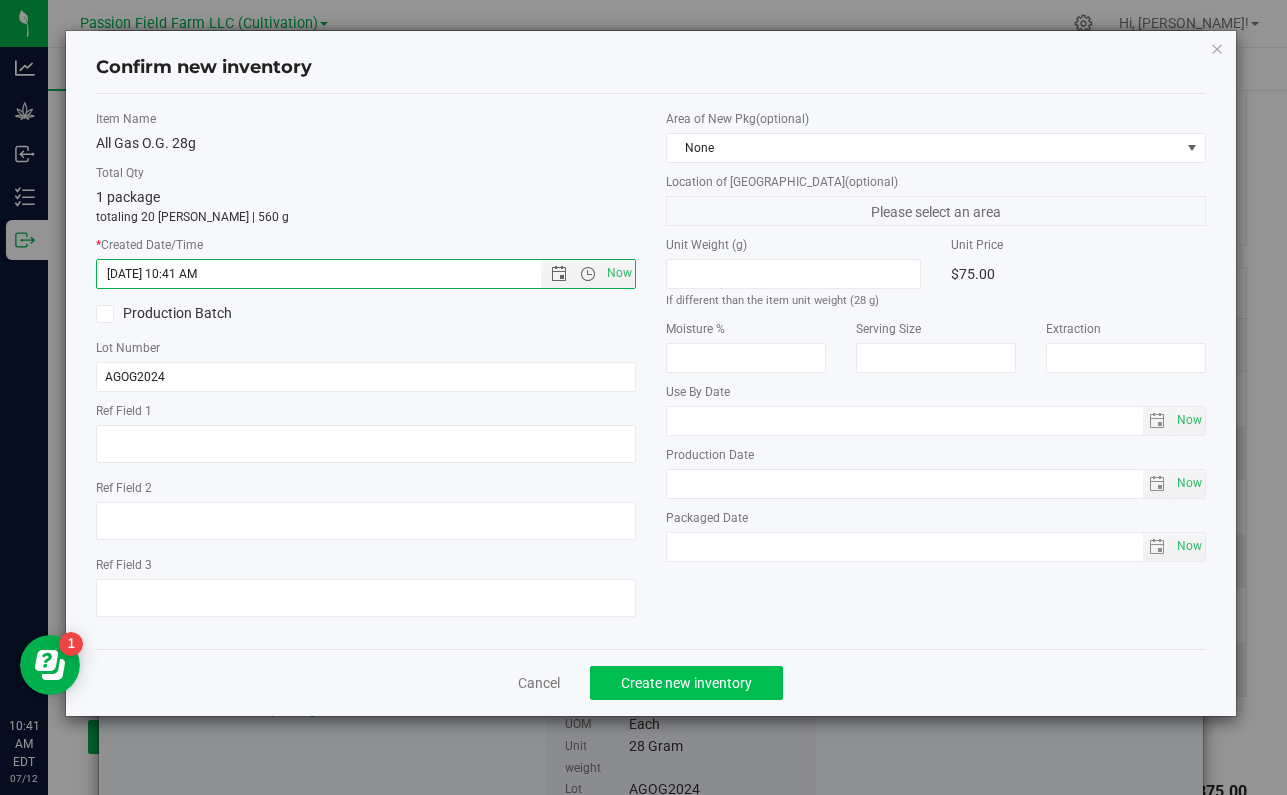 click on "Create new inventory" 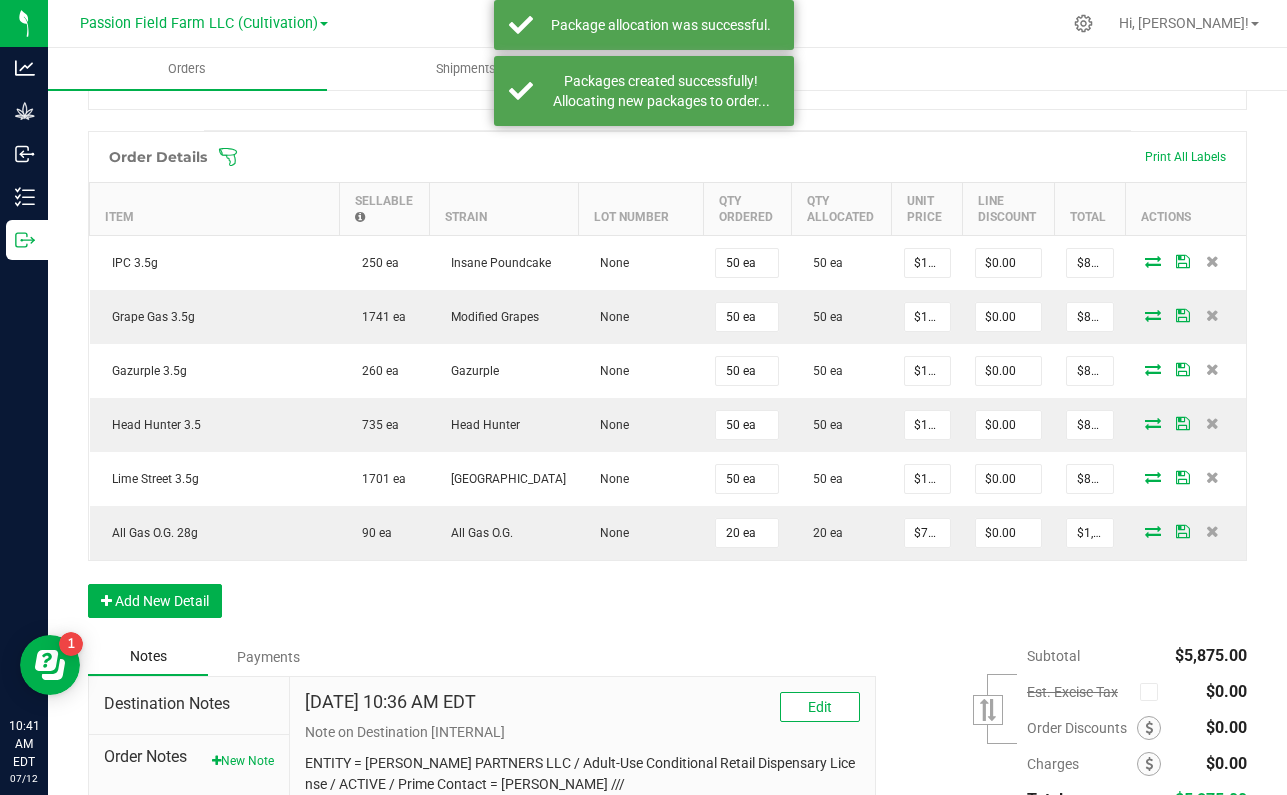 scroll, scrollTop: 541, scrollLeft: 0, axis: vertical 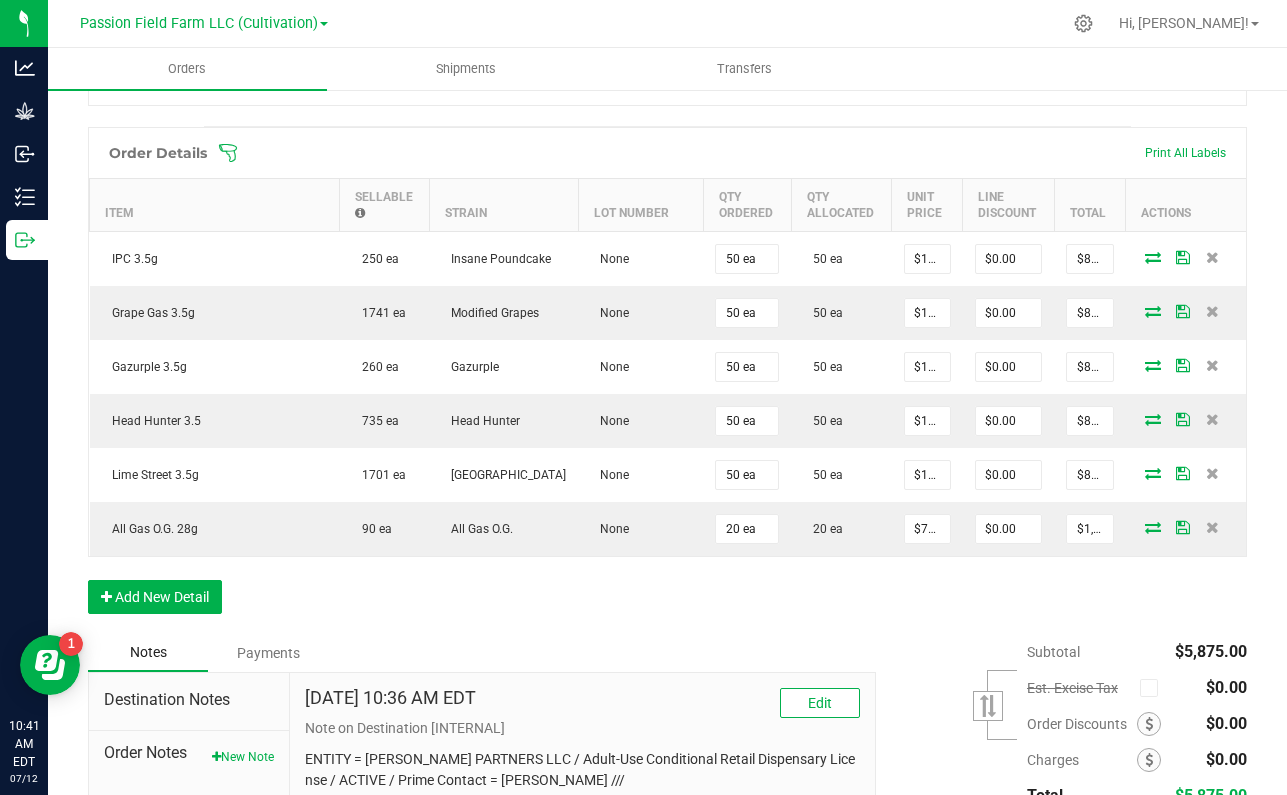 click on "Order Details Print All Labels Item  Sellable  Strain  Lot Number  Qty Ordered Qty Allocated Unit Price Line Discount Total Actions  IPC 3.5g   250 ea   Insane Poundcake   None  50 ea  50 ea  $17.50000 $0.00 $875.00  Grape Gas 3.5g   1741 ea   Modified Grapes   None  50 ea  50 ea  $17.50000 $0.00 $875.00  Gazurple 3.5g   260 ea   Gazurple   None  50 ea  50 ea  $17.50000 $0.00 $875.00  Head Hunter 3.5   735 ea   Head Hunter   None  50 ea  50 ea  $17.50000 $0.00 $875.00  [GEOGRAPHIC_DATA] 3.5g   [STREET_ADDRESS]   None  50 ea  50 ea  $17.50000 $0.00 $875.00  All Gas O.G. 28g   90 ea   All Gas O.G.   None  20 ea  20 ea  $75.00000 $0.00 $1,500.00
Add New Detail" at bounding box center (667, 380) 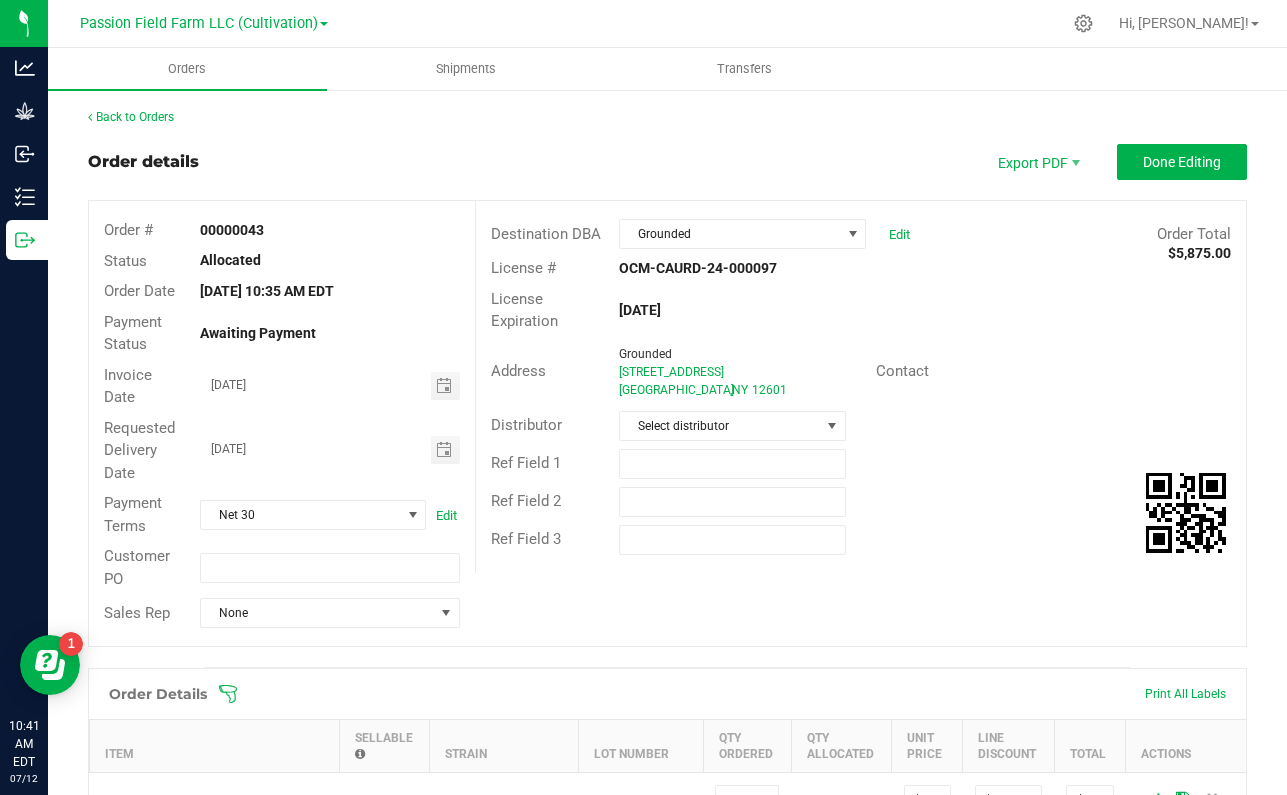 scroll, scrollTop: 0, scrollLeft: 0, axis: both 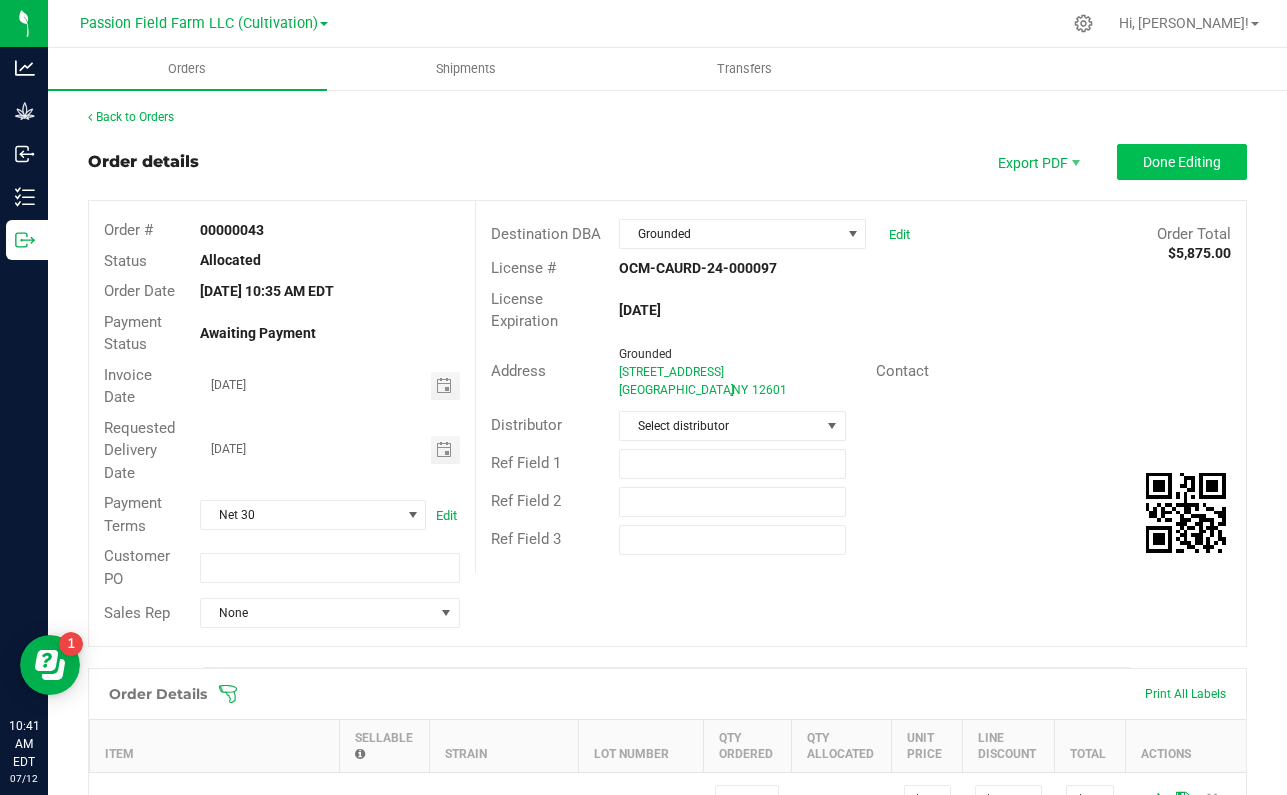 click on "Done Editing" at bounding box center [1182, 162] 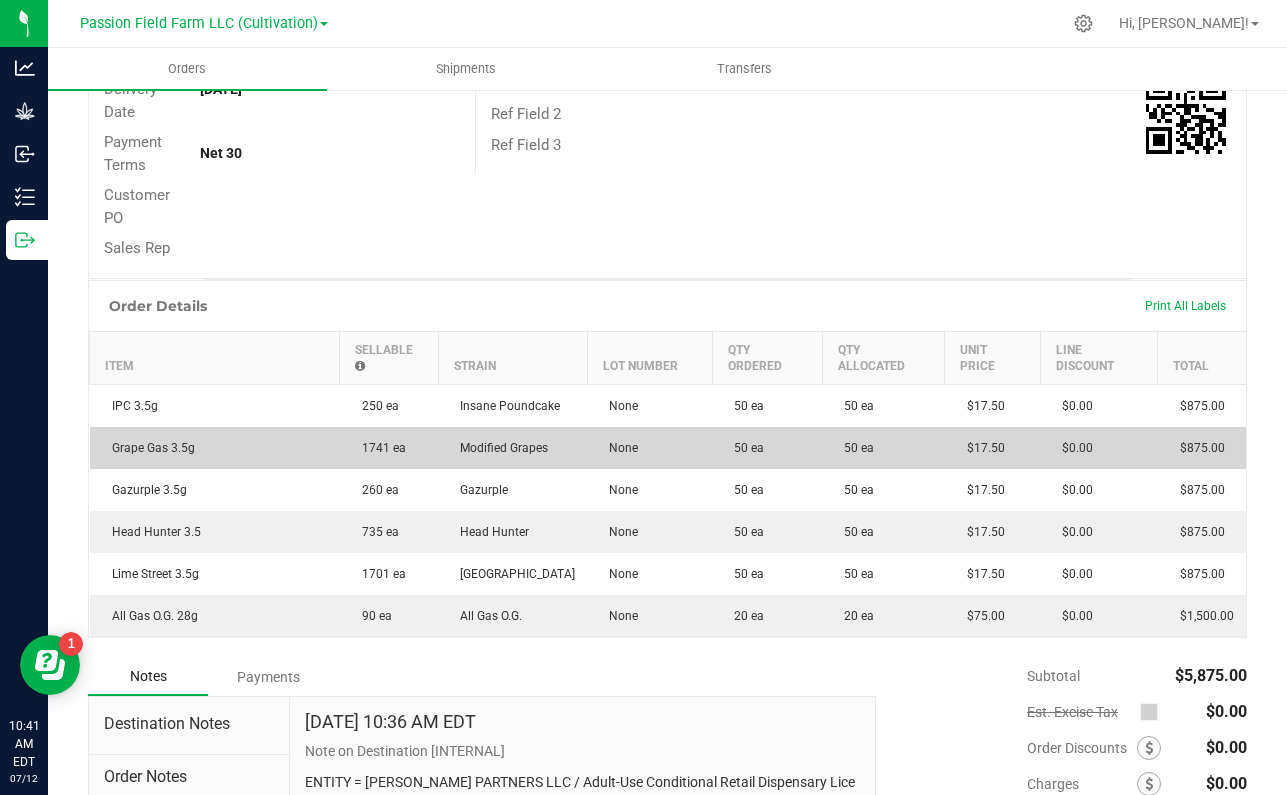 scroll, scrollTop: 361, scrollLeft: 0, axis: vertical 